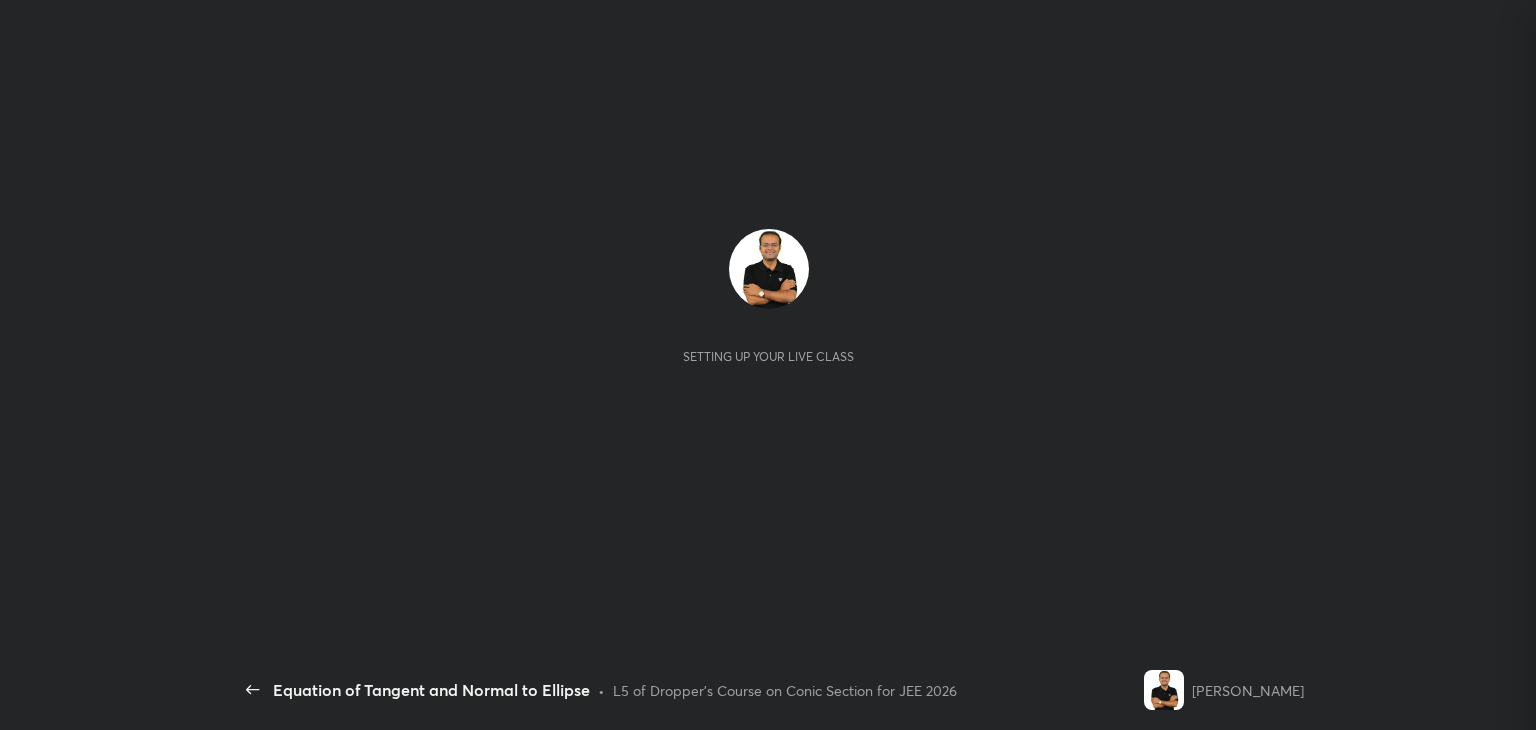 scroll, scrollTop: 0, scrollLeft: 0, axis: both 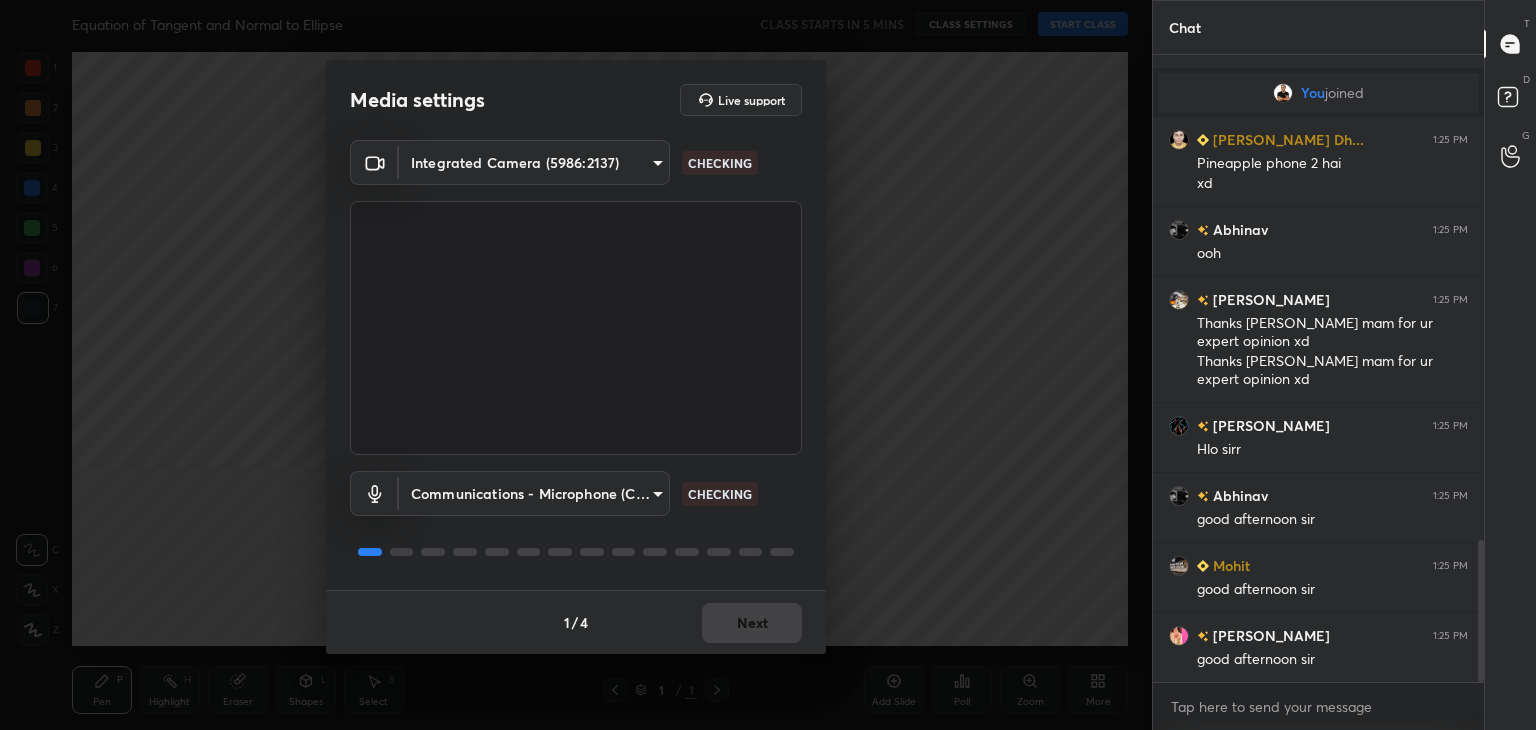 click on "1 2 3 4 5 6 7 C X Z C X Z E E Erase all   H H Equation of Tangent and Normal to Ellipse CLASS STARTS IN 5 MINS CLASS SETTINGS START CLASS Setting up your live class Back Equation of Tangent and Normal to Ellipse • L5 of Dropper's Course on Conic Section for JEE 2026 [PERSON_NAME] Pen P Highlight H Eraser Shapes L Select S 1 / 1 Add Slide Poll Zoom More Chat Disha 1:25 PM shreya 5 min to kar hi sakte hai class me :) Hibiscus 1:25 PM APRIL You  joined [PERSON_NAME] [PERSON_NAME]... 1:25 PM Pineapple phone 2 hai xd [PERSON_NAME] 1:25 PM ooh [PERSON_NAME] 1:25 PM Thanks shreya mam for ur expert opinion xd Thanks shreya mam for ur expert opinion xd [PERSON_NAME] 1:25 PM [PERSON_NAME] 1:25 PM good afternoon [PERSON_NAME] 1:25 PM good afternoon [PERSON_NAME] 1:25 PM good afternoon sir JUMP TO LATEST Enable hand raising Enable raise hand to speak to learners. Once enabled, chat will be turned off temporarily. Enable x   Doubts asked by learners will show up here Raise hand disabled Enable Can't raise hand Got it T Messages (T) D Doubts (D) G ​ 1 /" at bounding box center [768, 365] 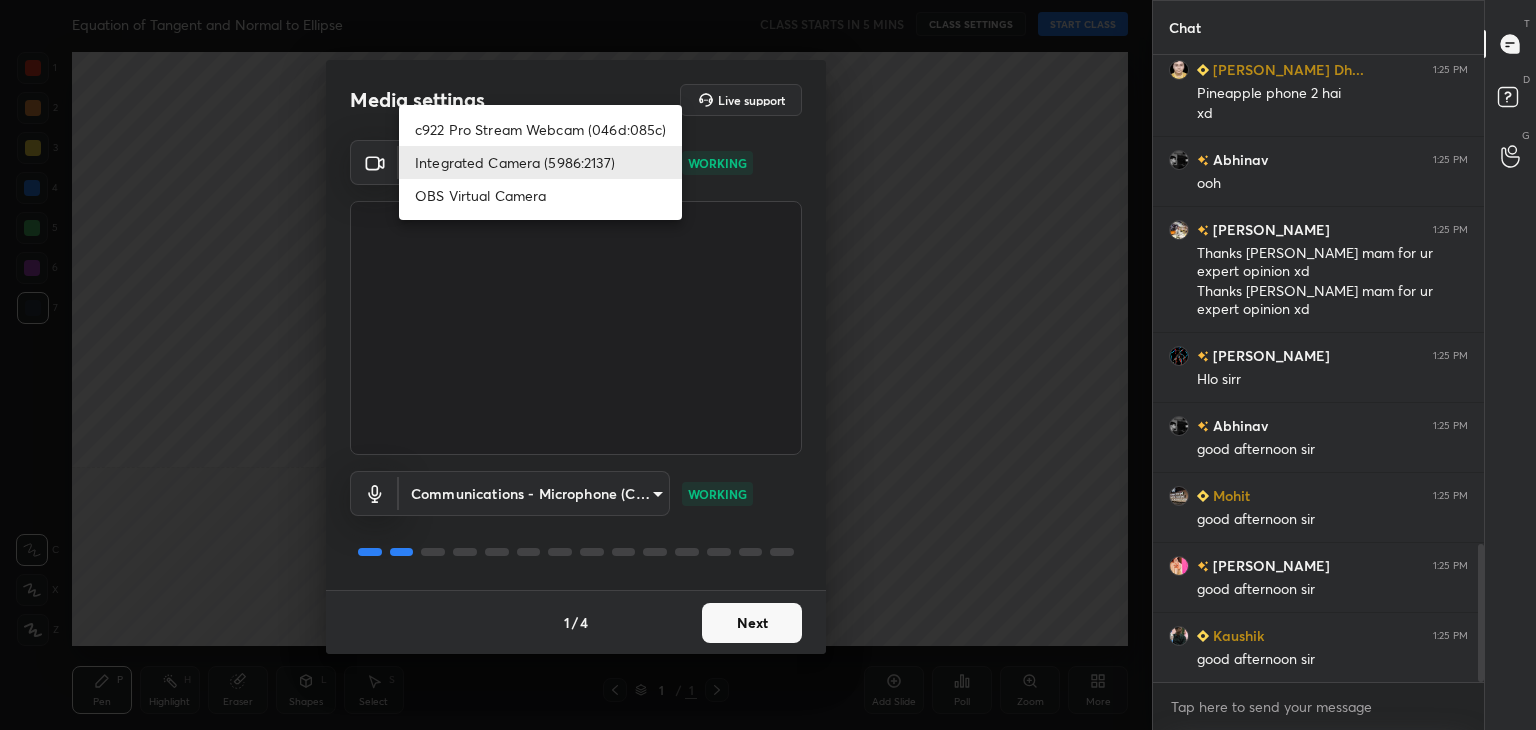 click on "c922 Pro Stream Webcam (046d:085c)" at bounding box center (540, 129) 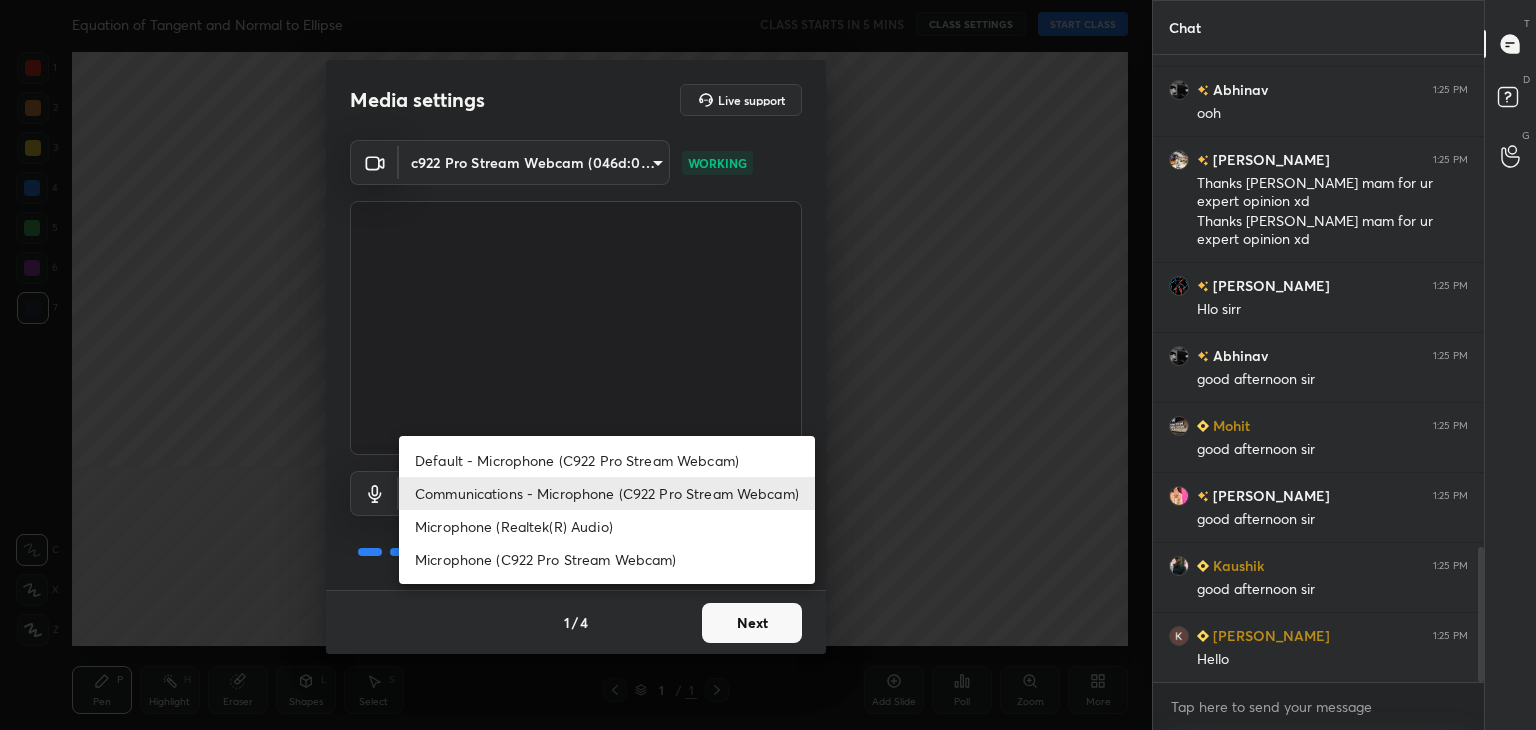 drag, startPoint x: 648, startPoint y: 489, endPoint x: 653, endPoint y: 498, distance: 10.29563 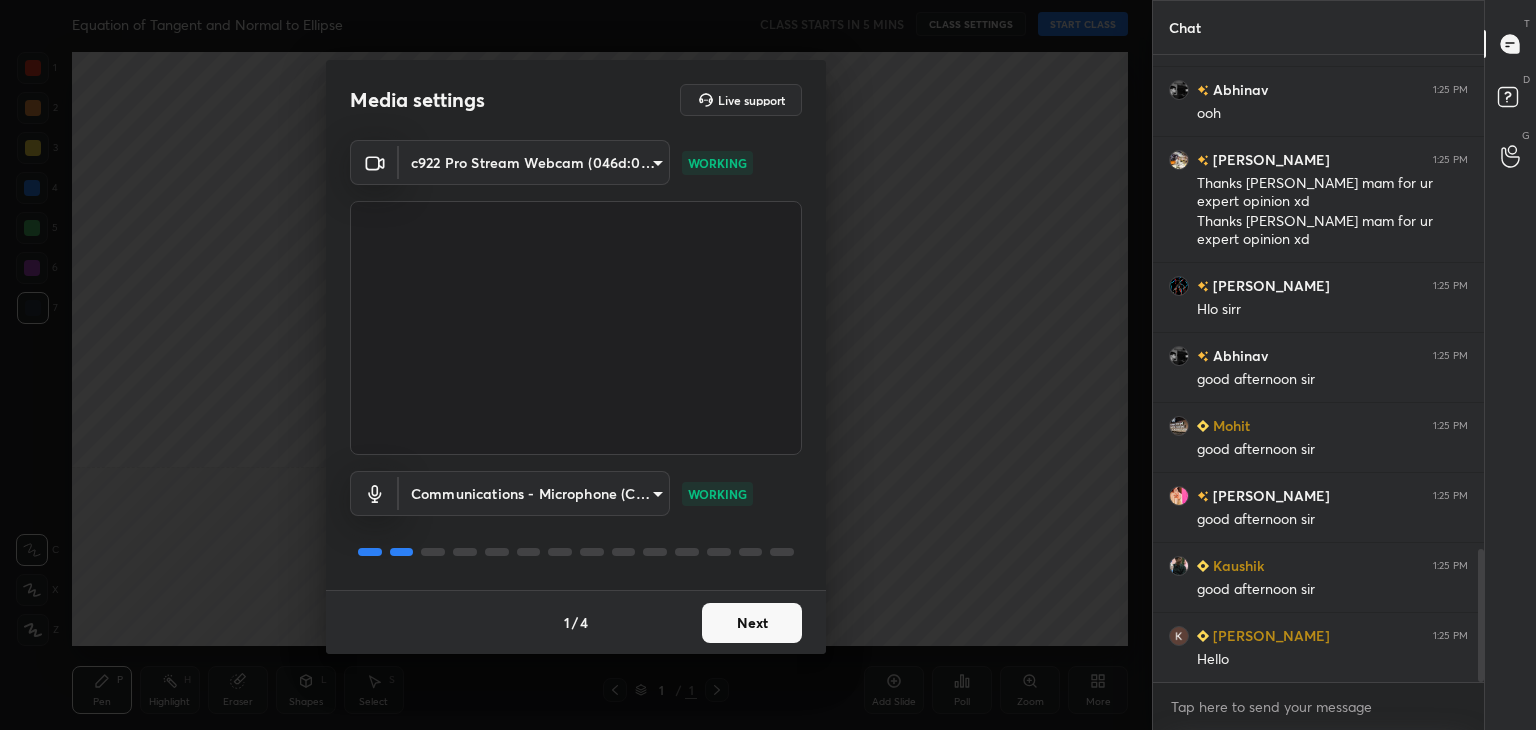 scroll, scrollTop: 2338, scrollLeft: 0, axis: vertical 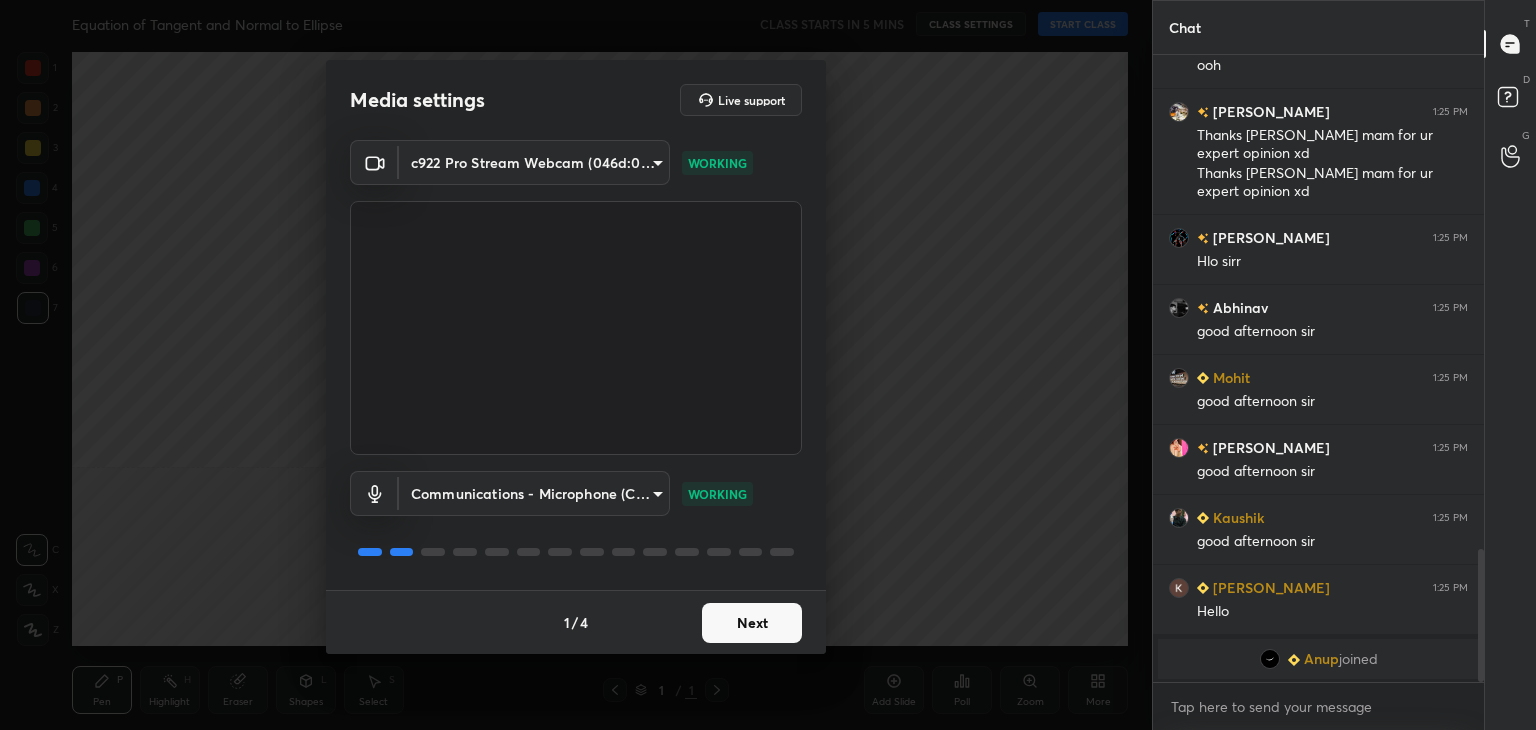 drag, startPoint x: 337, startPoint y: 542, endPoint x: 346, endPoint y: 527, distance: 17.492855 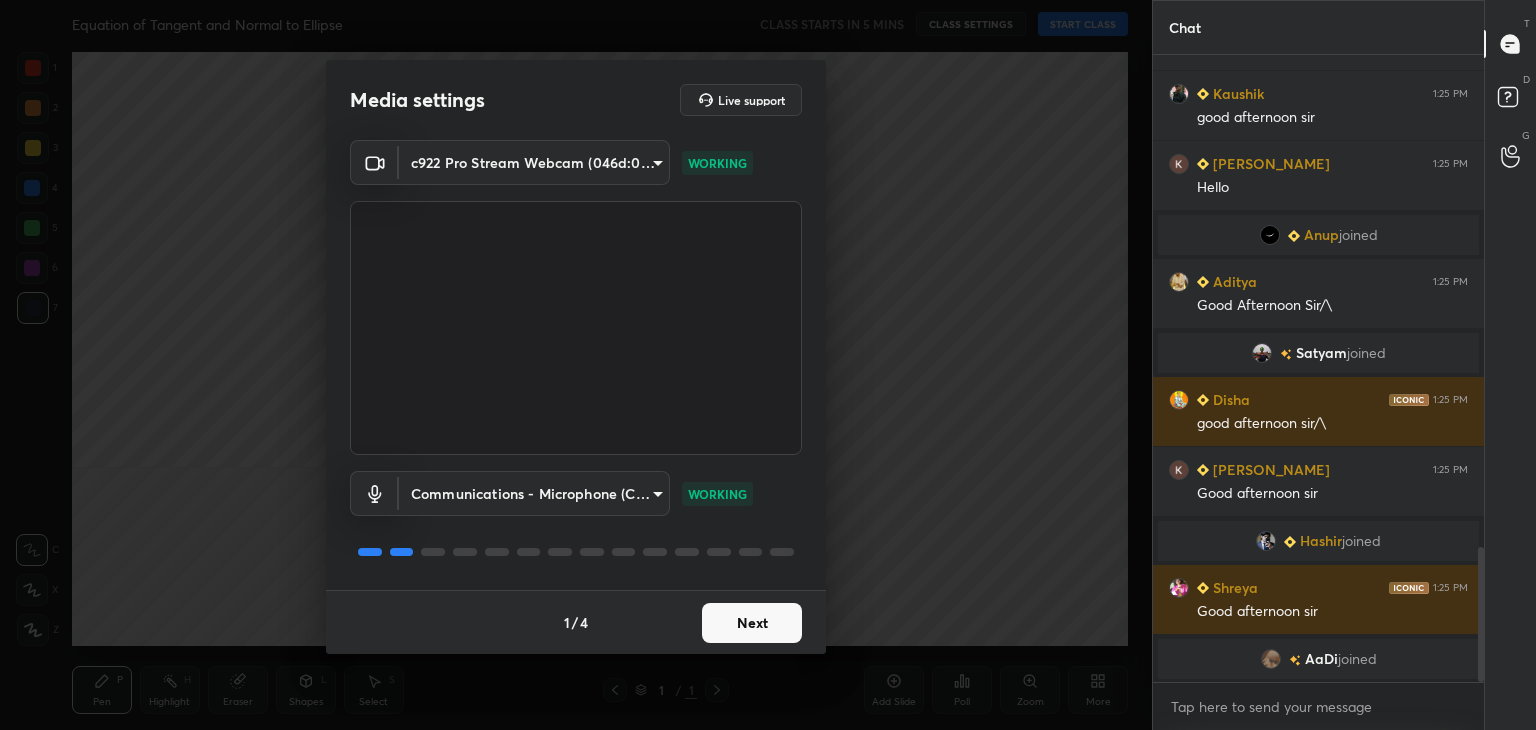scroll, scrollTop: 2316, scrollLeft: 0, axis: vertical 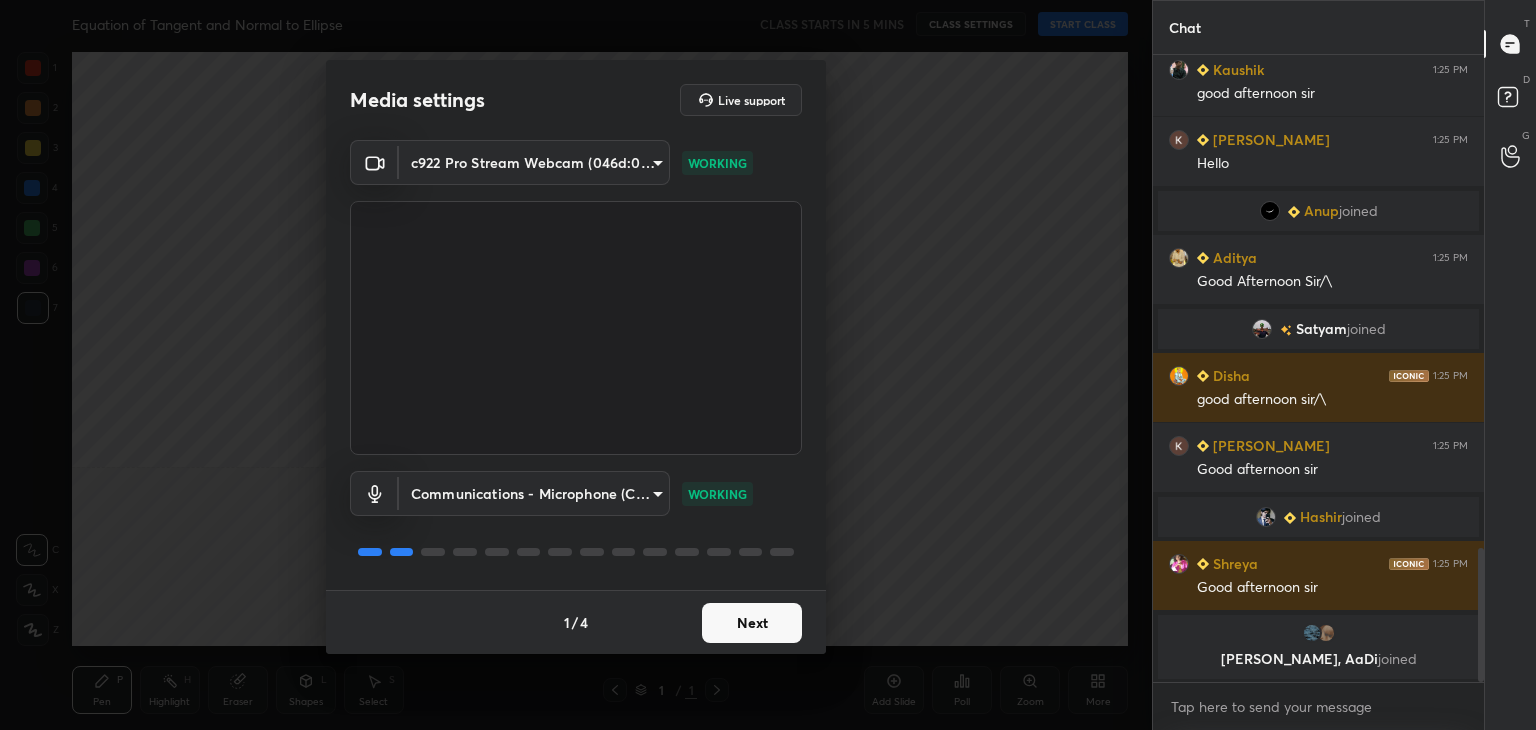 click on "Next" at bounding box center (752, 623) 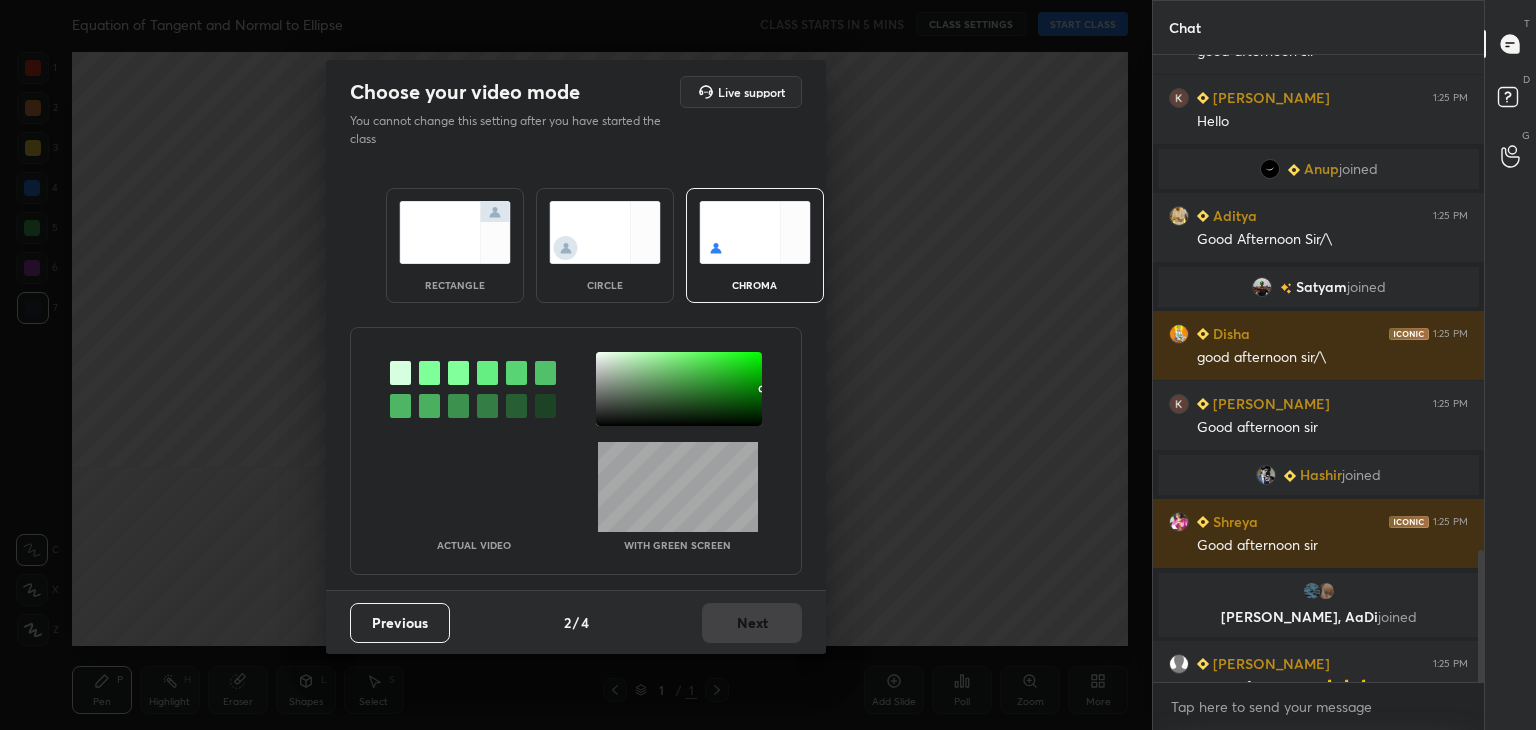 scroll, scrollTop: 2344, scrollLeft: 0, axis: vertical 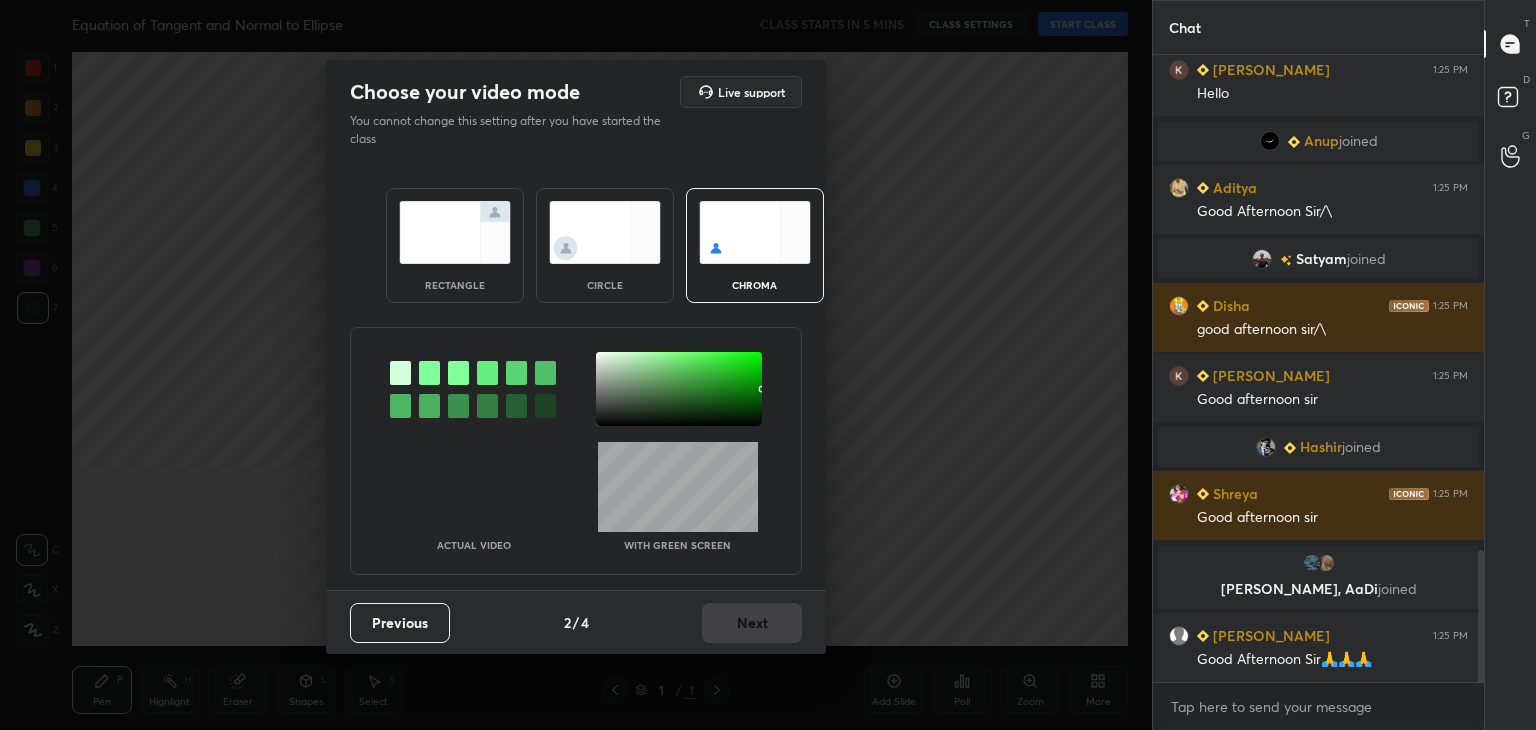 click at bounding box center (679, 389) 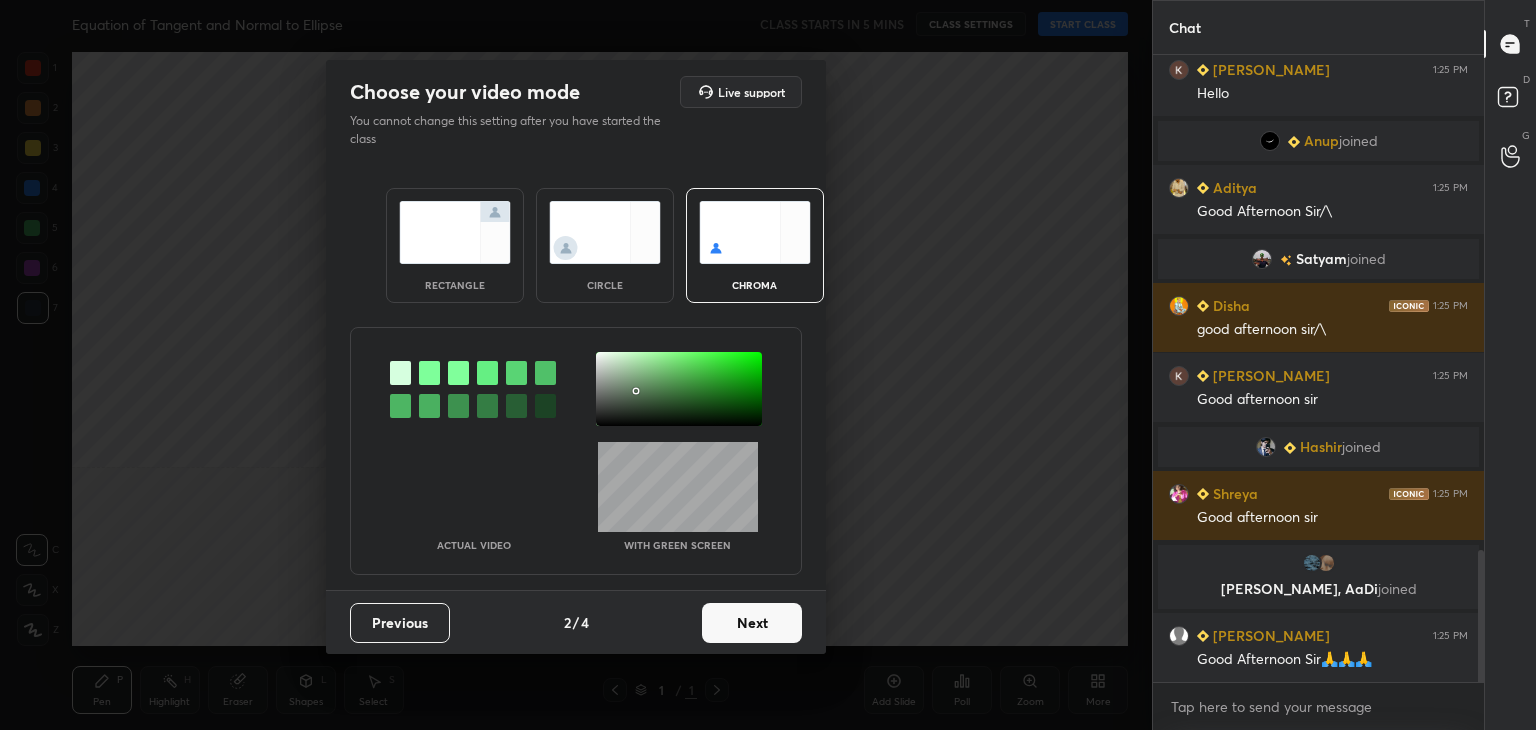 scroll, scrollTop: 2414, scrollLeft: 0, axis: vertical 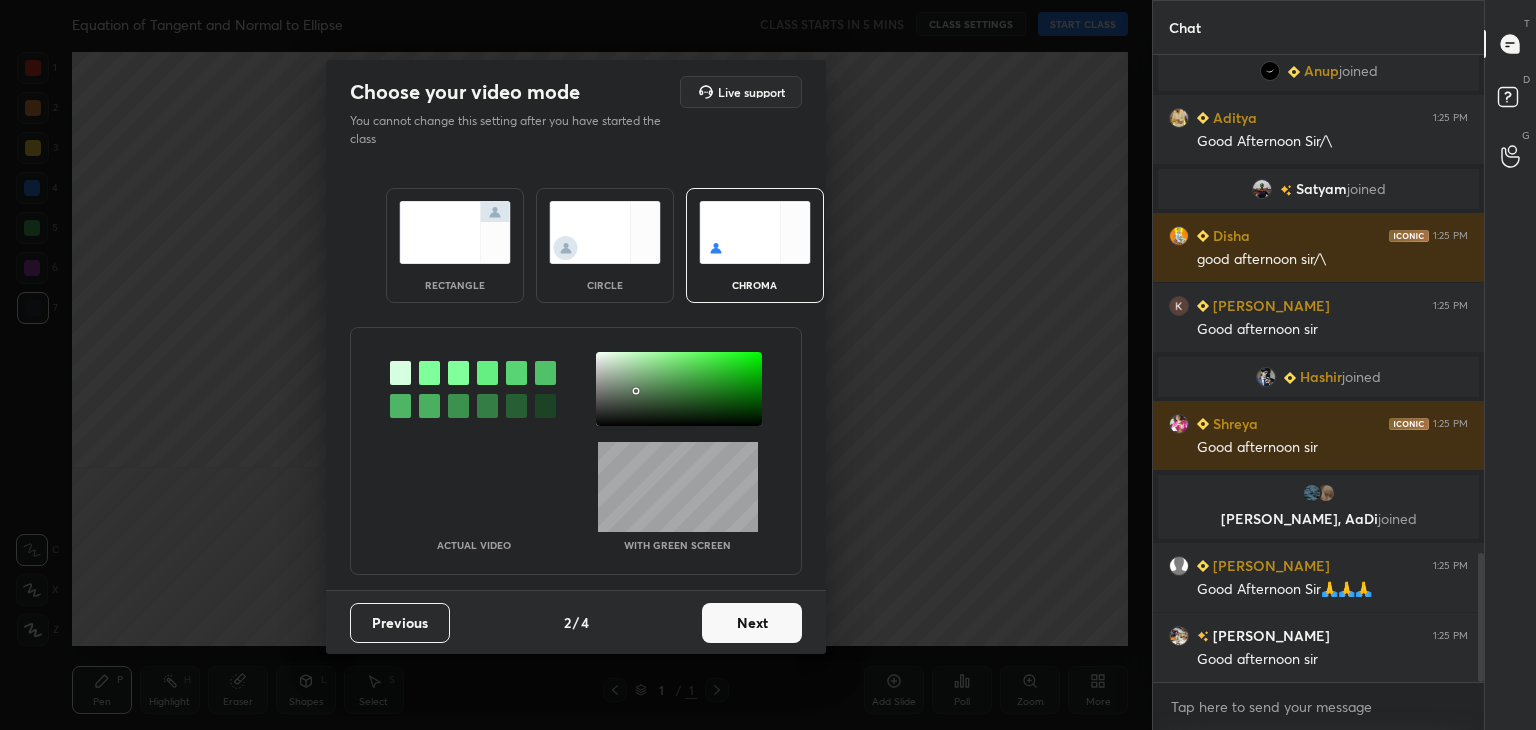 click on "Next" at bounding box center (752, 623) 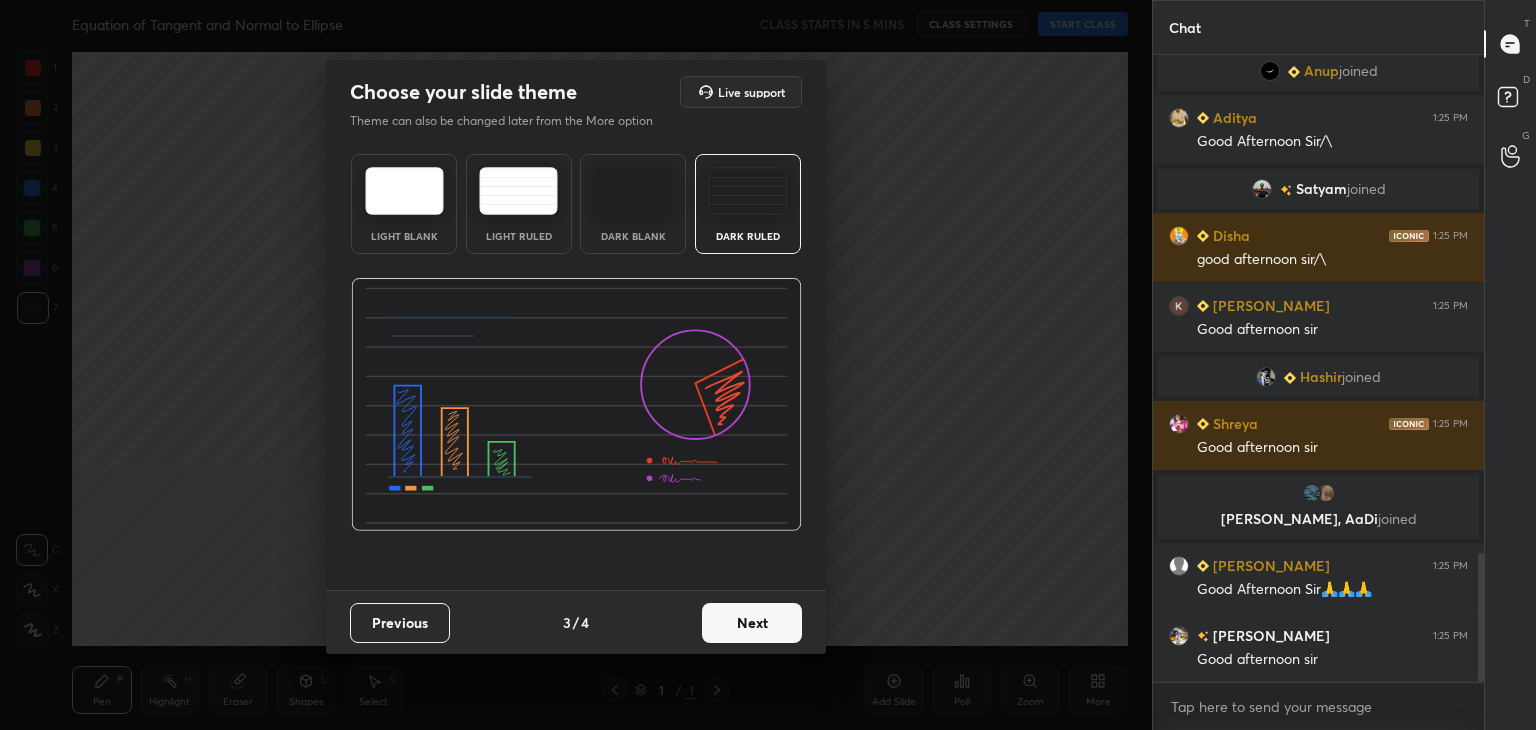 scroll, scrollTop: 2484, scrollLeft: 0, axis: vertical 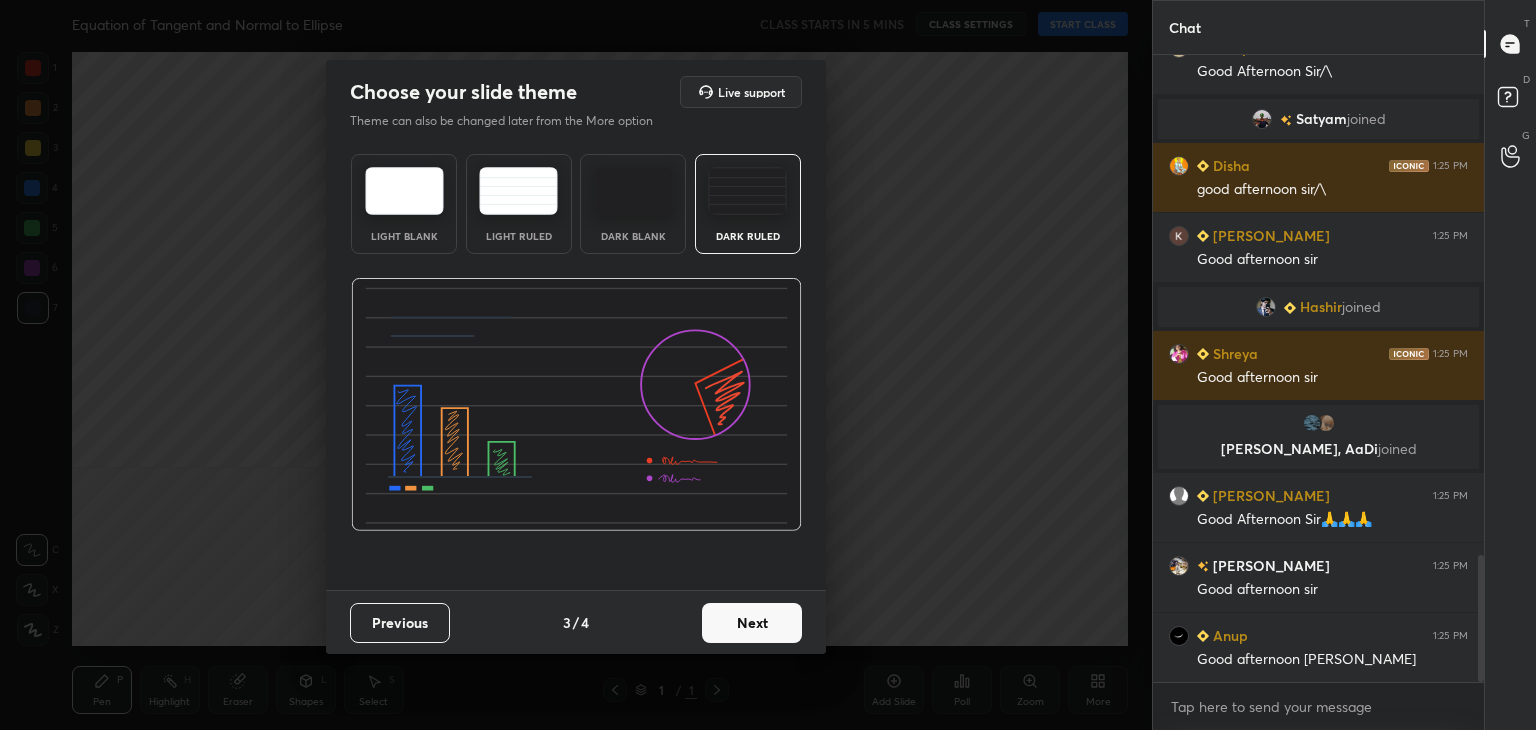 click on "Next" at bounding box center (752, 623) 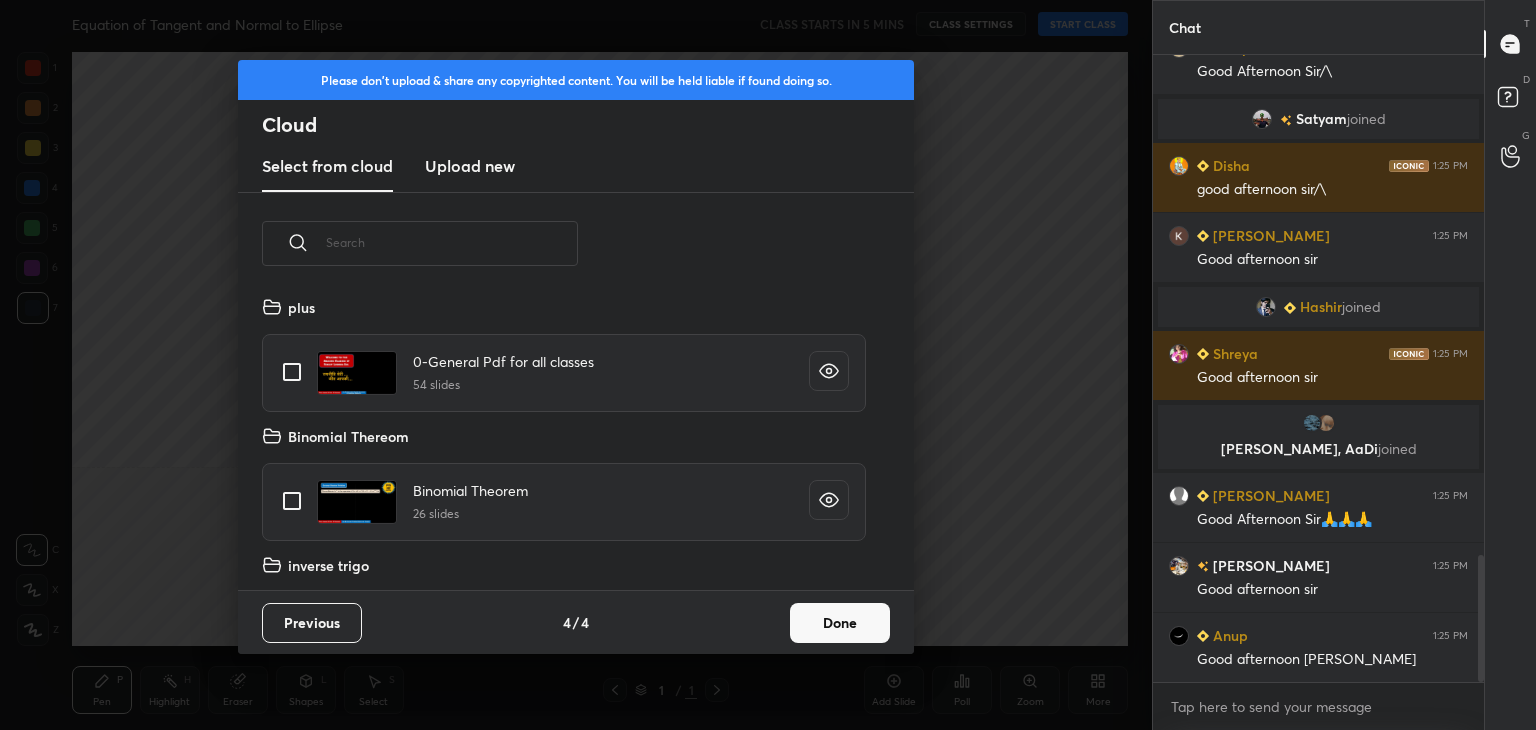 scroll, scrollTop: 6, scrollLeft: 10, axis: both 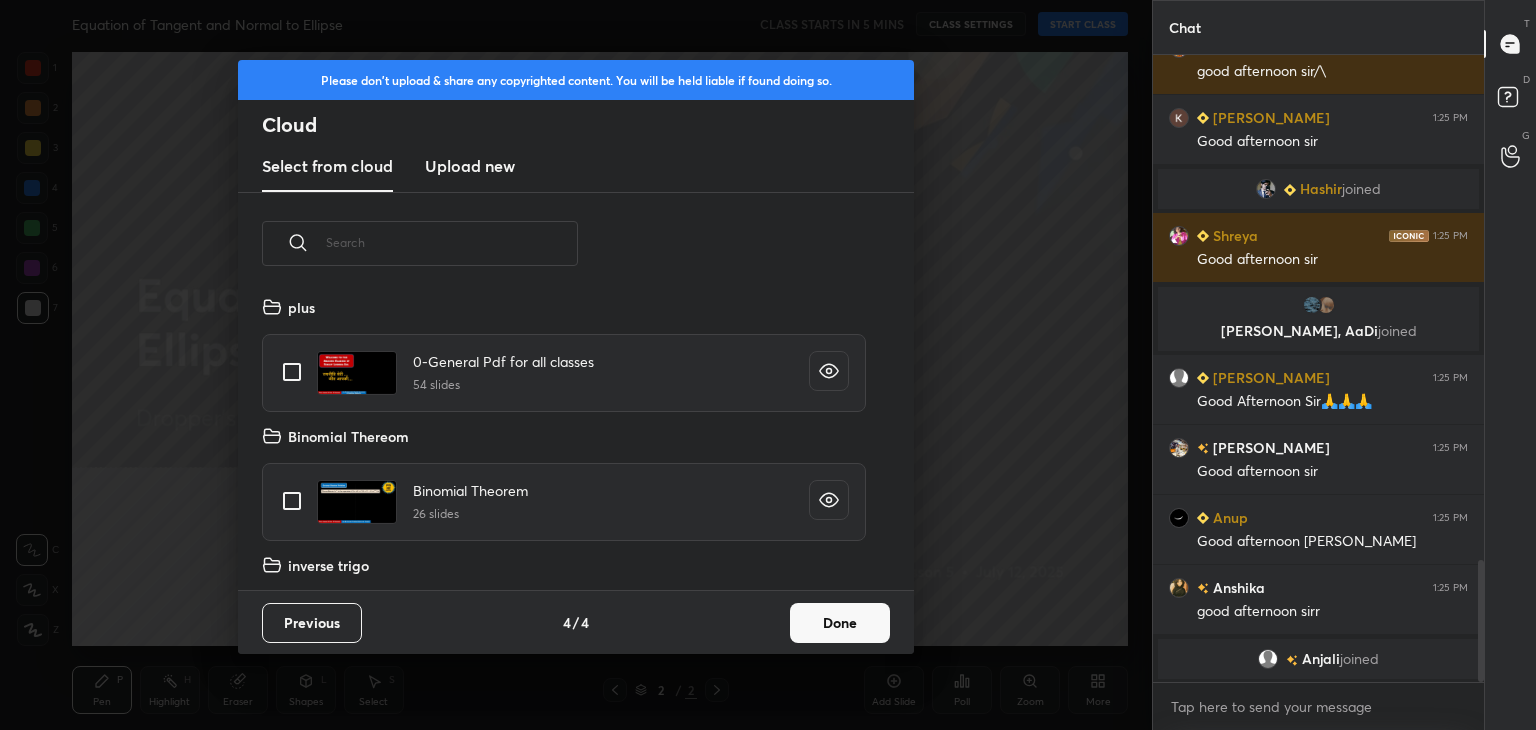 click on "Done" at bounding box center (840, 623) 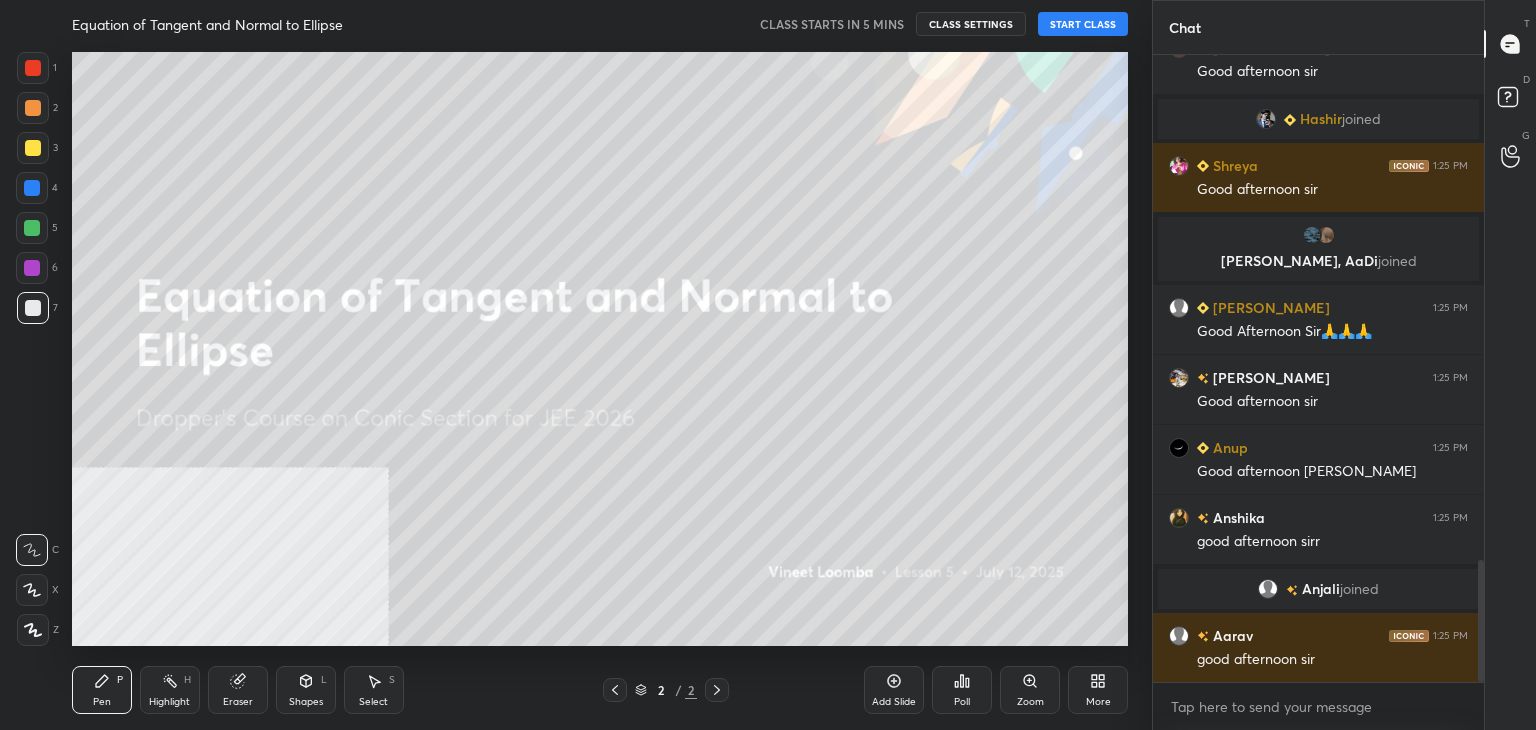 scroll, scrollTop: 2590, scrollLeft: 0, axis: vertical 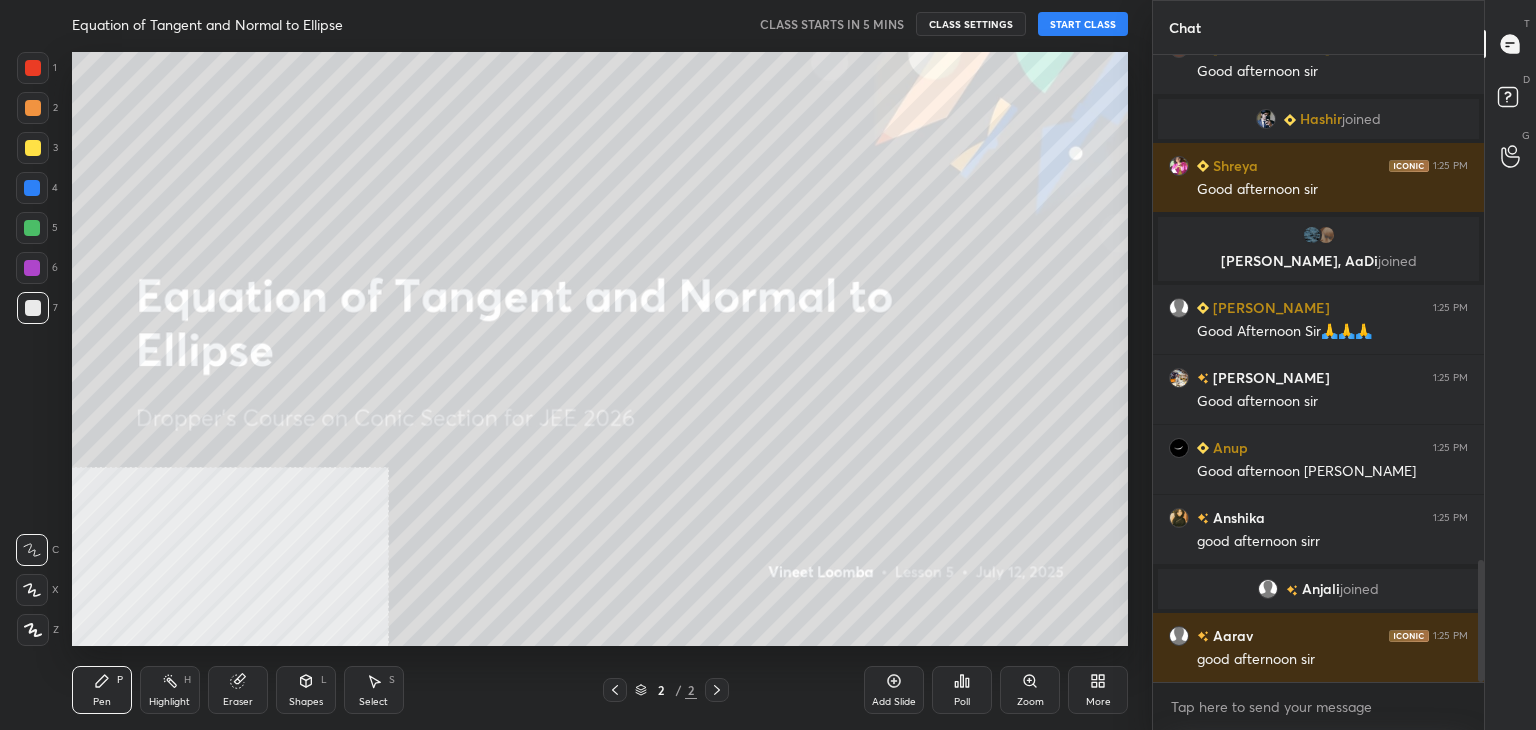 drag, startPoint x: 904, startPoint y: 694, endPoint x: 926, endPoint y: 641, distance: 57.384666 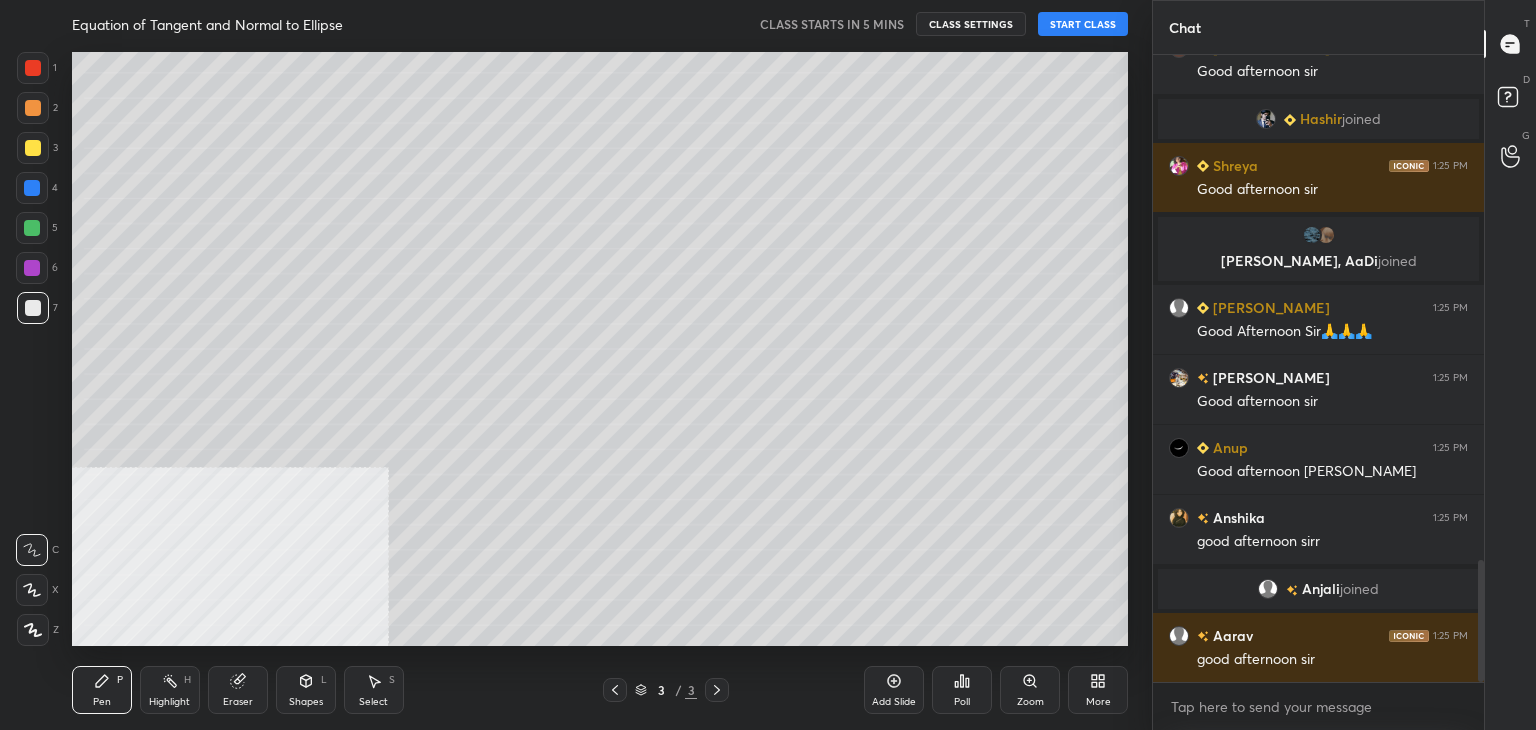 scroll 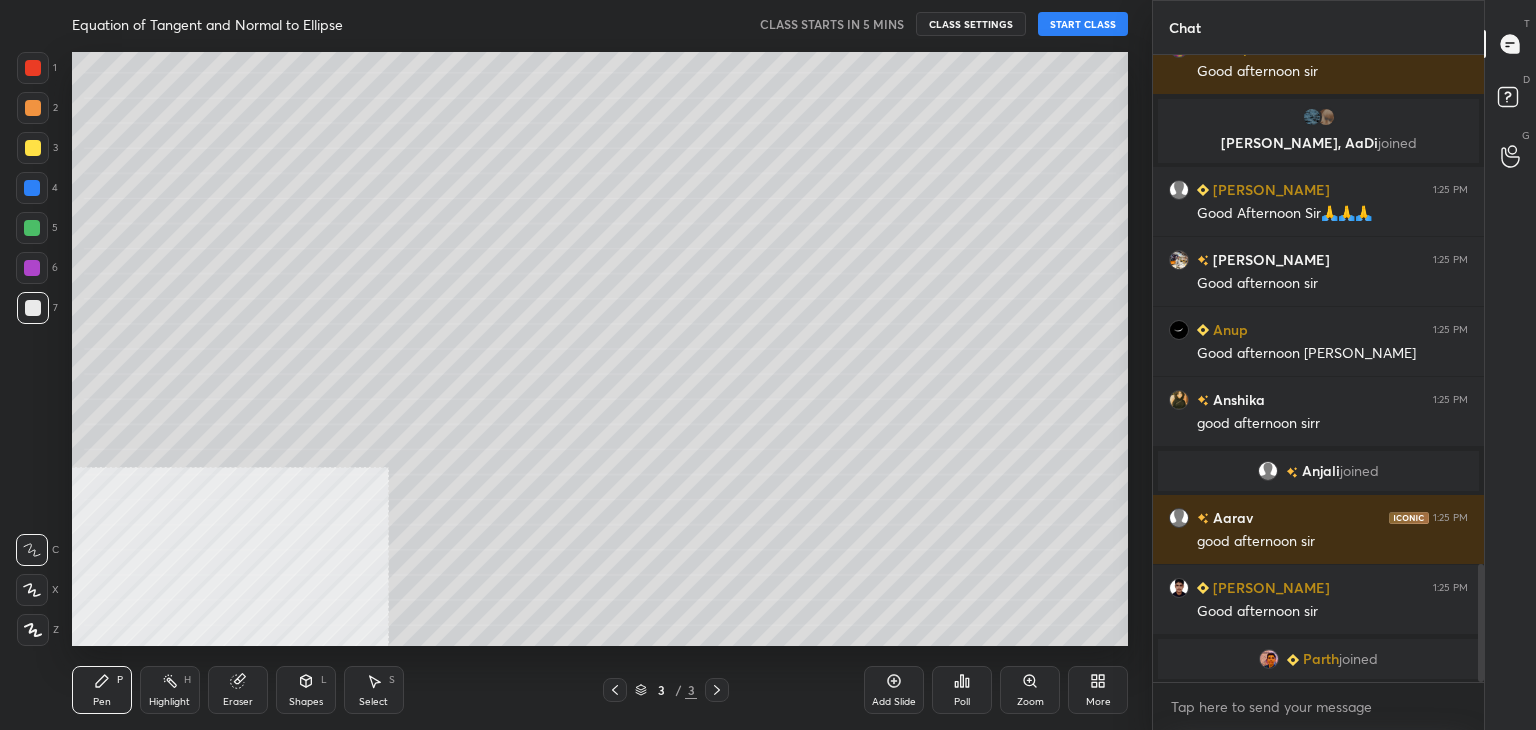 click on "START CLASS" at bounding box center (1083, 24) 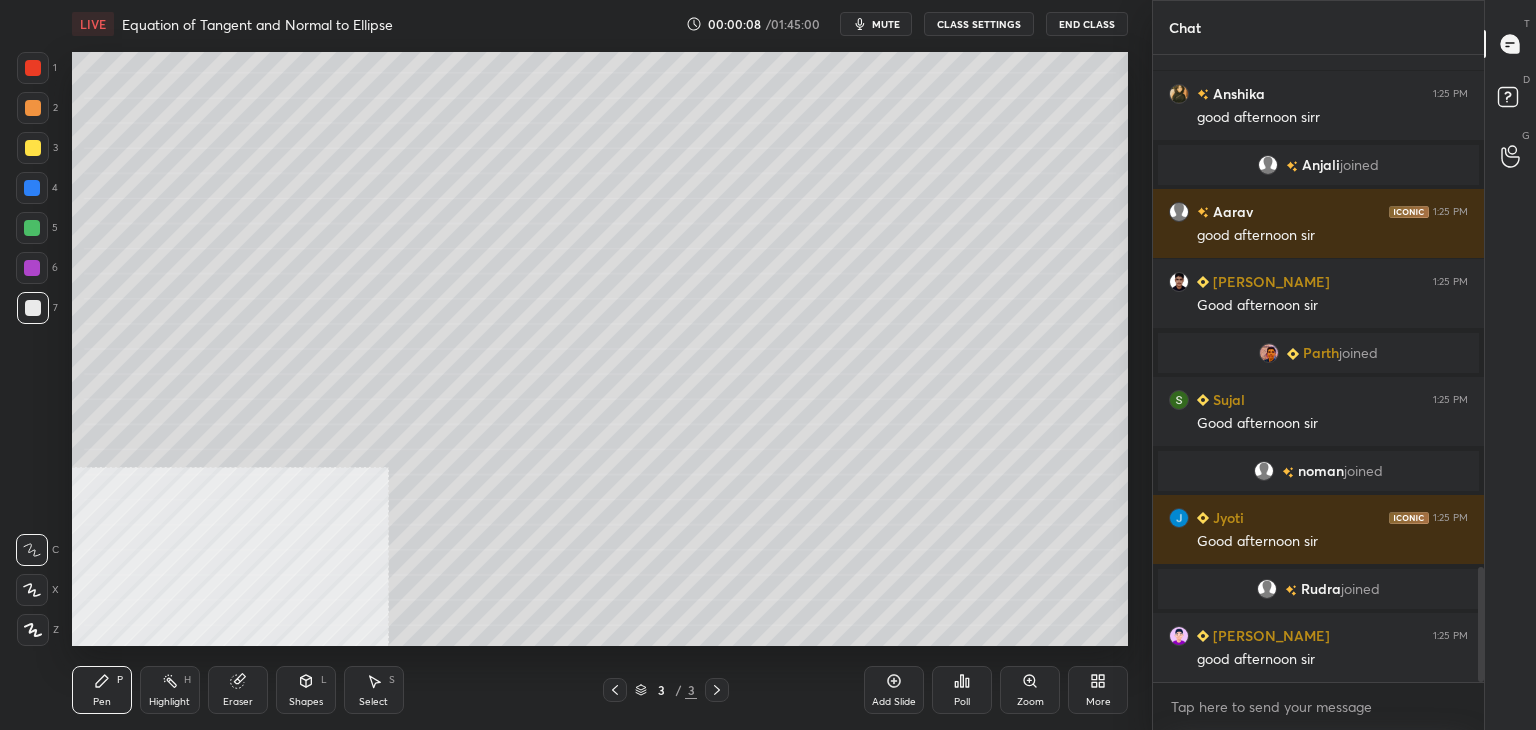 click on "CLASS SETTINGS" at bounding box center (979, 24) 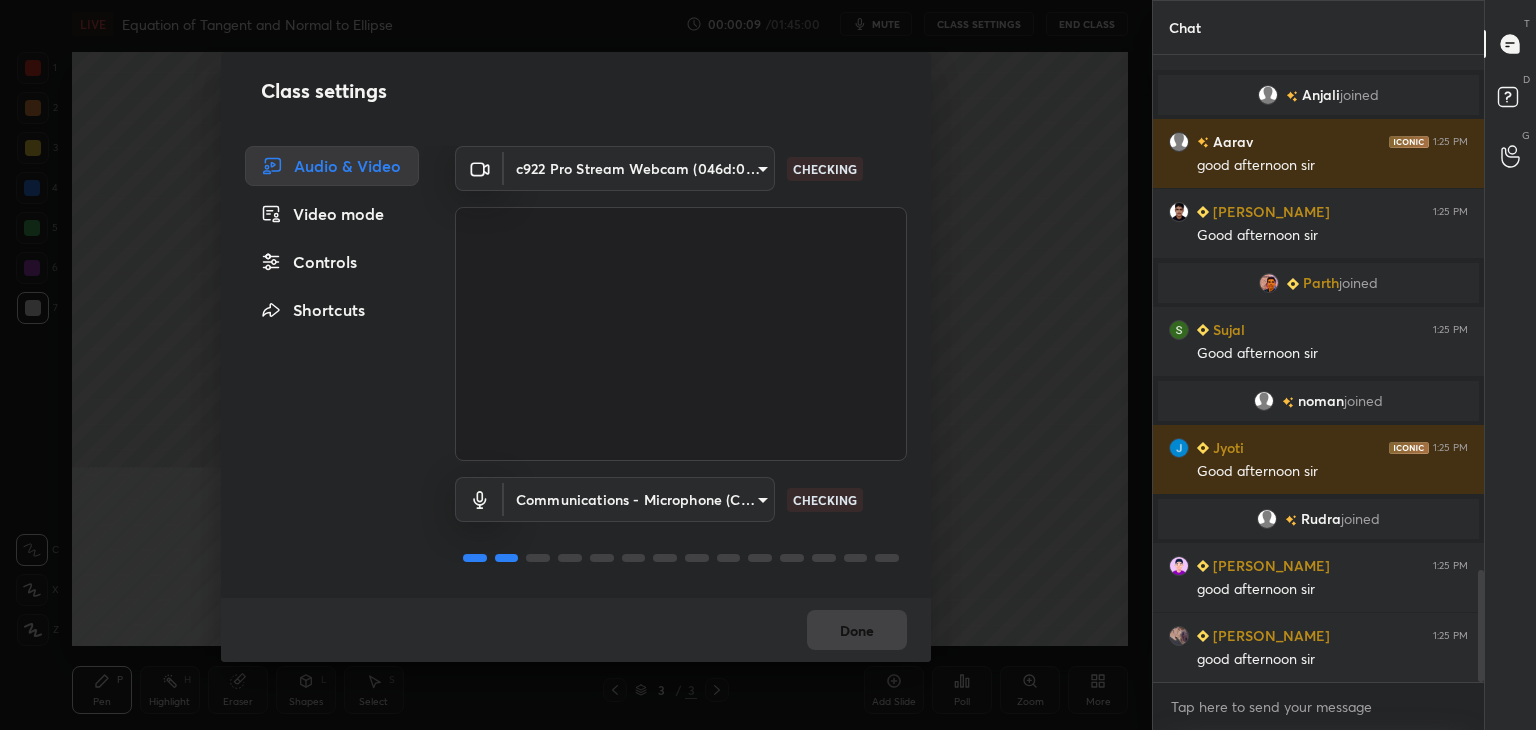 drag, startPoint x: 351, startPoint y: 257, endPoint x: 423, endPoint y: 297, distance: 82.36504 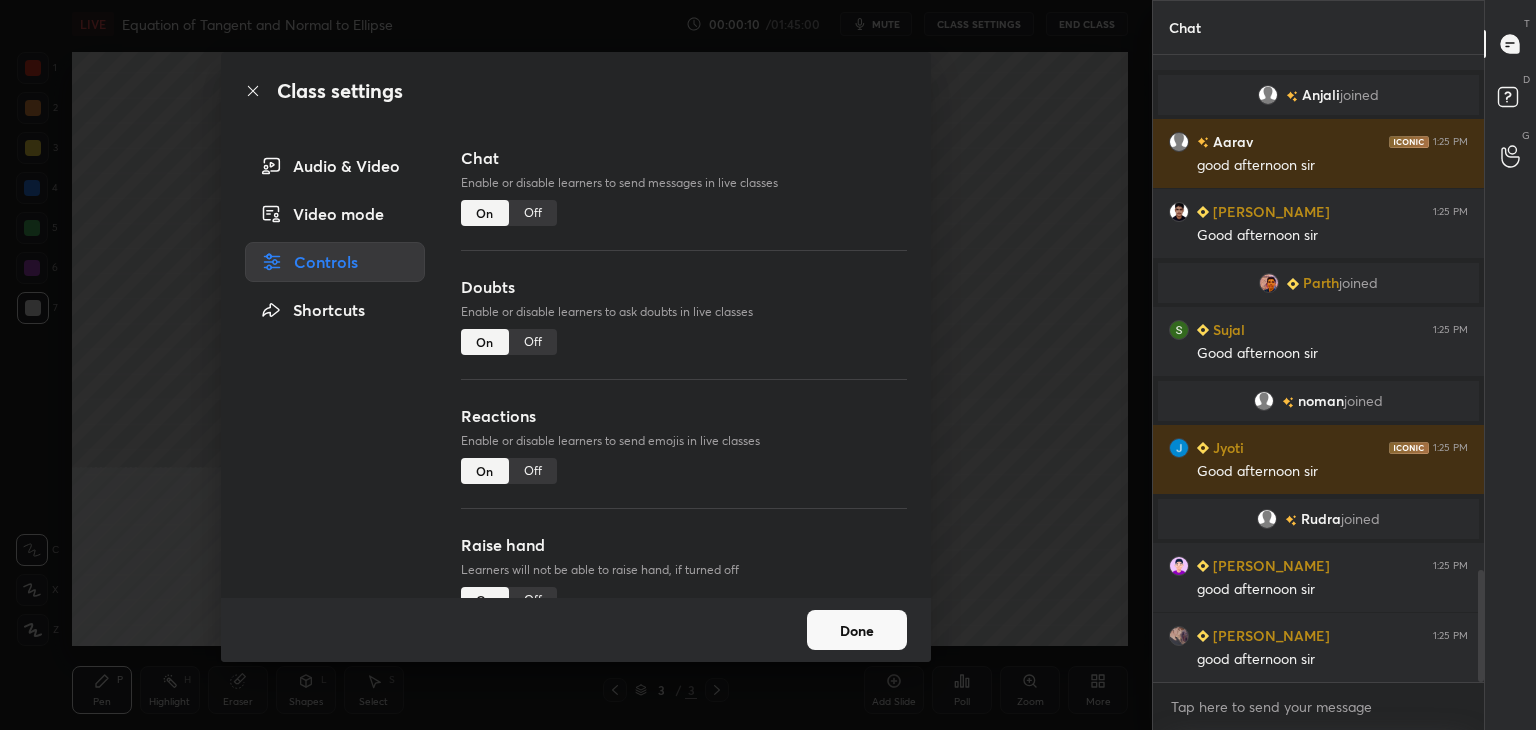 click on "Off" at bounding box center [533, 342] 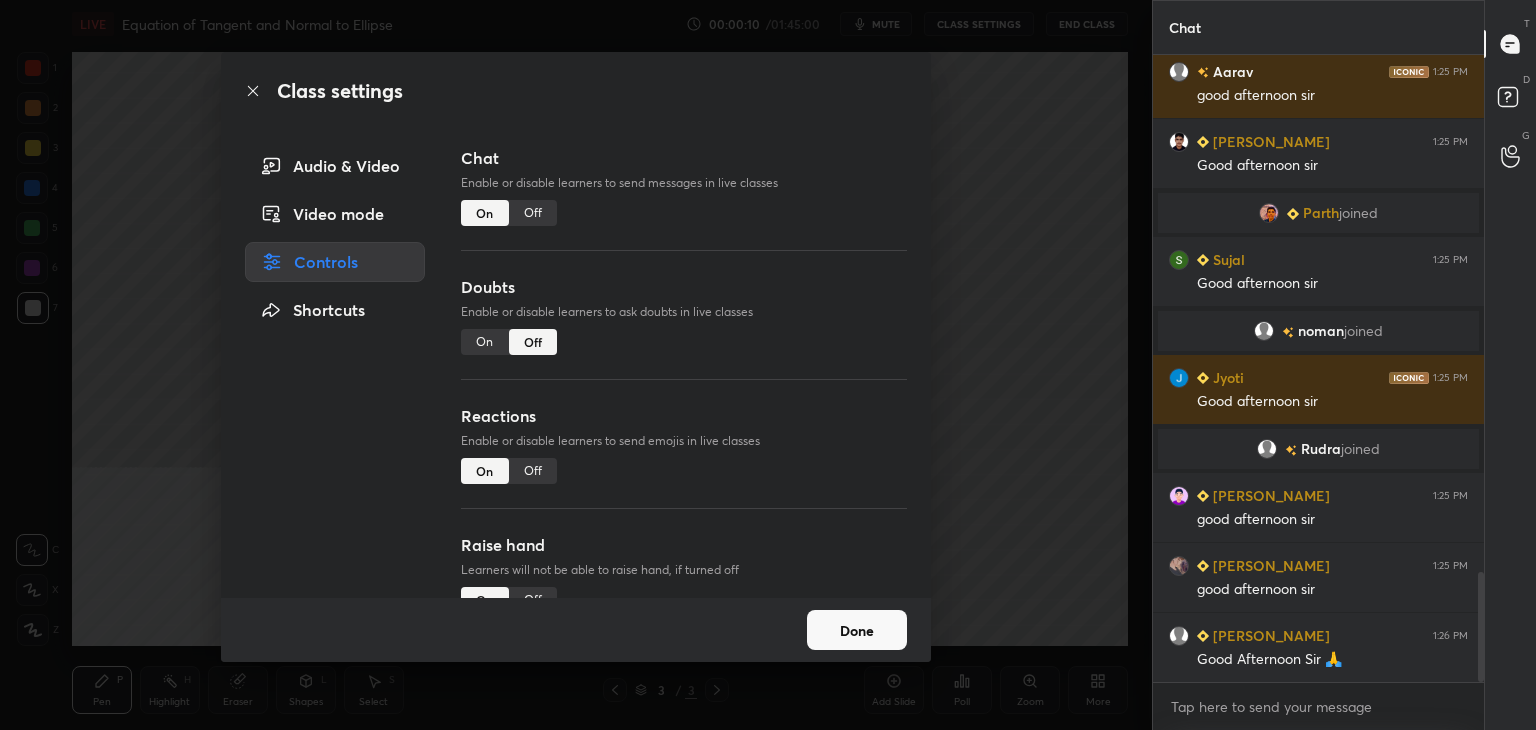 drag, startPoint x: 526, startPoint y: 481, endPoint x: 519, endPoint y: 533, distance: 52.46904 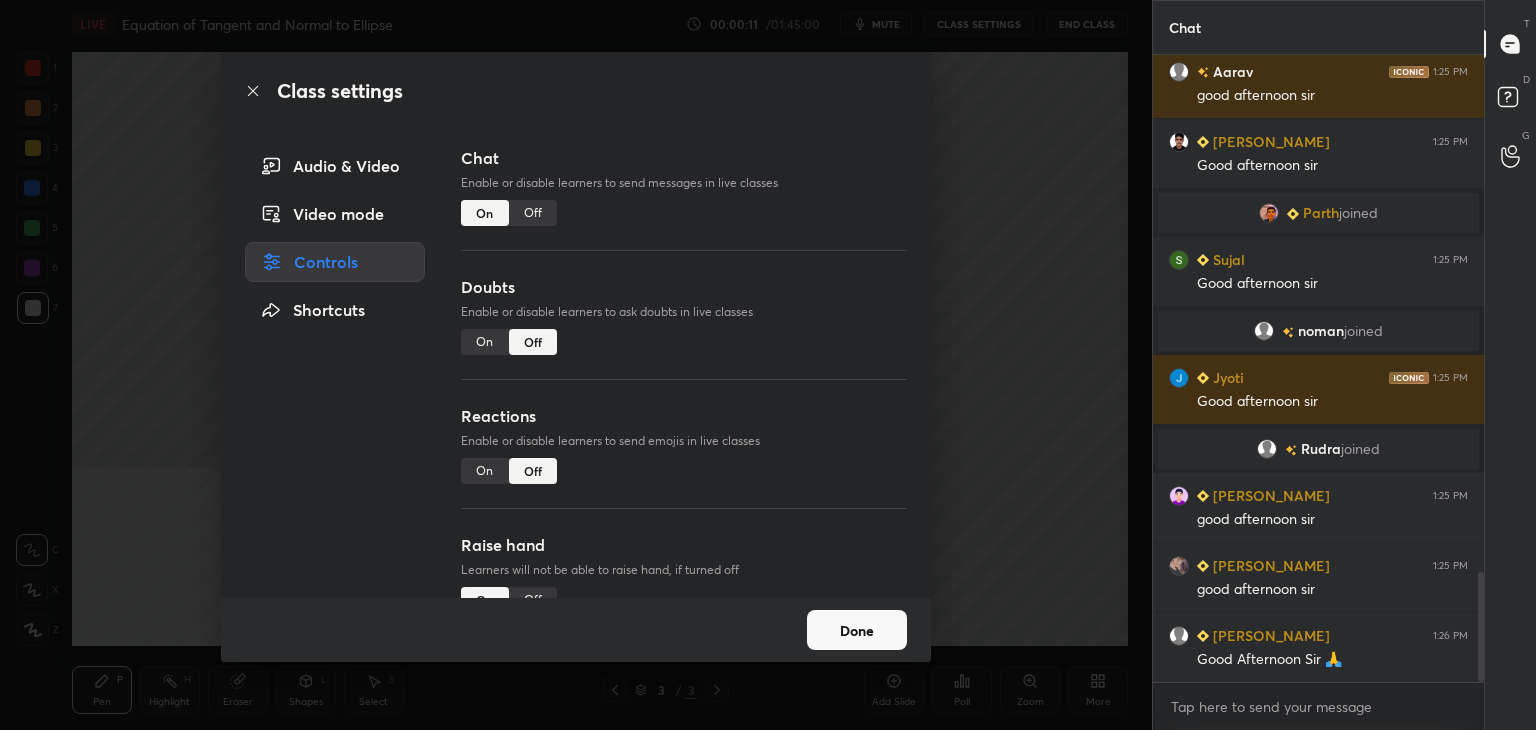 click on "Raise hand Learners will not be able to raise hand, if turned off On Off" at bounding box center [684, 597] 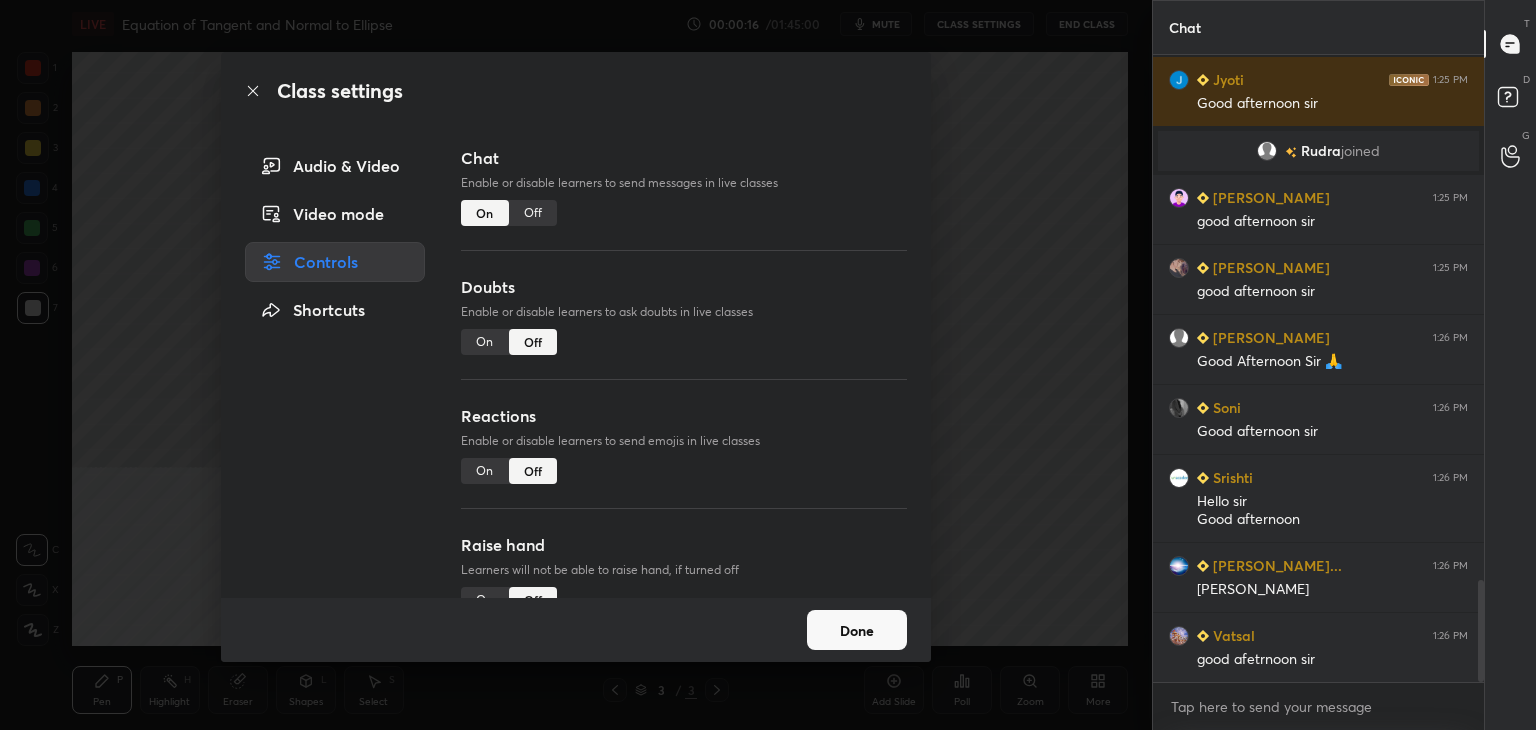 click on "Done" at bounding box center [857, 630] 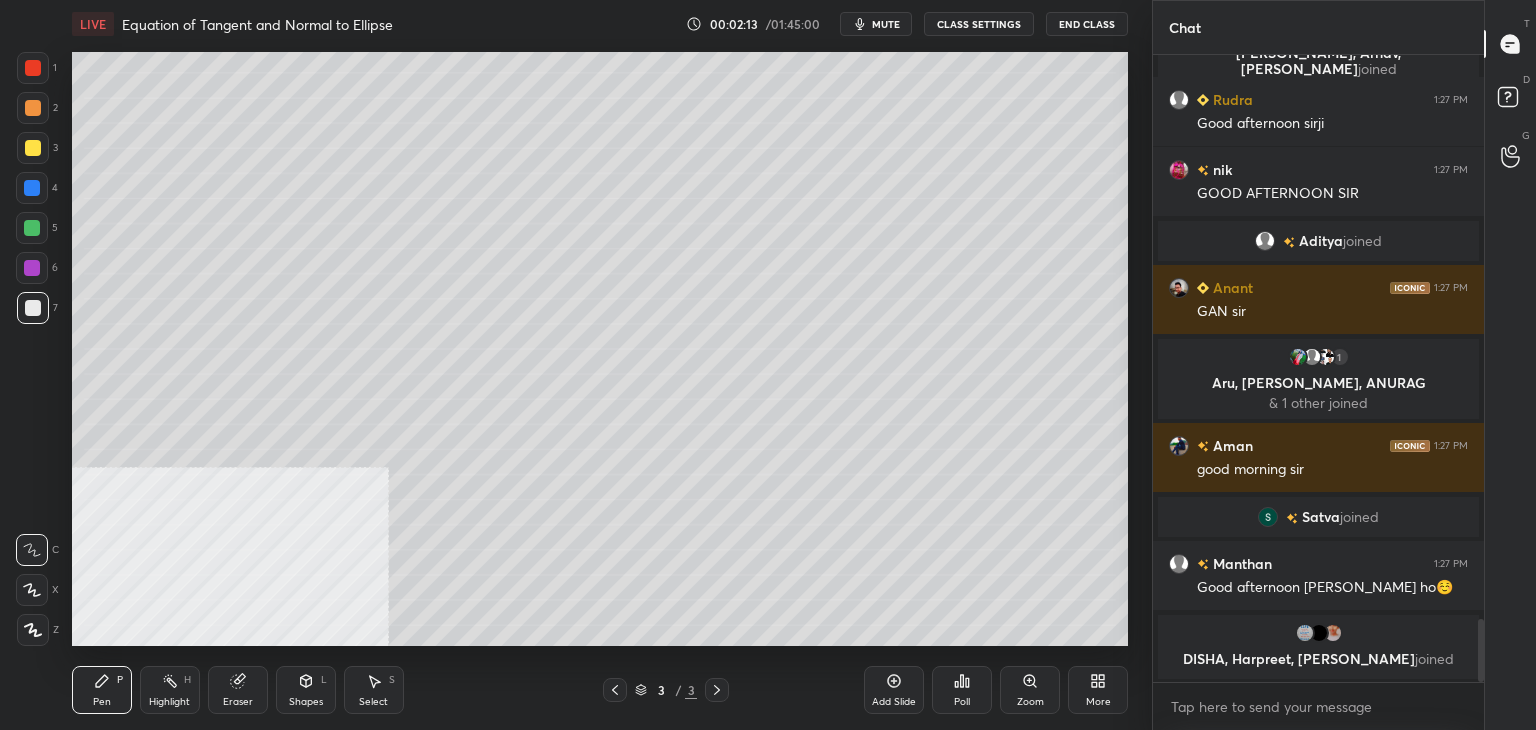 scroll, scrollTop: 5614, scrollLeft: 0, axis: vertical 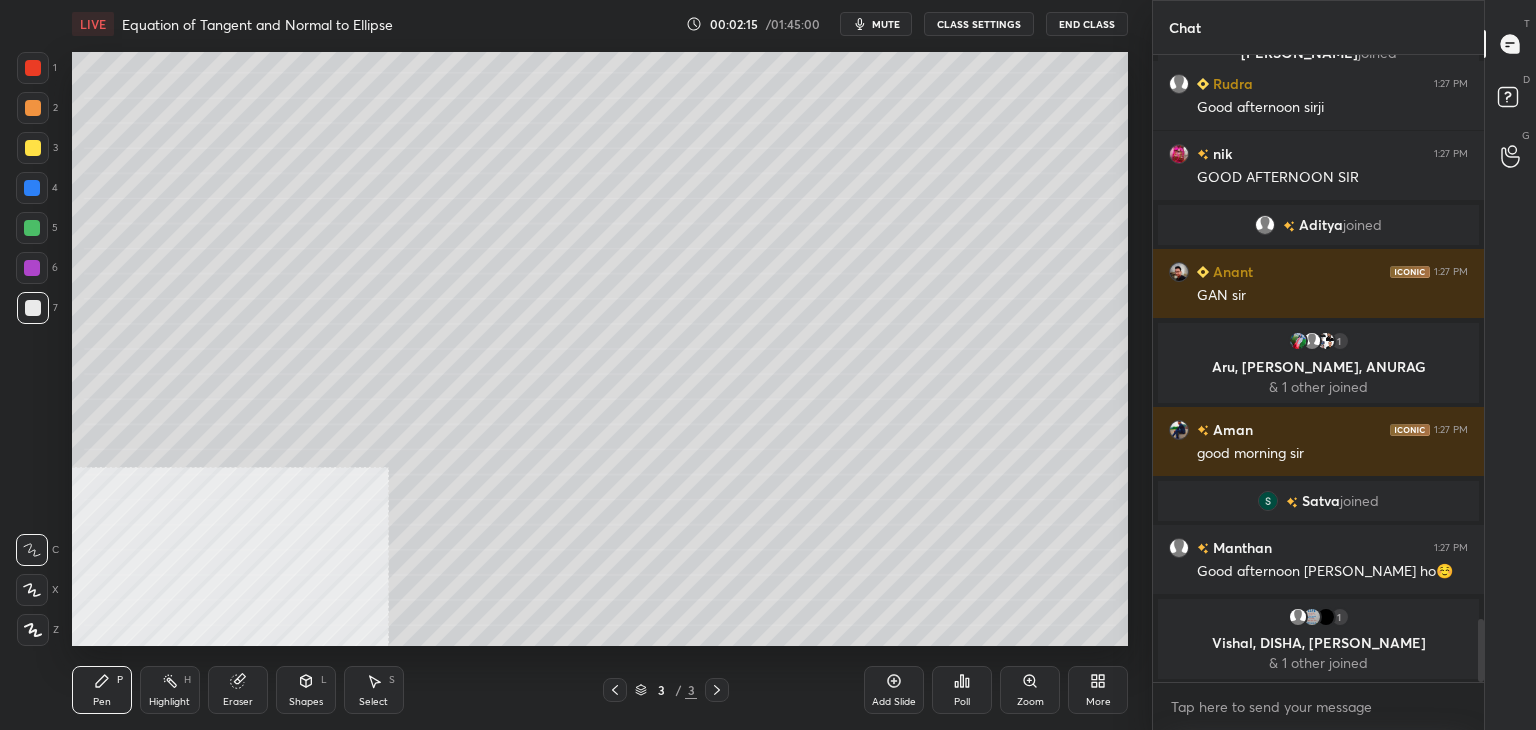 click on "More" at bounding box center [1098, 690] 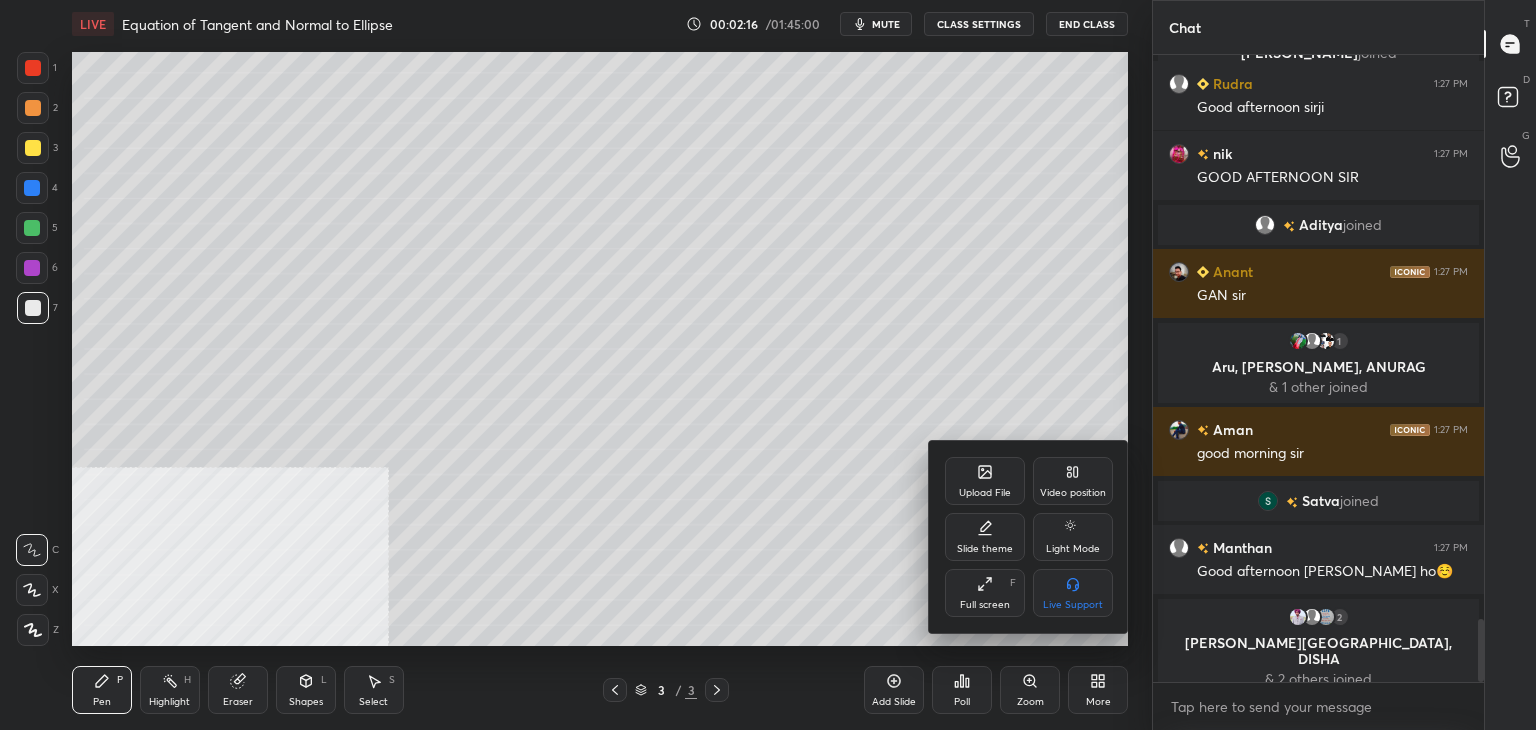 click on "Upload File" at bounding box center [985, 493] 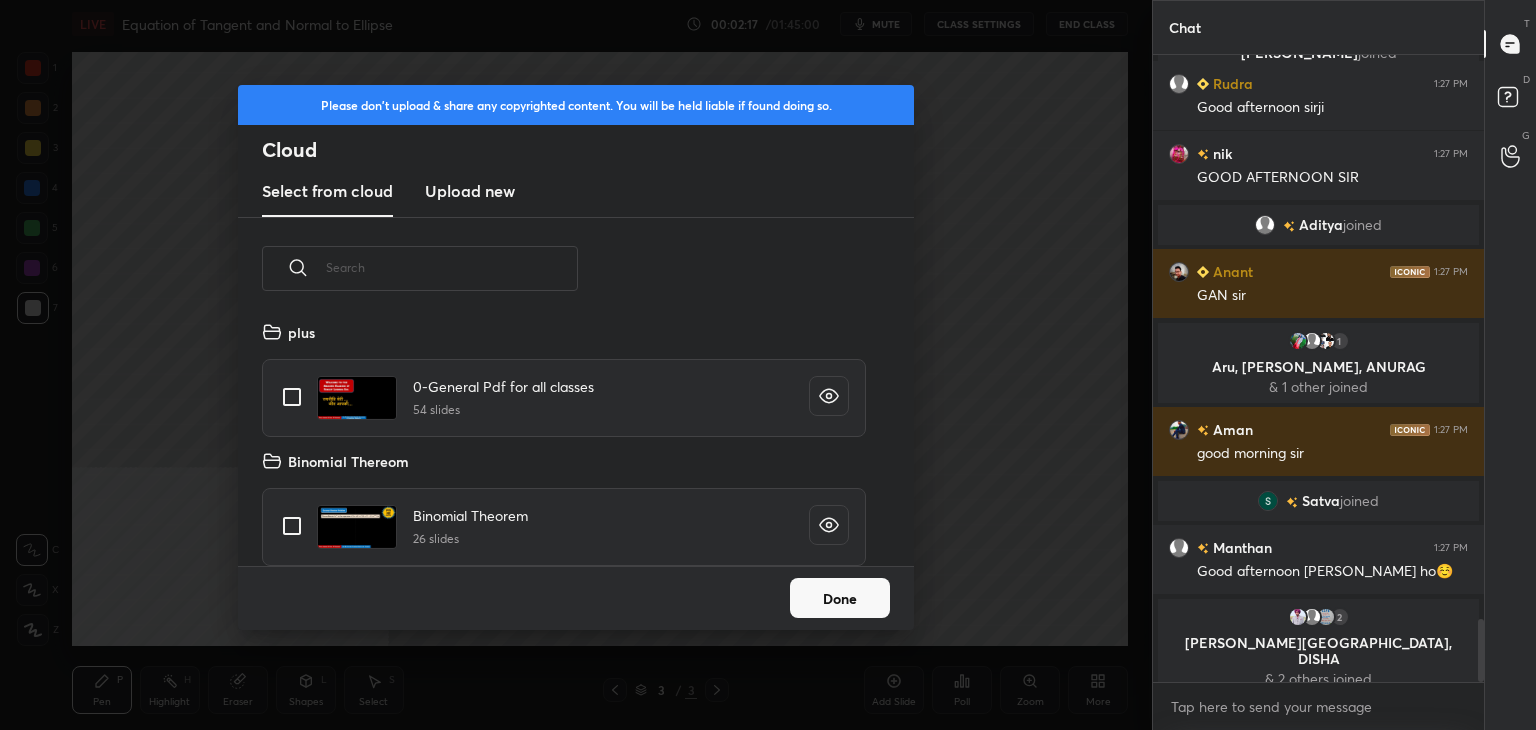 scroll, scrollTop: 5, scrollLeft: 10, axis: both 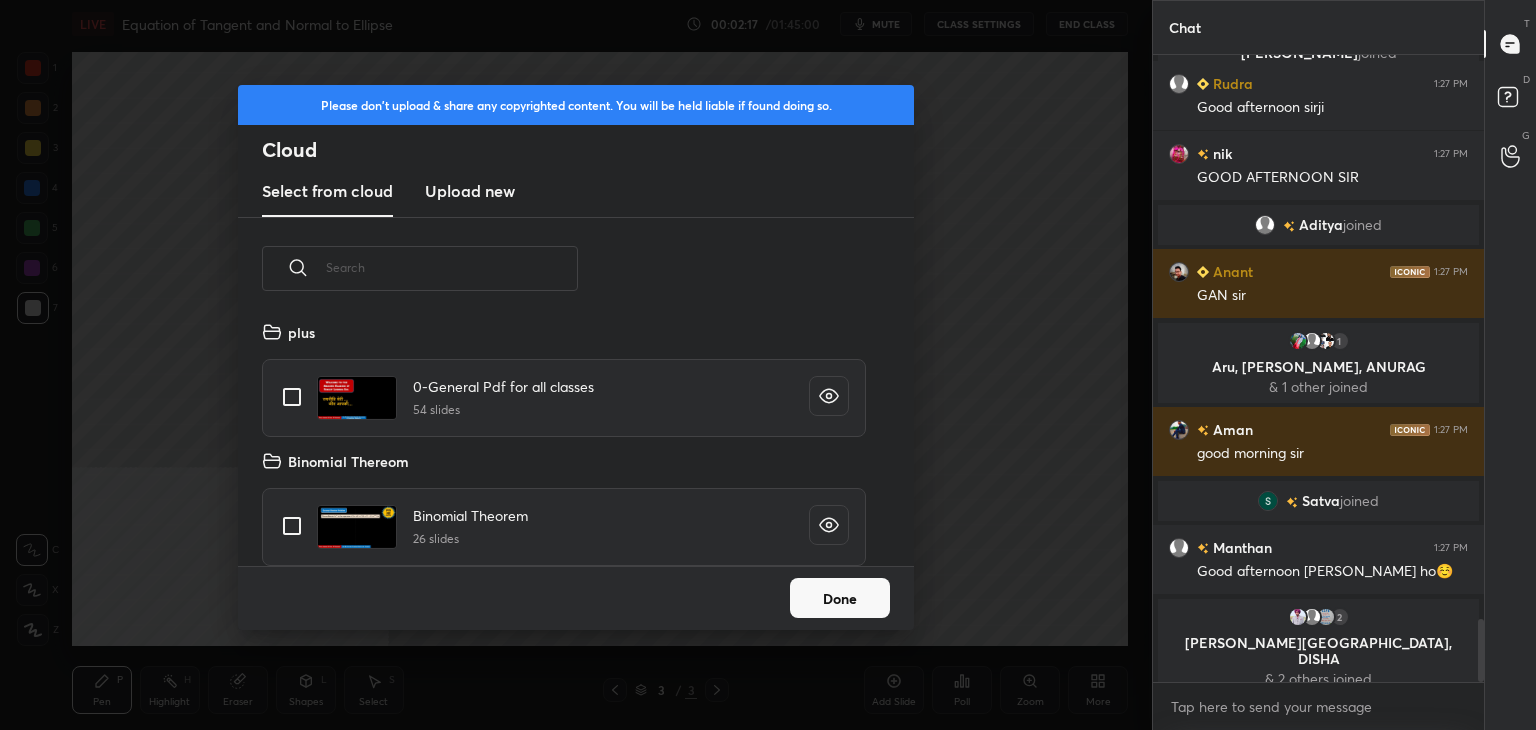 click on "Upload new" at bounding box center (470, 191) 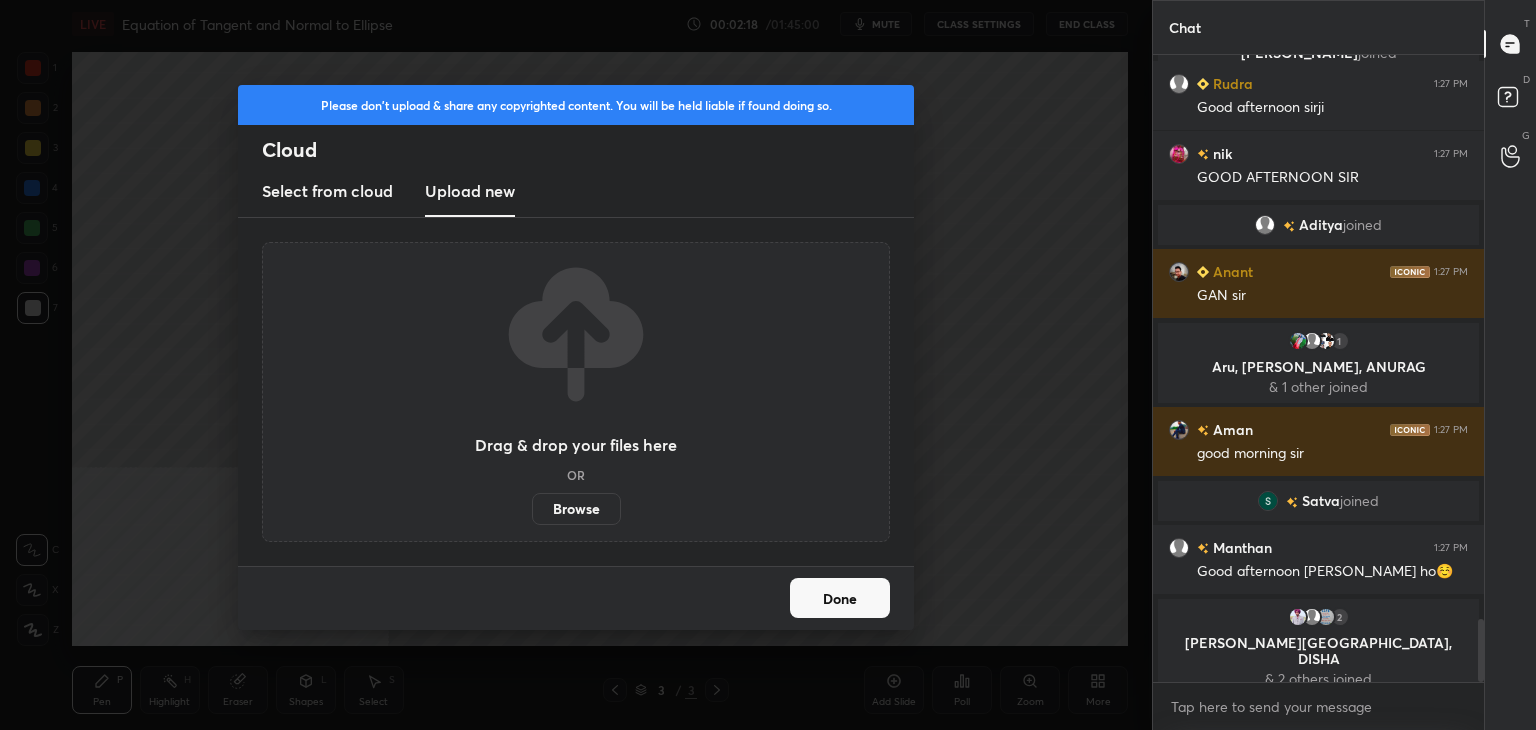 click on "Browse" at bounding box center [576, 509] 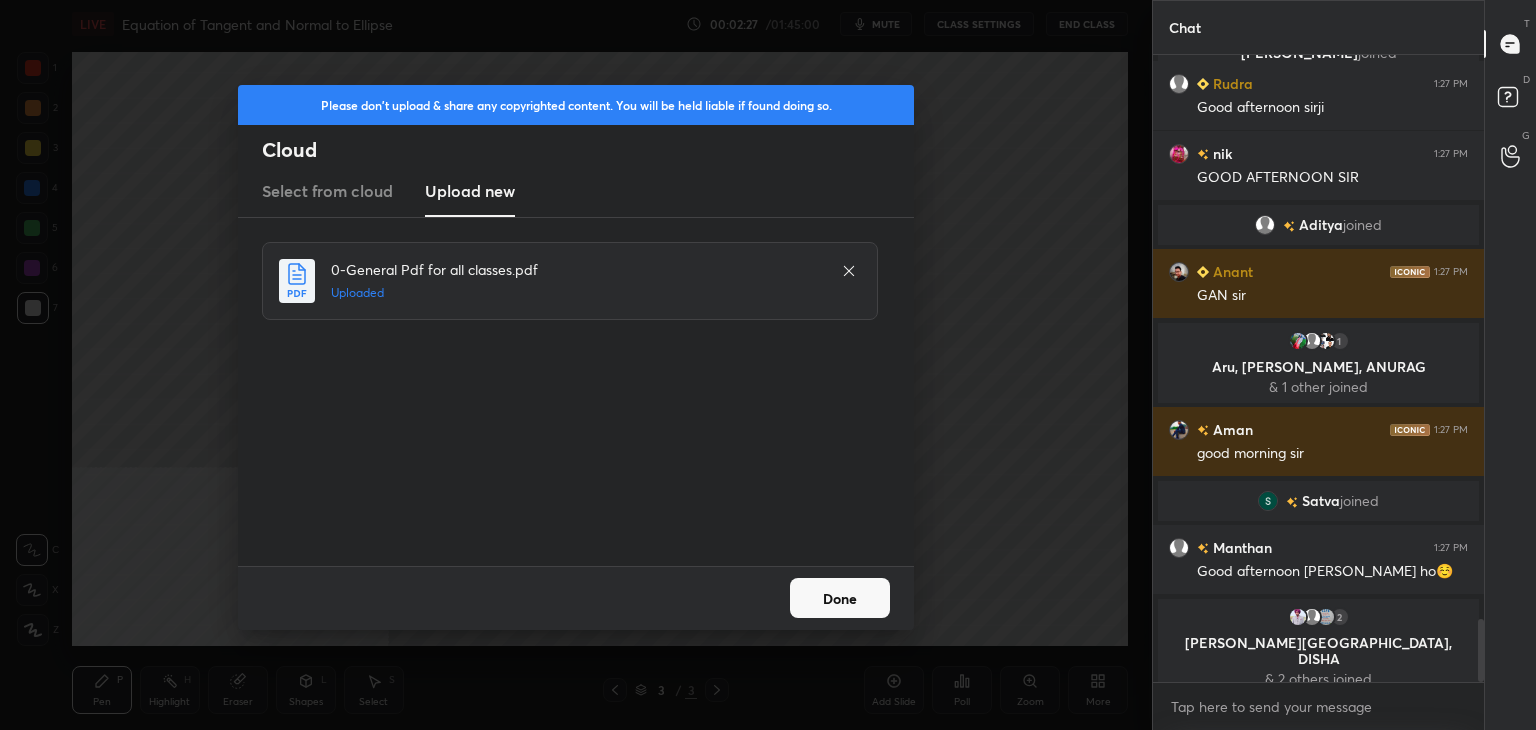click on "Done" at bounding box center [840, 598] 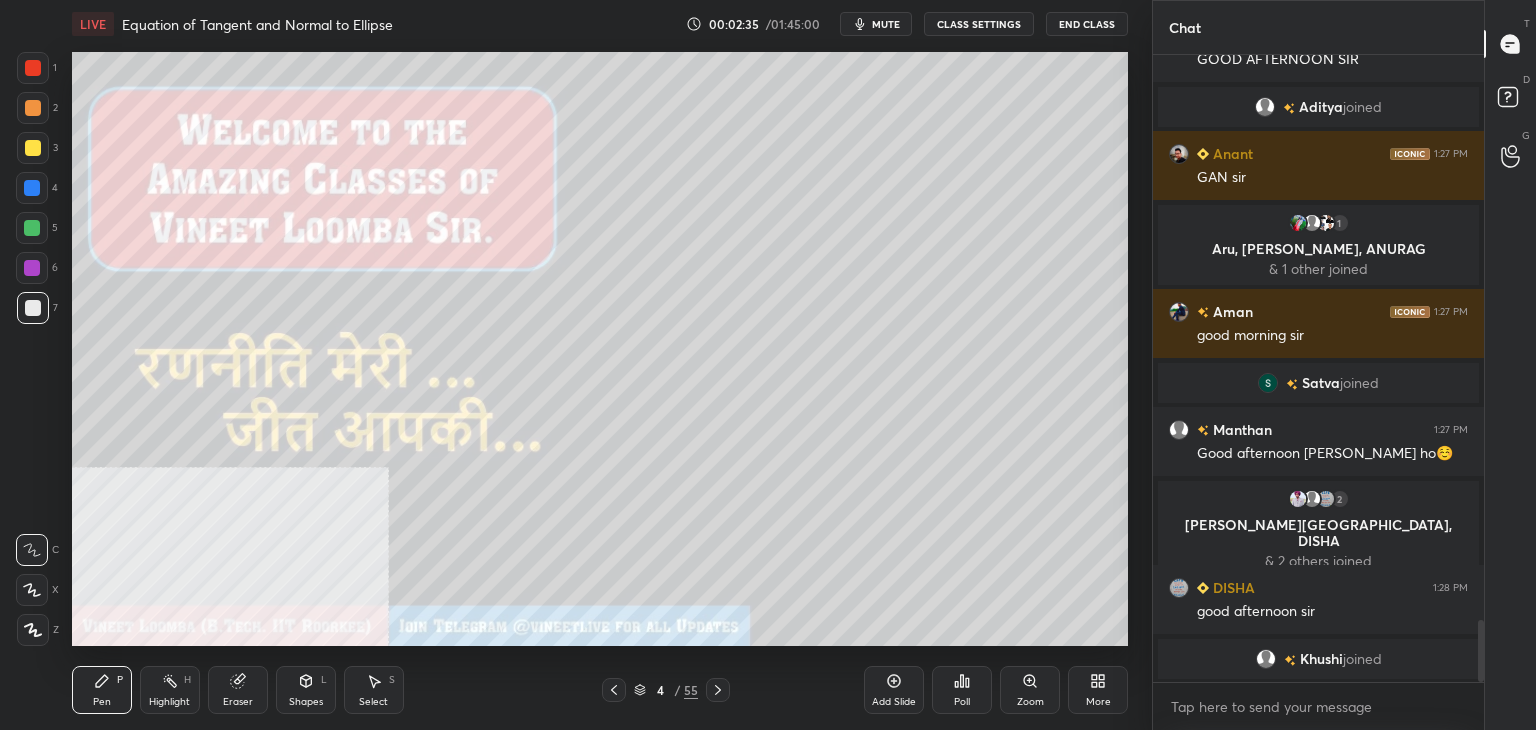 scroll, scrollTop: 5718, scrollLeft: 0, axis: vertical 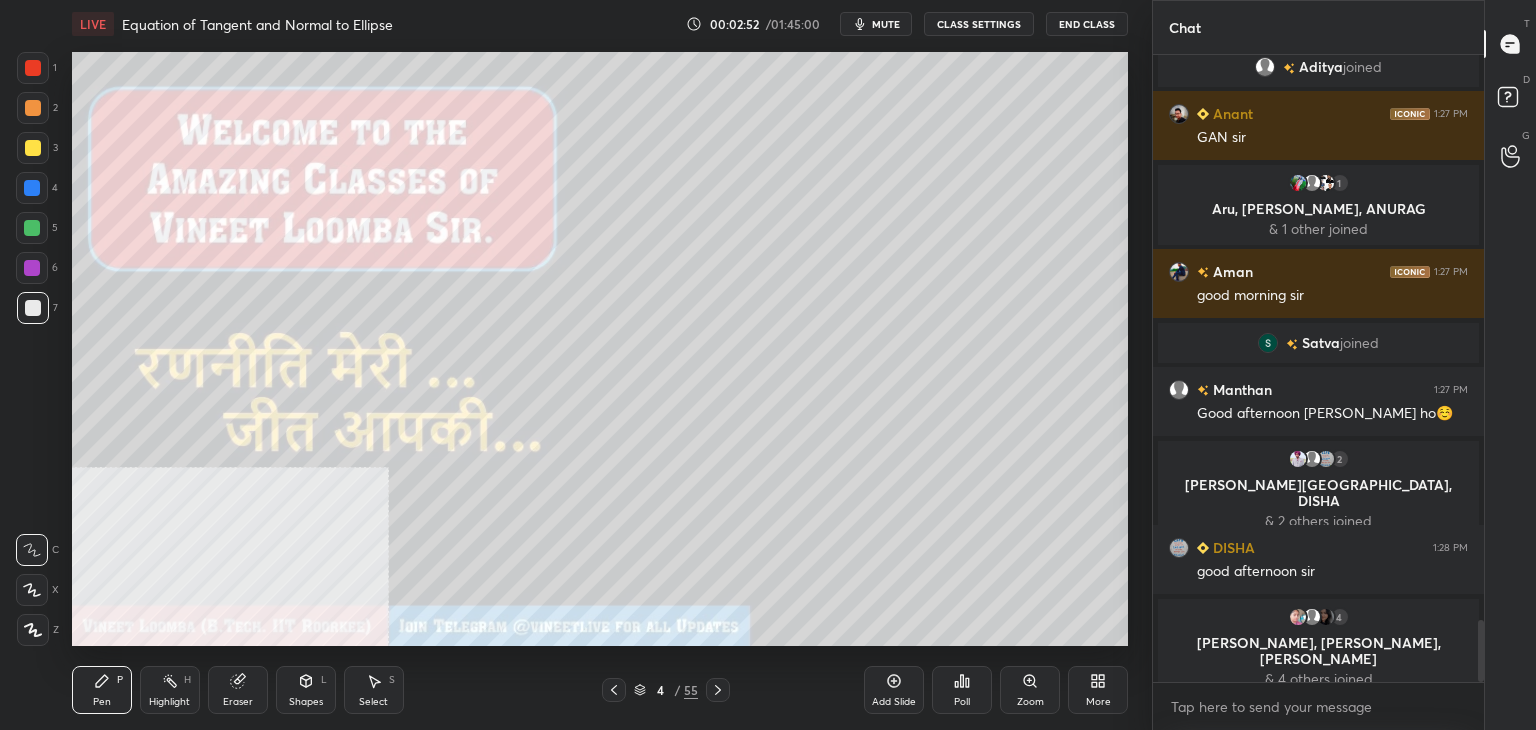 click on "More" at bounding box center (1098, 690) 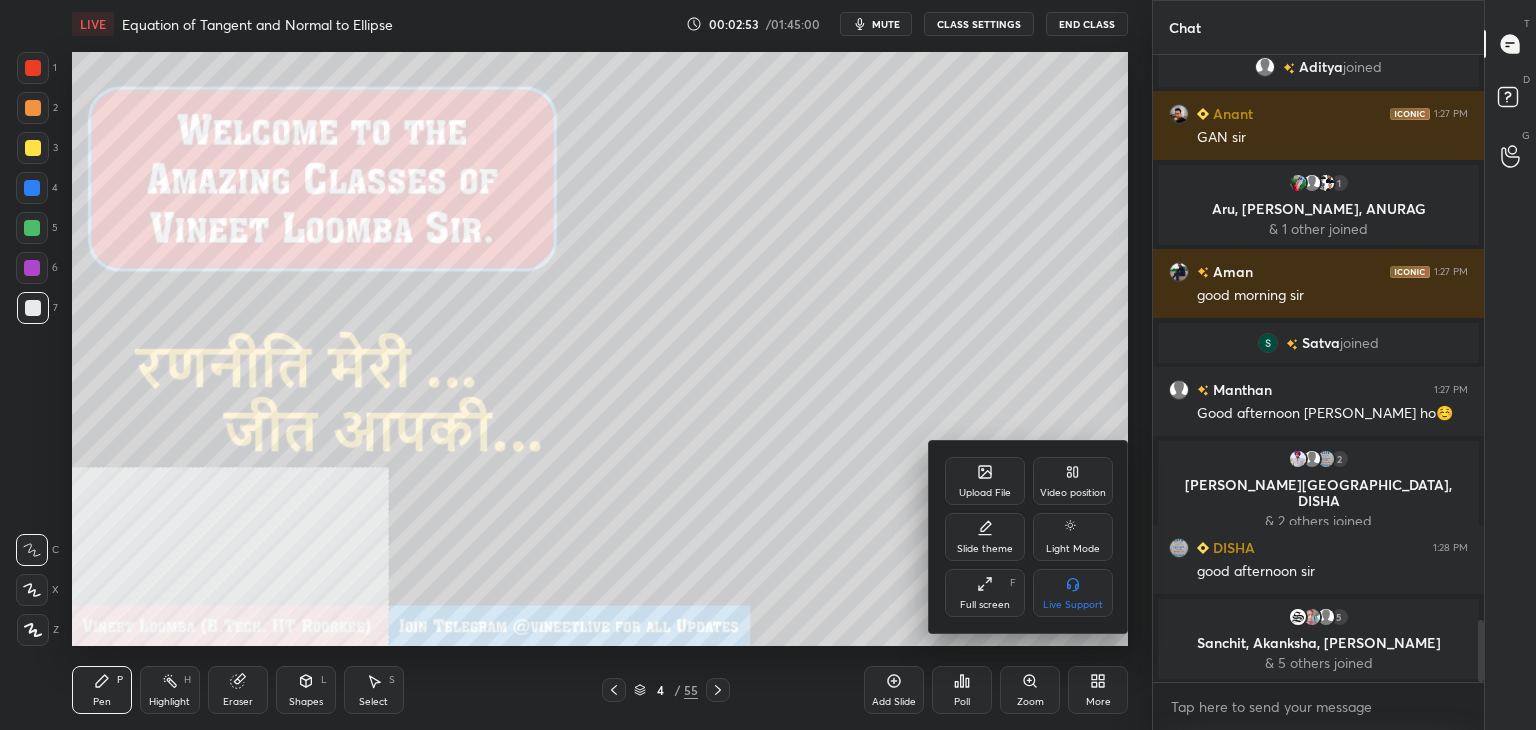 drag, startPoint x: 1053, startPoint y: 477, endPoint x: 1058, endPoint y: 493, distance: 16.763054 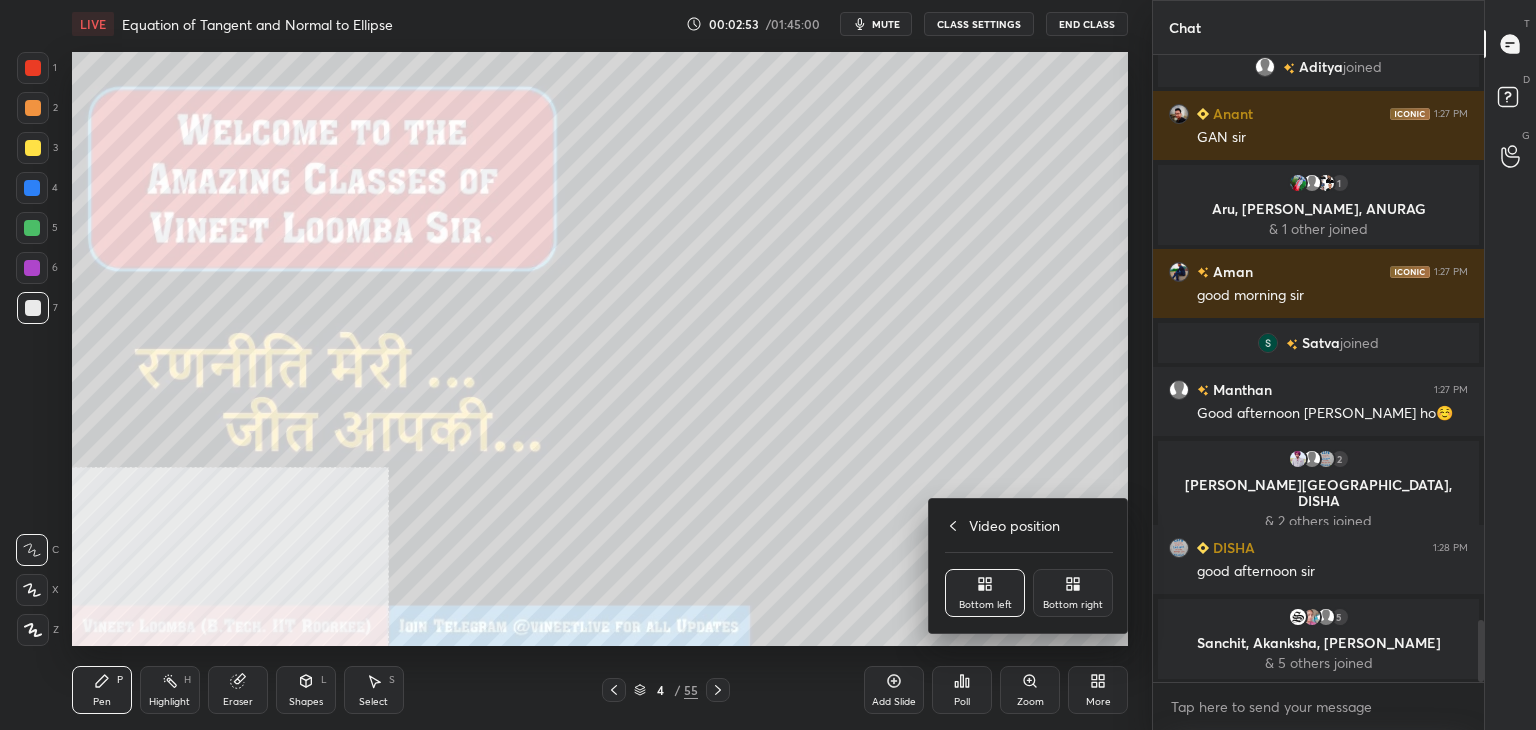 drag, startPoint x: 1060, startPoint y: 577, endPoint x: 984, endPoint y: 613, distance: 84.095184 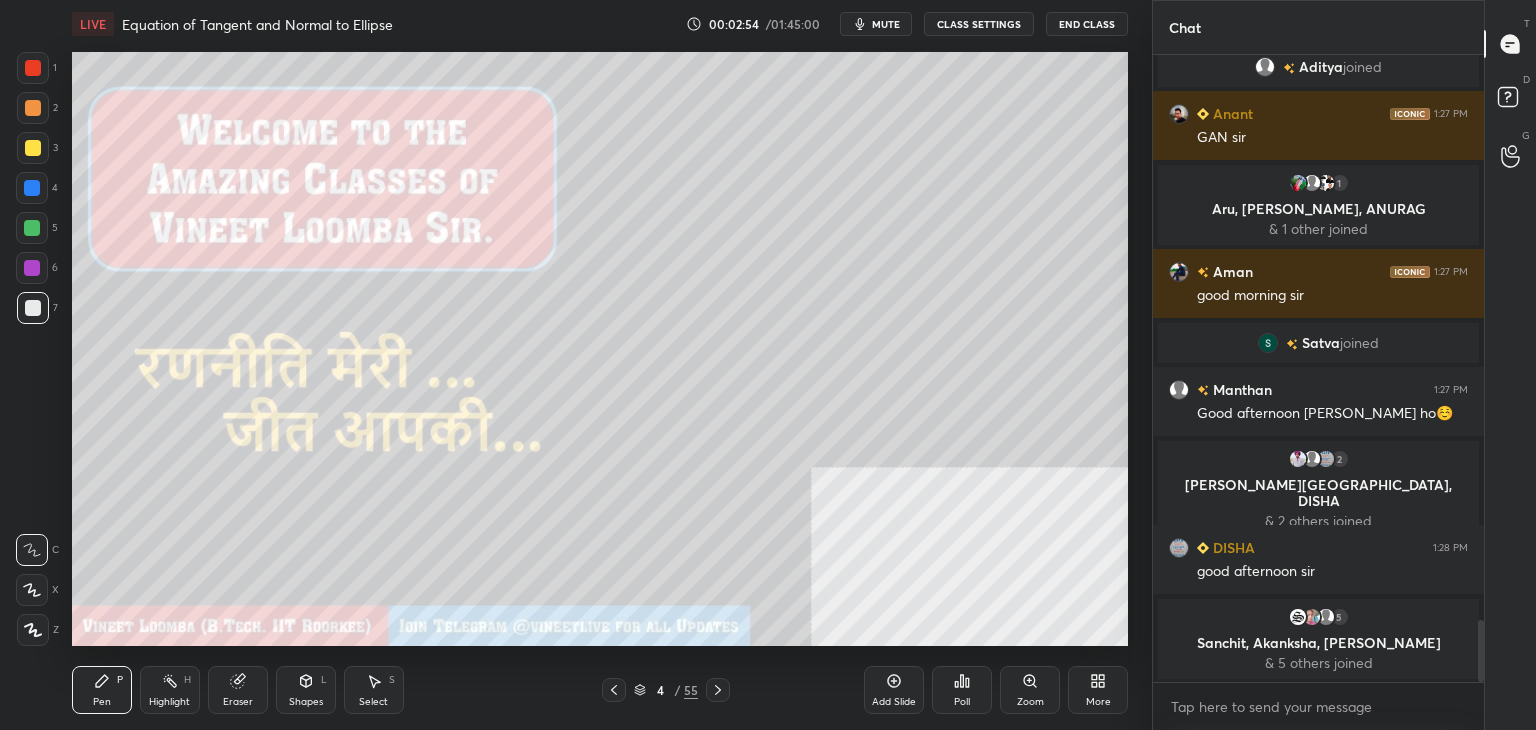 click 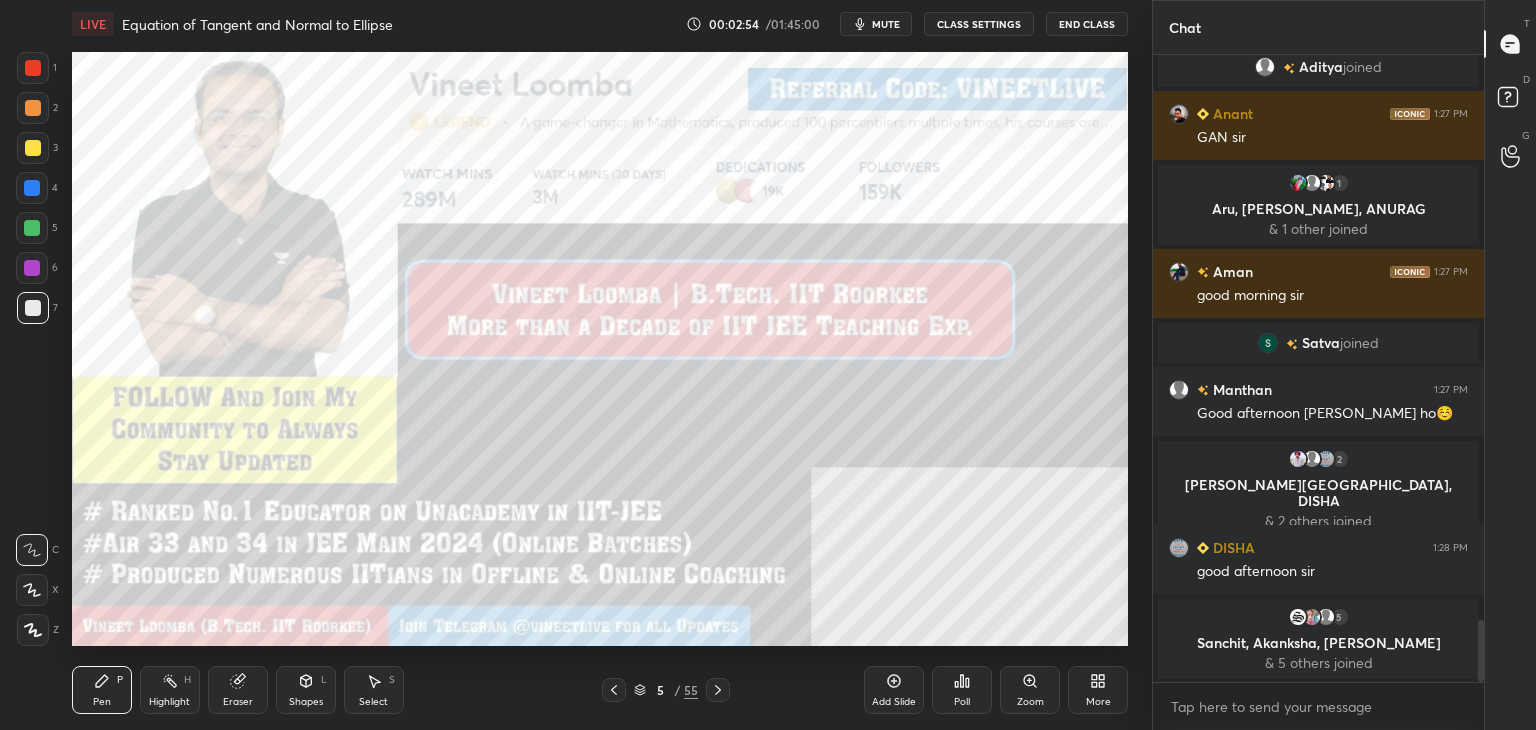 click 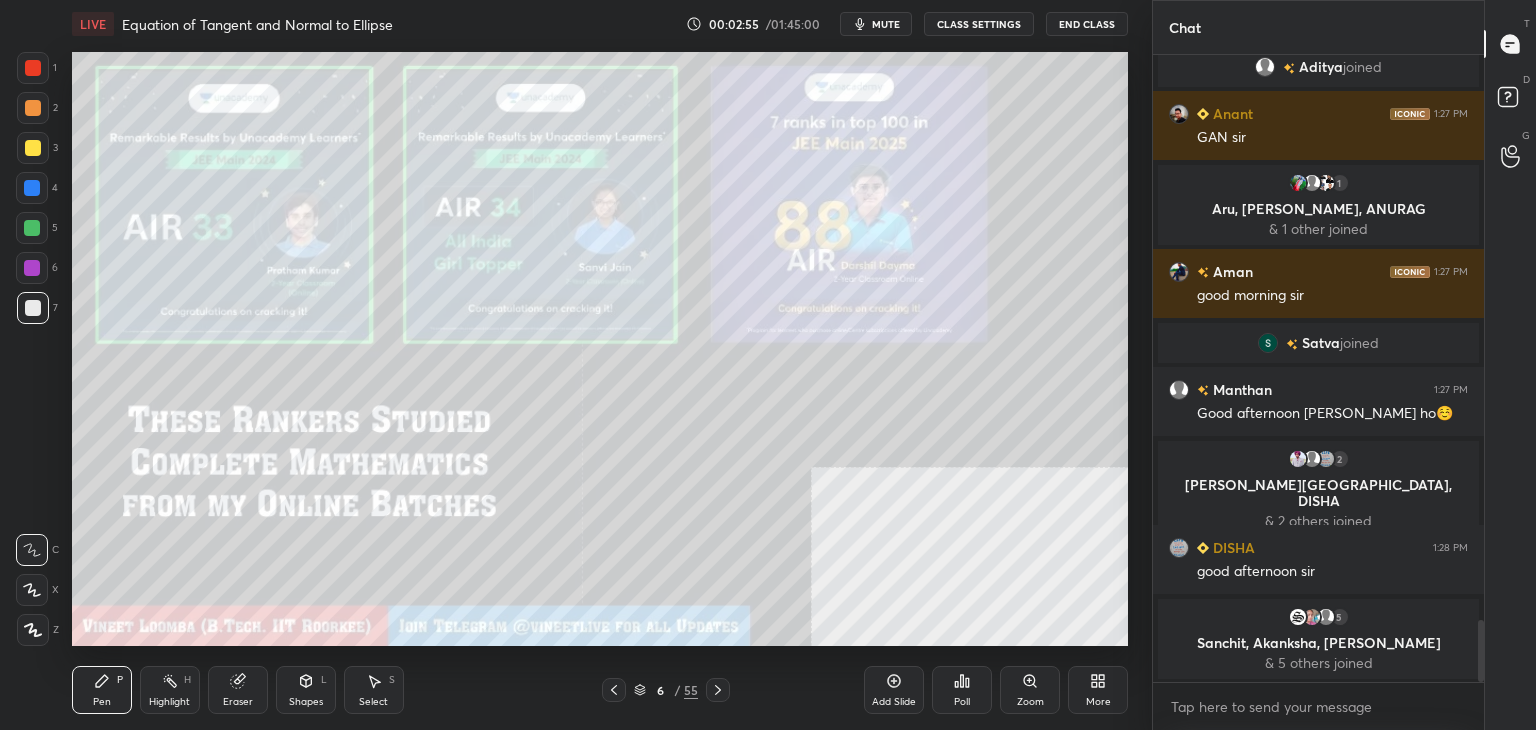 click 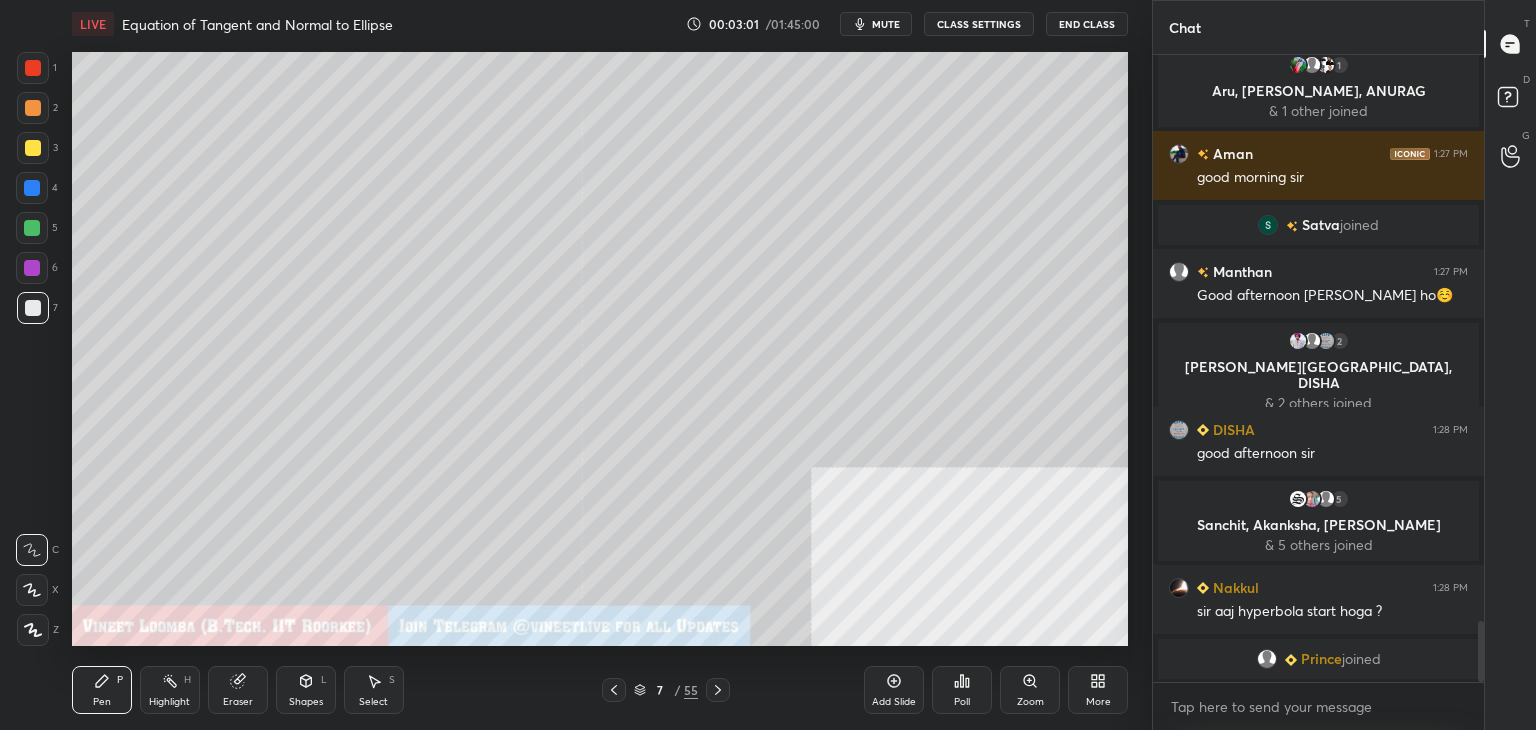 scroll, scrollTop: 5882, scrollLeft: 0, axis: vertical 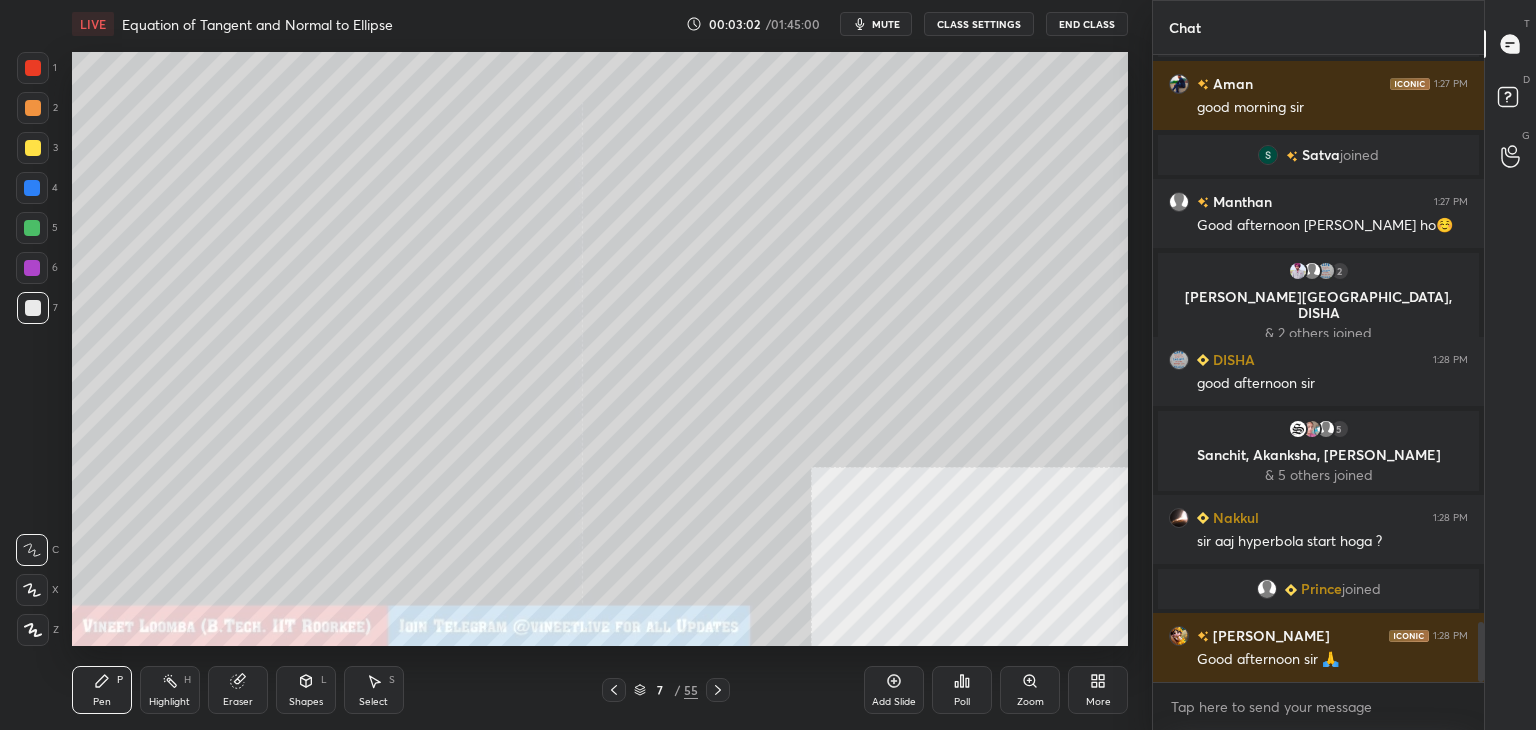 click at bounding box center [33, 108] 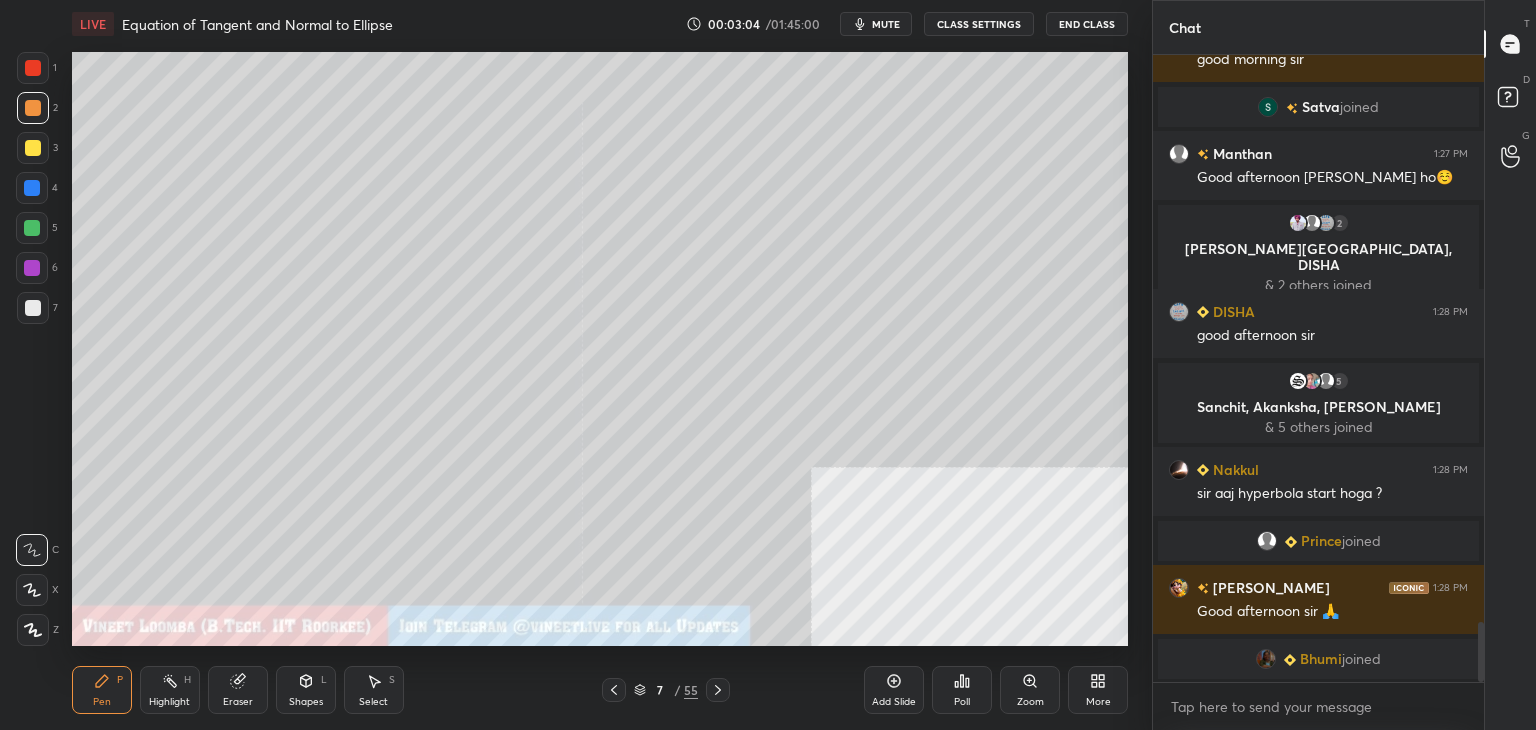 scroll, scrollTop: 5904, scrollLeft: 0, axis: vertical 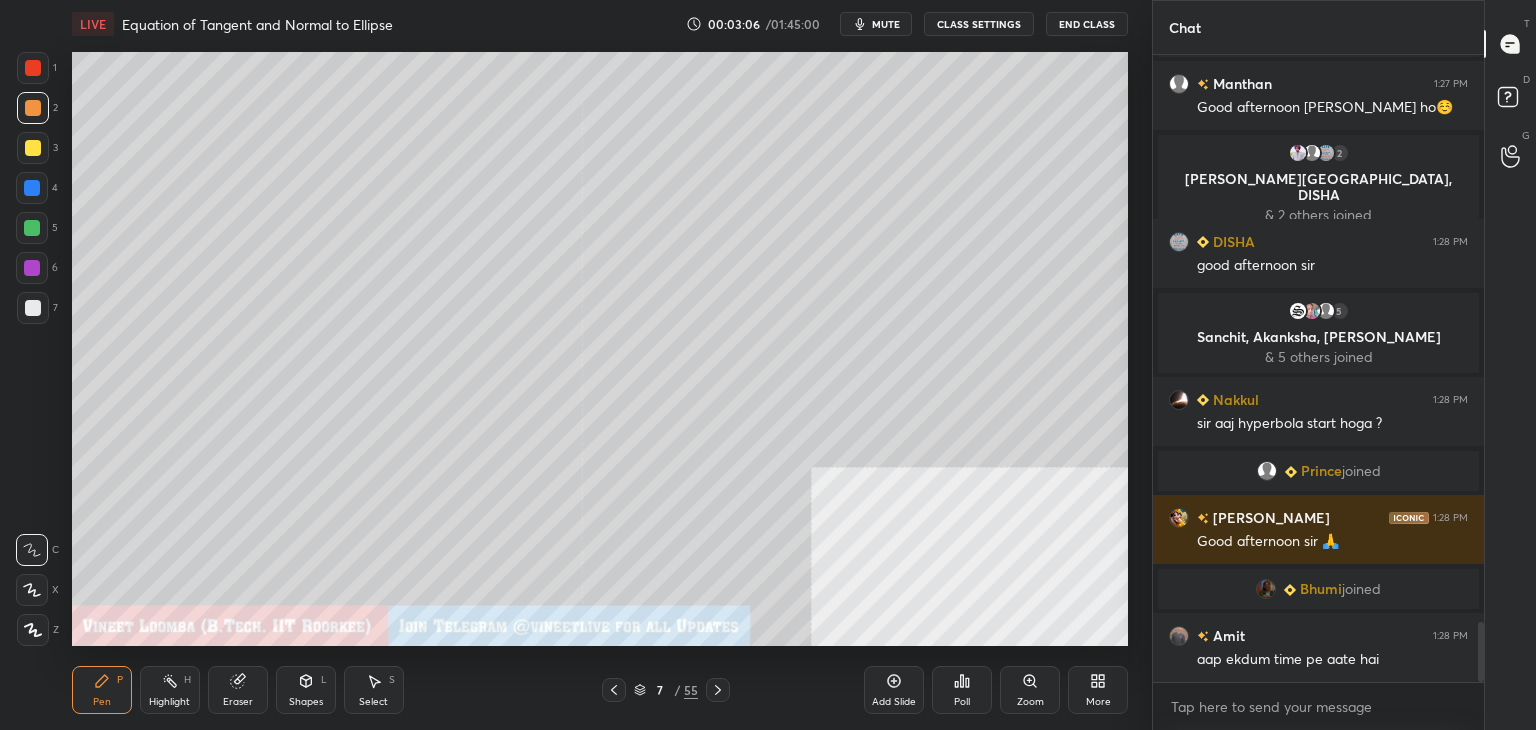 drag, startPoint x: 32, startPoint y: 635, endPoint x: 30, endPoint y: 614, distance: 21.095022 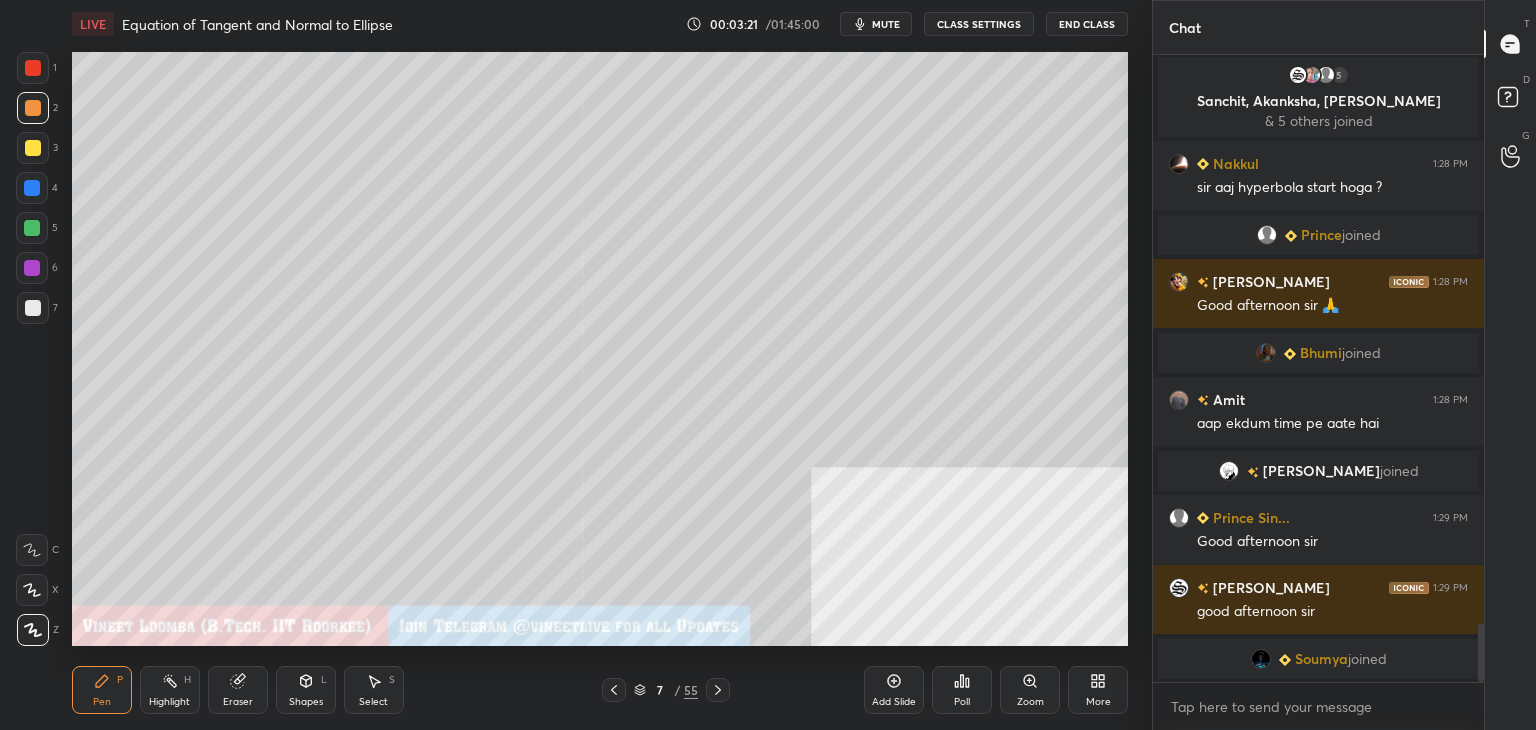 scroll, scrollTop: 6128, scrollLeft: 0, axis: vertical 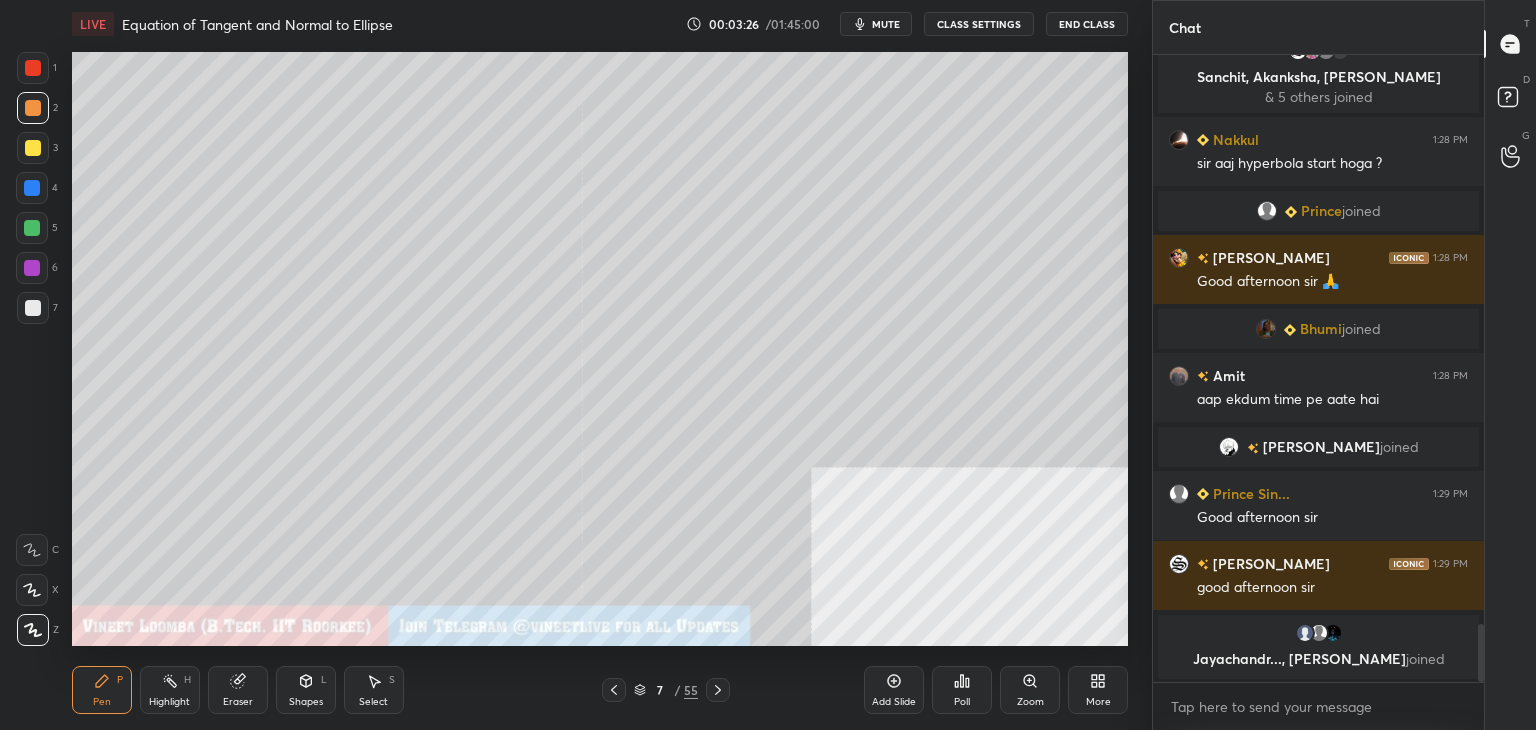 click on "Bhumi" at bounding box center [1321, 329] 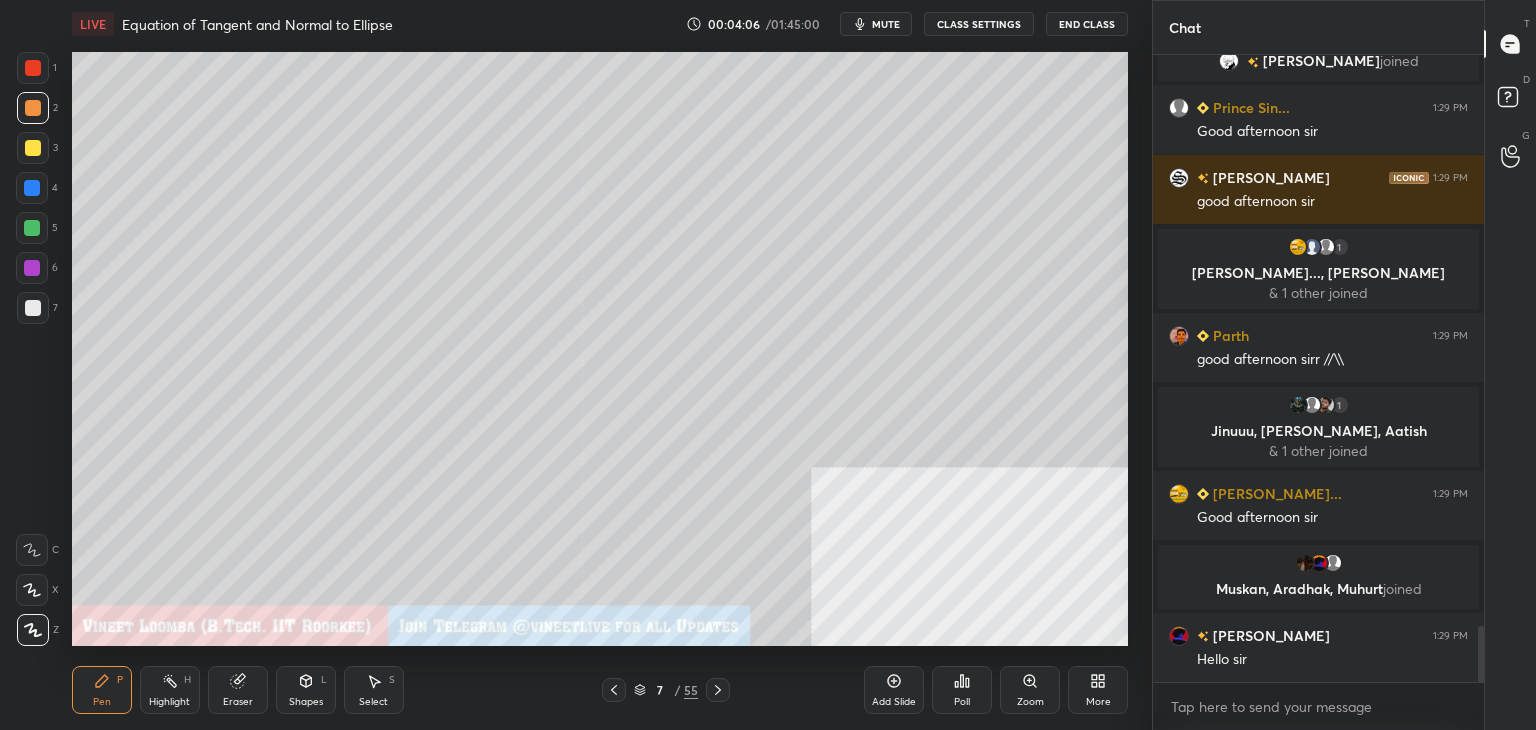 scroll, scrollTop: 6484, scrollLeft: 0, axis: vertical 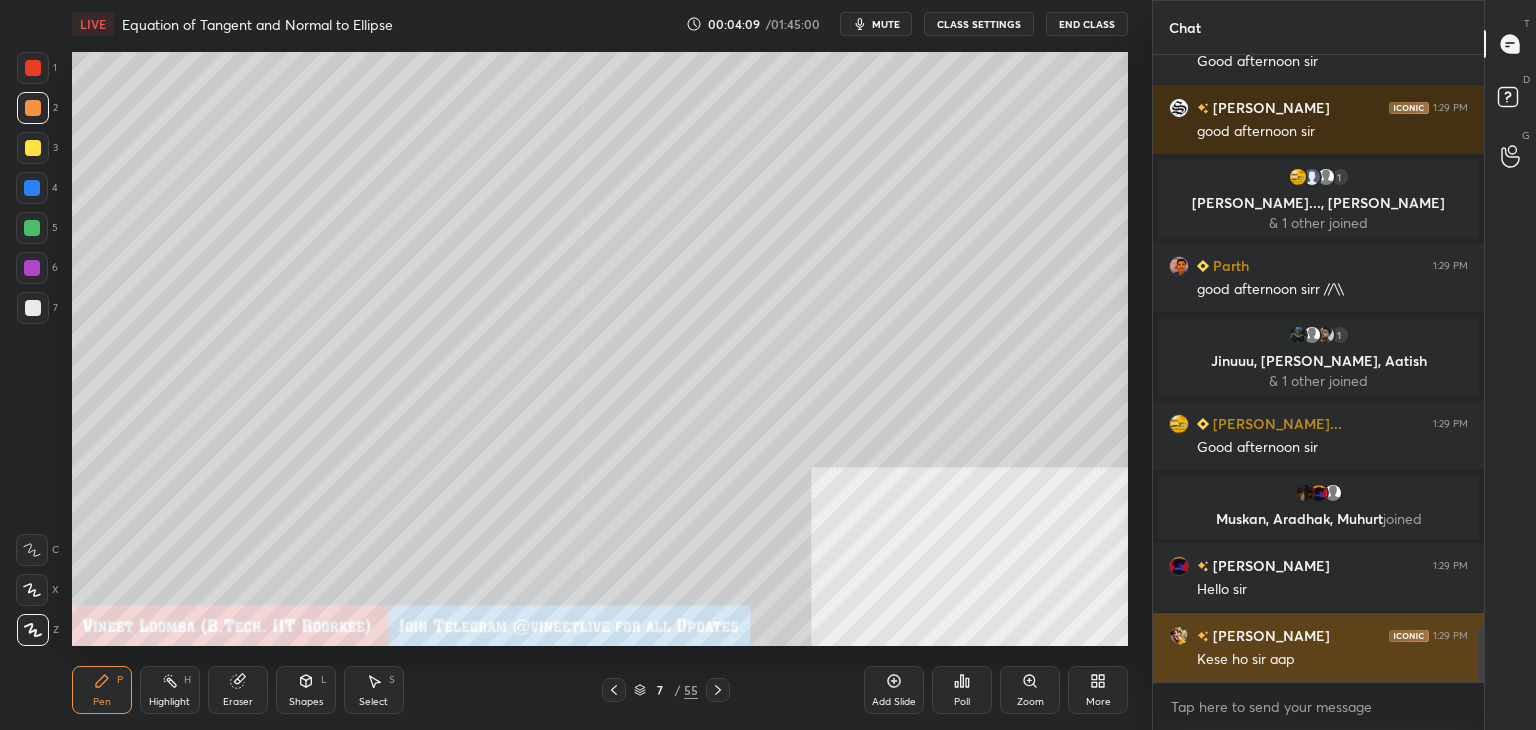 click on "[PERSON_NAME] 1:29 PM Kese ho sir aap" at bounding box center (1318, 647) 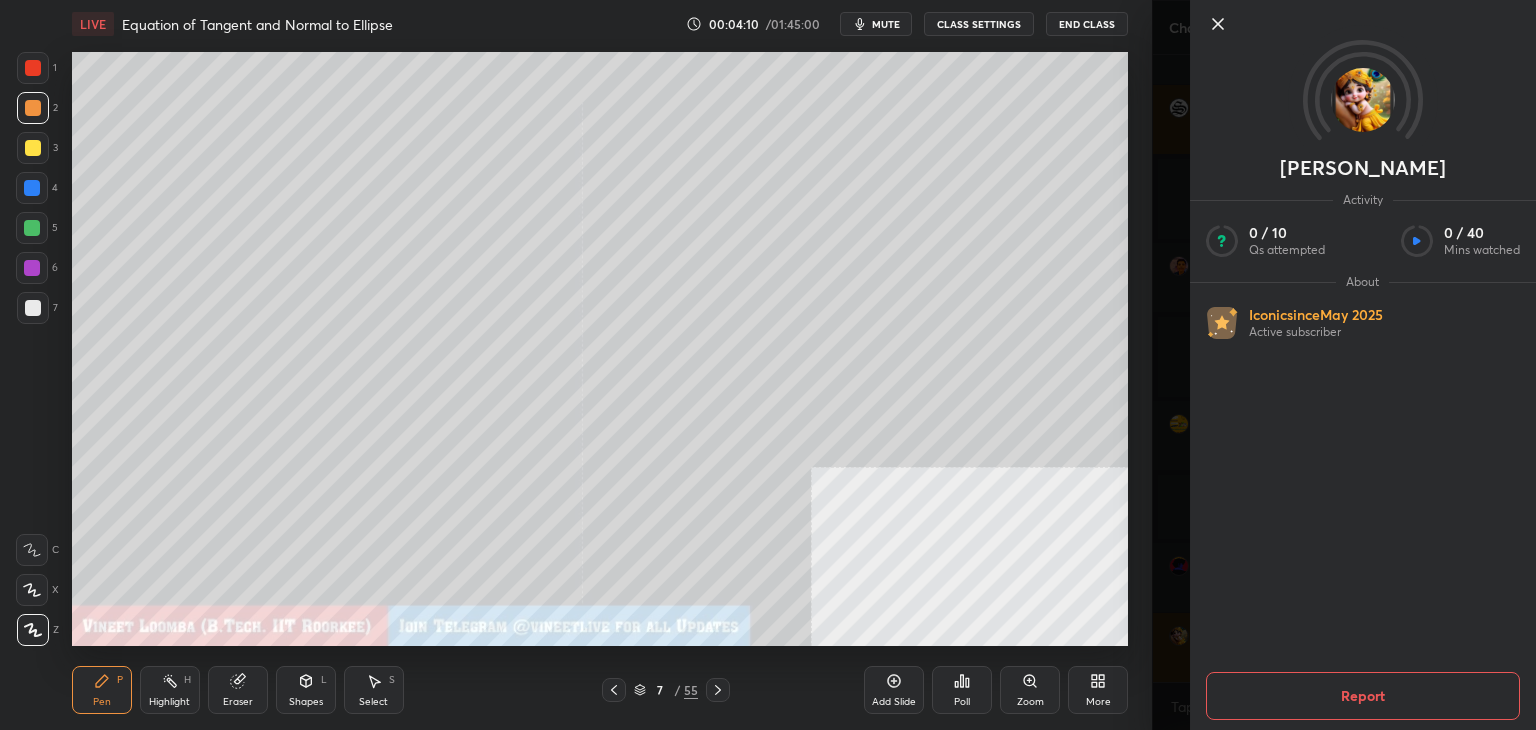 scroll, scrollTop: 6532, scrollLeft: 0, axis: vertical 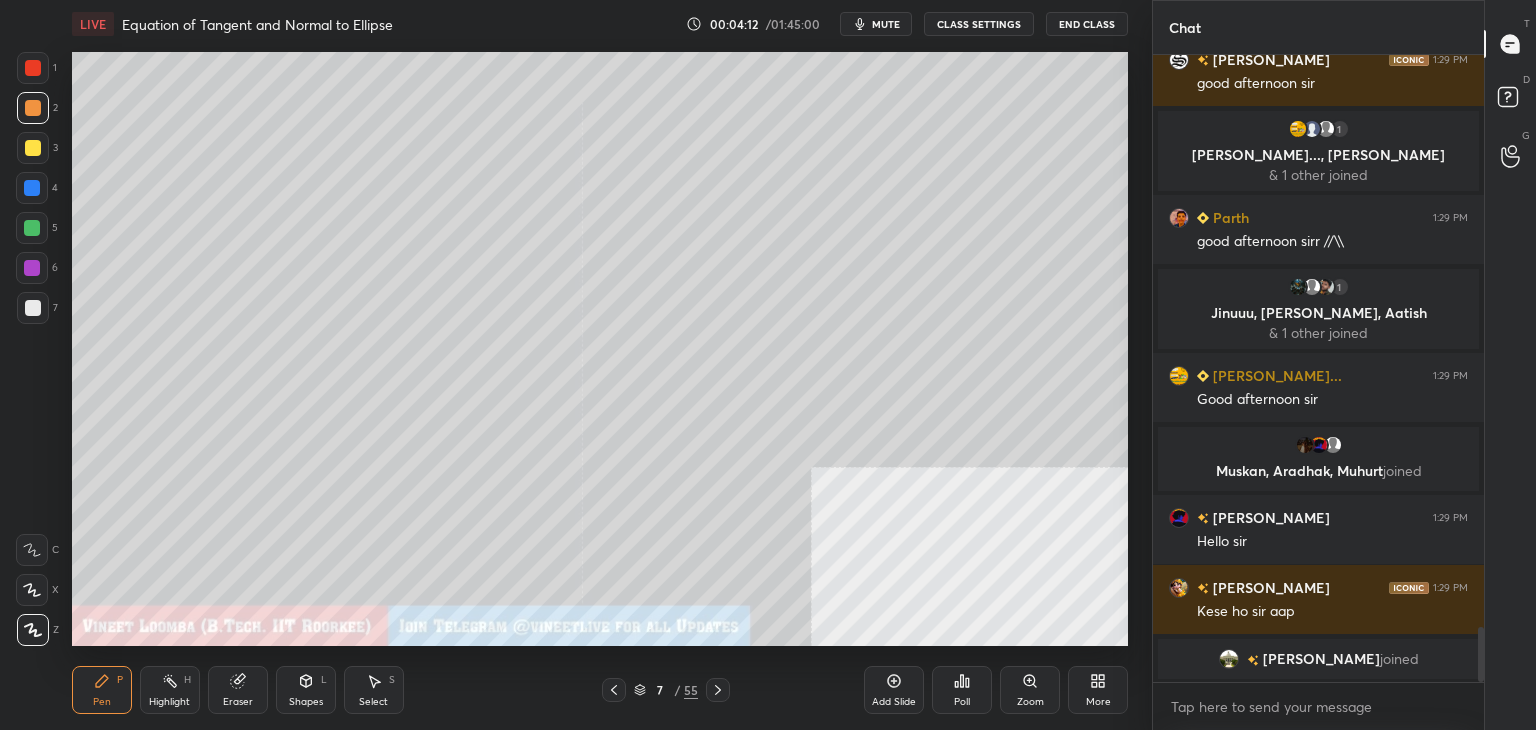 drag, startPoint x: 233, startPoint y: 690, endPoint x: 234, endPoint y: 678, distance: 12.0415945 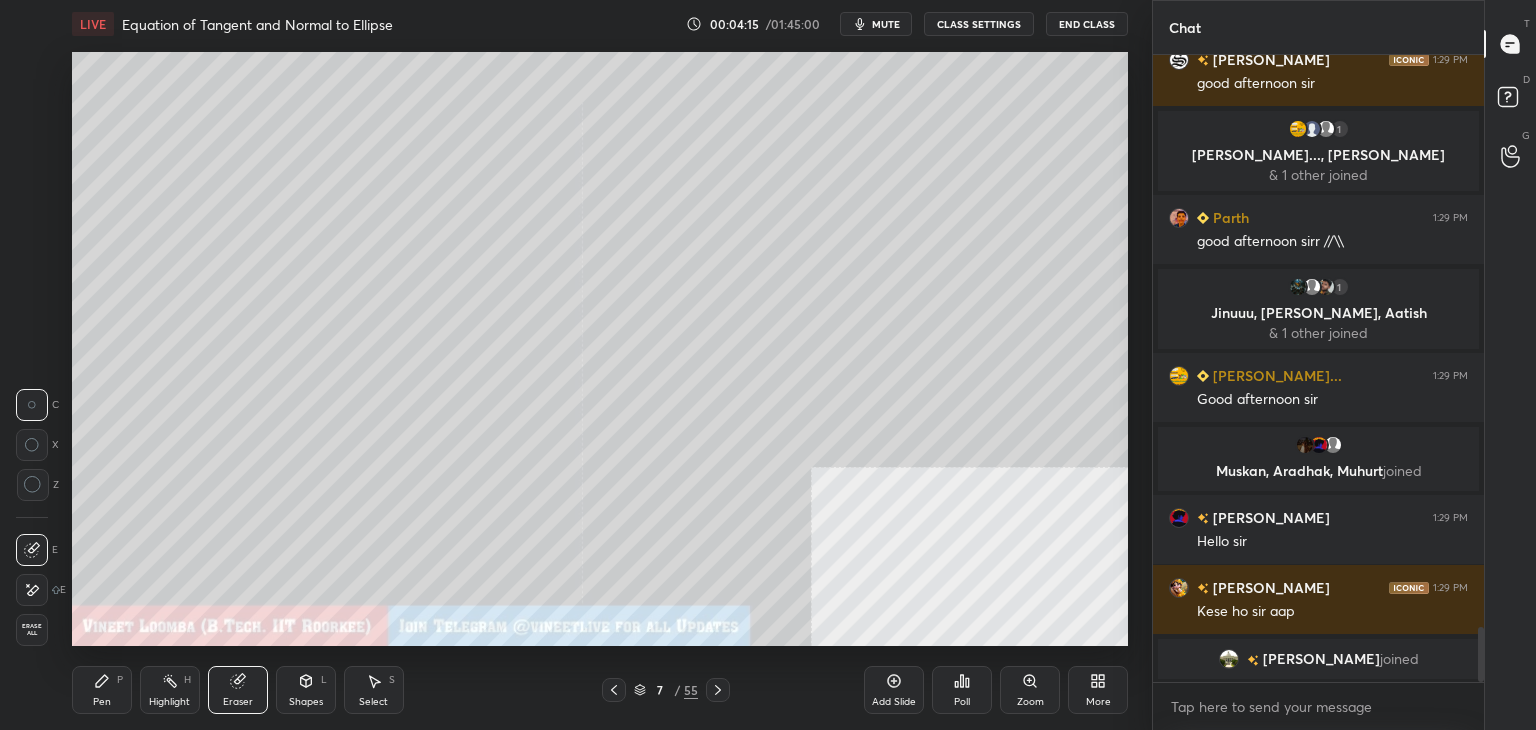 drag, startPoint x: 104, startPoint y: 693, endPoint x: 88, endPoint y: 653, distance: 43.081318 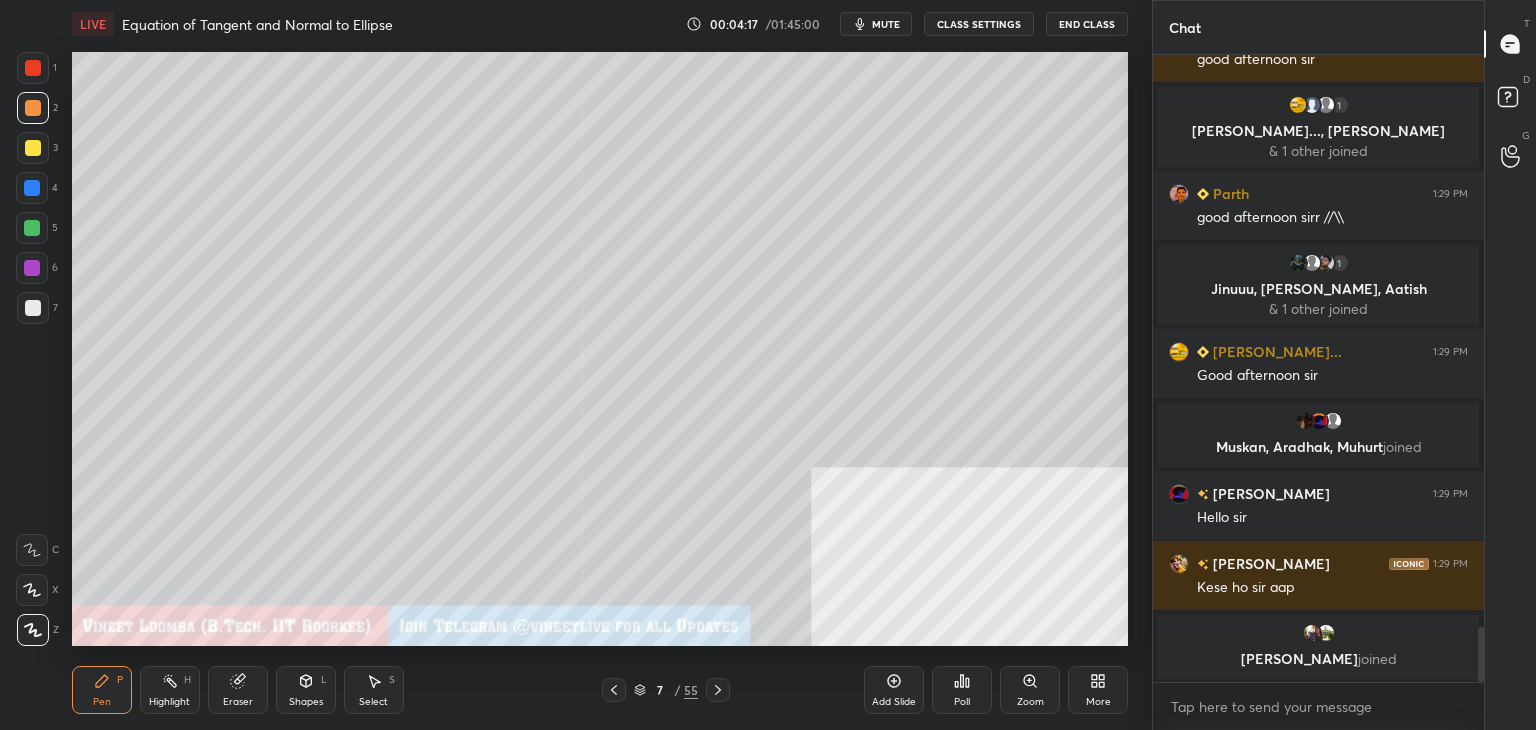 scroll, scrollTop: 6612, scrollLeft: 0, axis: vertical 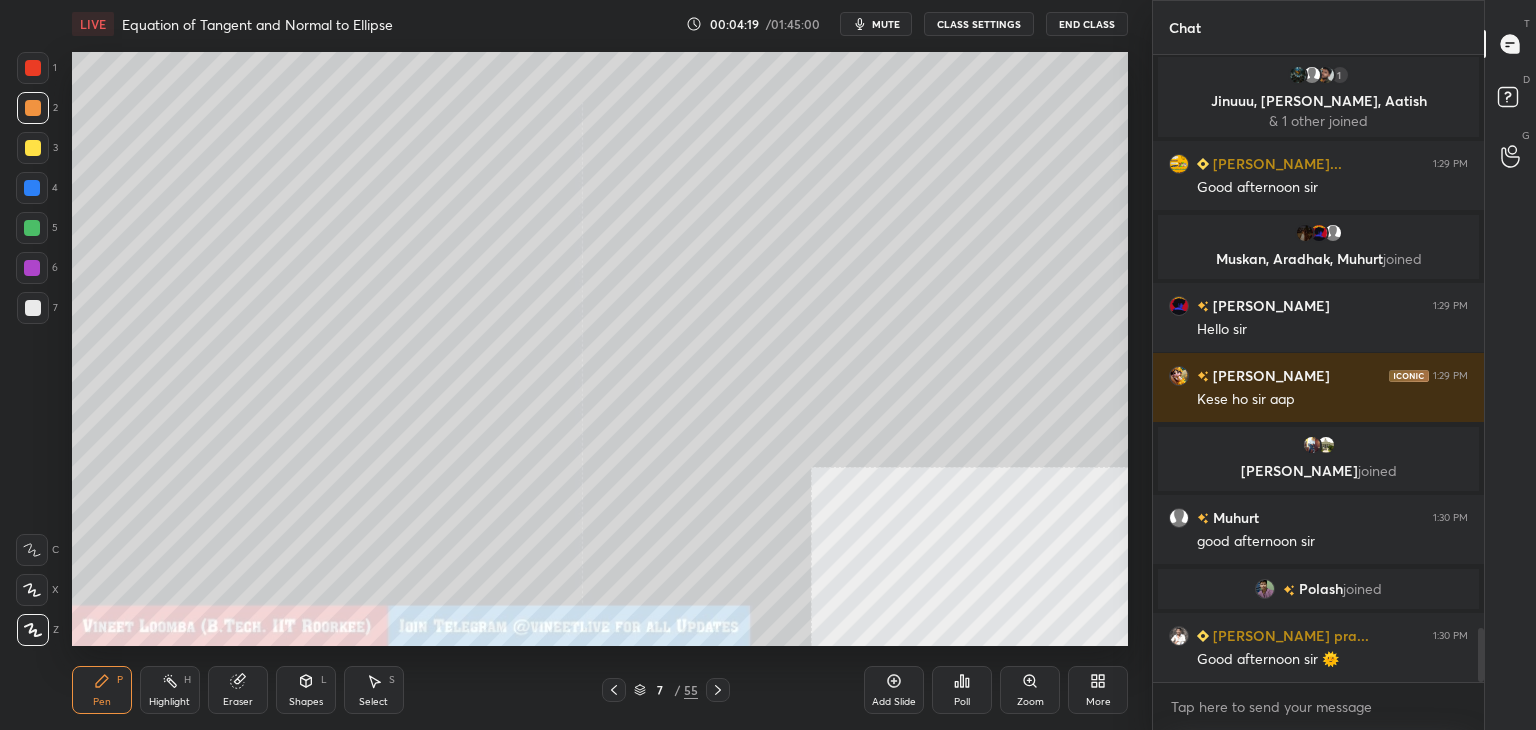 click on "Shapes" at bounding box center (306, 702) 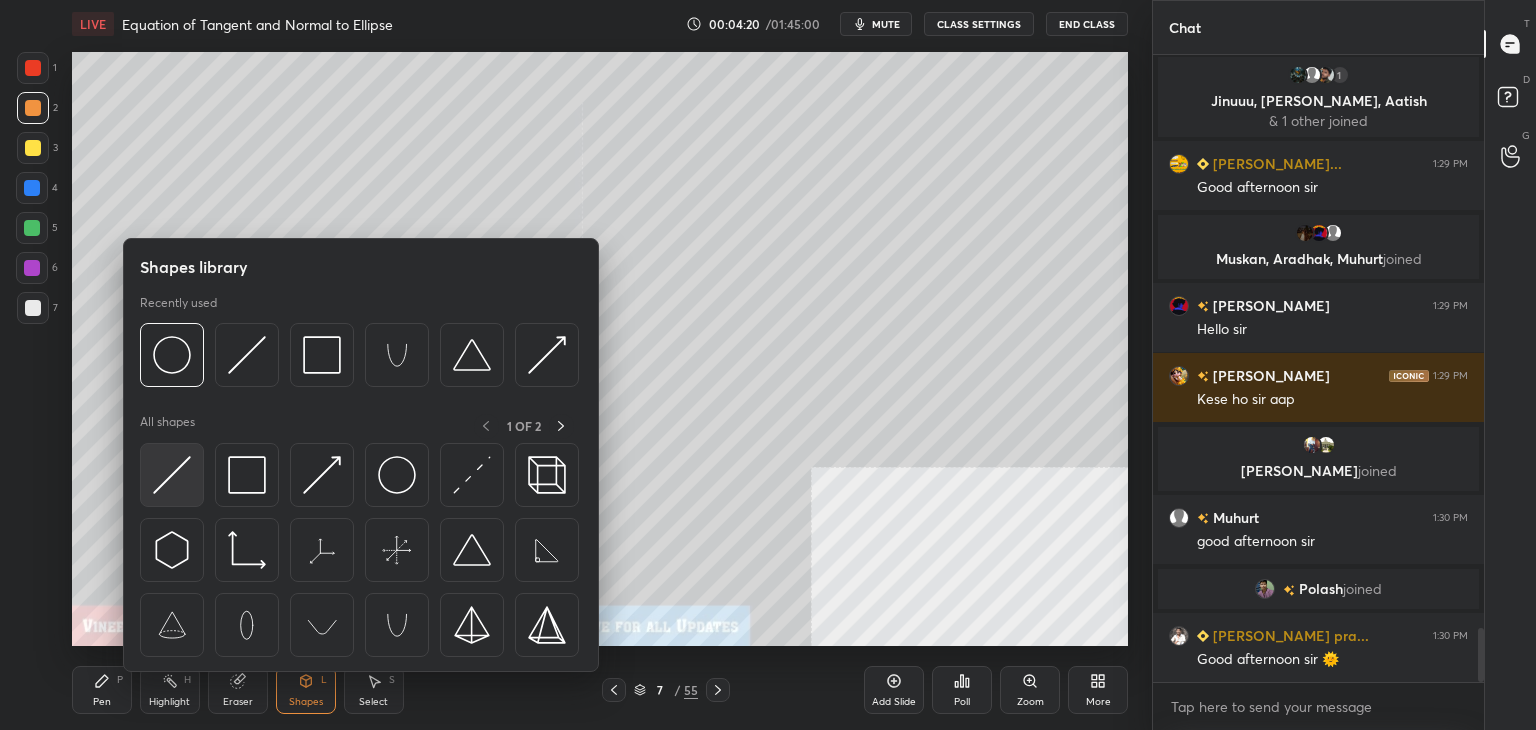 click at bounding box center (172, 475) 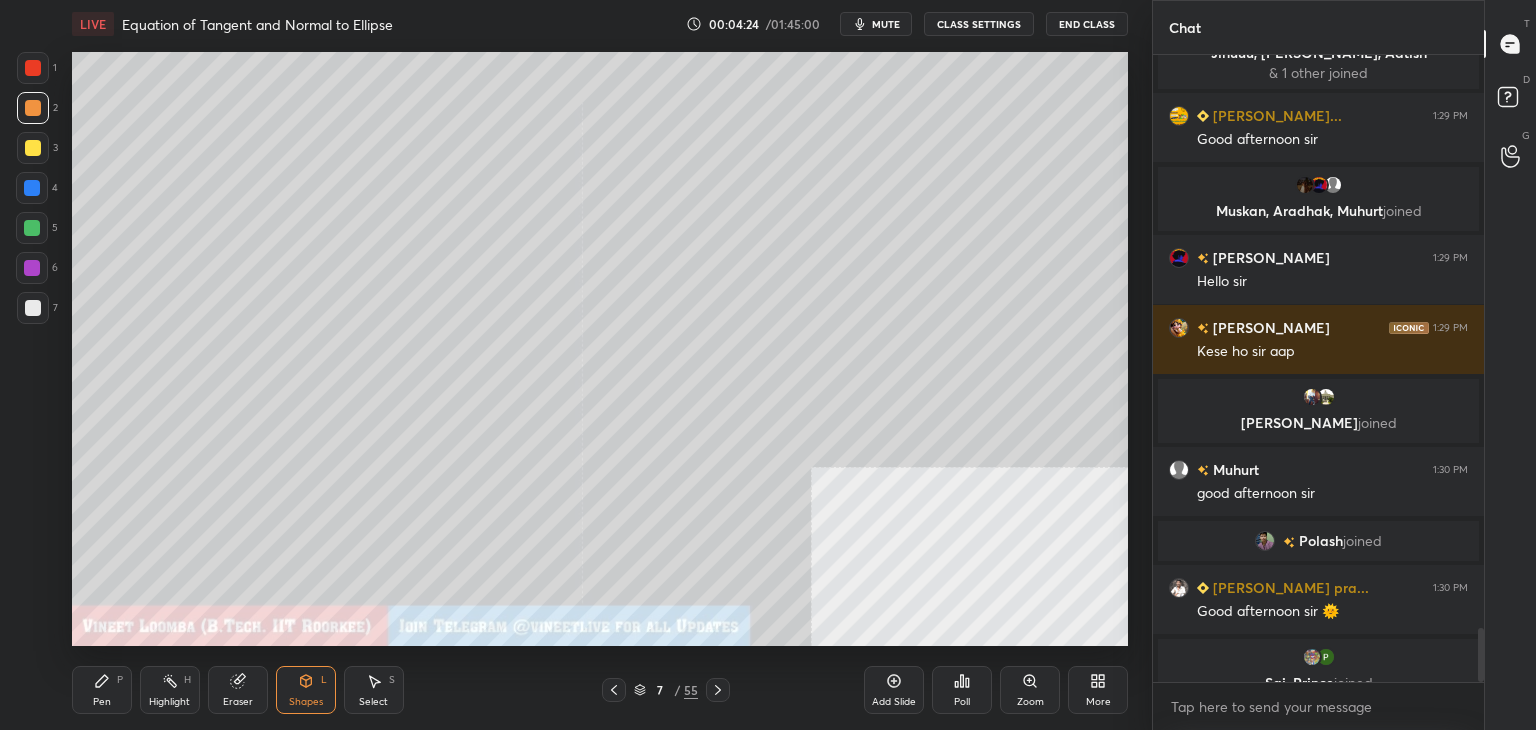 scroll, scrollTop: 6684, scrollLeft: 0, axis: vertical 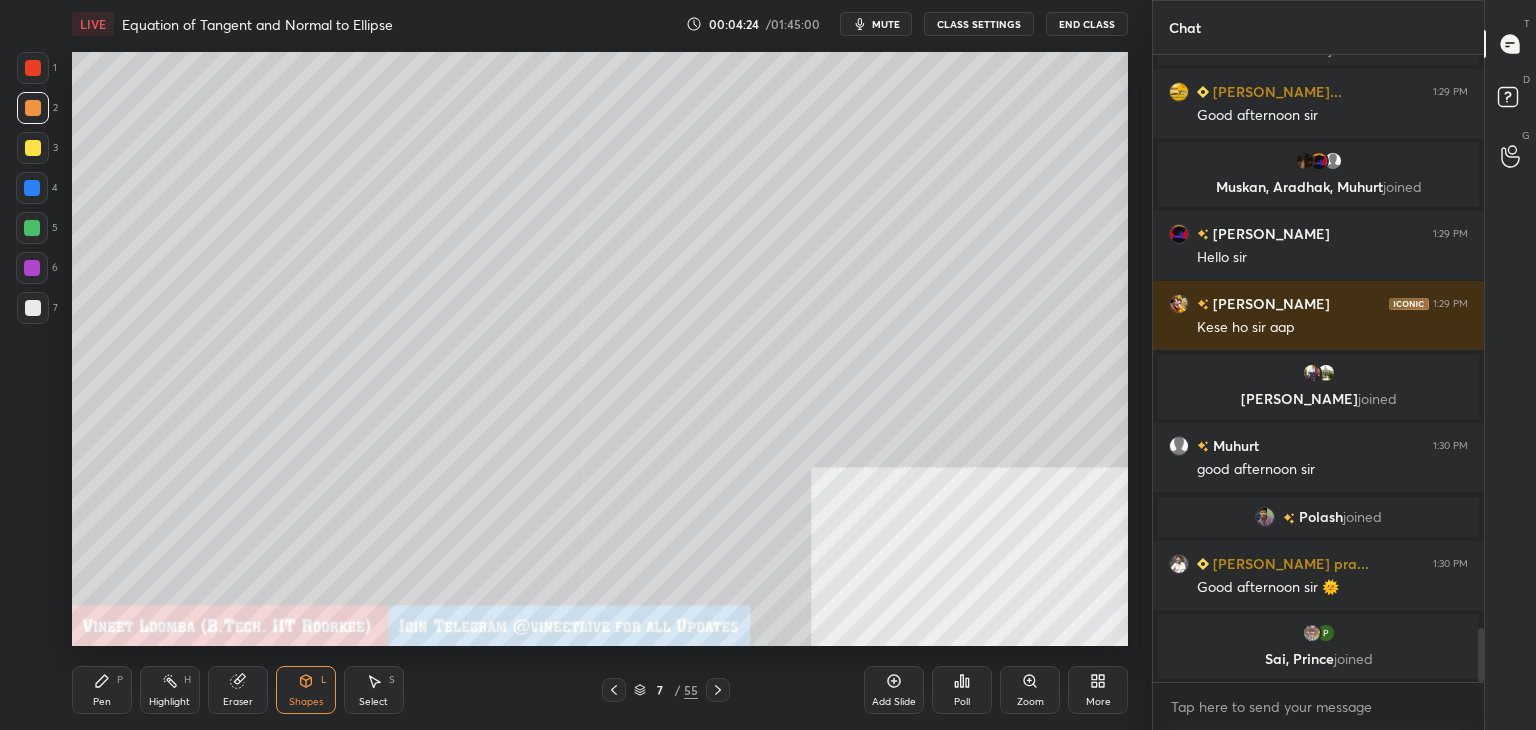 click on "Pen" at bounding box center [102, 702] 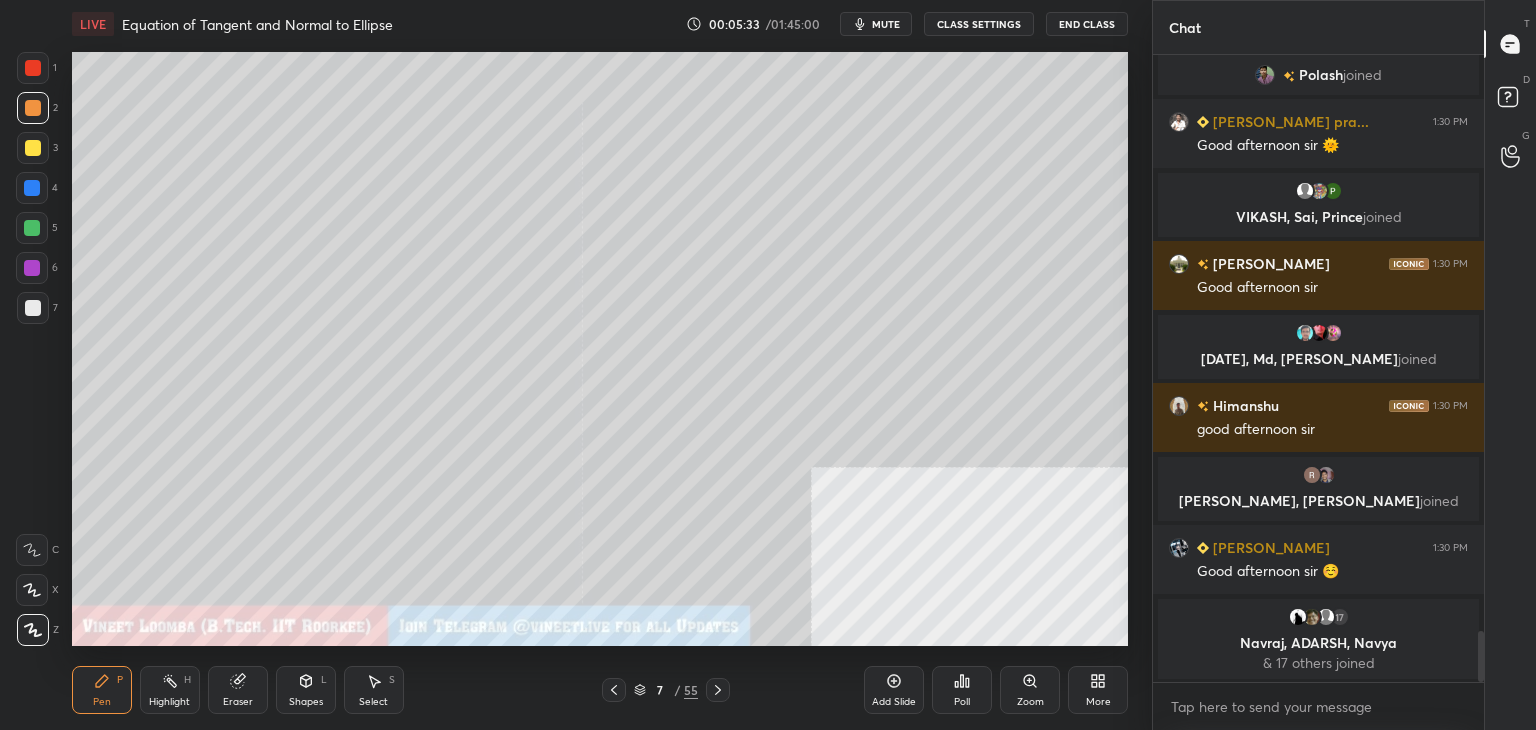 scroll, scrollTop: 7102, scrollLeft: 0, axis: vertical 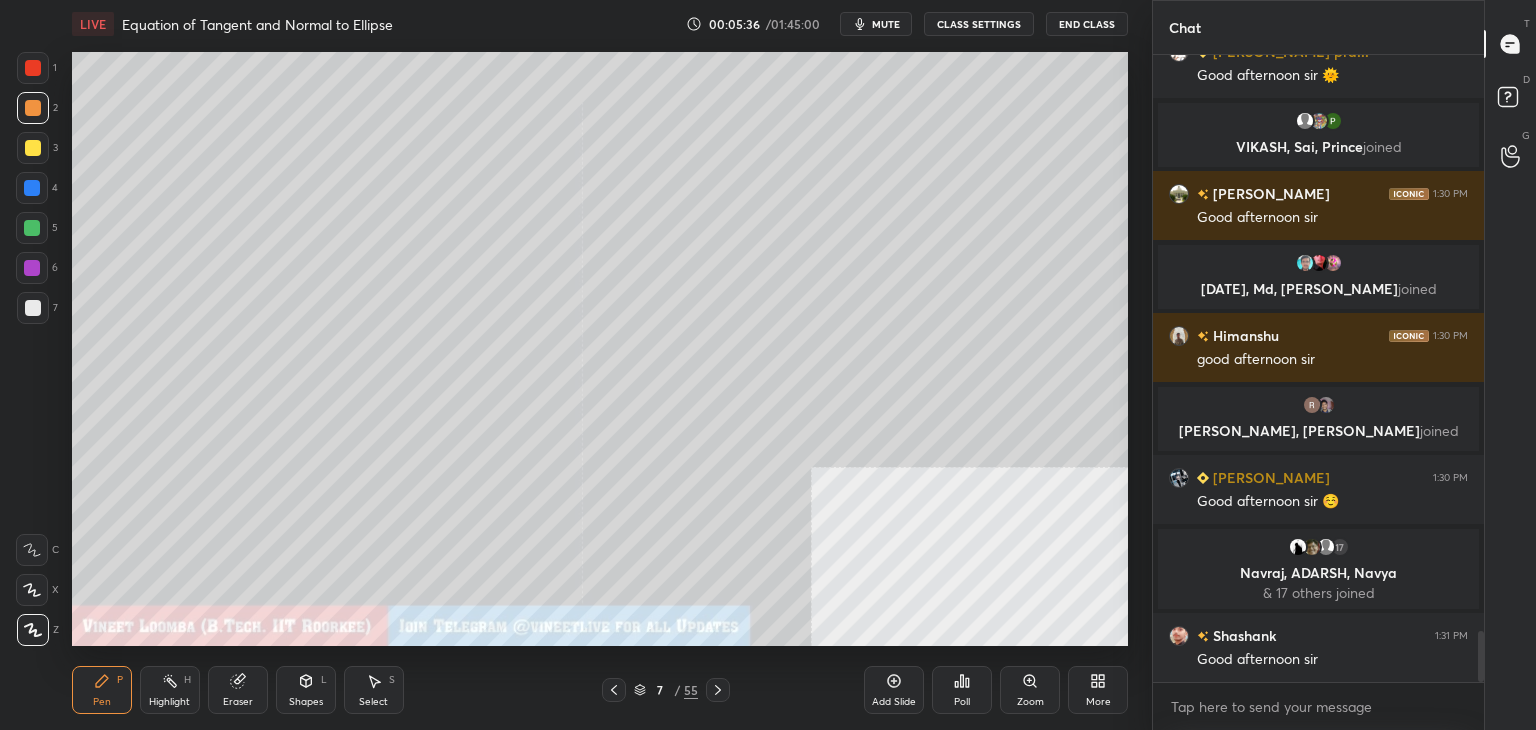 drag, startPoint x: 32, startPoint y: 302, endPoint x: 59, endPoint y: 292, distance: 28.79236 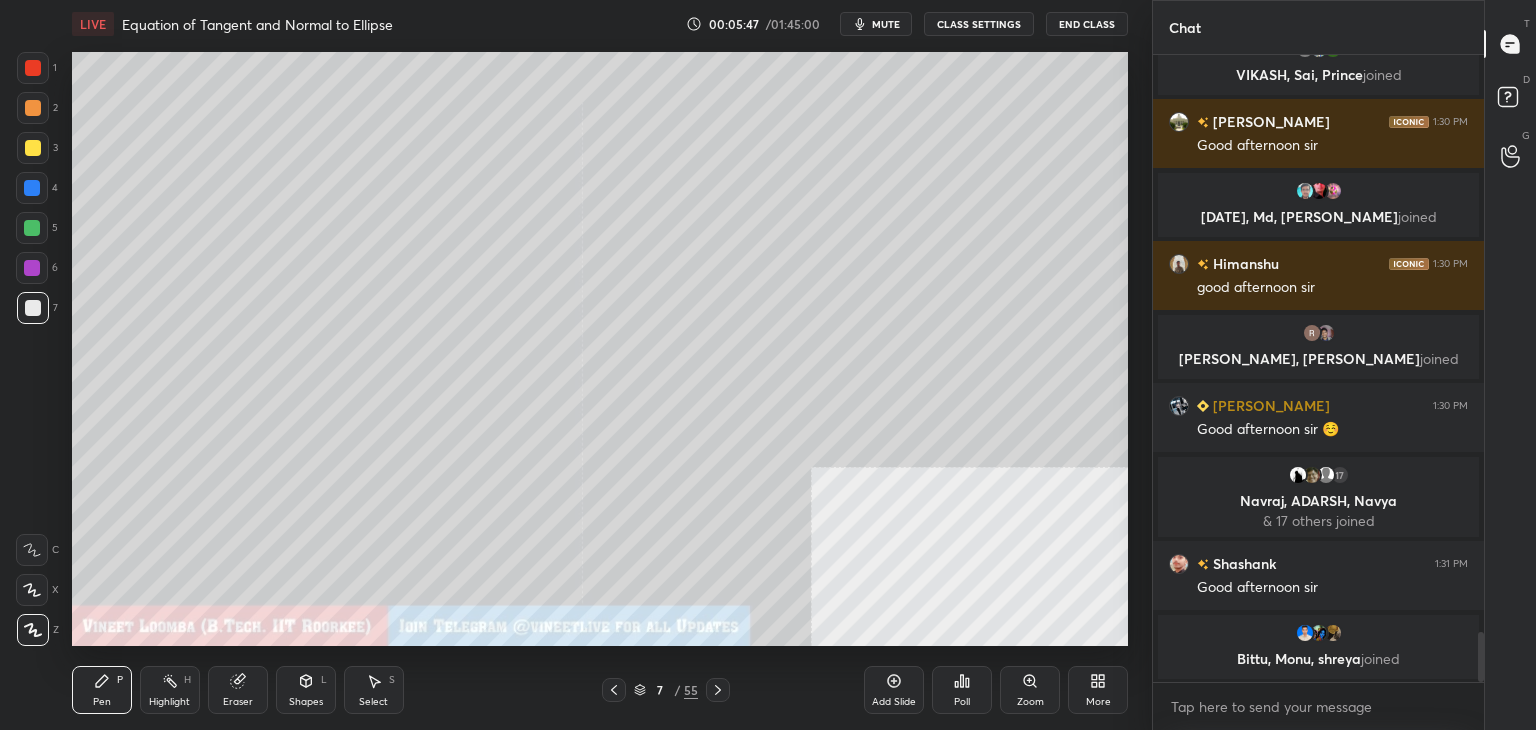 scroll, scrollTop: 7190, scrollLeft: 0, axis: vertical 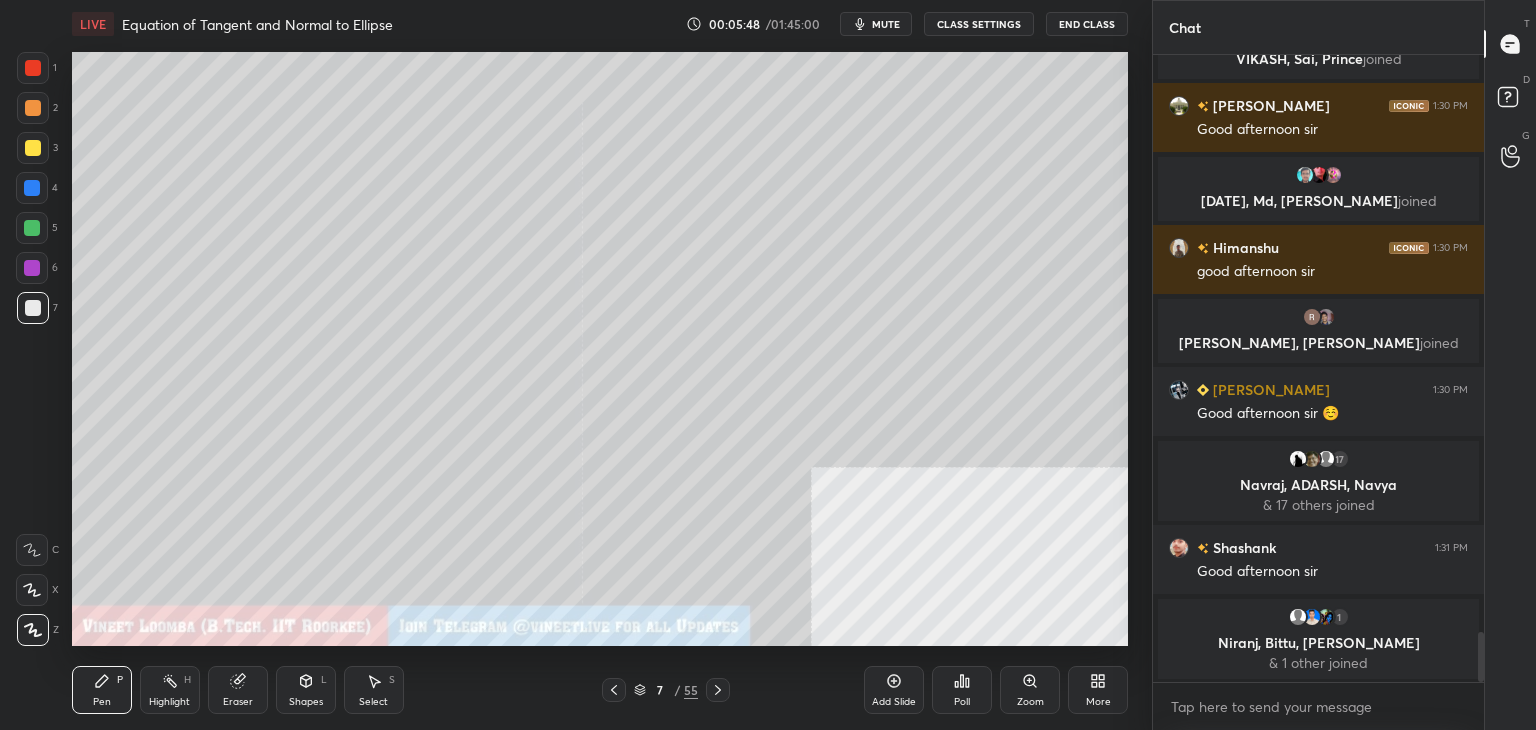 click on "Eraser" at bounding box center (238, 690) 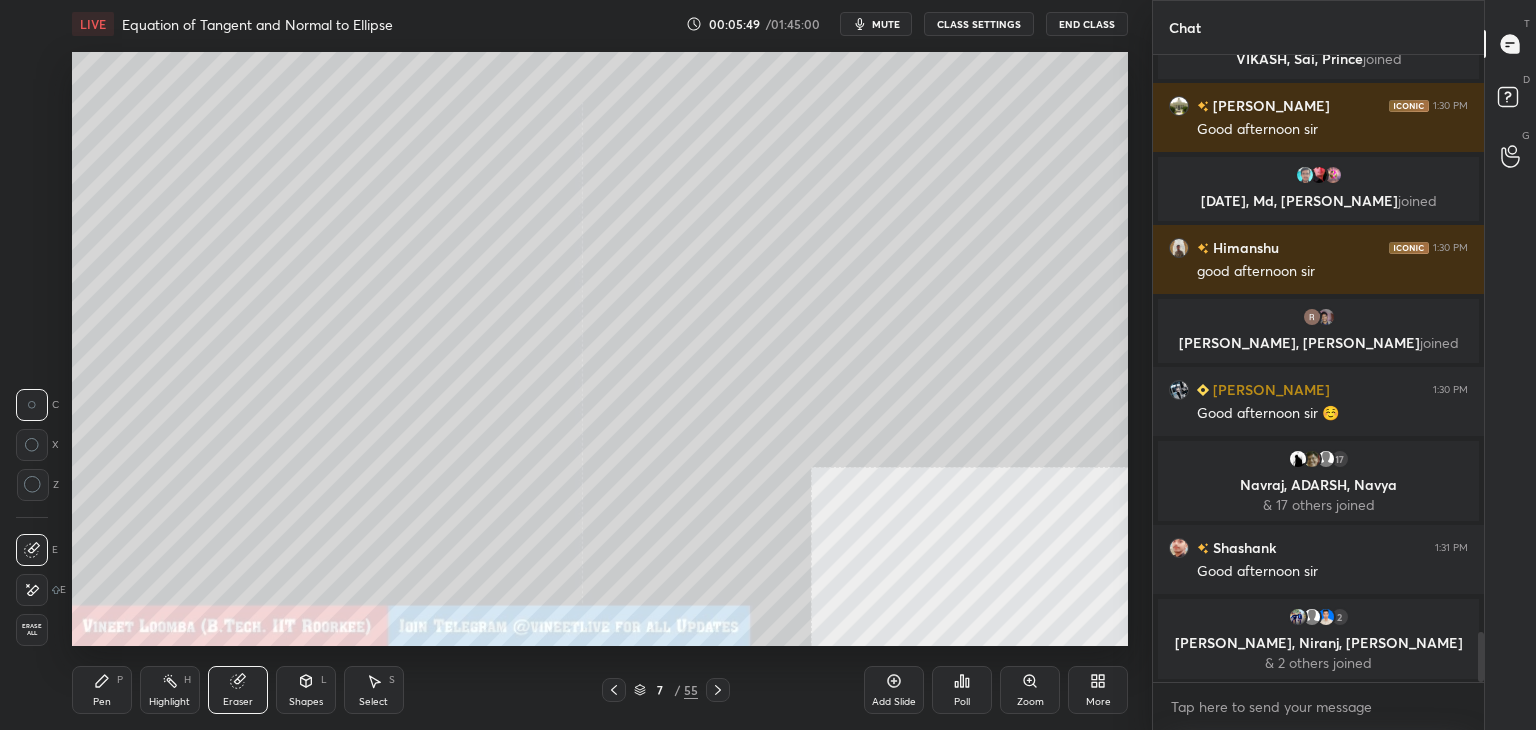 click on "Shapes" at bounding box center (306, 702) 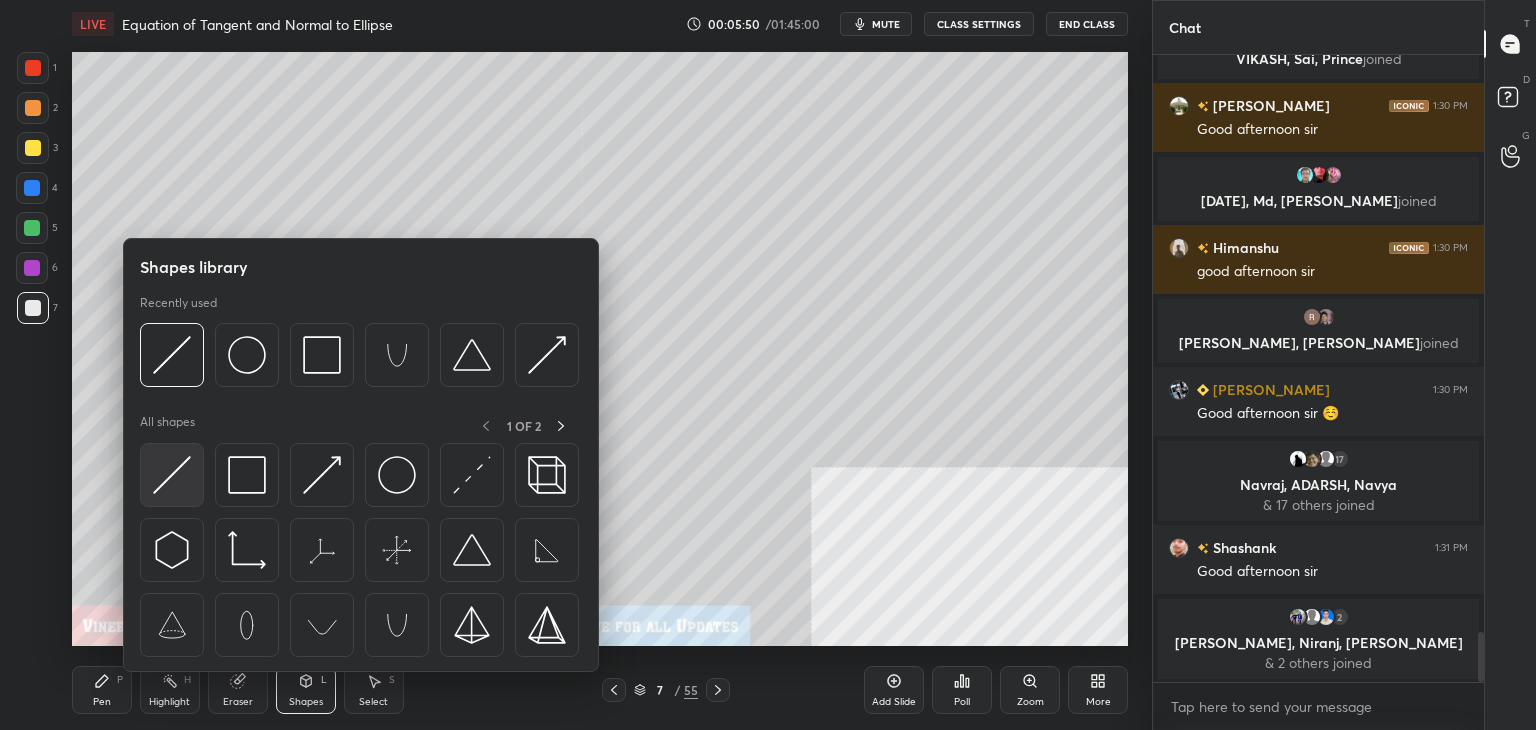 click at bounding box center (172, 475) 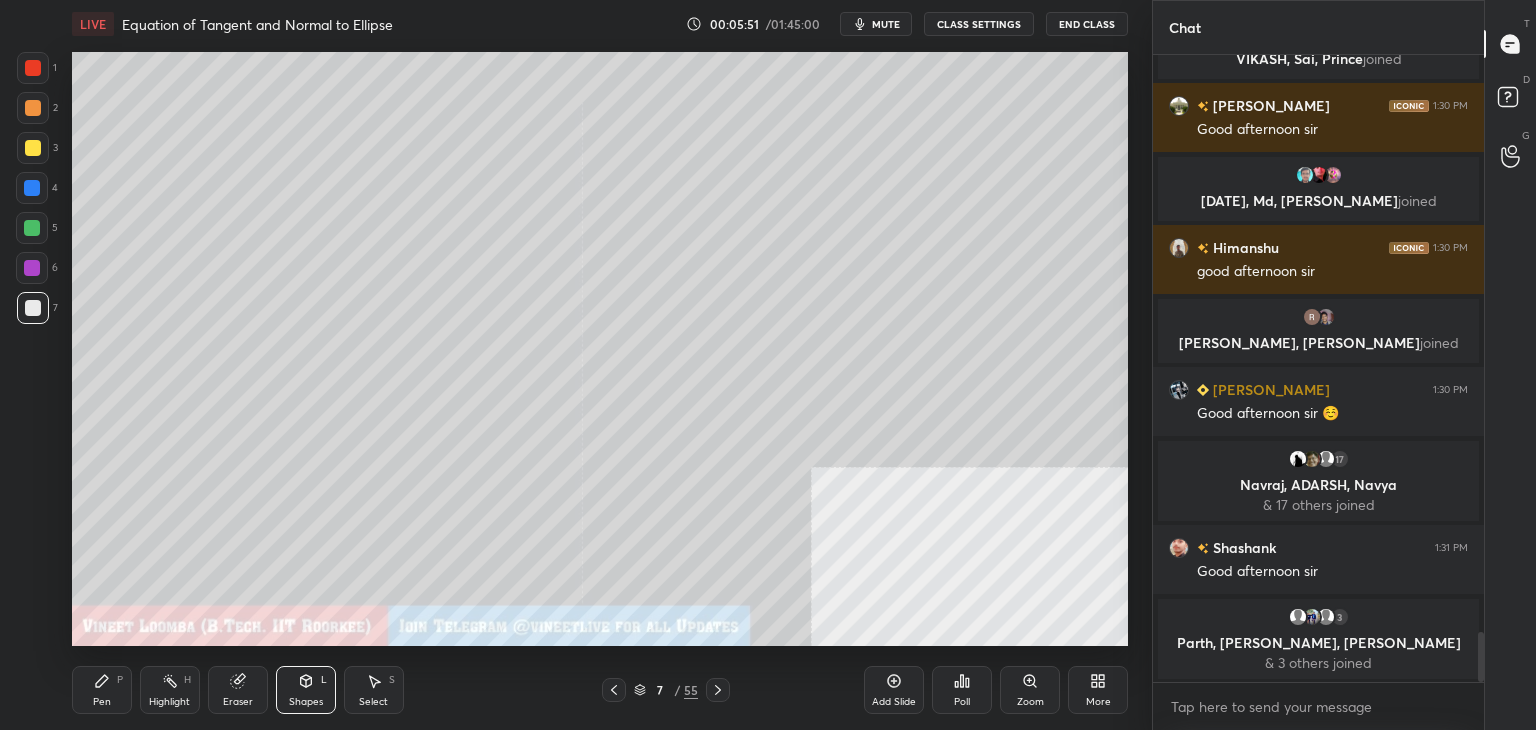 click at bounding box center (32, 228) 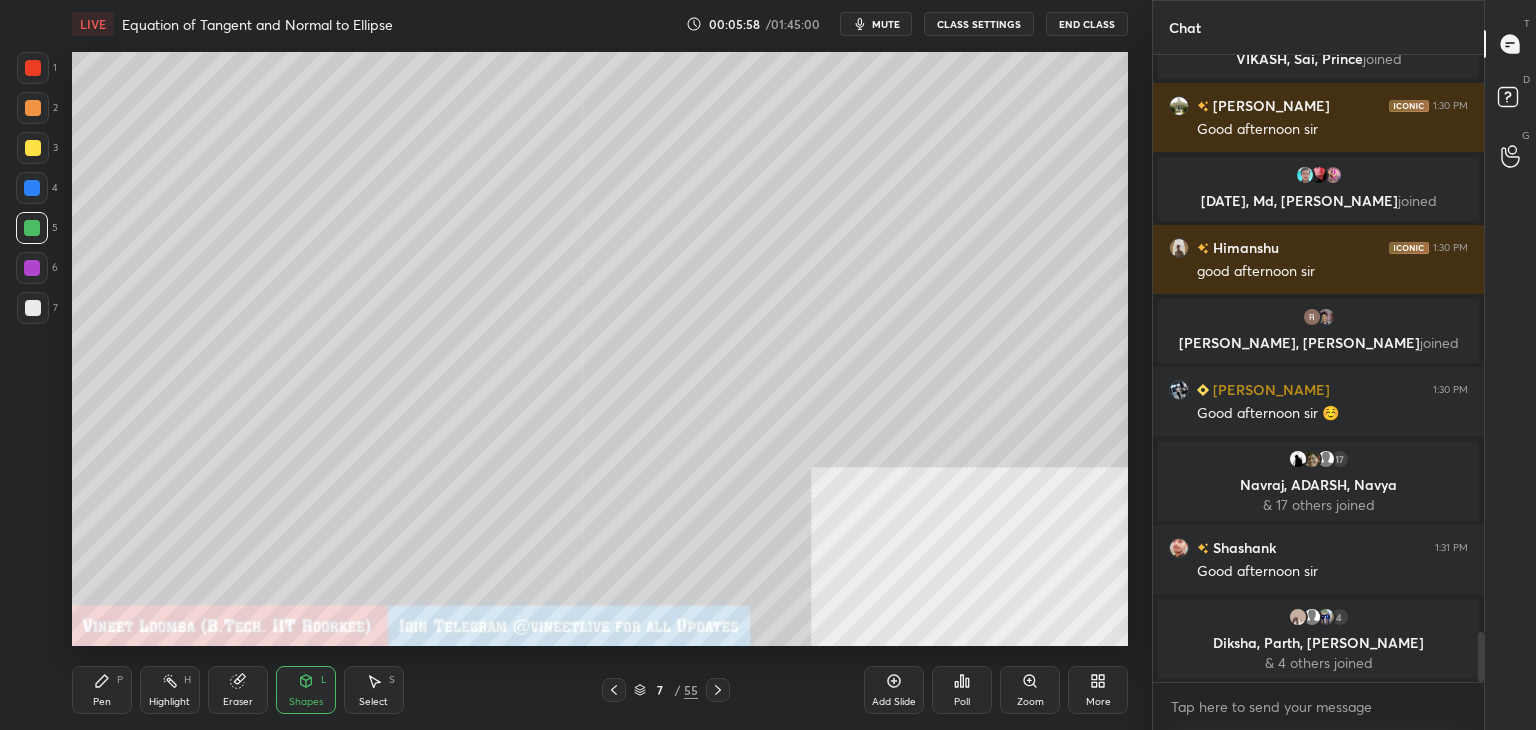 click on "Pen P" at bounding box center [102, 690] 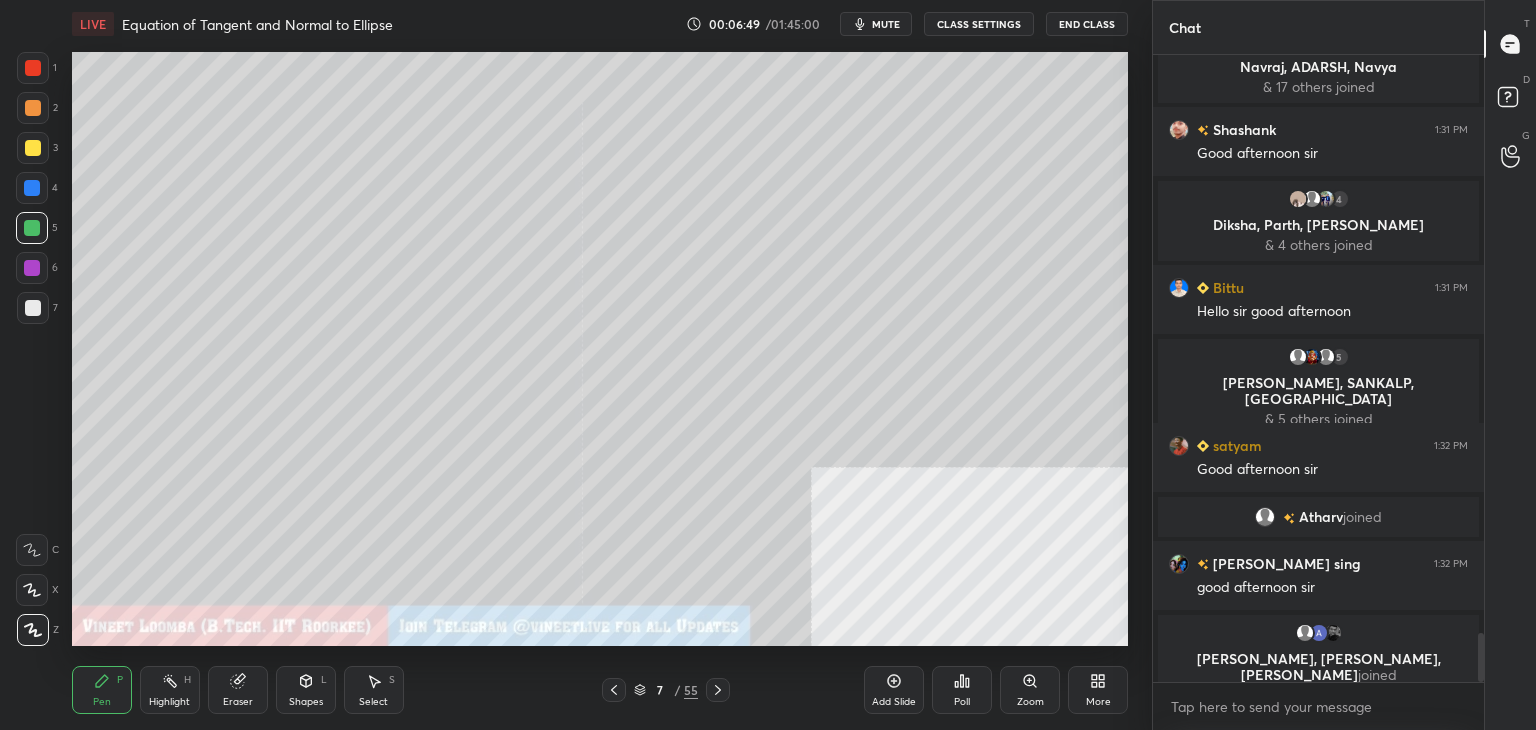 scroll, scrollTop: 7428, scrollLeft: 0, axis: vertical 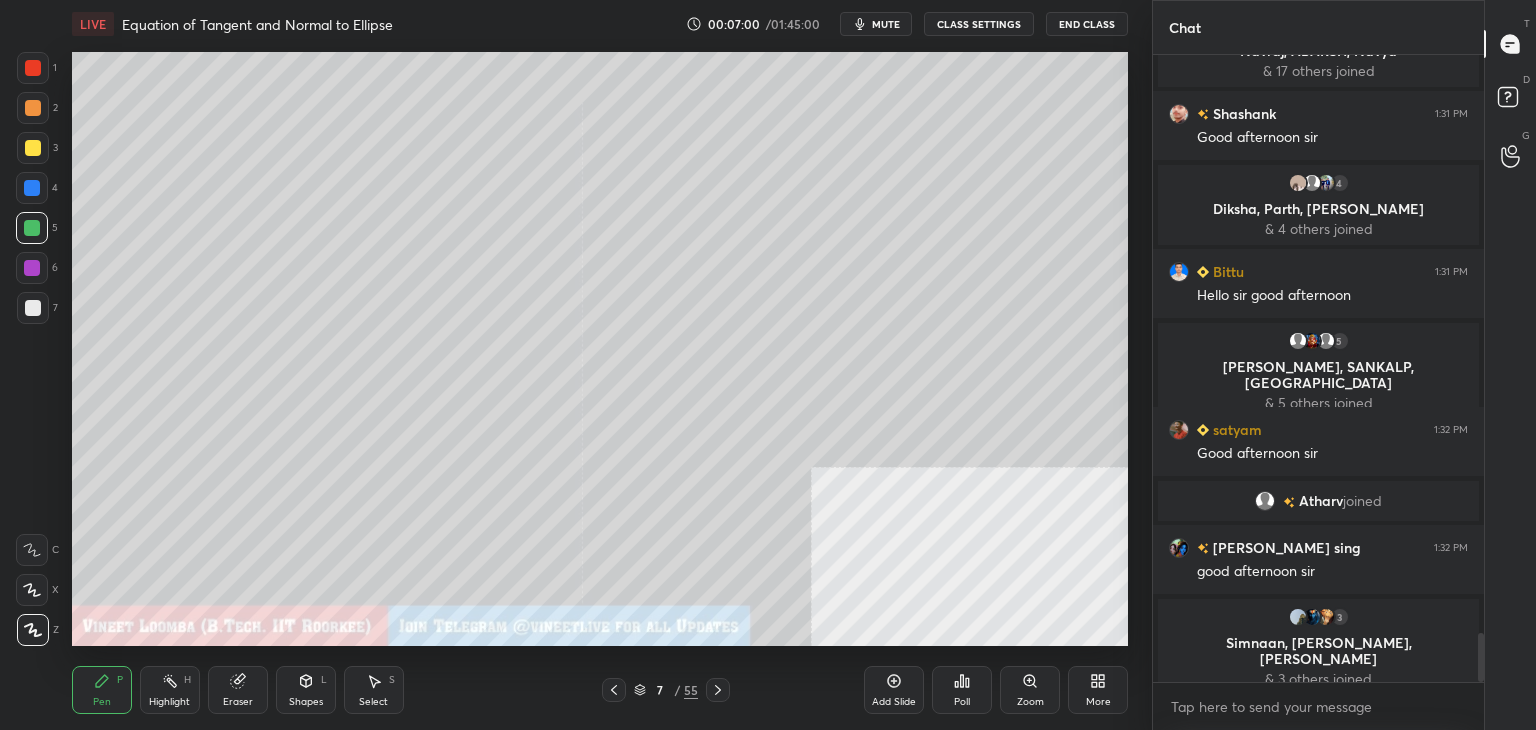click 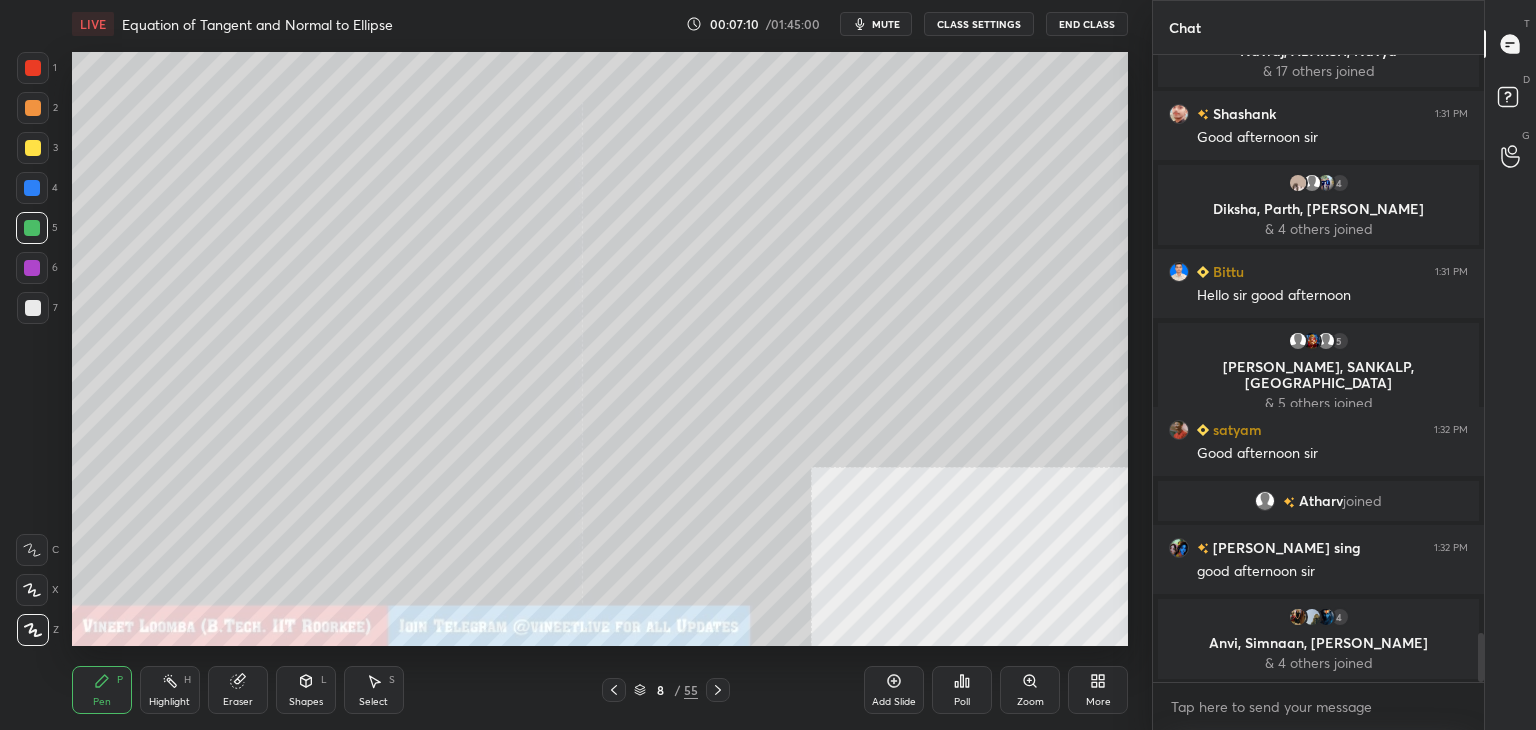 click 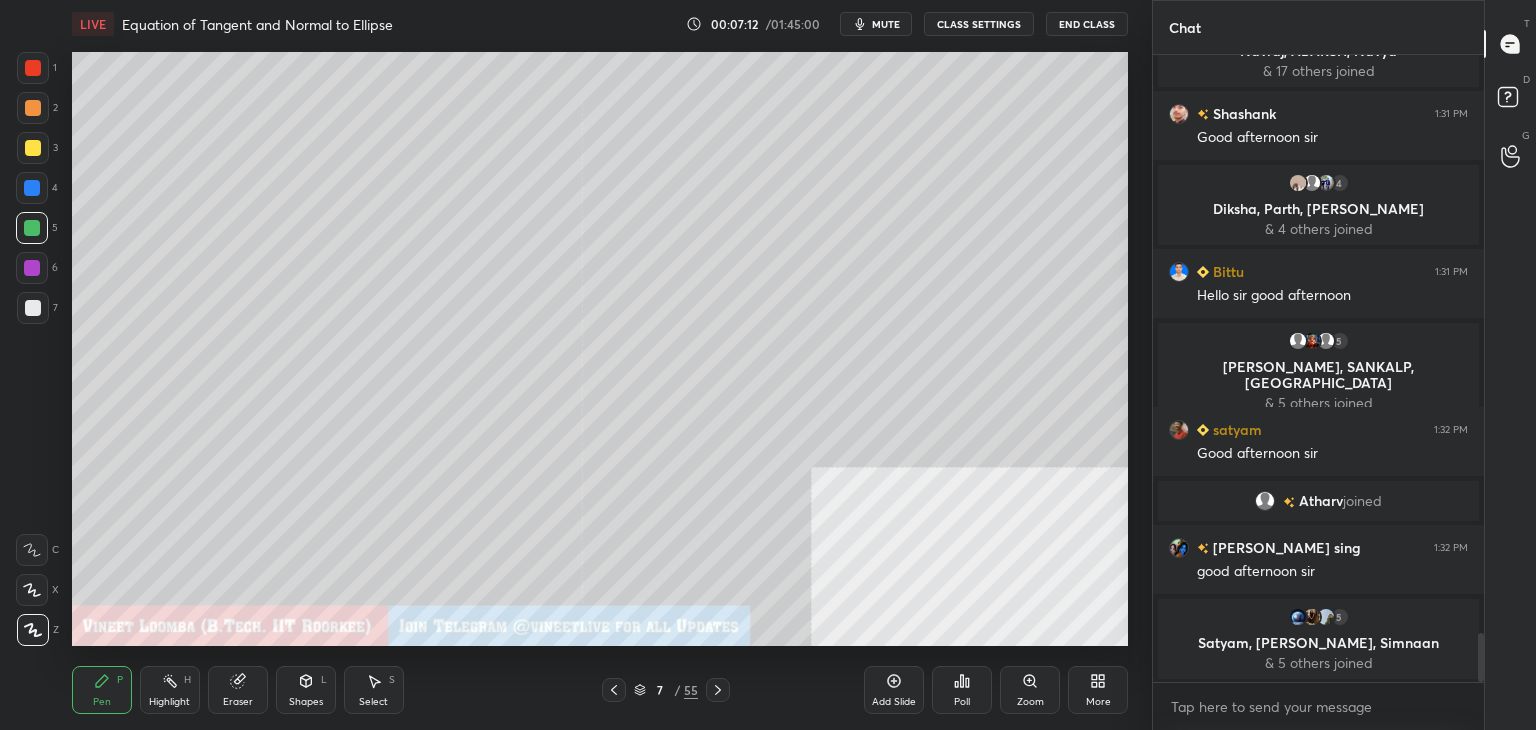 click 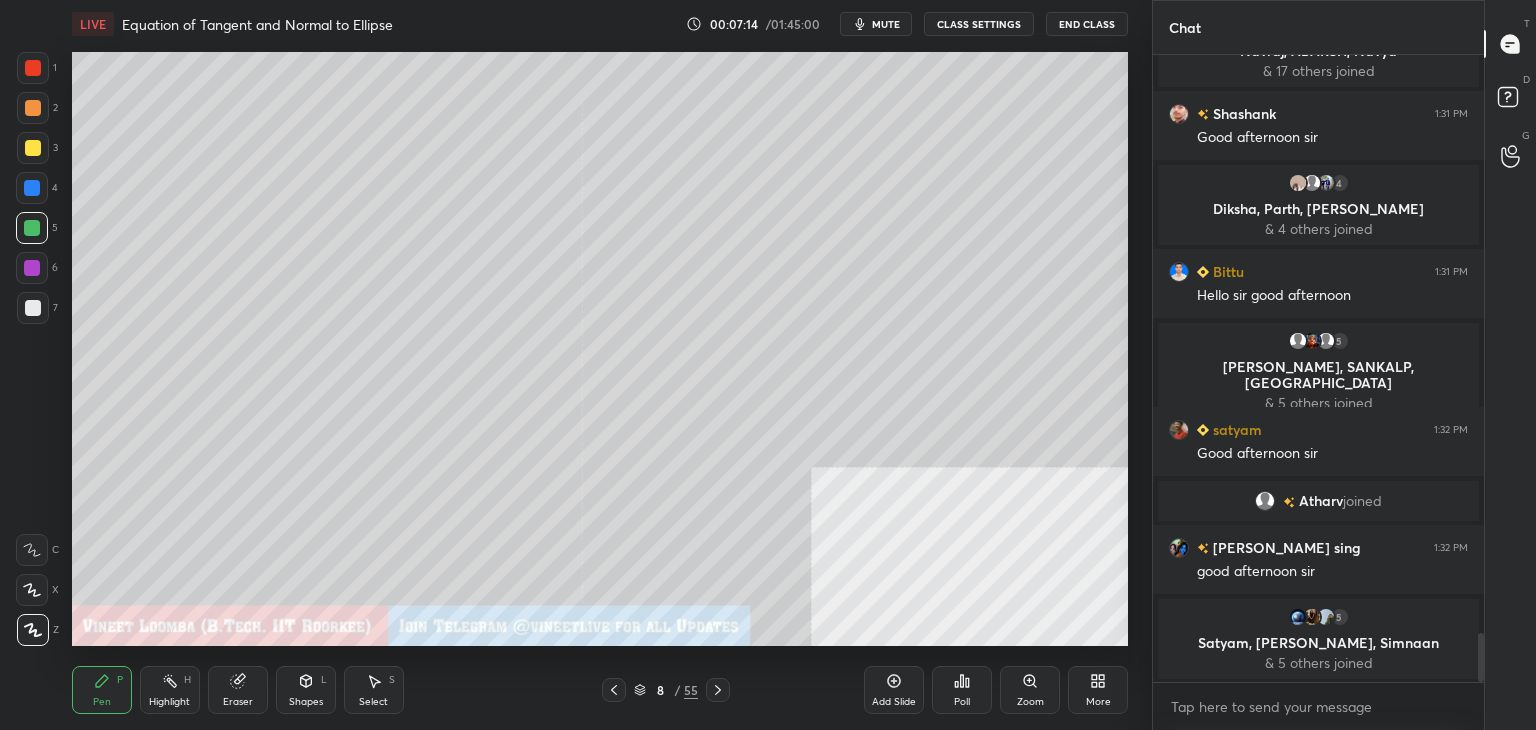 click at bounding box center (33, 308) 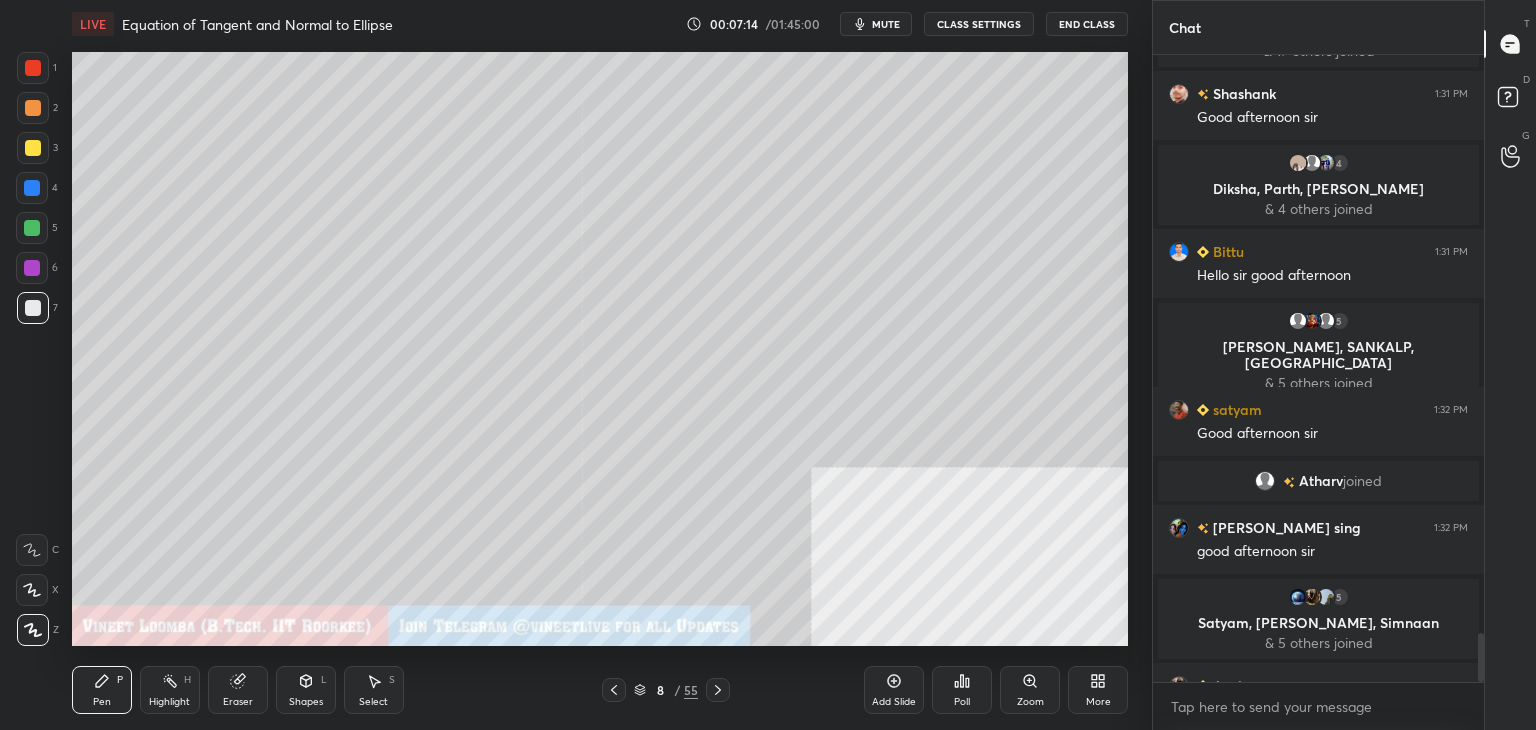scroll, scrollTop: 7478, scrollLeft: 0, axis: vertical 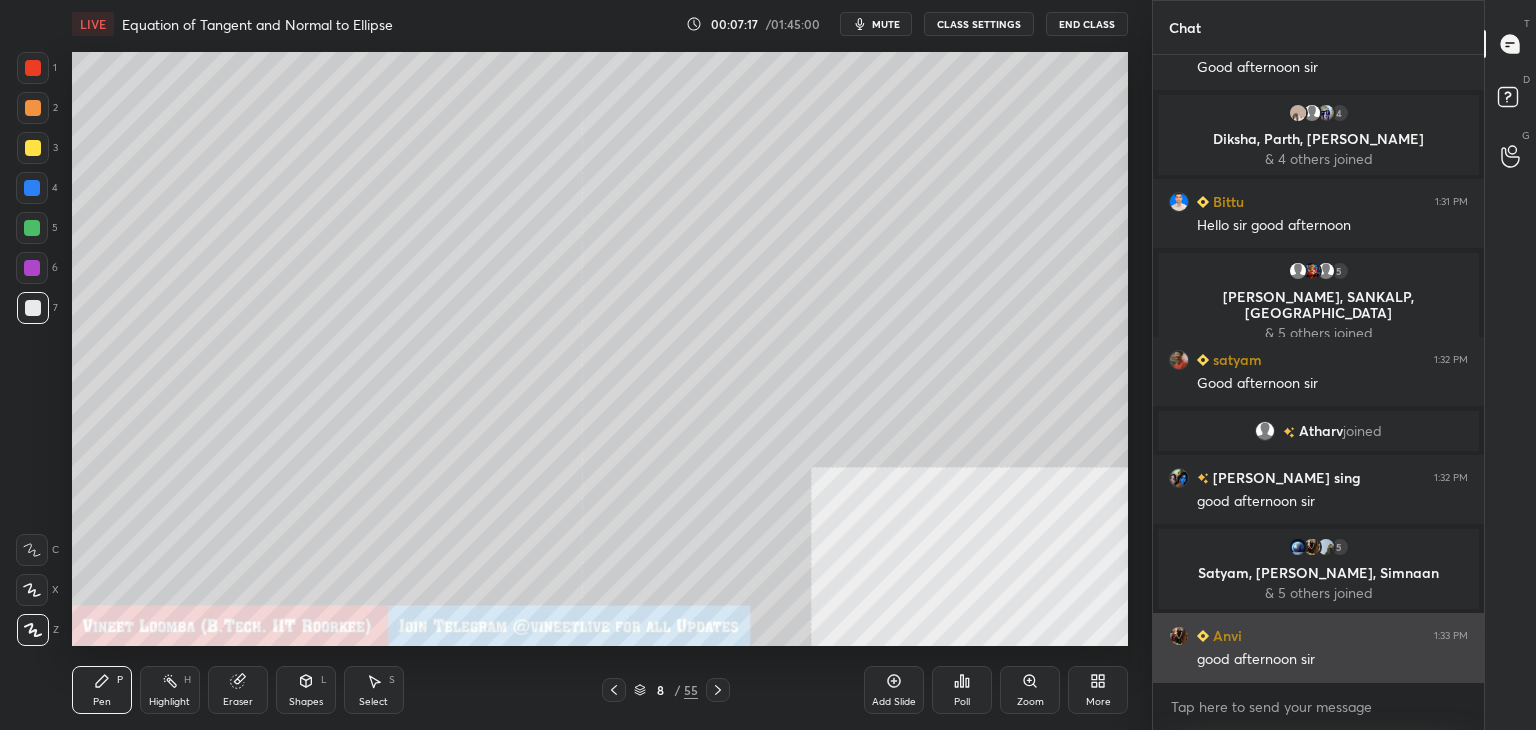 click on "good afternoon sir" at bounding box center [1332, 660] 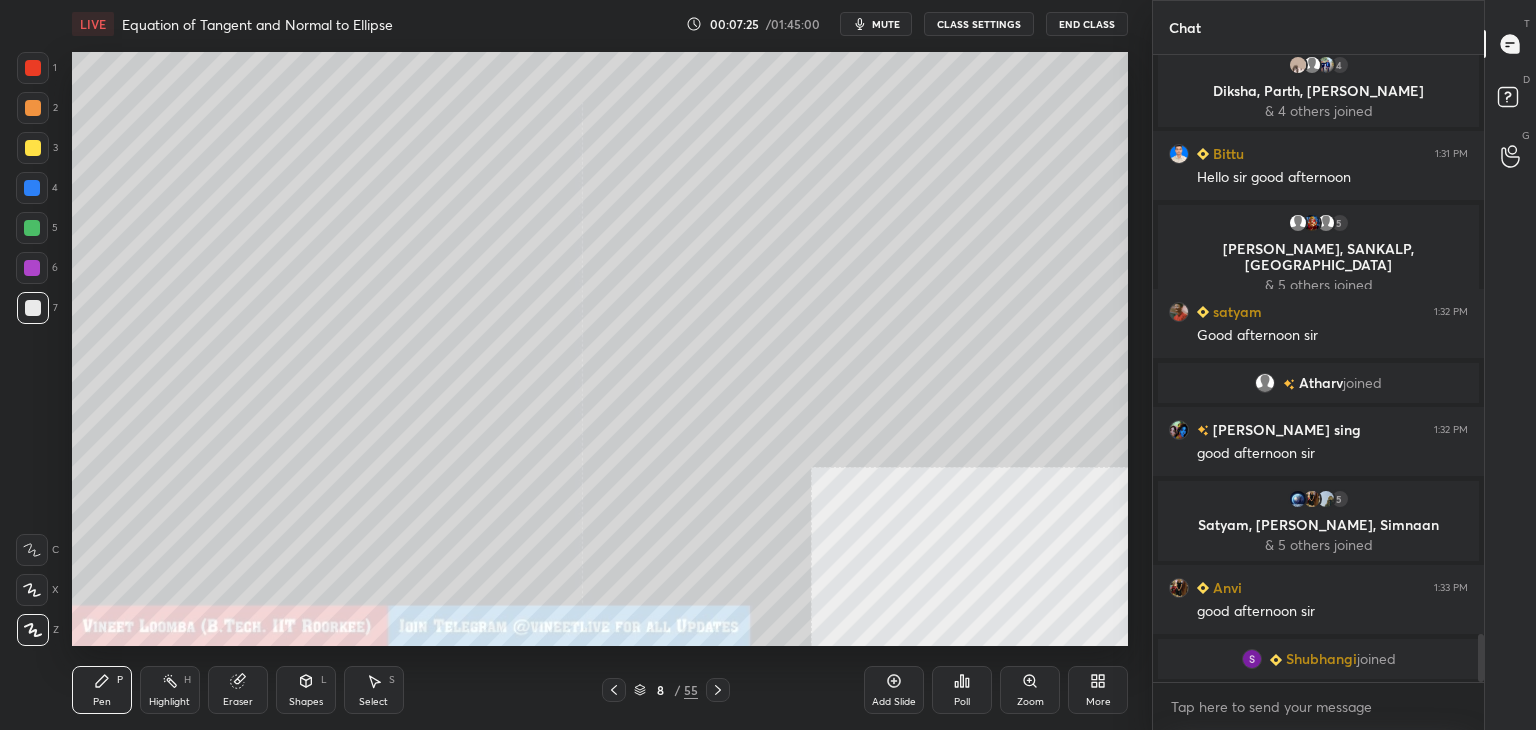 scroll, scrollTop: 7550, scrollLeft: 0, axis: vertical 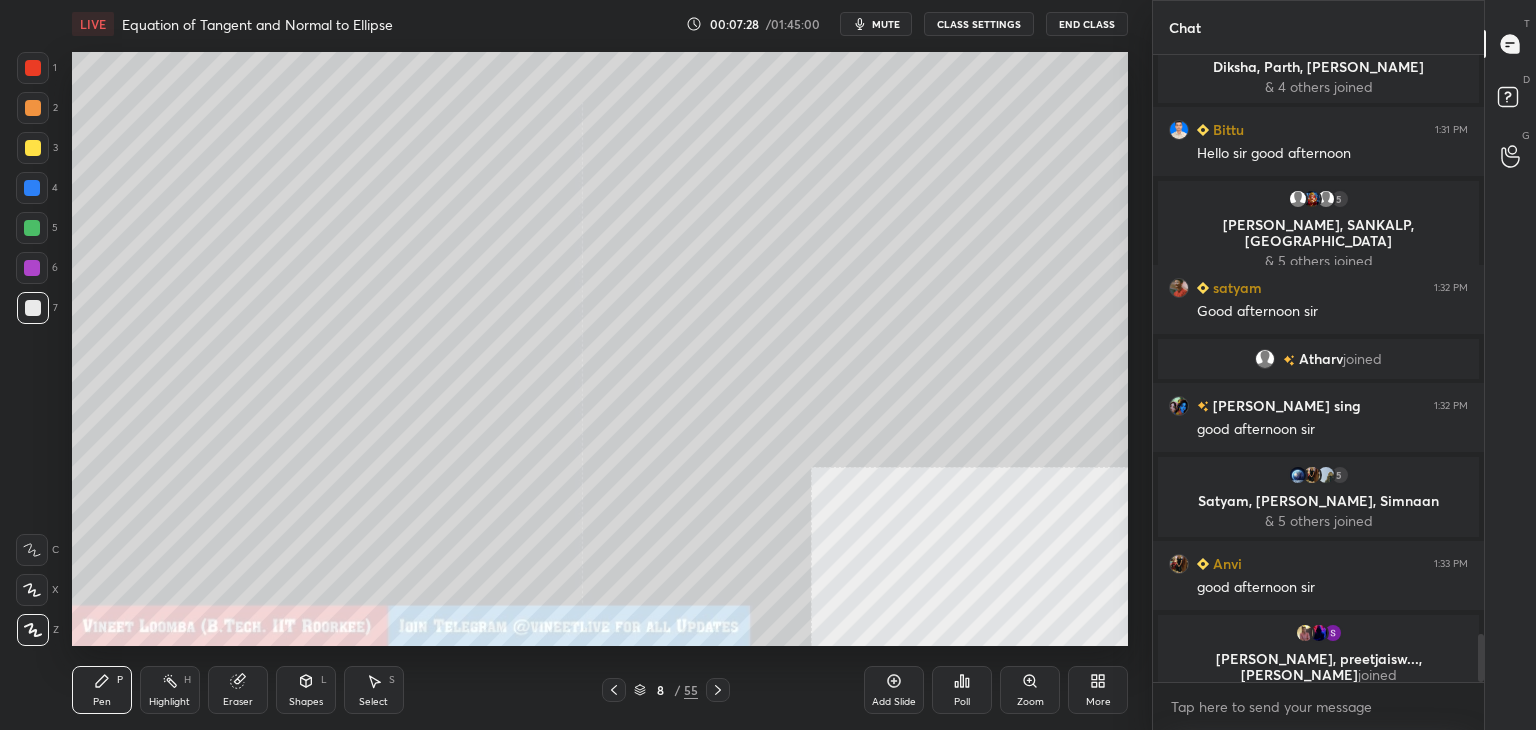 drag, startPoint x: 218, startPoint y: 691, endPoint x: 216, endPoint y: 668, distance: 23.086792 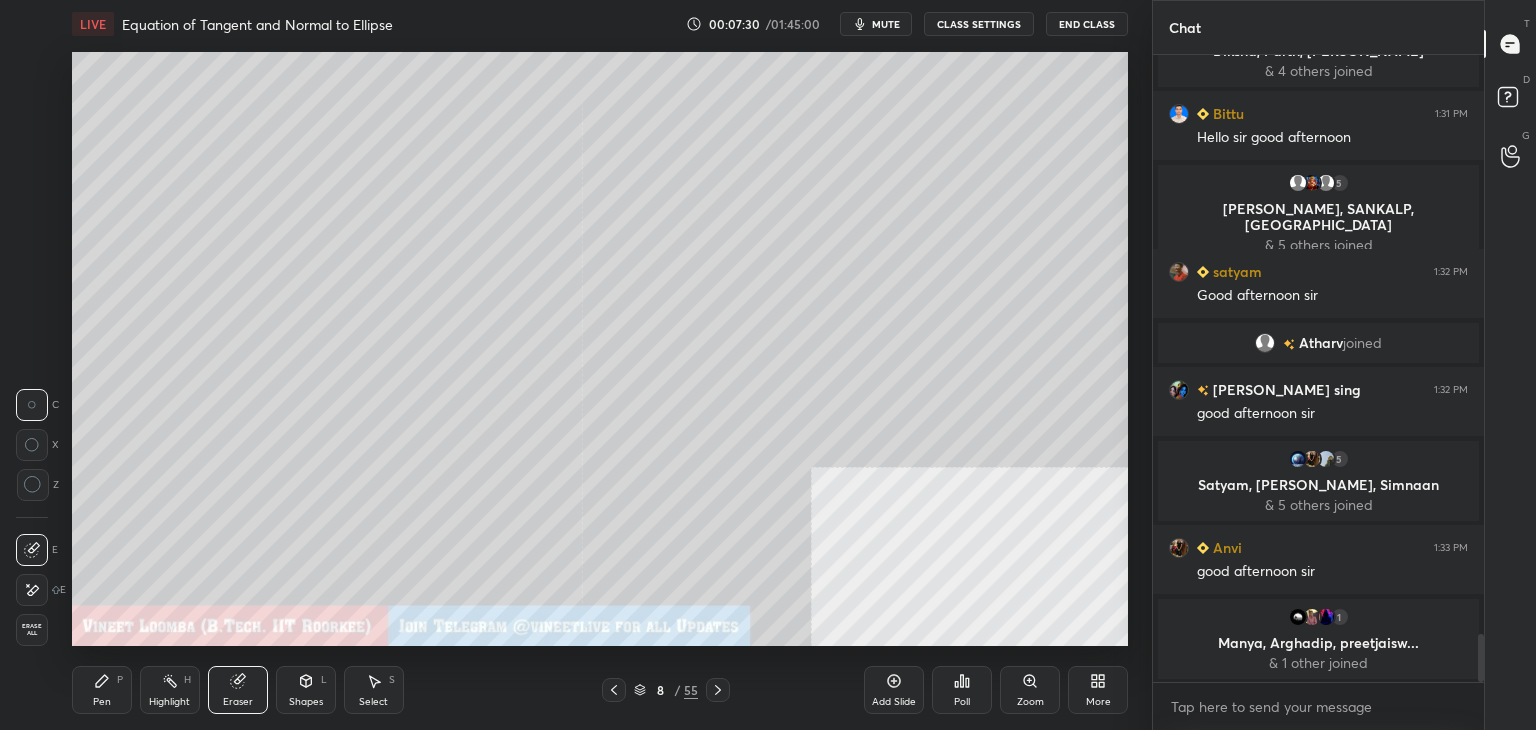 click on "Pen P" at bounding box center [102, 690] 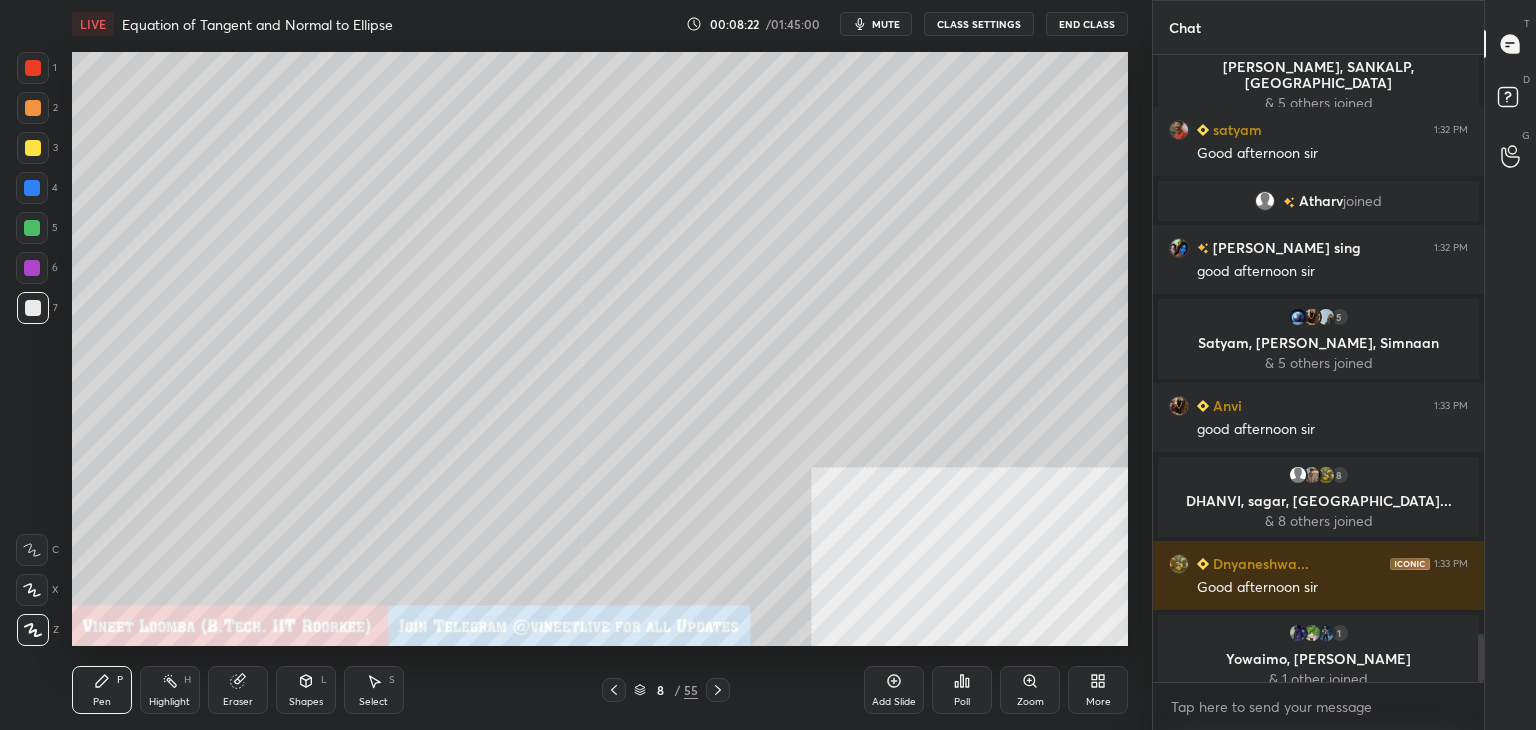 scroll, scrollTop: 7662, scrollLeft: 0, axis: vertical 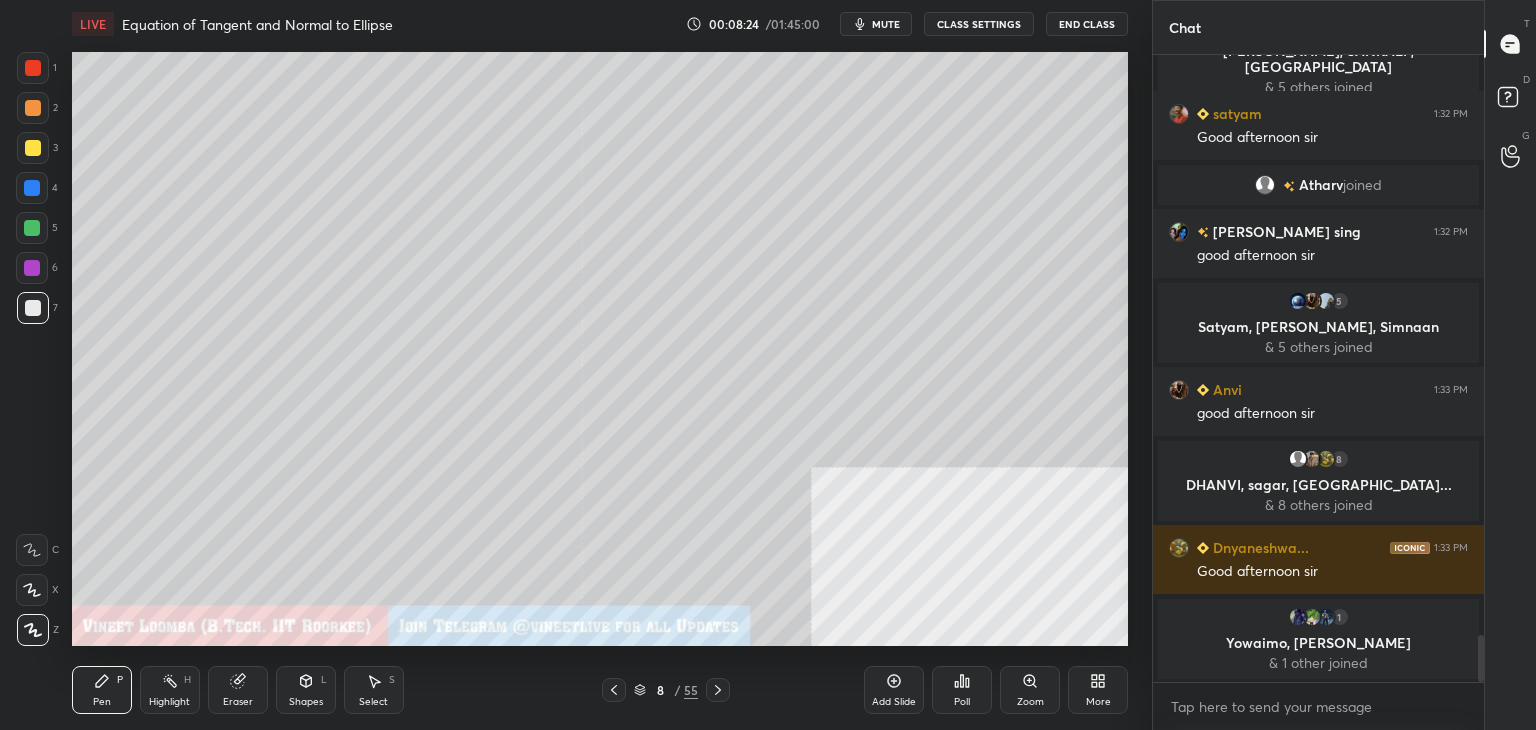 drag, startPoint x: 719, startPoint y: 693, endPoint x: 700, endPoint y: 682, distance: 21.954498 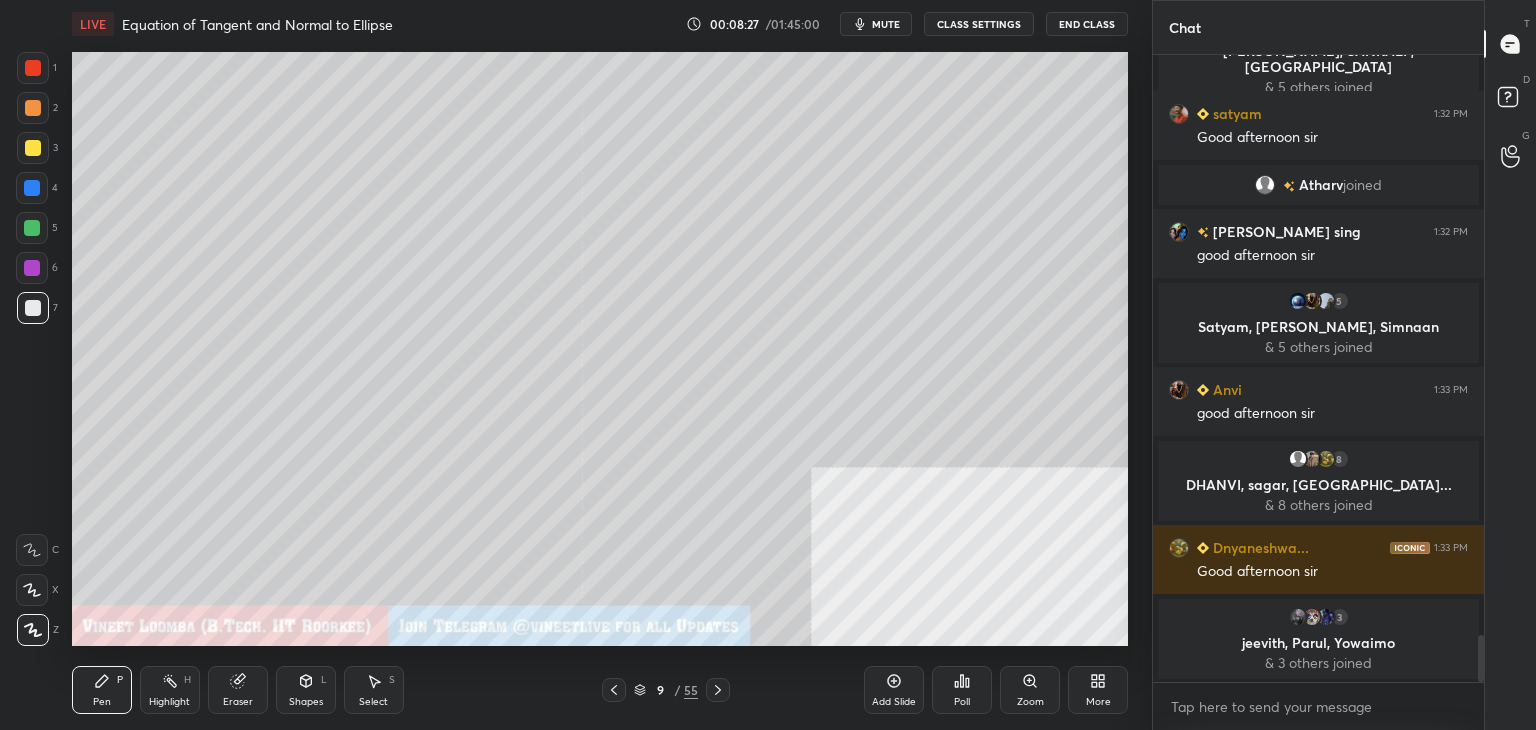 drag, startPoint x: 300, startPoint y: 690, endPoint x: 299, endPoint y: 674, distance: 16.03122 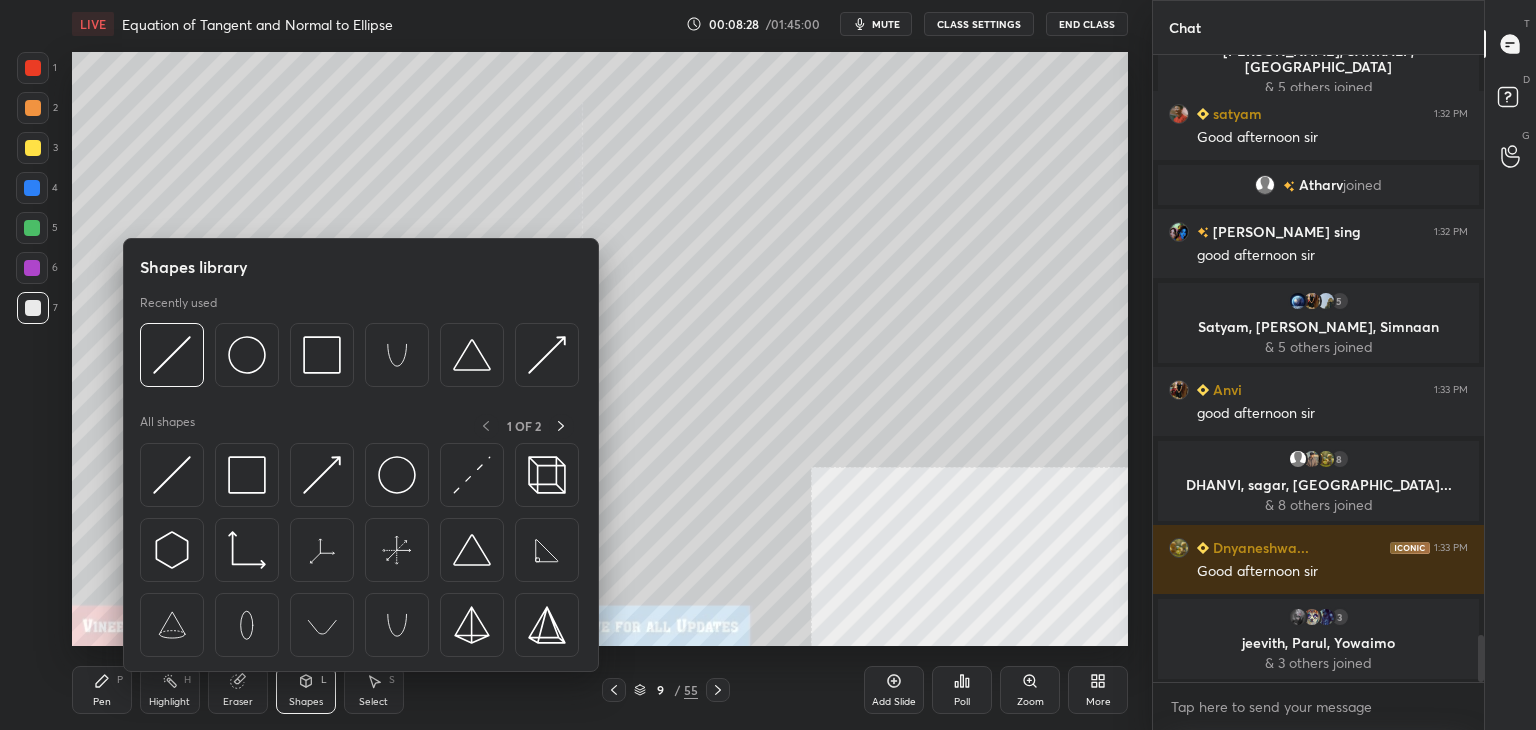 click at bounding box center (359, 360) 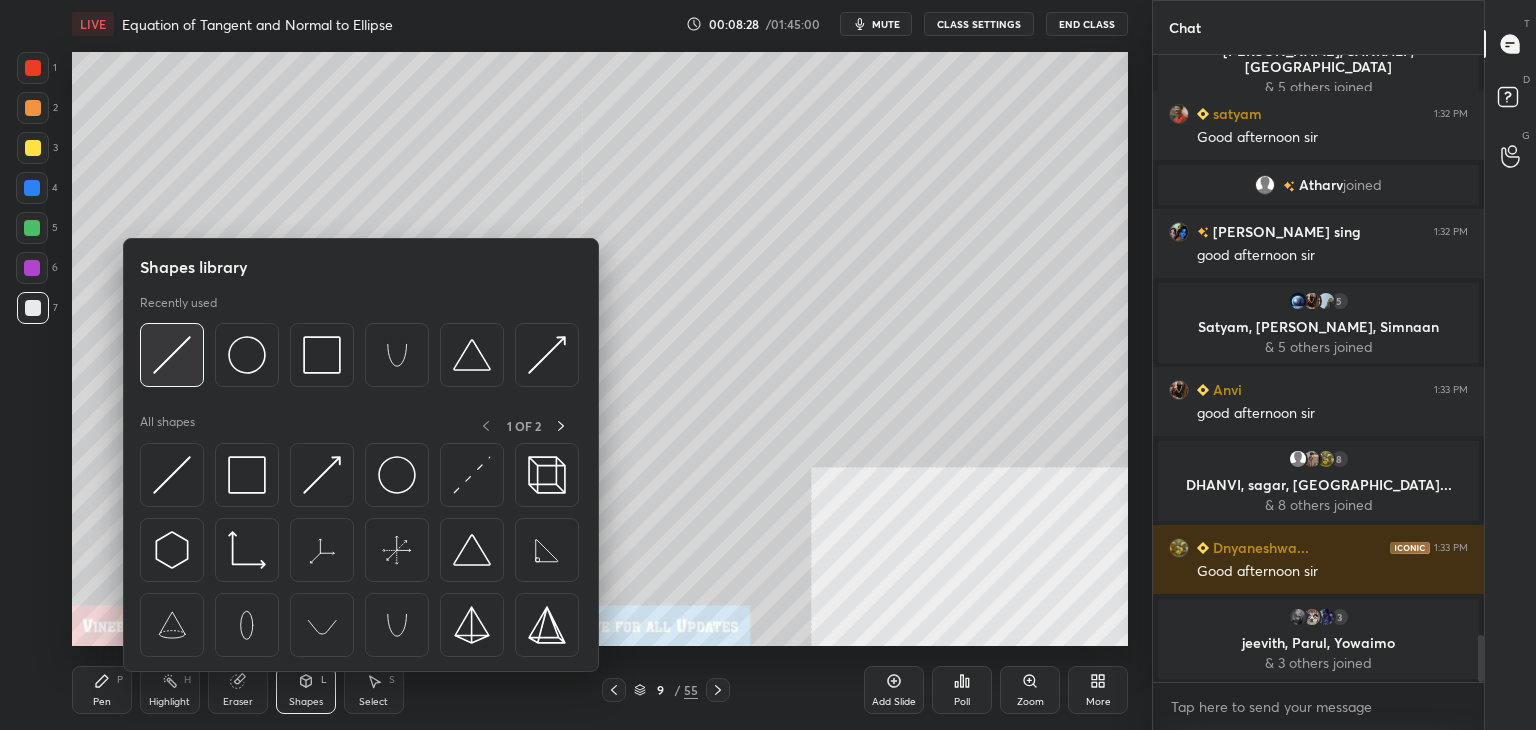 click at bounding box center [172, 355] 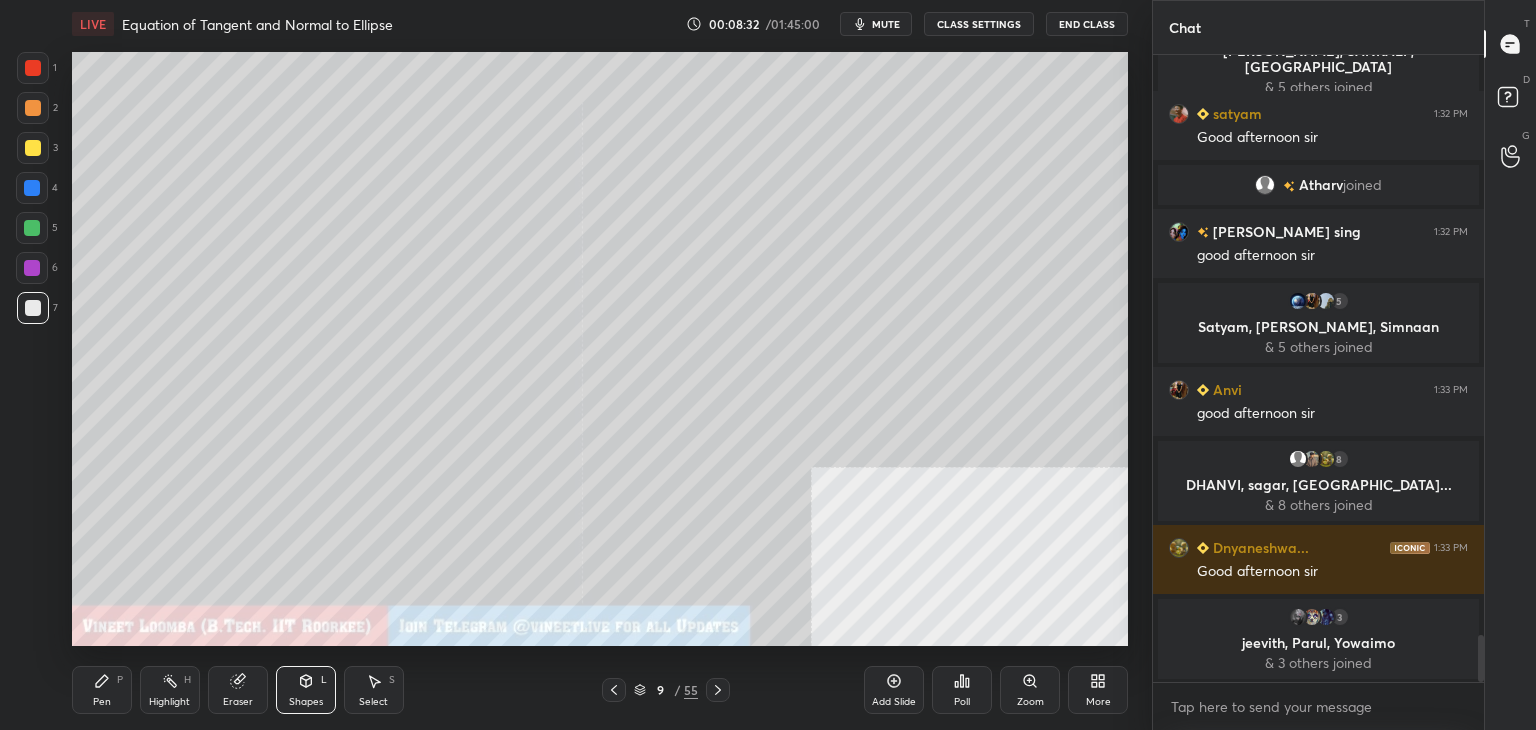 click on "Pen P" at bounding box center [102, 690] 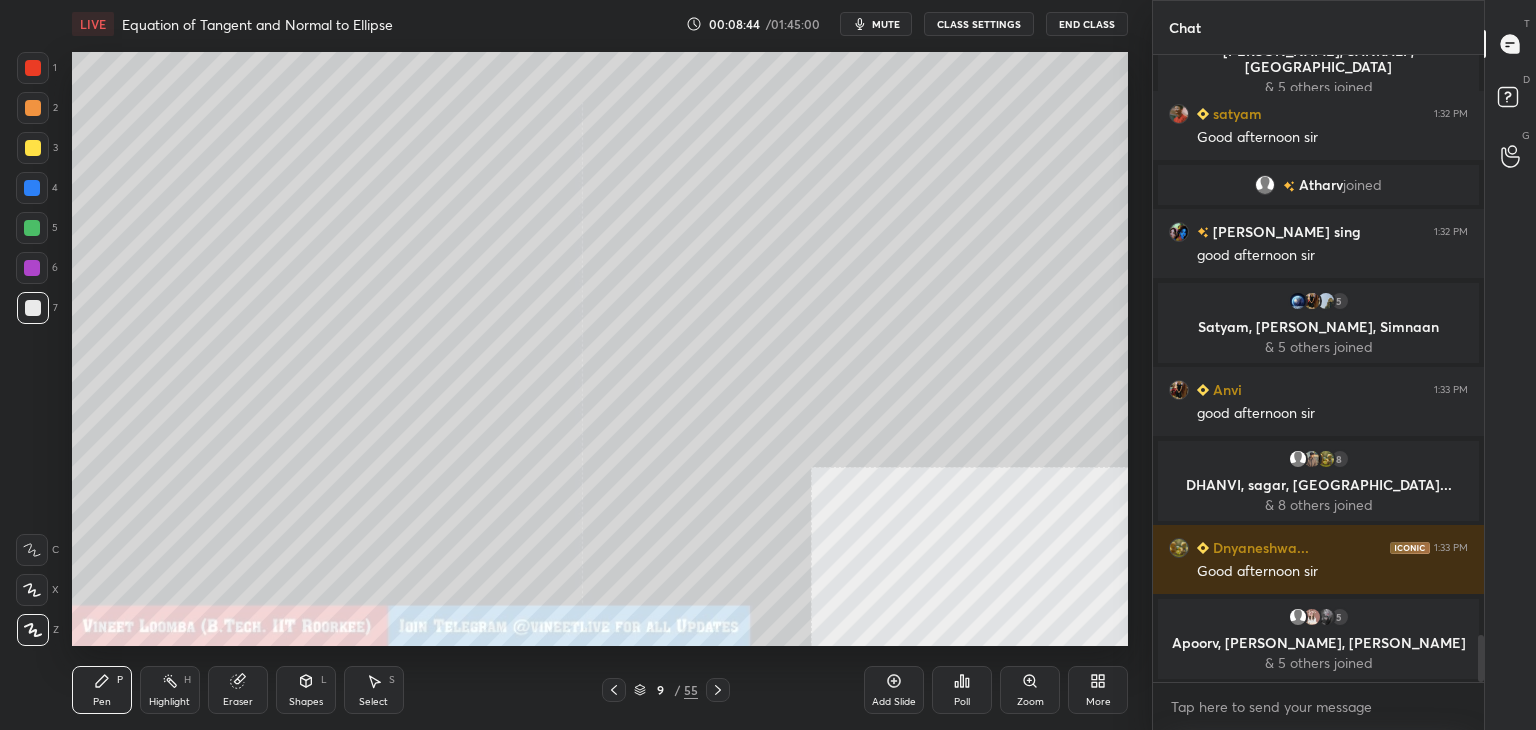 click on "1 2 3 4 5 6 7 C X Z C X Z E E Erase all   H H" at bounding box center [32, 349] 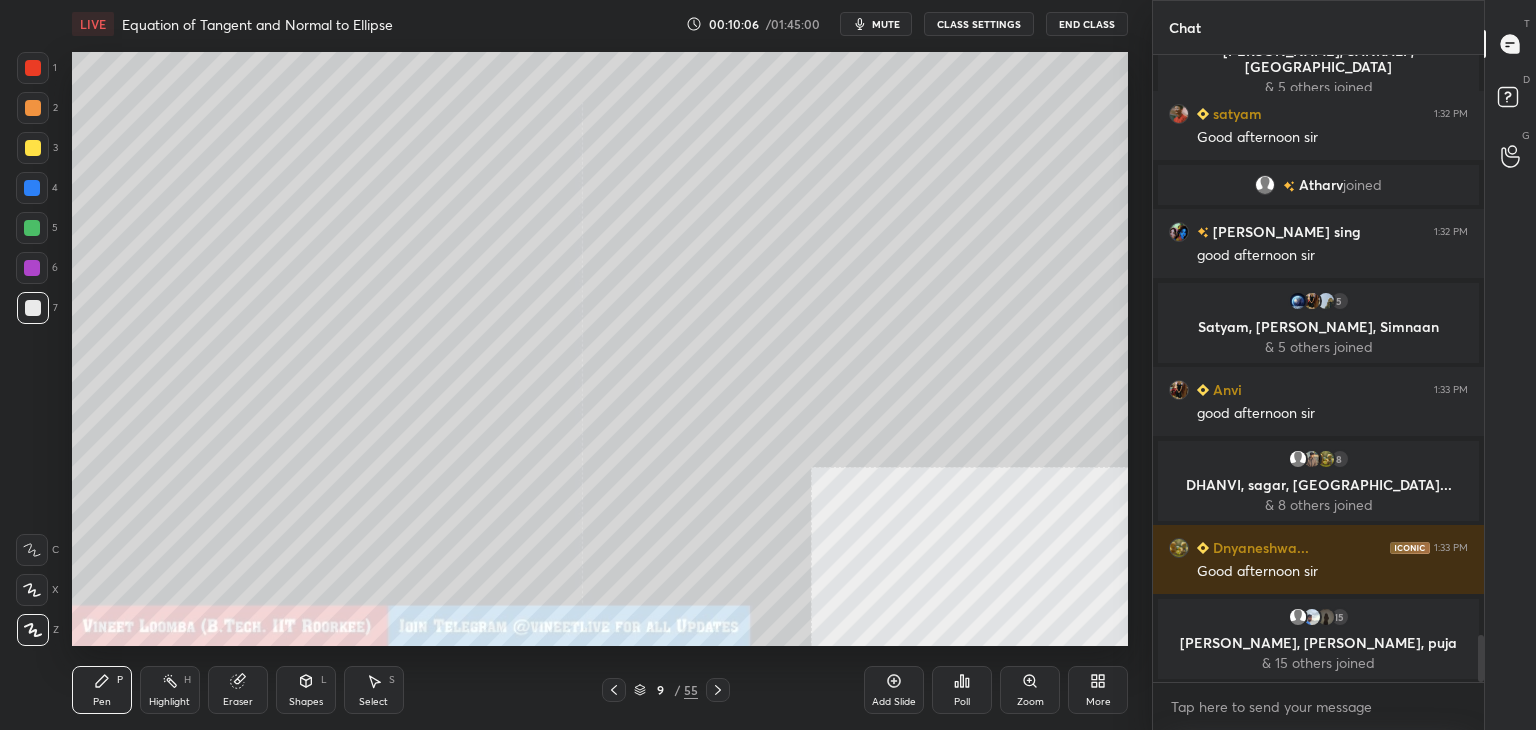 click at bounding box center (33, 148) 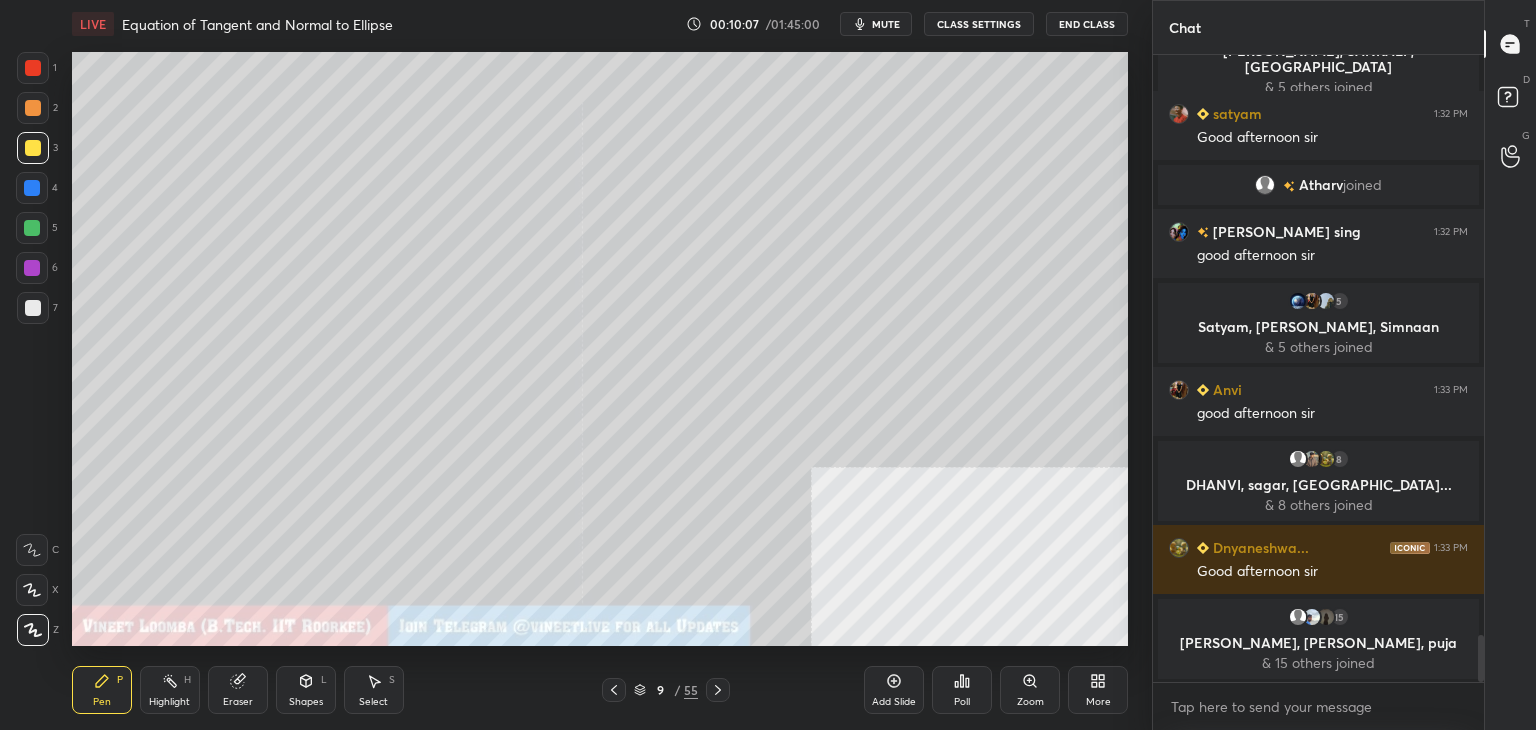 click on "Shapes L" at bounding box center (306, 690) 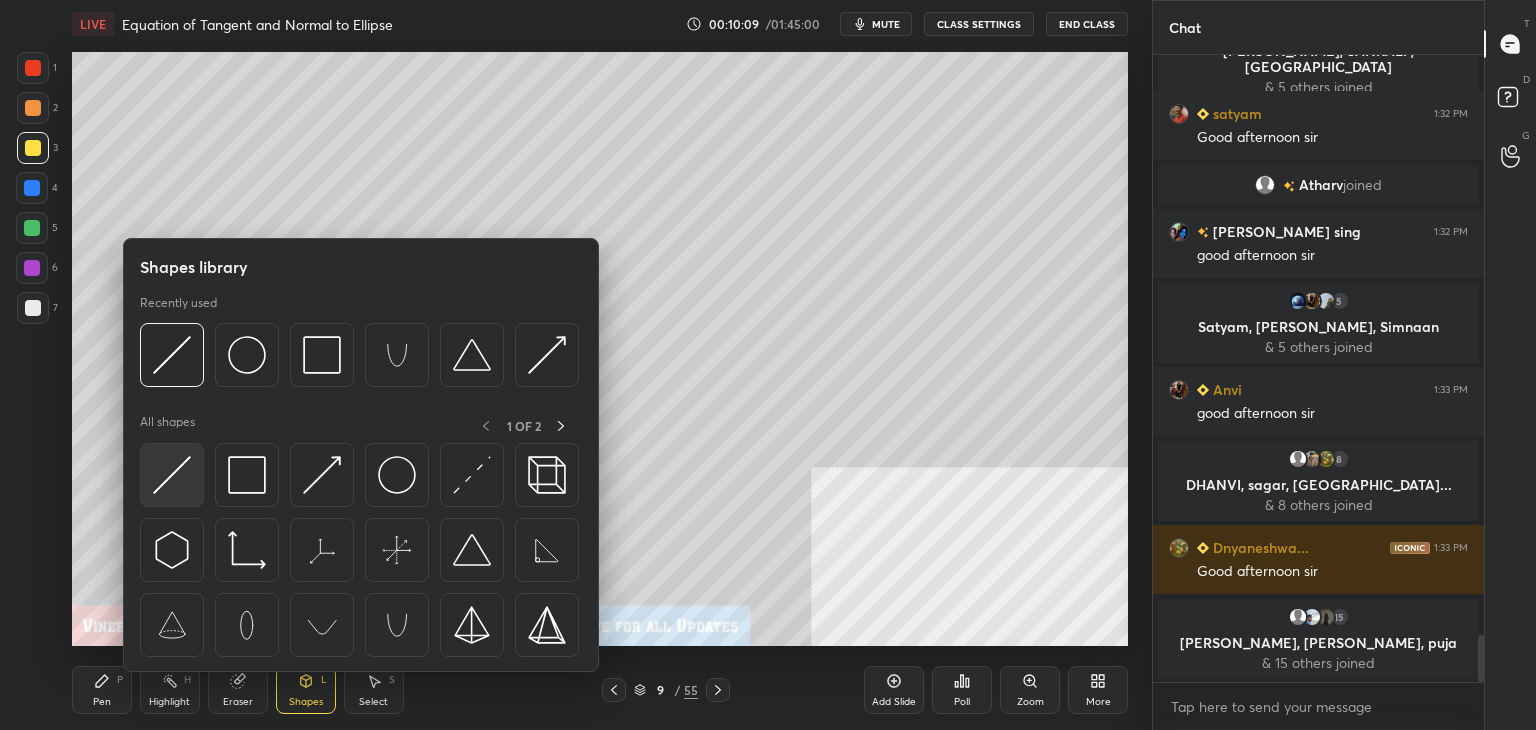 click at bounding box center (172, 475) 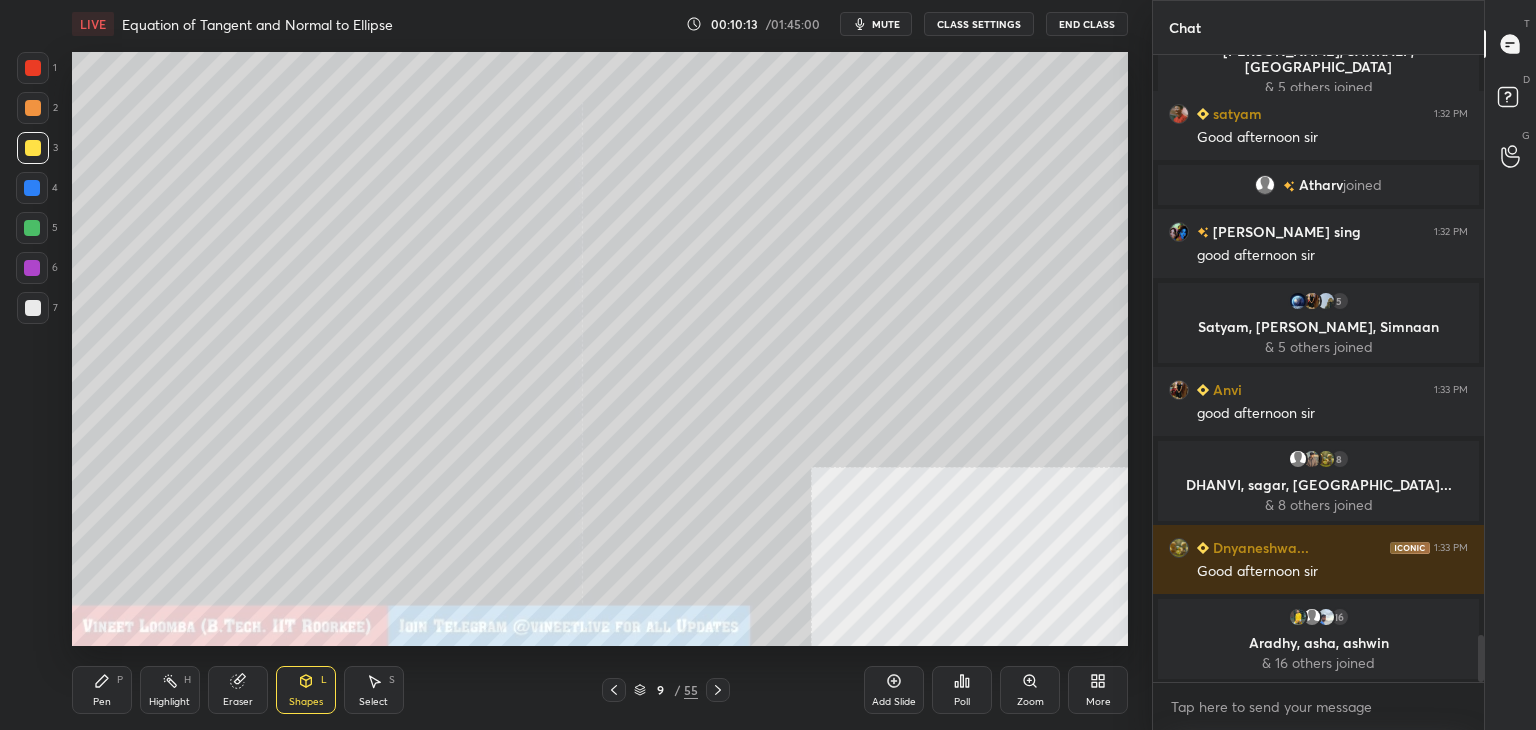 click on "Pen P" at bounding box center (102, 690) 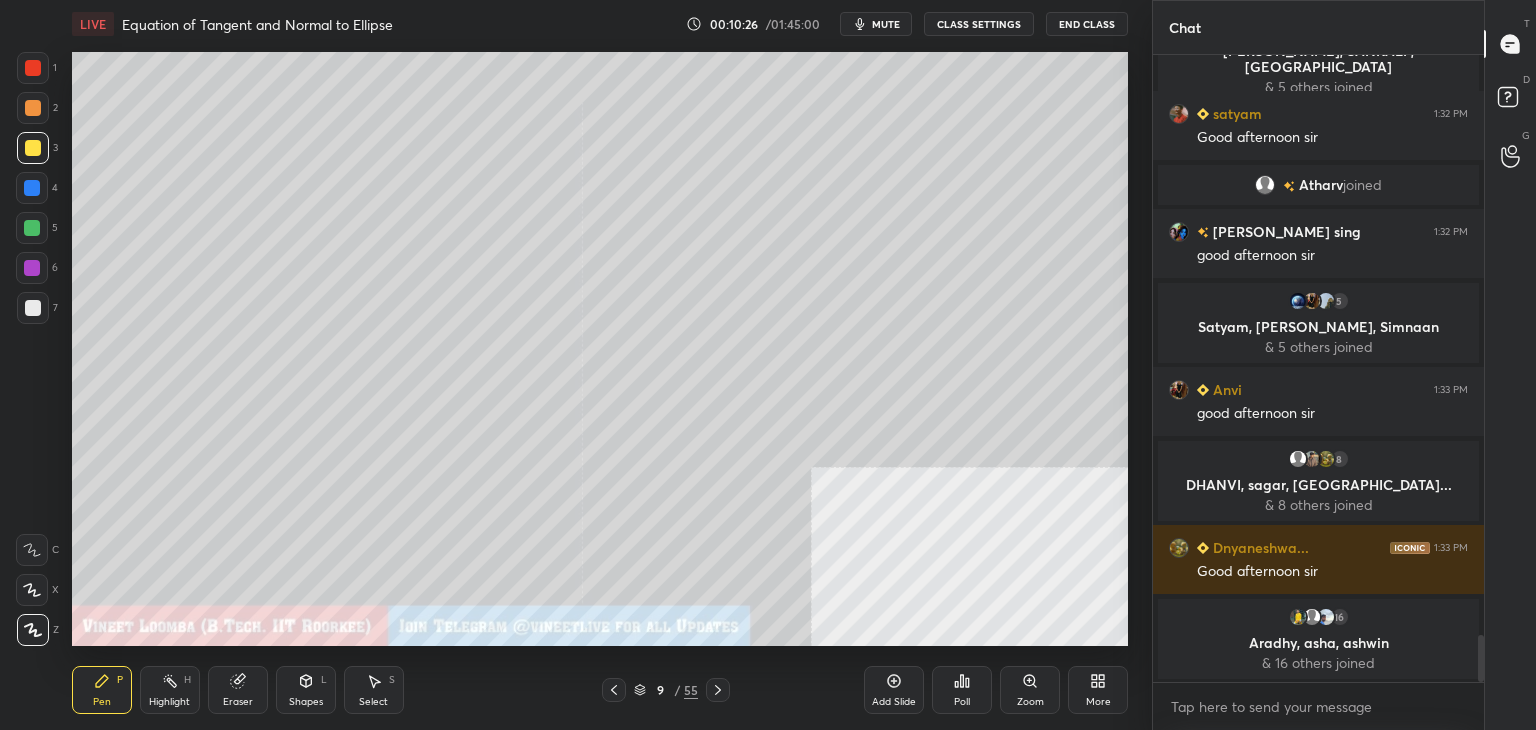 click 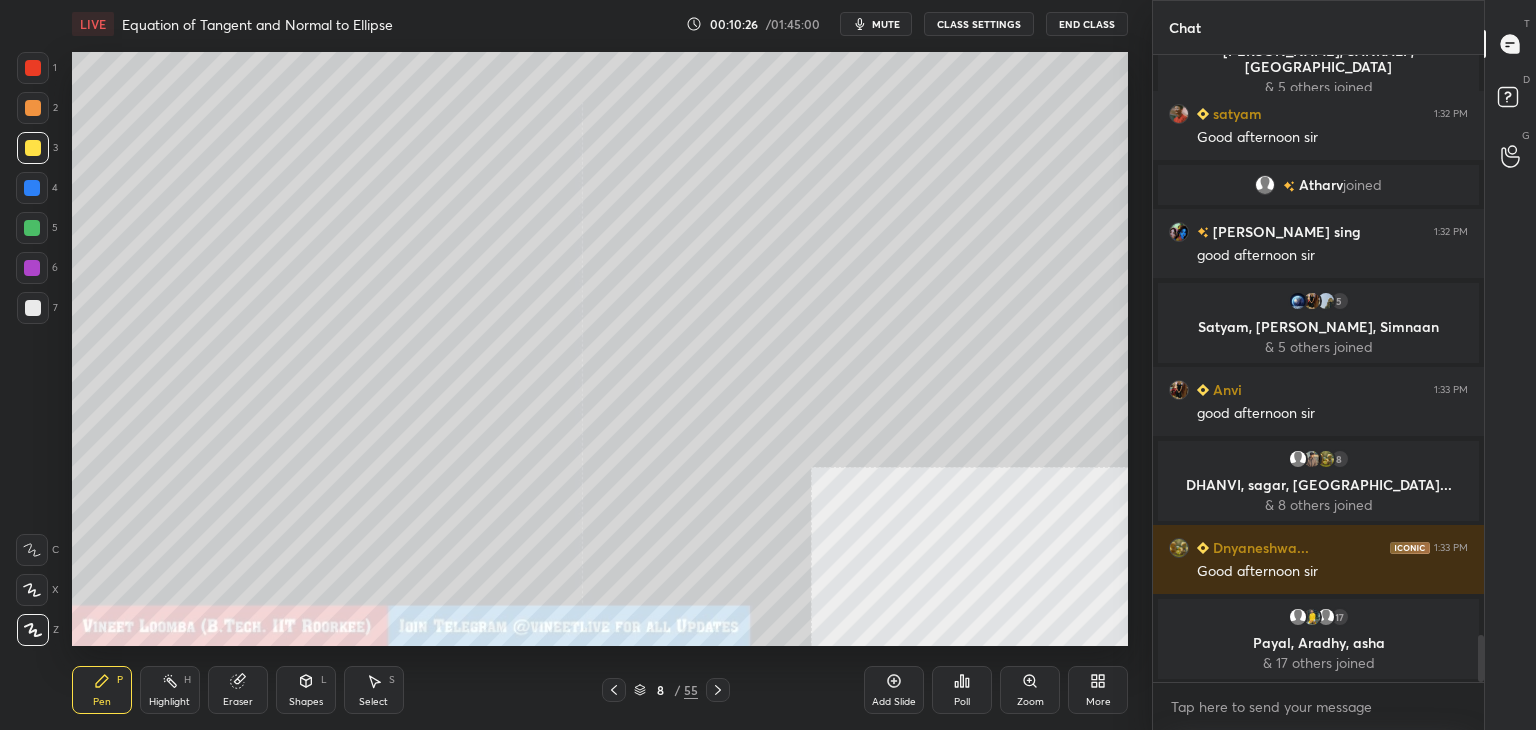 click 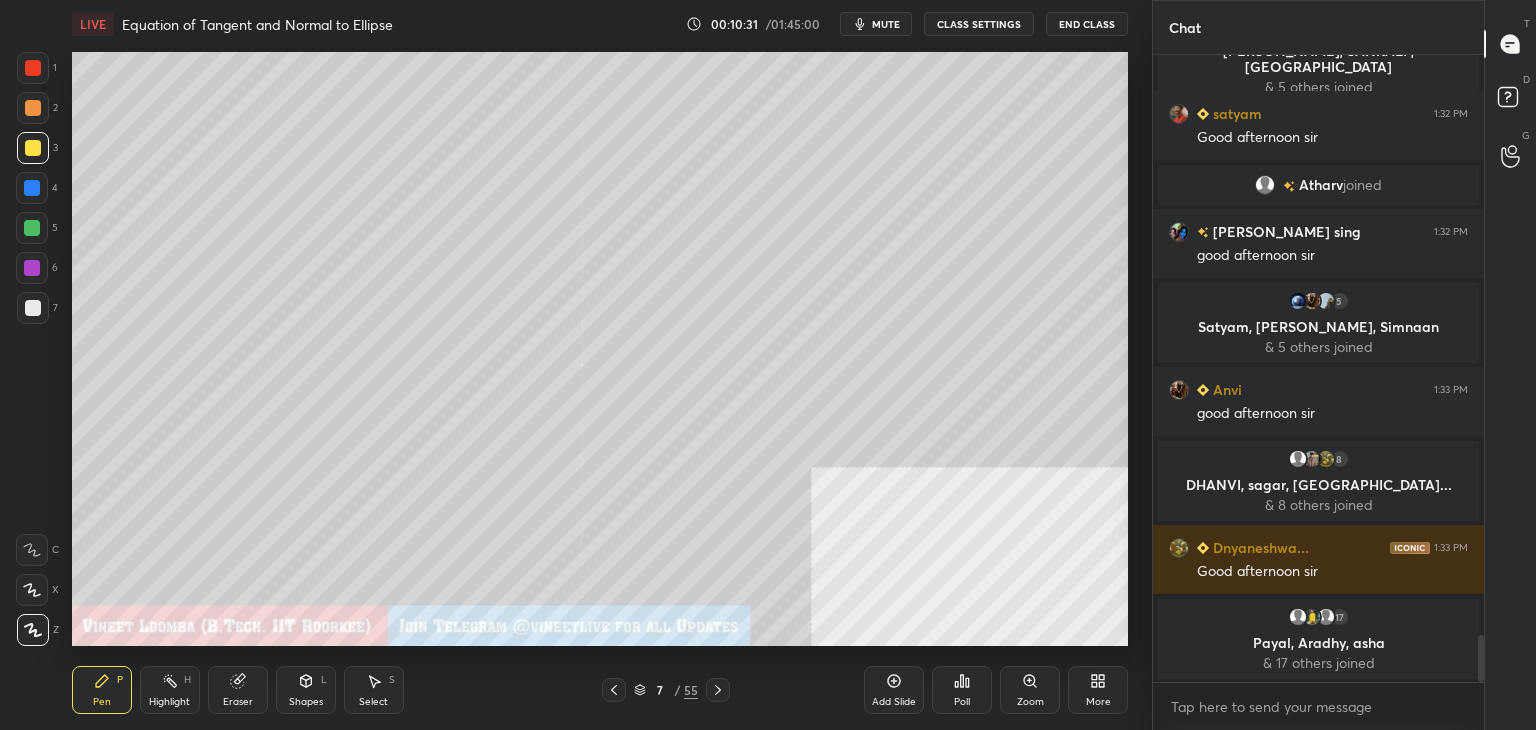 click 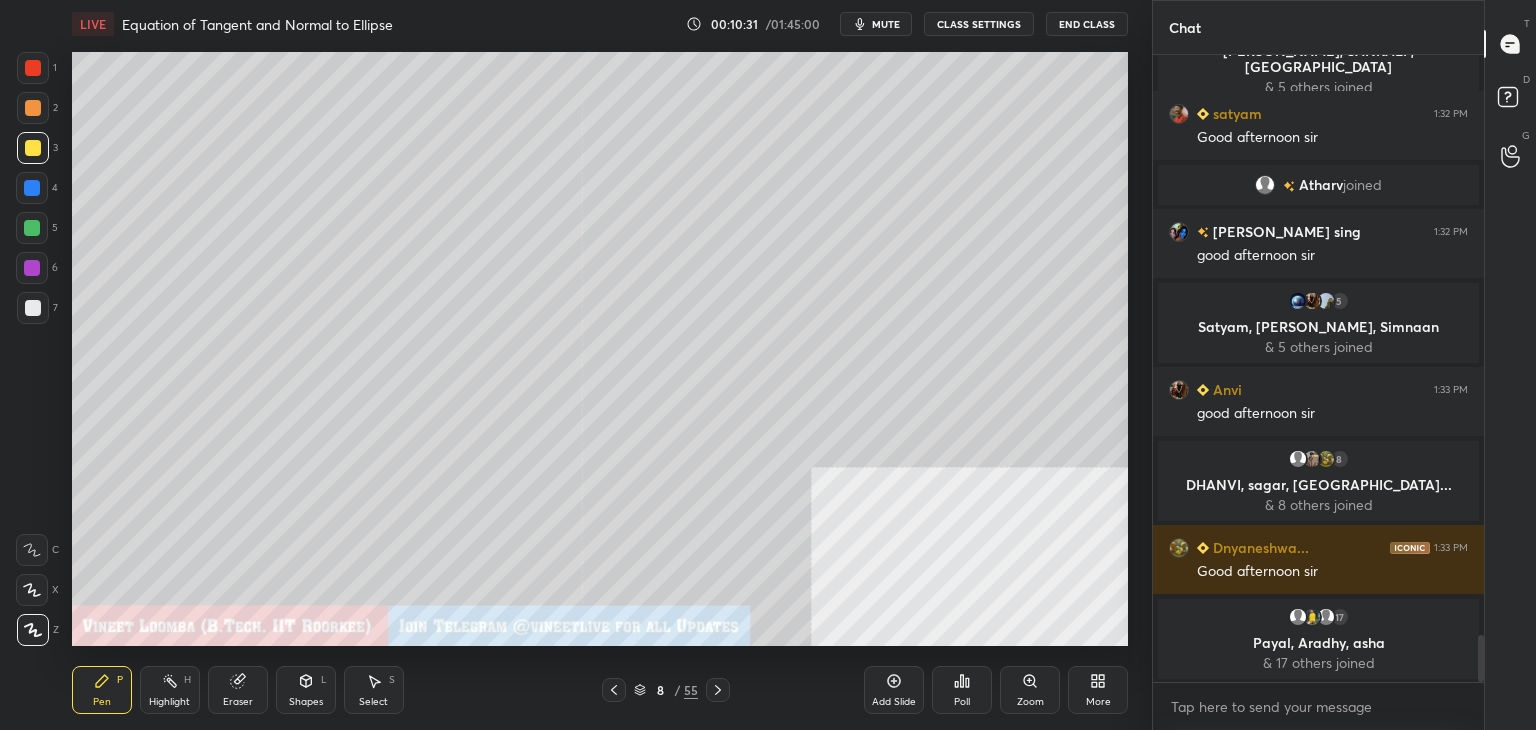 click 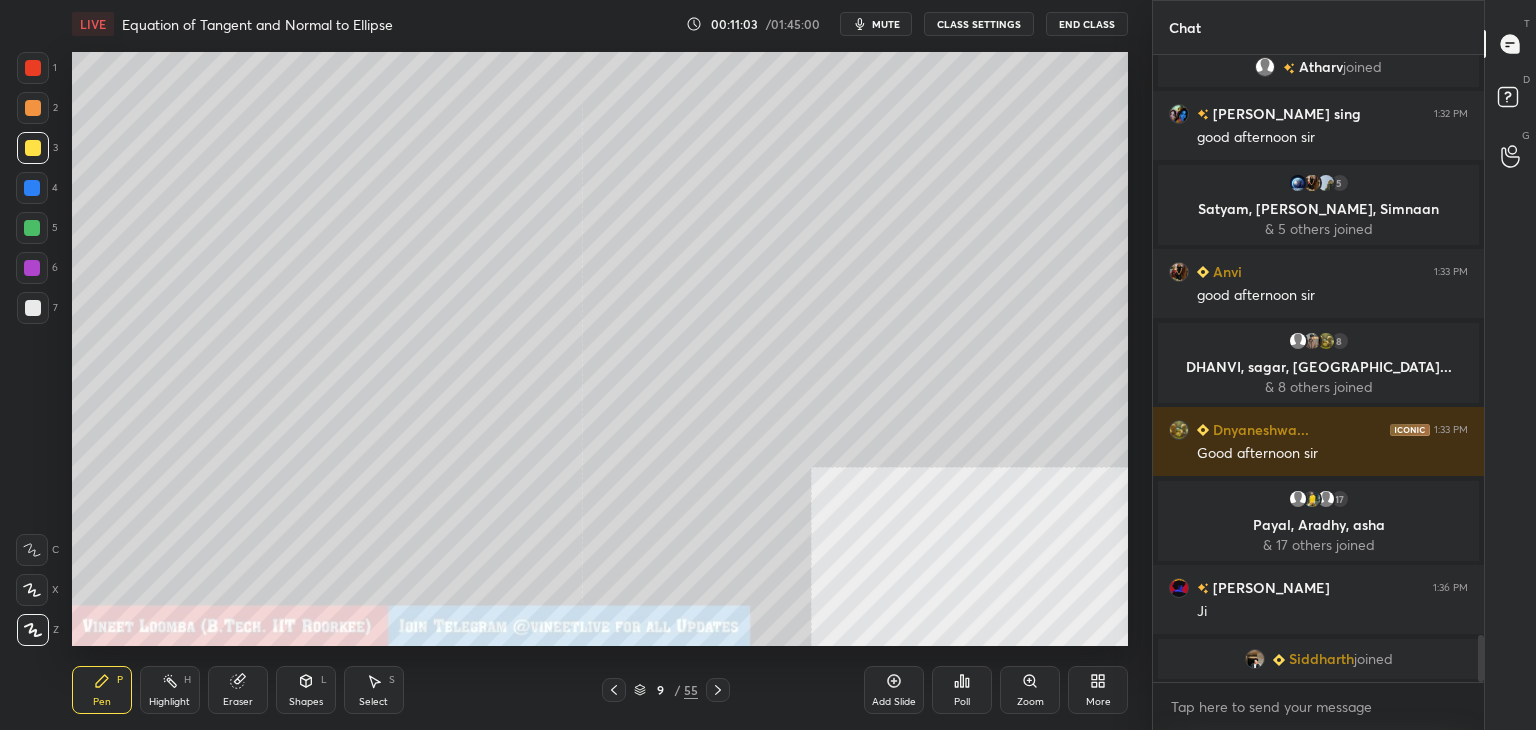 scroll, scrollTop: 7852, scrollLeft: 0, axis: vertical 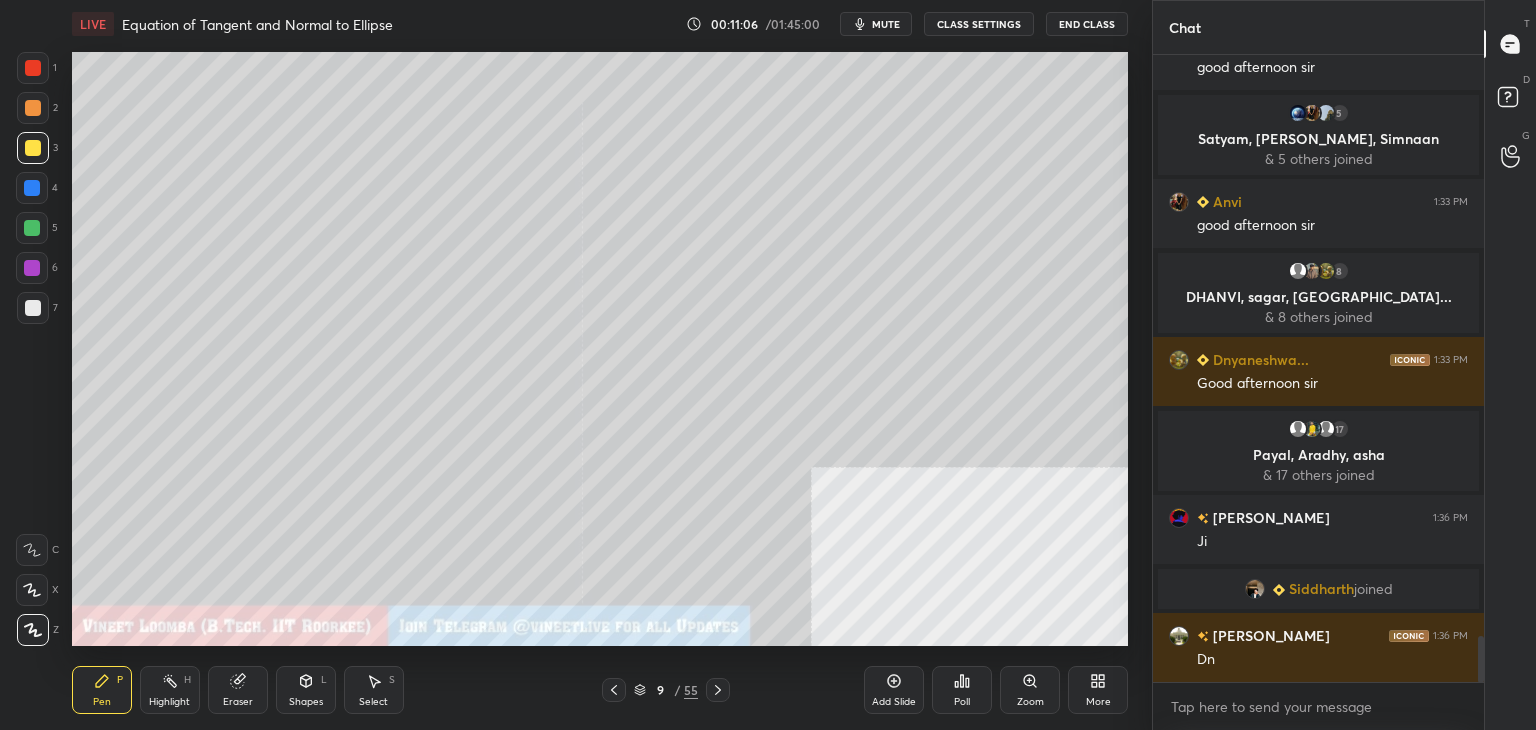 click 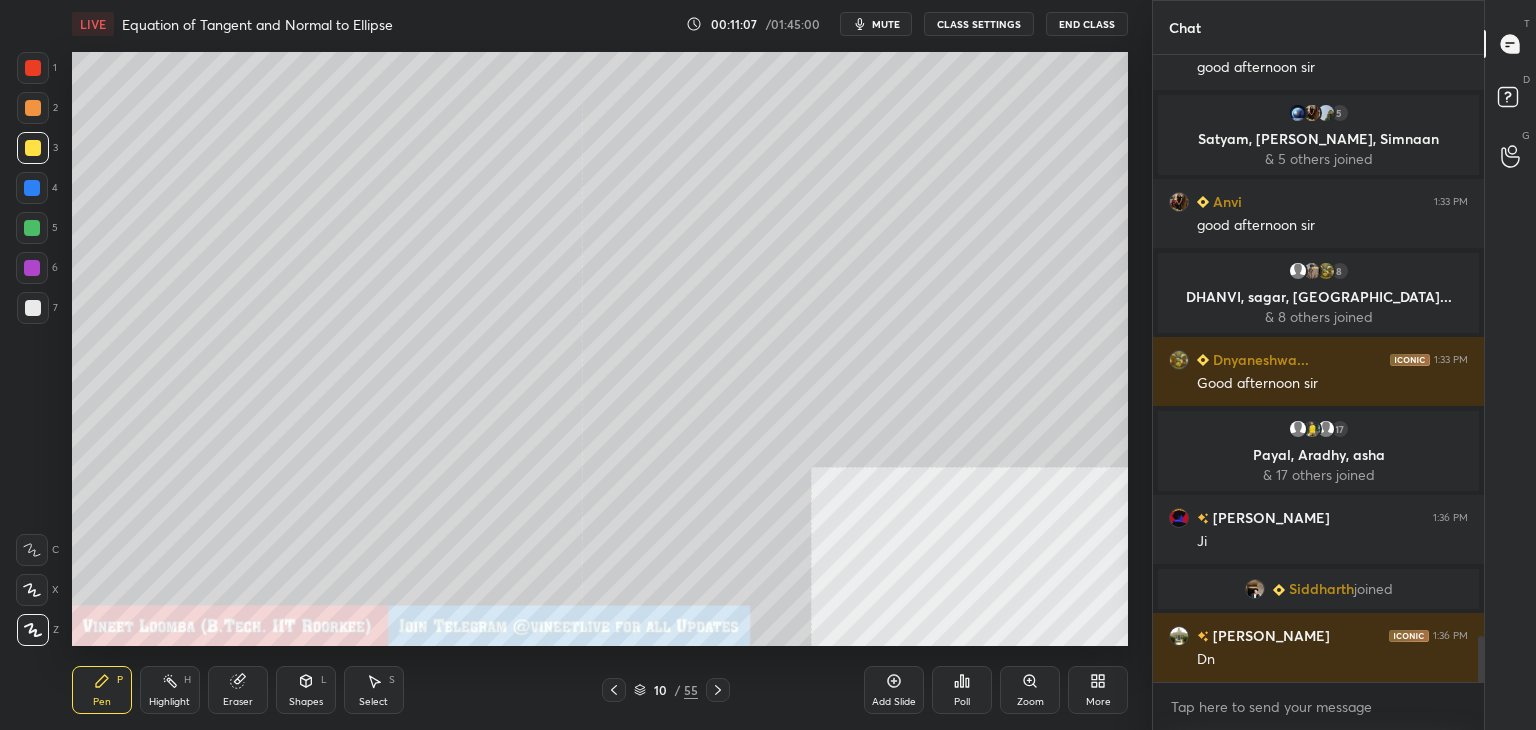click 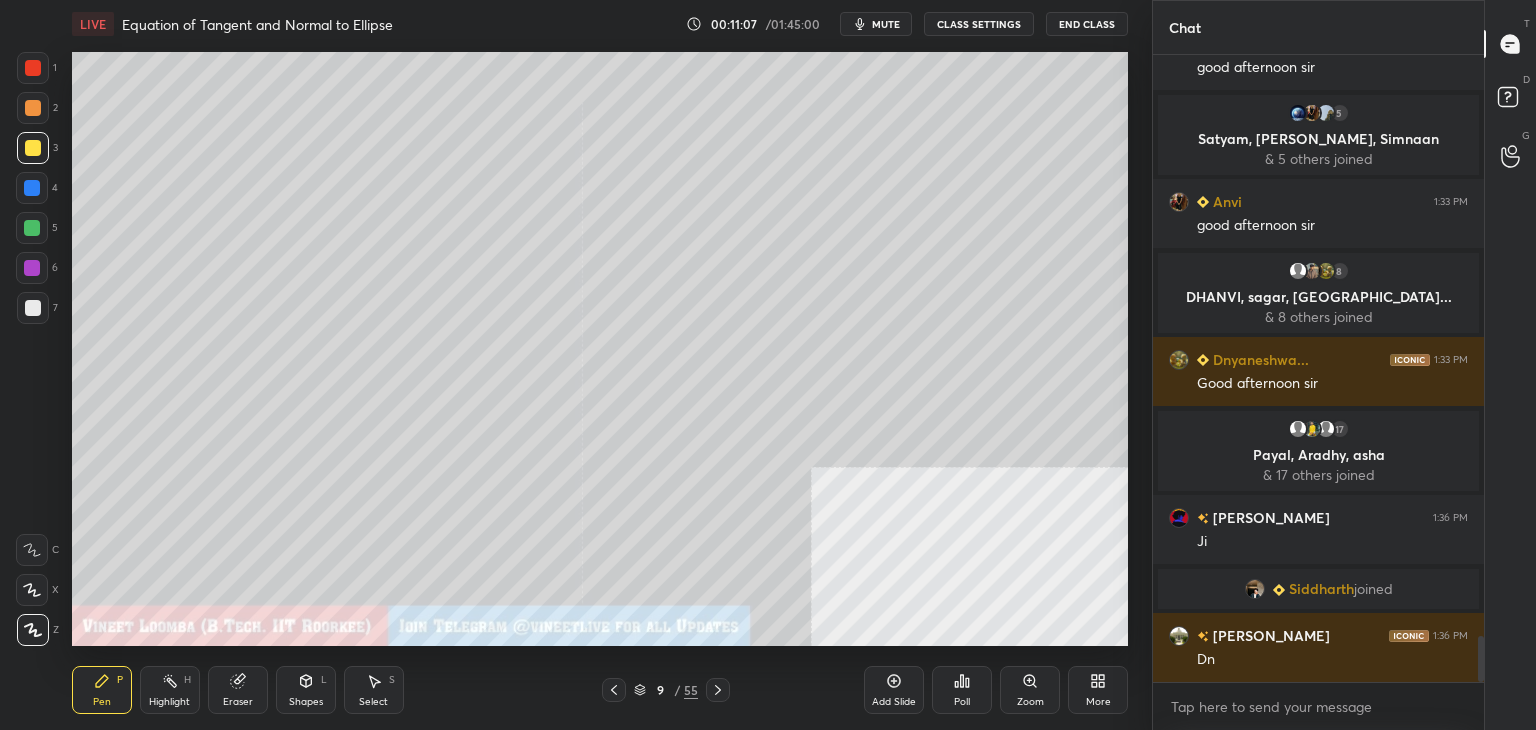scroll, scrollTop: 7922, scrollLeft: 0, axis: vertical 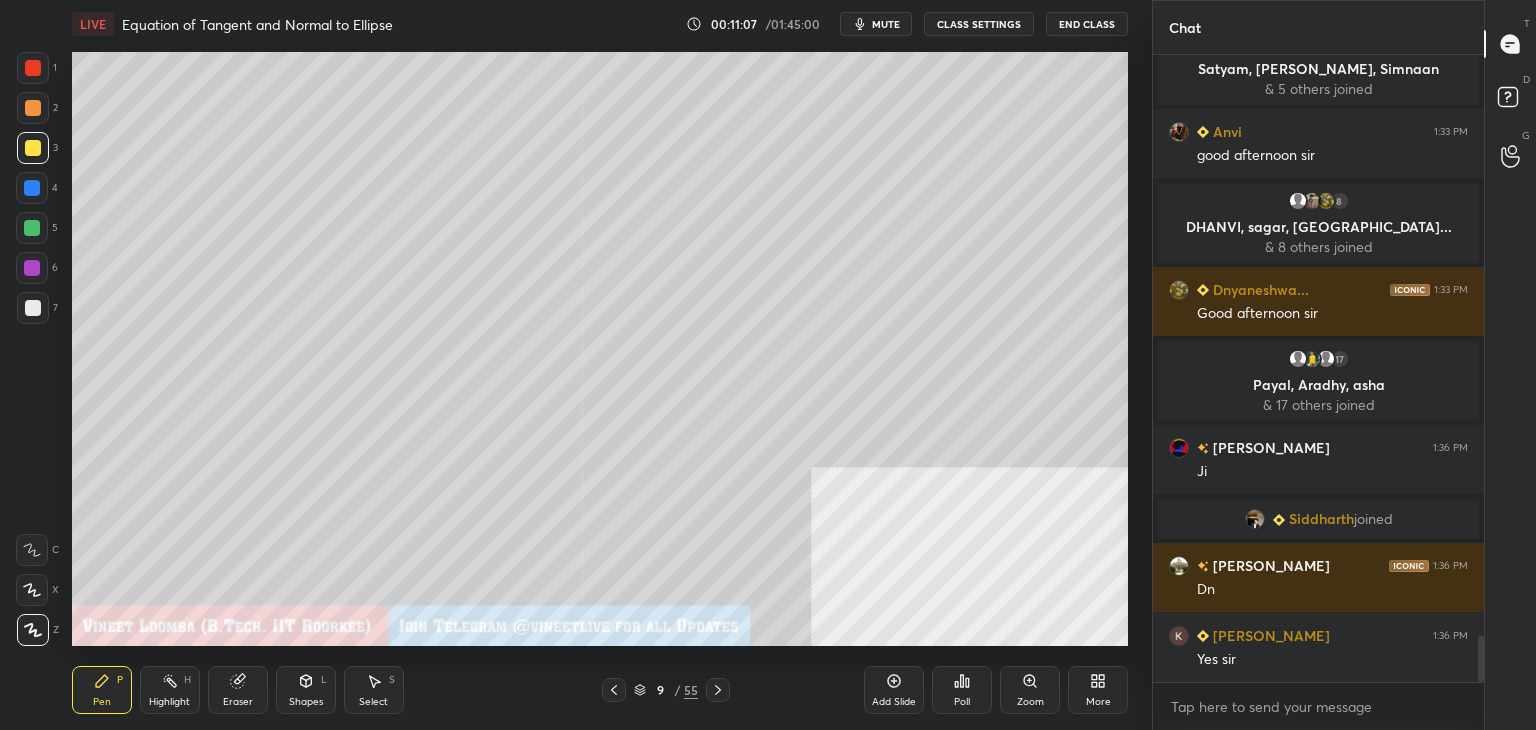 click 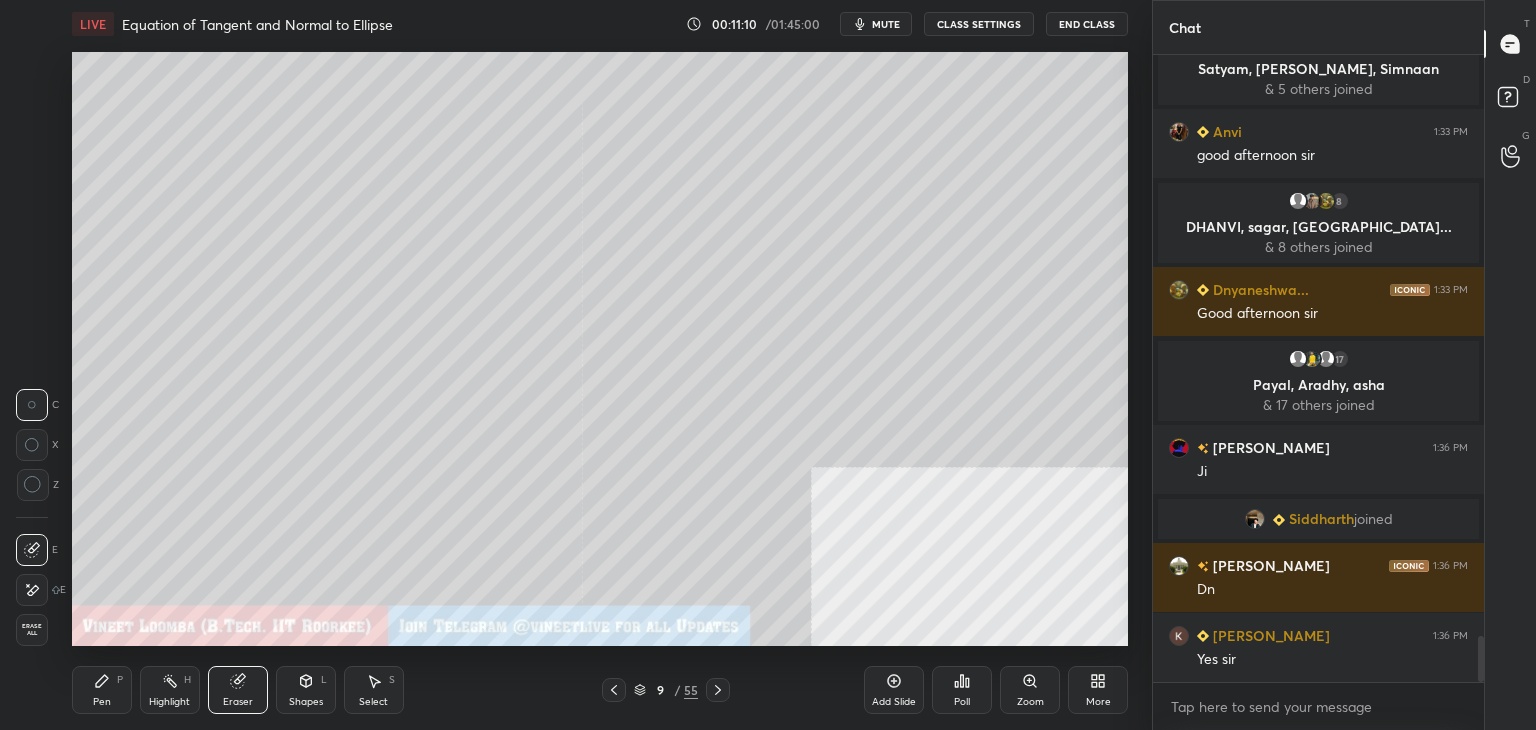 click 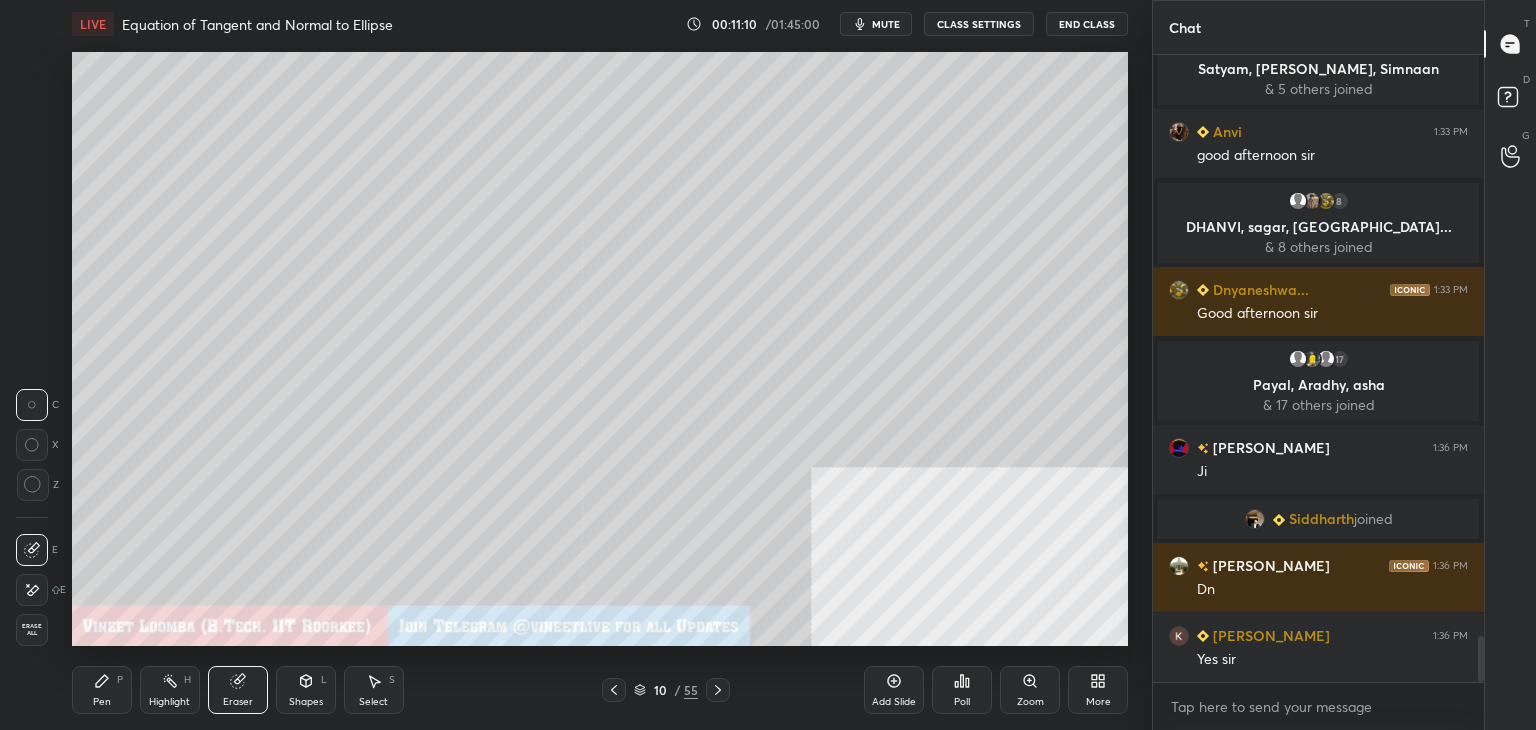 click on "Pen" at bounding box center (102, 702) 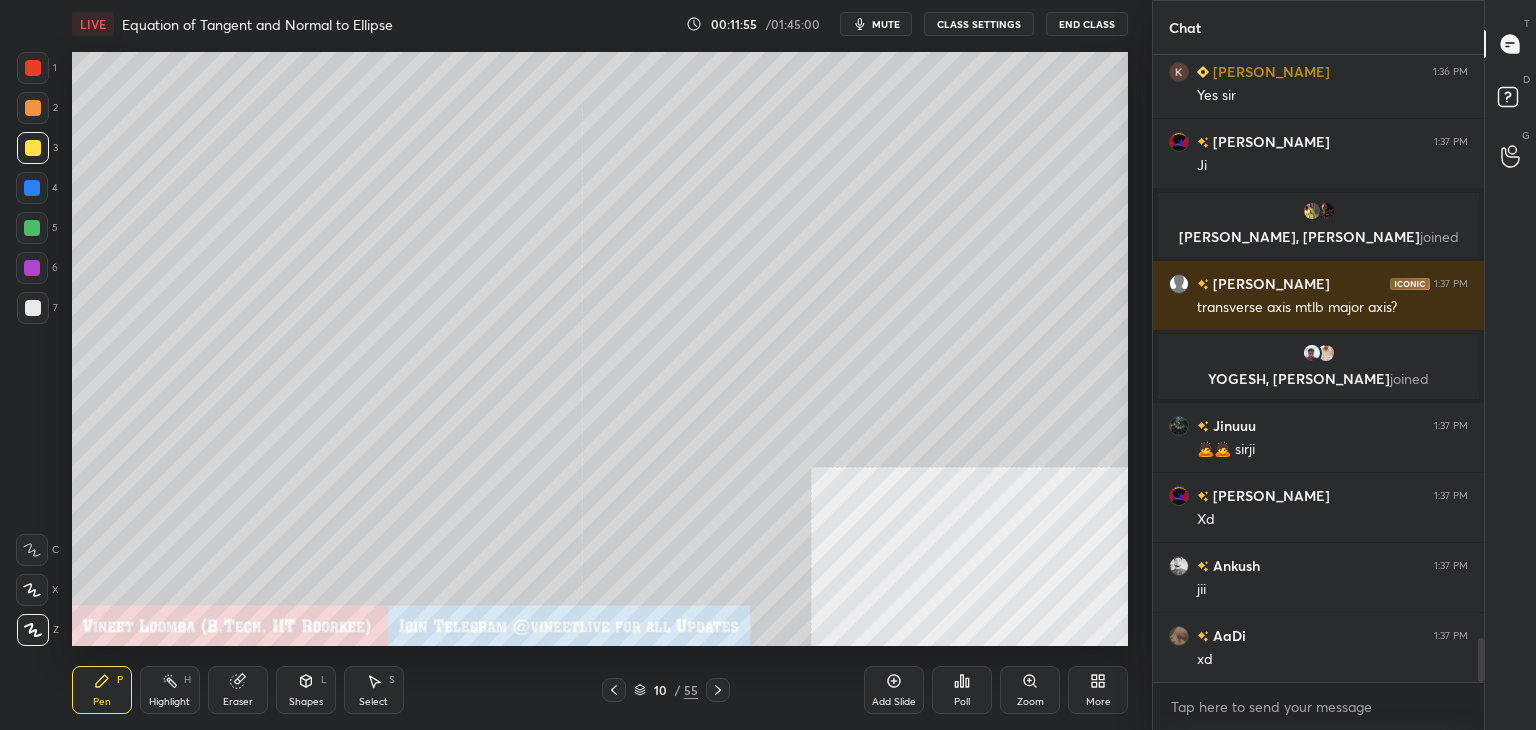 scroll, scrollTop: 8408, scrollLeft: 0, axis: vertical 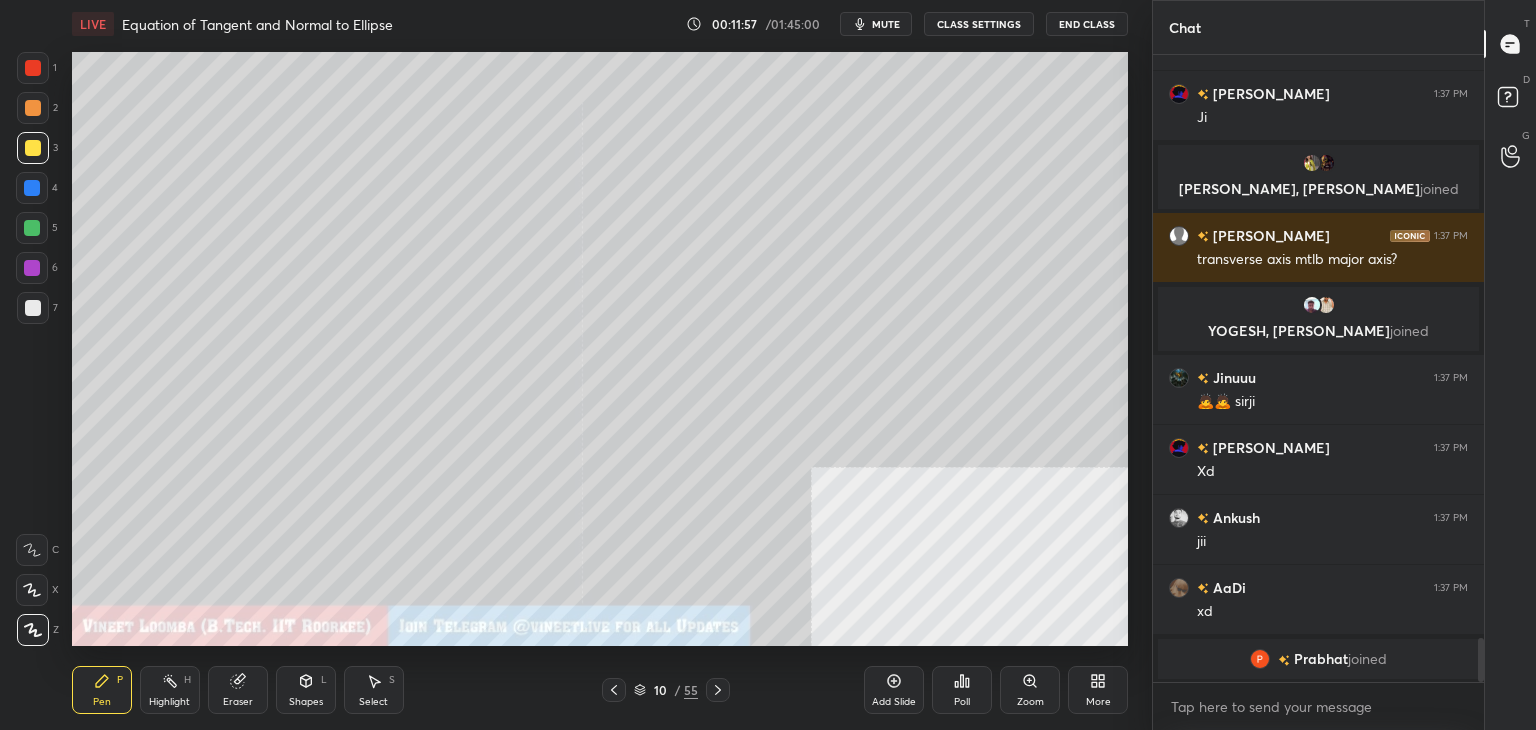 click 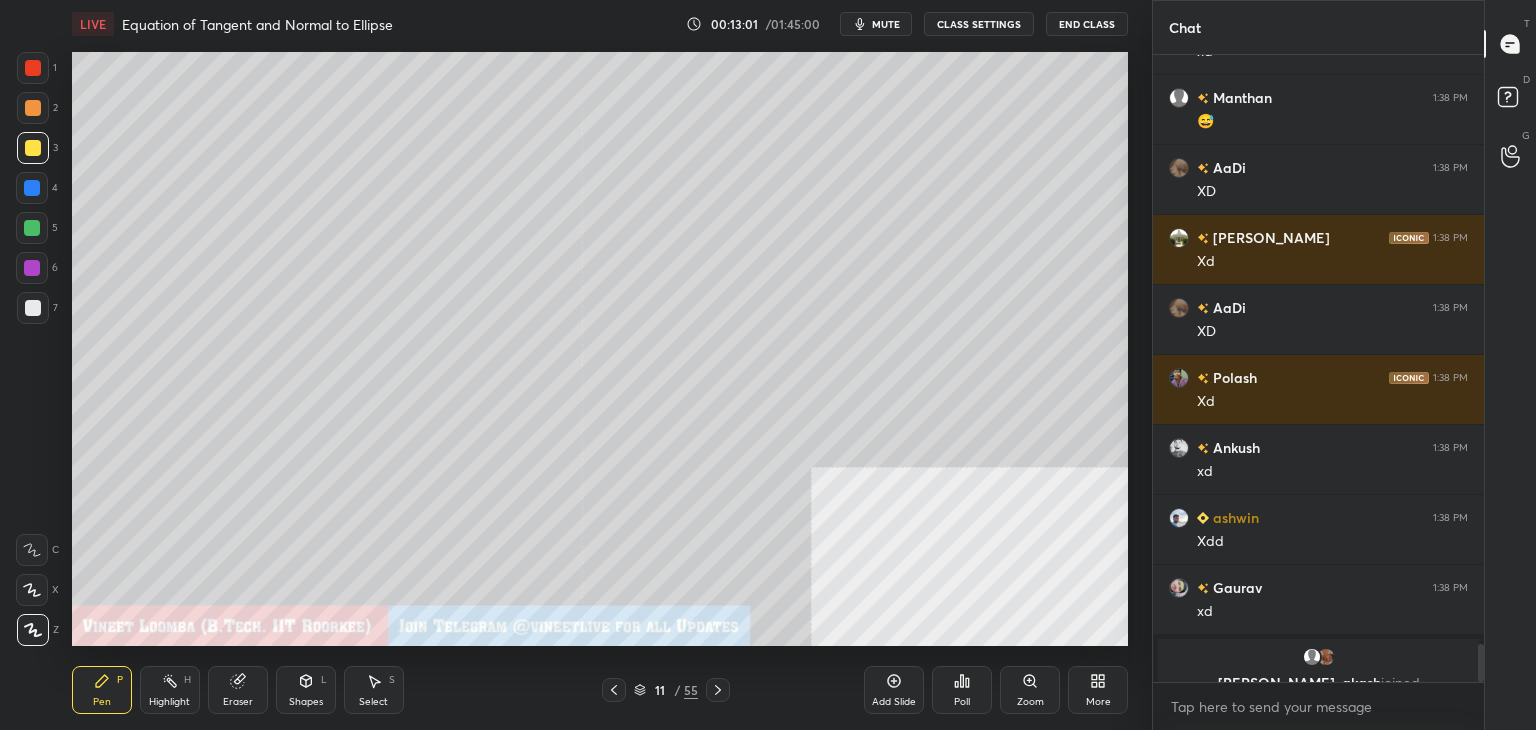 scroll, scrollTop: 9742, scrollLeft: 0, axis: vertical 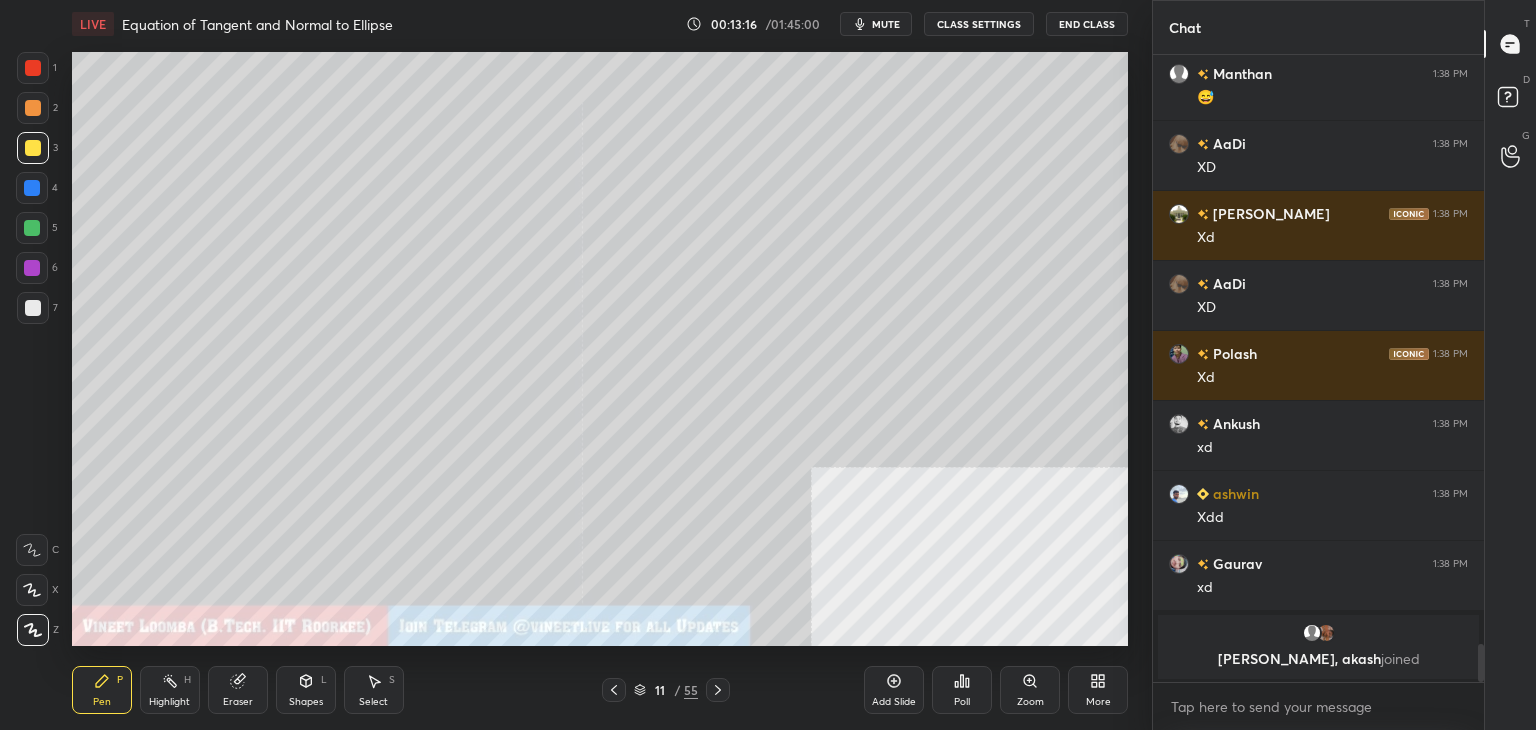 click on "Shapes L" at bounding box center [306, 690] 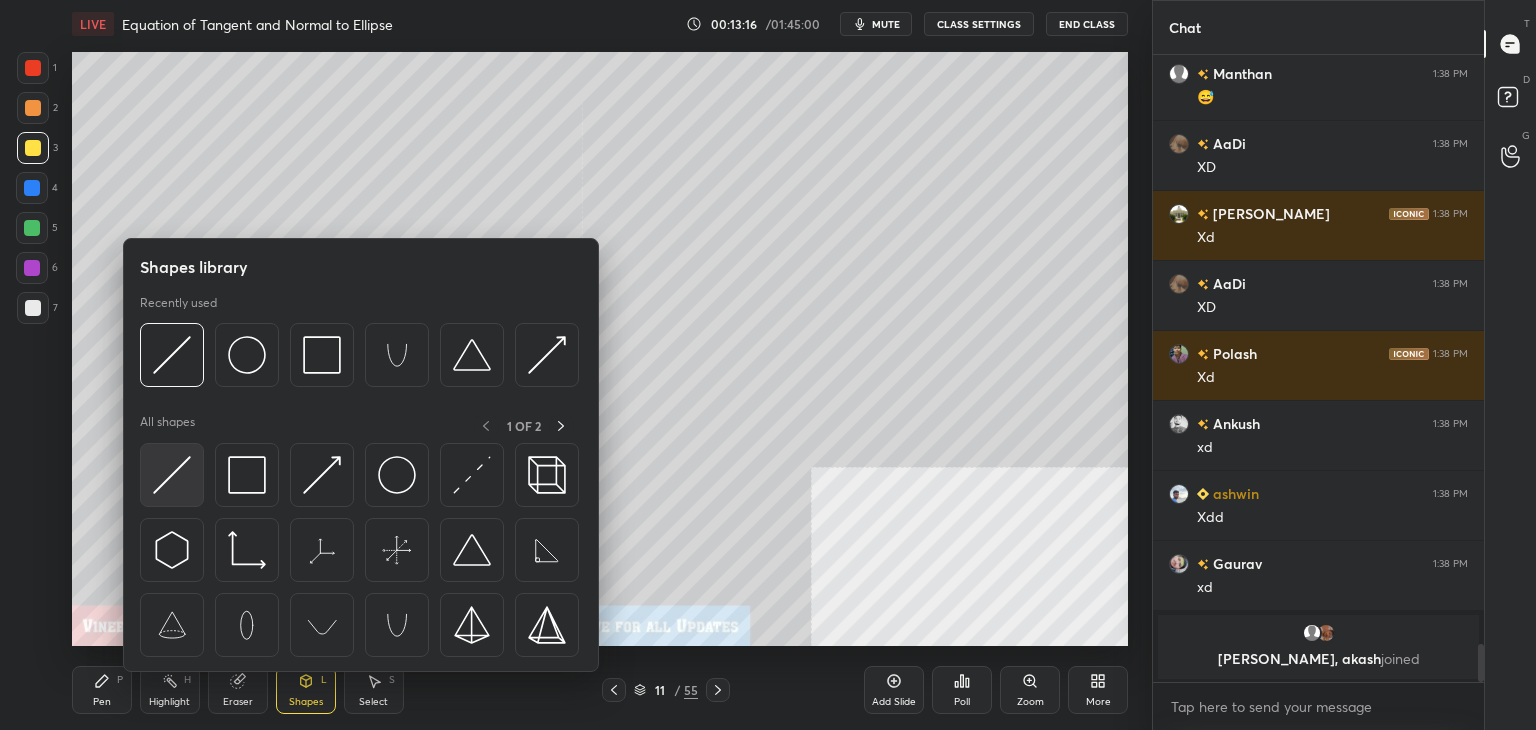 click at bounding box center (172, 475) 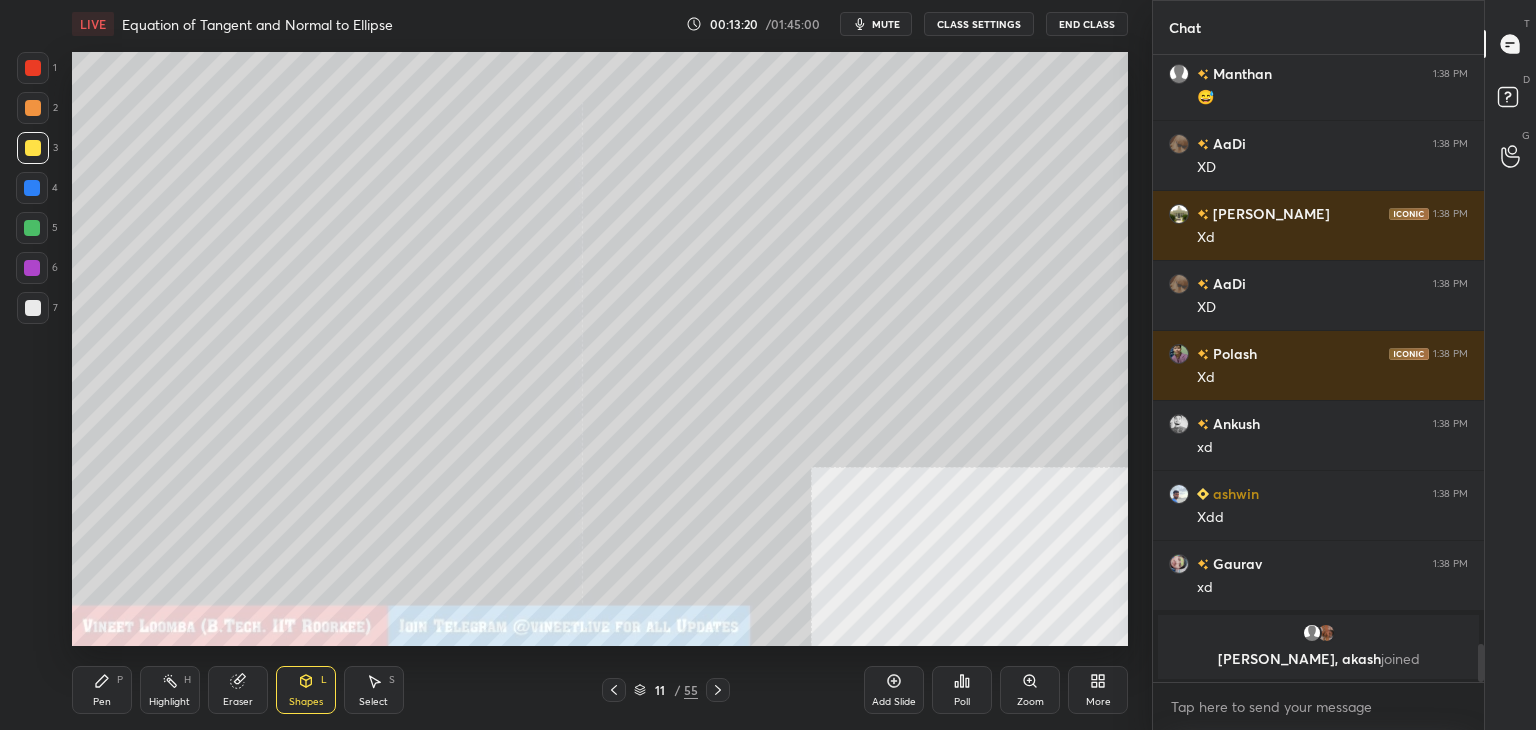 click on "Pen P" at bounding box center [102, 690] 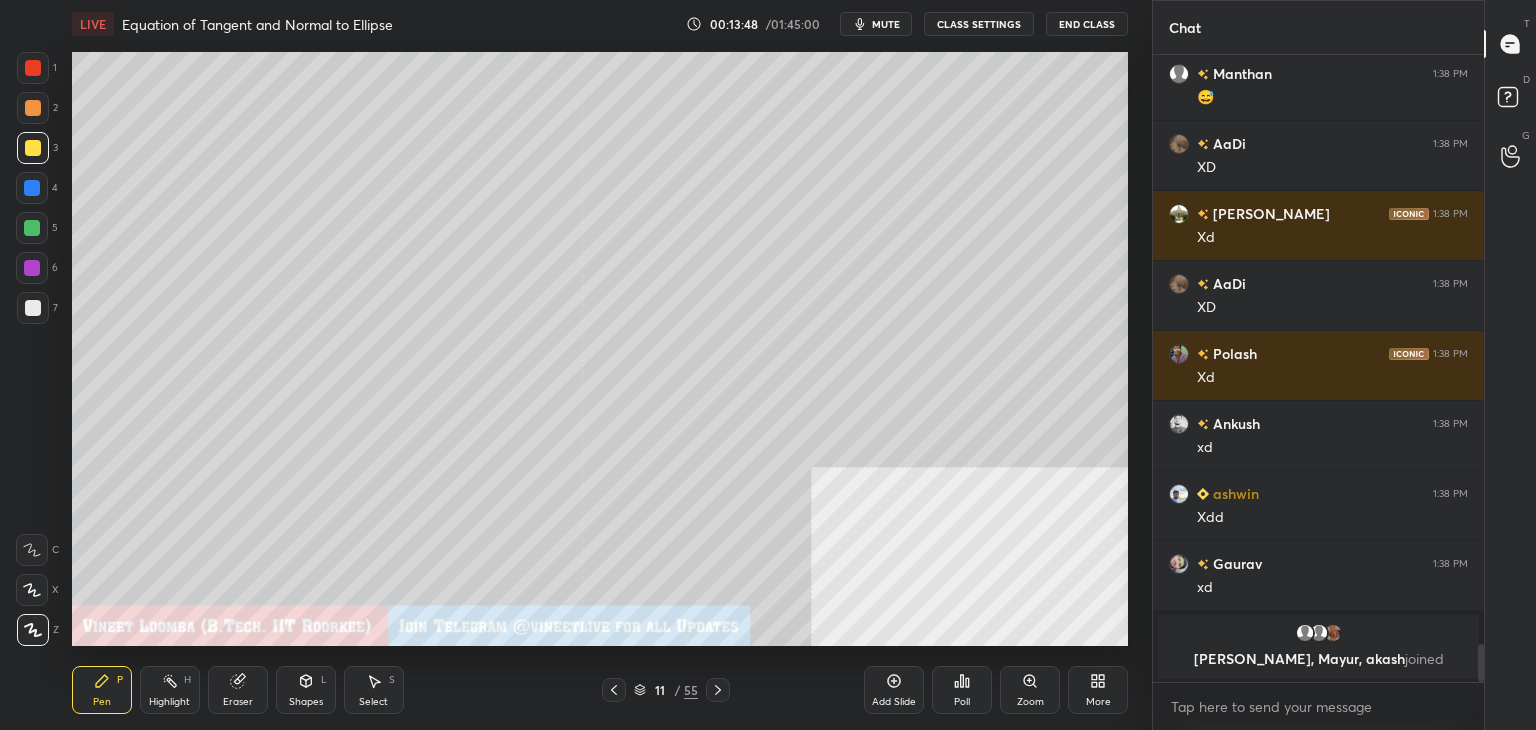 click at bounding box center [33, 308] 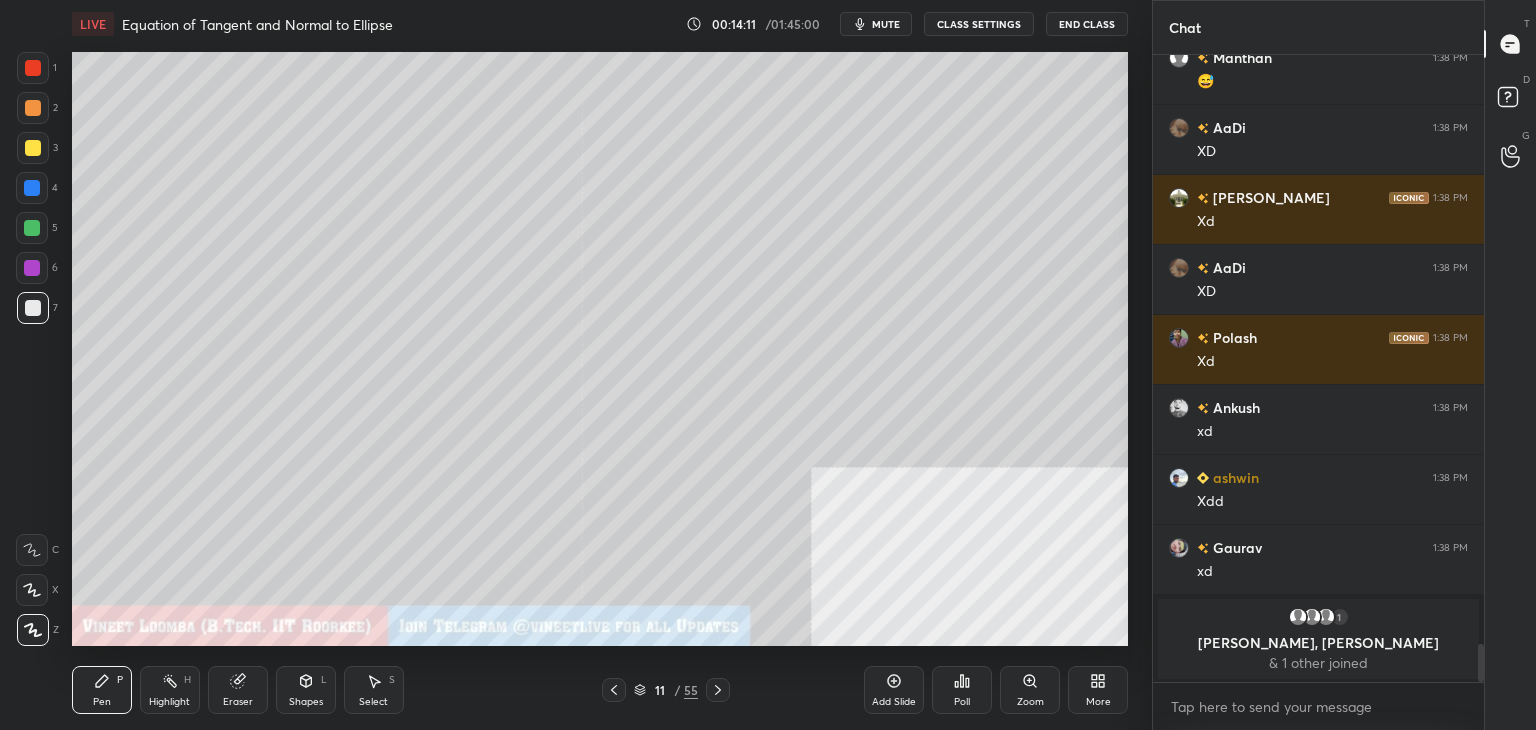 scroll, scrollTop: 9568, scrollLeft: 0, axis: vertical 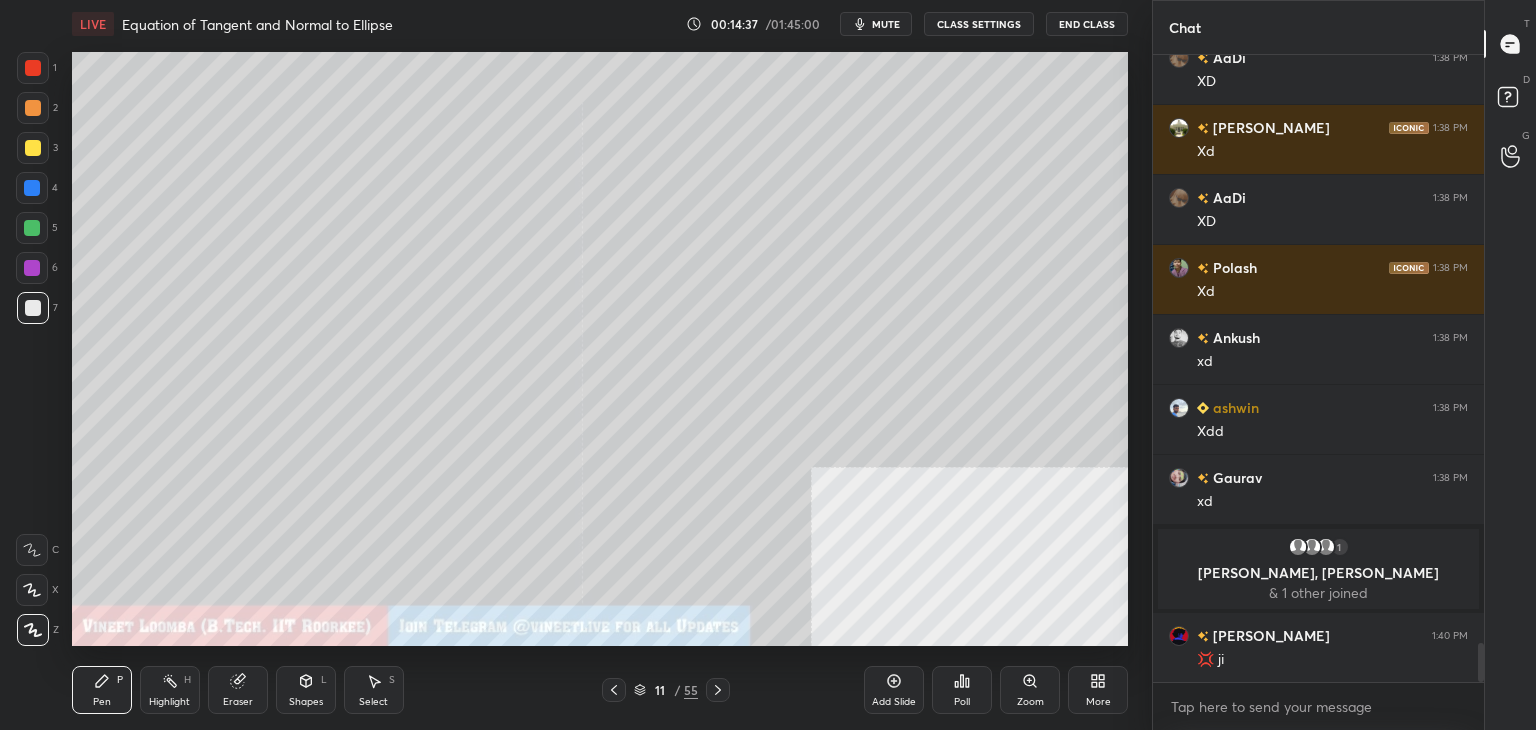 click on "Select S" at bounding box center [374, 690] 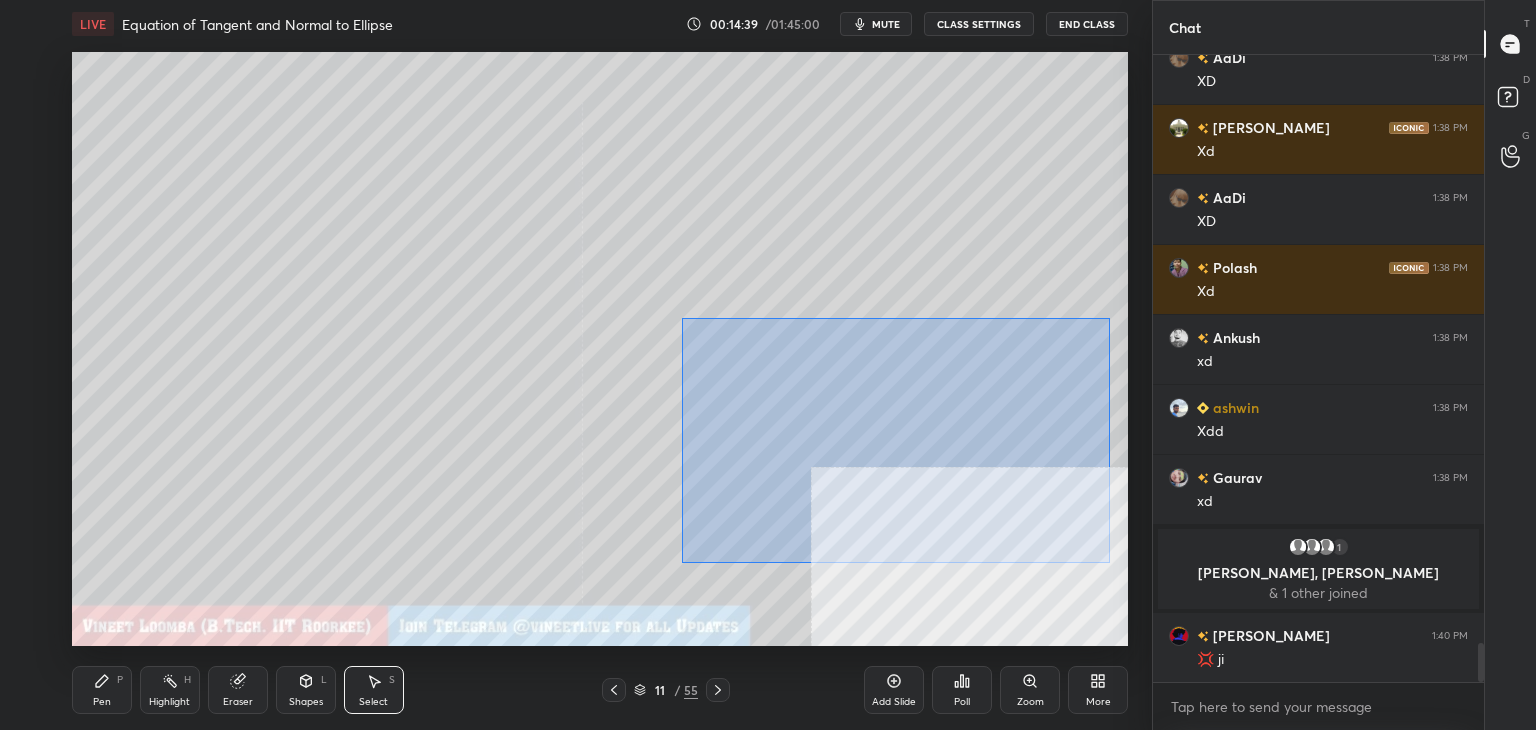 drag, startPoint x: 682, startPoint y: 318, endPoint x: 1096, endPoint y: 530, distance: 465.12363 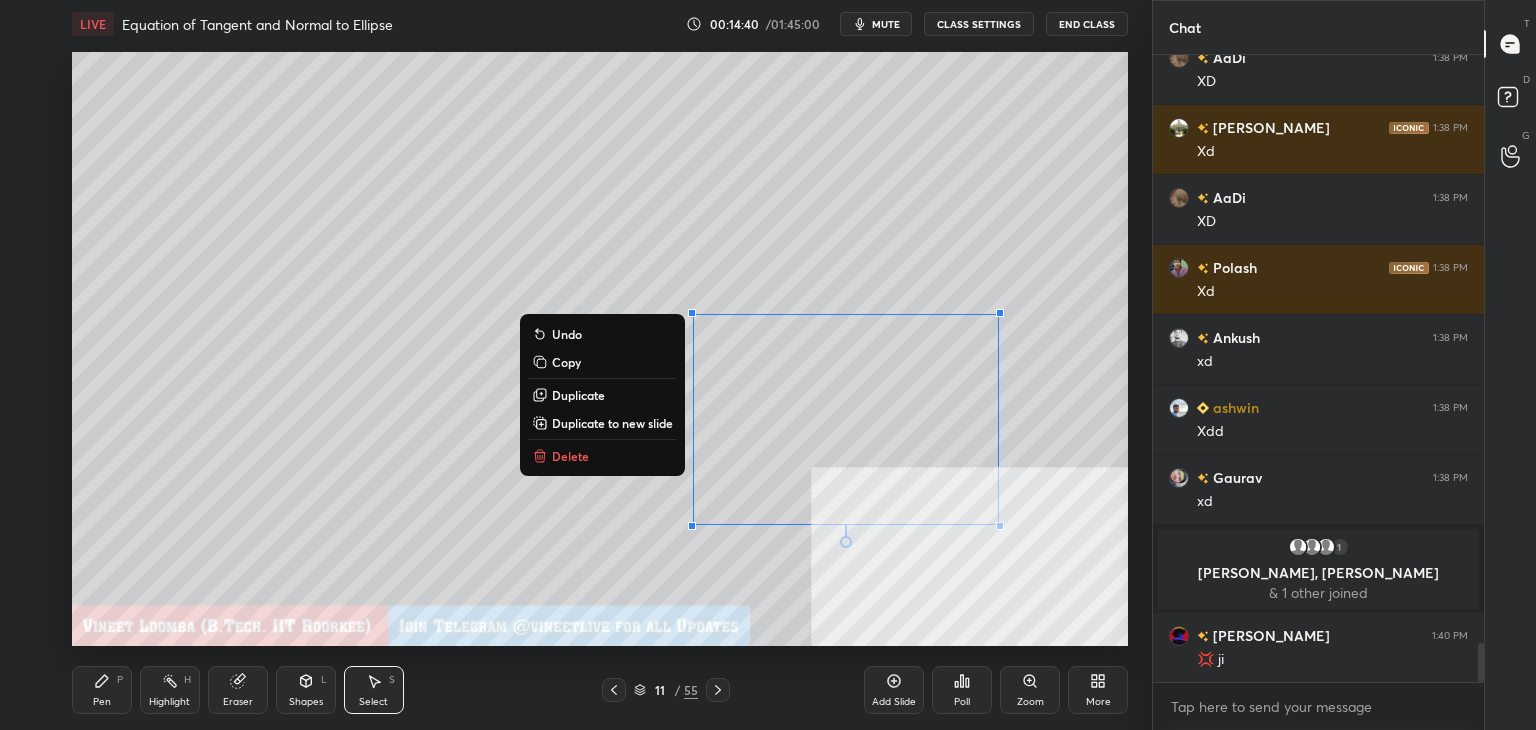 click on "Duplicate to new slide" at bounding box center [612, 423] 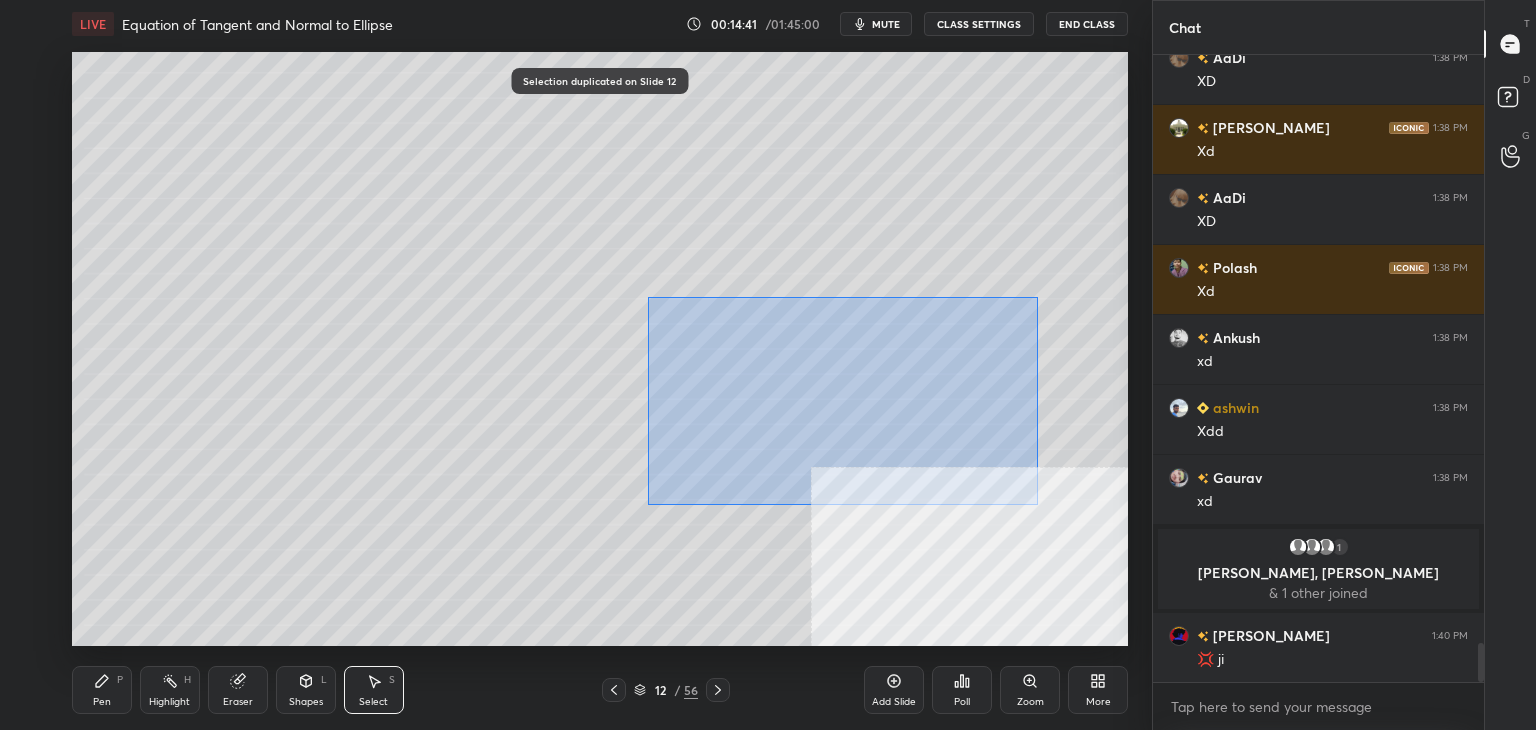drag, startPoint x: 648, startPoint y: 297, endPoint x: 1034, endPoint y: 510, distance: 440.86847 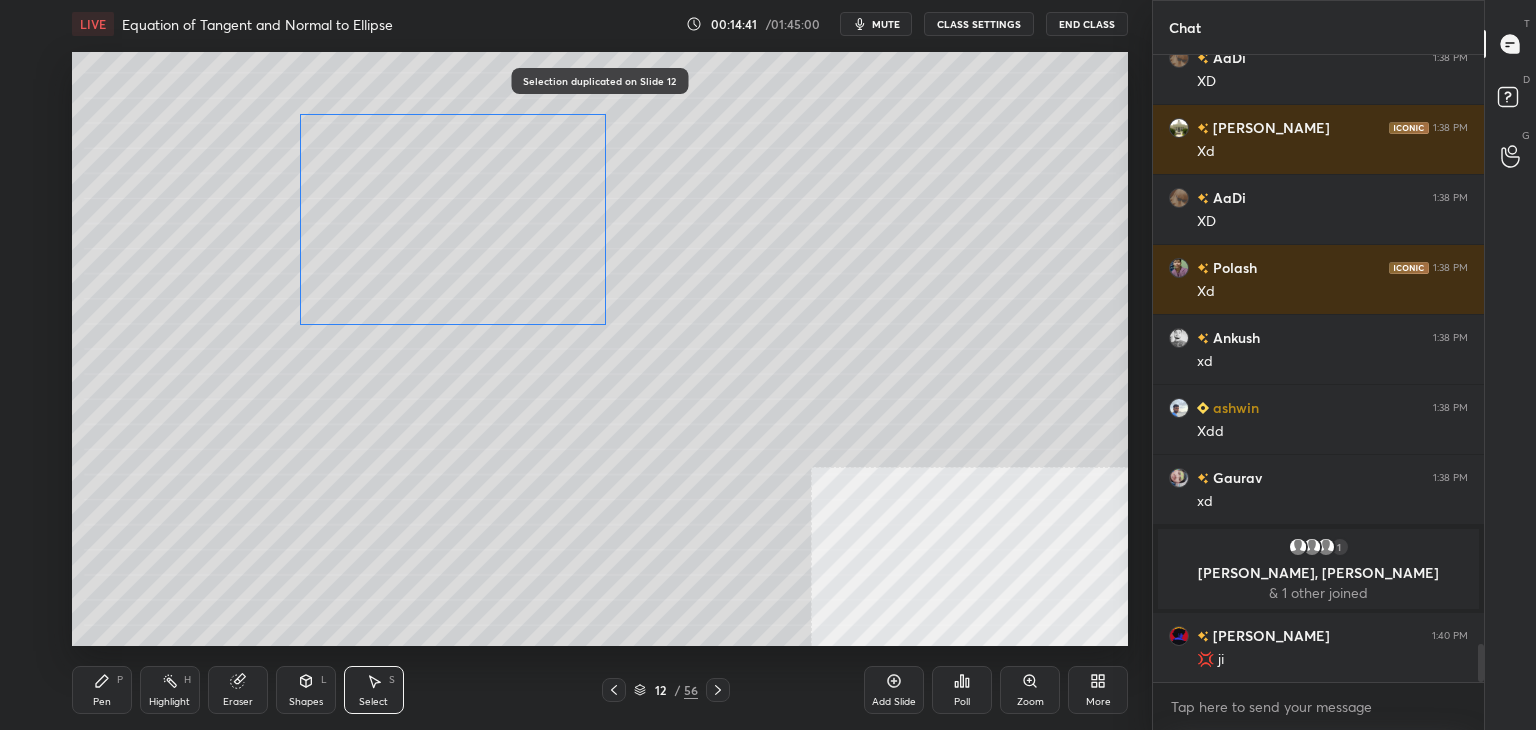 scroll, scrollTop: 9638, scrollLeft: 0, axis: vertical 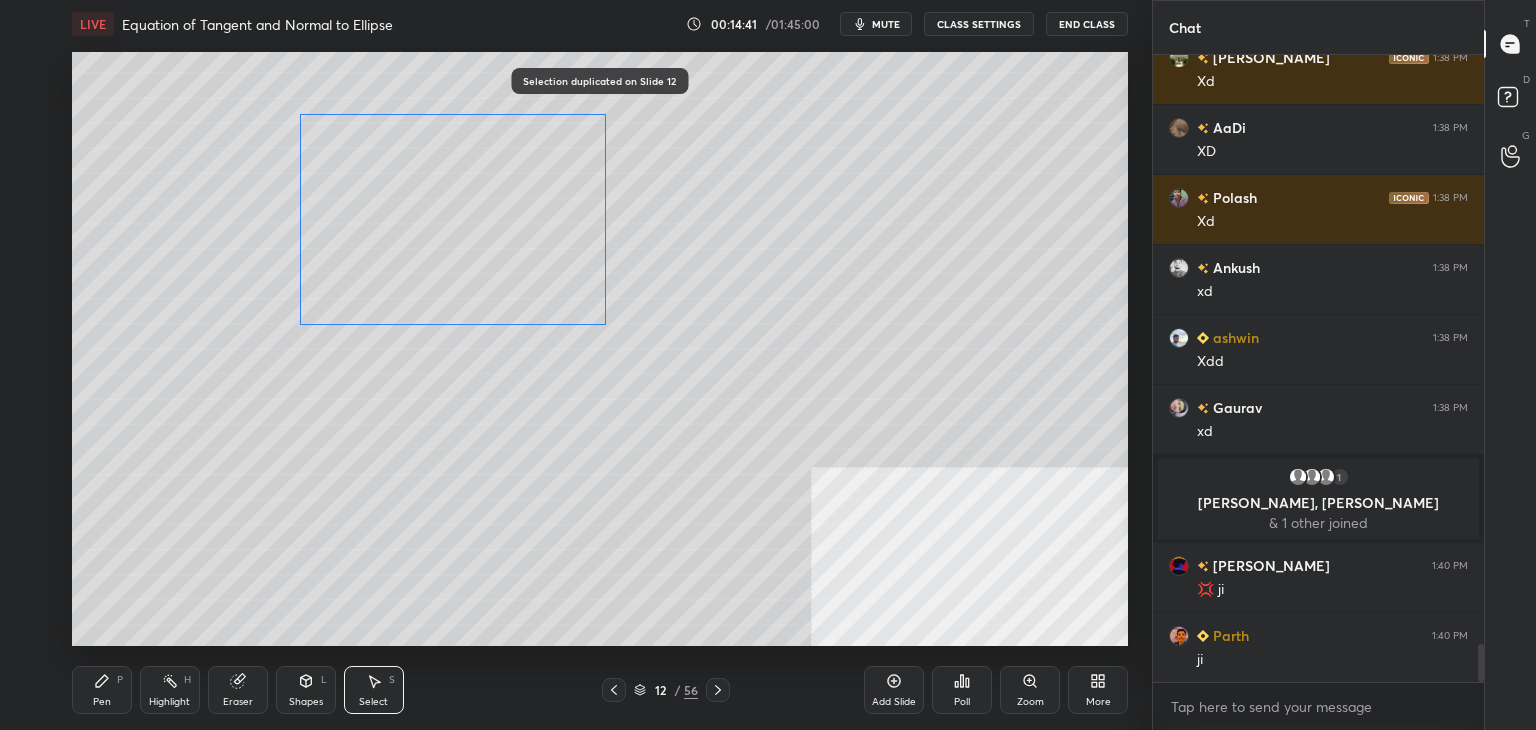 drag, startPoint x: 888, startPoint y: 459, endPoint x: 478, endPoint y: 256, distance: 457.503 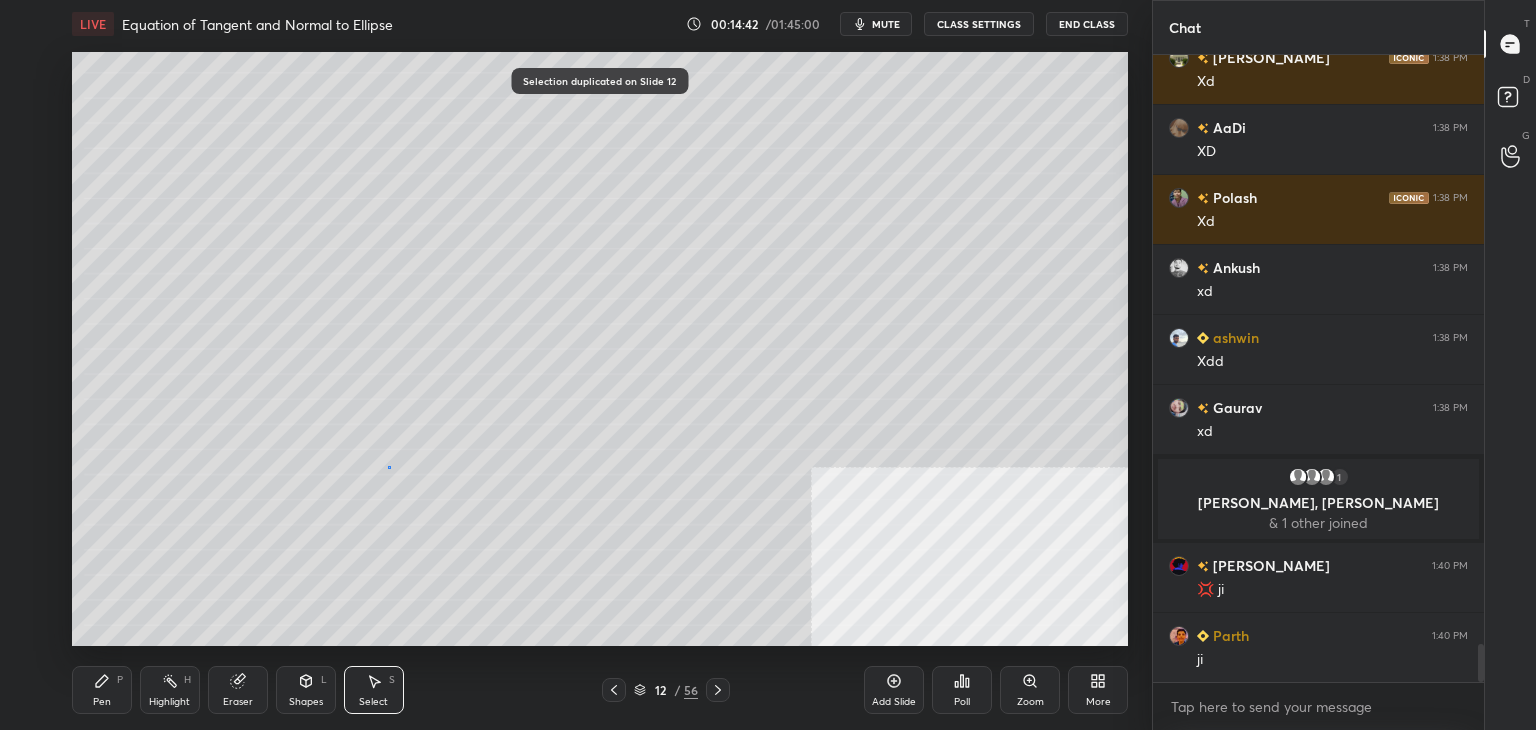 click on "0 ° Undo Copy Duplicate Duplicate to new slide Delete" at bounding box center (600, 349) 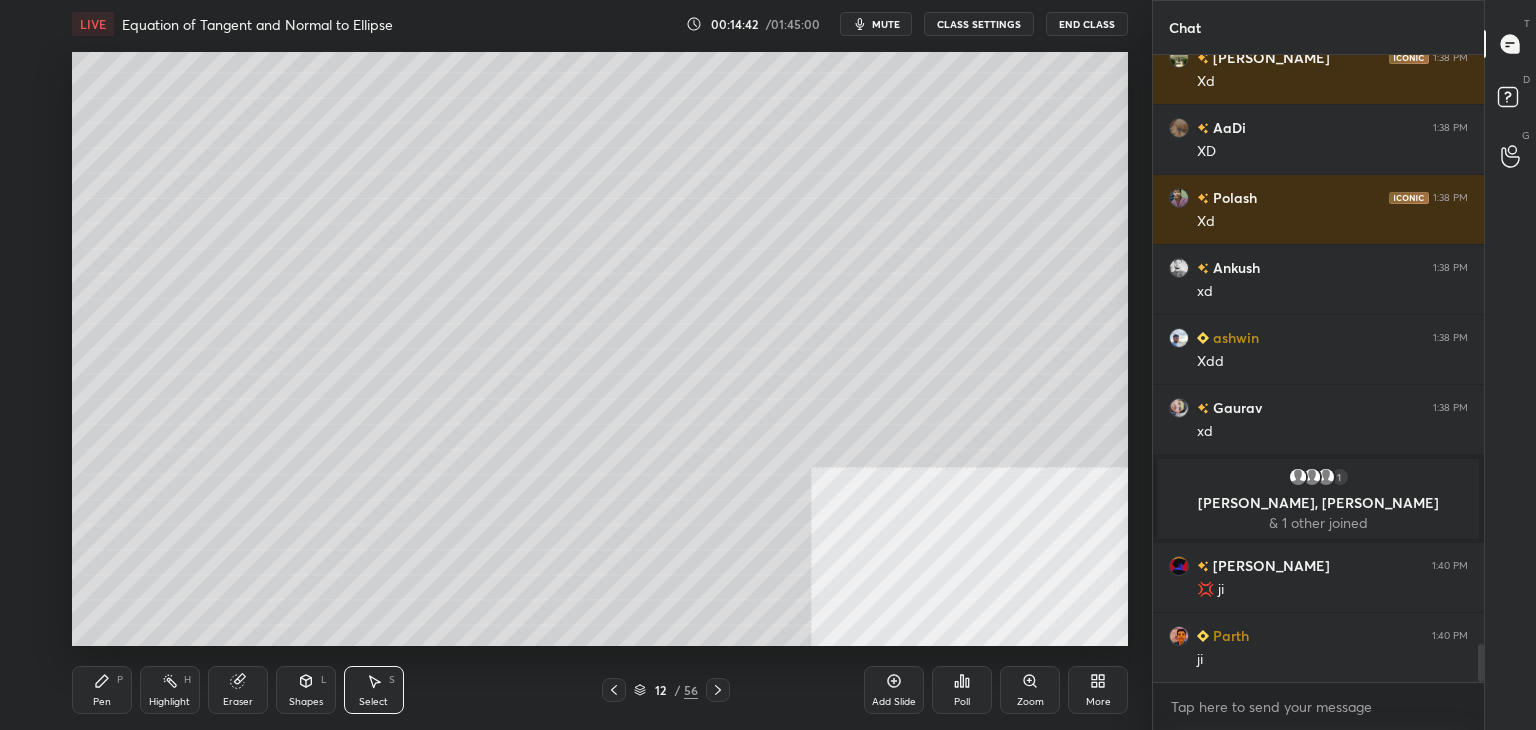 click on "Eraser" at bounding box center (238, 690) 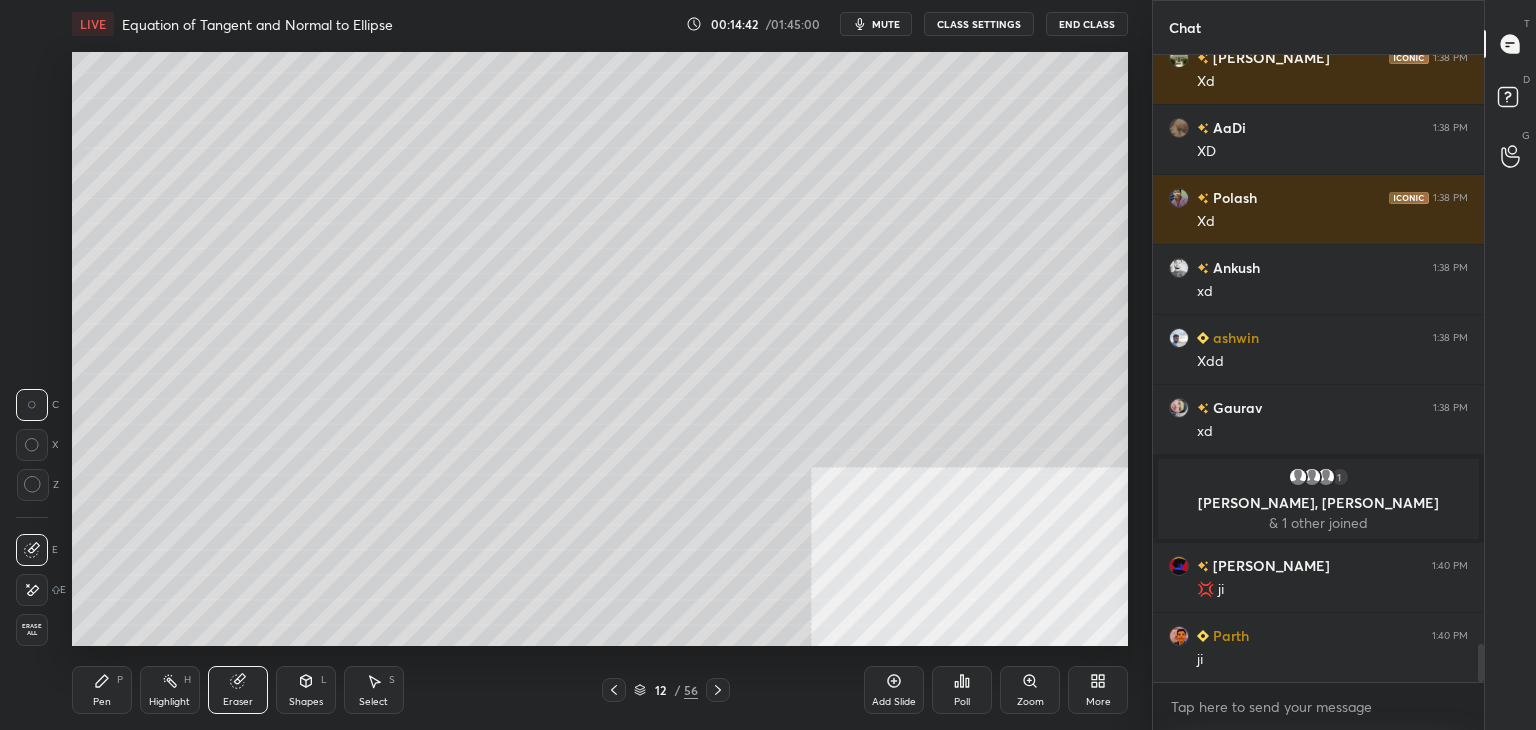 scroll, scrollTop: 9708, scrollLeft: 0, axis: vertical 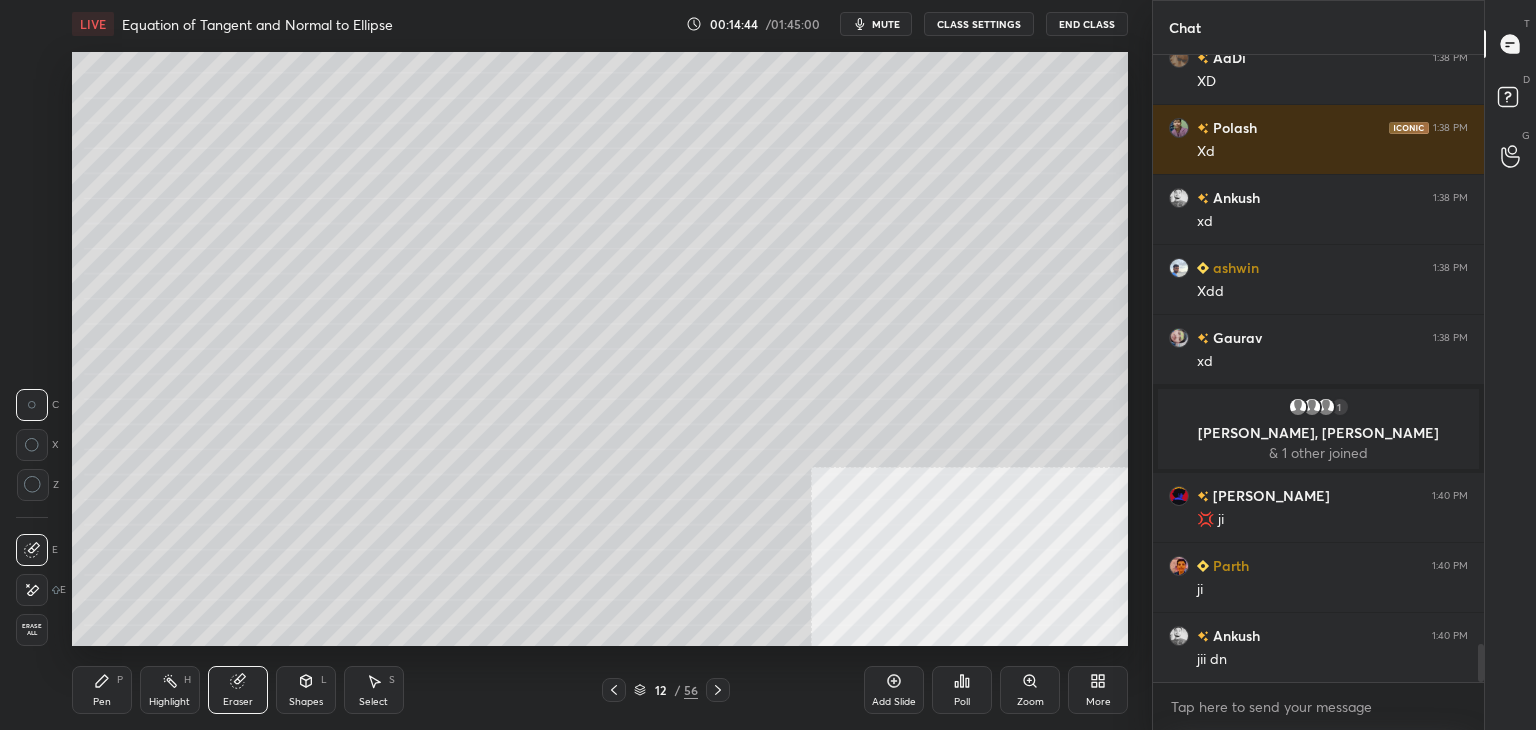 click at bounding box center [32, 590] 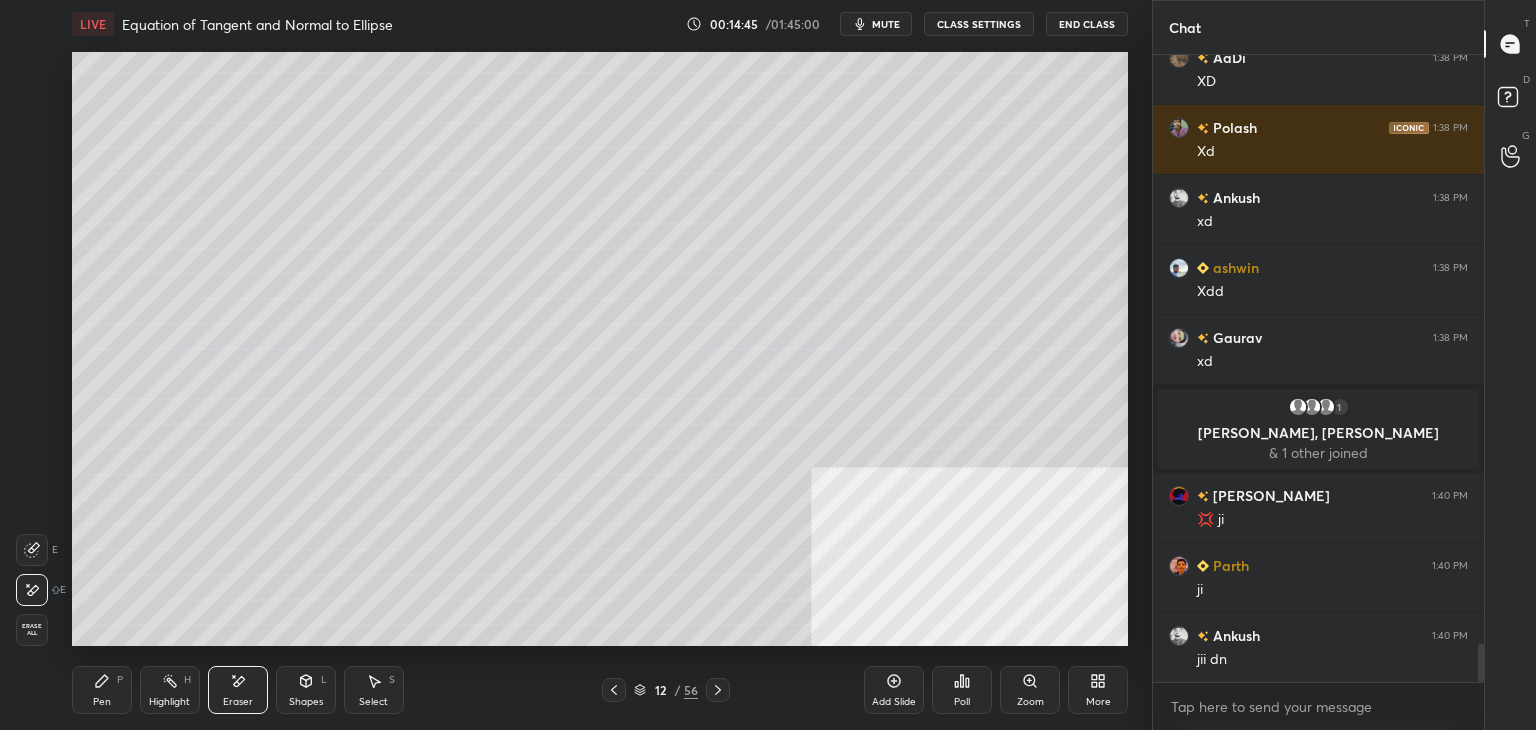 click on "Select" at bounding box center [373, 702] 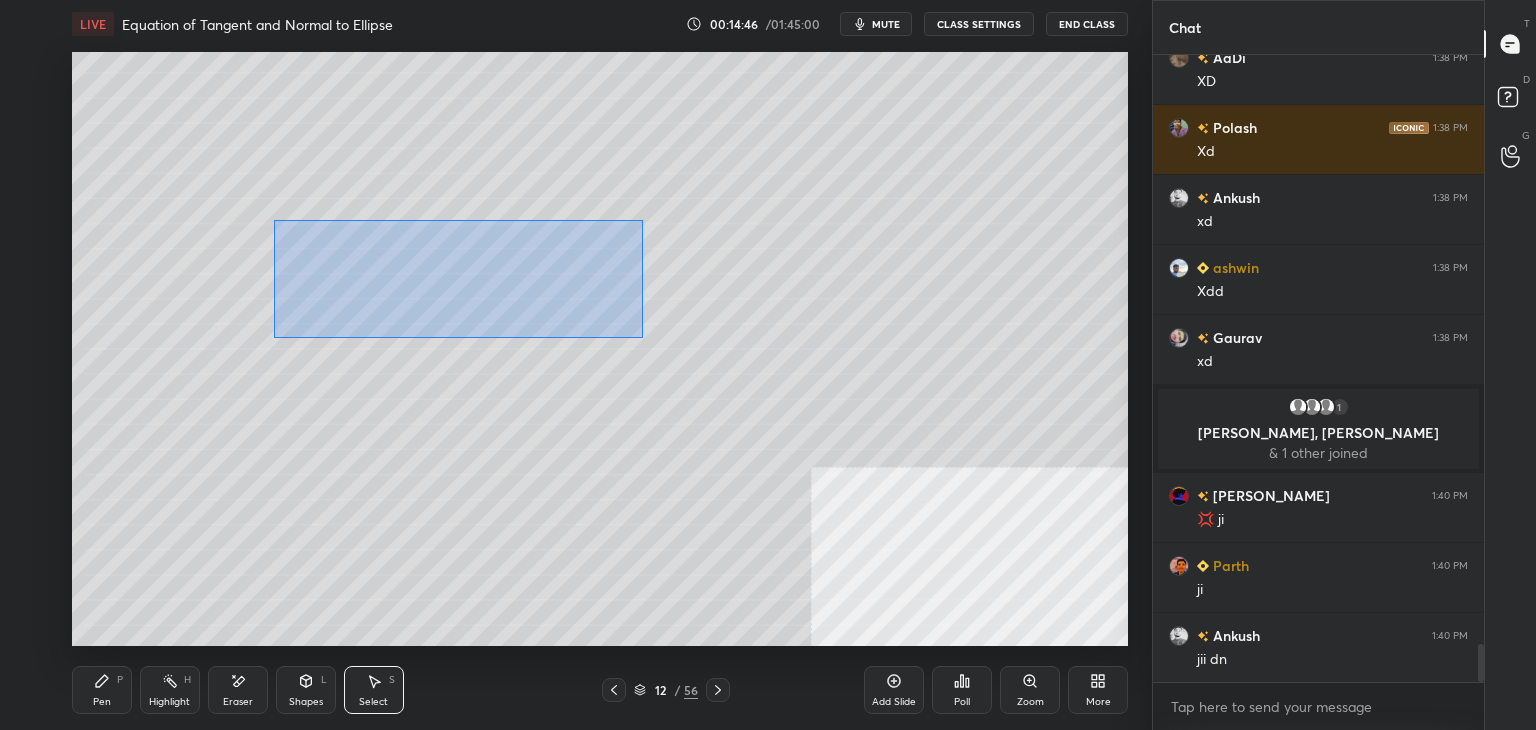 drag, startPoint x: 591, startPoint y: 324, endPoint x: 272, endPoint y: 218, distance: 336.15027 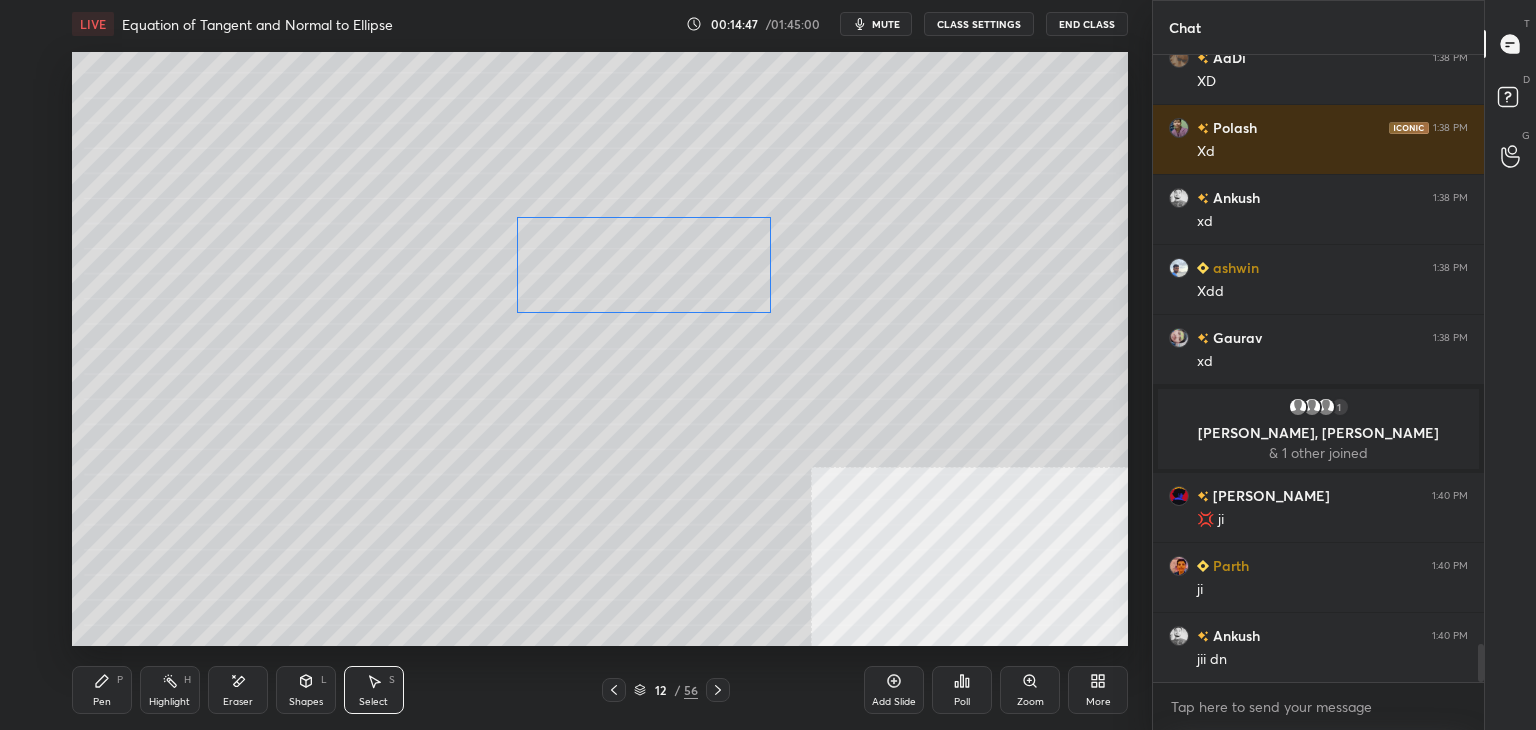 scroll, scrollTop: 9756, scrollLeft: 0, axis: vertical 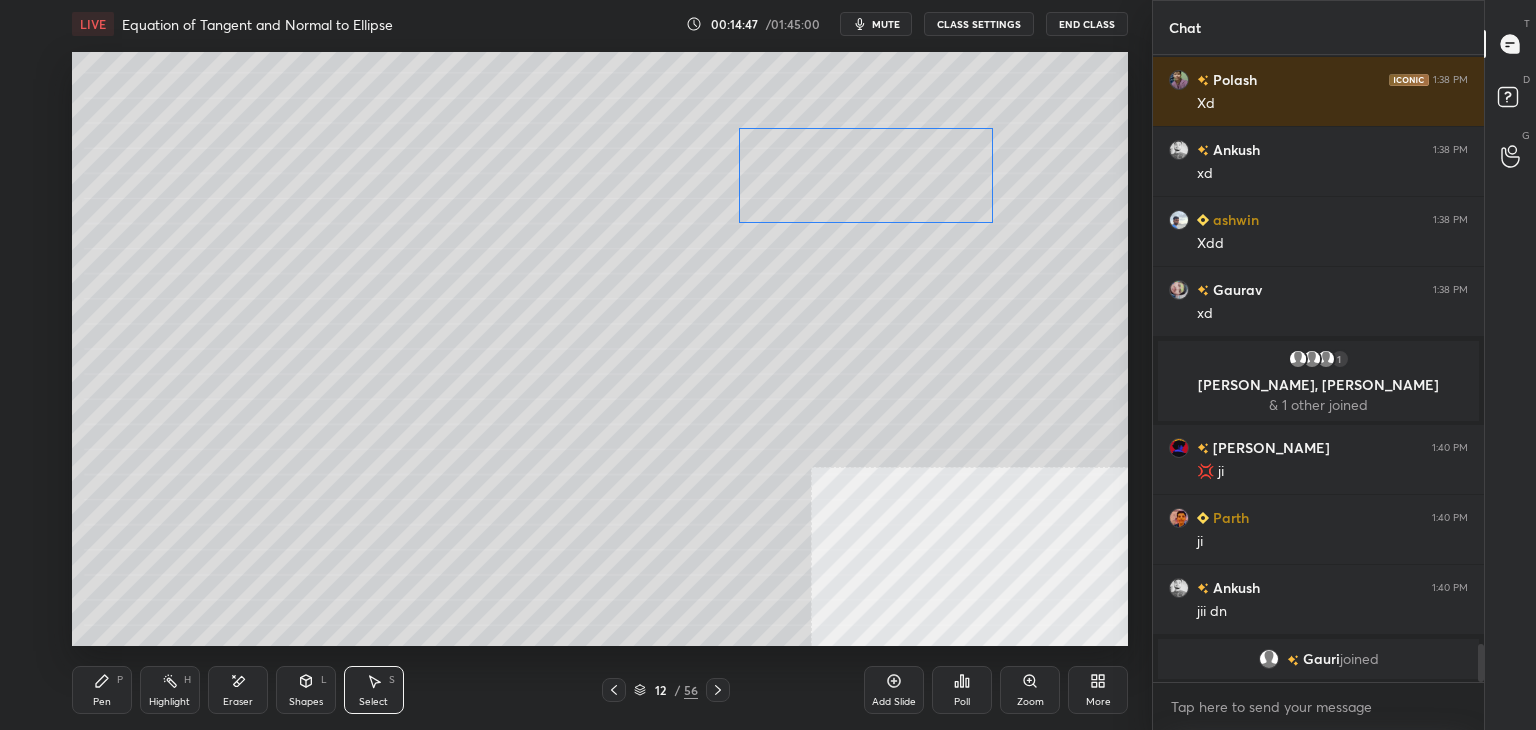drag, startPoint x: 367, startPoint y: 269, endPoint x: 771, endPoint y: 177, distance: 414.34286 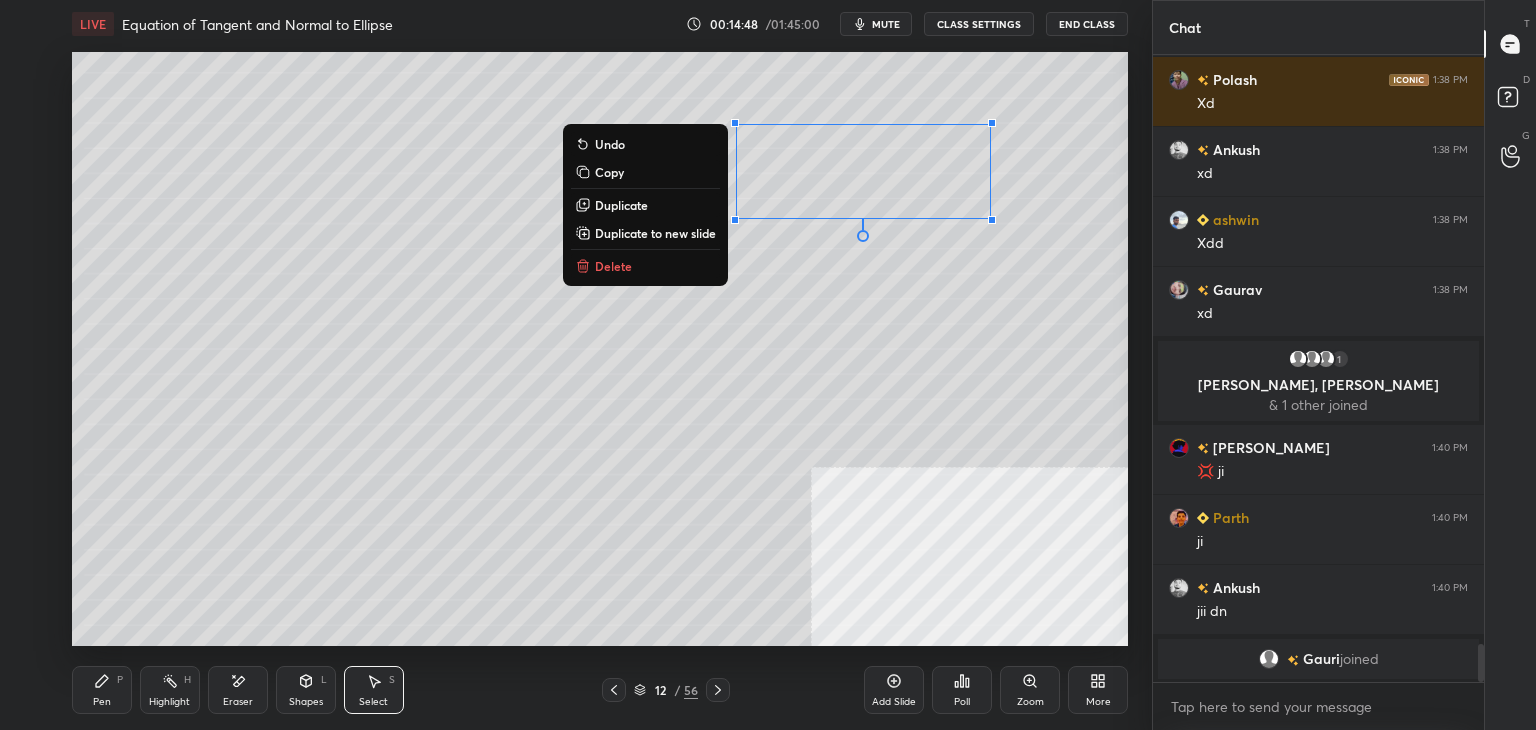 drag, startPoint x: 521, startPoint y: 370, endPoint x: 462, endPoint y: 407, distance: 69.641945 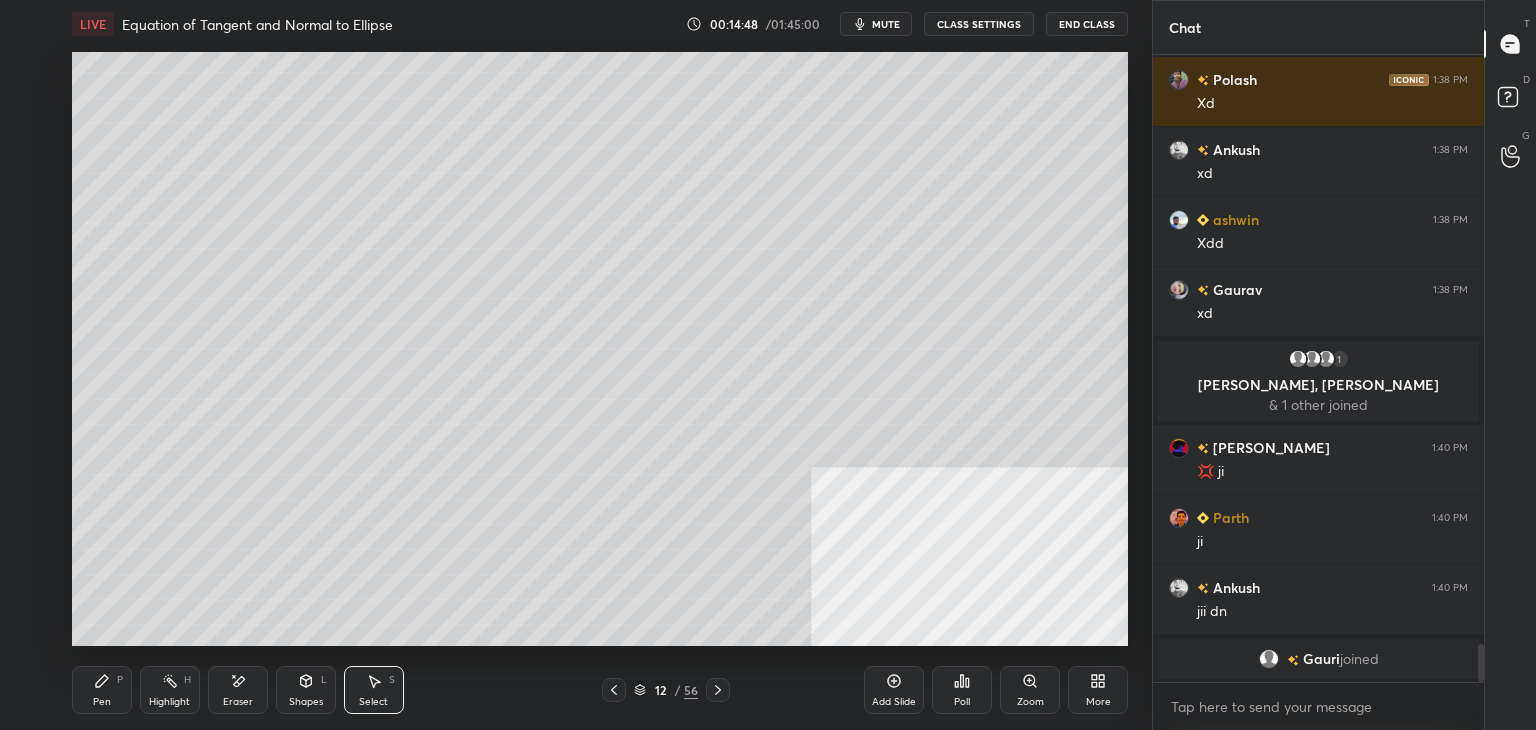 click on "Pen" at bounding box center (102, 702) 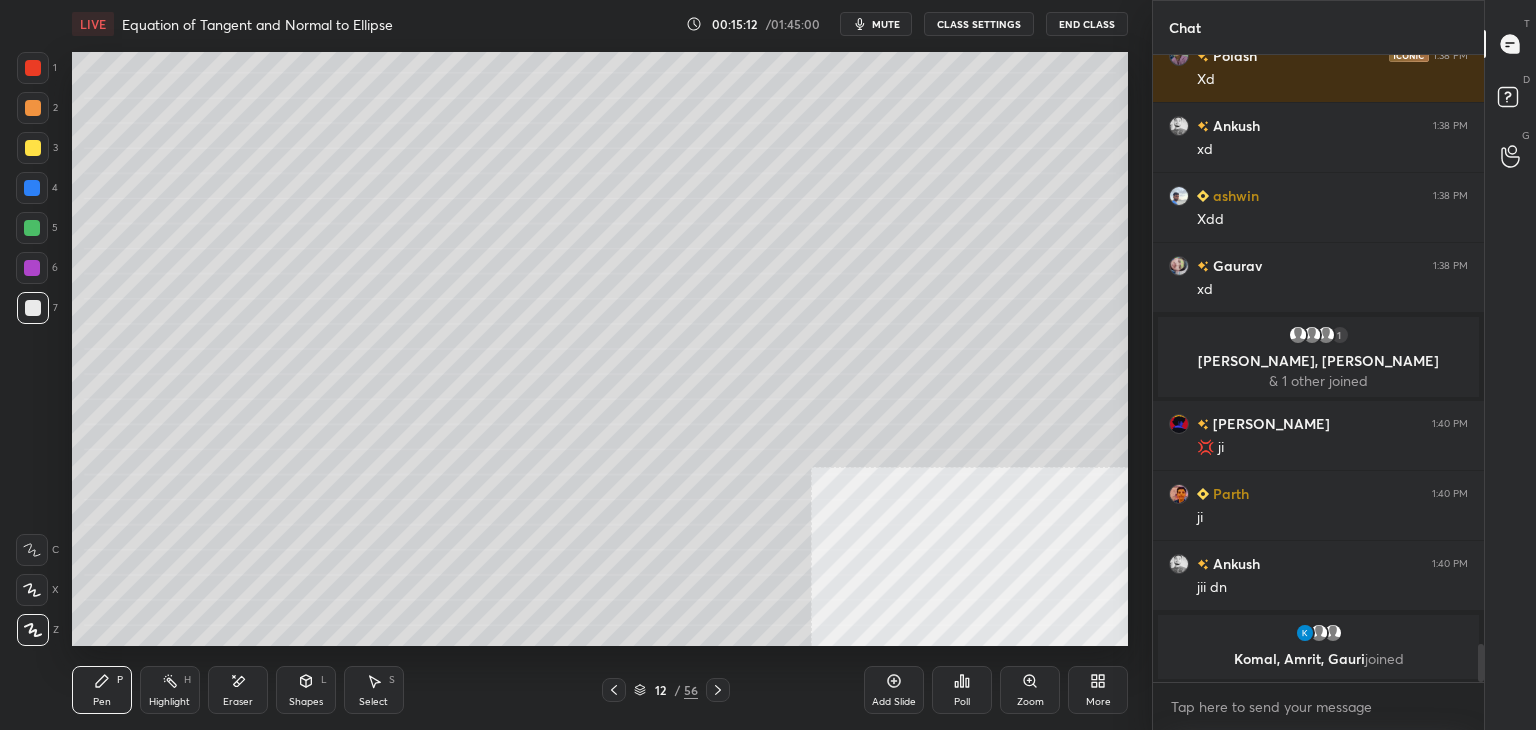 scroll, scrollTop: 9796, scrollLeft: 0, axis: vertical 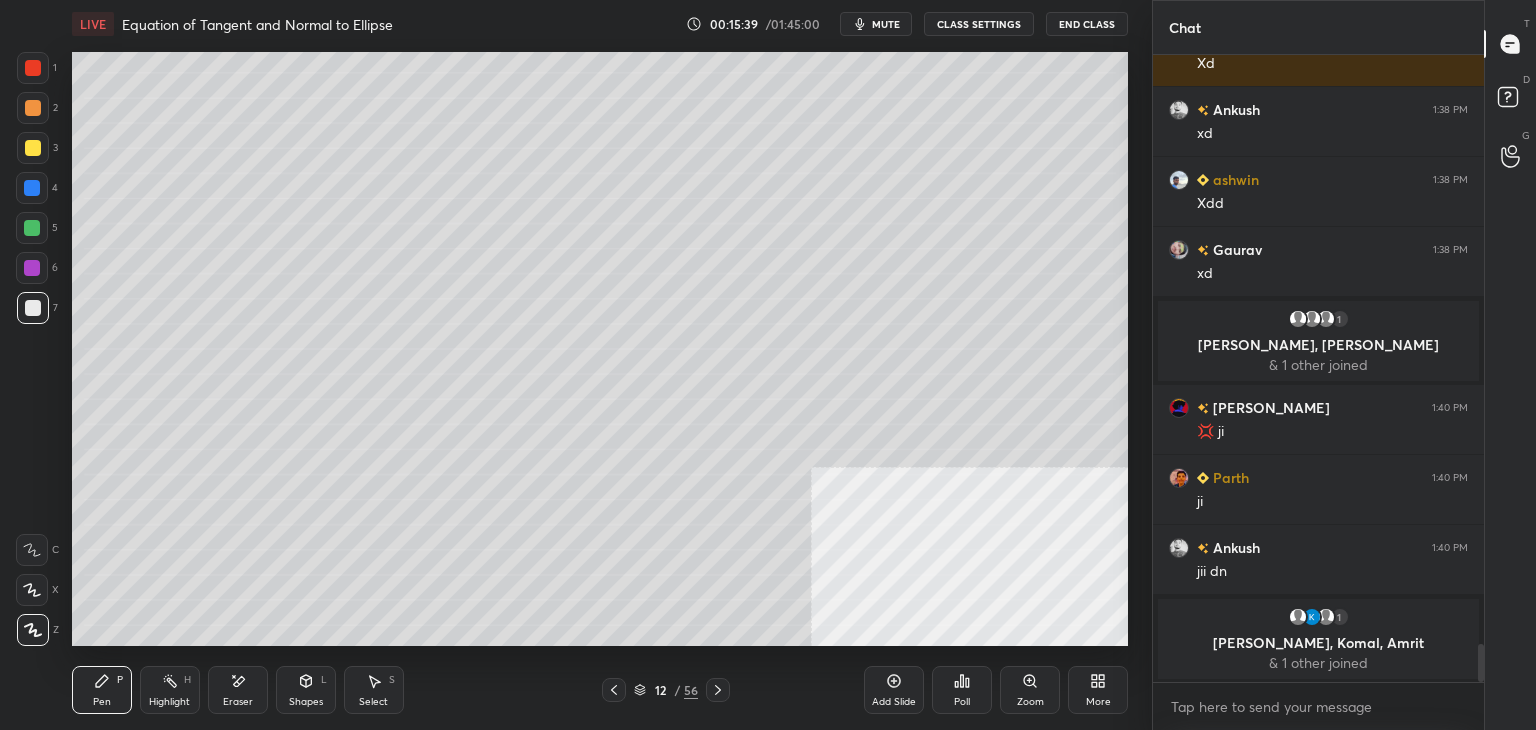 click 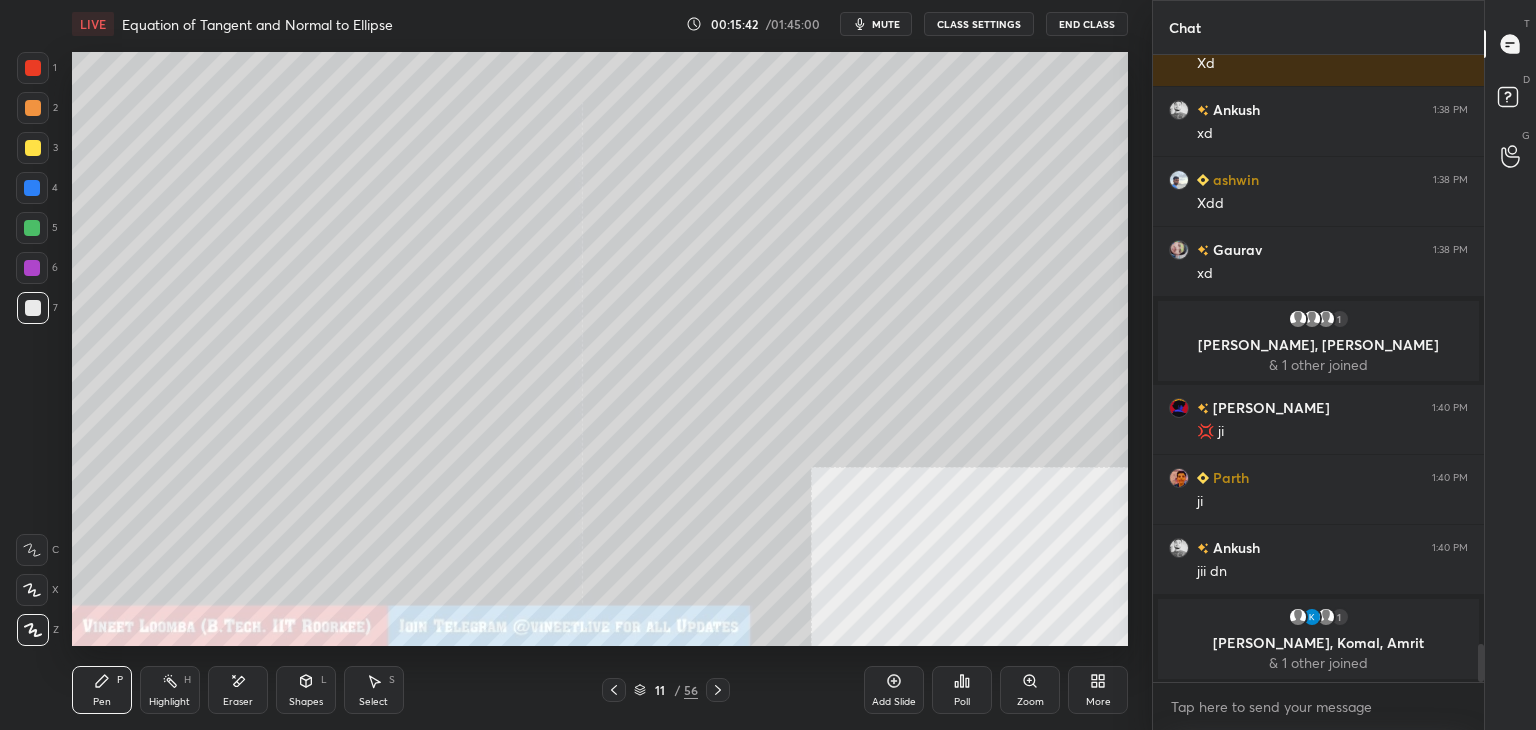 click at bounding box center [33, 148] 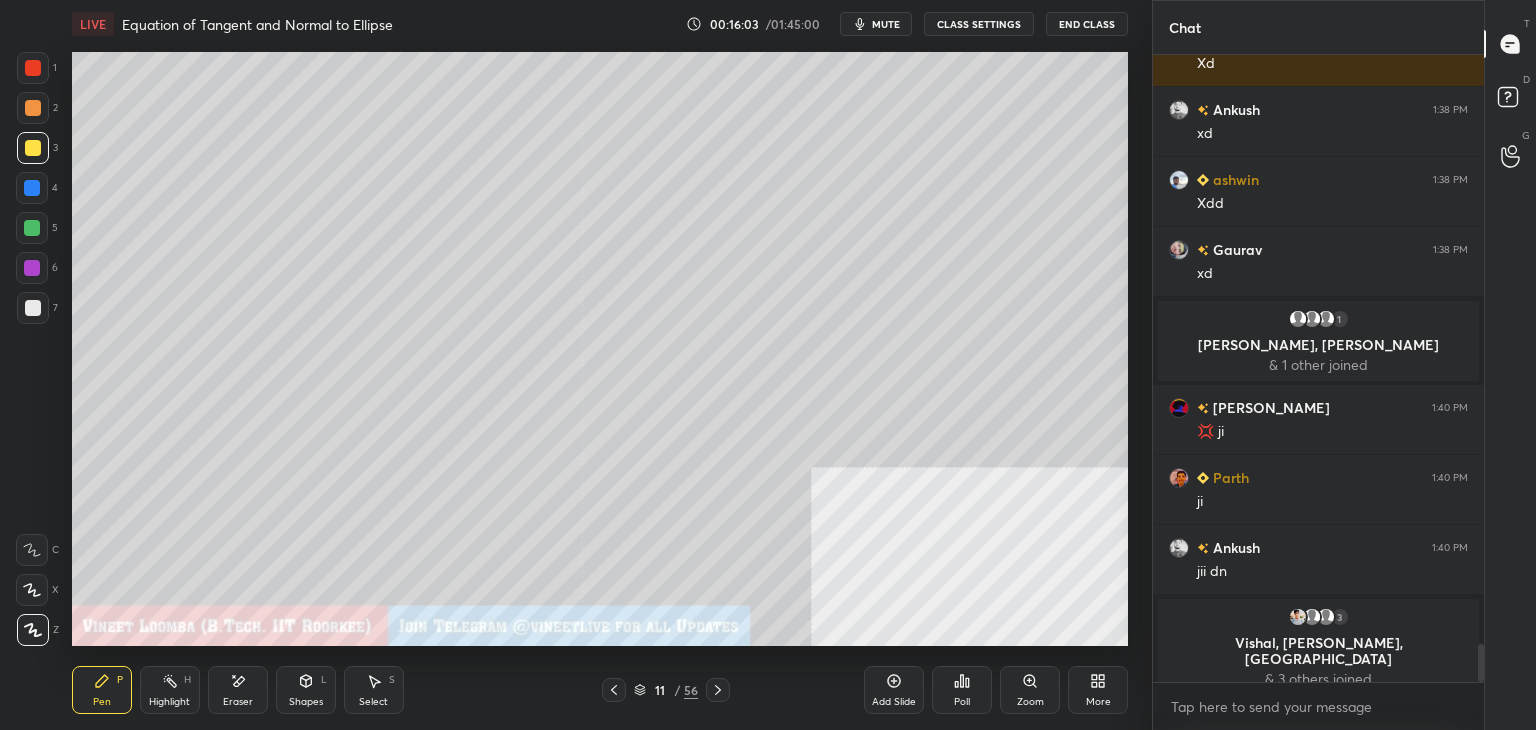 click on "Highlight H" at bounding box center (170, 690) 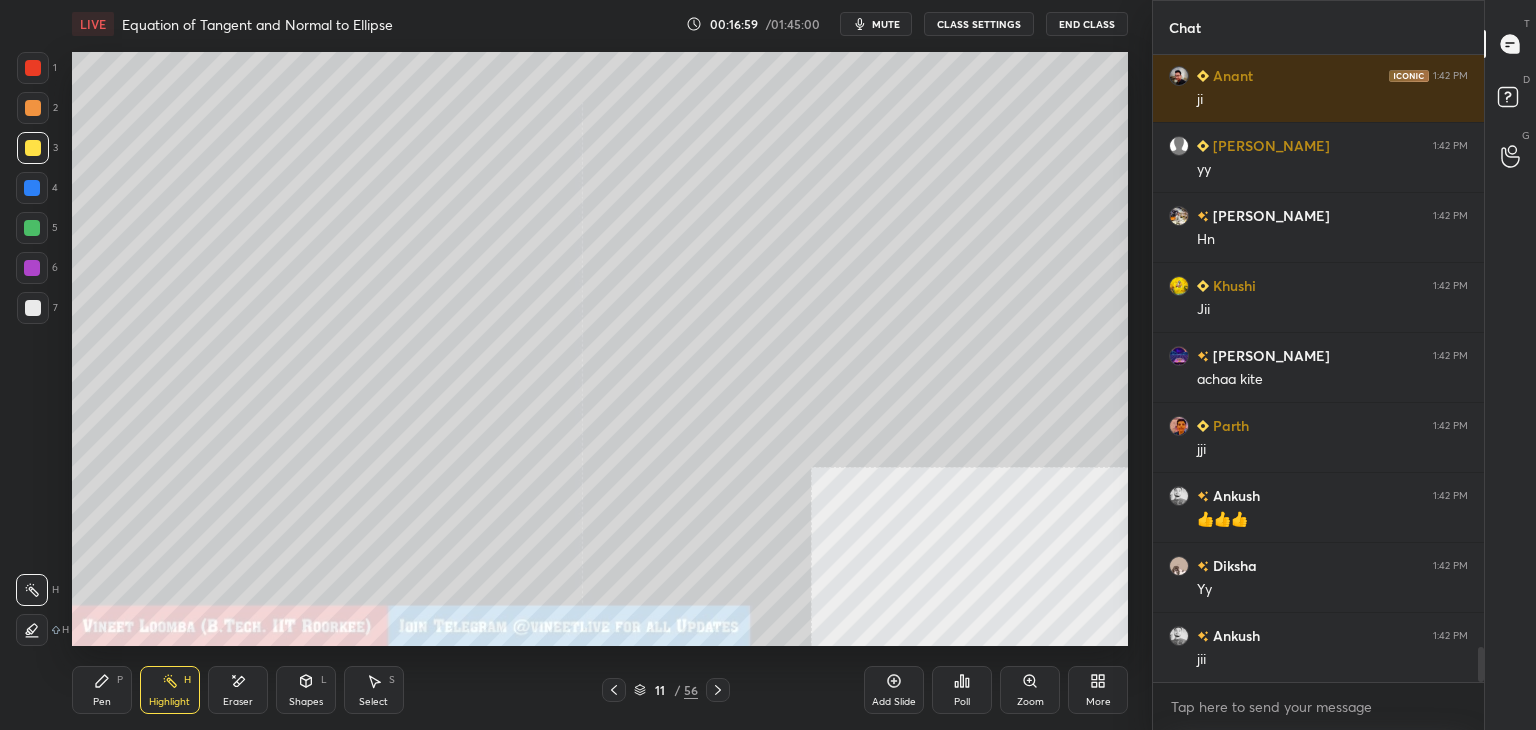scroll, scrollTop: 10624, scrollLeft: 0, axis: vertical 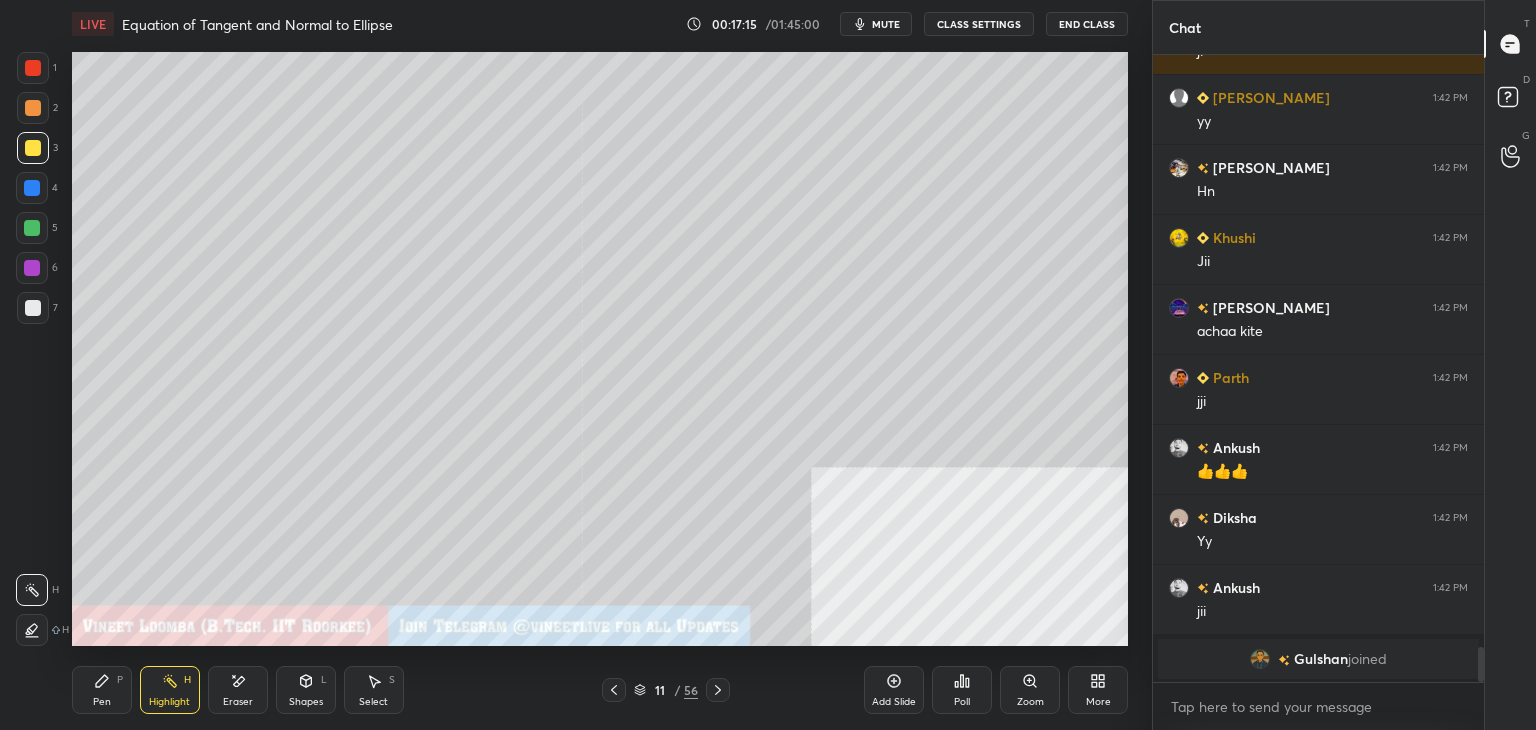 click 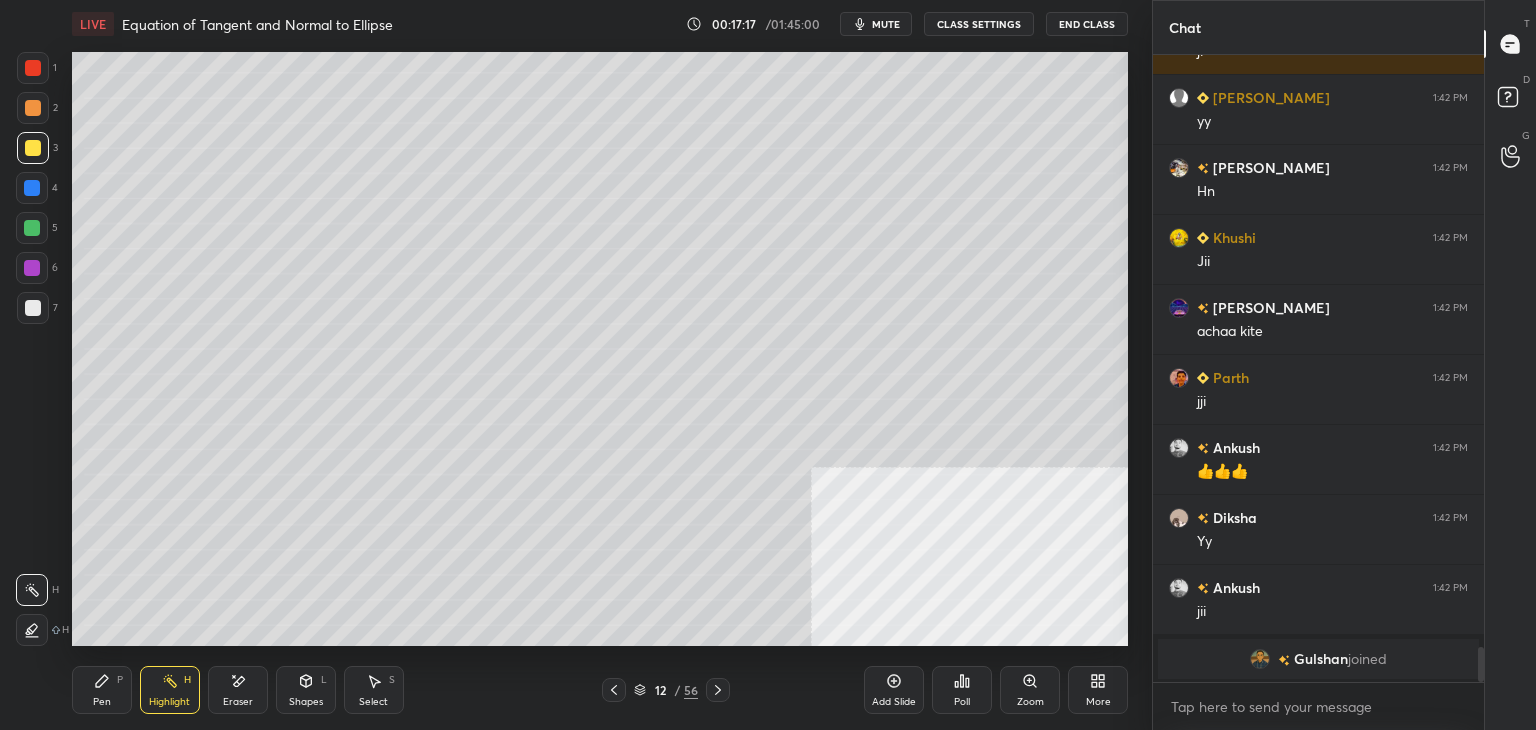 click 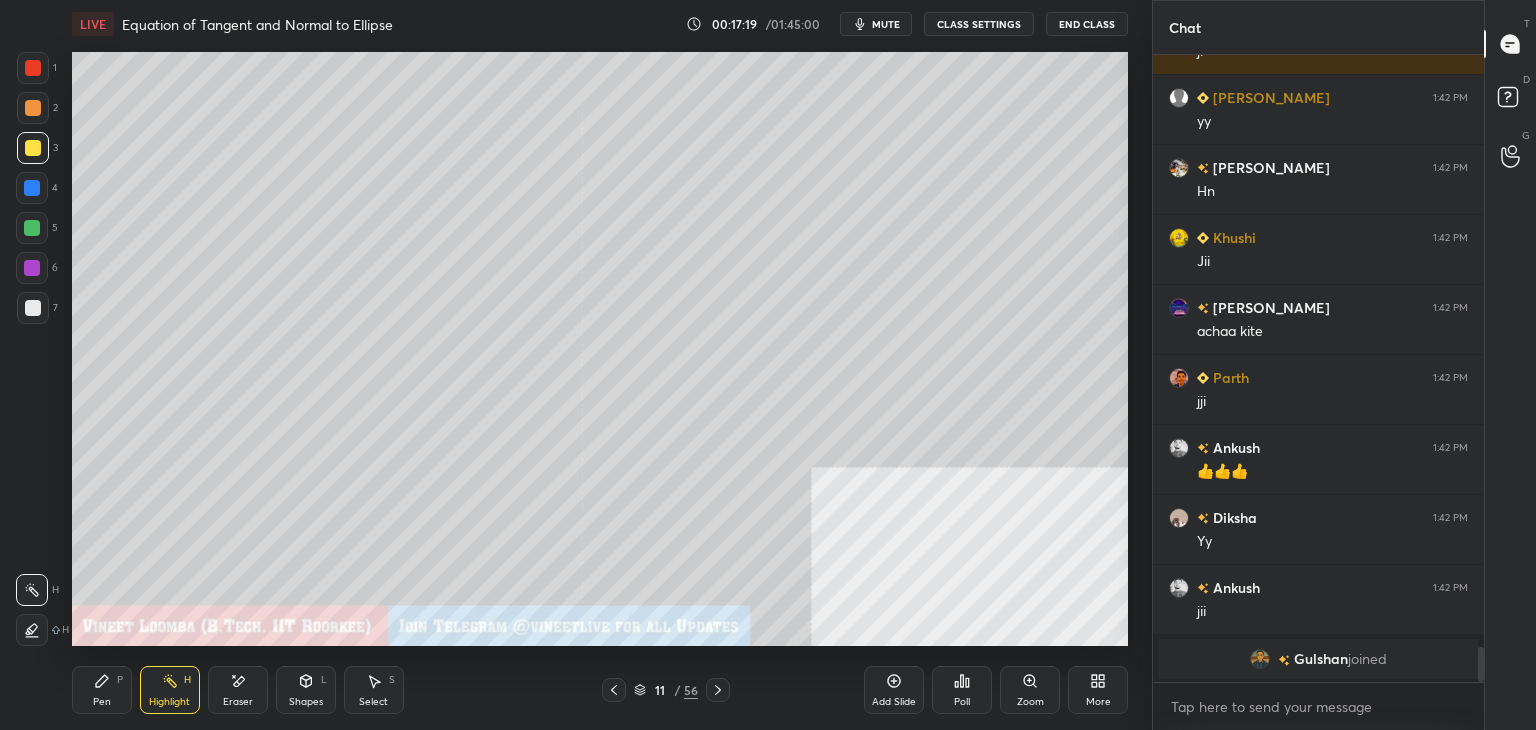 click at bounding box center [718, 690] 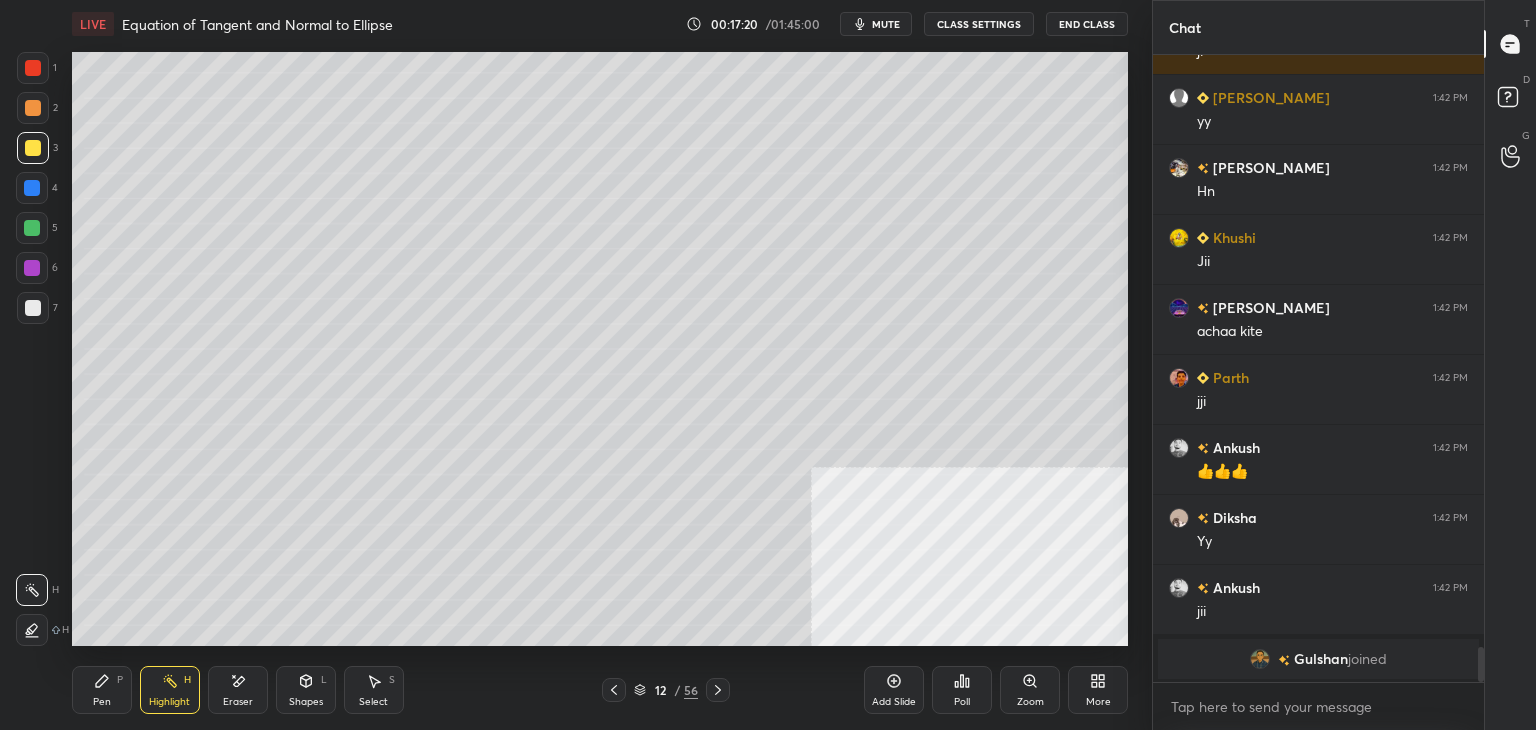 click 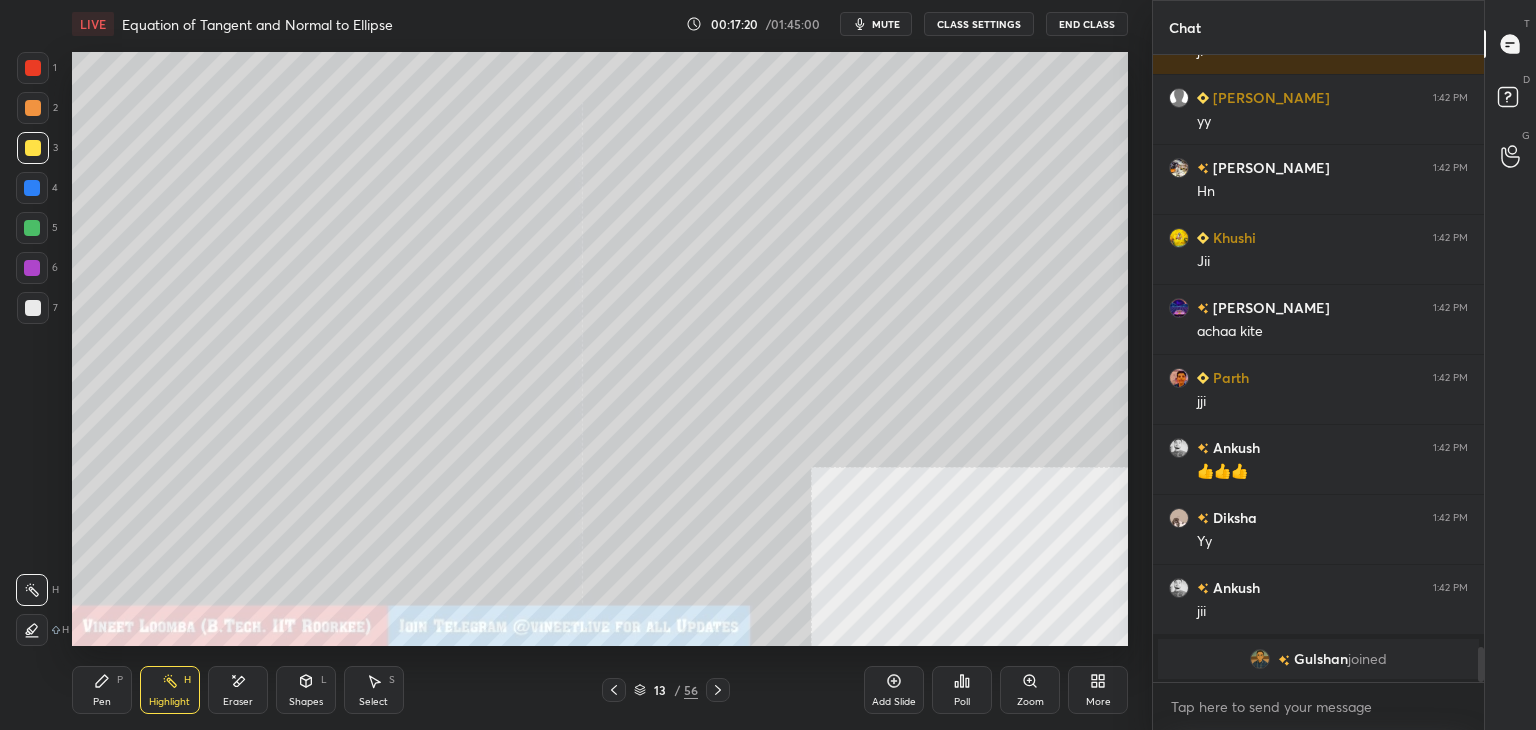 click on "Pen P" at bounding box center [102, 690] 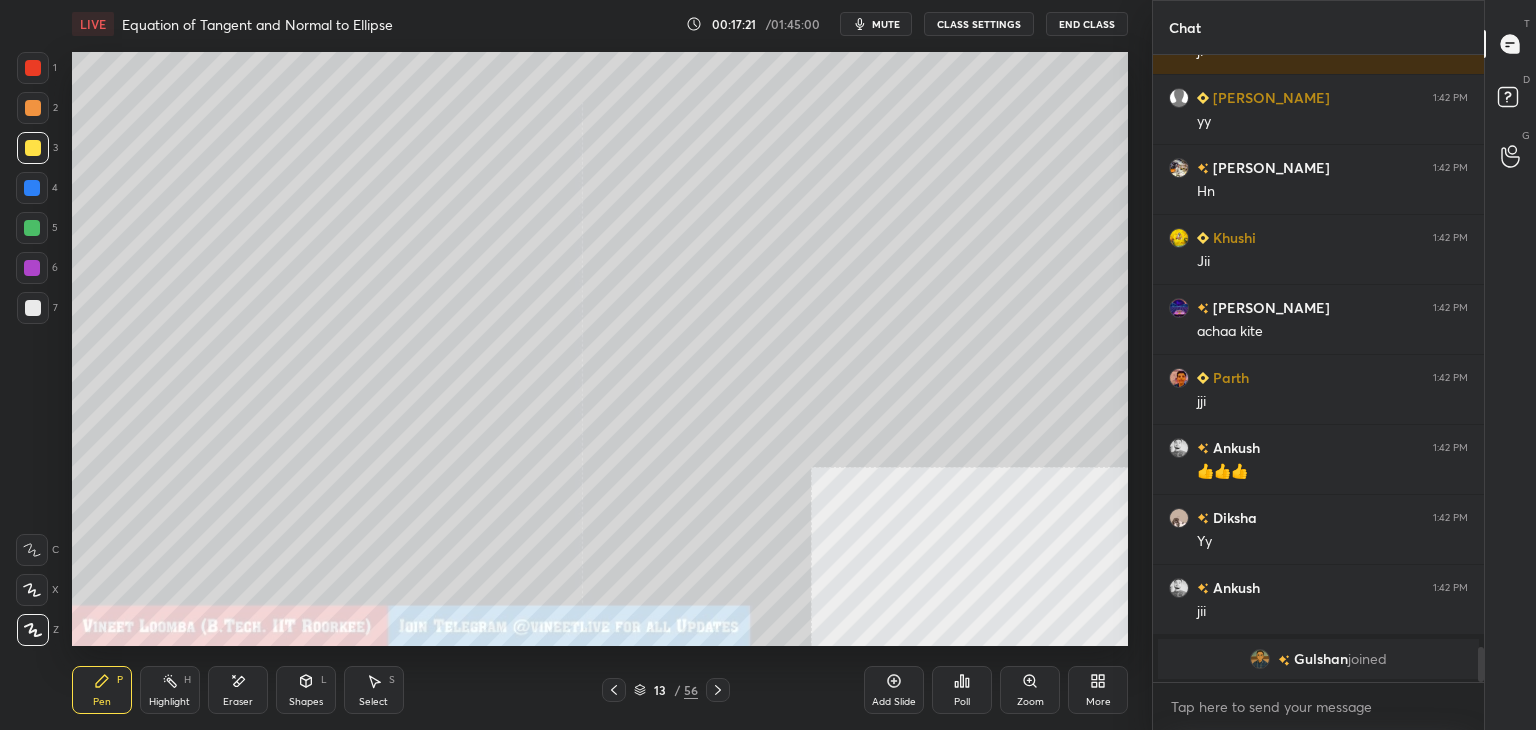 click at bounding box center [33, 308] 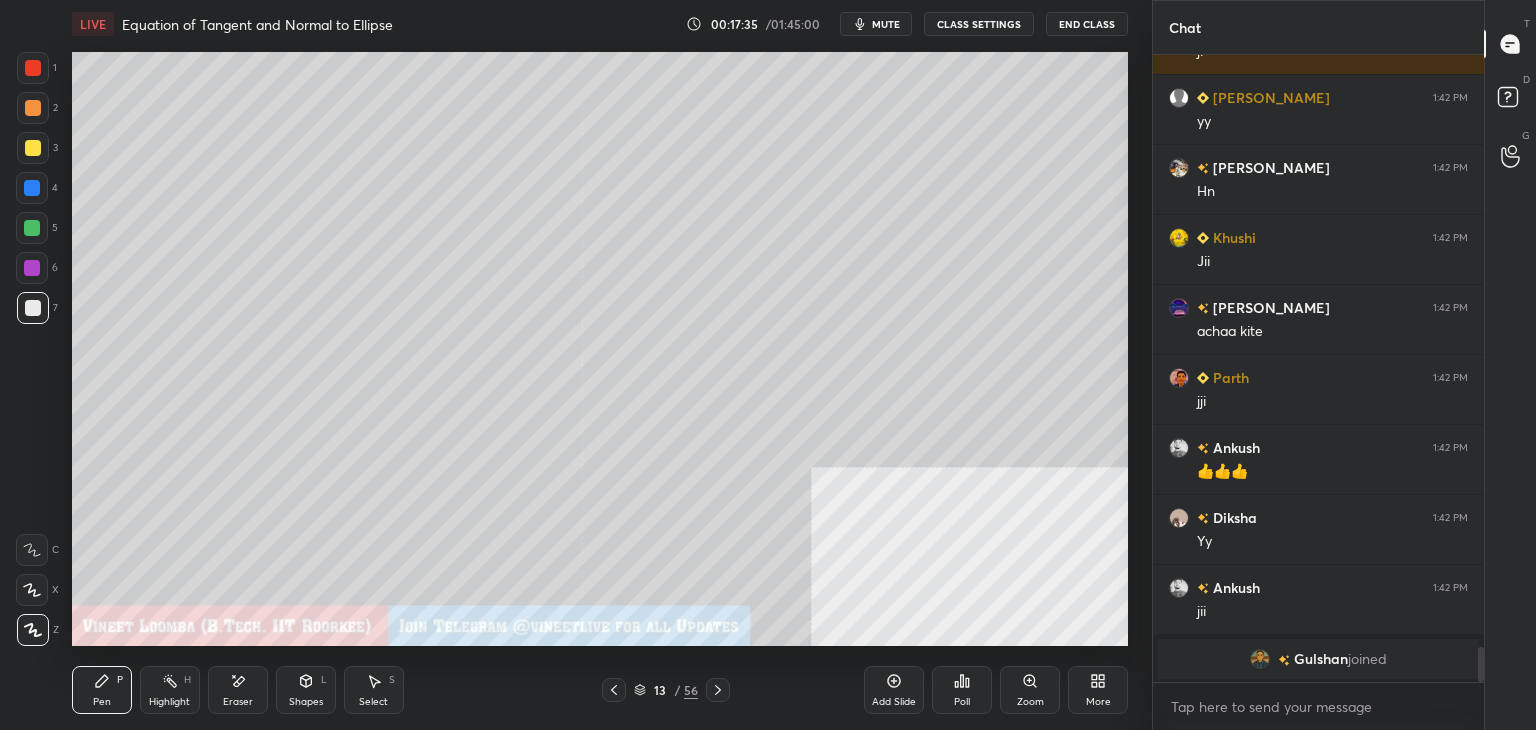 scroll, scrollTop: 10496, scrollLeft: 0, axis: vertical 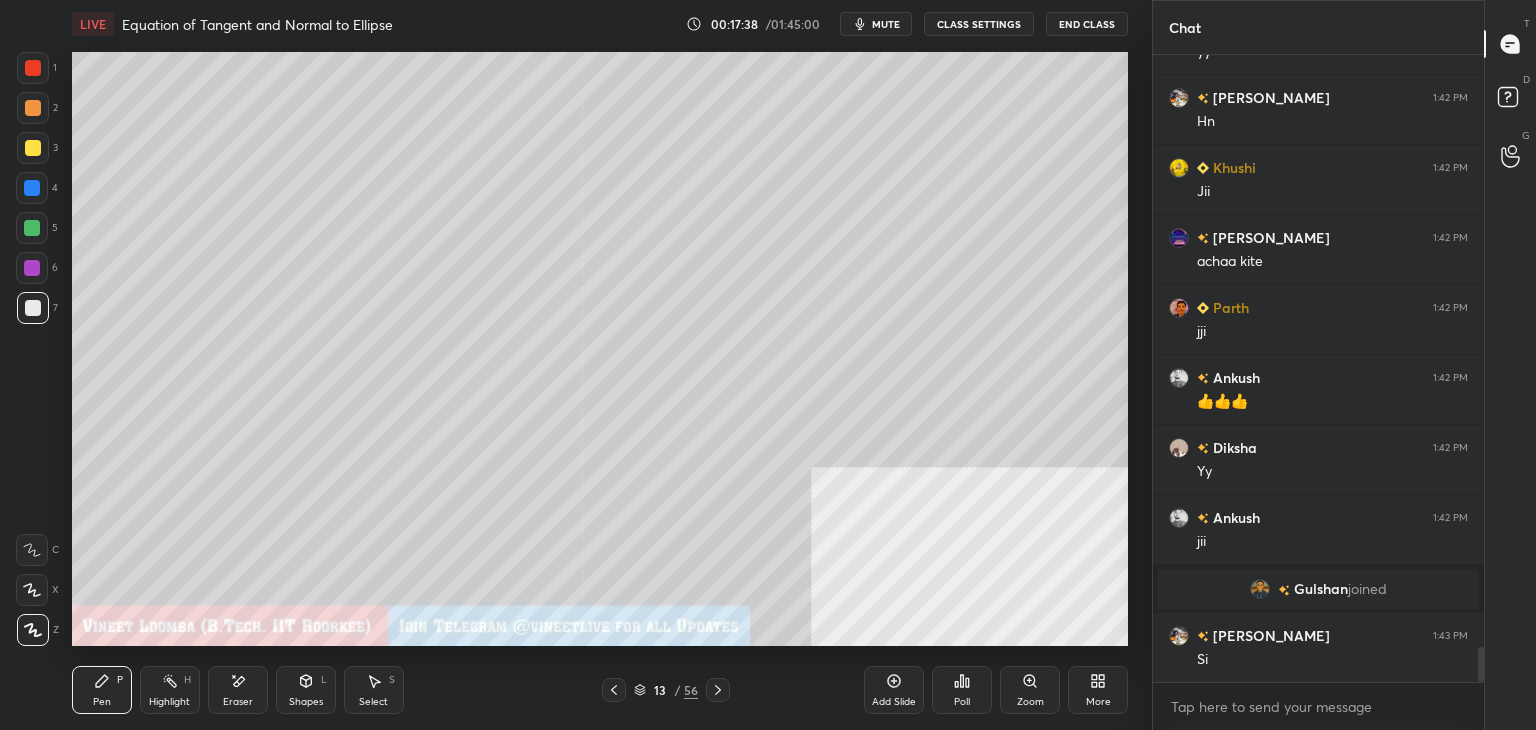 click on "Eraser" at bounding box center [238, 702] 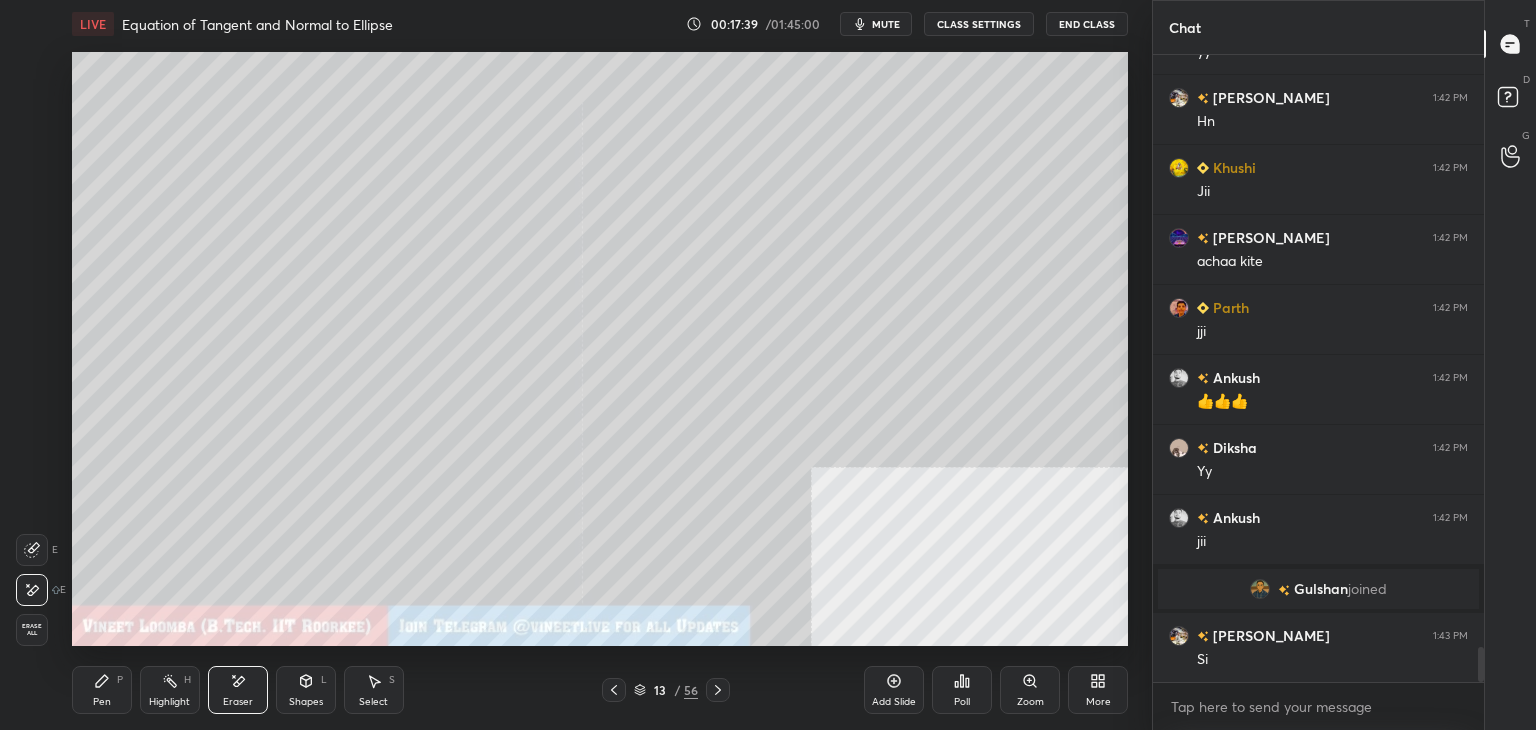 click on "Pen P" at bounding box center (102, 690) 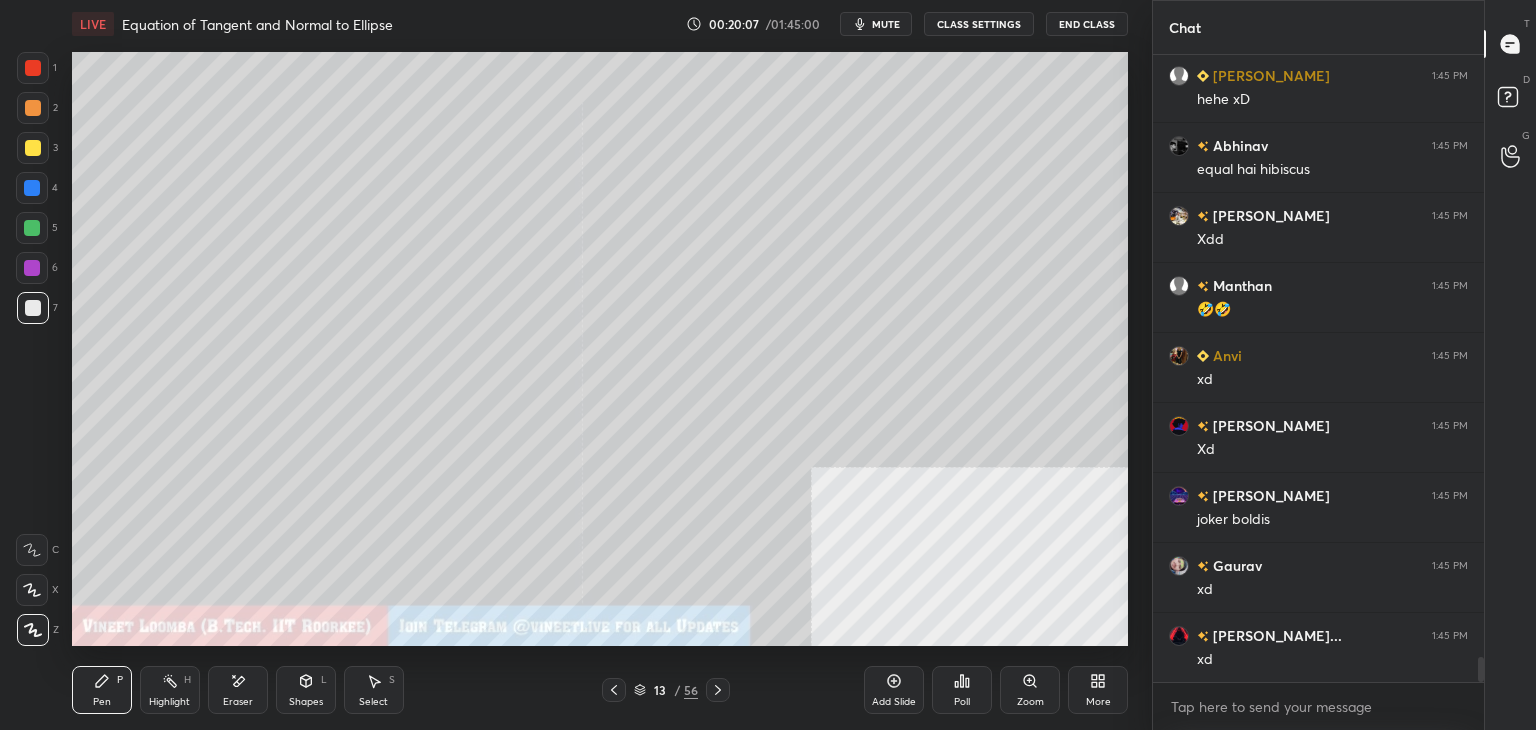 scroll, scrollTop: 15338, scrollLeft: 0, axis: vertical 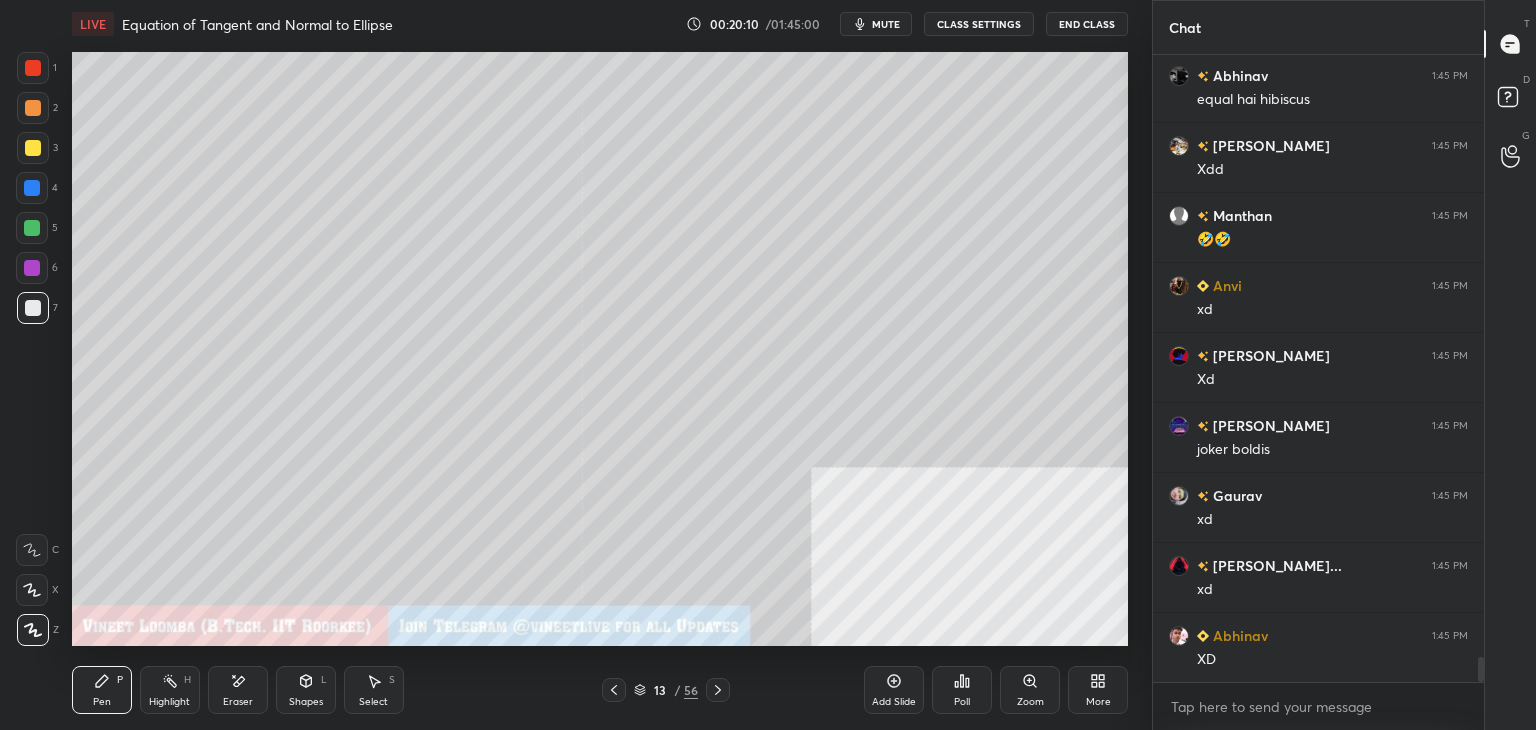 click at bounding box center (718, 690) 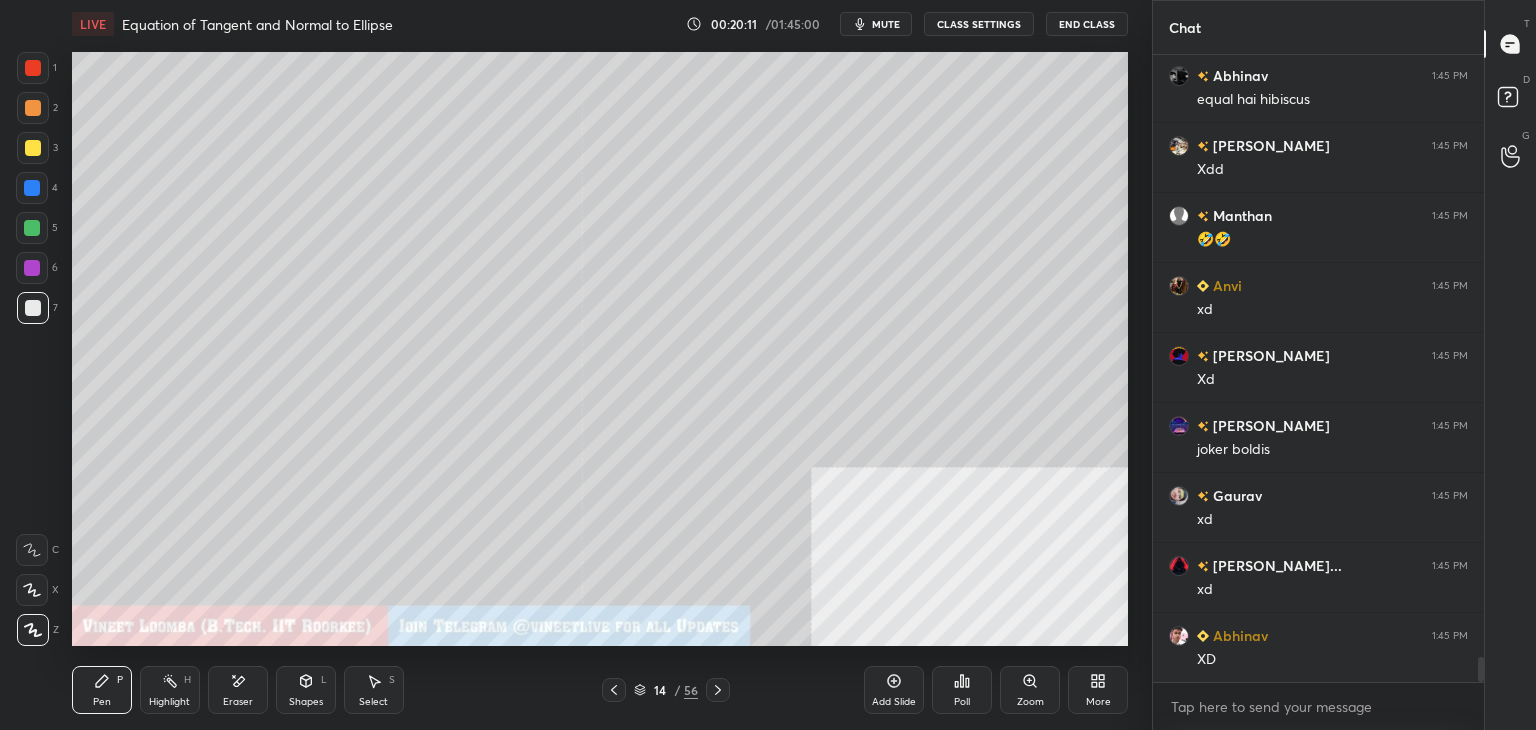 scroll, scrollTop: 15408, scrollLeft: 0, axis: vertical 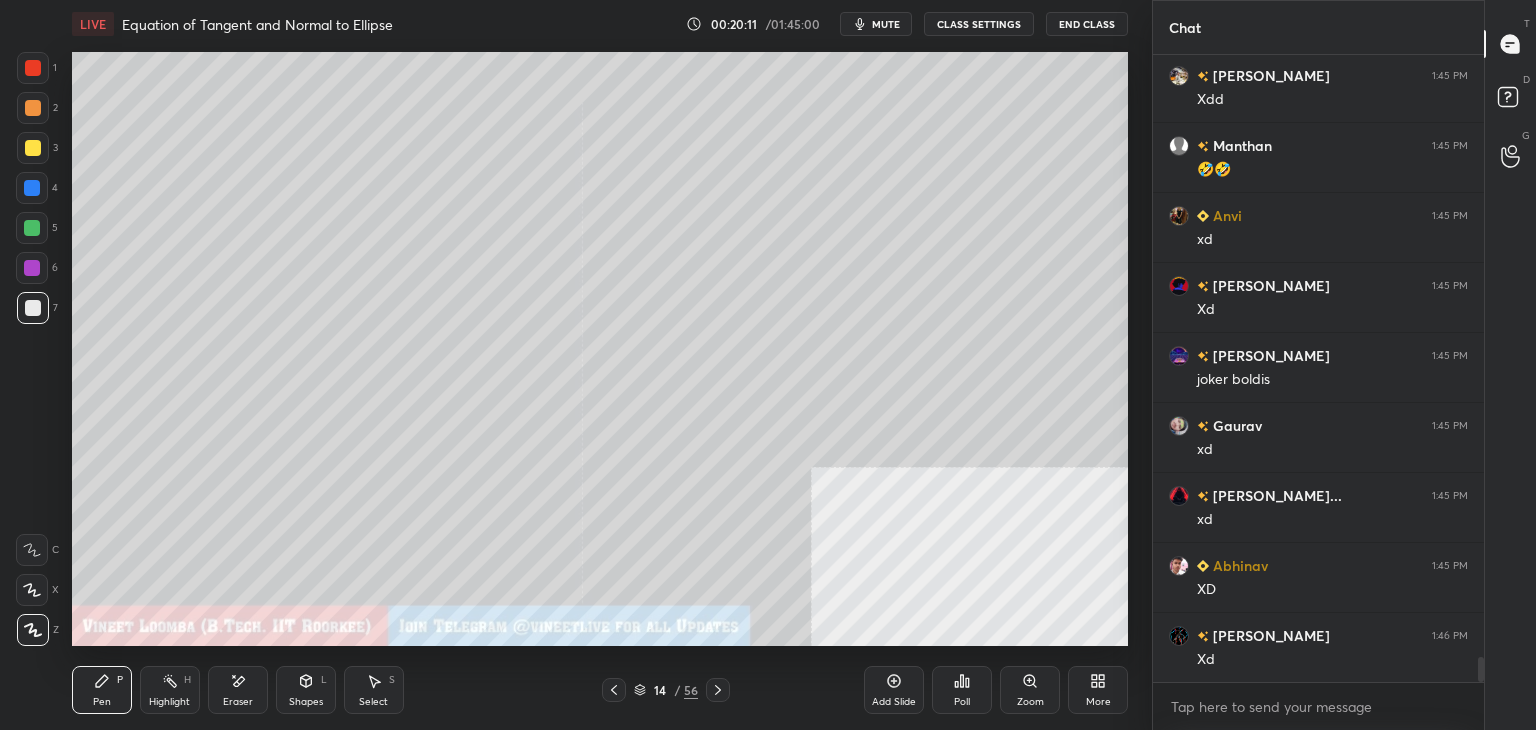 click on "Pen P" at bounding box center (102, 690) 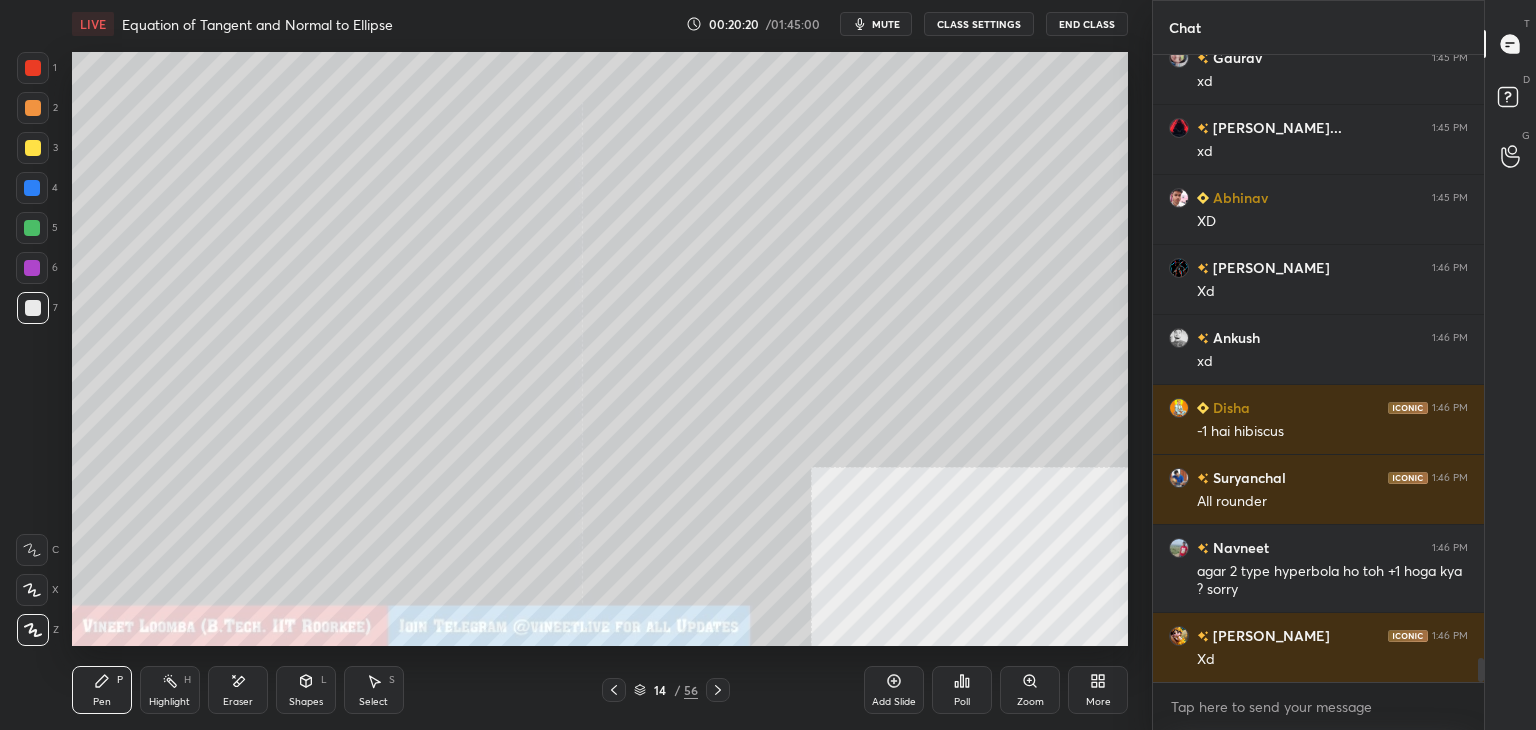 scroll, scrollTop: 15846, scrollLeft: 0, axis: vertical 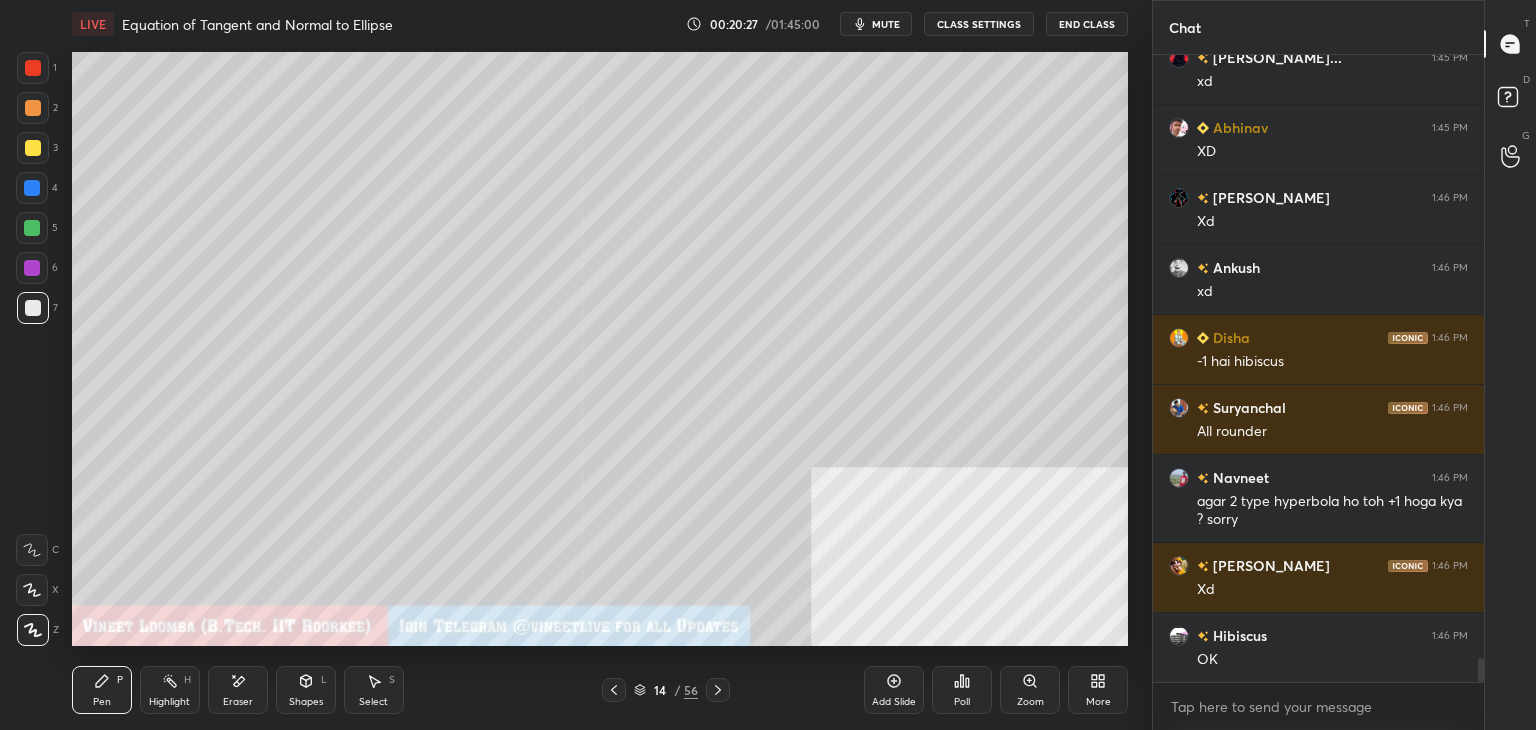click 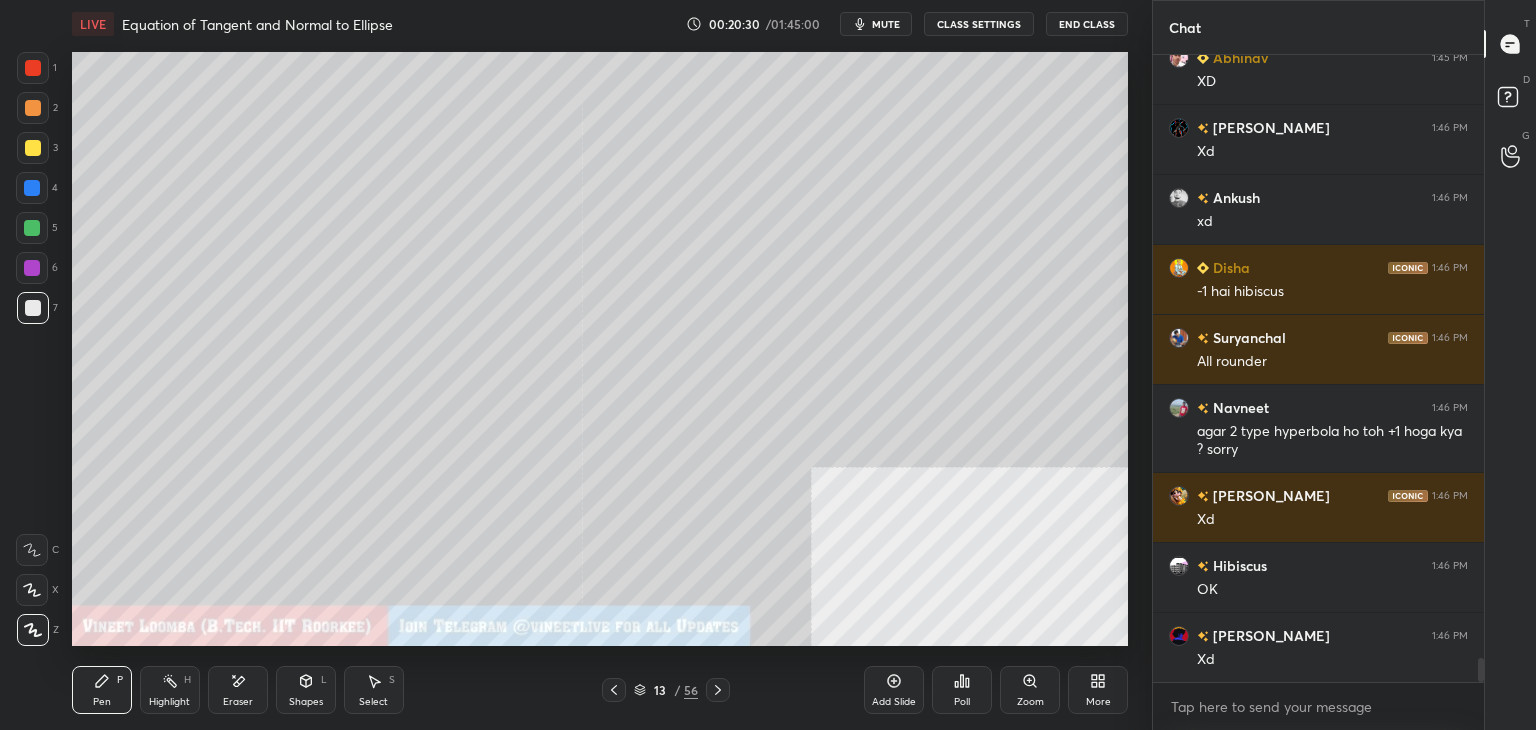 scroll, scrollTop: 15986, scrollLeft: 0, axis: vertical 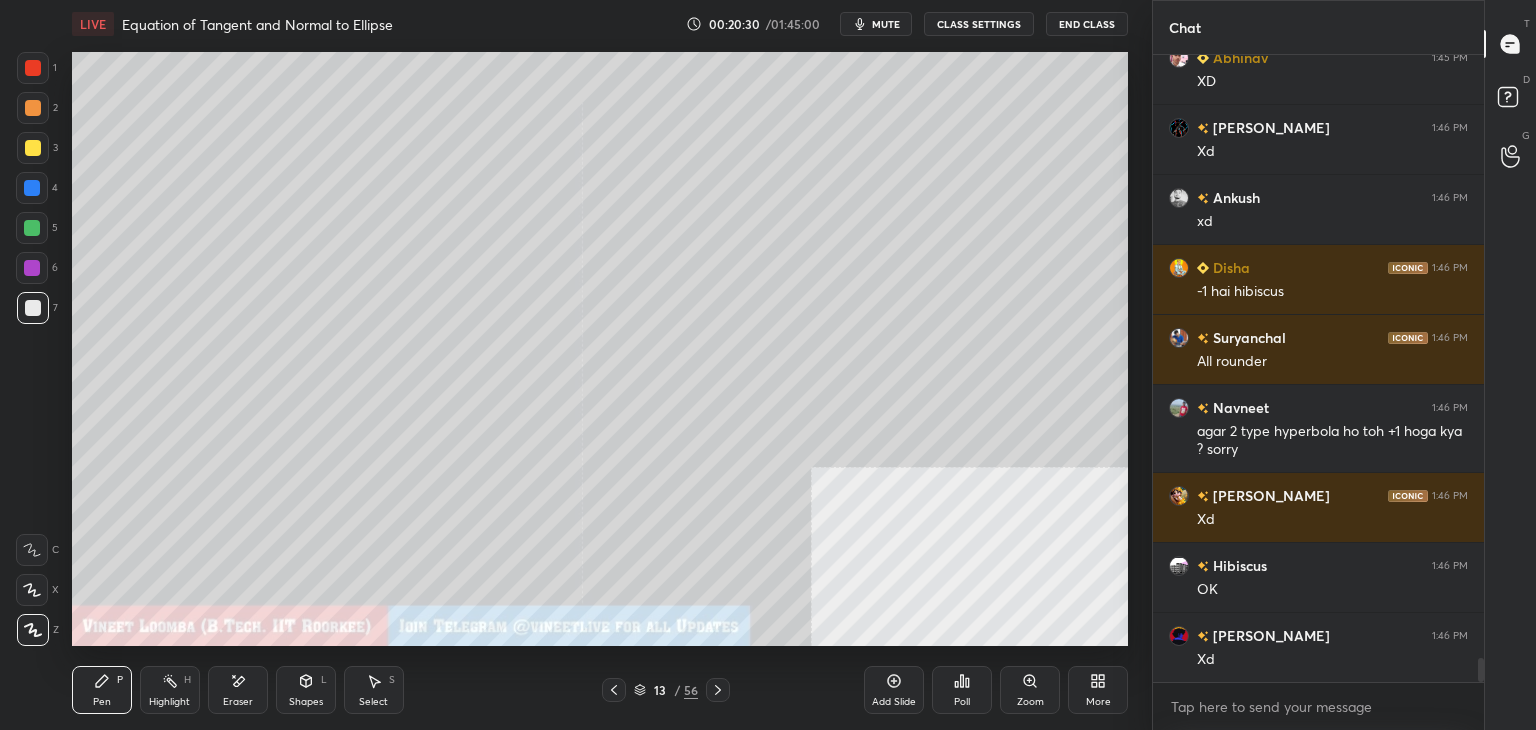 click 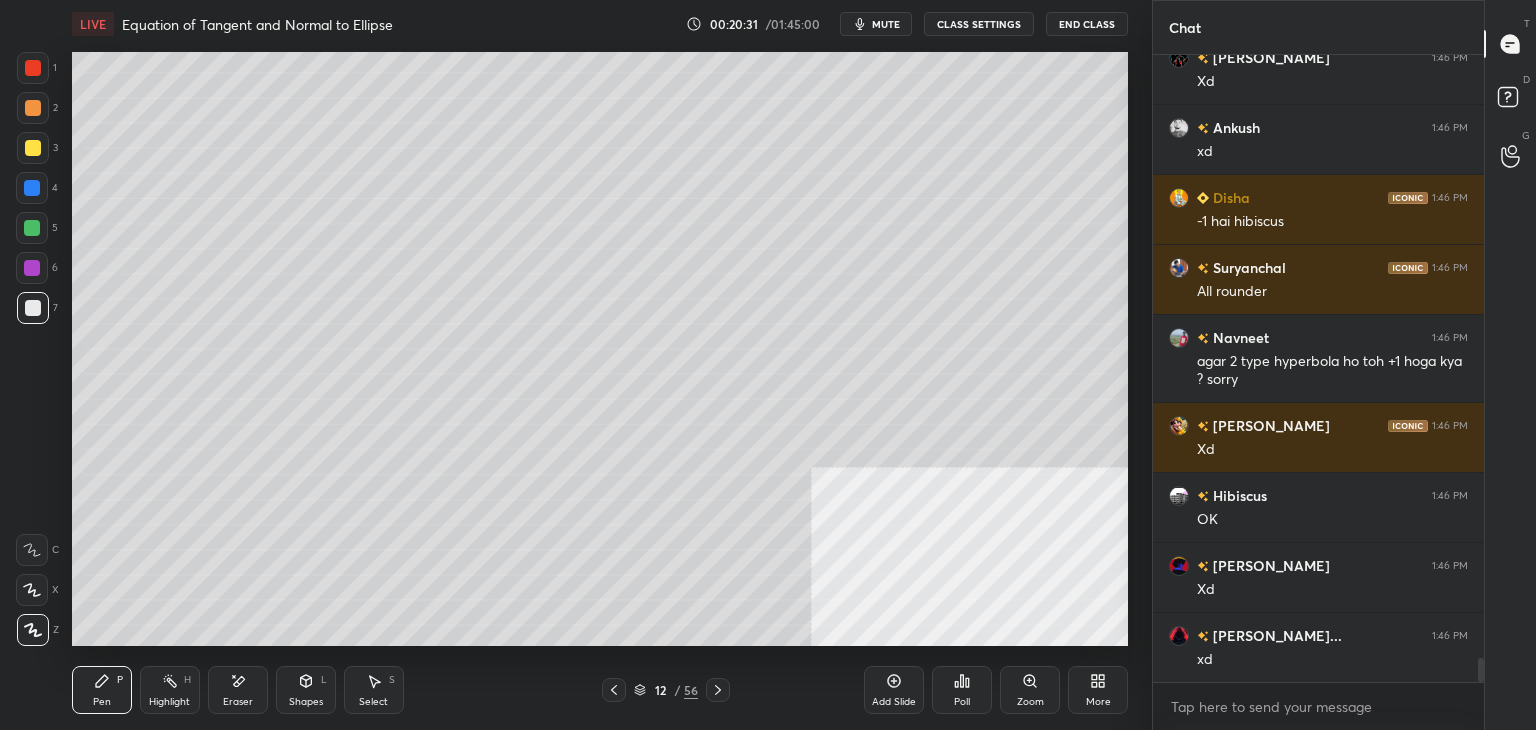 click at bounding box center (614, 690) 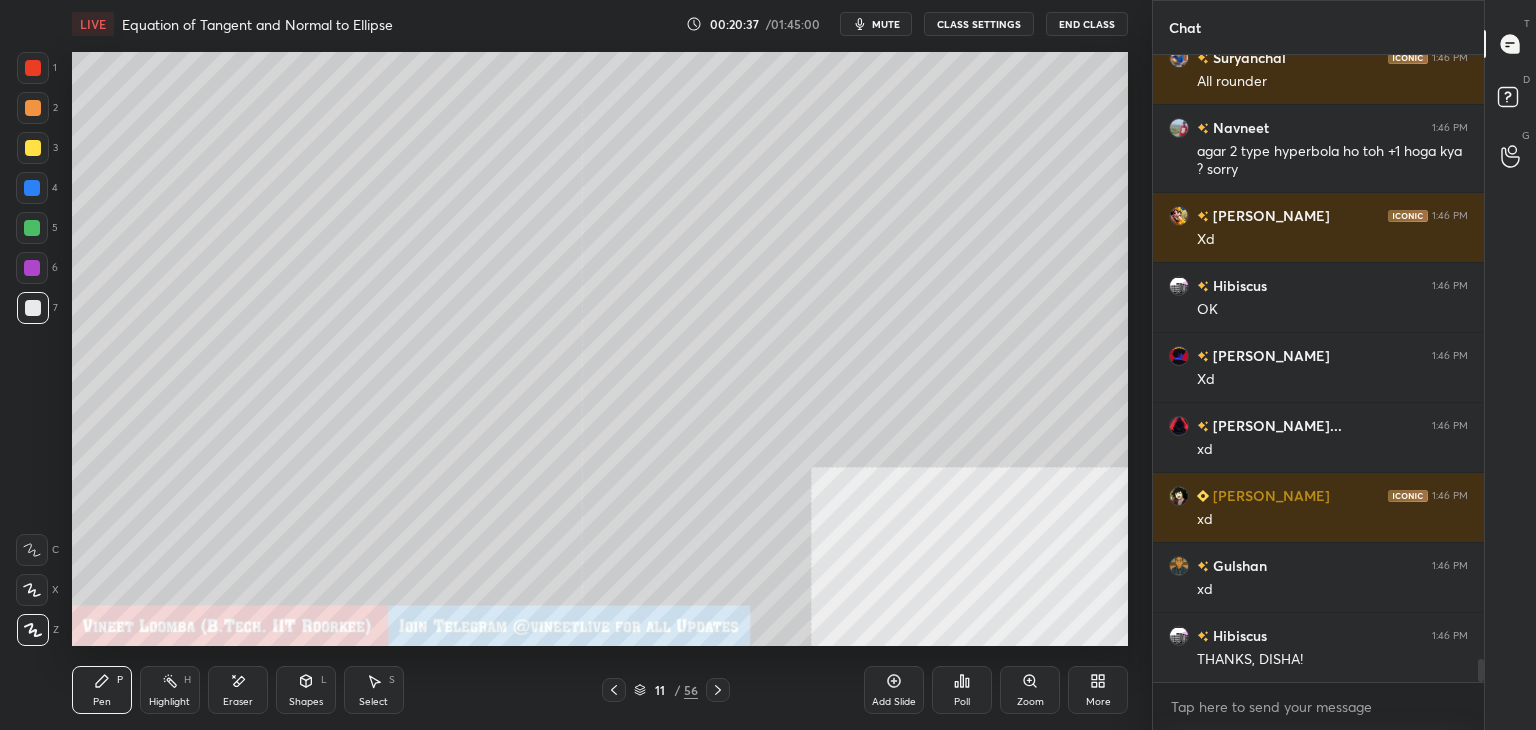 scroll, scrollTop: 16266, scrollLeft: 0, axis: vertical 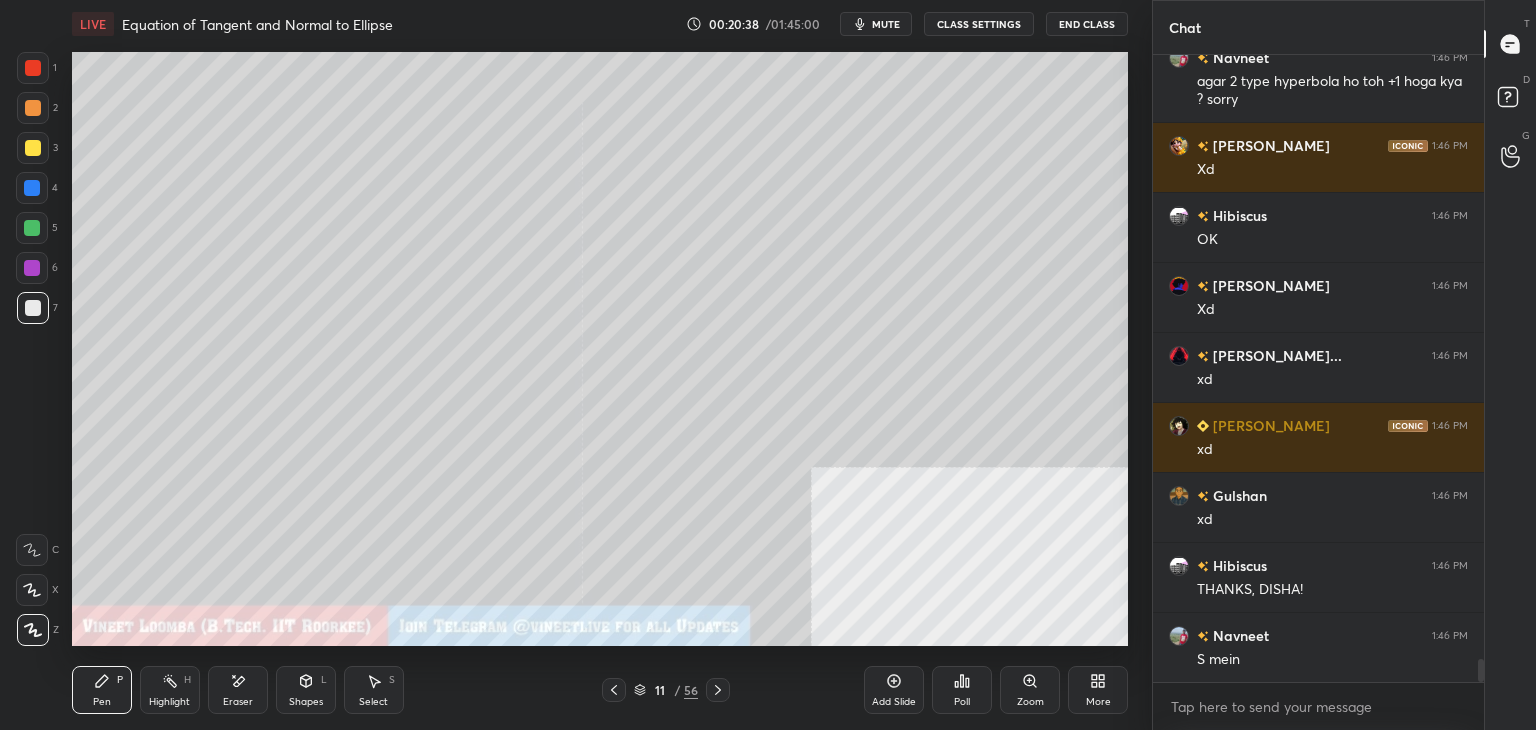 drag, startPoint x: 240, startPoint y: 693, endPoint x: 267, endPoint y: 657, distance: 45 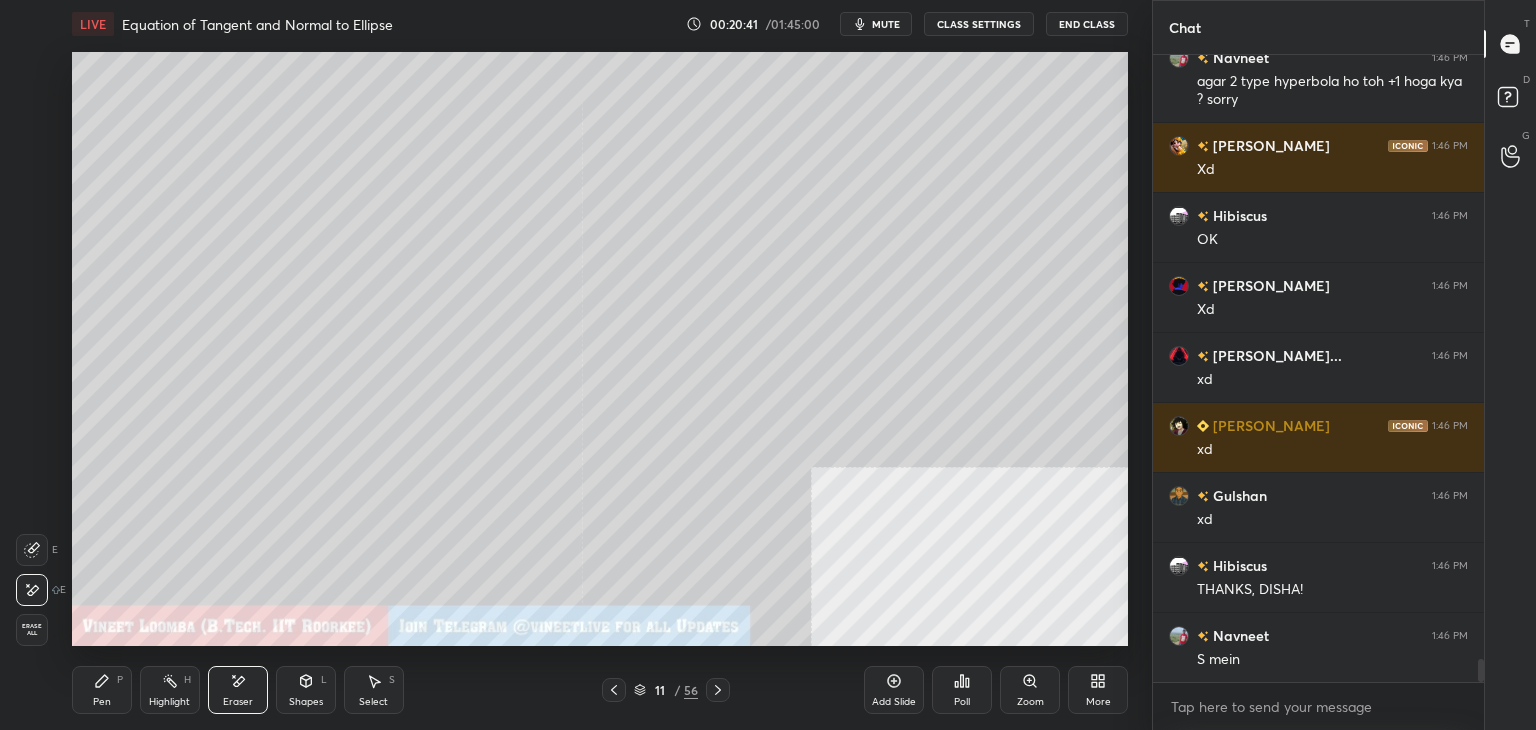 drag, startPoint x: 101, startPoint y: 697, endPoint x: 128, endPoint y: 651, distance: 53.338543 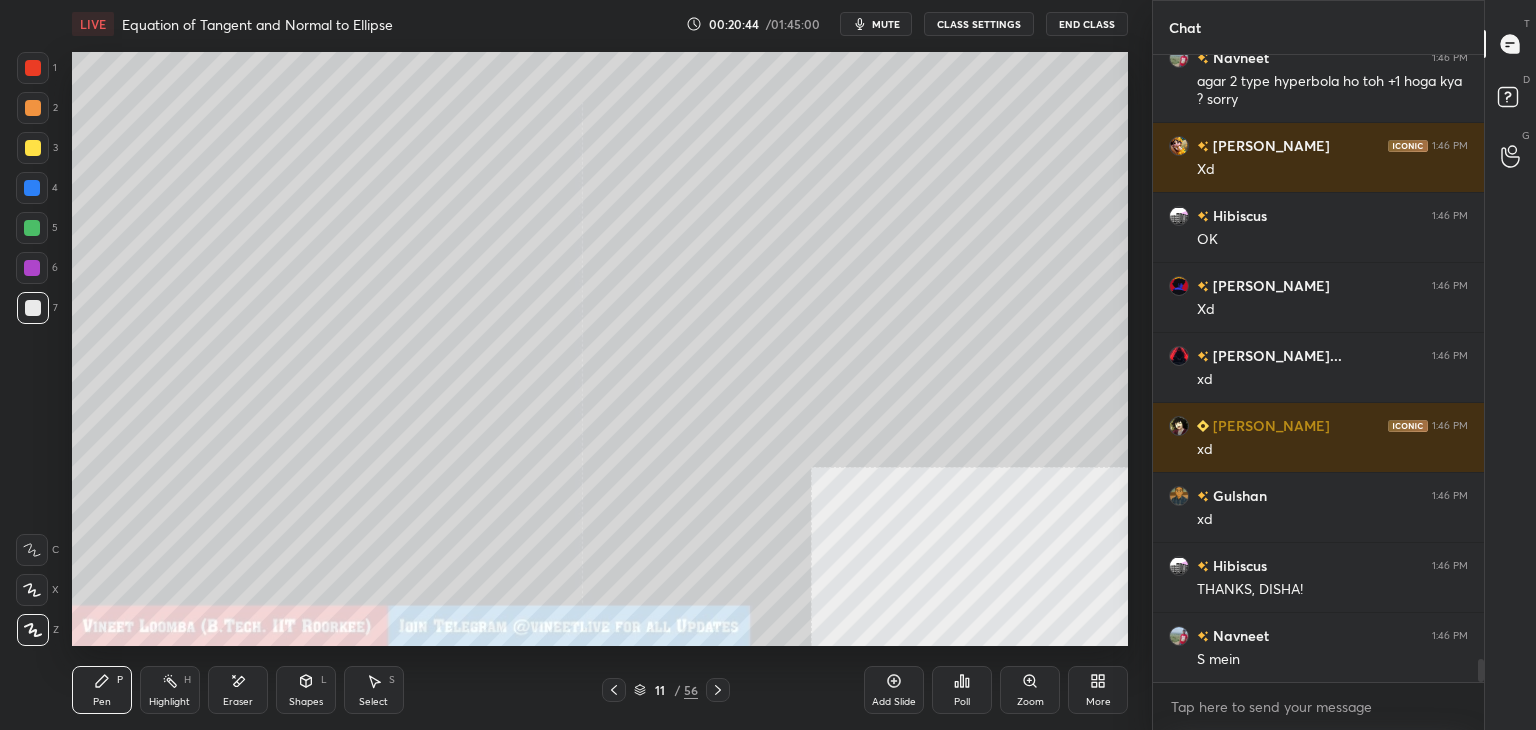 scroll, scrollTop: 16314, scrollLeft: 0, axis: vertical 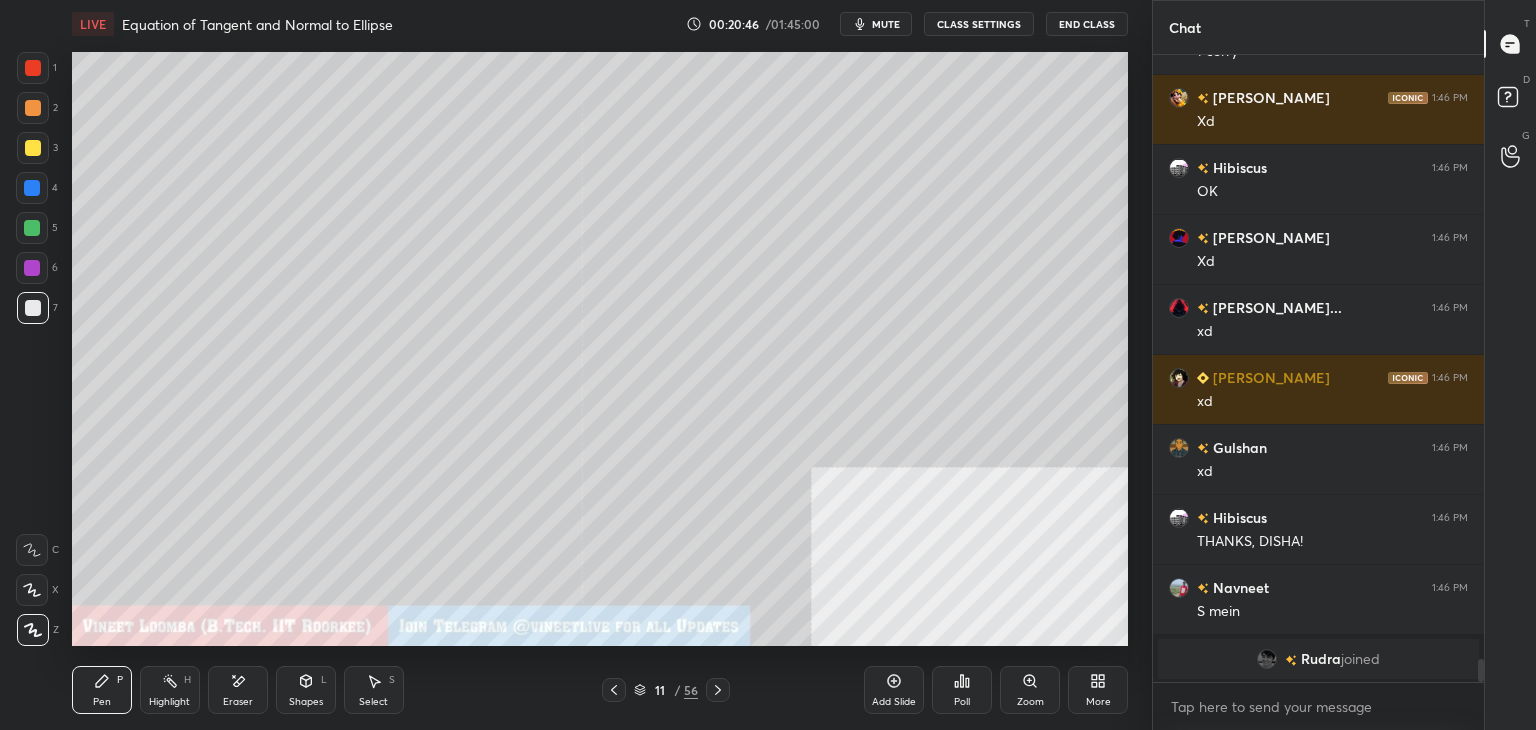 click at bounding box center [718, 690] 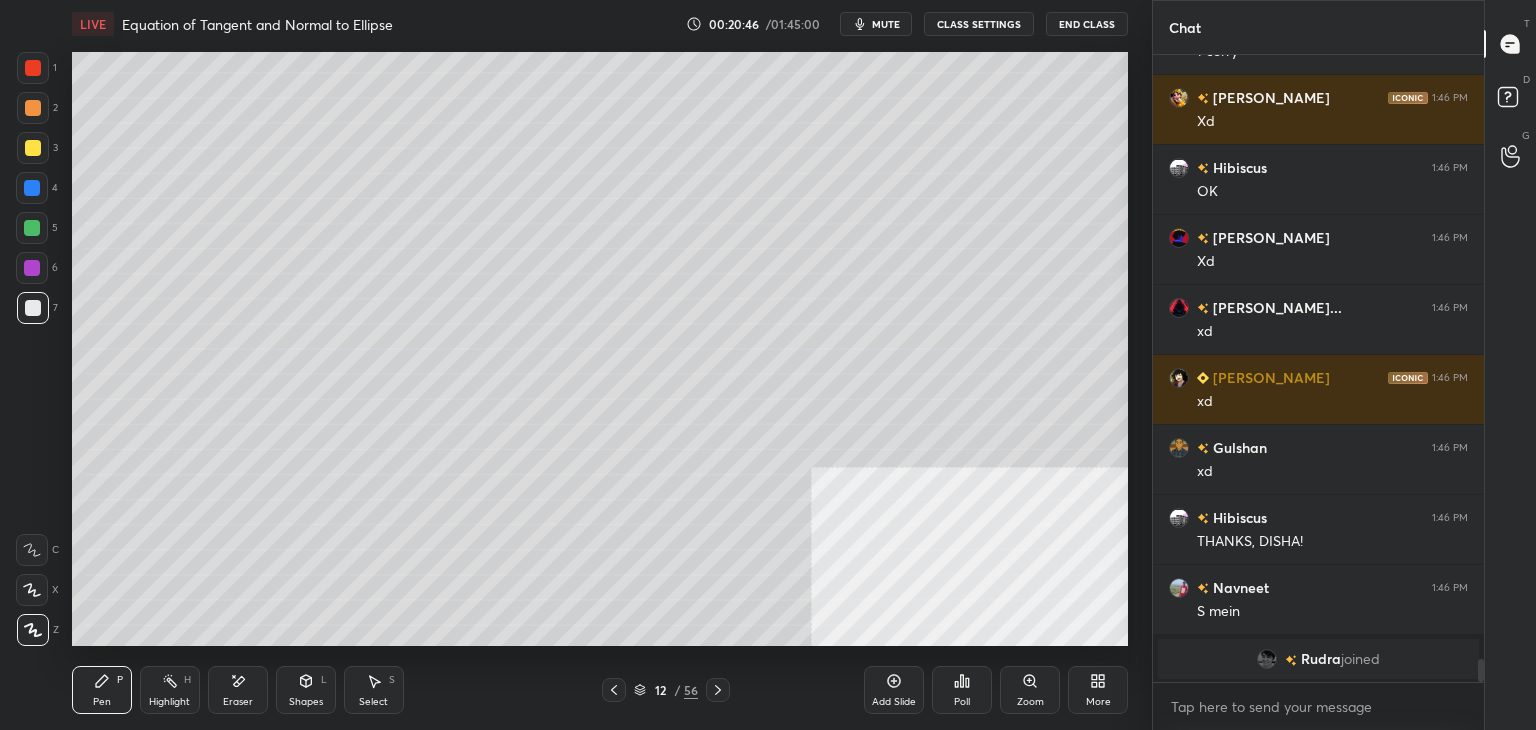 click at bounding box center [718, 690] 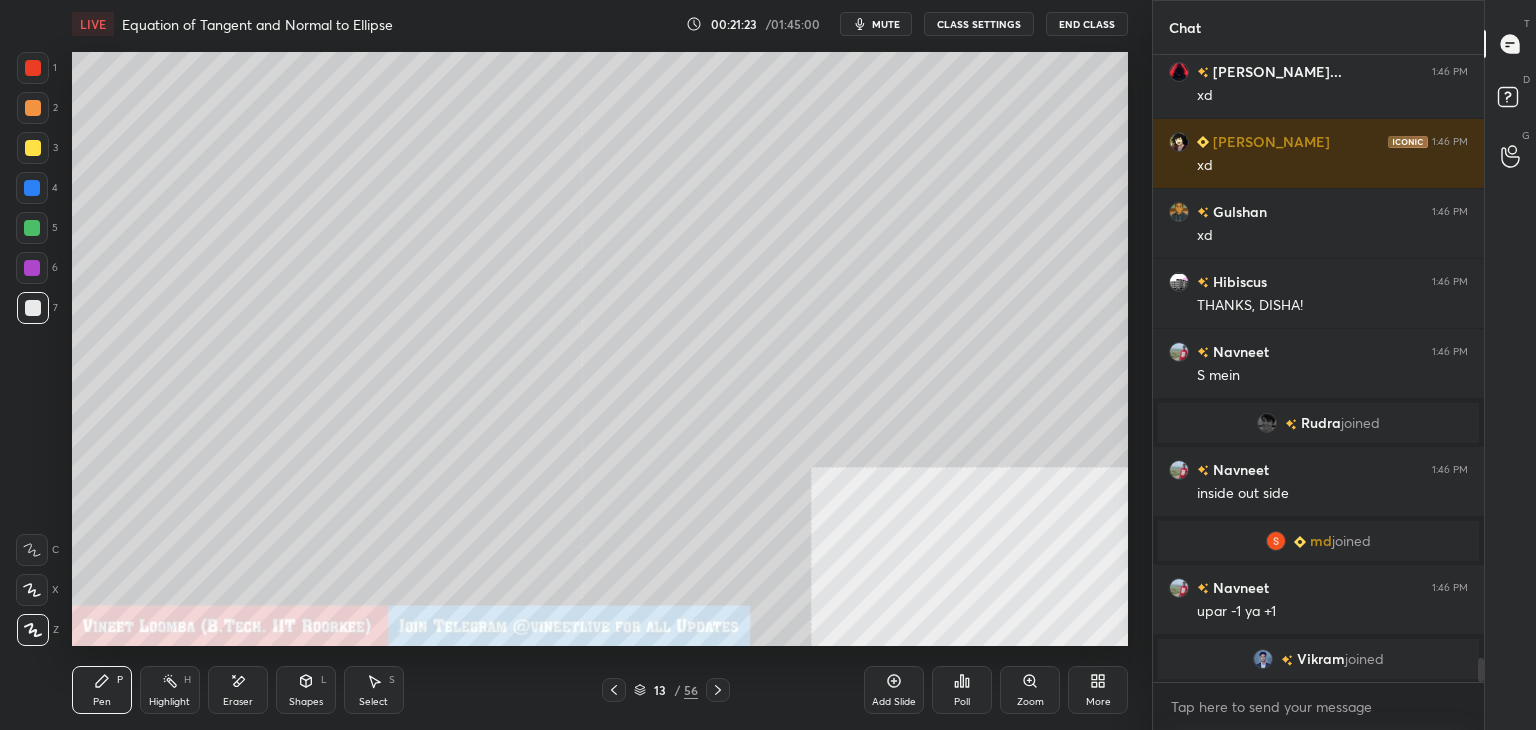 scroll, scrollTop: 16078, scrollLeft: 0, axis: vertical 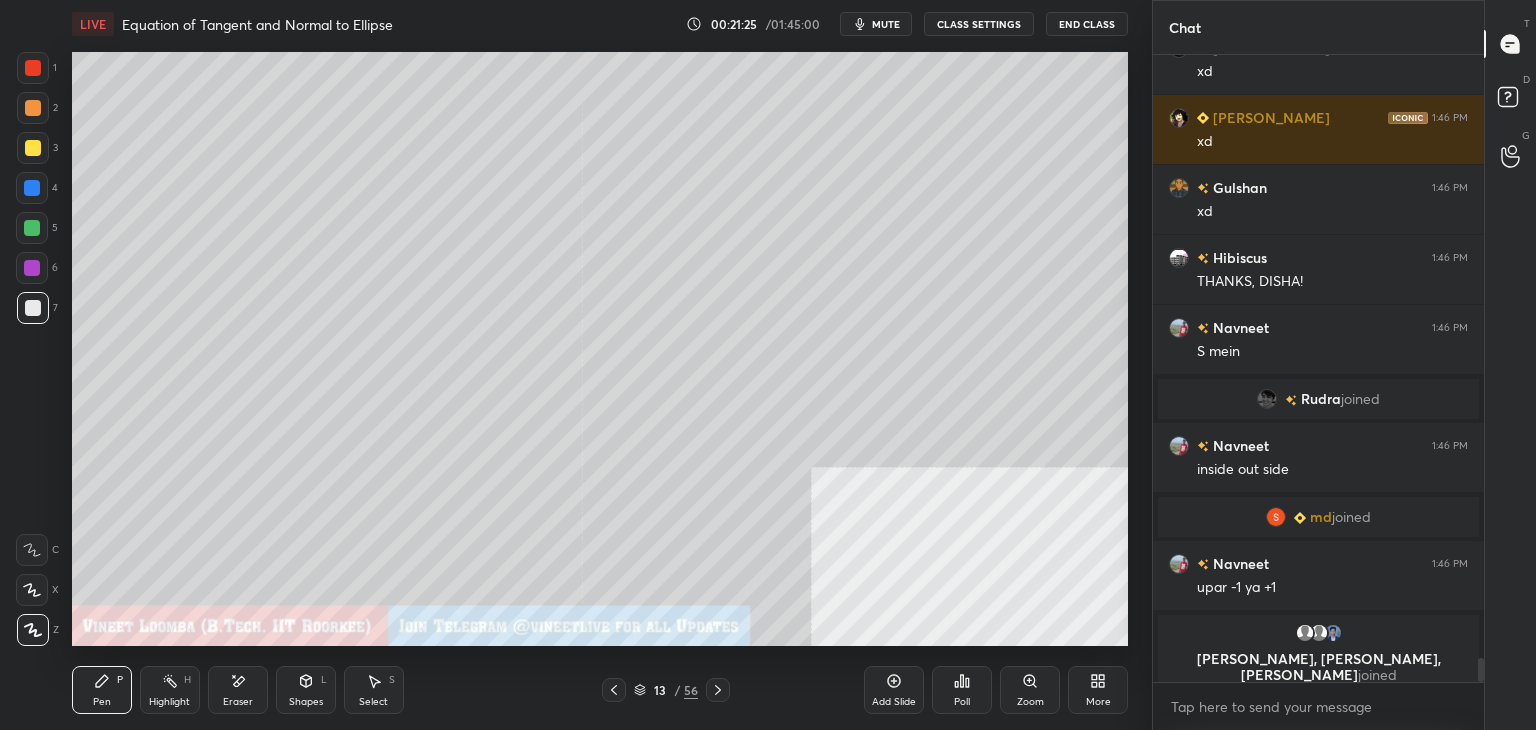 drag, startPoint x: 240, startPoint y: 703, endPoint x: 264, endPoint y: 651, distance: 57.271286 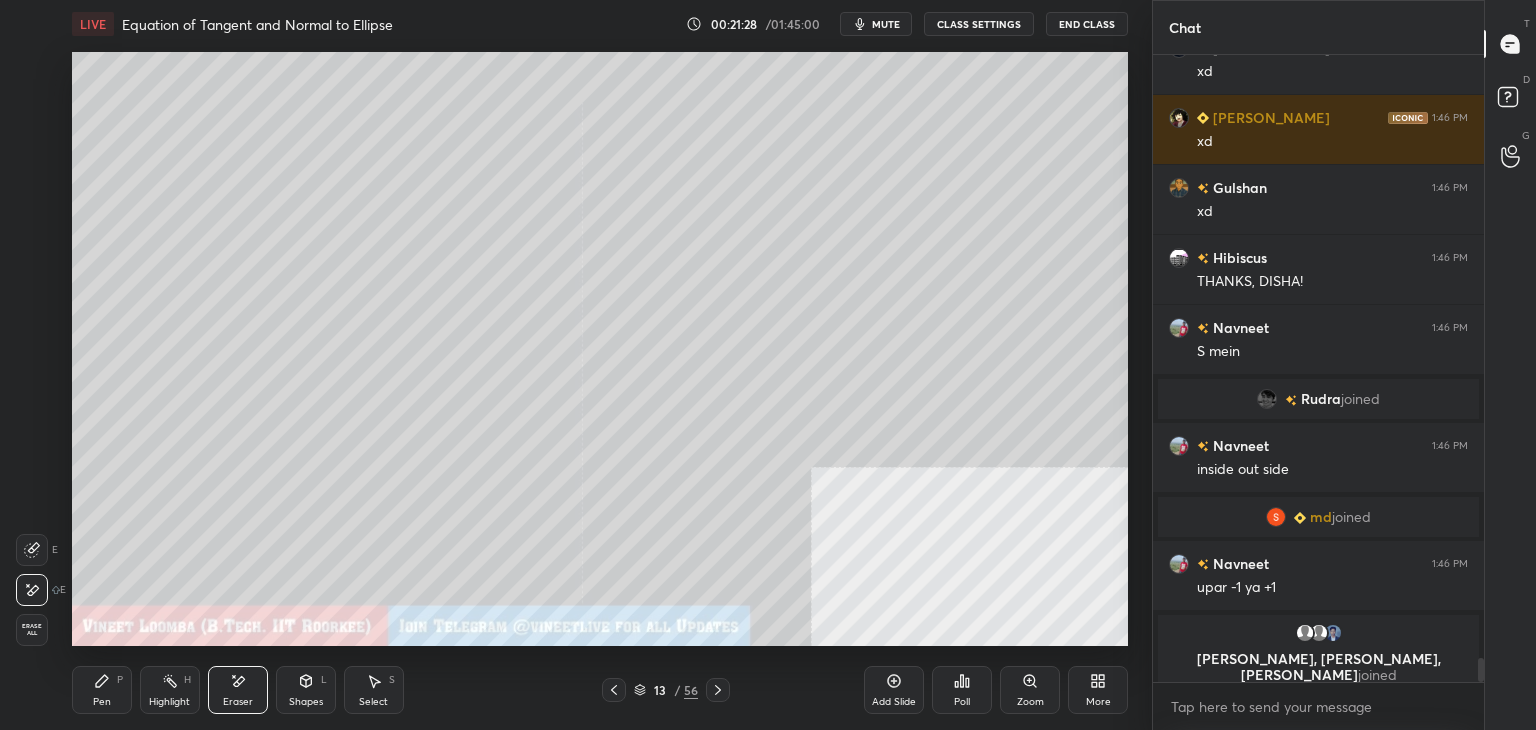 click on "Pen P" at bounding box center [102, 690] 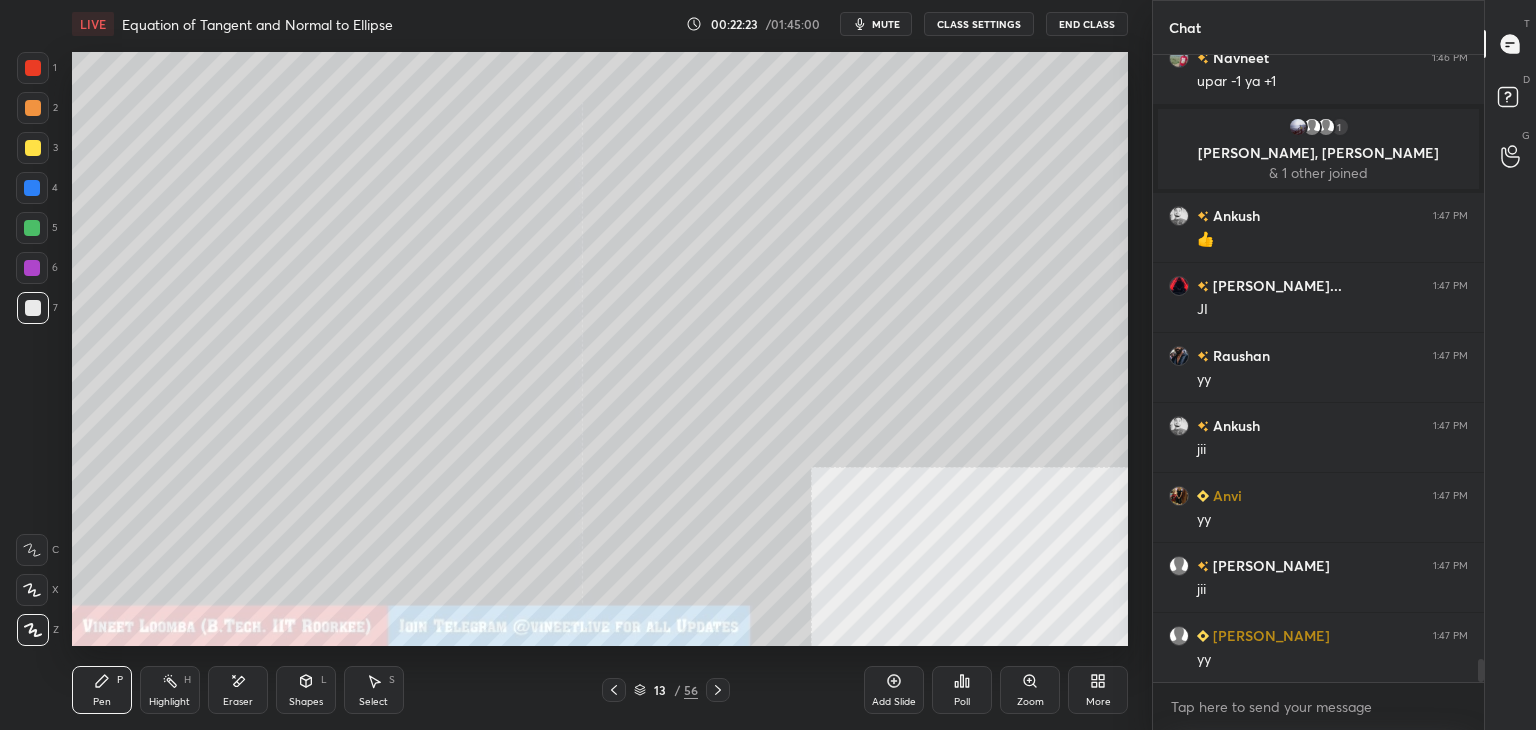 scroll, scrollTop: 16574, scrollLeft: 0, axis: vertical 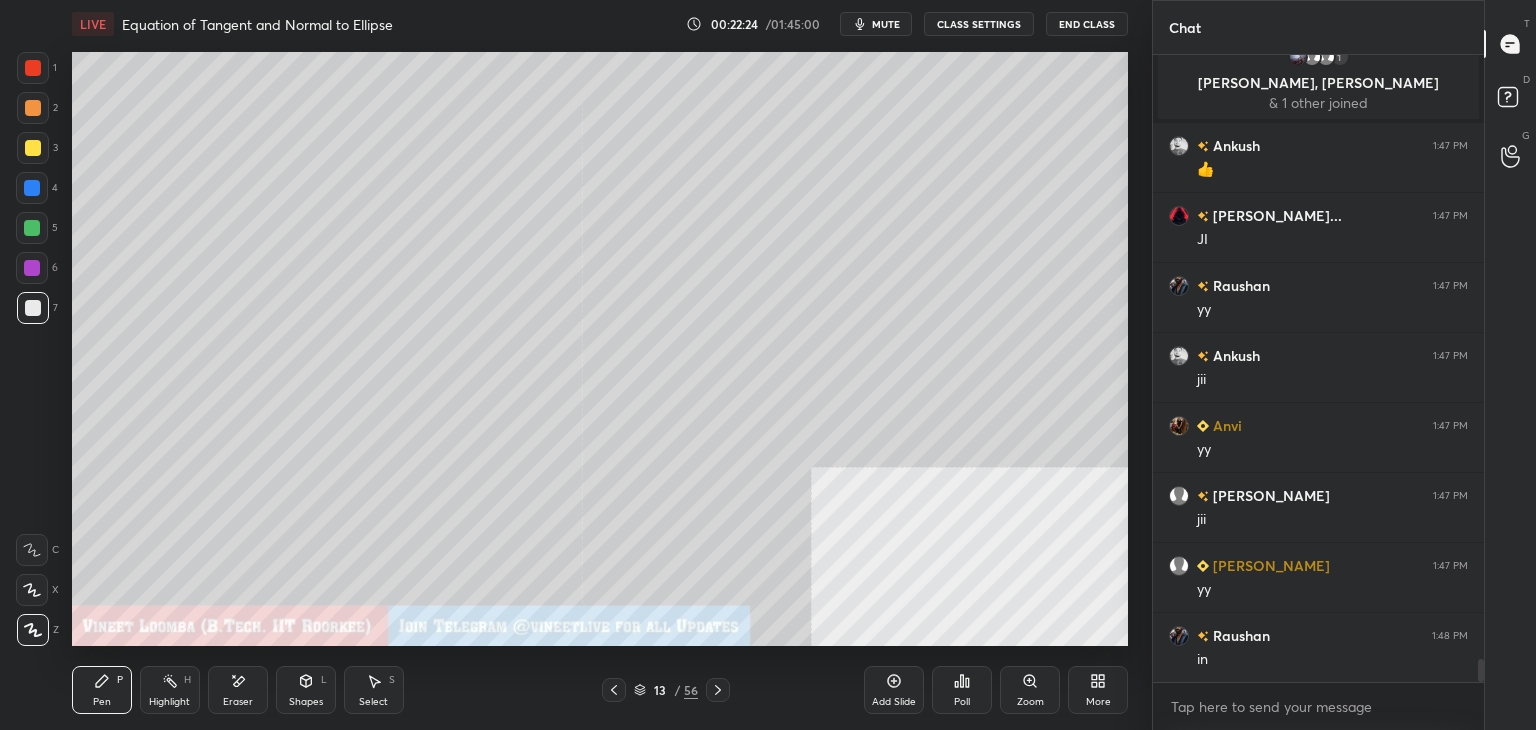 click on "Eraser" at bounding box center (238, 702) 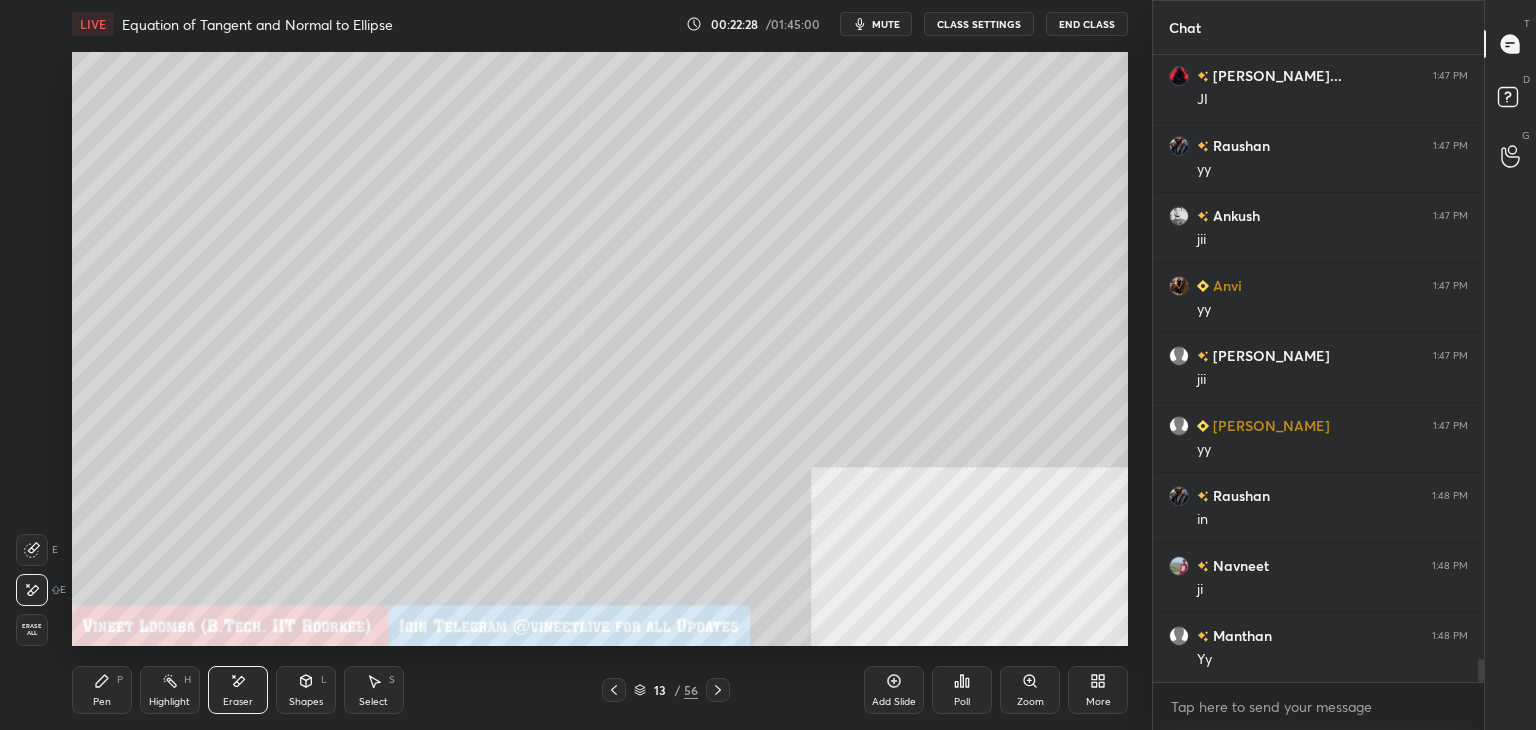 scroll, scrollTop: 16784, scrollLeft: 0, axis: vertical 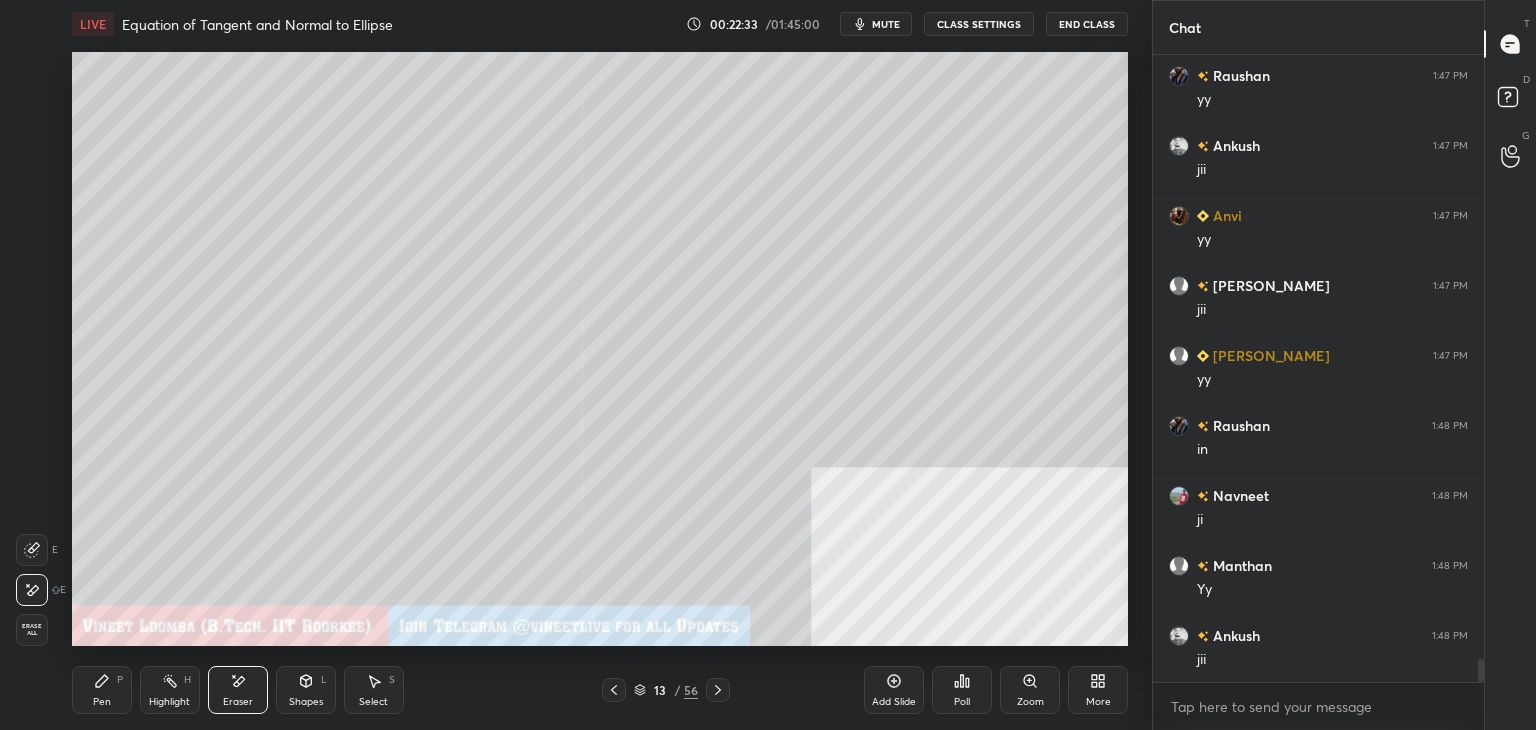 click on "Pen" at bounding box center [102, 702] 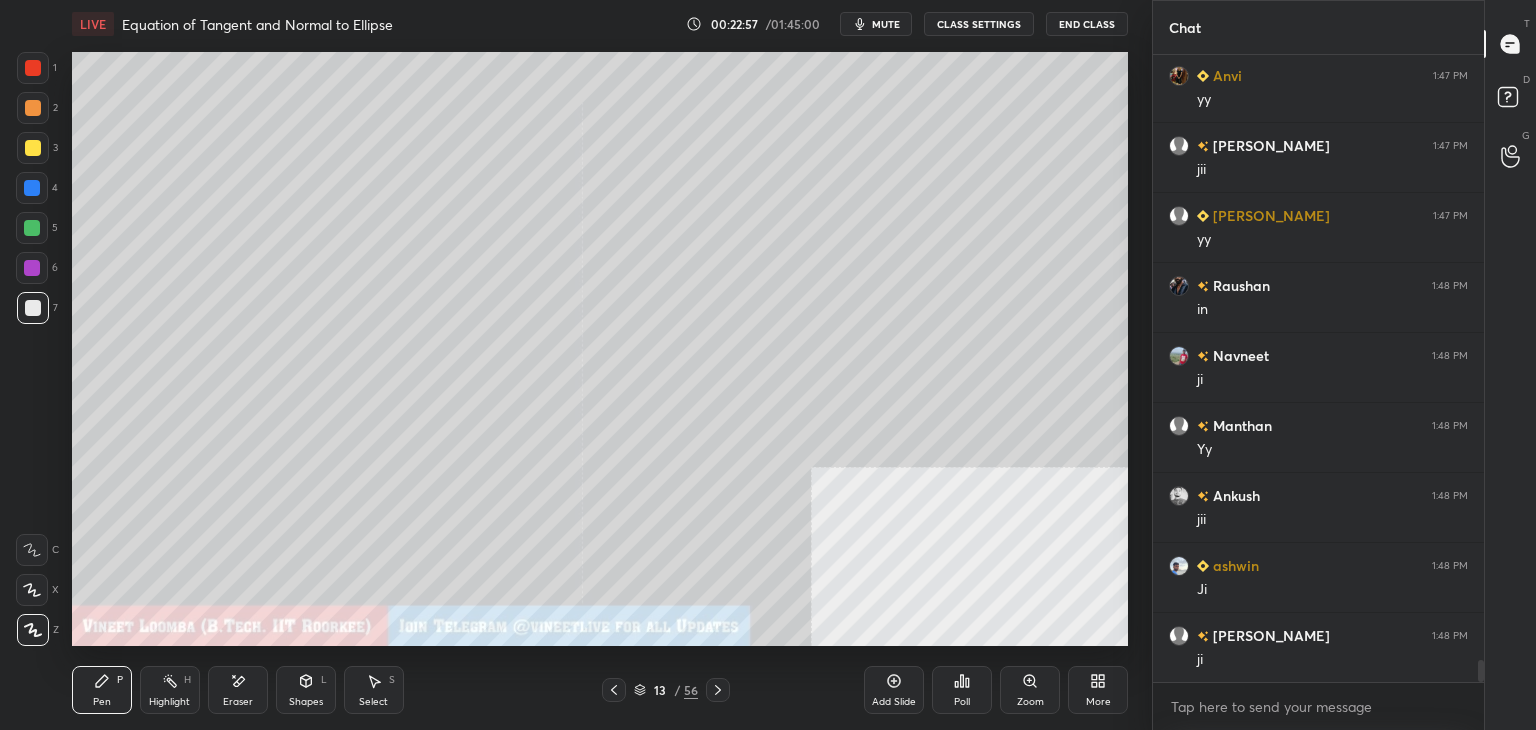 scroll, scrollTop: 16994, scrollLeft: 0, axis: vertical 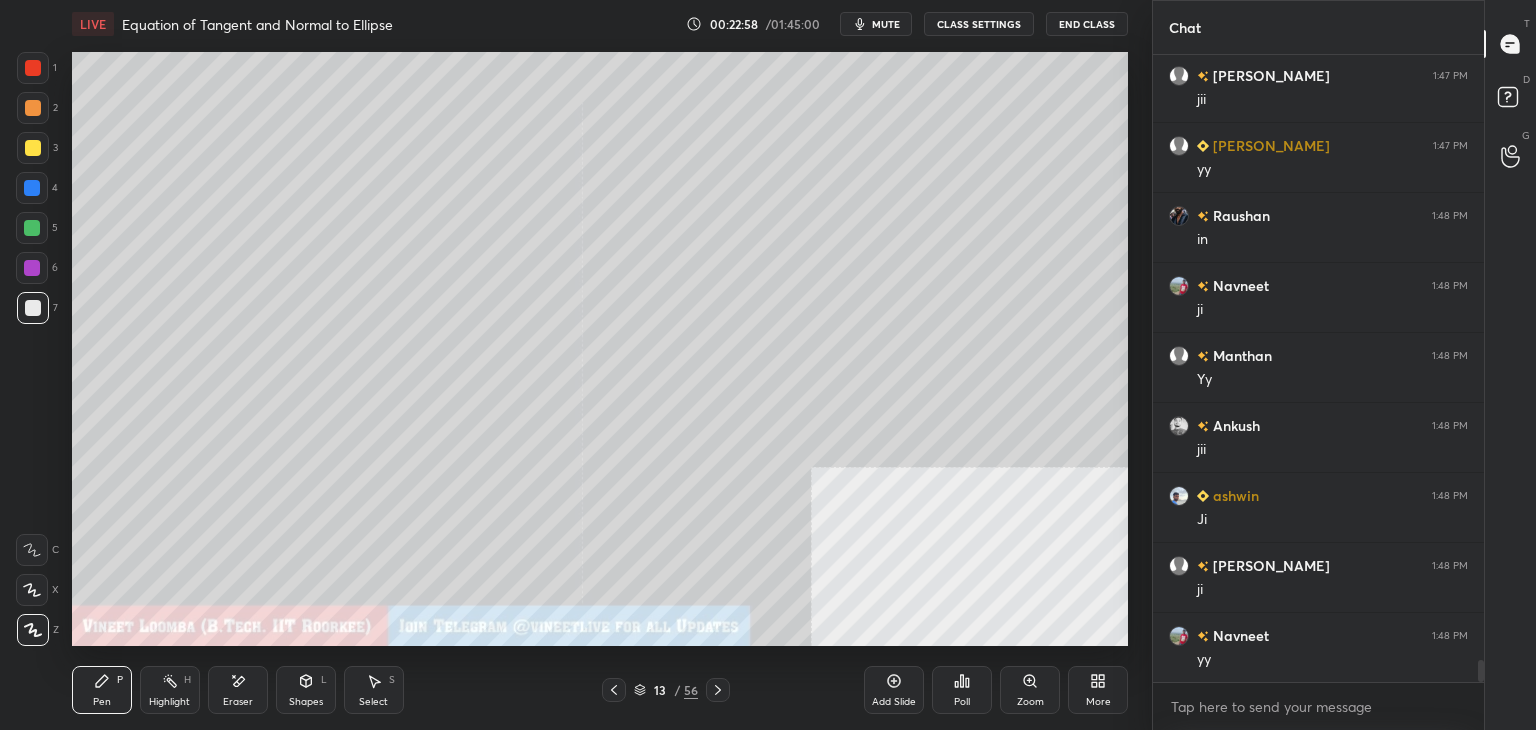 click on "Eraser" at bounding box center [238, 702] 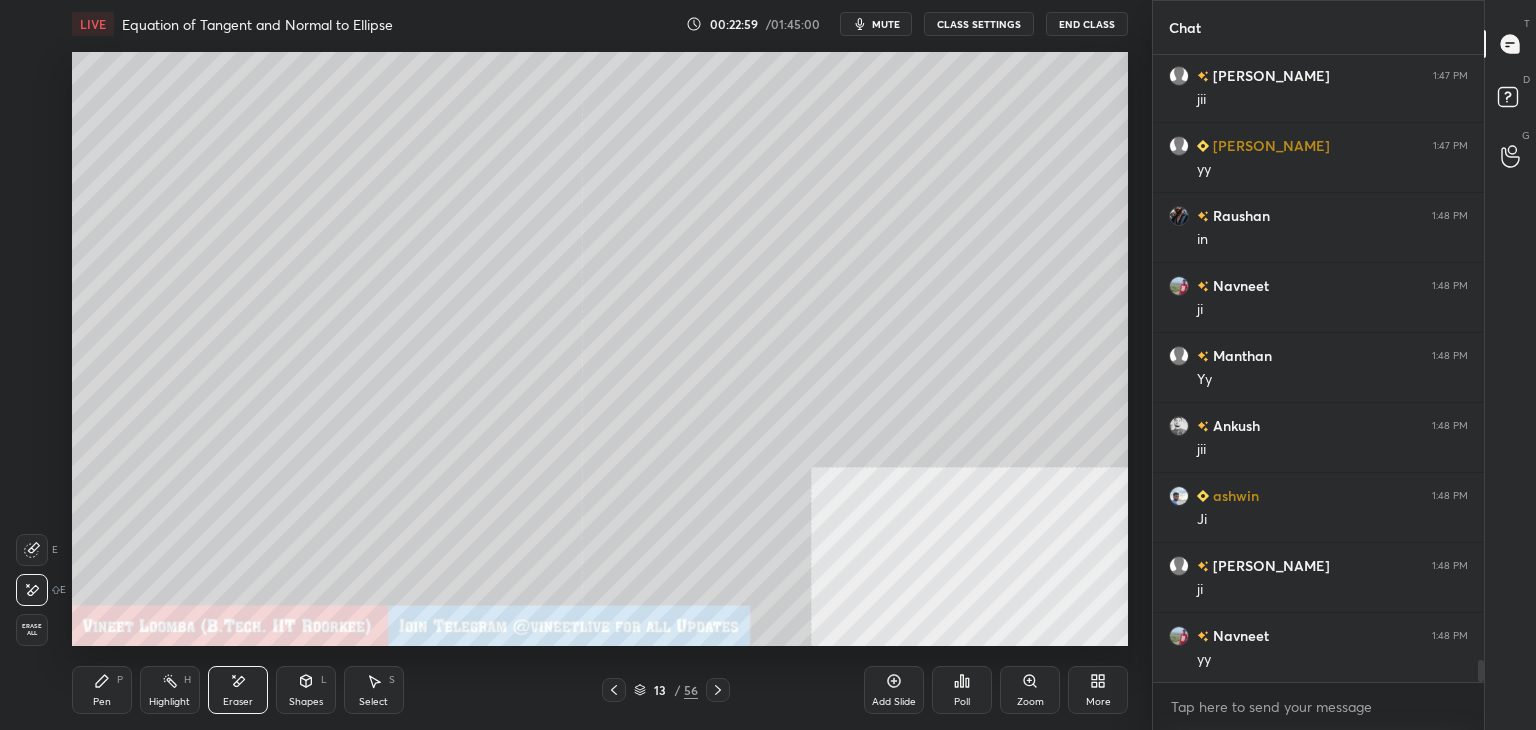 scroll, scrollTop: 17064, scrollLeft: 0, axis: vertical 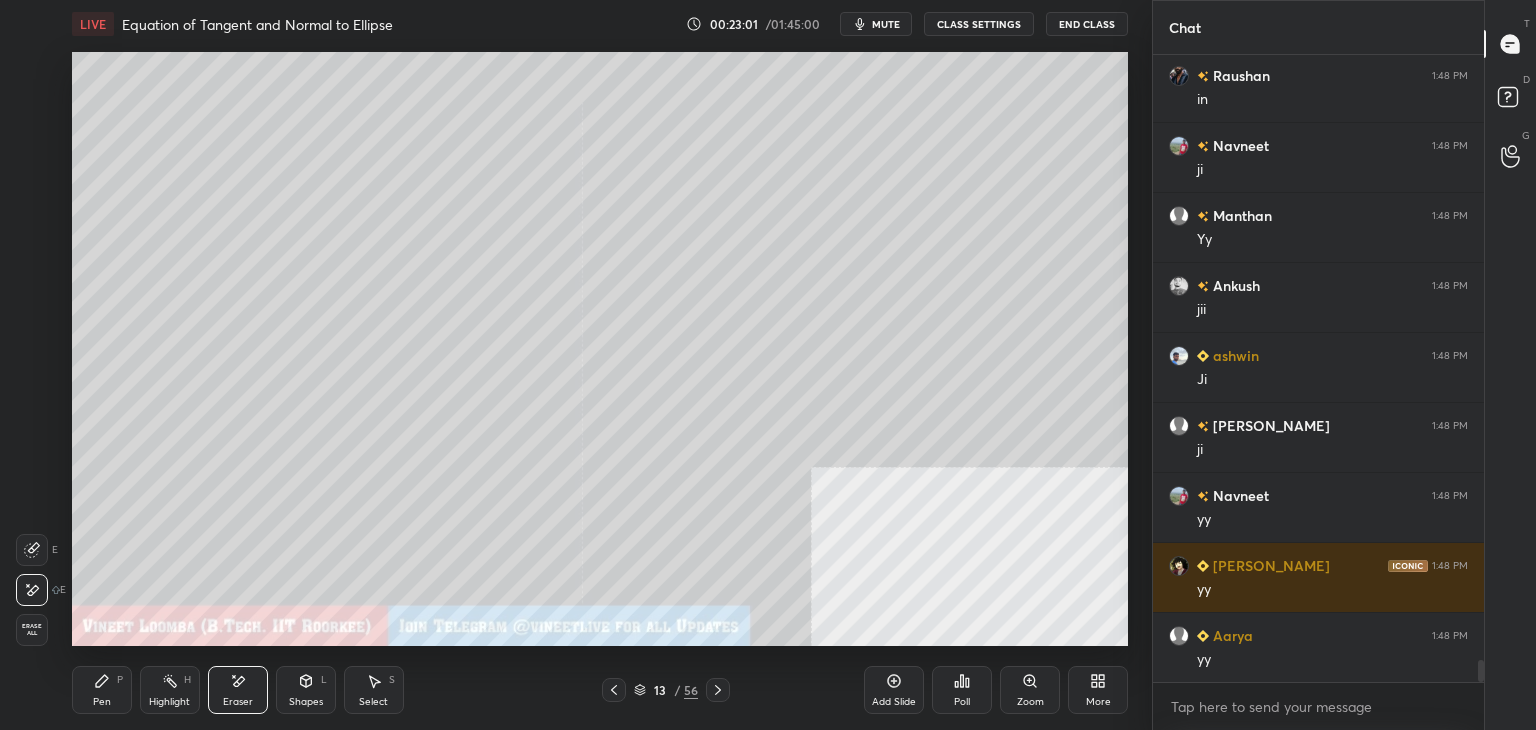click 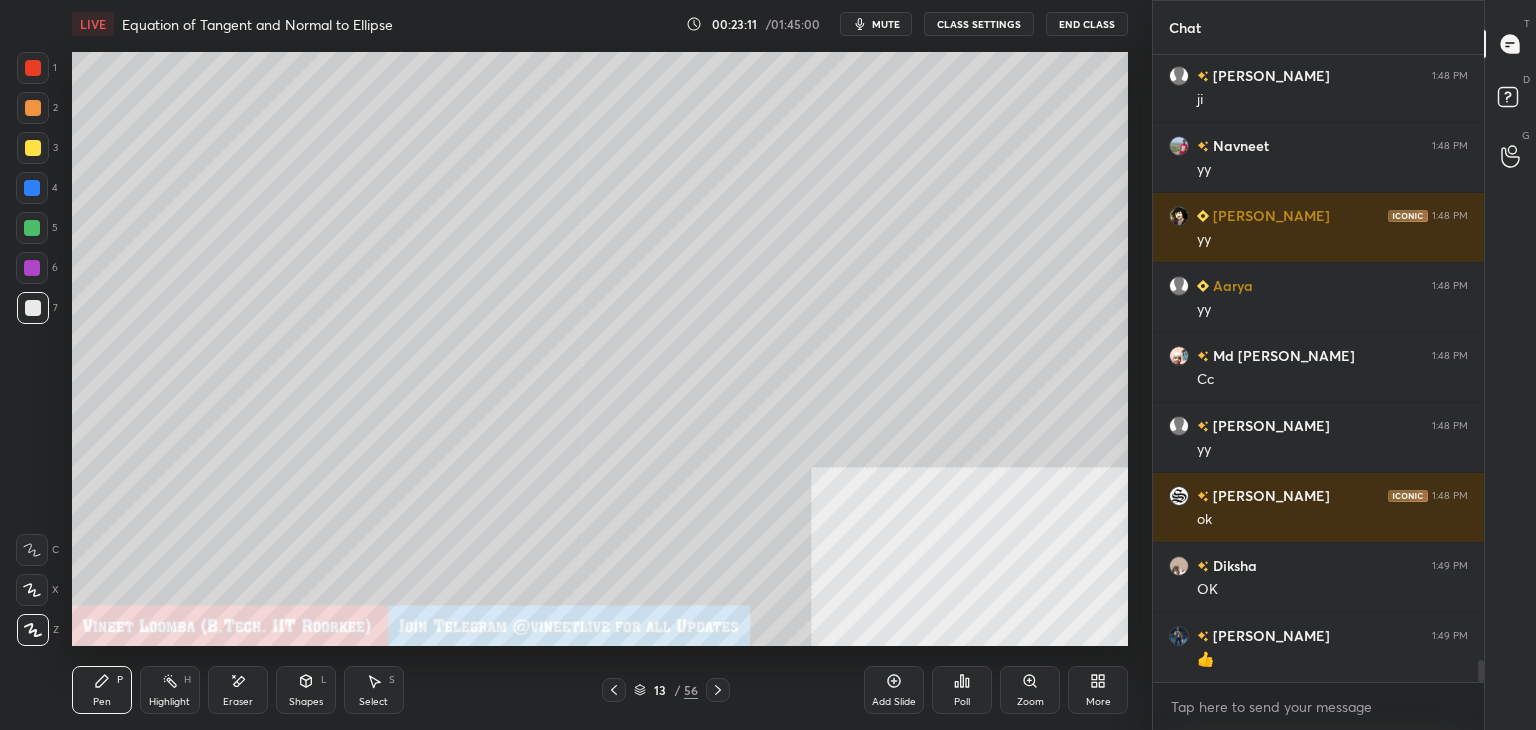scroll, scrollTop: 17554, scrollLeft: 0, axis: vertical 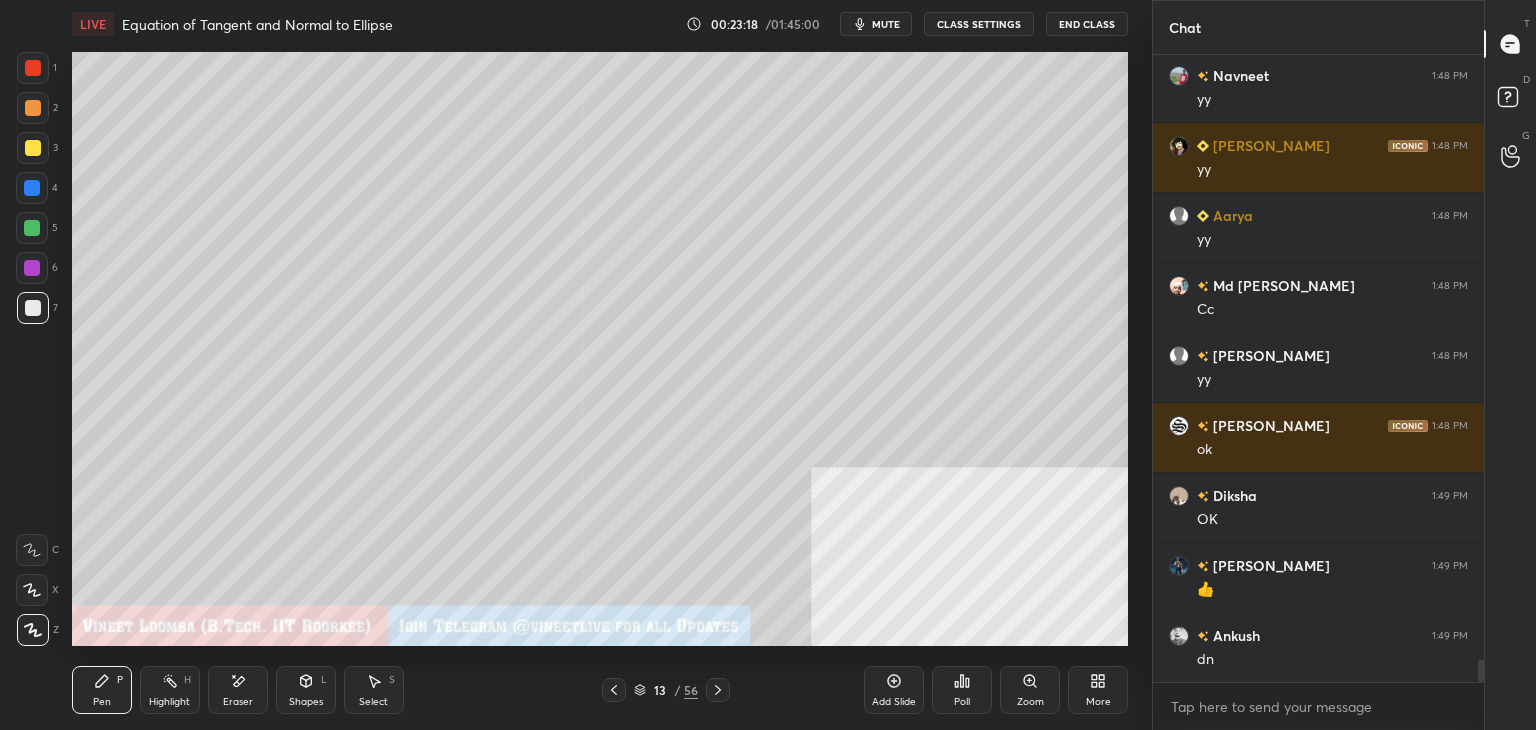 click 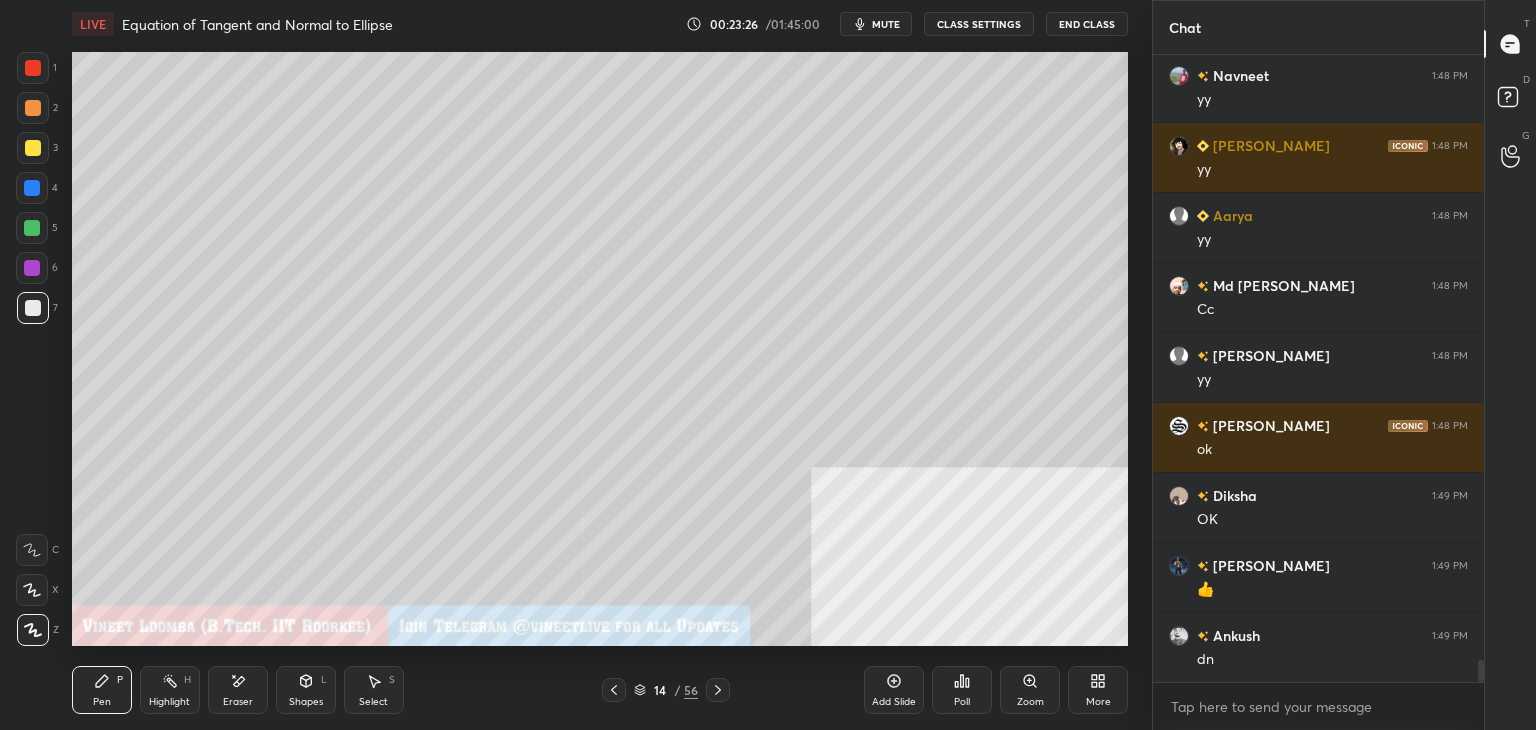 click on "Shapes L" at bounding box center (306, 690) 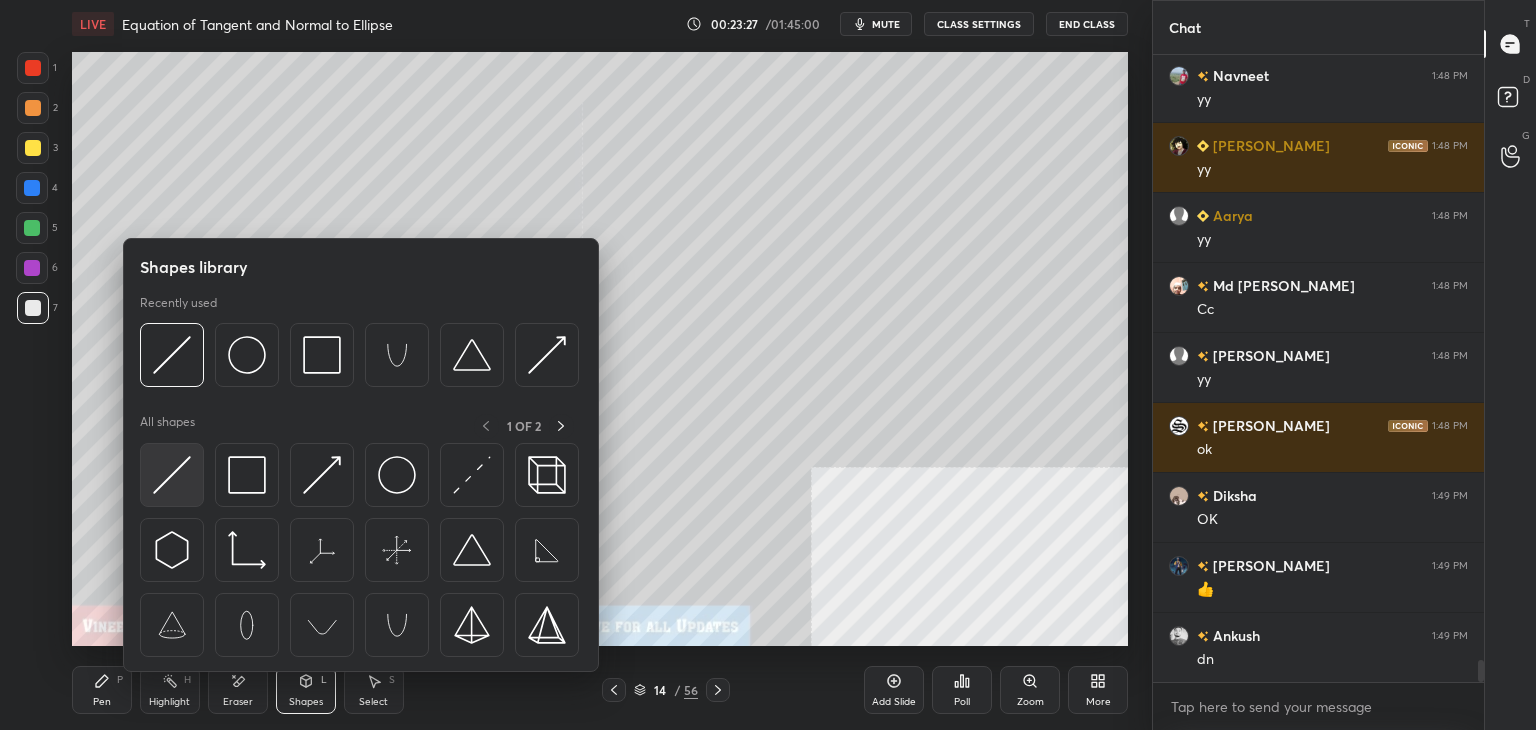 click at bounding box center (172, 475) 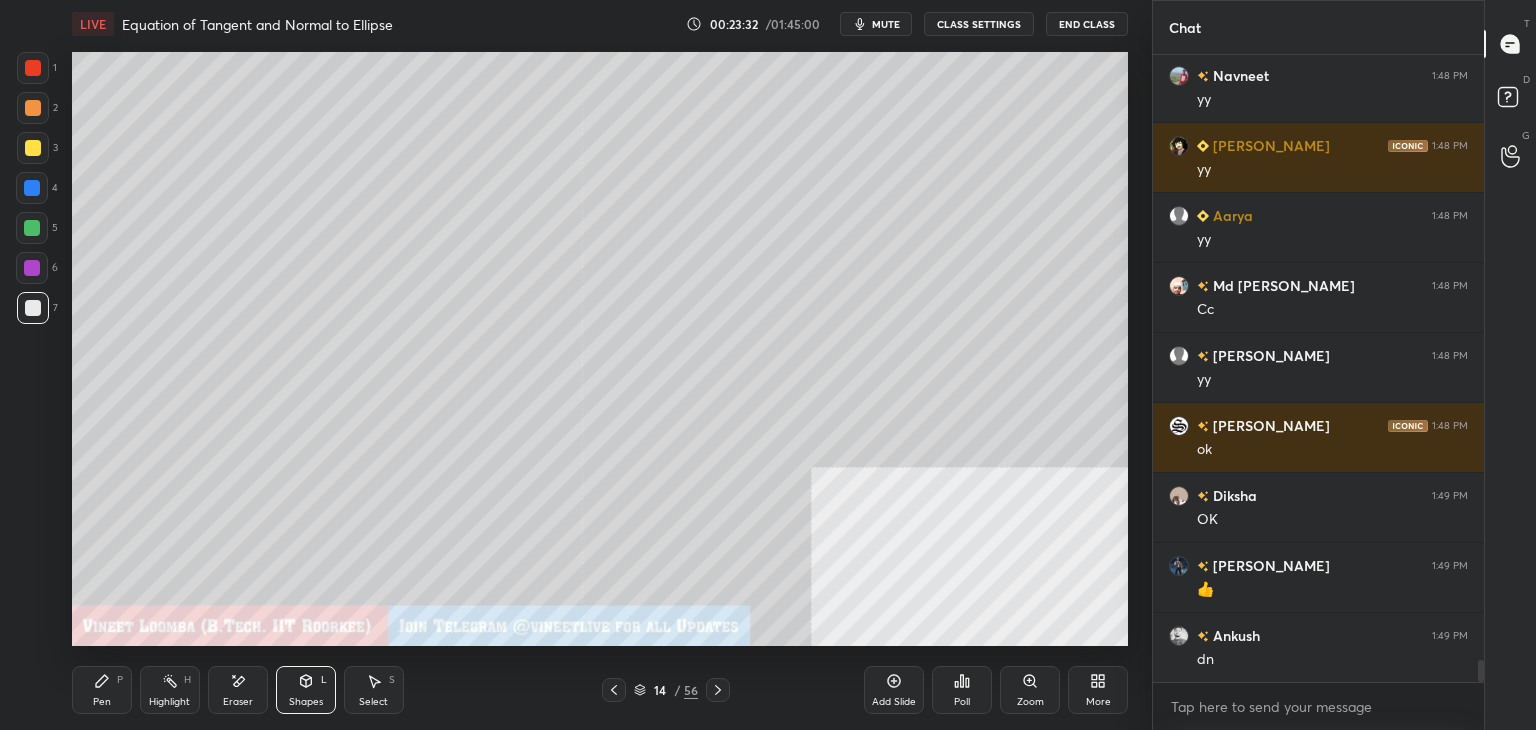click on "Shapes" at bounding box center (306, 702) 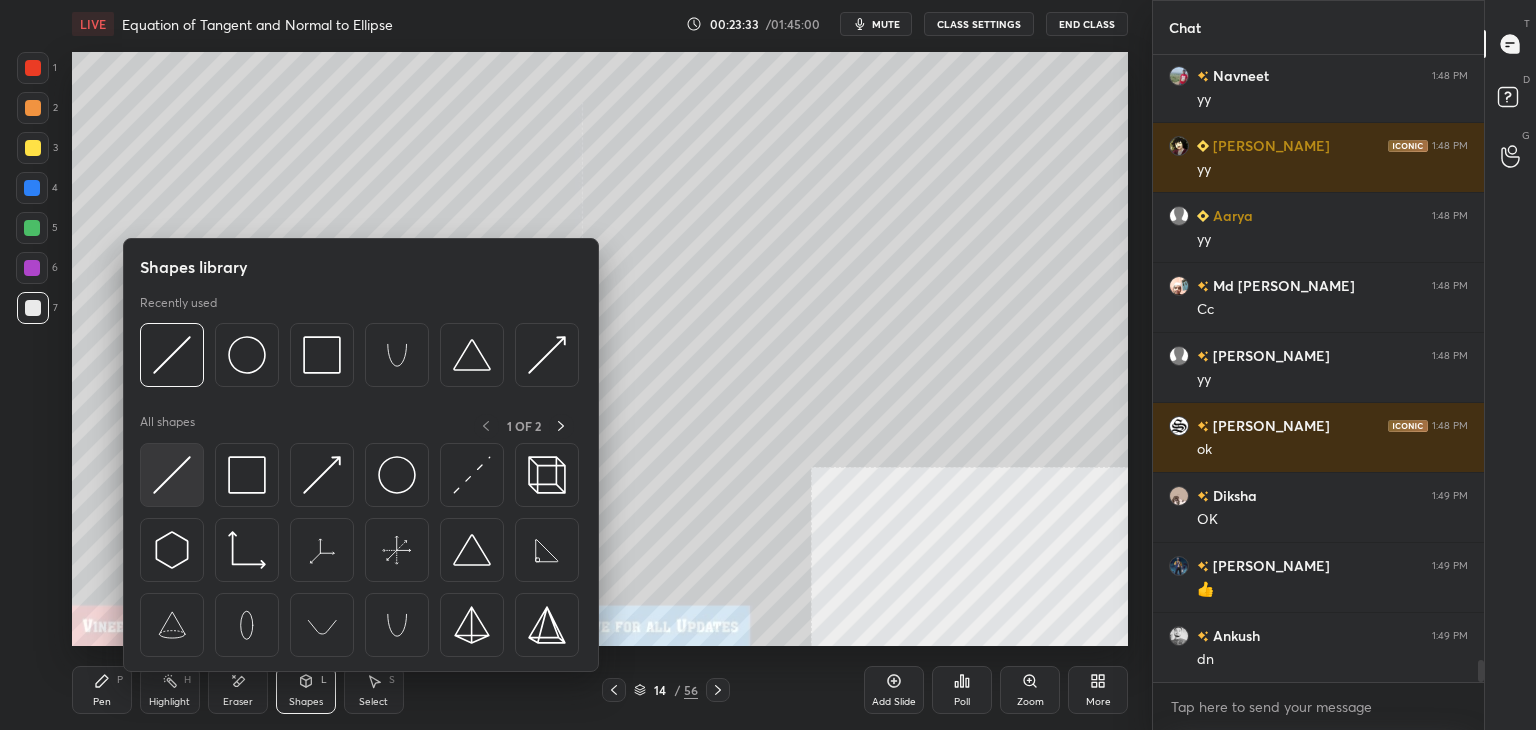scroll, scrollTop: 17624, scrollLeft: 0, axis: vertical 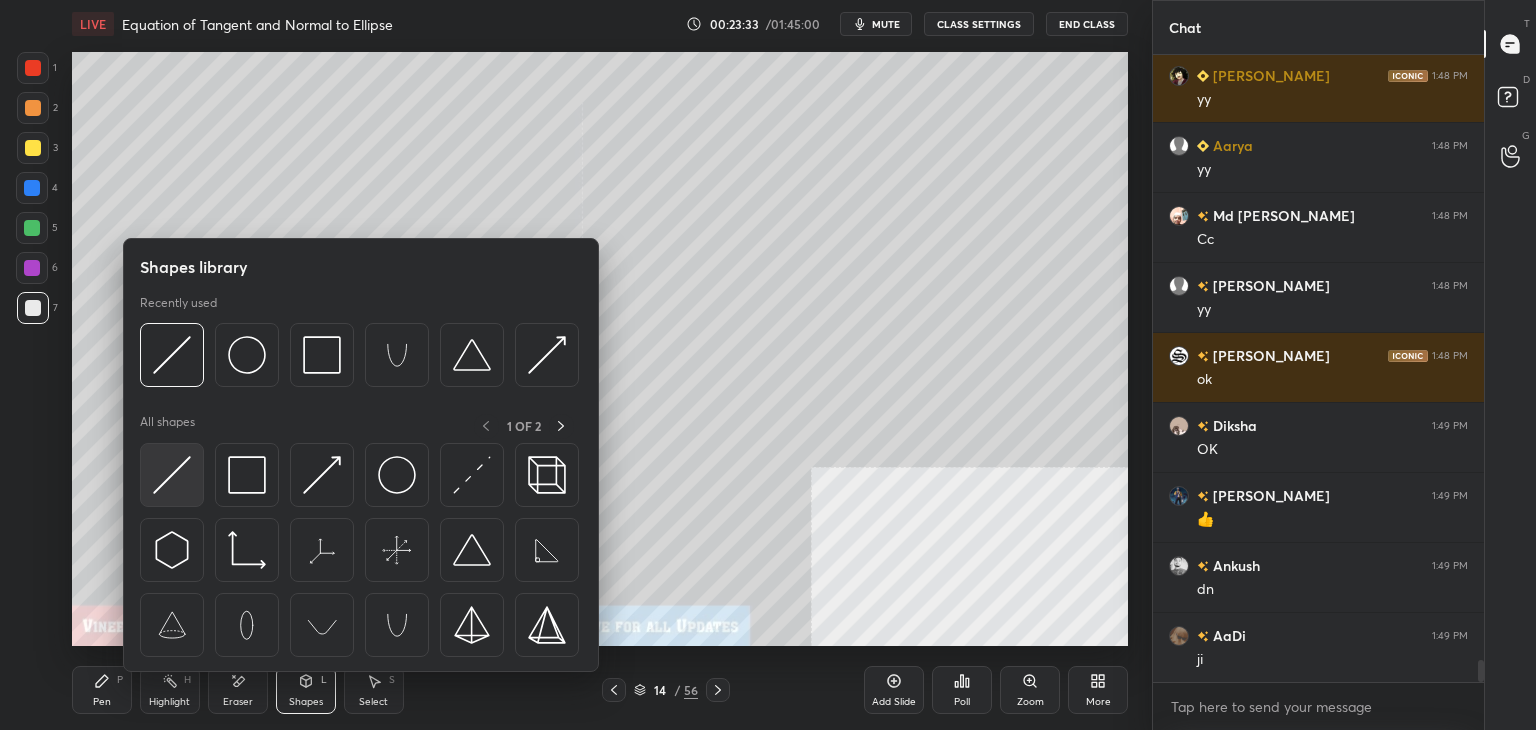 click at bounding box center [172, 475] 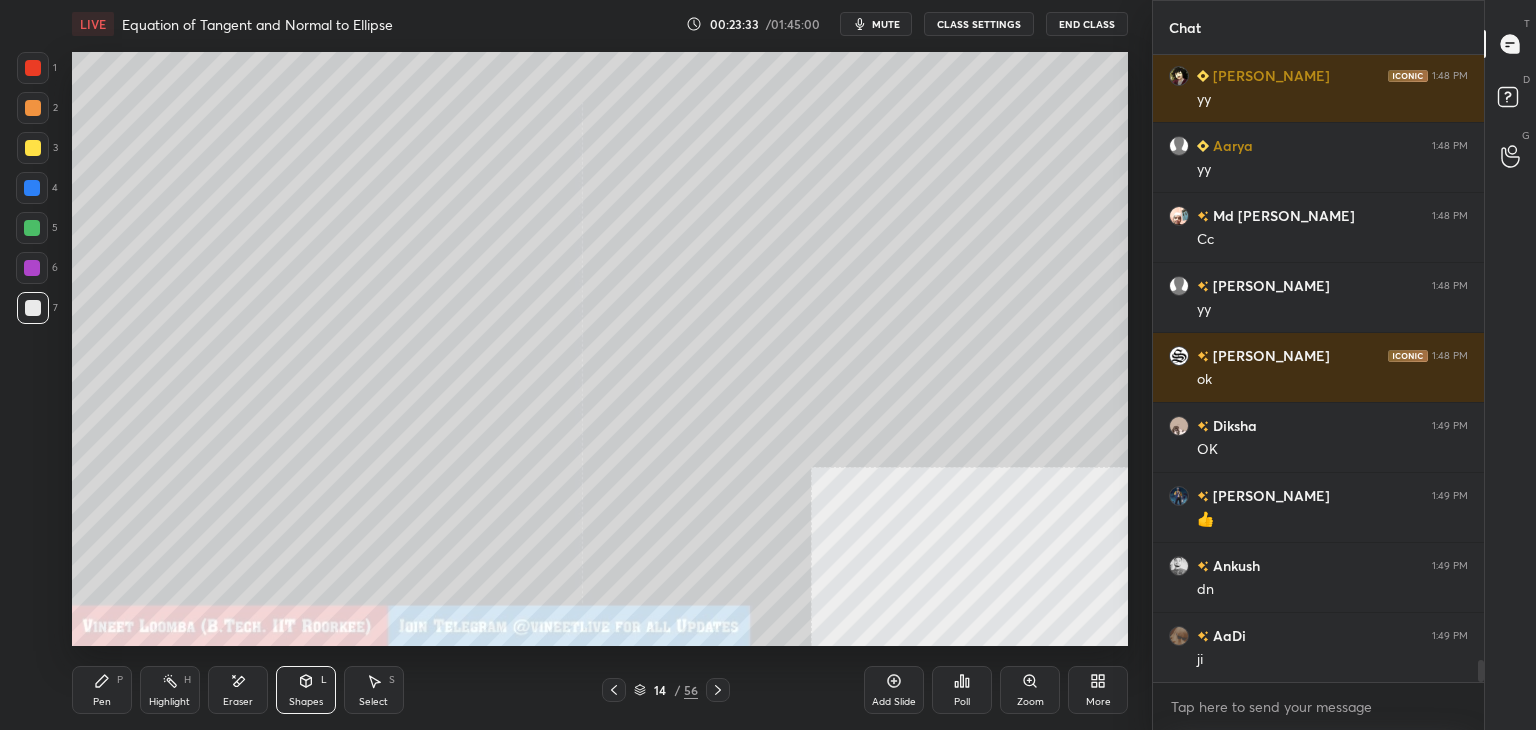 click on "LIVE Equation of Tangent and Normal to Ellipse 00:23:33 /  01:45:00 mute CLASS SETTINGS End Class Setting up your live class Poll for   secs No correct answer Start poll Back Equation of Tangent and Normal to Ellipse • L5 of Dropper's Course on Conic Section for JEE 2026 [PERSON_NAME] Pen P Highlight H Eraser Shapes L Select S 14 / 56 Add Slide Poll Zoom More" at bounding box center [600, 365] 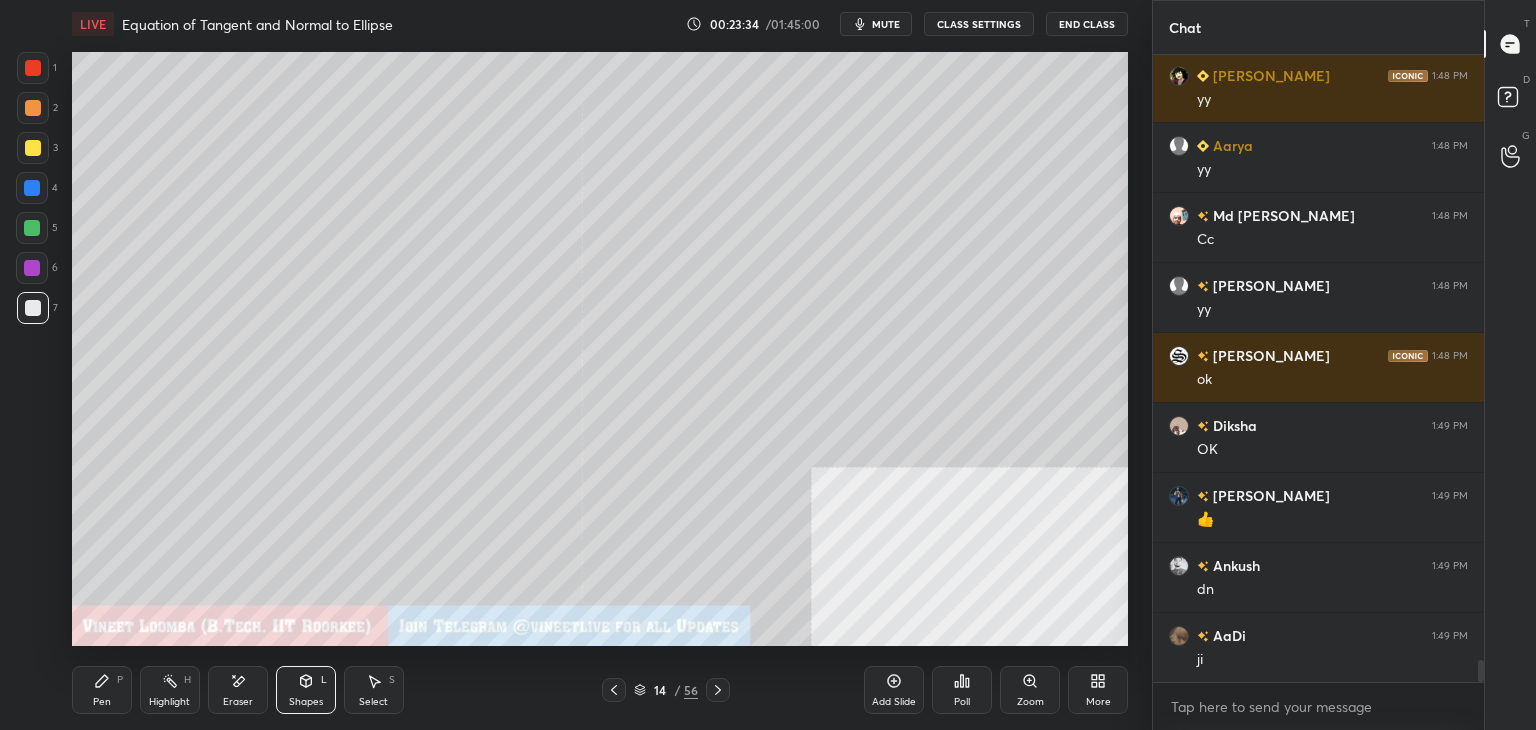 click on "Pen" at bounding box center (102, 702) 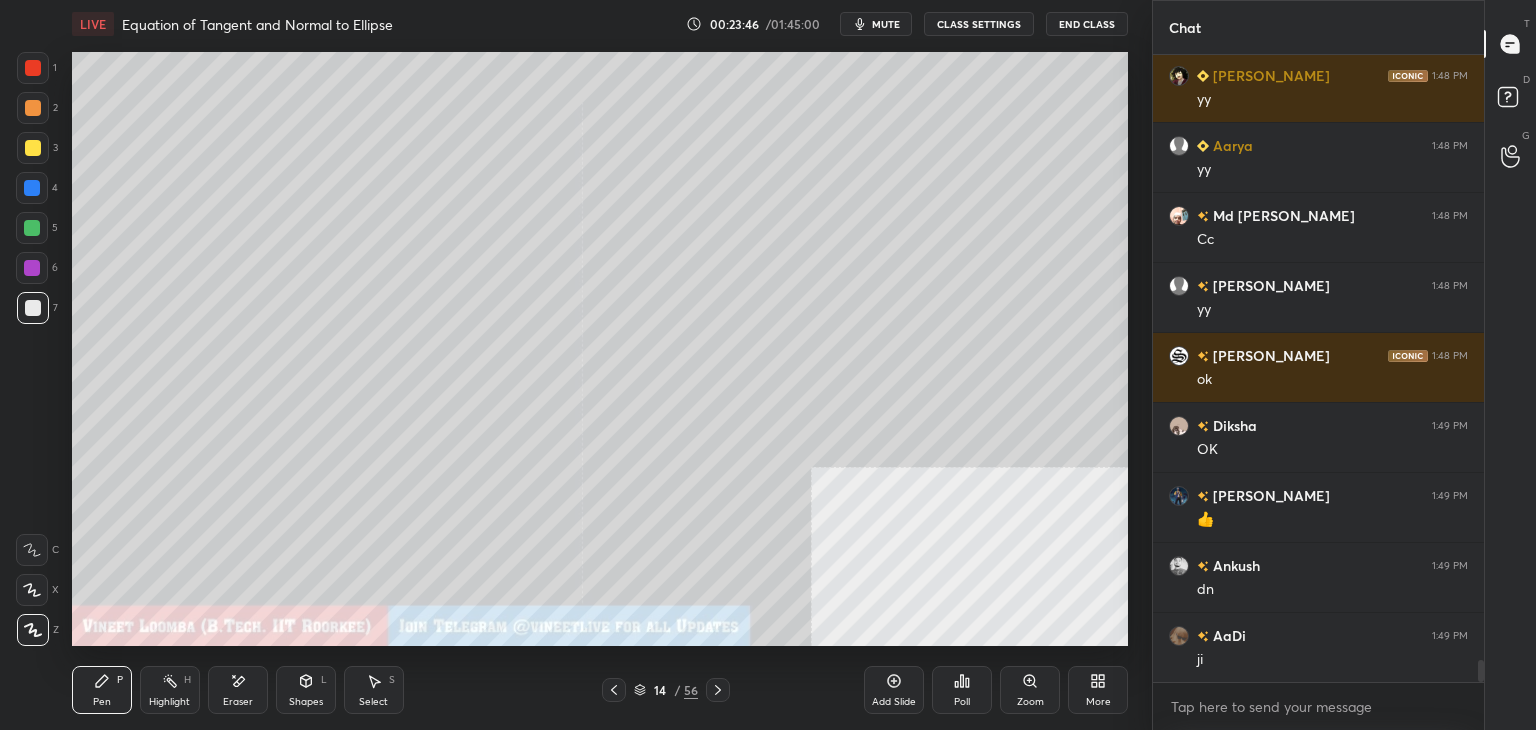 click at bounding box center (33, 68) 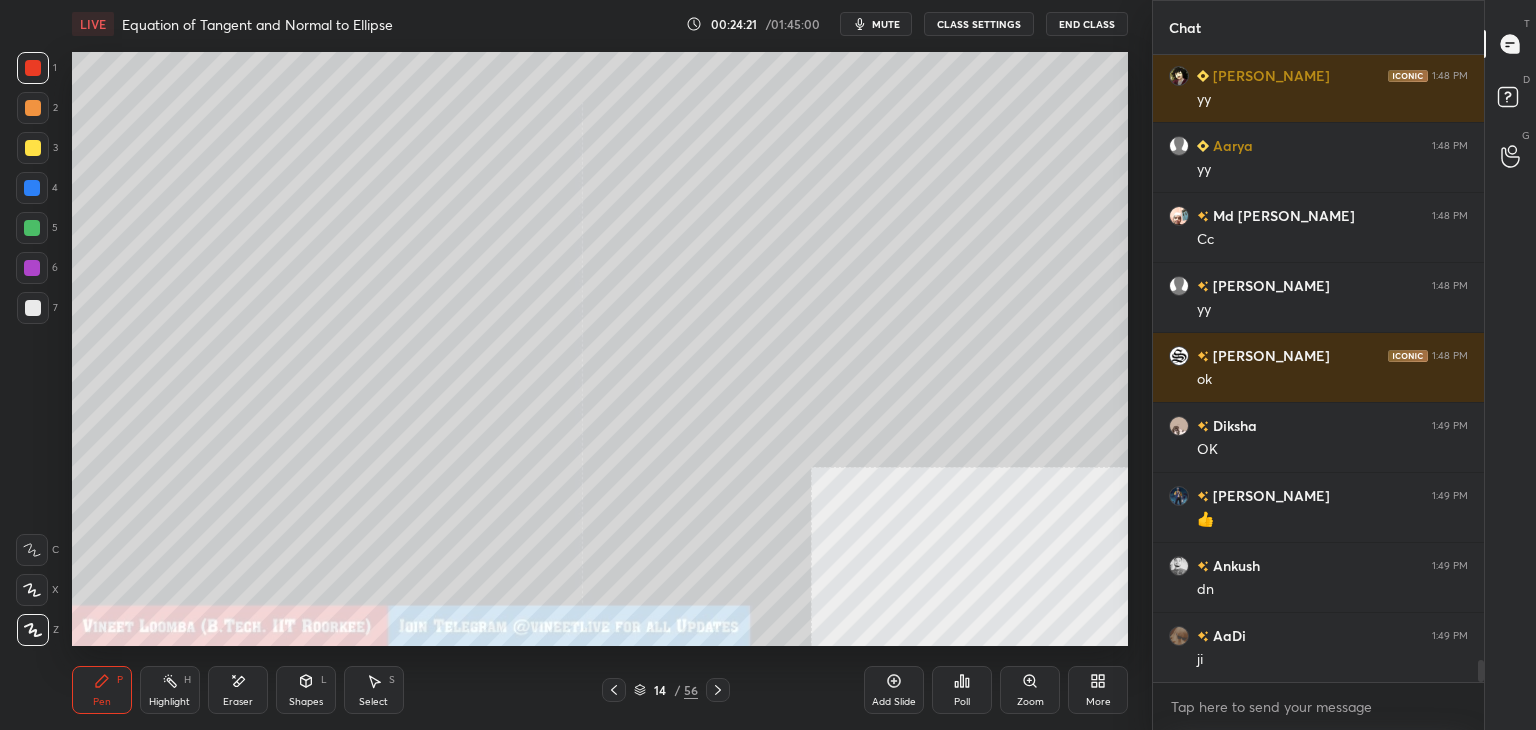 click at bounding box center (33, 148) 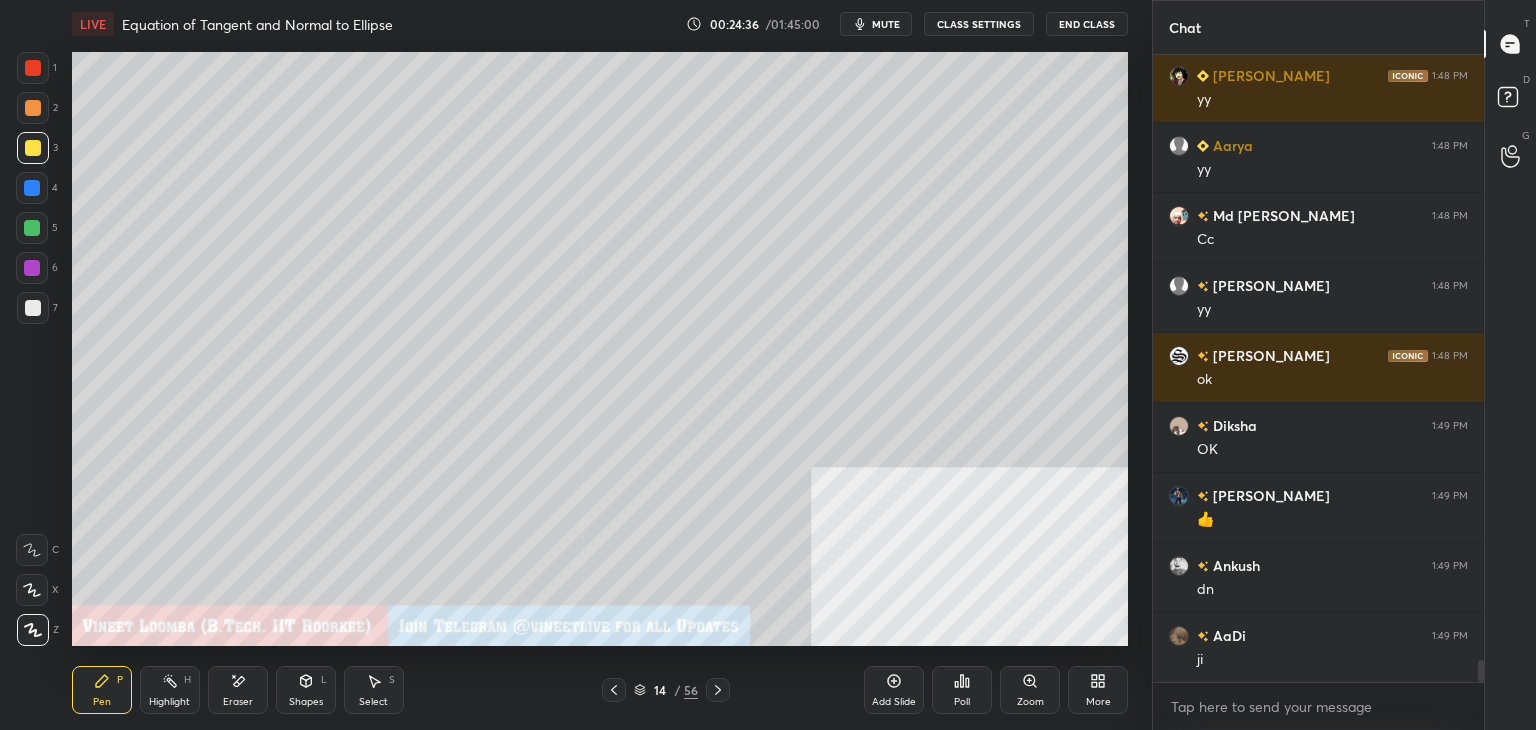 click at bounding box center (32, 188) 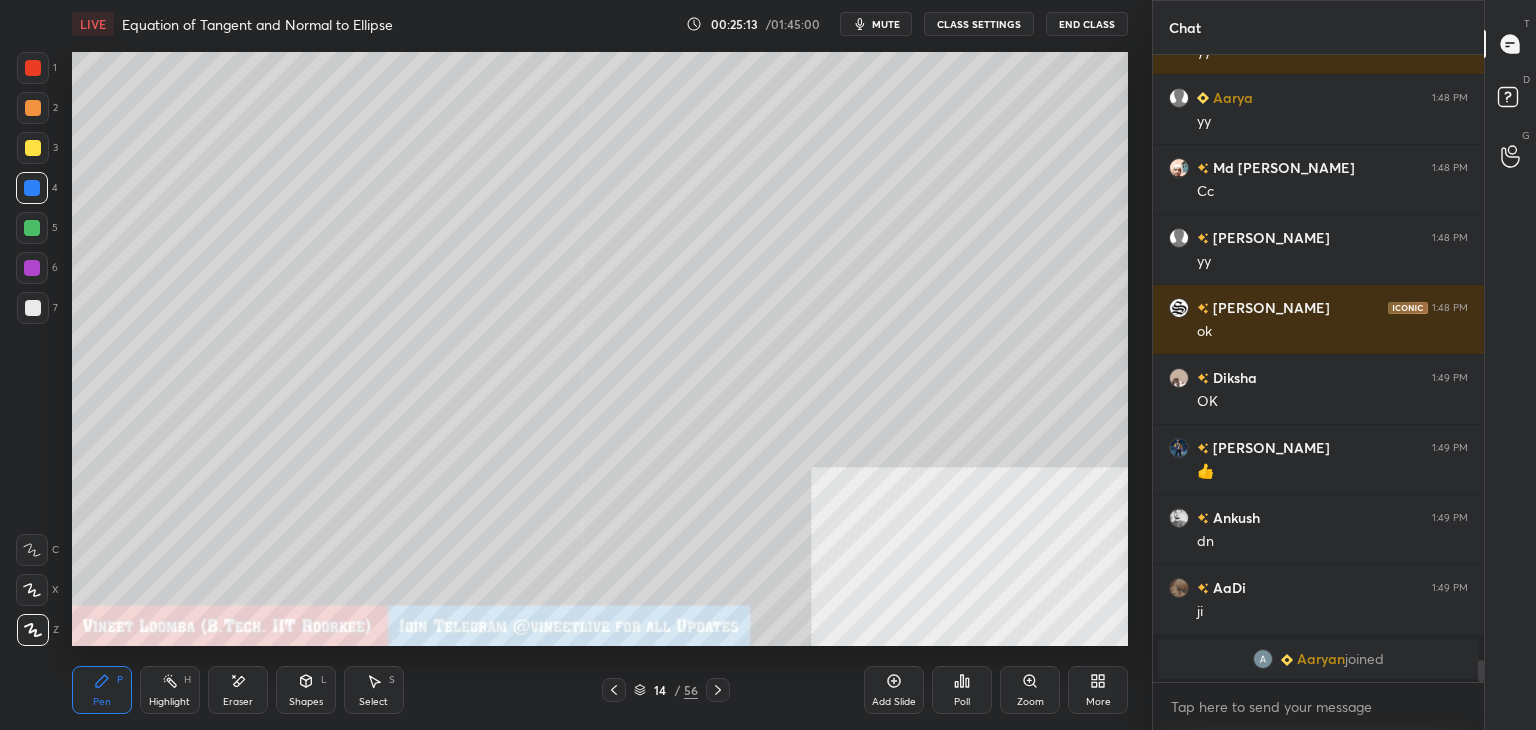 scroll, scrollTop: 17696, scrollLeft: 0, axis: vertical 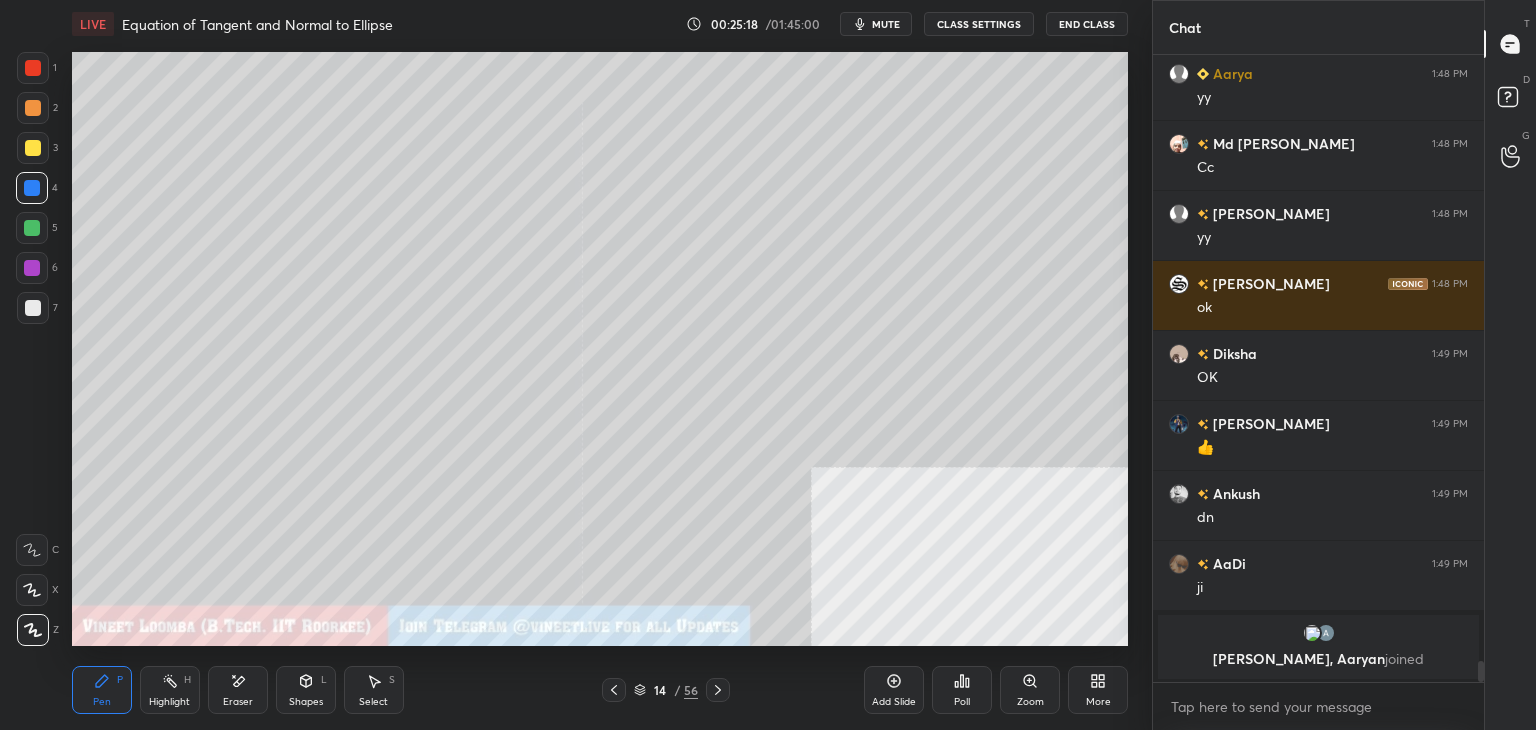 click 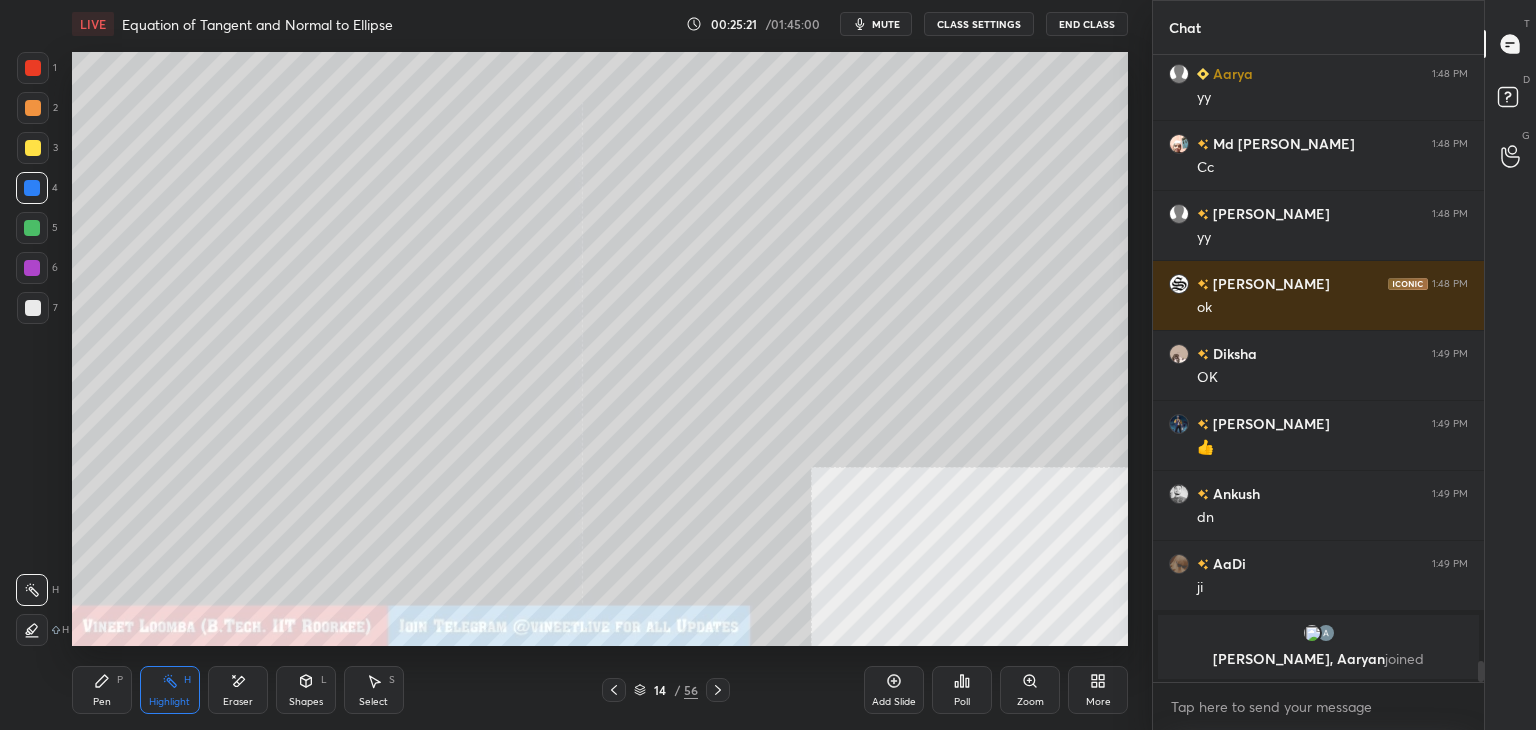 scroll, scrollTop: 17314, scrollLeft: 0, axis: vertical 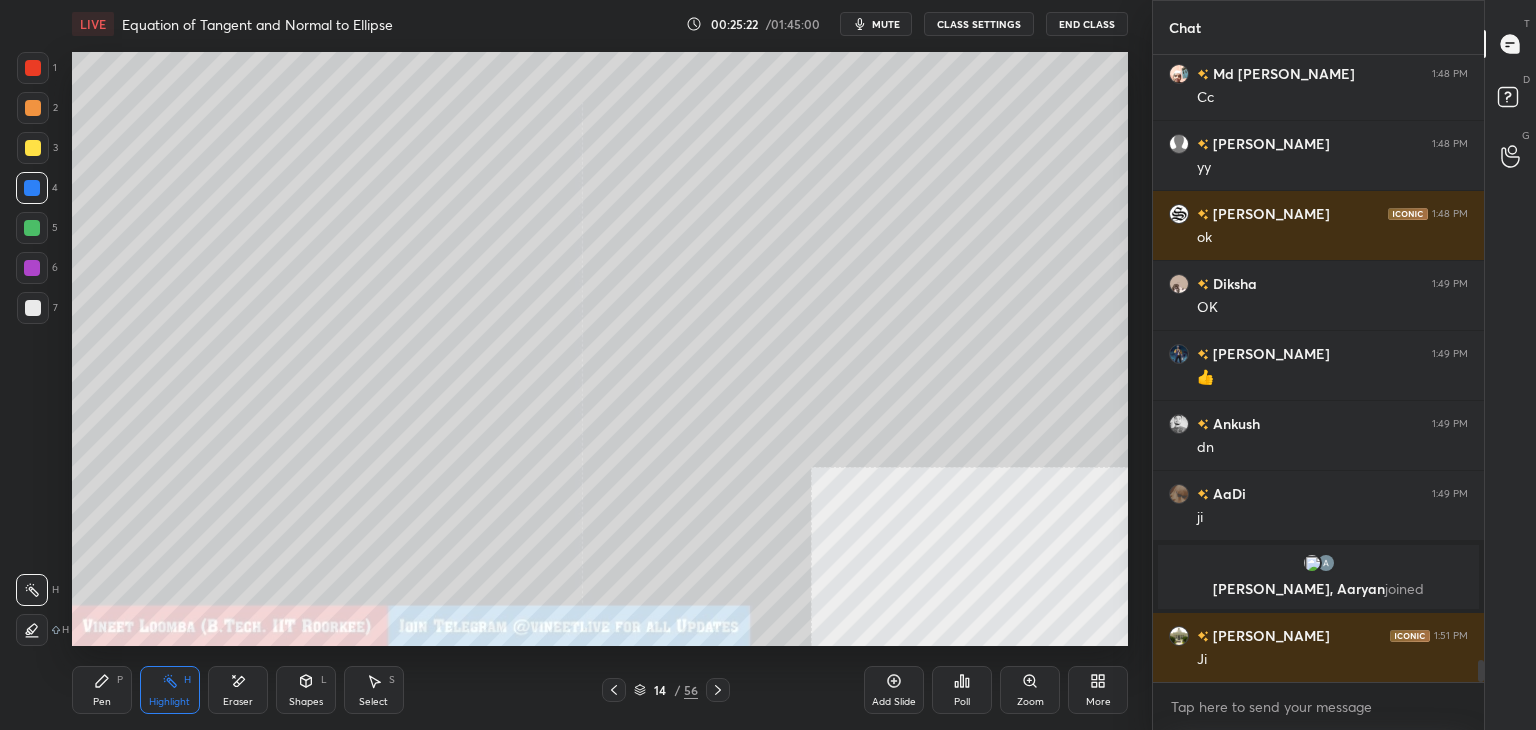 click at bounding box center [33, 148] 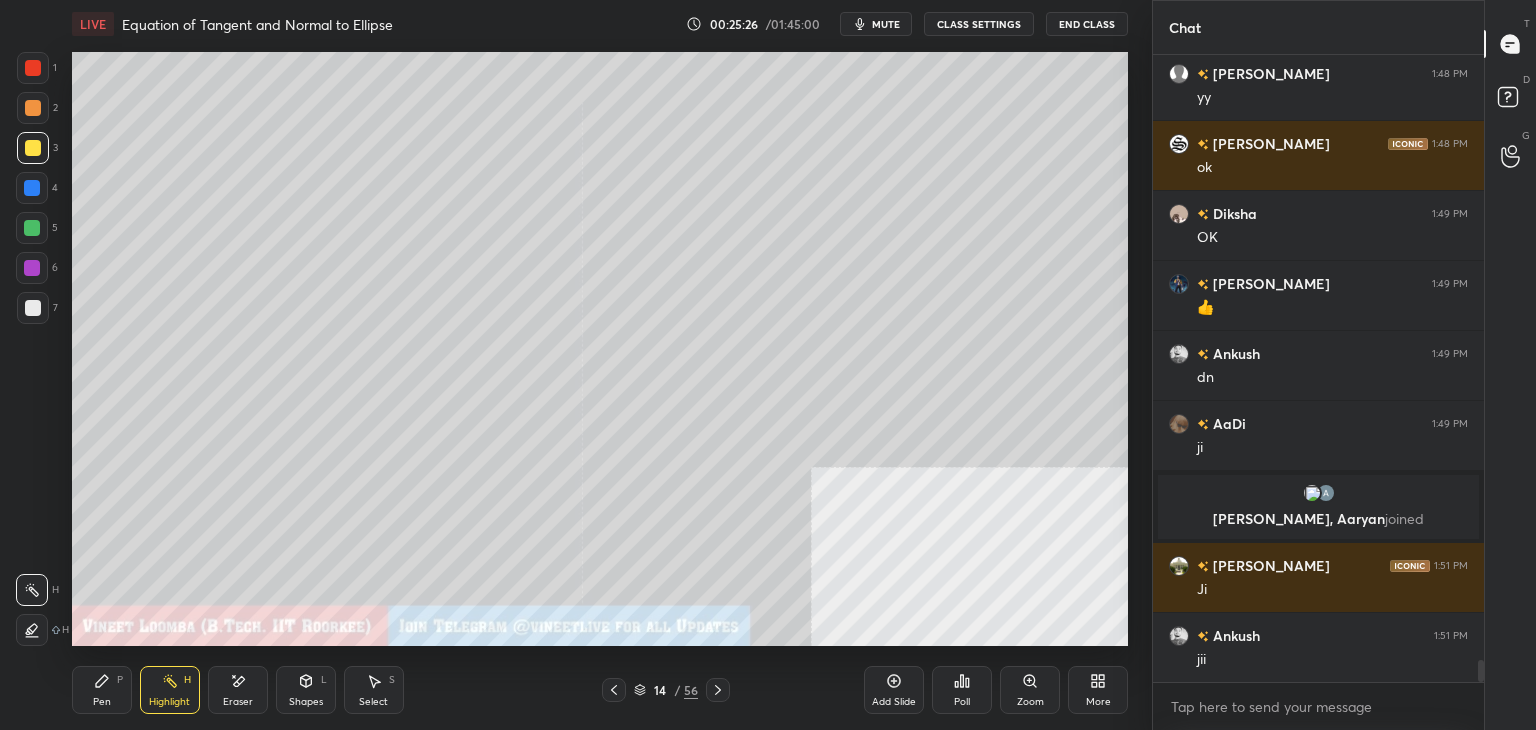 scroll, scrollTop: 17454, scrollLeft: 0, axis: vertical 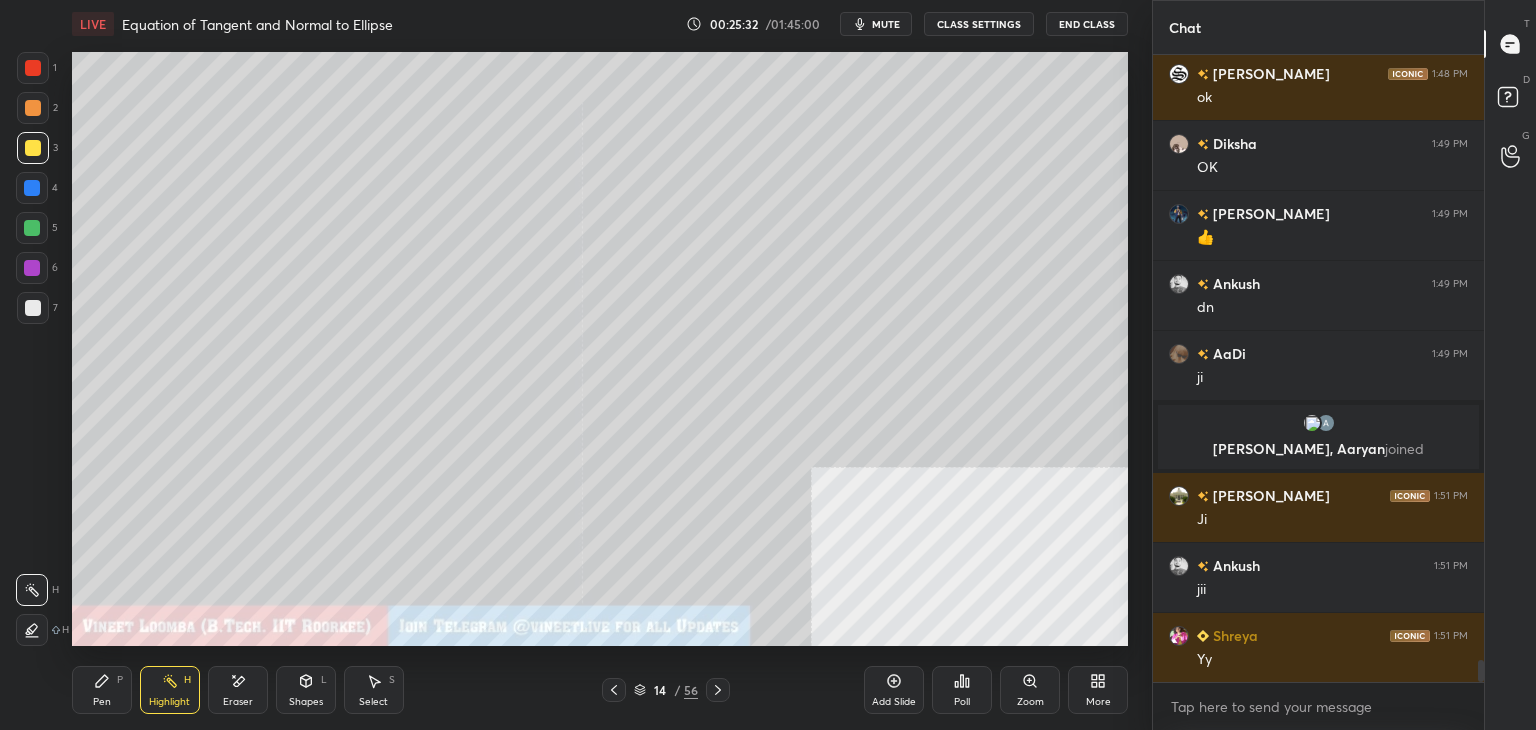 drag, startPoint x: 114, startPoint y: 682, endPoint x: 118, endPoint y: 661, distance: 21.377558 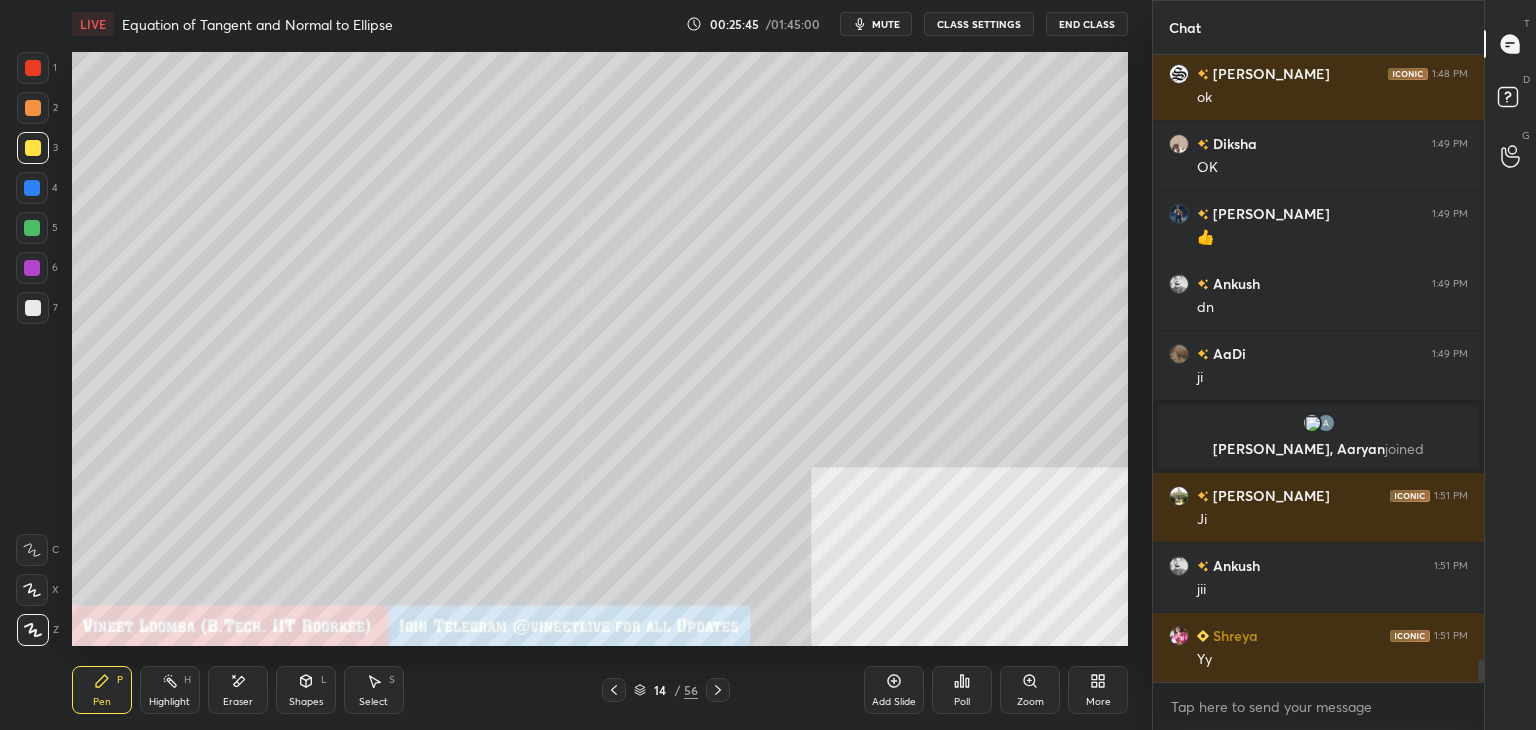 scroll, scrollTop: 17502, scrollLeft: 0, axis: vertical 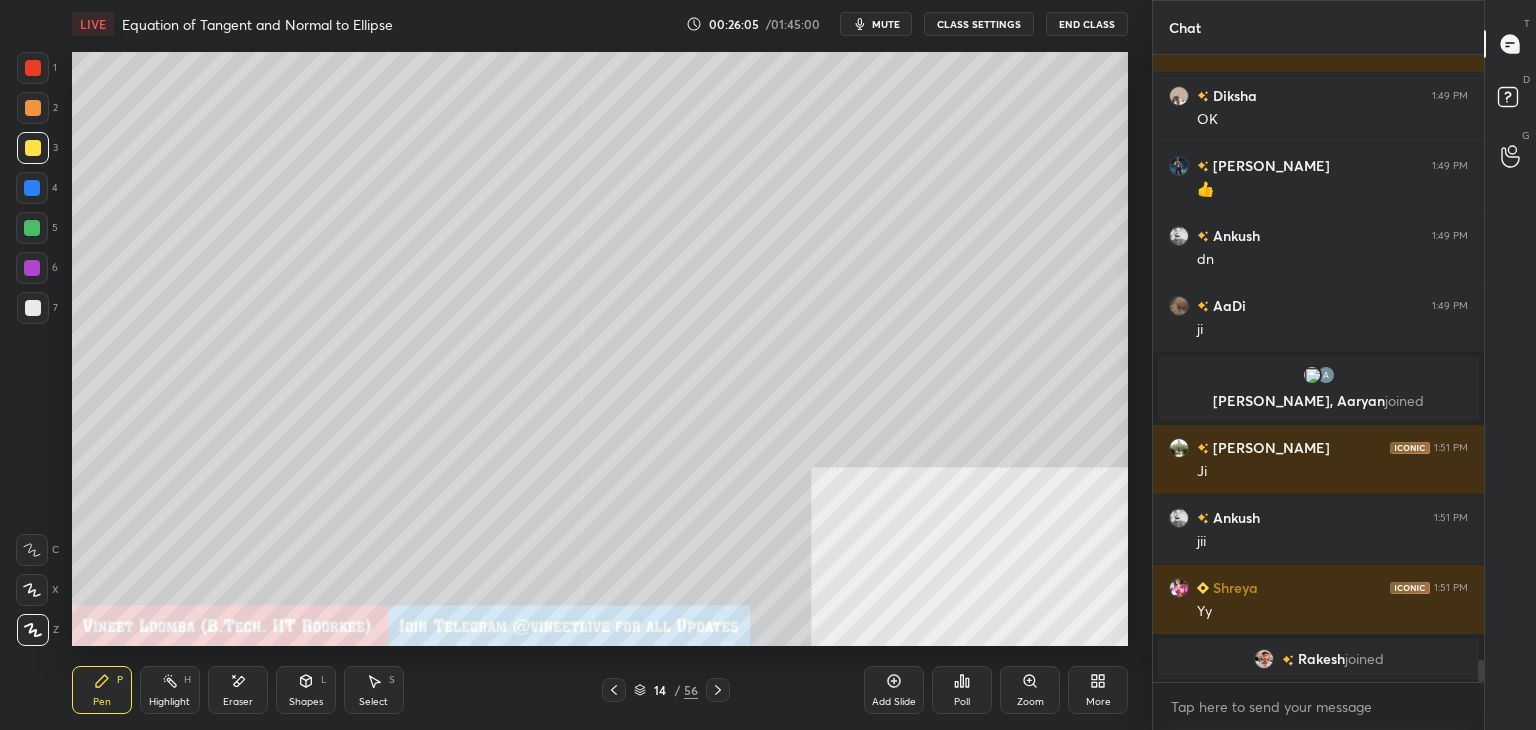 click at bounding box center [1268, 659] 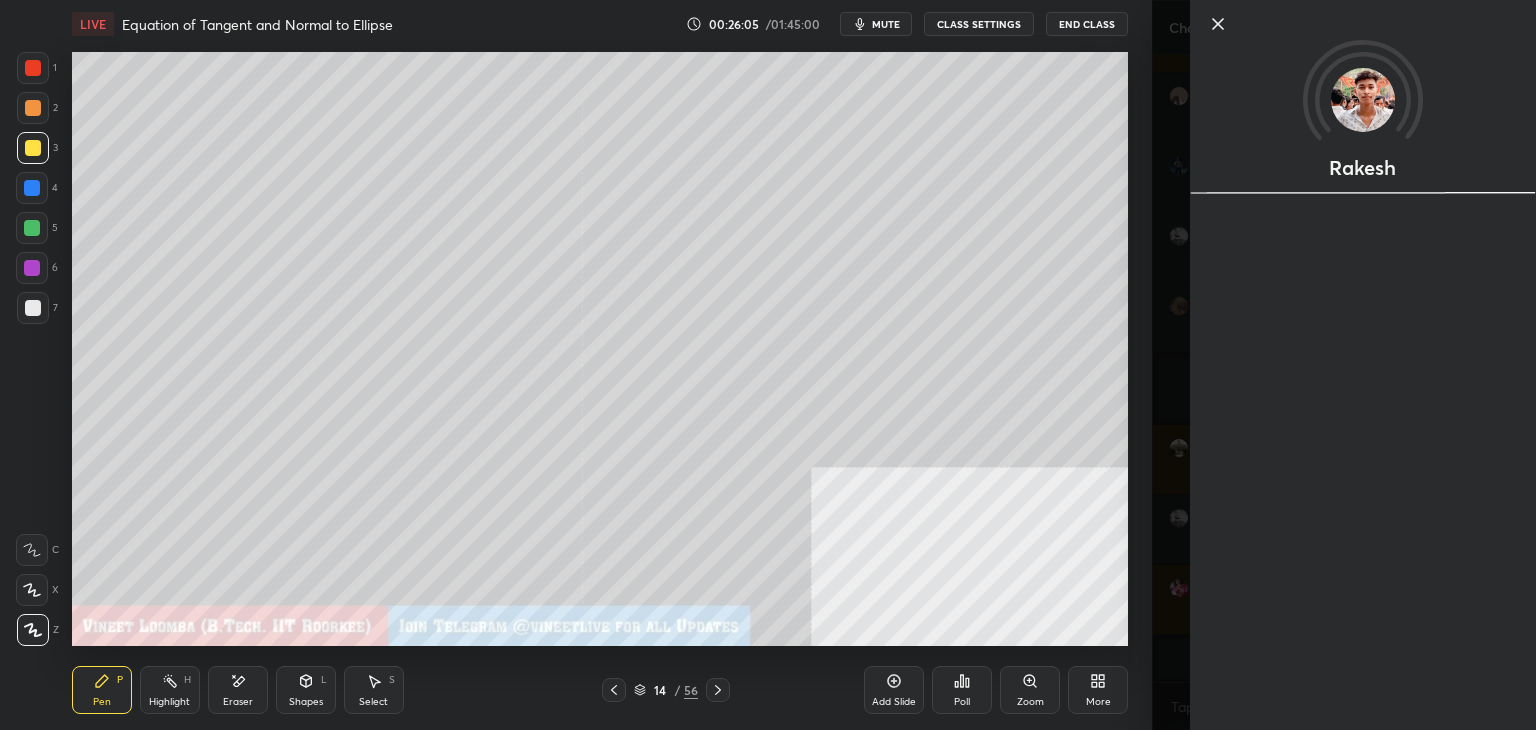 scroll, scrollTop: 17512, scrollLeft: 0, axis: vertical 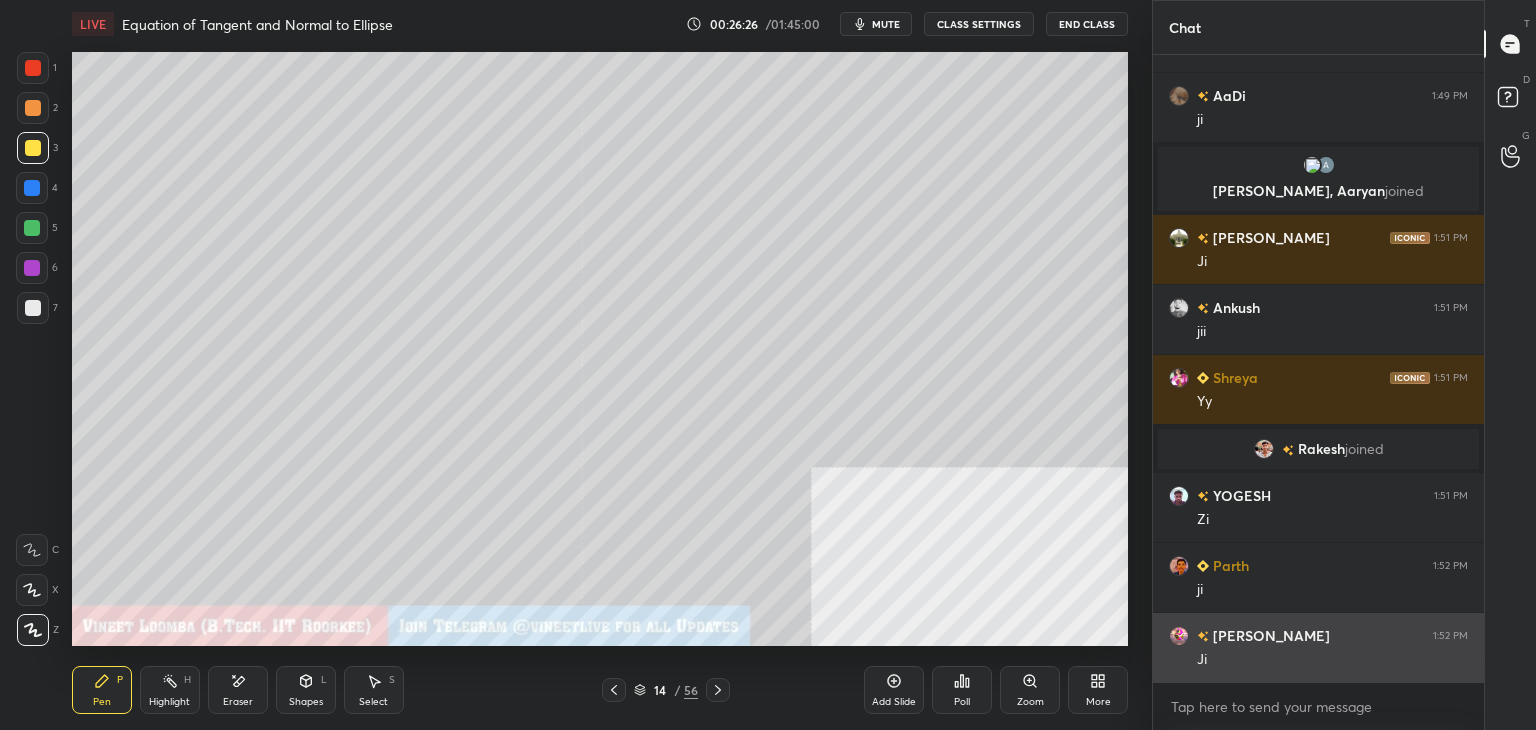 click on "[PERSON_NAME]" at bounding box center [1269, 635] 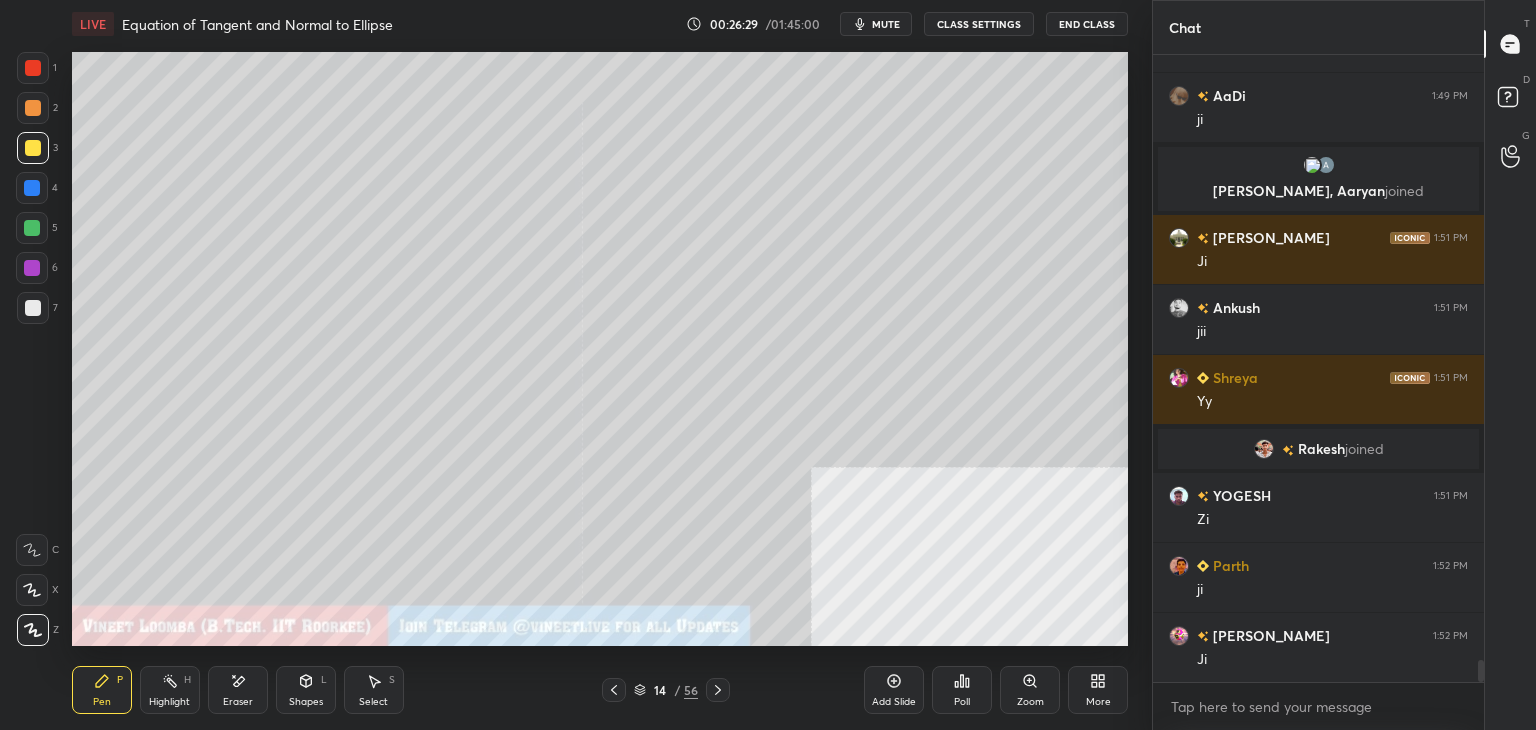 click 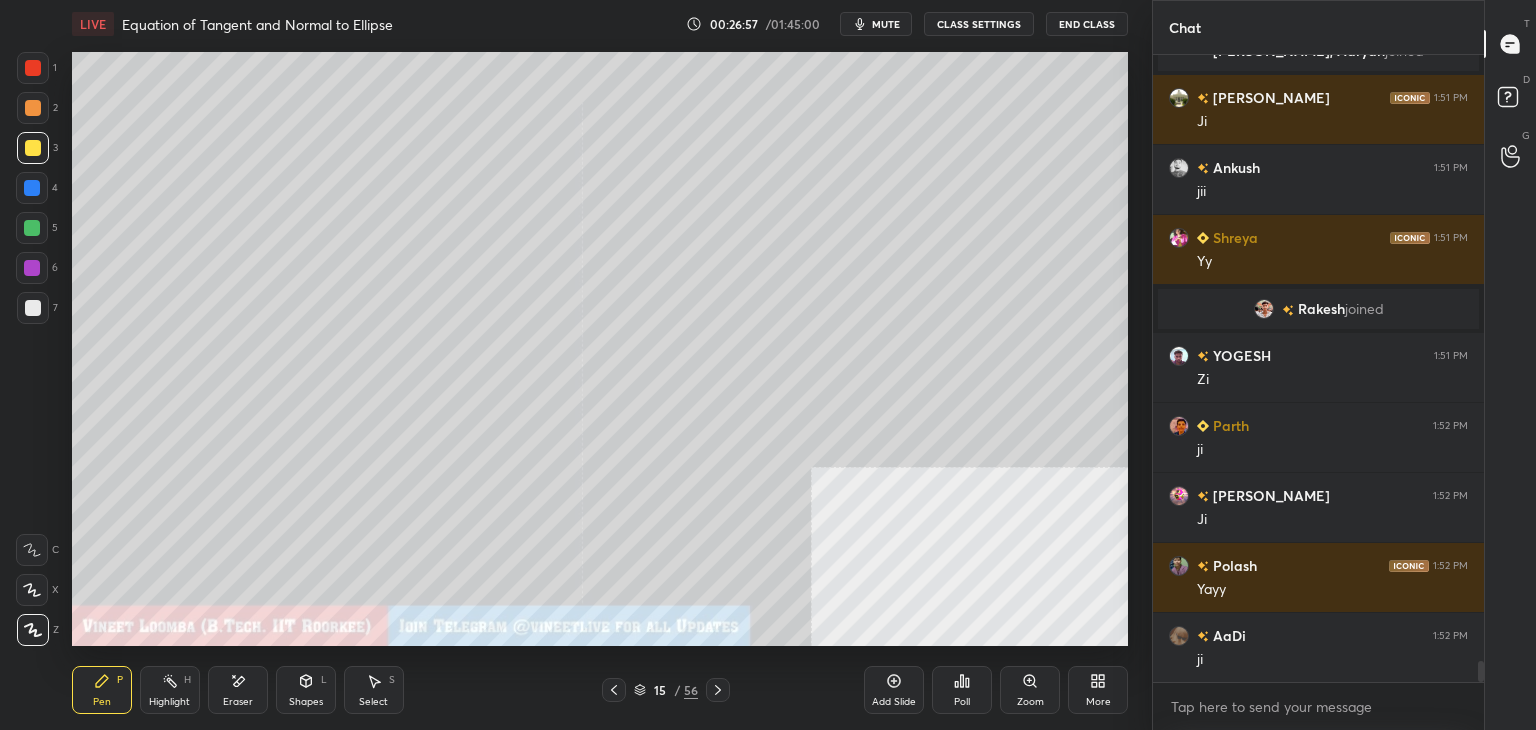 scroll, scrollTop: 17862, scrollLeft: 0, axis: vertical 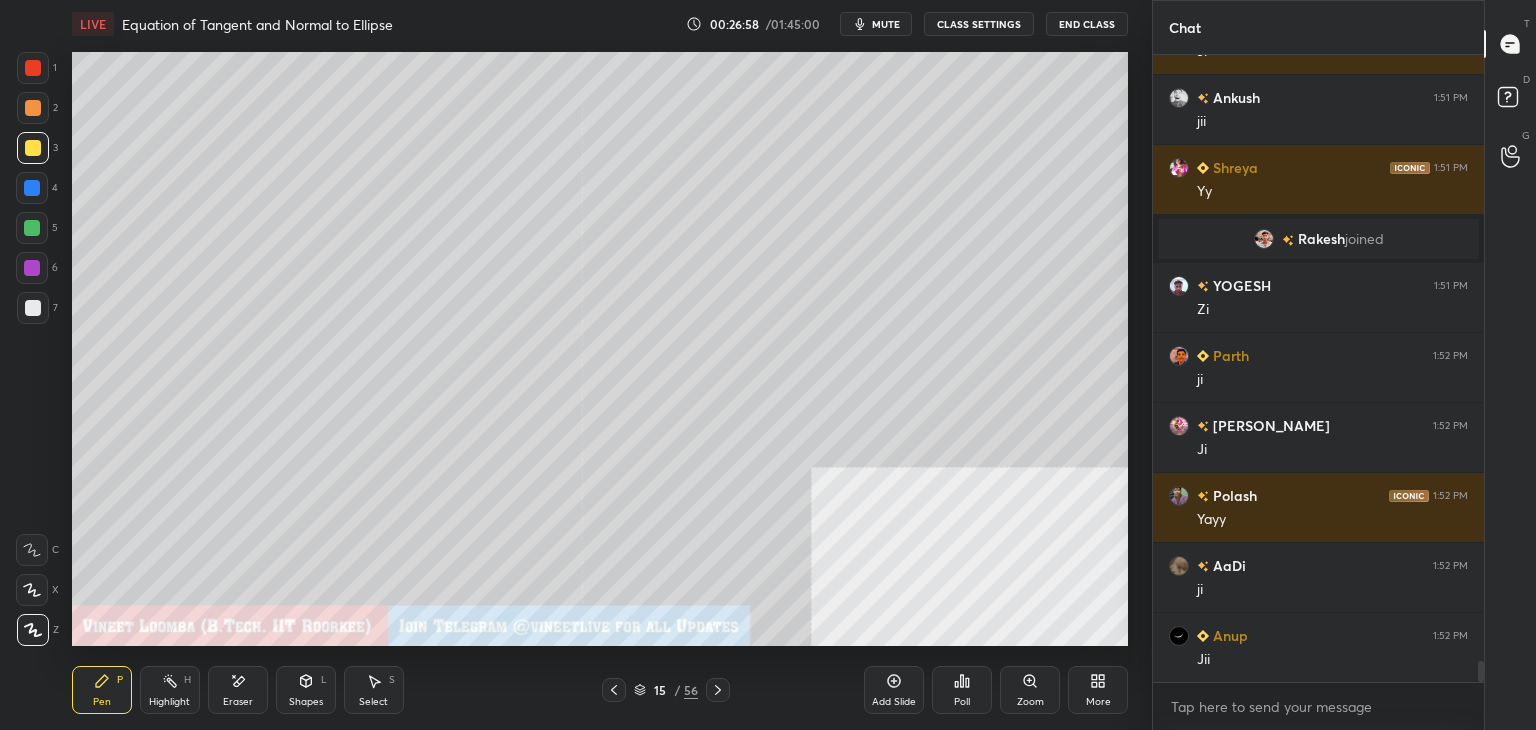 click on "Eraser" at bounding box center [238, 690] 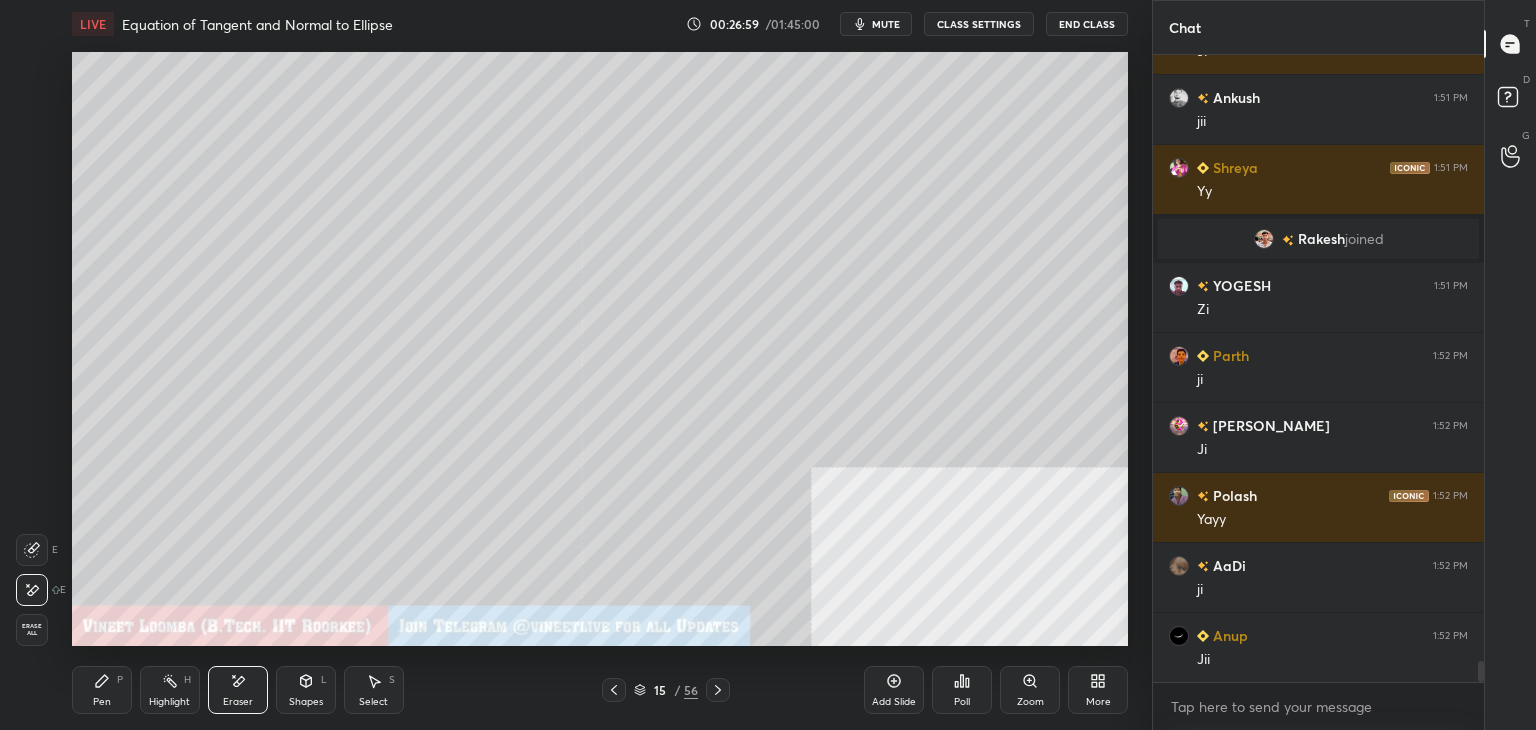 scroll, scrollTop: 17932, scrollLeft: 0, axis: vertical 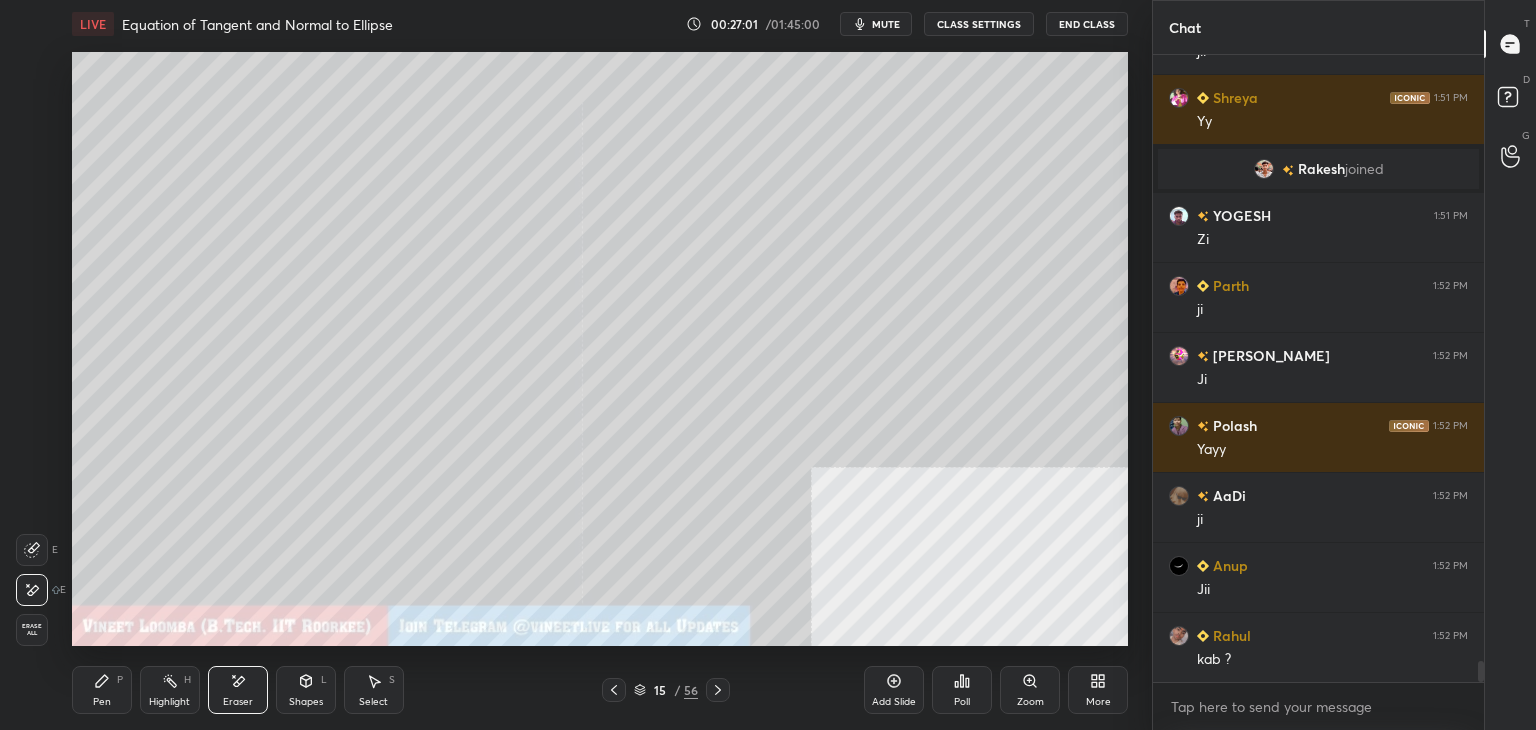 click on "Pen" at bounding box center (102, 702) 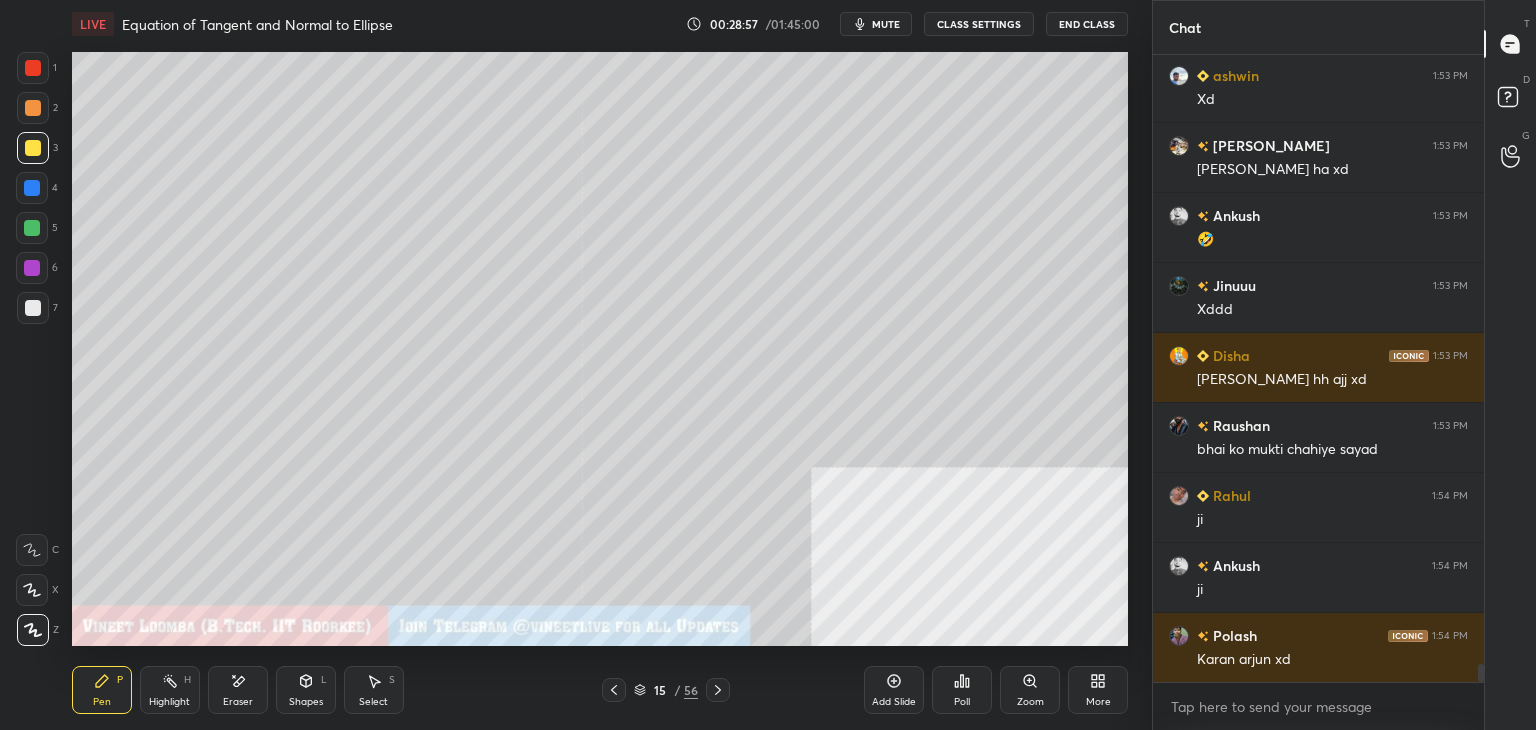 scroll, scrollTop: 21410, scrollLeft: 0, axis: vertical 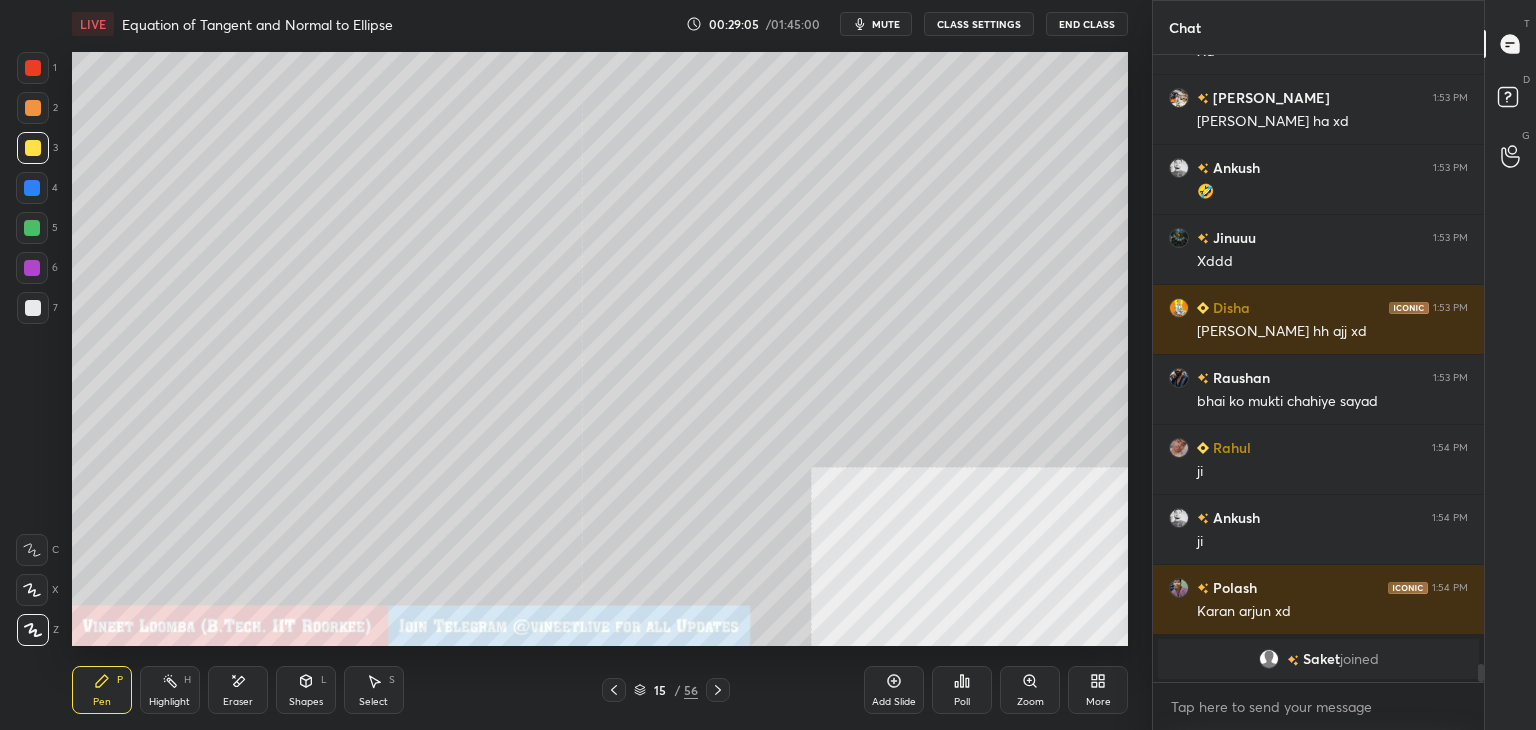 click 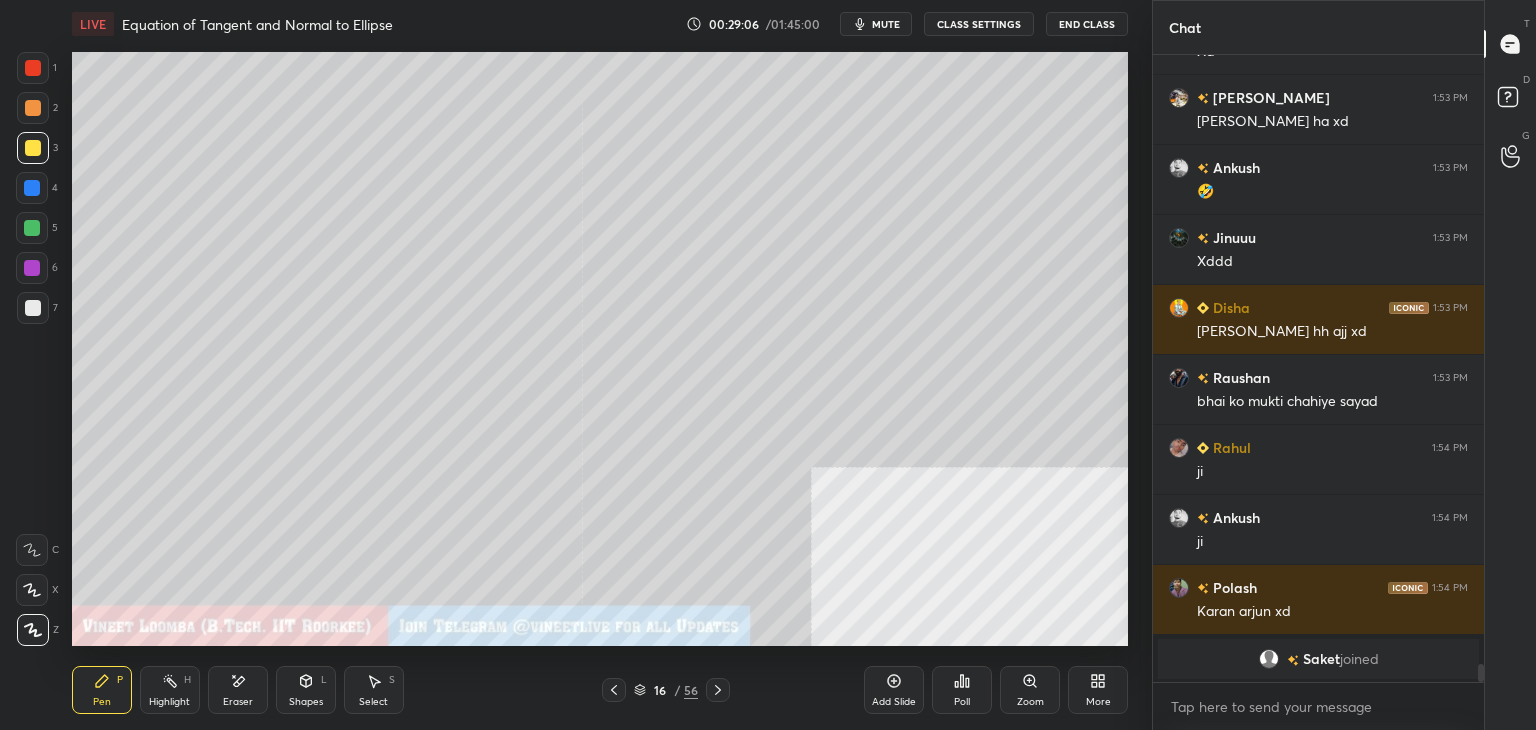 click at bounding box center [33, 308] 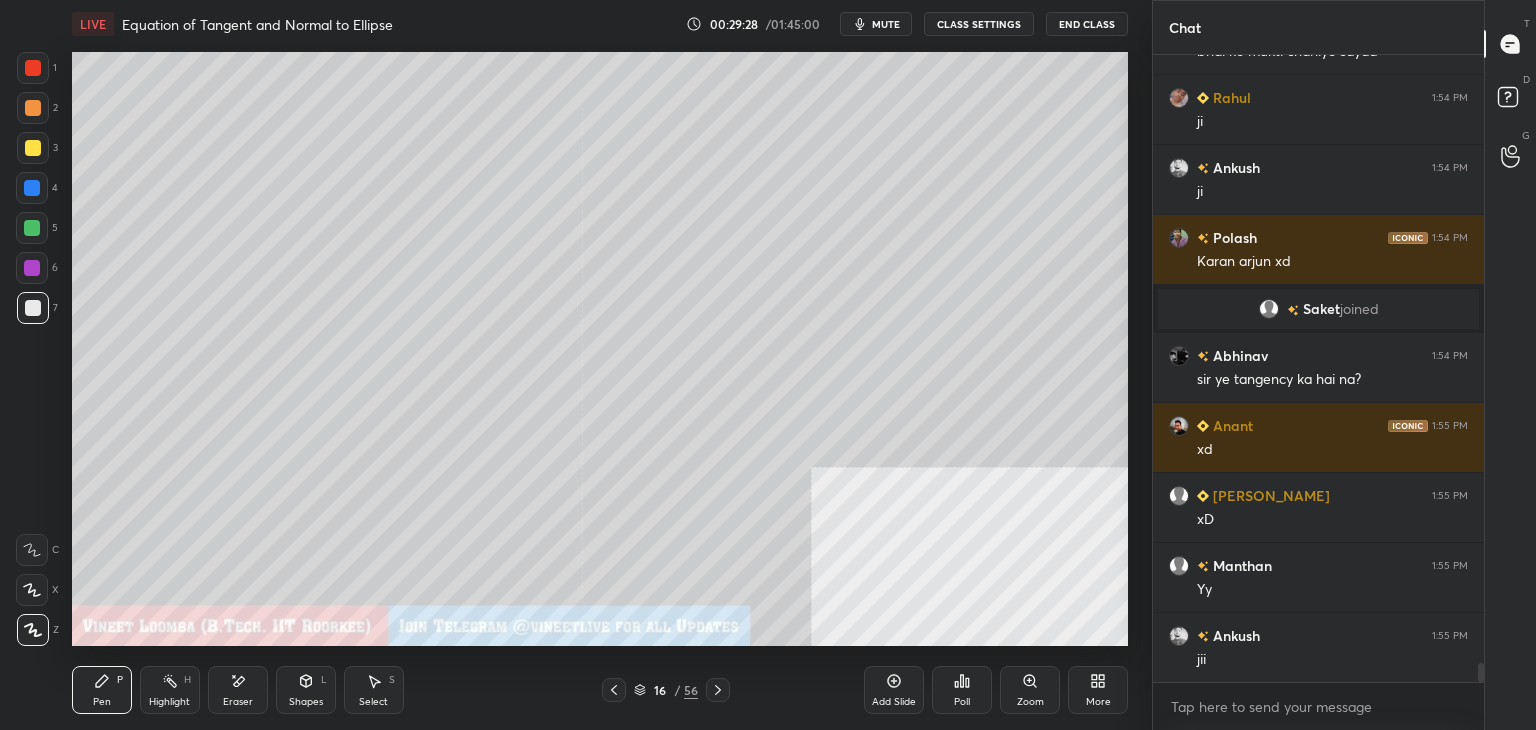scroll, scrollTop: 20670, scrollLeft: 0, axis: vertical 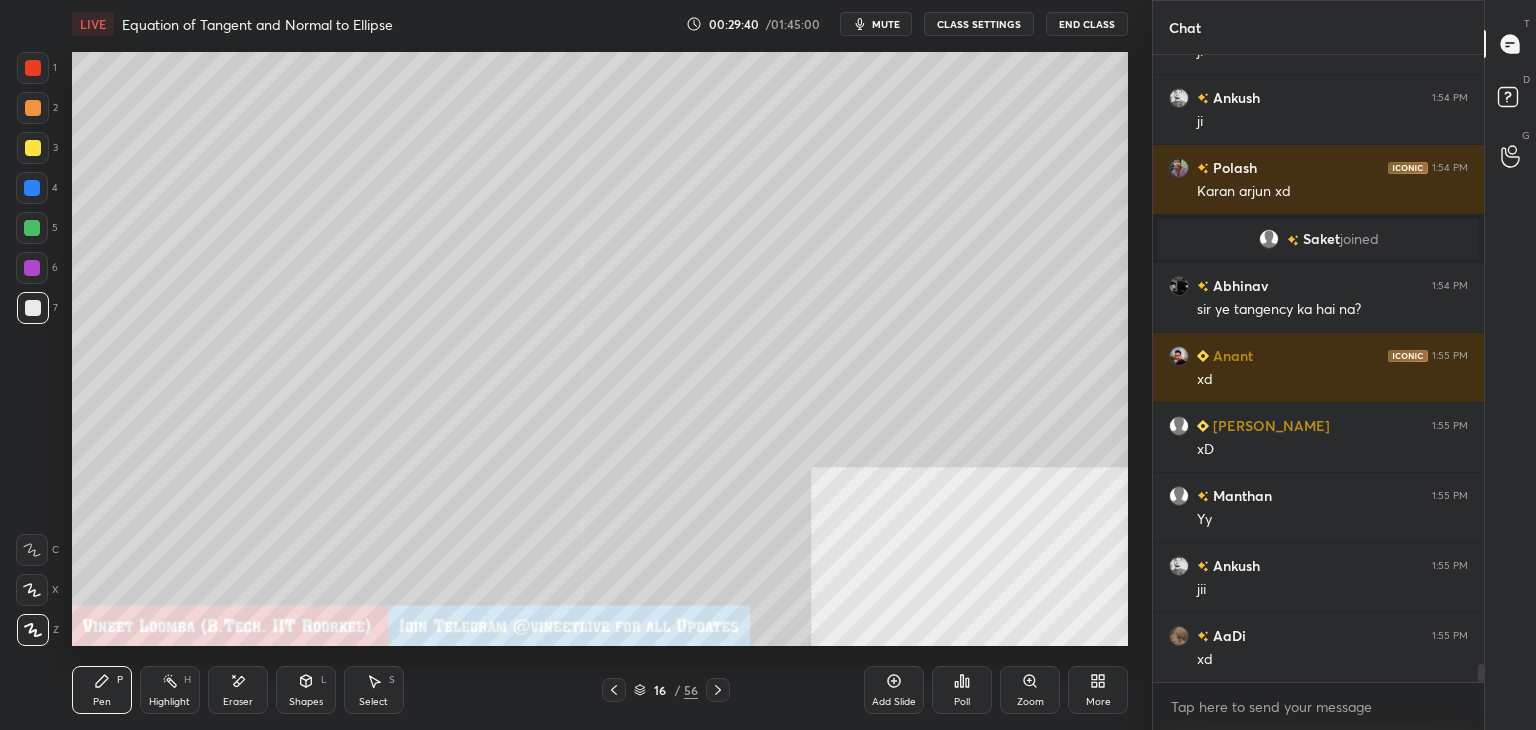 click 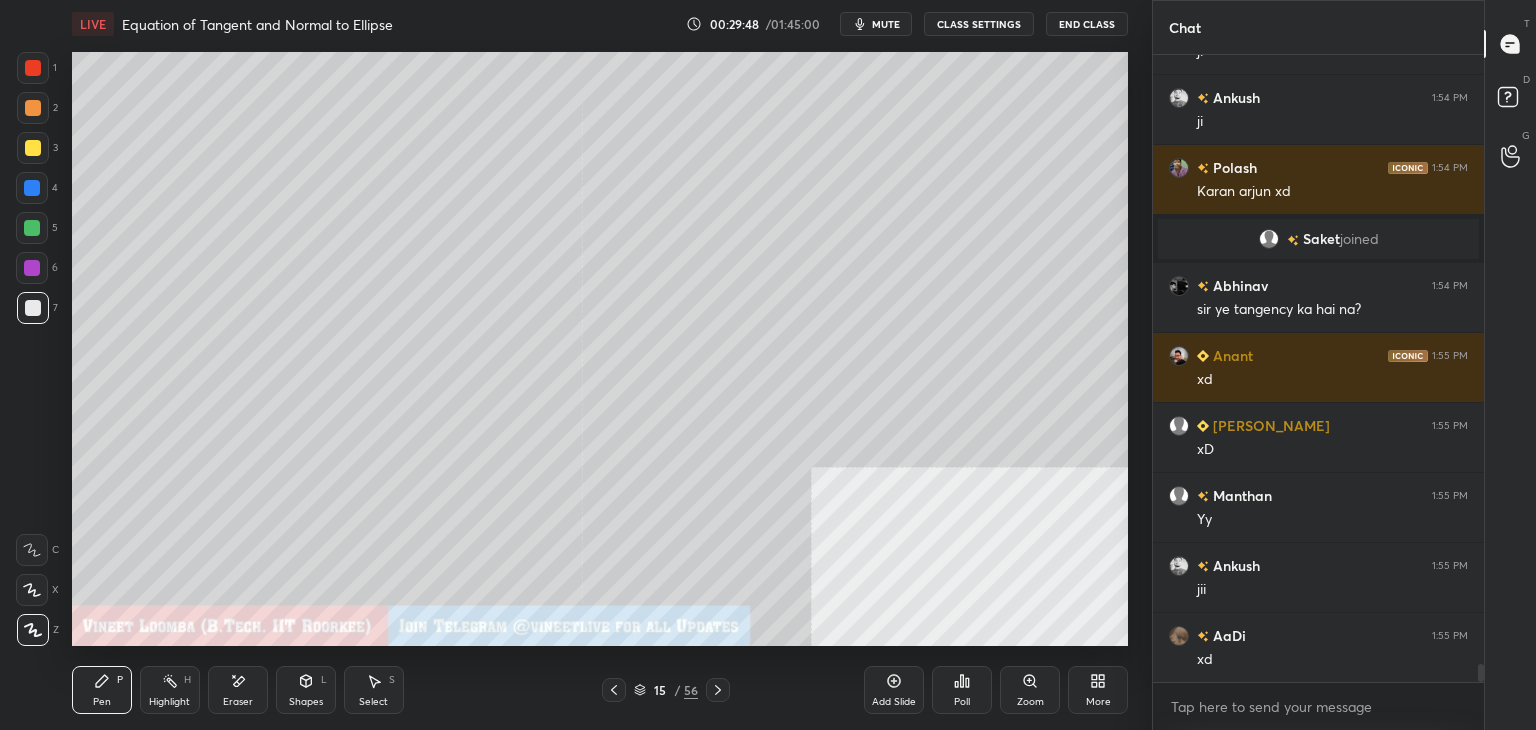click 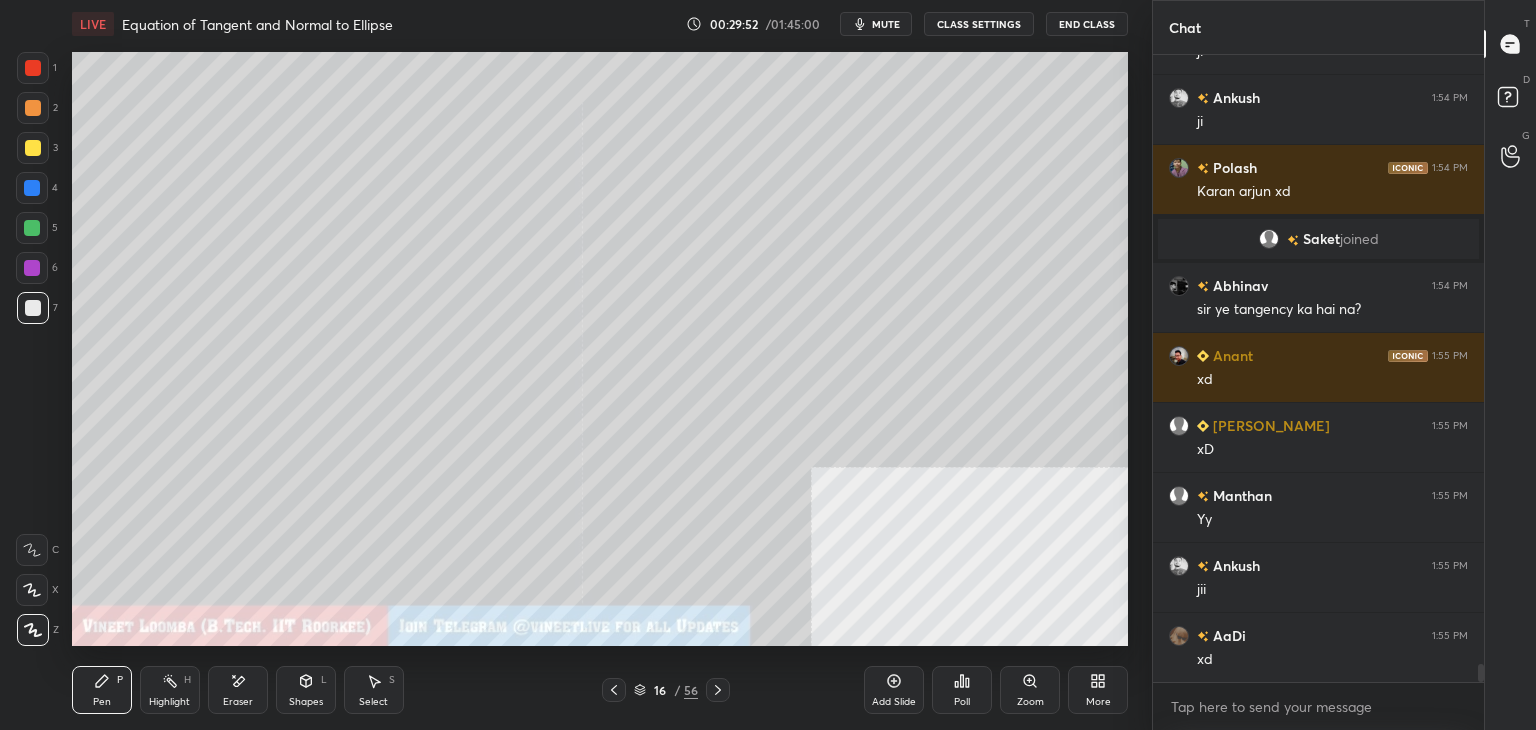 click 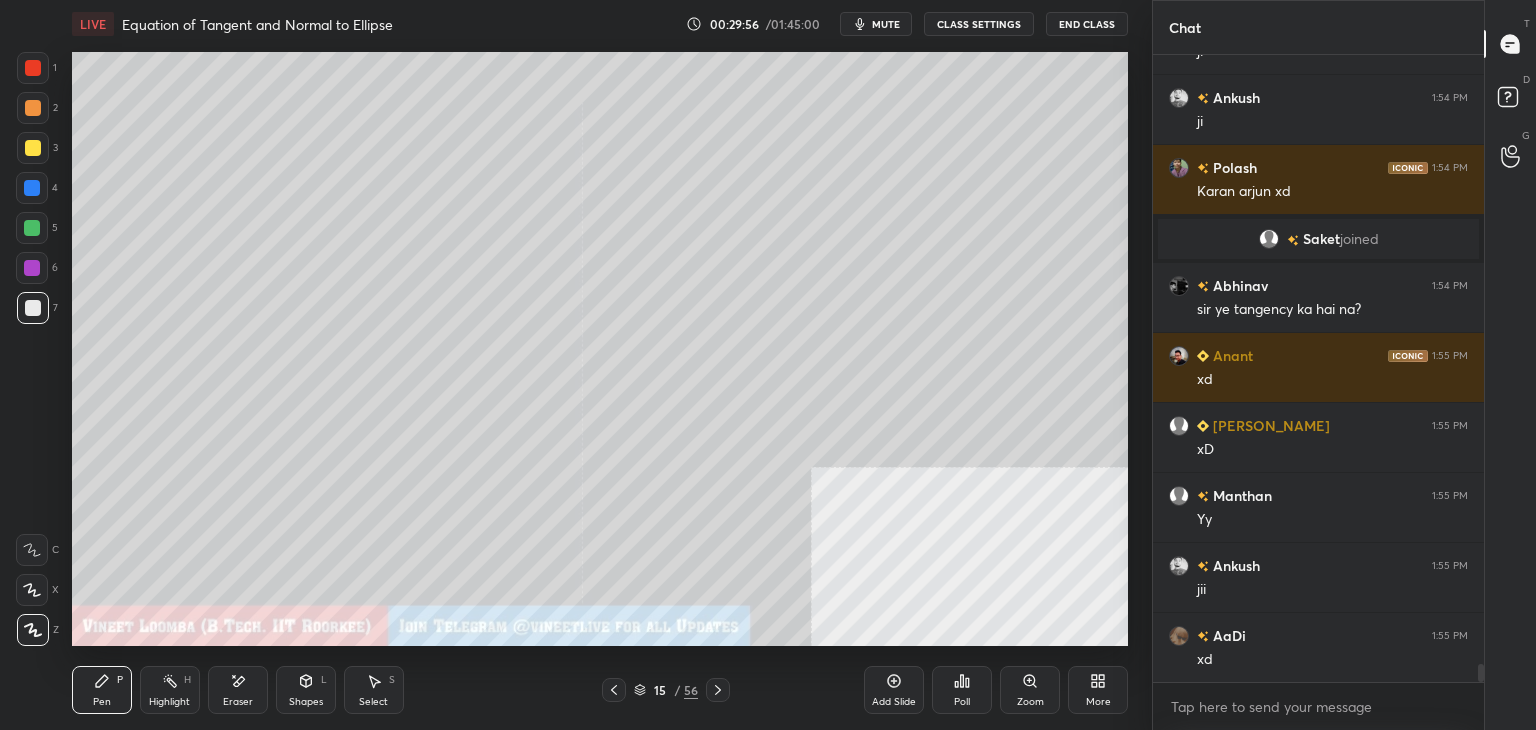 click 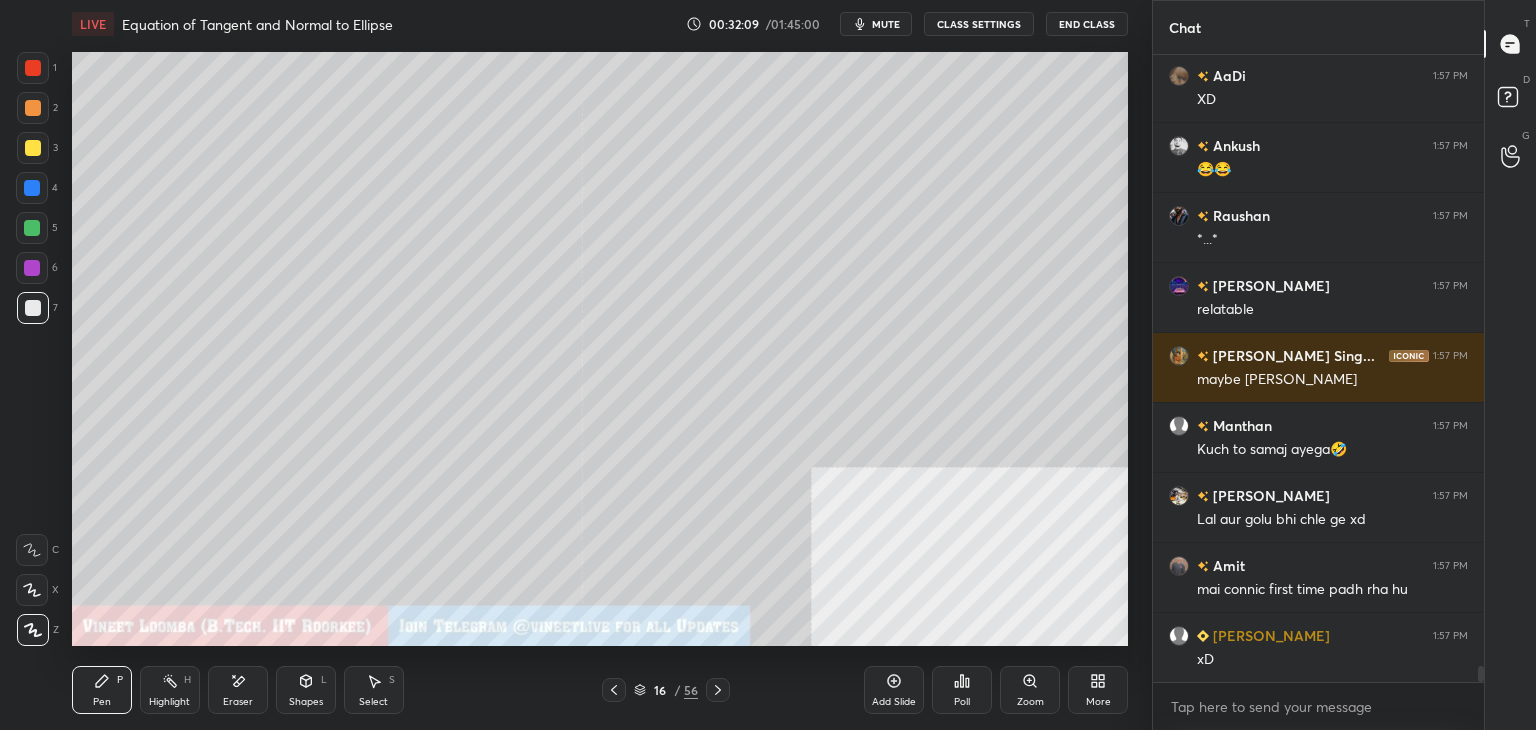 scroll, scrollTop: 23508, scrollLeft: 0, axis: vertical 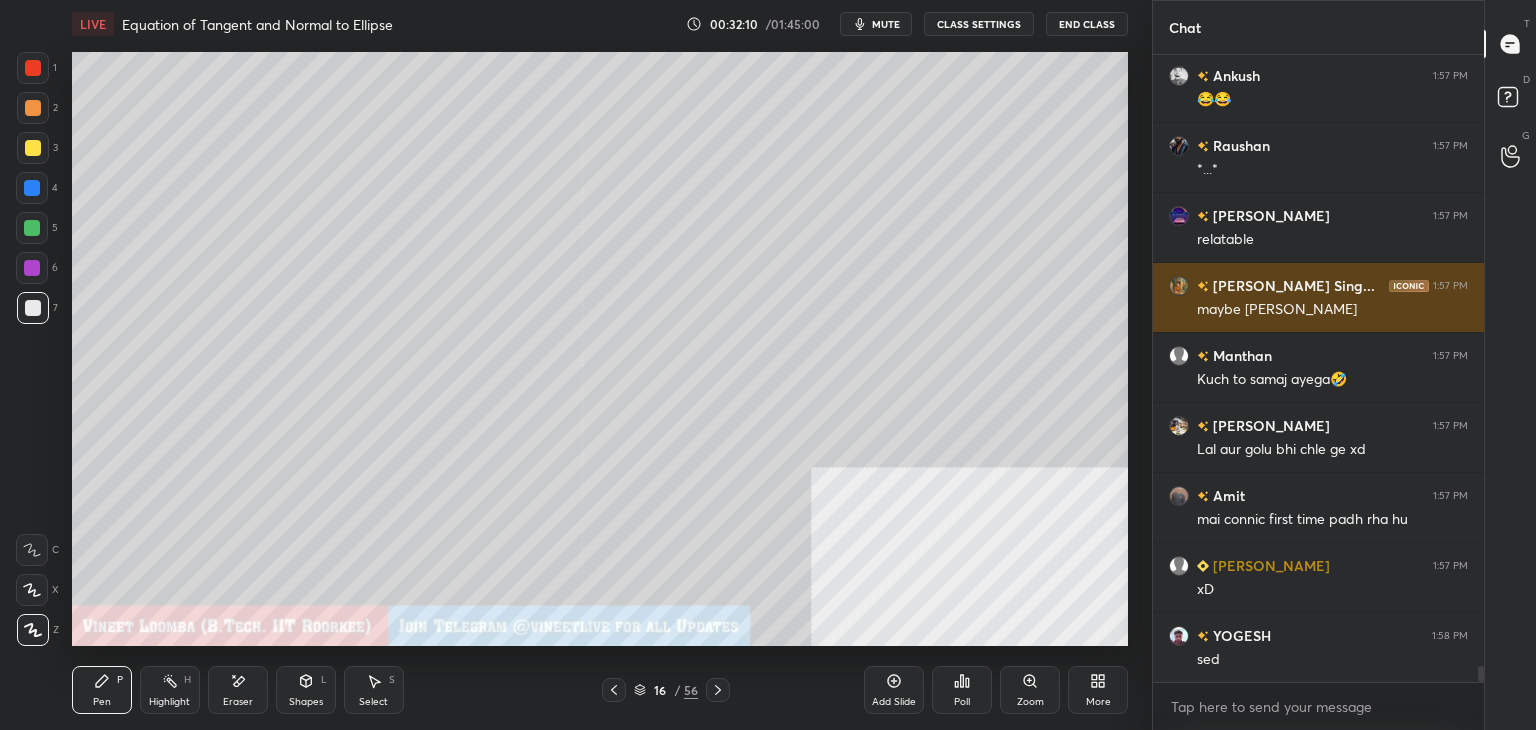 click on "maybe [PERSON_NAME]" at bounding box center (1332, 308) 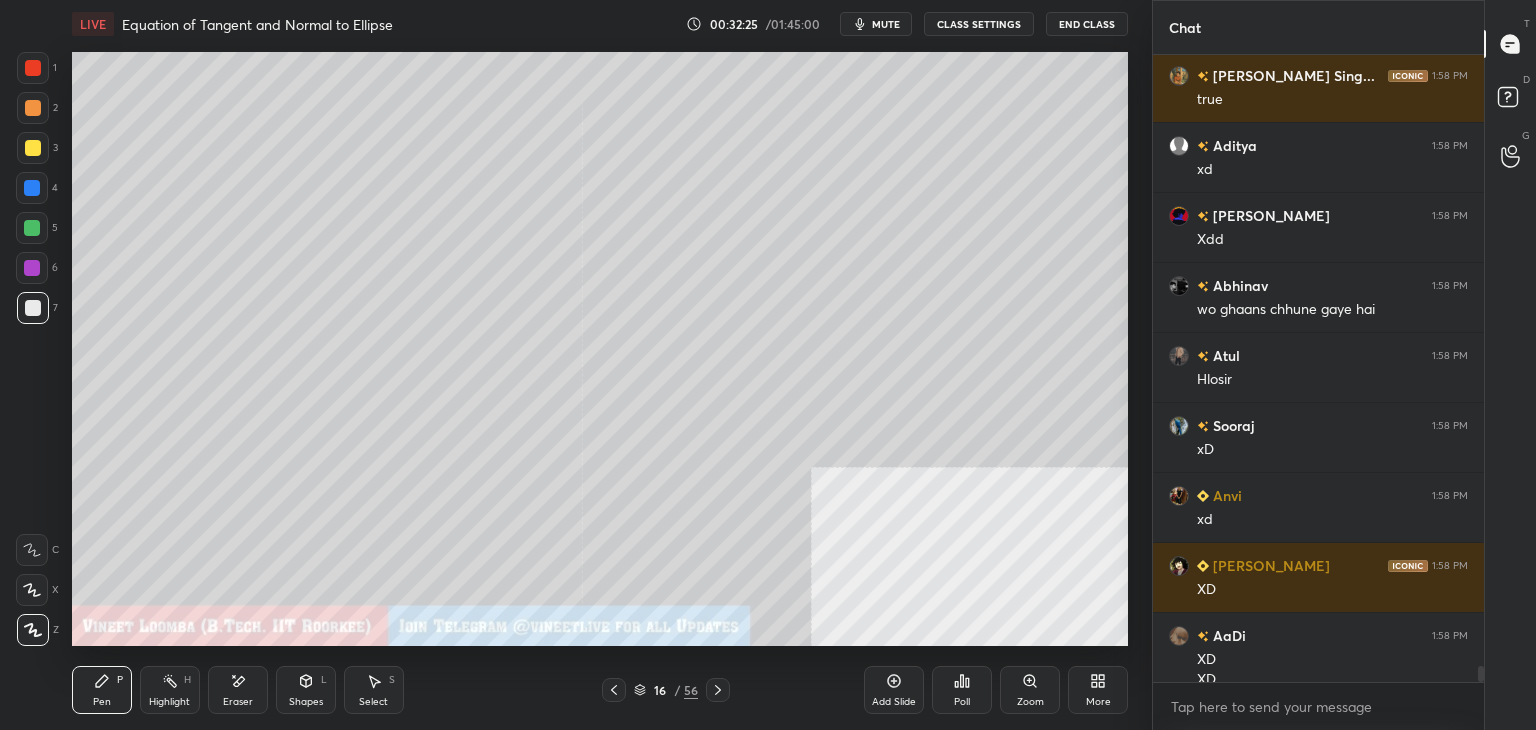 scroll, scrollTop: 24684, scrollLeft: 0, axis: vertical 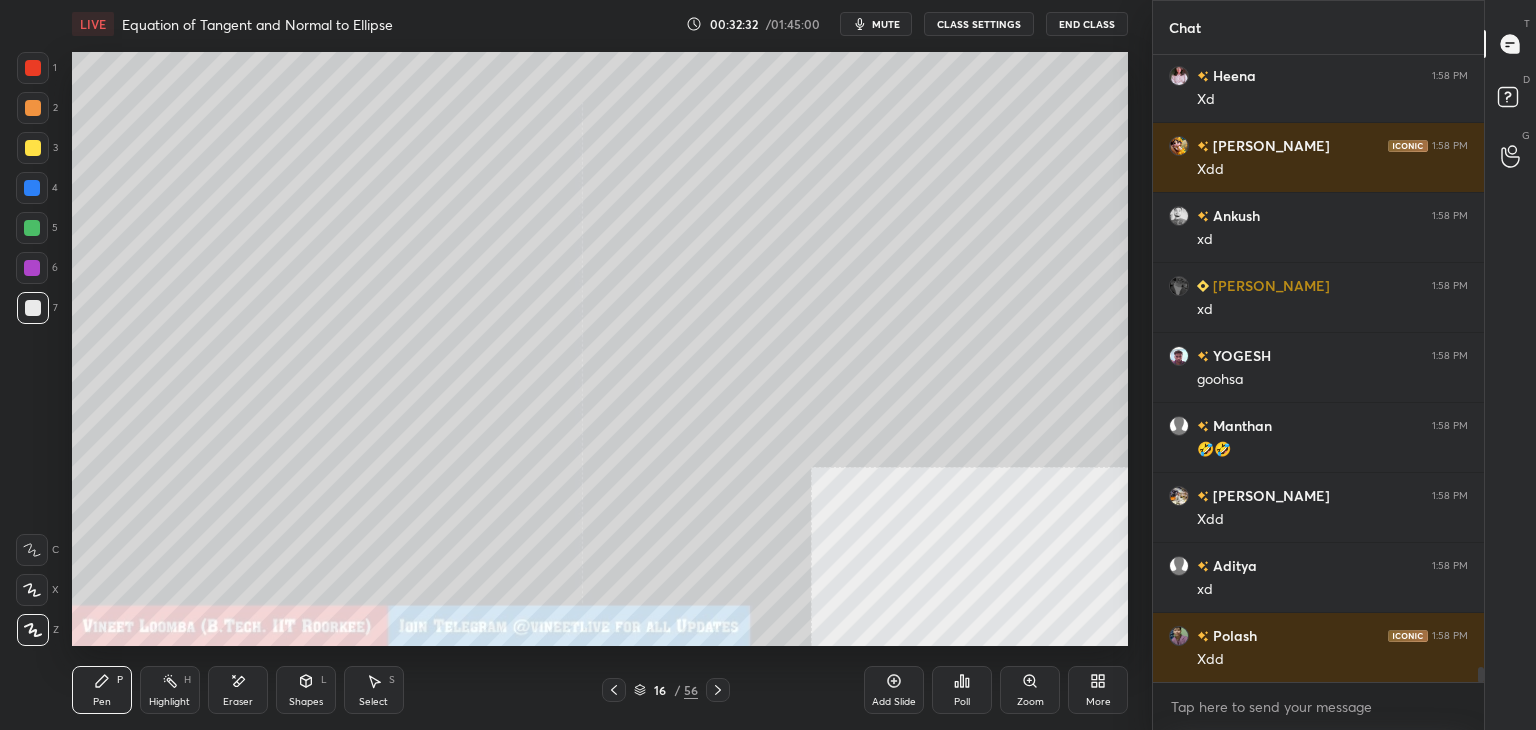 drag, startPoint x: 1481, startPoint y: 677, endPoint x: 1456, endPoint y: 740, distance: 67.77905 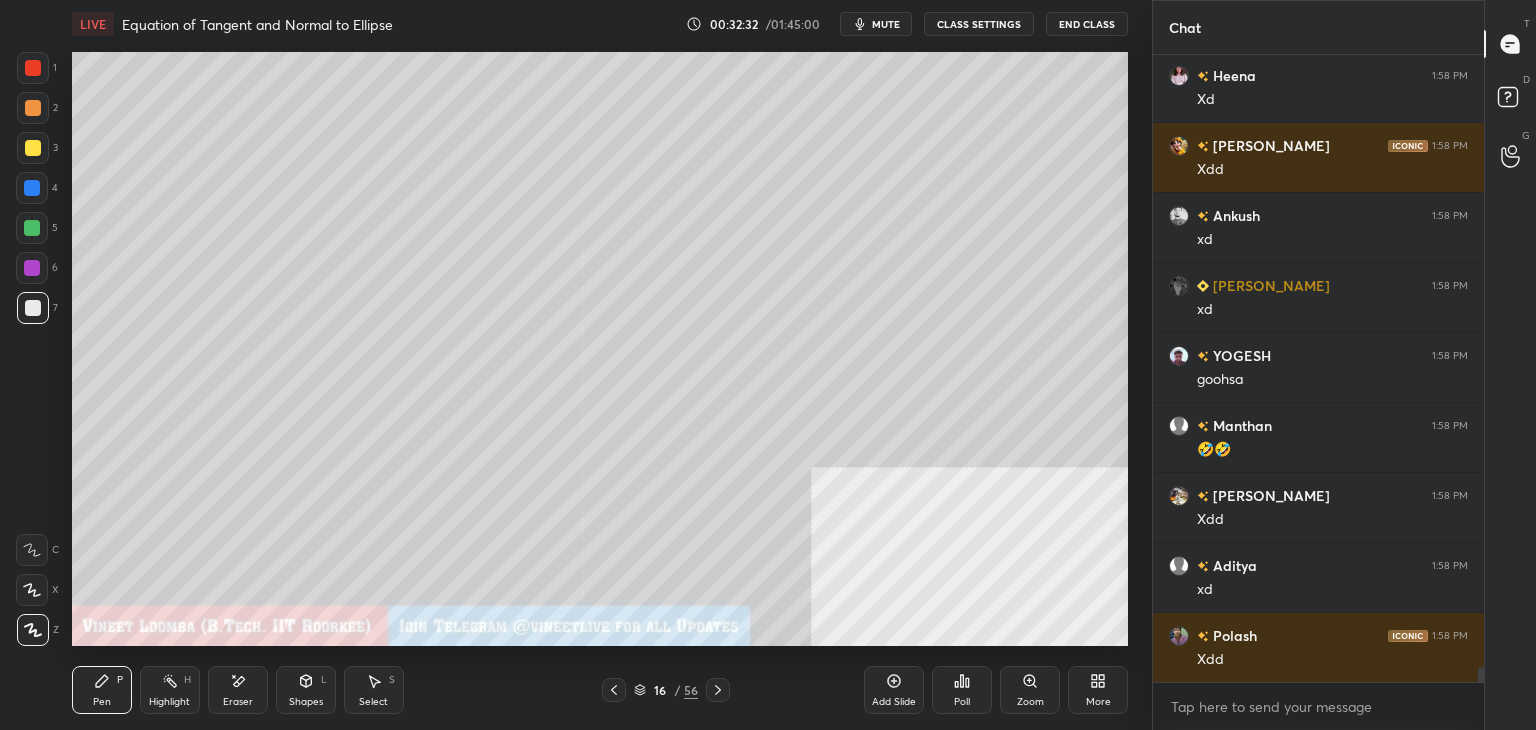 click on "1 2 3 4 5 6 7 C X Z E E Erase all   H H LIVE Equation of Tangent and Normal to Ellipse 00:32:32 /  01:45:00 mute CLASS SETTINGS End Class Setting up your live class Poll for   secs No correct answer Start poll Back Equation of Tangent and Normal to Ellipse • L5 of Dropper's Course on Conic Section for JEE 2026 [PERSON_NAME] Pen P Highlight H Eraser Shapes L Select S 16 / 56 Add Slide Poll Zoom More Chat [PERSON_NAME] 1:58 PM 🤜🏻 [PERSON_NAME] 1:58 PM Xd [PERSON_NAME] 1:58 PM Xdd [PERSON_NAME] 1:58 PM xd [PERSON_NAME] 1:58 PM xd YOGESH 1:58 PM goohsa Manthan 1:58 PM 🤣🤣 [PERSON_NAME] 1:58 PM Xdd Aditya 1:58 PM xd Polash 1:58 PM Xdd JUMP TO LATEST Enable hand raising Enable raise hand to speak to learners. Once enabled, chat will be turned off temporarily. Enable x   Doubts asked by learners will show up here Raise hand disabled You have disabled Raise hand currently. Enable it to invite learners to speak Enable Can't raise hand Looks like educator just invited you to speak. Please wait before you can raise your hand again. Got it T D" at bounding box center [768, 0] 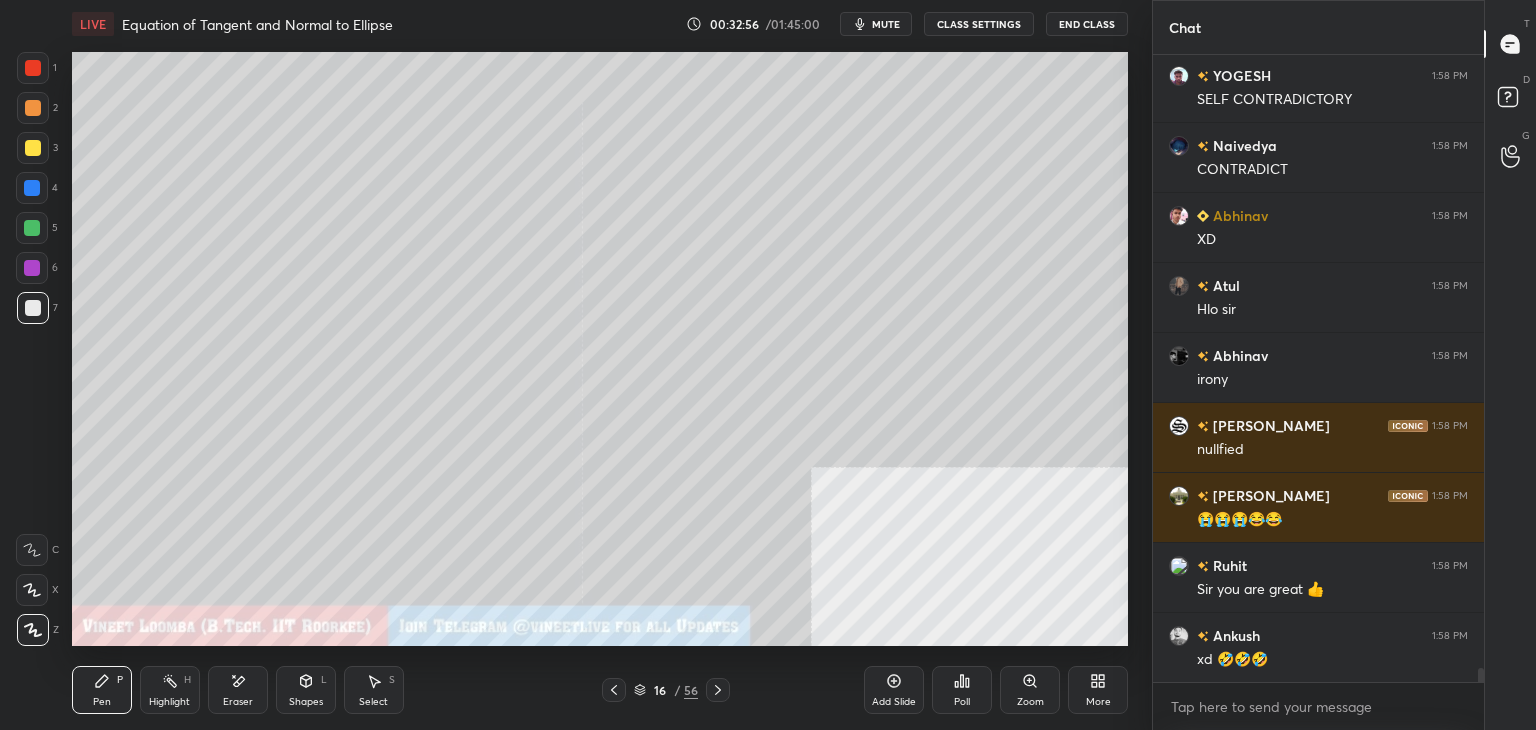 scroll, scrollTop: 28394, scrollLeft: 0, axis: vertical 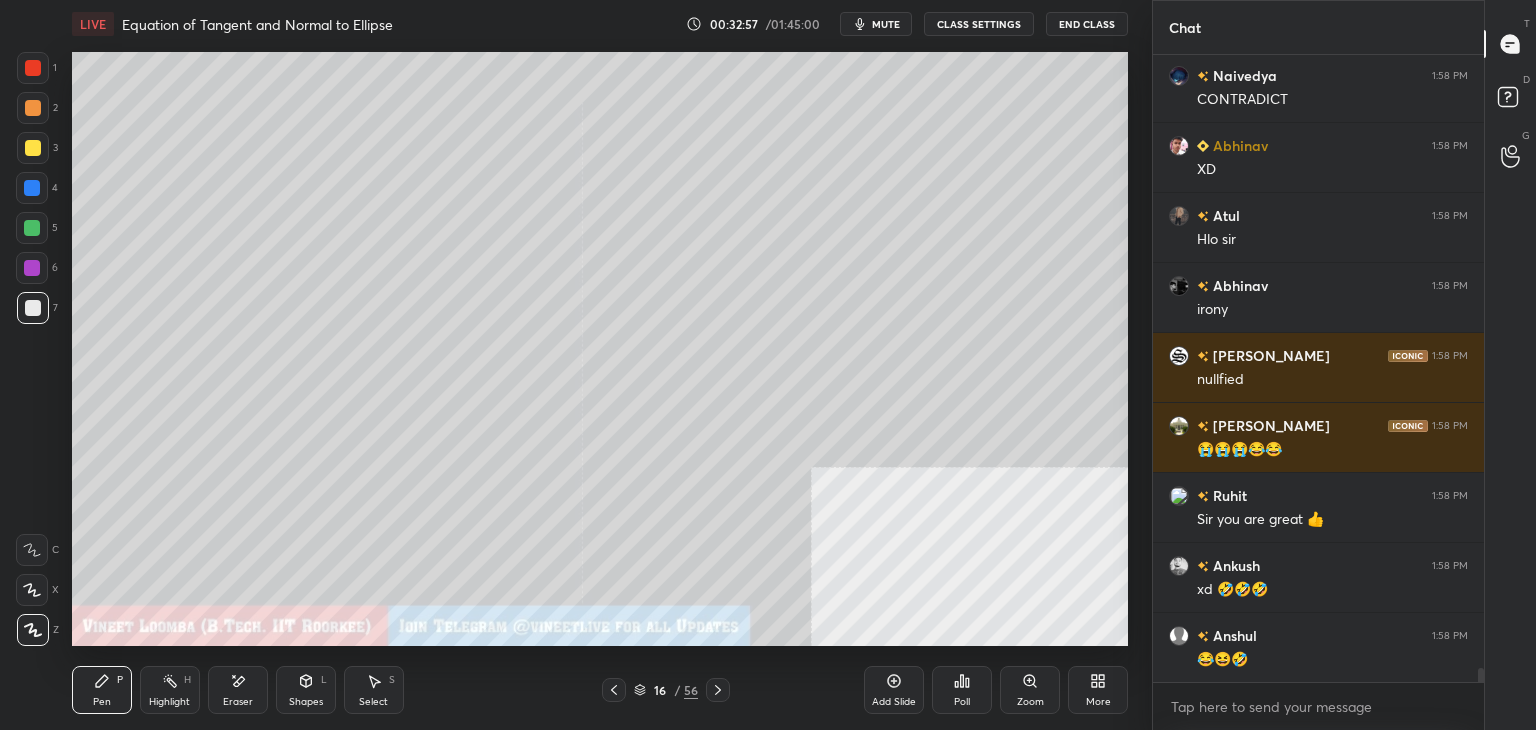 click 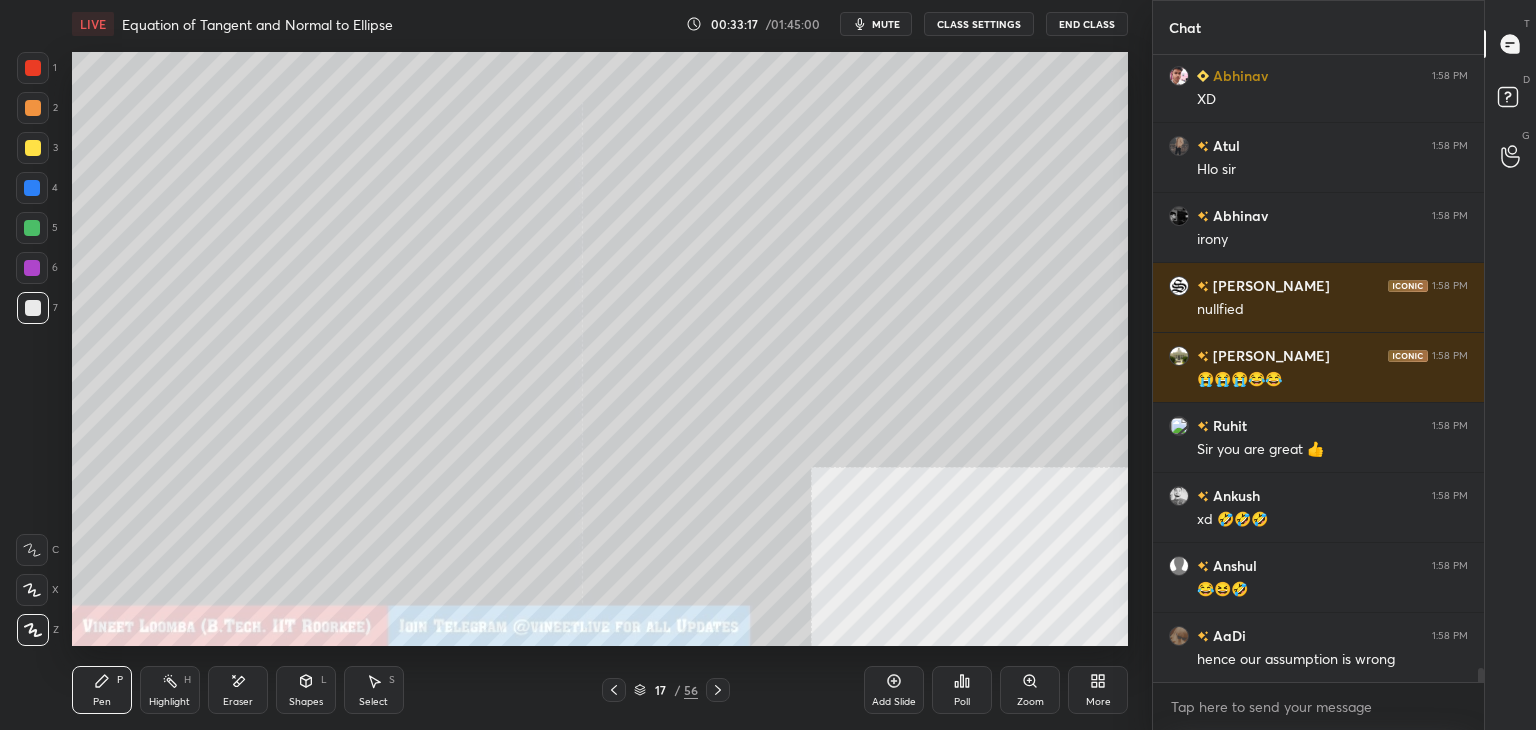 scroll, scrollTop: 28552, scrollLeft: 0, axis: vertical 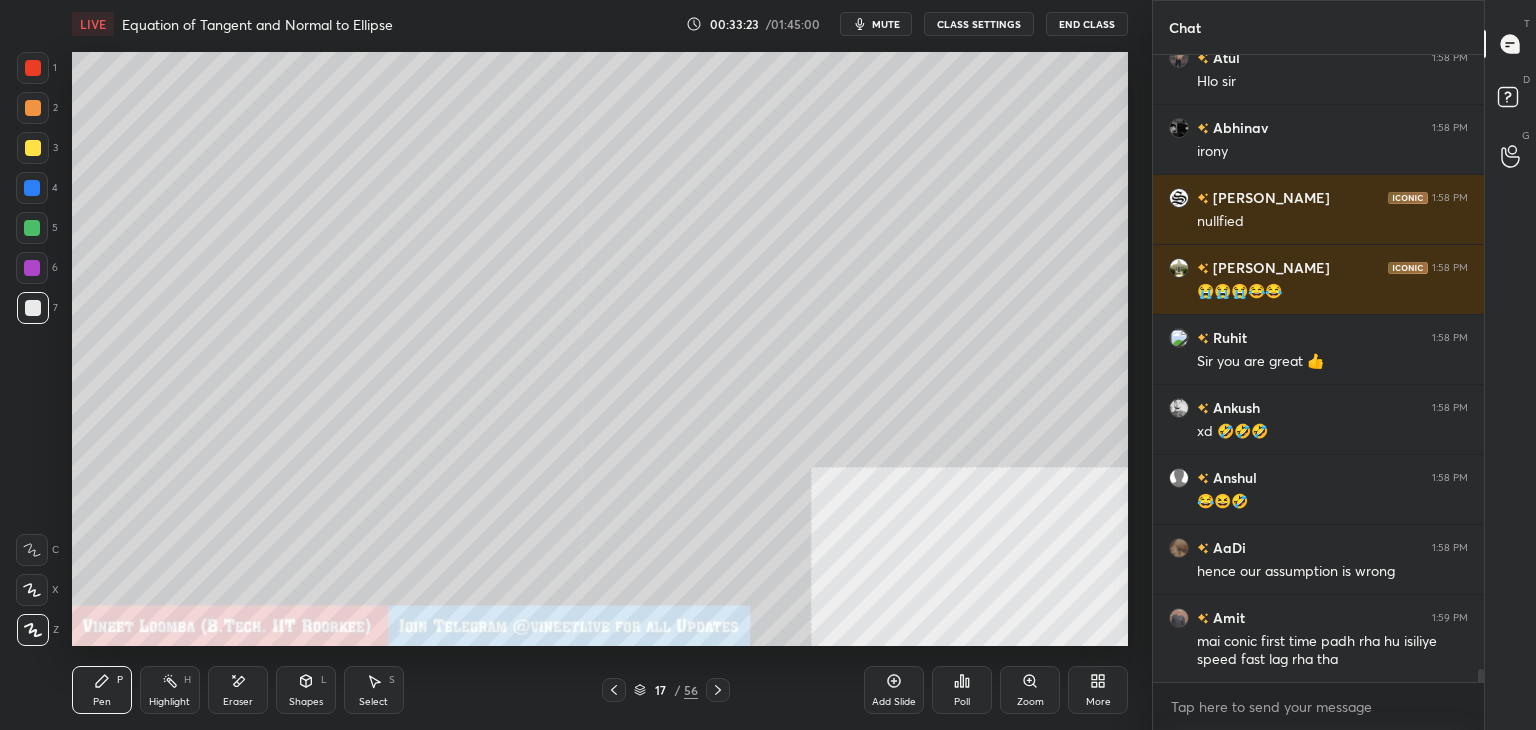 click at bounding box center (33, 308) 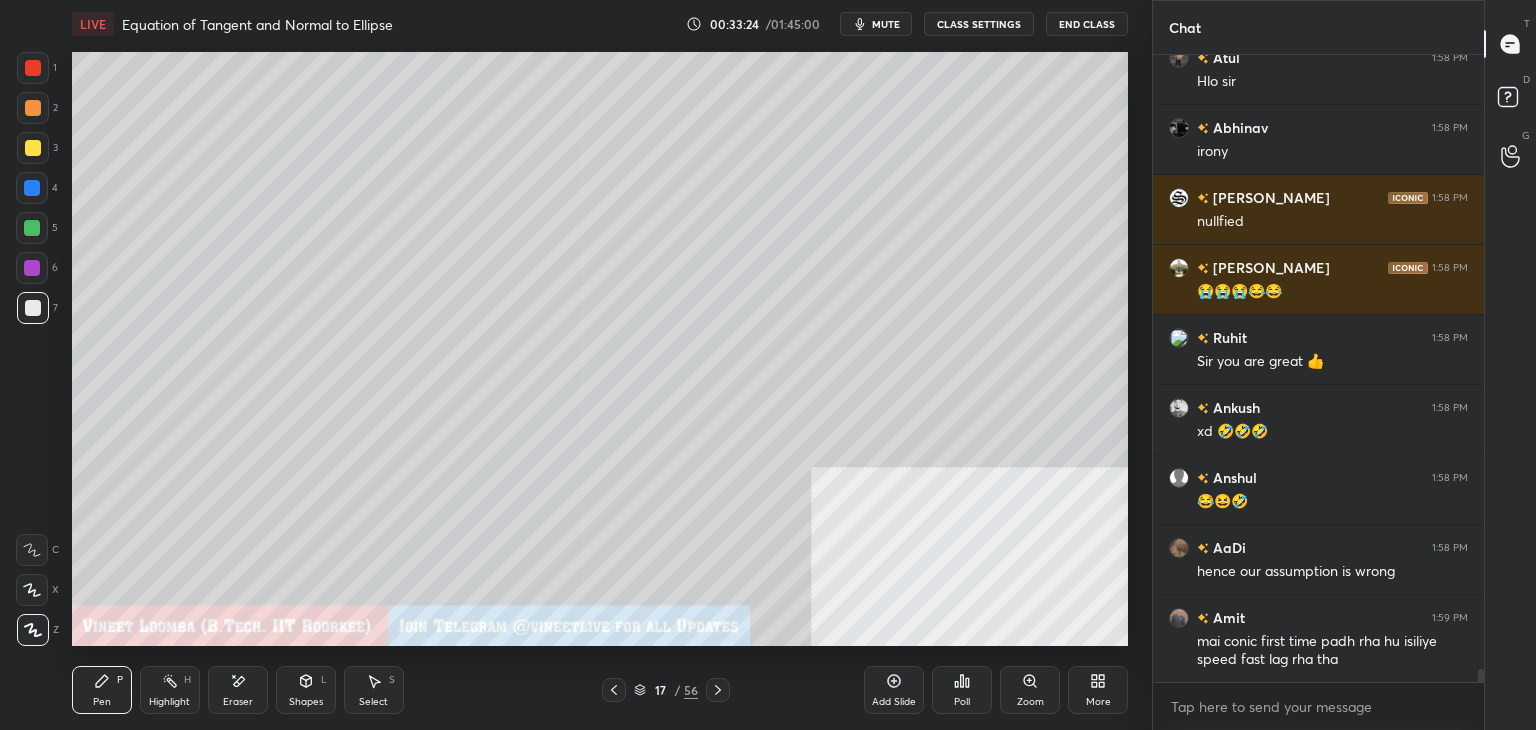 click at bounding box center [33, 148] 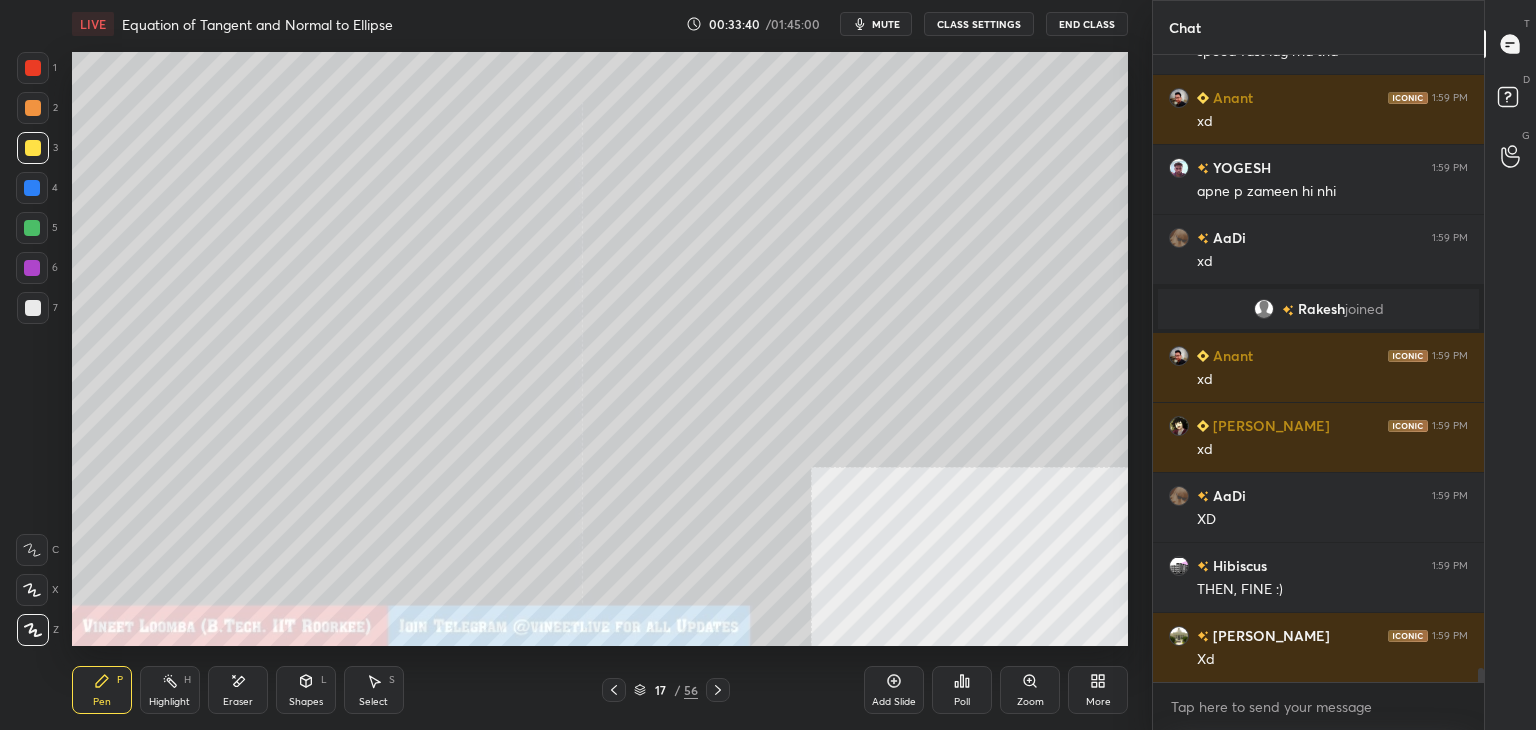 scroll, scrollTop: 27218, scrollLeft: 0, axis: vertical 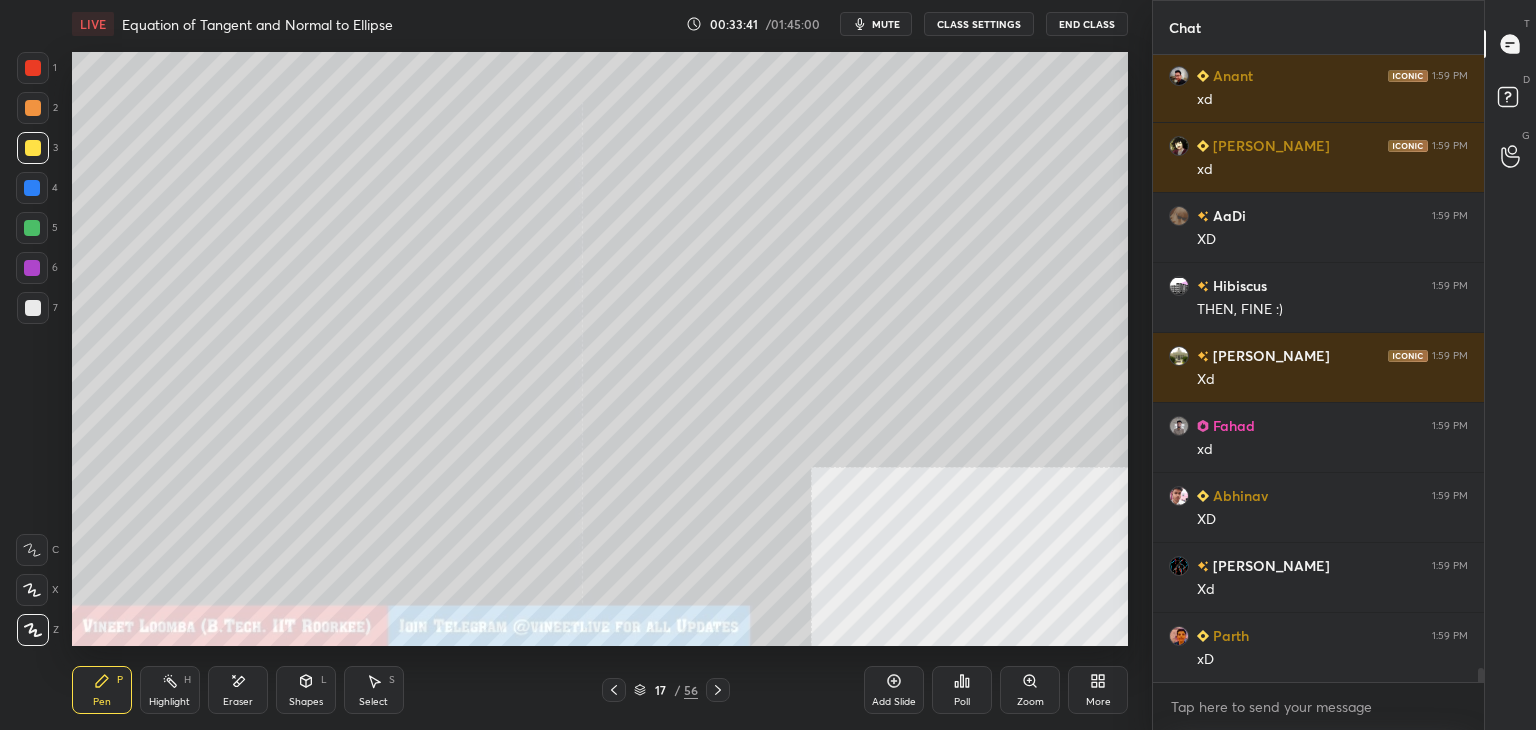drag, startPoint x: 251, startPoint y: 699, endPoint x: 256, endPoint y: 649, distance: 50.24938 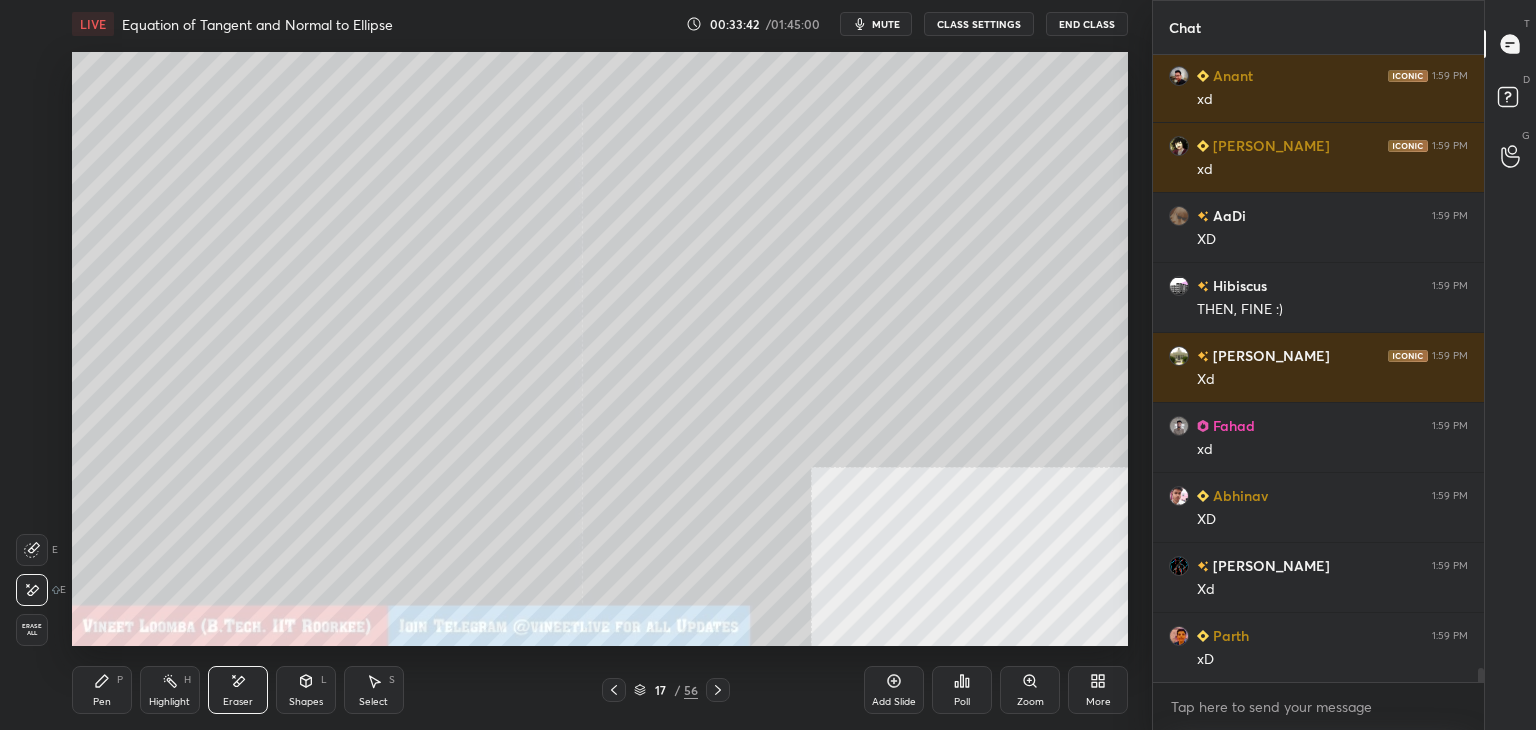 scroll, scrollTop: 27358, scrollLeft: 0, axis: vertical 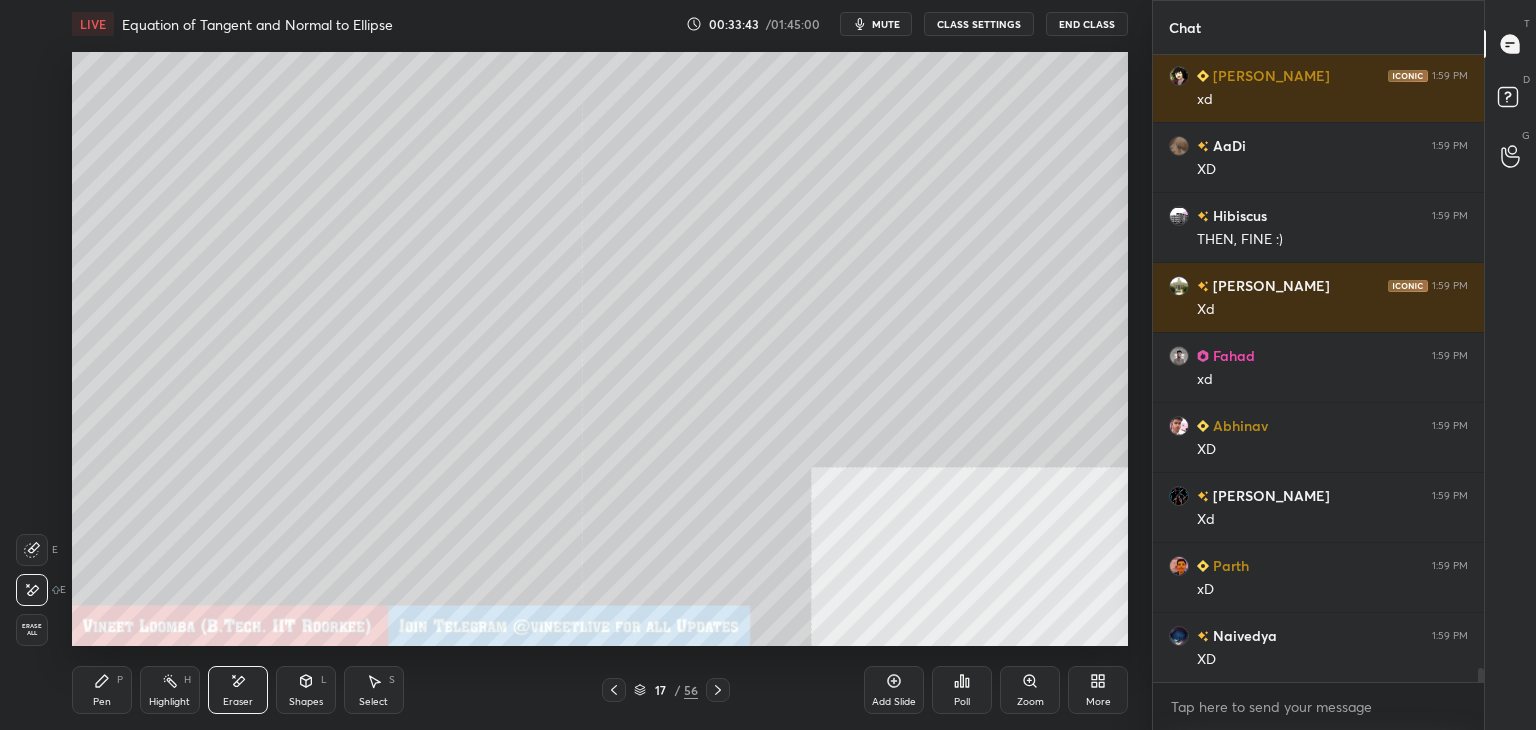 drag, startPoint x: 132, startPoint y: 694, endPoint x: 120, endPoint y: 652, distance: 43.68066 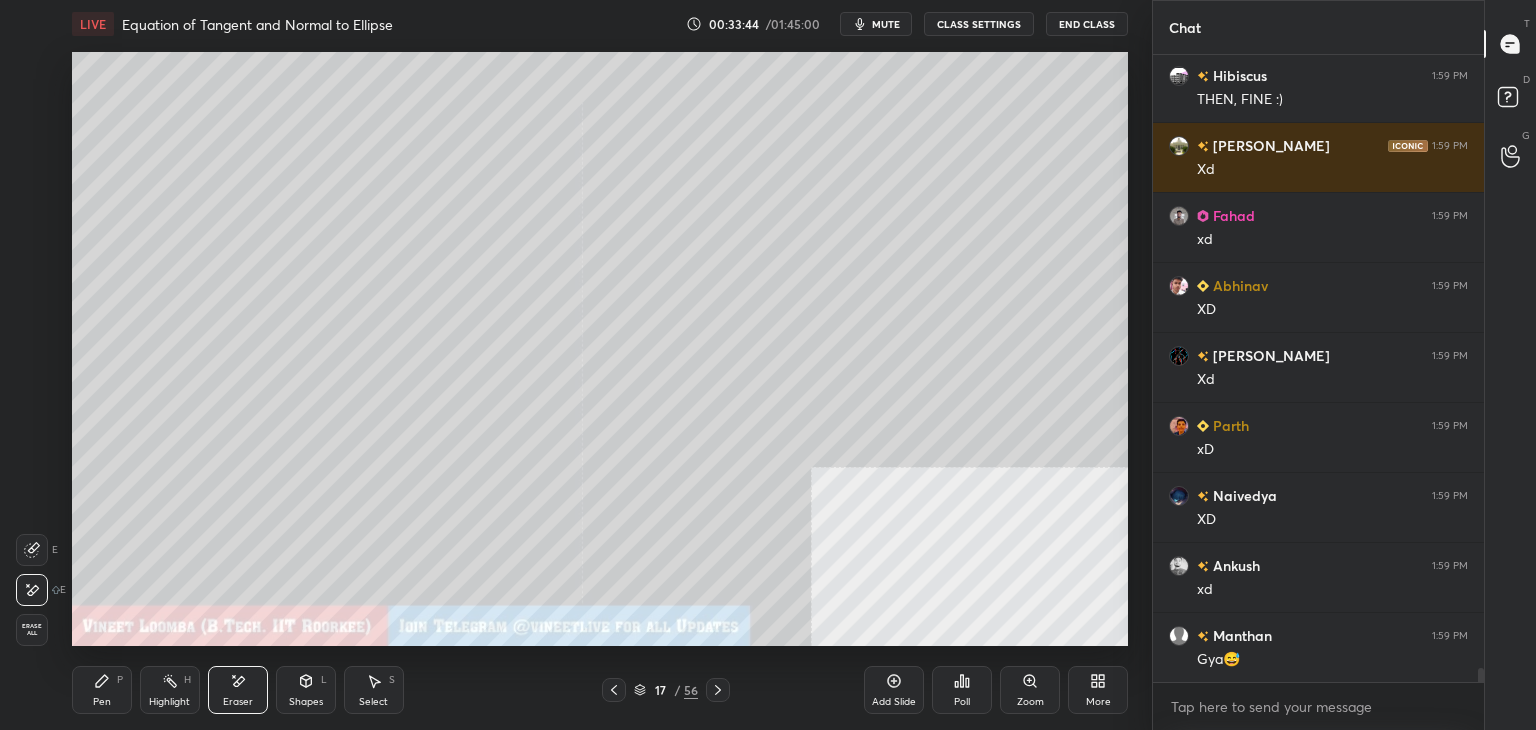 drag, startPoint x: 97, startPoint y: 710, endPoint x: 82, endPoint y: 648, distance: 63.788715 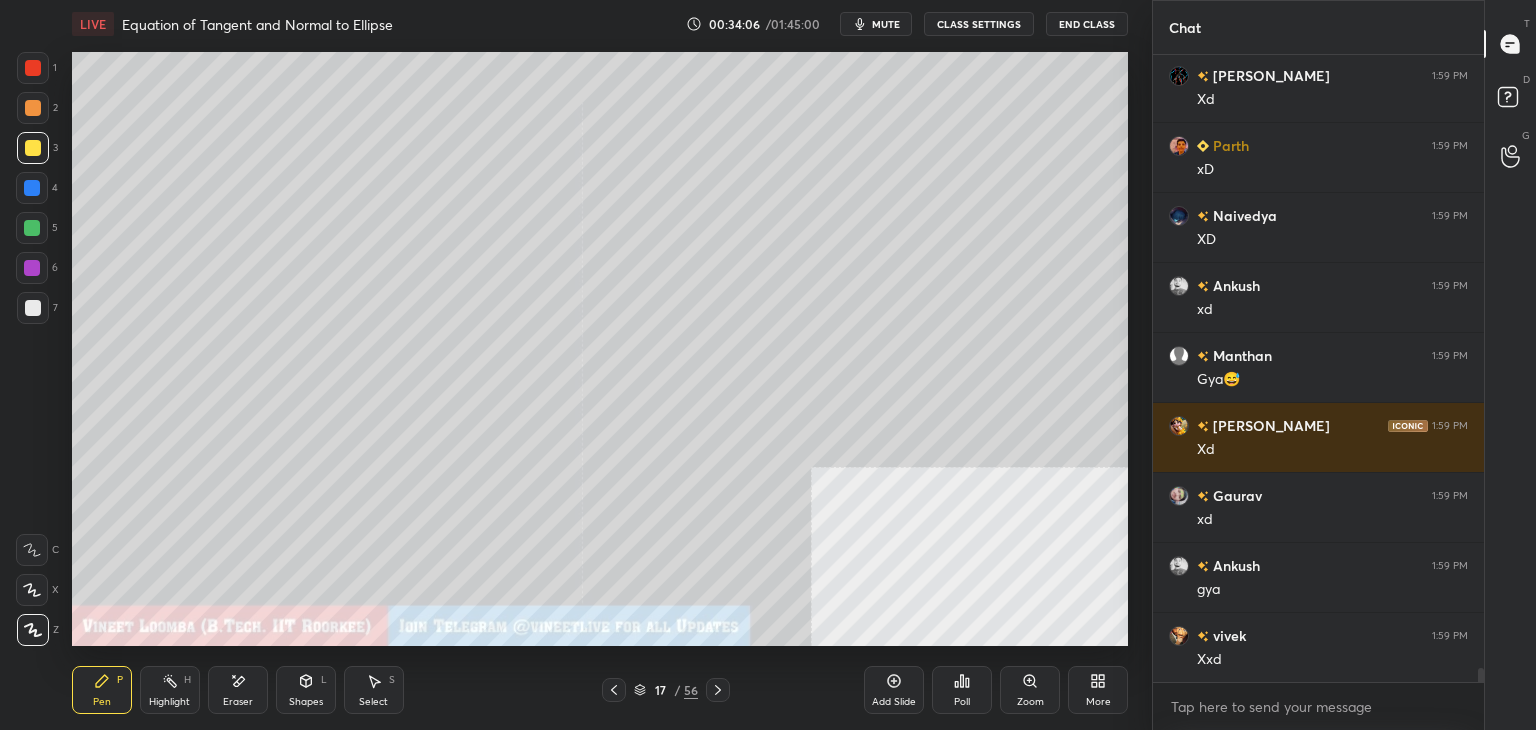 scroll, scrollTop: 27826, scrollLeft: 0, axis: vertical 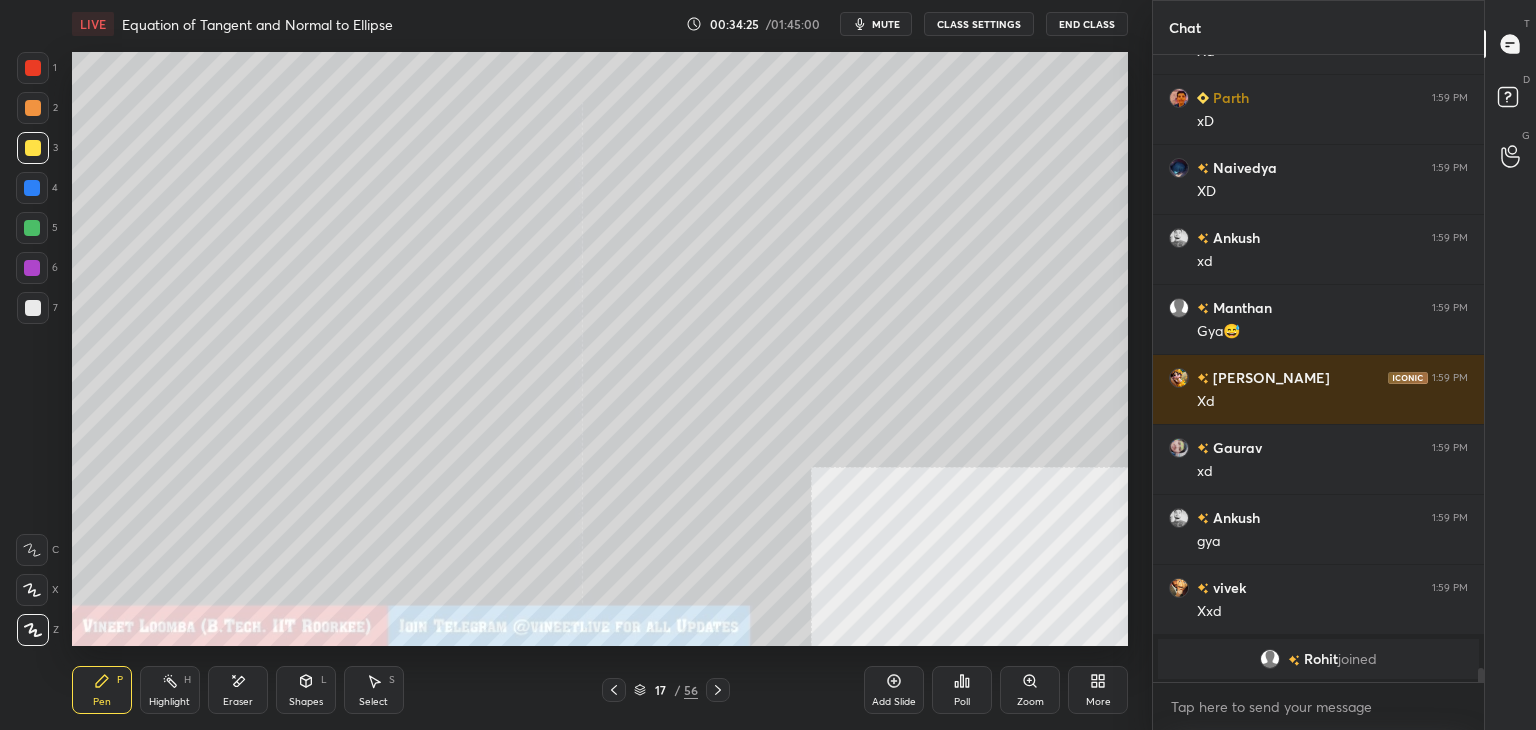 click on "Eraser" at bounding box center [238, 690] 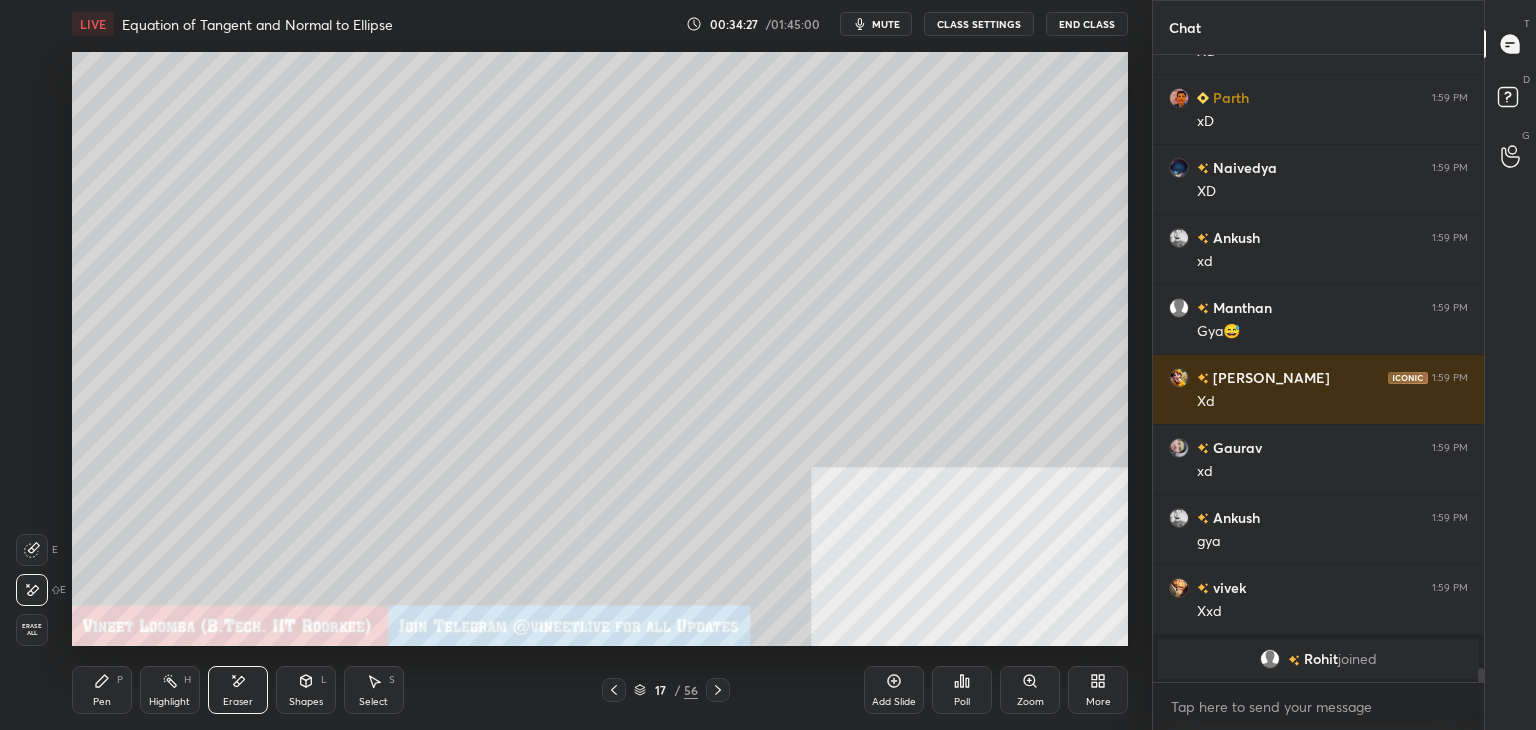 click on "Pen" at bounding box center (102, 702) 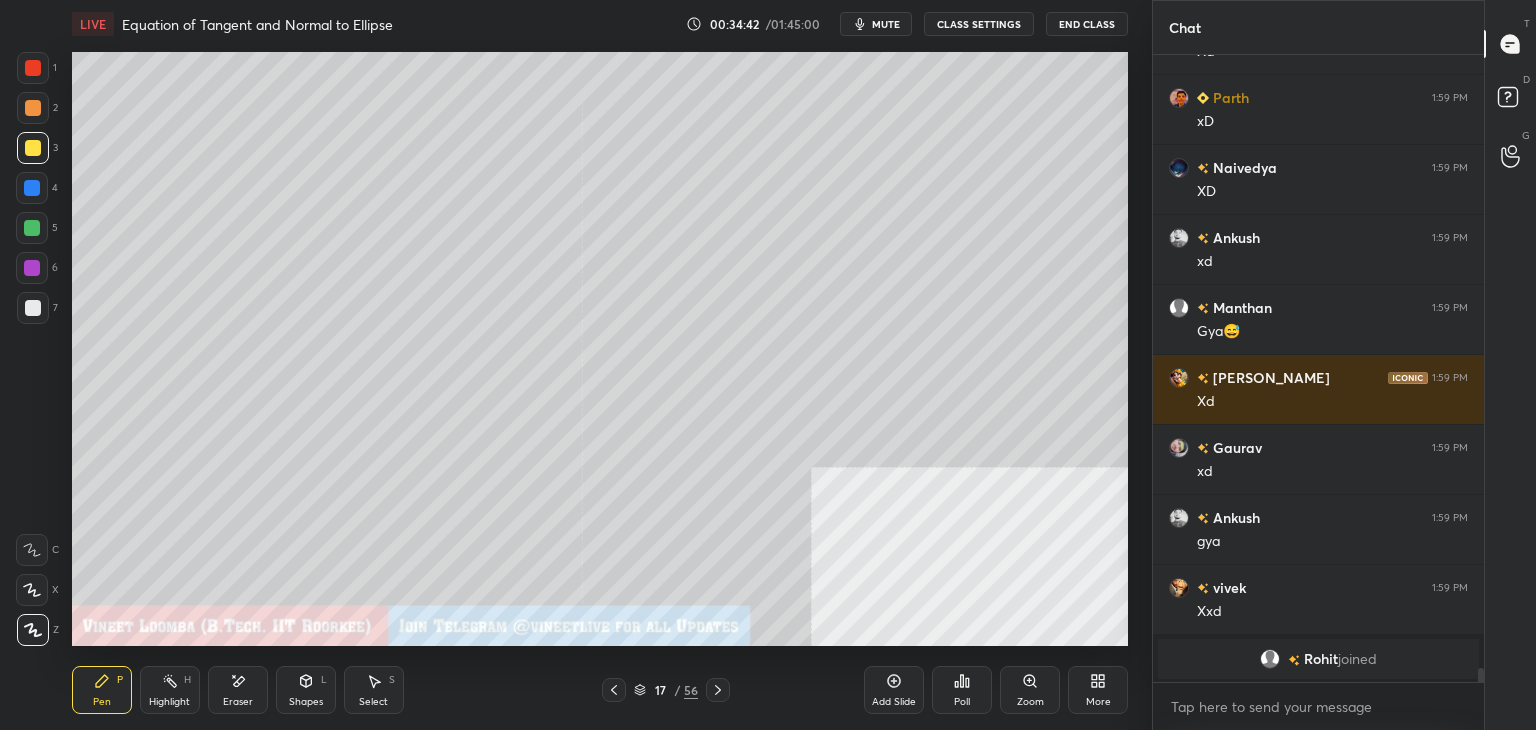 scroll, scrollTop: 27498, scrollLeft: 0, axis: vertical 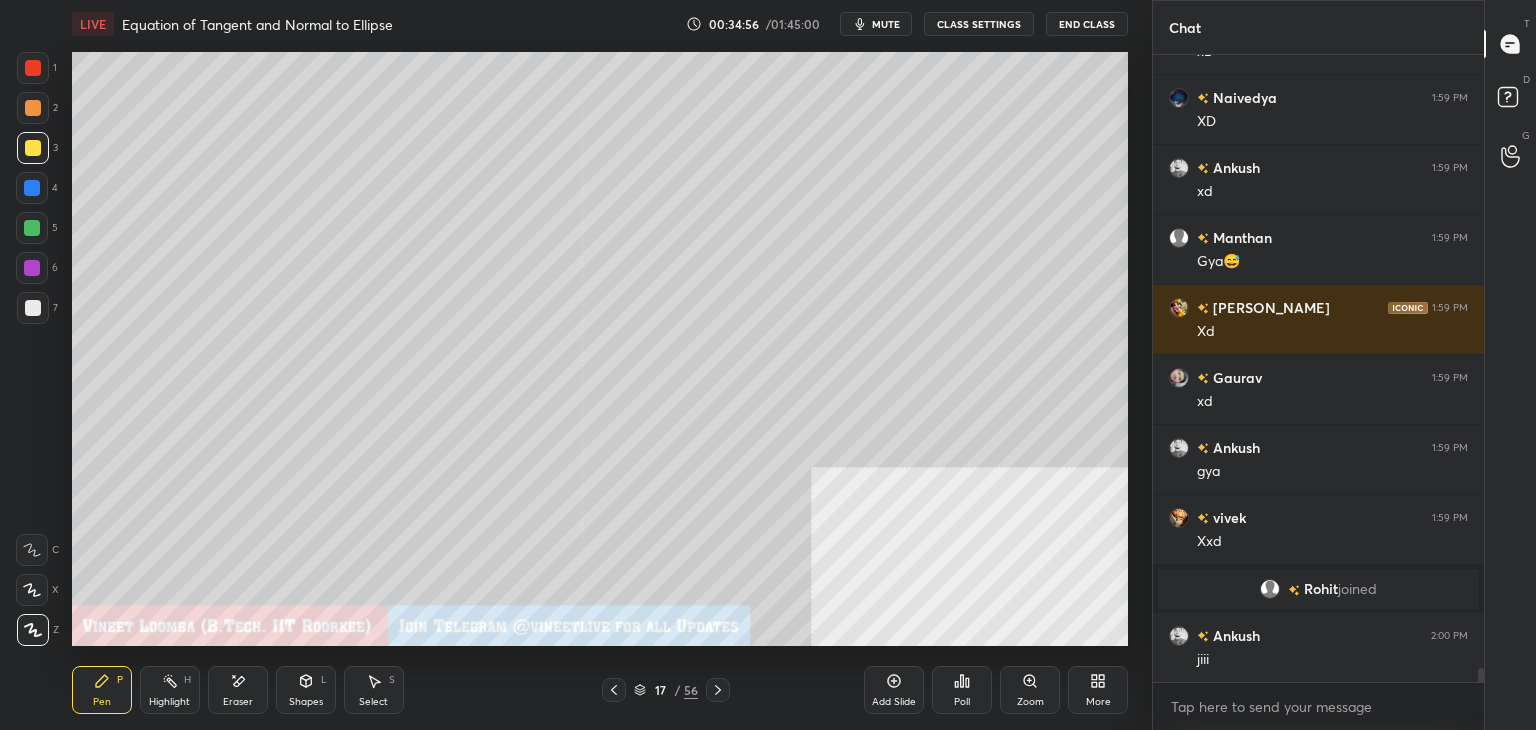 click 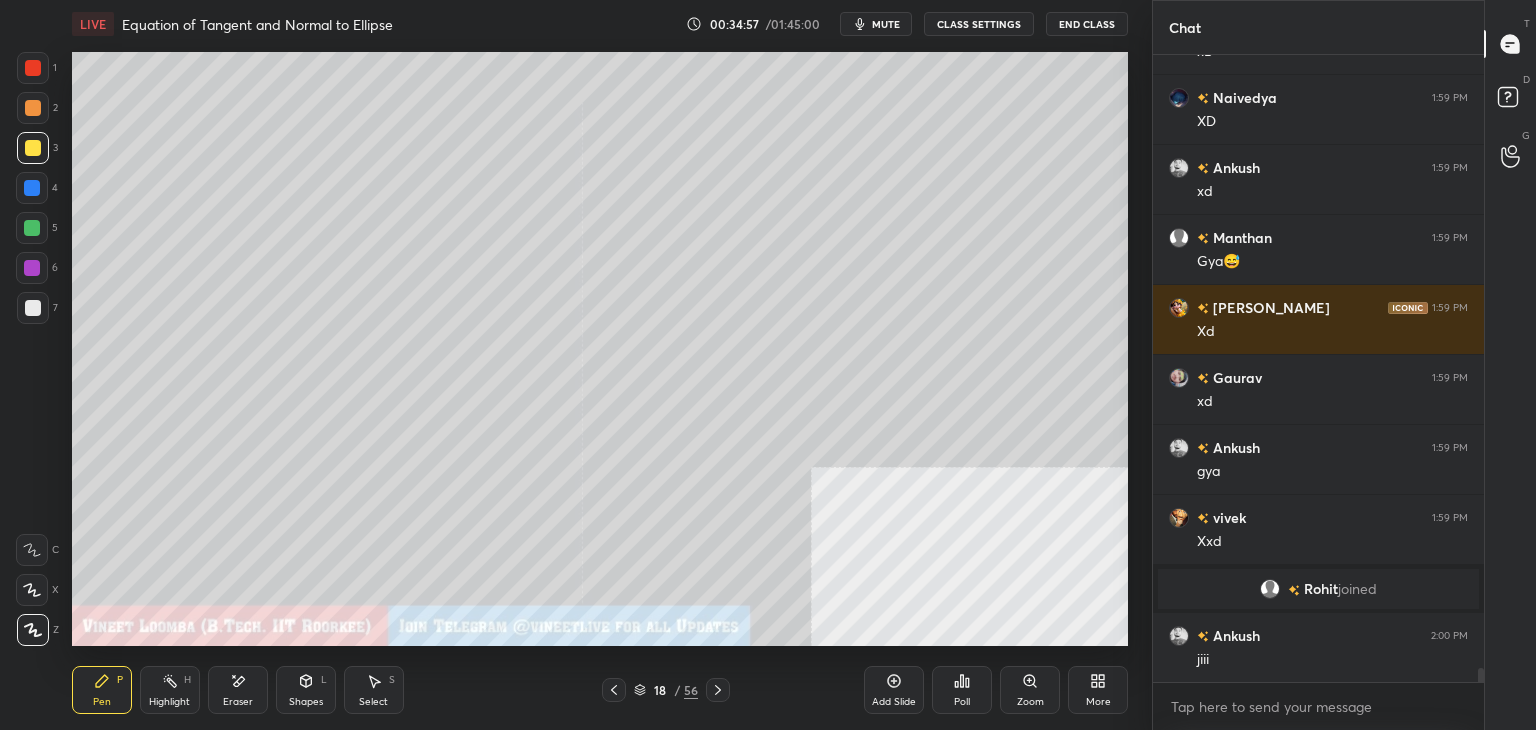 drag, startPoint x: 28, startPoint y: 139, endPoint x: 68, endPoint y: 106, distance: 51.855568 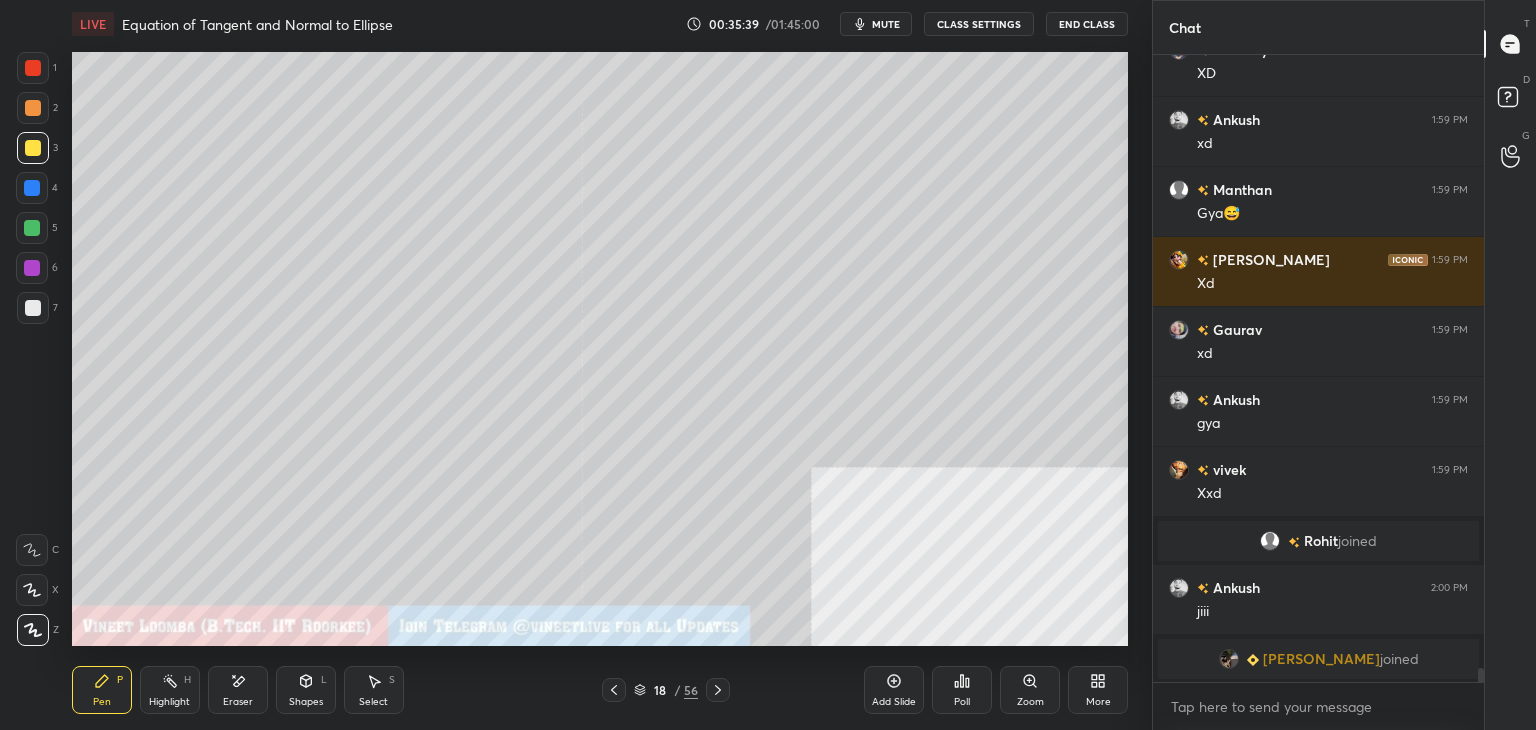 scroll, scrollTop: 27570, scrollLeft: 0, axis: vertical 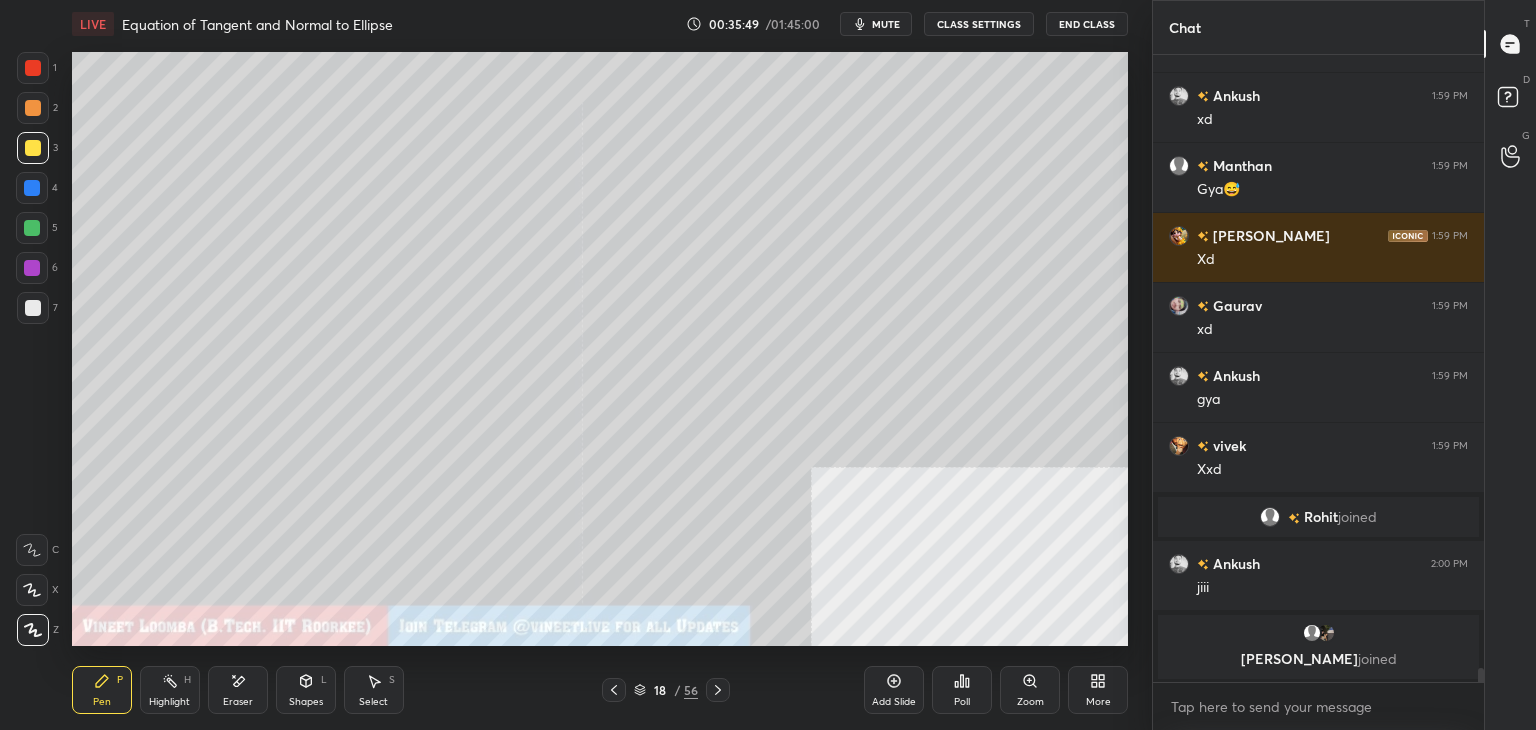 click at bounding box center (33, 308) 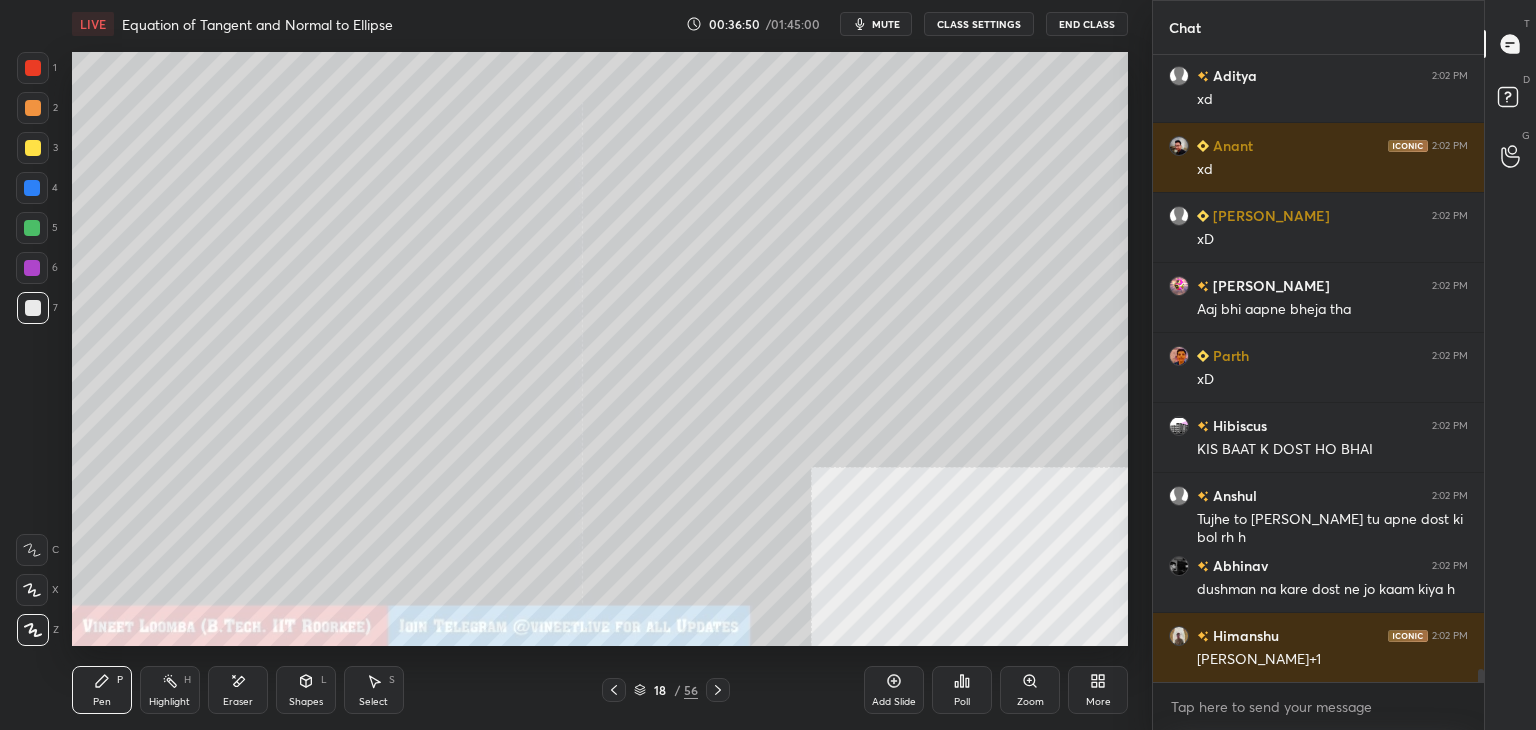scroll, scrollTop: 29424, scrollLeft: 0, axis: vertical 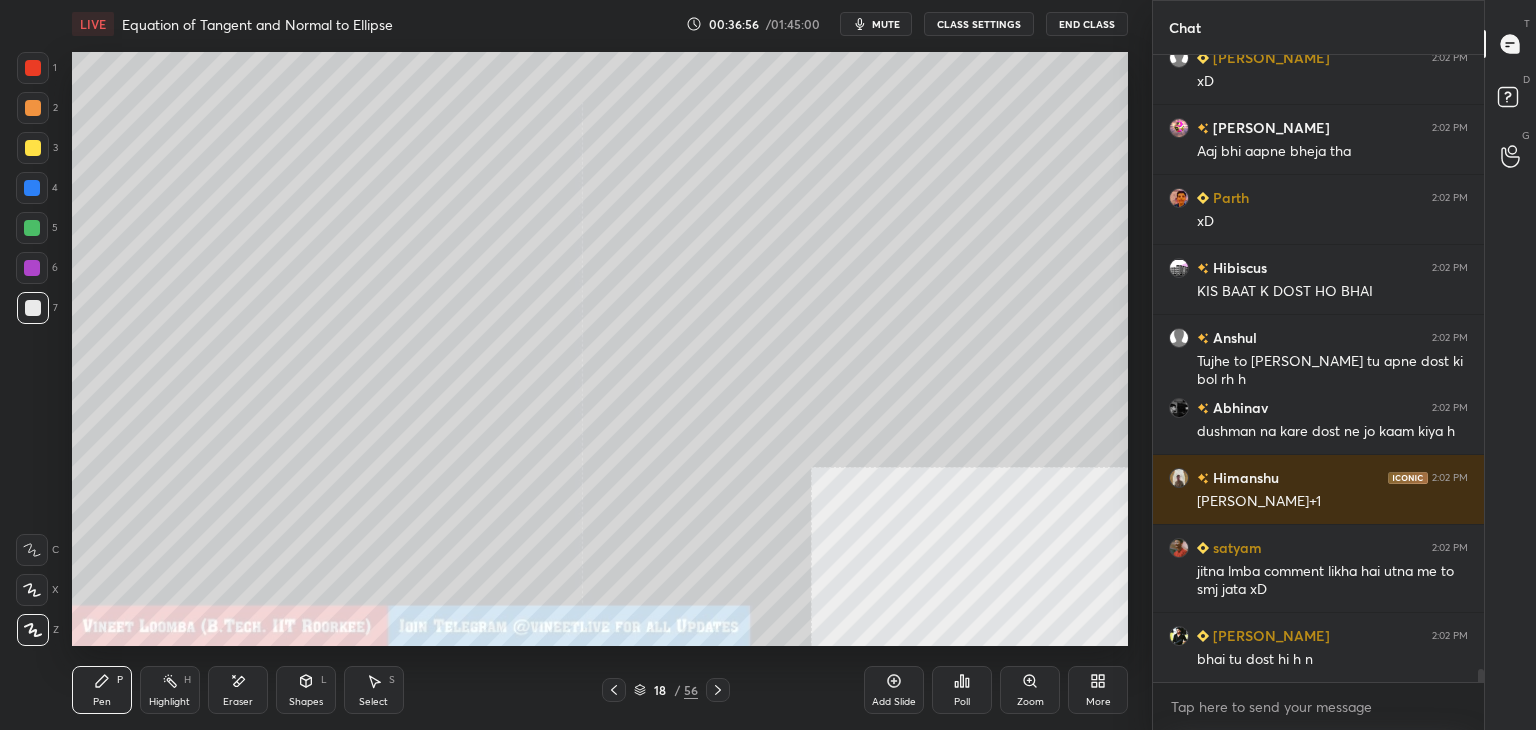 drag, startPoint x: 1480, startPoint y: 677, endPoint x: 1464, endPoint y: 711, distance: 37.576588 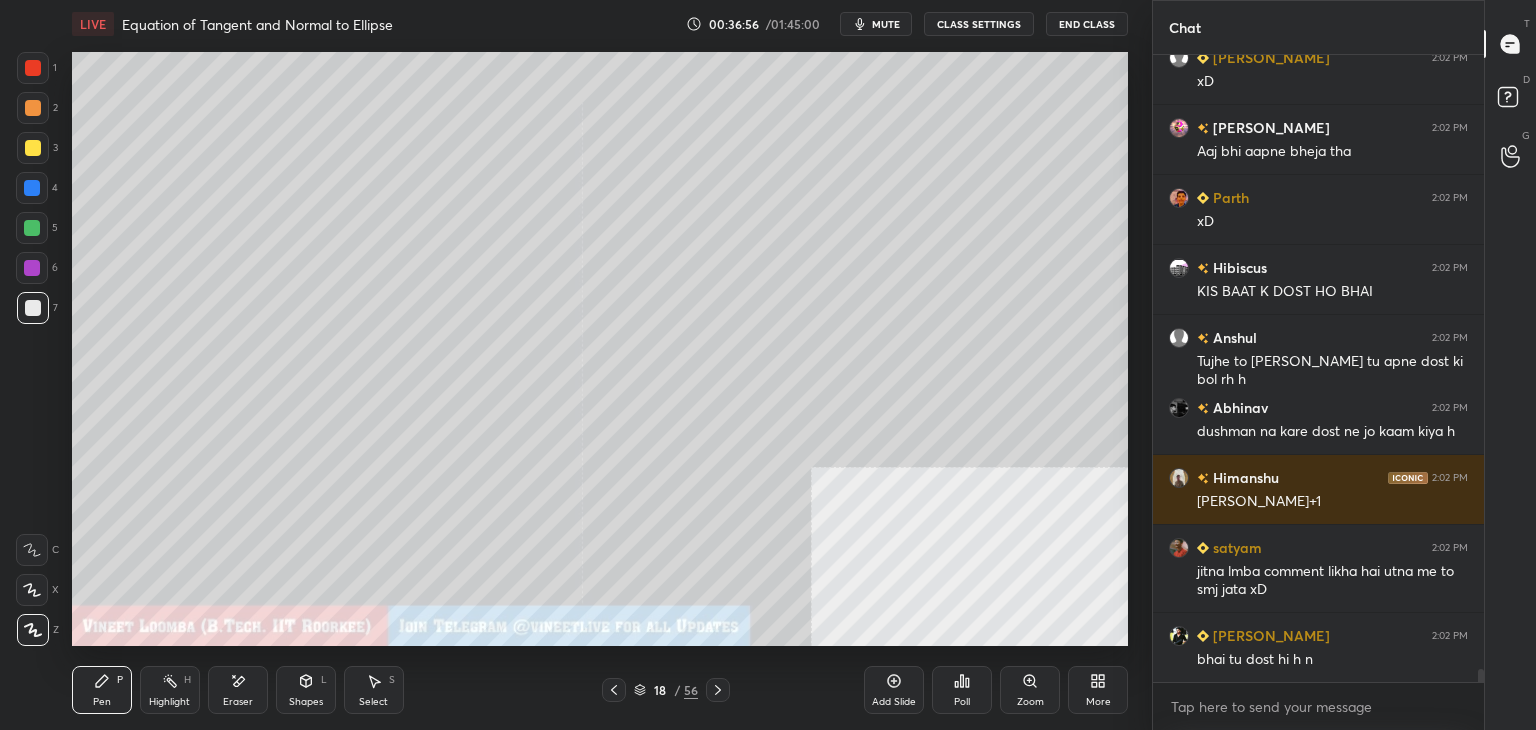 click on "Anant 2:02 PM xd [PERSON_NAME] 2:02 PM xD [PERSON_NAME] 2:02 PM Aaj bhi aapne bheja tha [PERSON_NAME] 2:02 PM xD Hibiscus 2:02 PM KIS BAAT K DOST HO BHAI [PERSON_NAME] 2:02 PM Tujhe to [PERSON_NAME] tu apne dost ki bol rh h [PERSON_NAME] 2:02 PM dushman na kare dost ne jo kaam kiya h [PERSON_NAME] 2:02 PM [PERSON_NAME]+1 [PERSON_NAME] 2:02 PM jitna lmba comment likha hai utna me to smj jata xD [PERSON_NAME] 2:02 PM bhai tu dost hi h n JUMP TO LATEST Enable hand raising Enable raise hand to speak to learners. Once enabled, chat will be turned off temporarily. Enable x" at bounding box center (1318, 392) 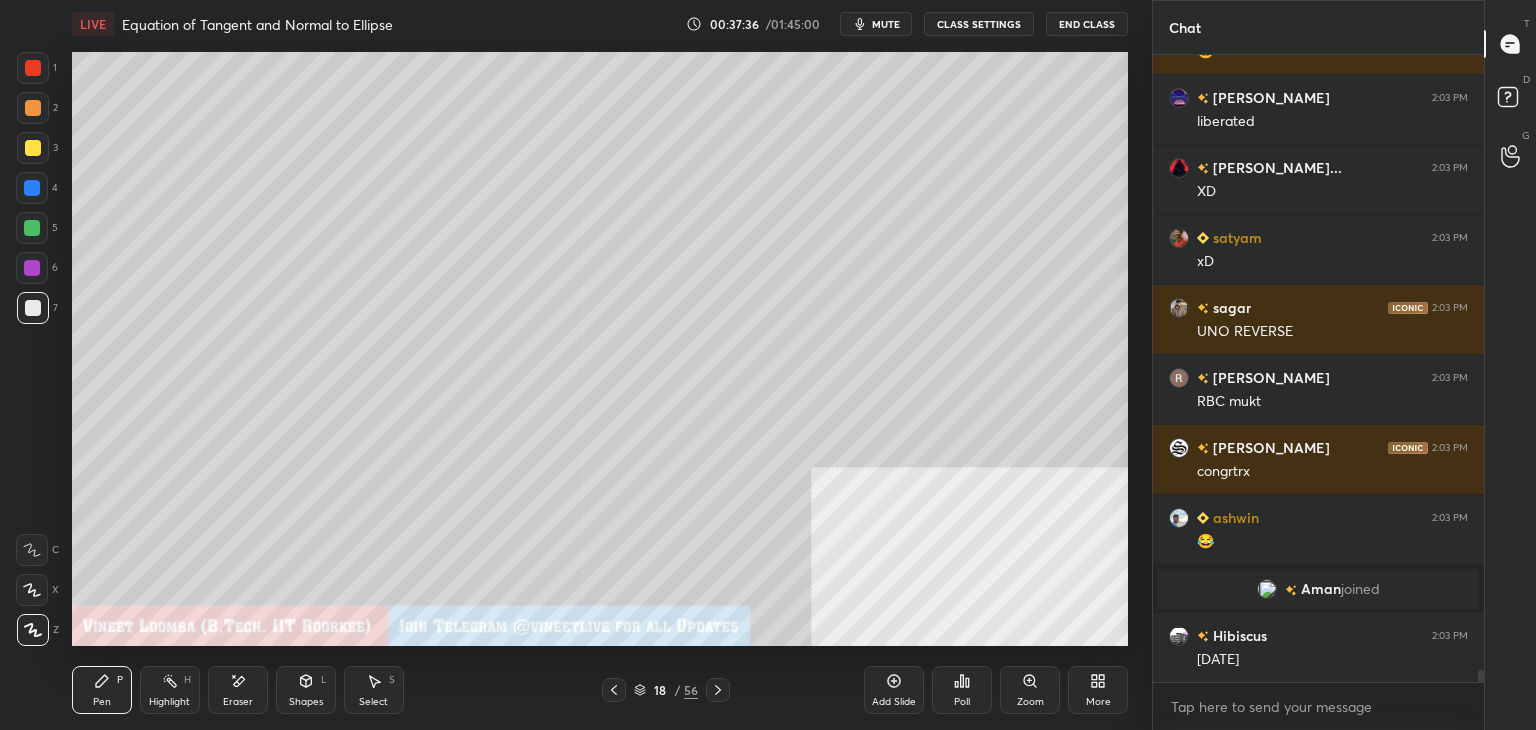 scroll, scrollTop: 31290, scrollLeft: 0, axis: vertical 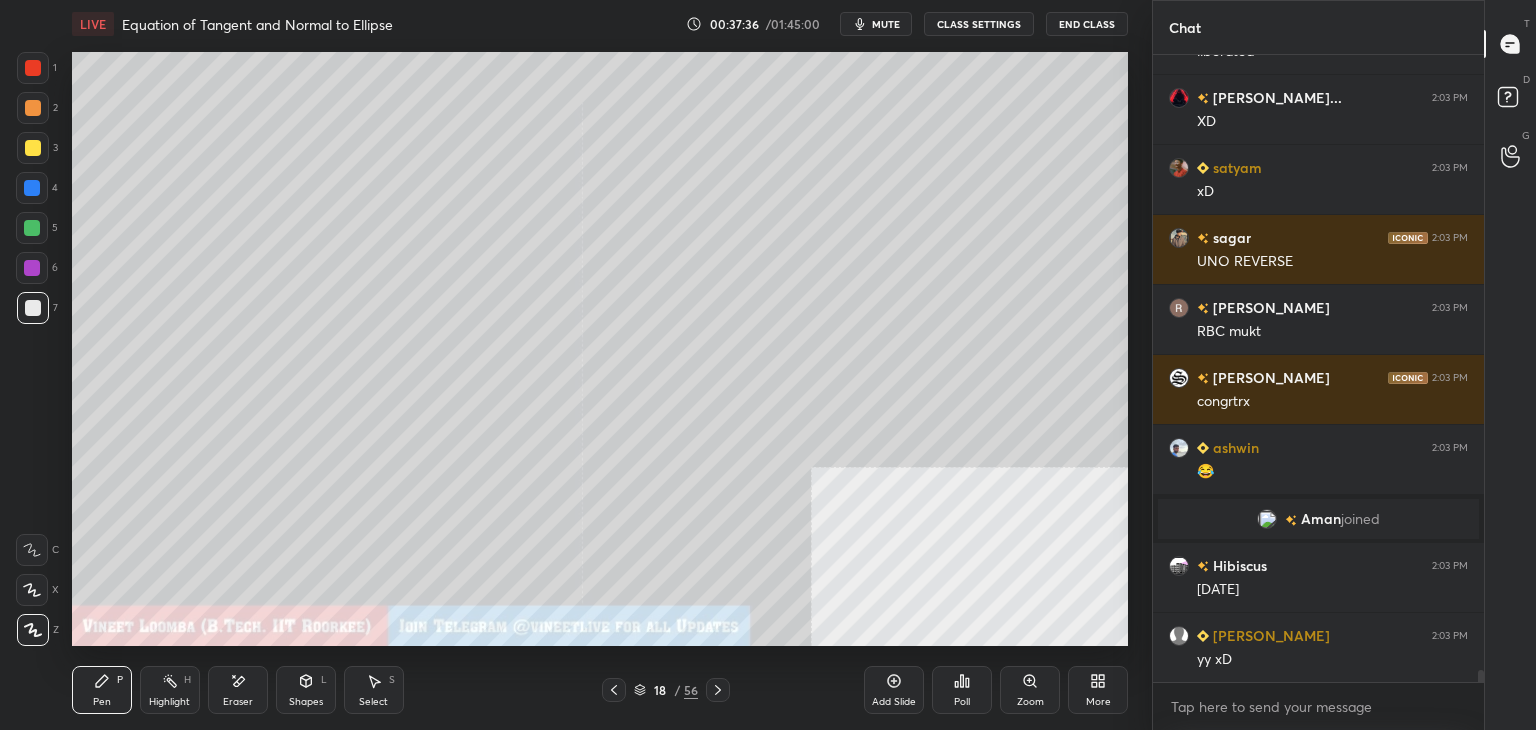 click on "Pen P" at bounding box center [102, 690] 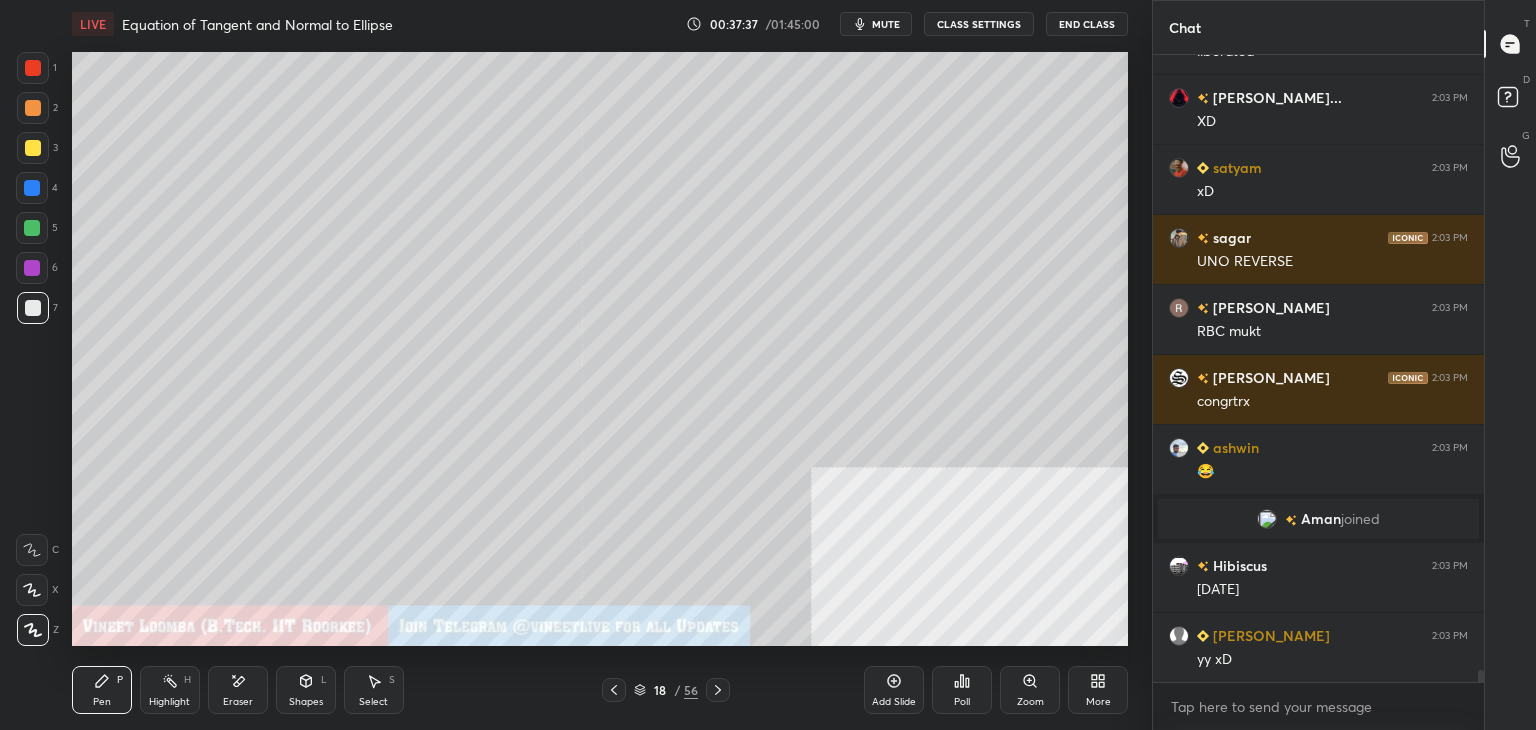 click at bounding box center [33, 308] 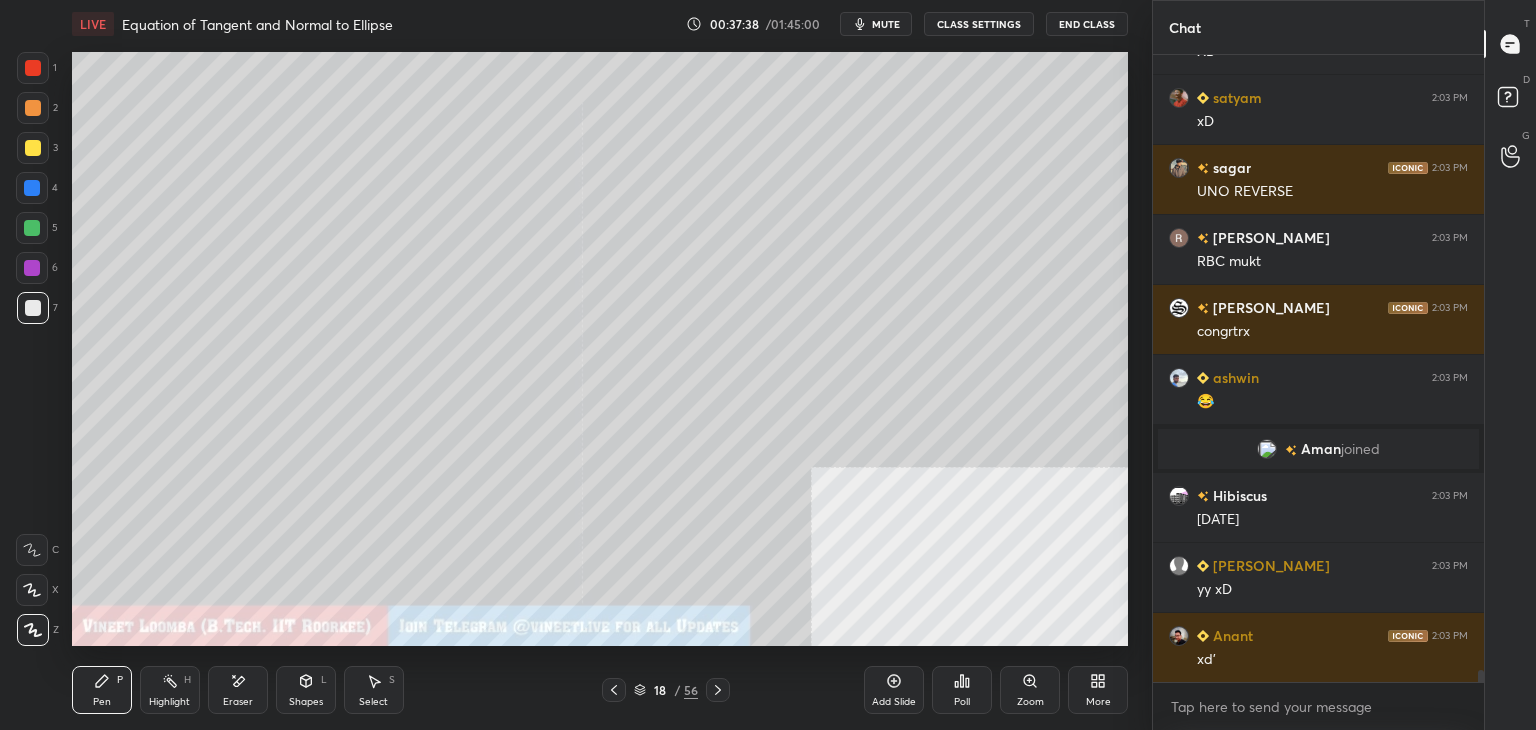 click at bounding box center (33, 148) 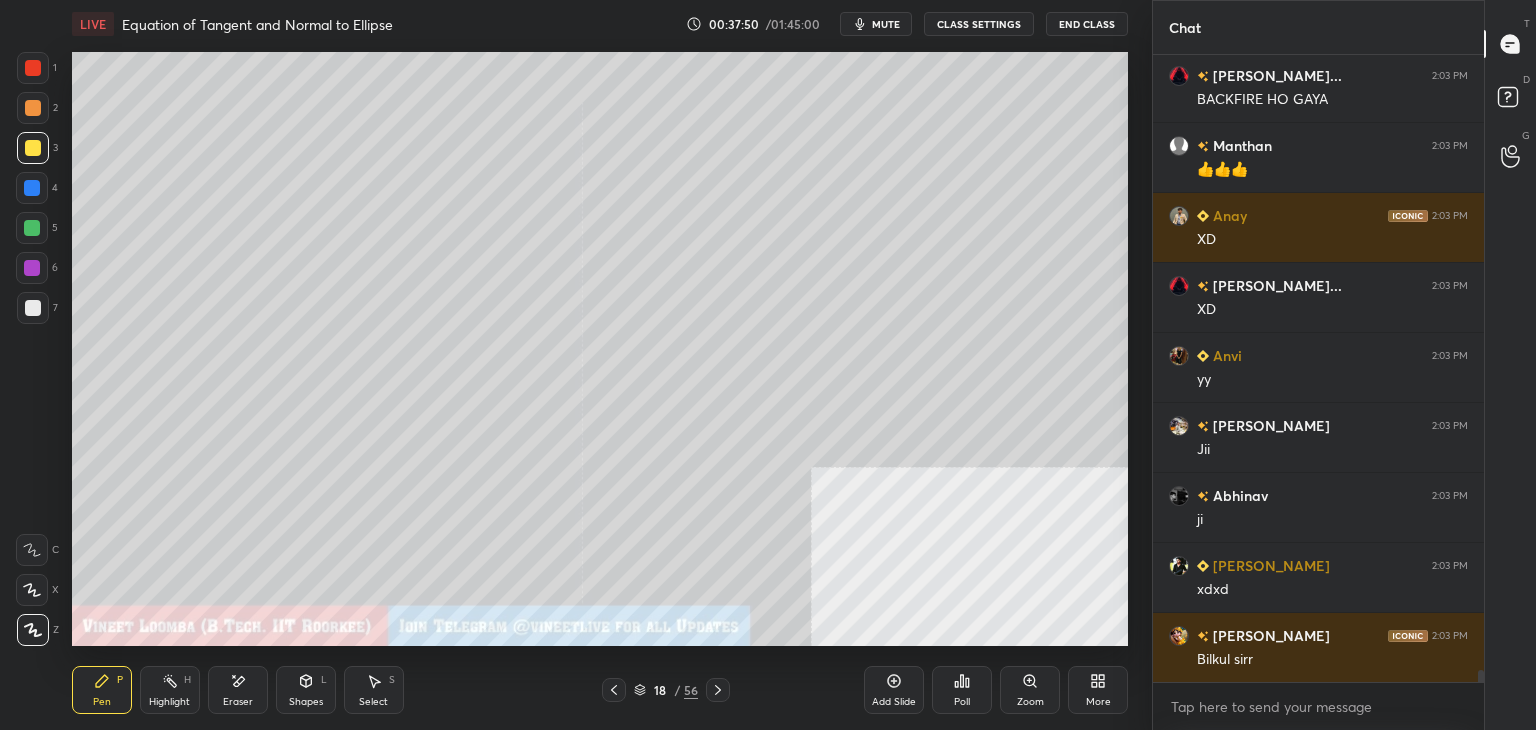scroll, scrollTop: 32060, scrollLeft: 0, axis: vertical 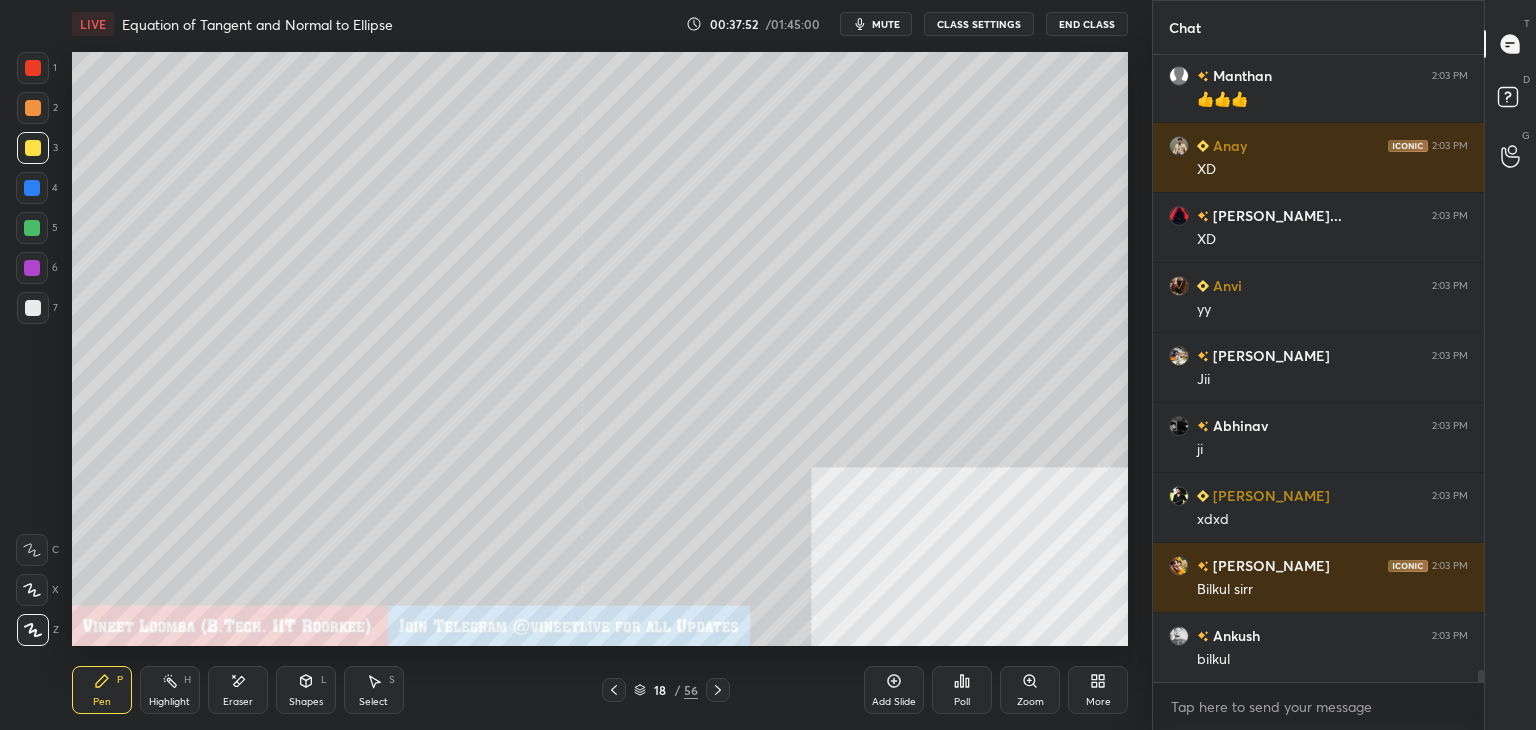 click on "Pen" at bounding box center [102, 702] 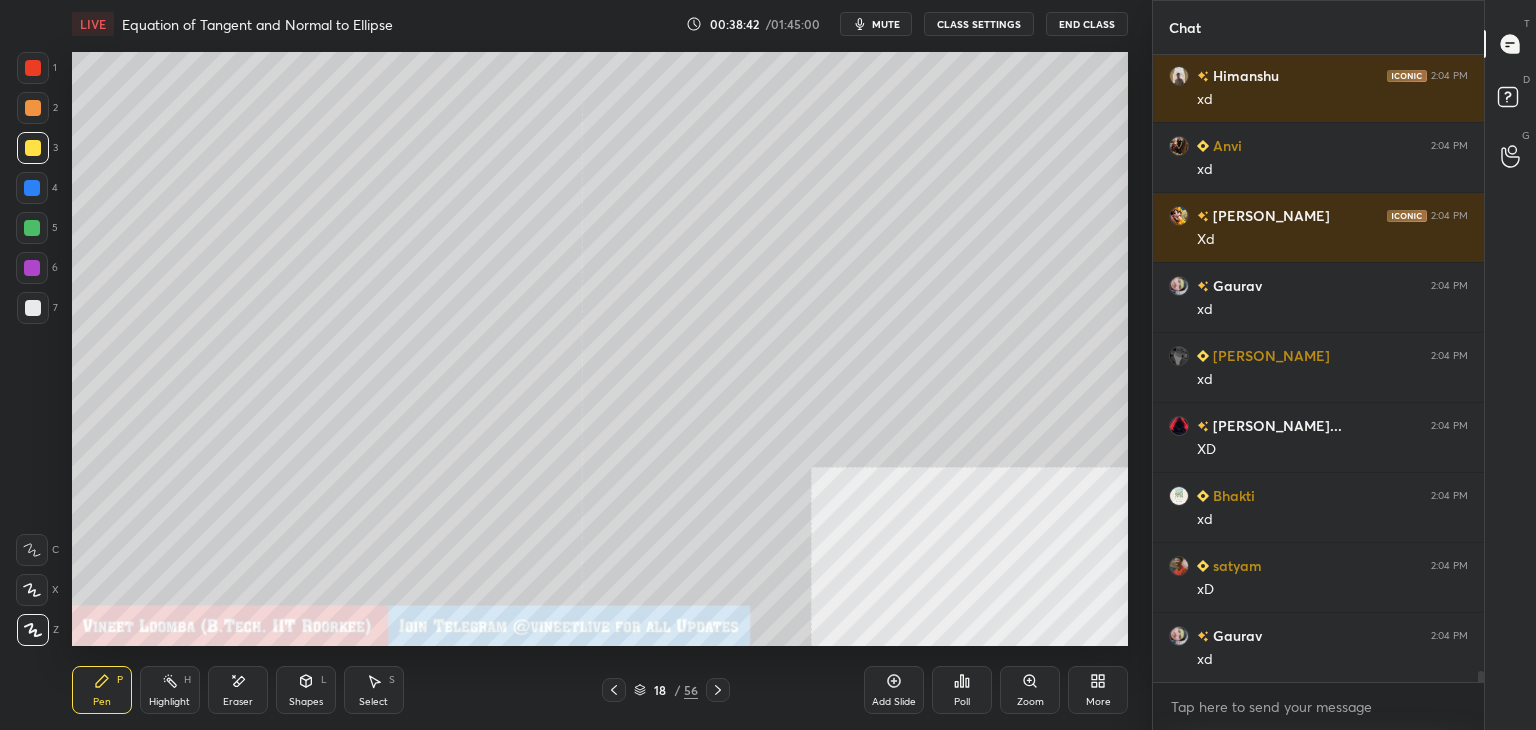 scroll, scrollTop: 33900, scrollLeft: 0, axis: vertical 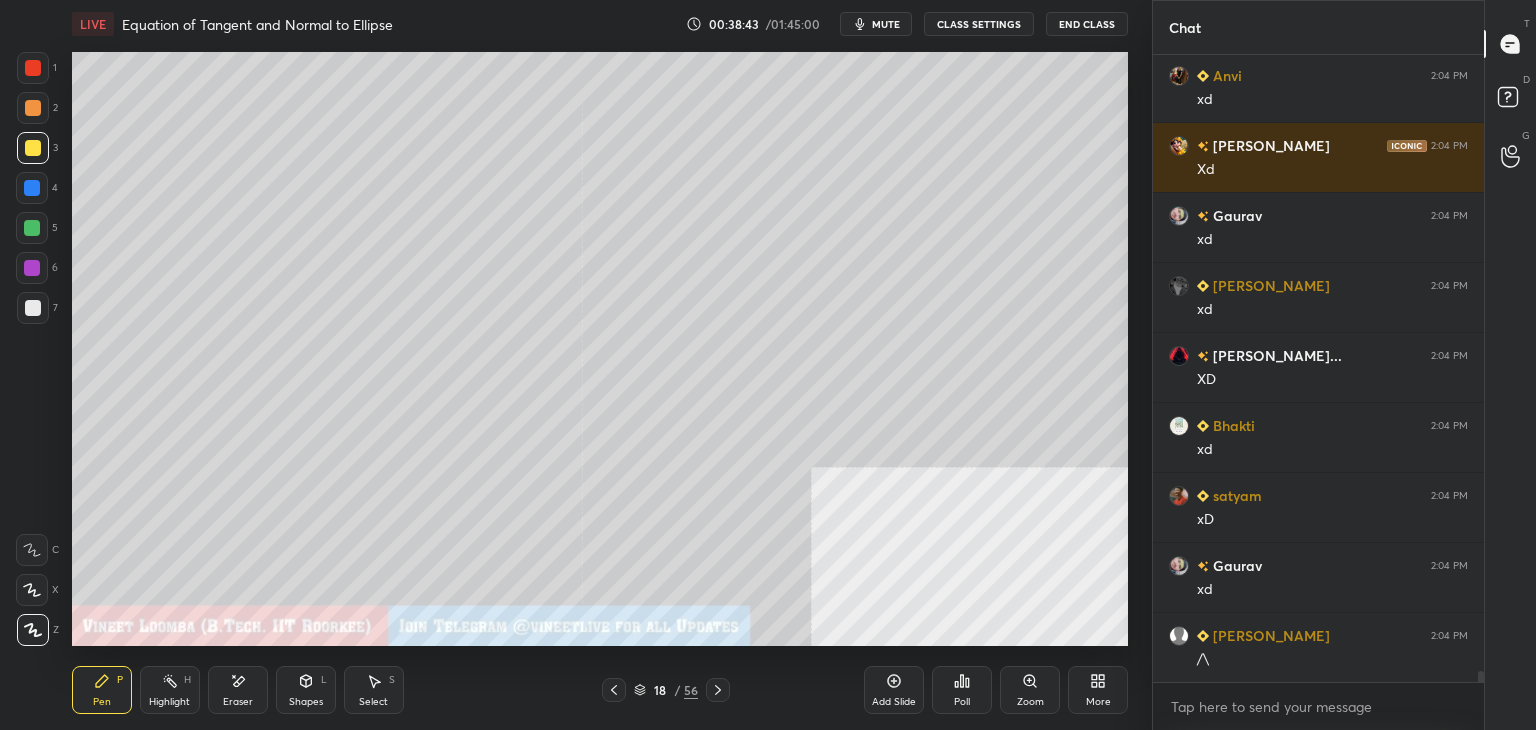 drag, startPoint x: 390, startPoint y: 683, endPoint x: 389, endPoint y: 669, distance: 14.035668 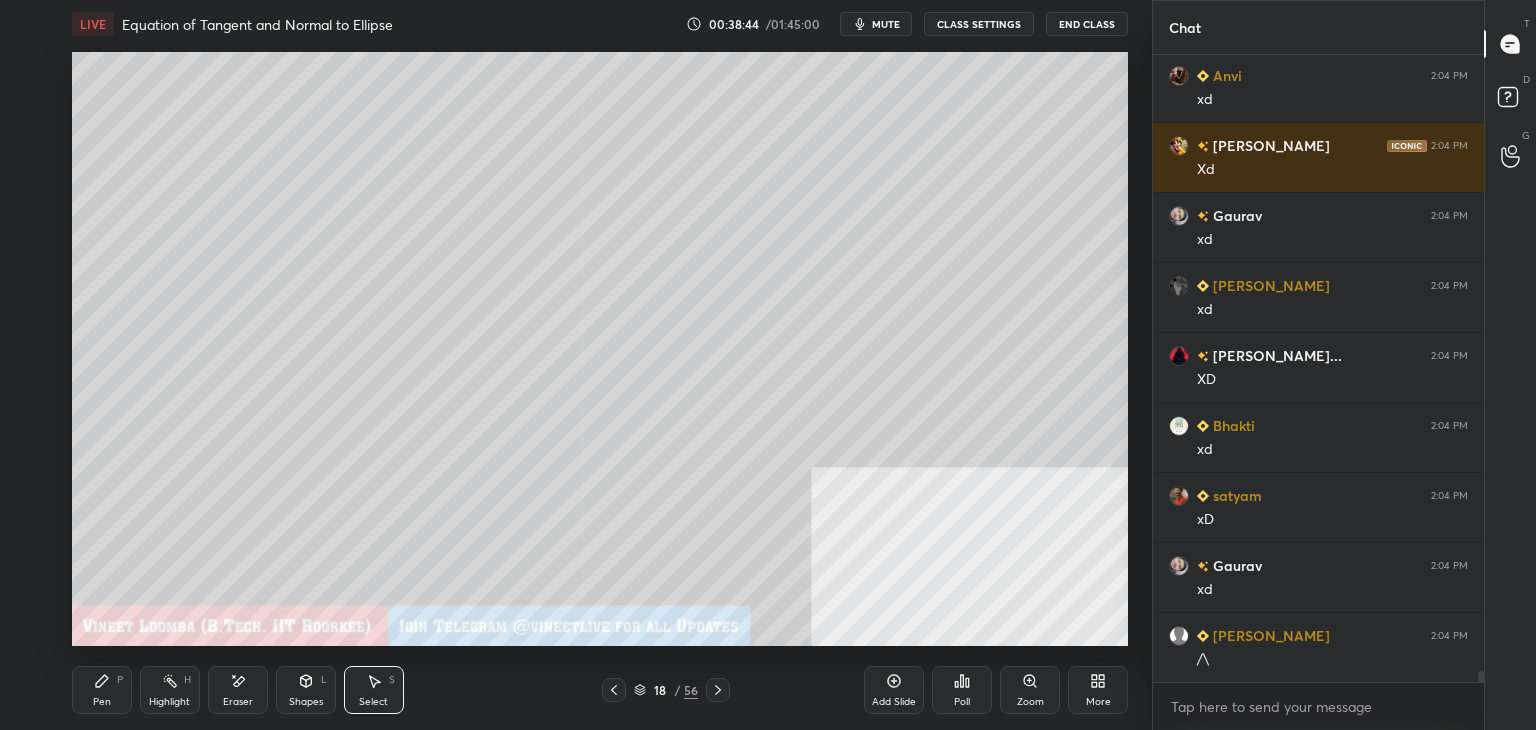 click on "Pen" at bounding box center [102, 702] 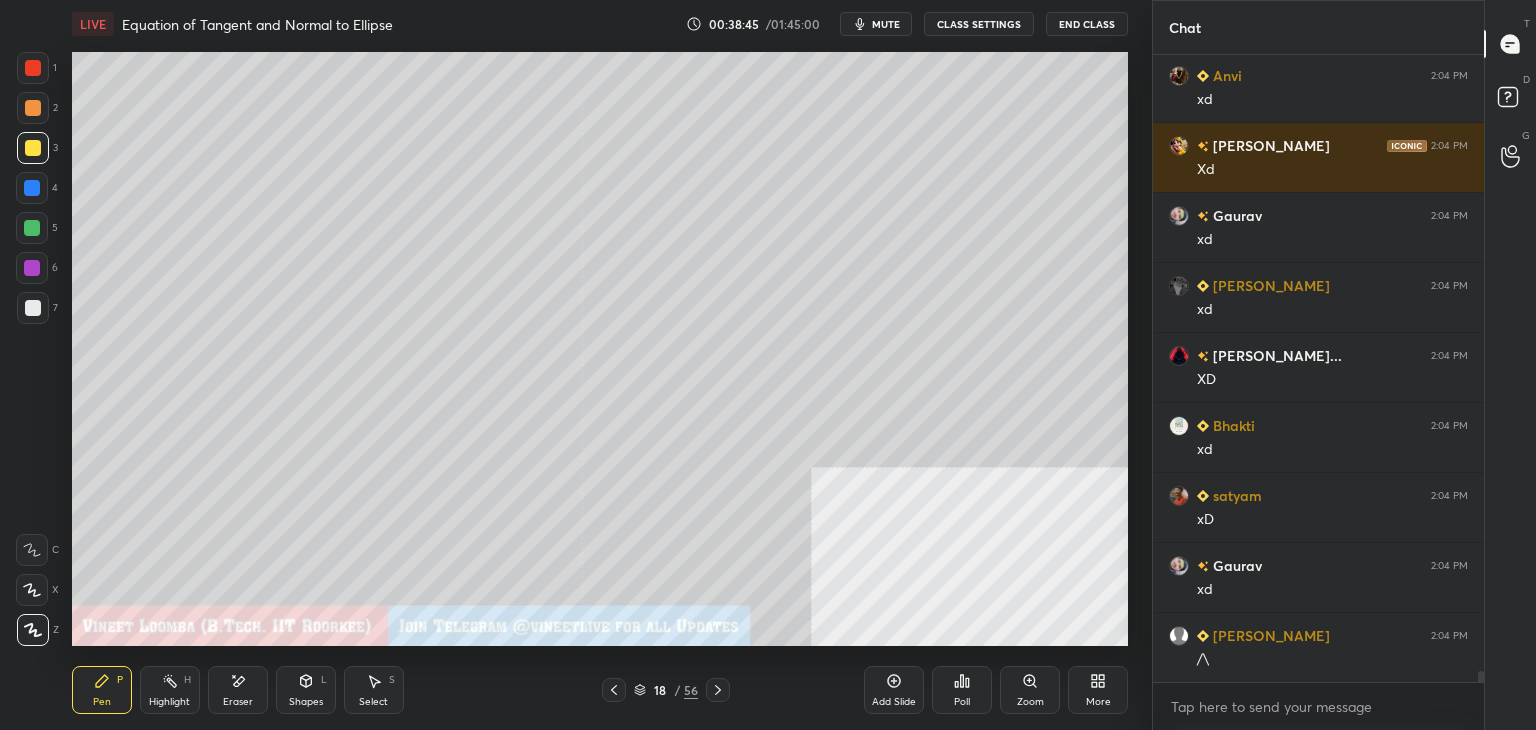 scroll, scrollTop: 33970, scrollLeft: 0, axis: vertical 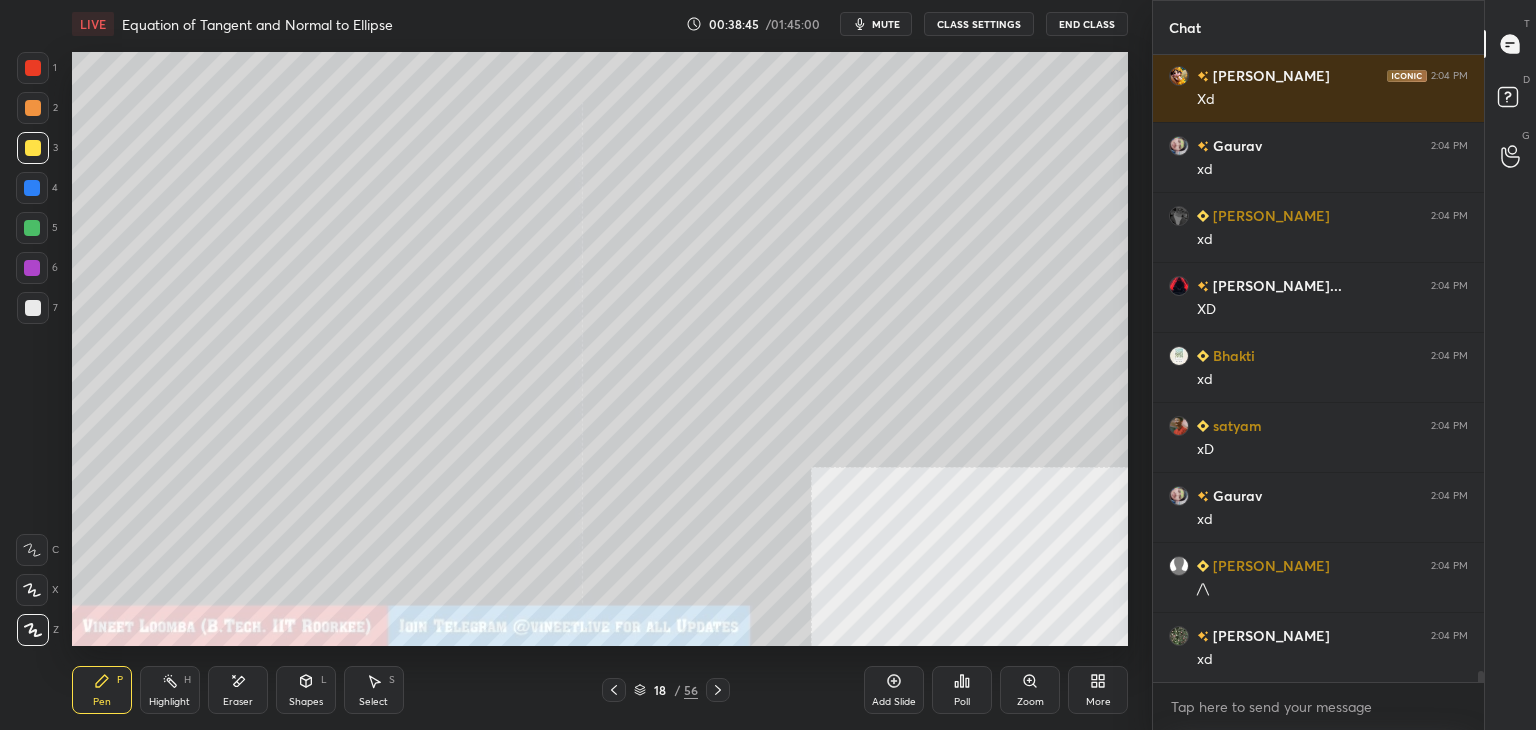 drag, startPoint x: 106, startPoint y: 704, endPoint x: 135, endPoint y: 652, distance: 59.5399 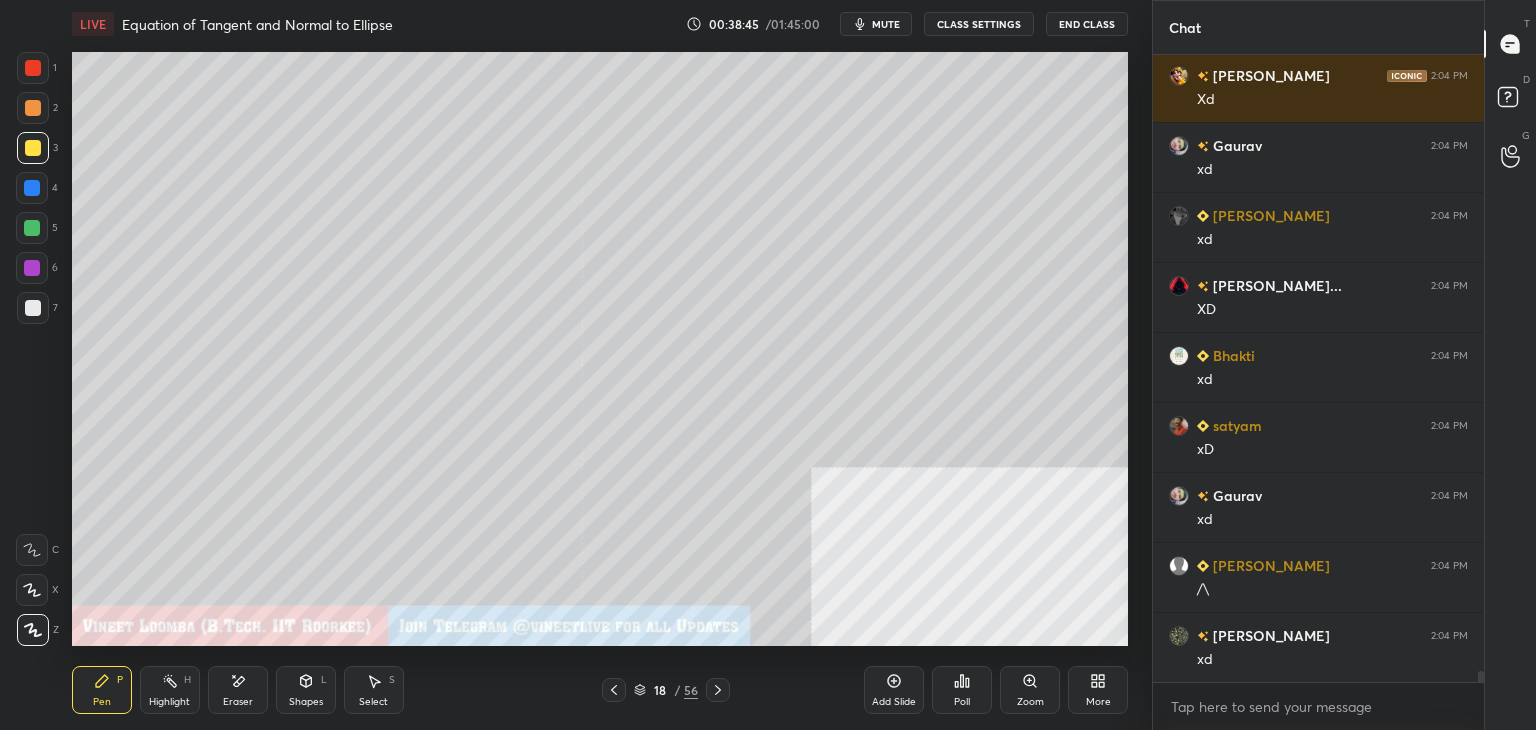 click on "Pen" at bounding box center [102, 702] 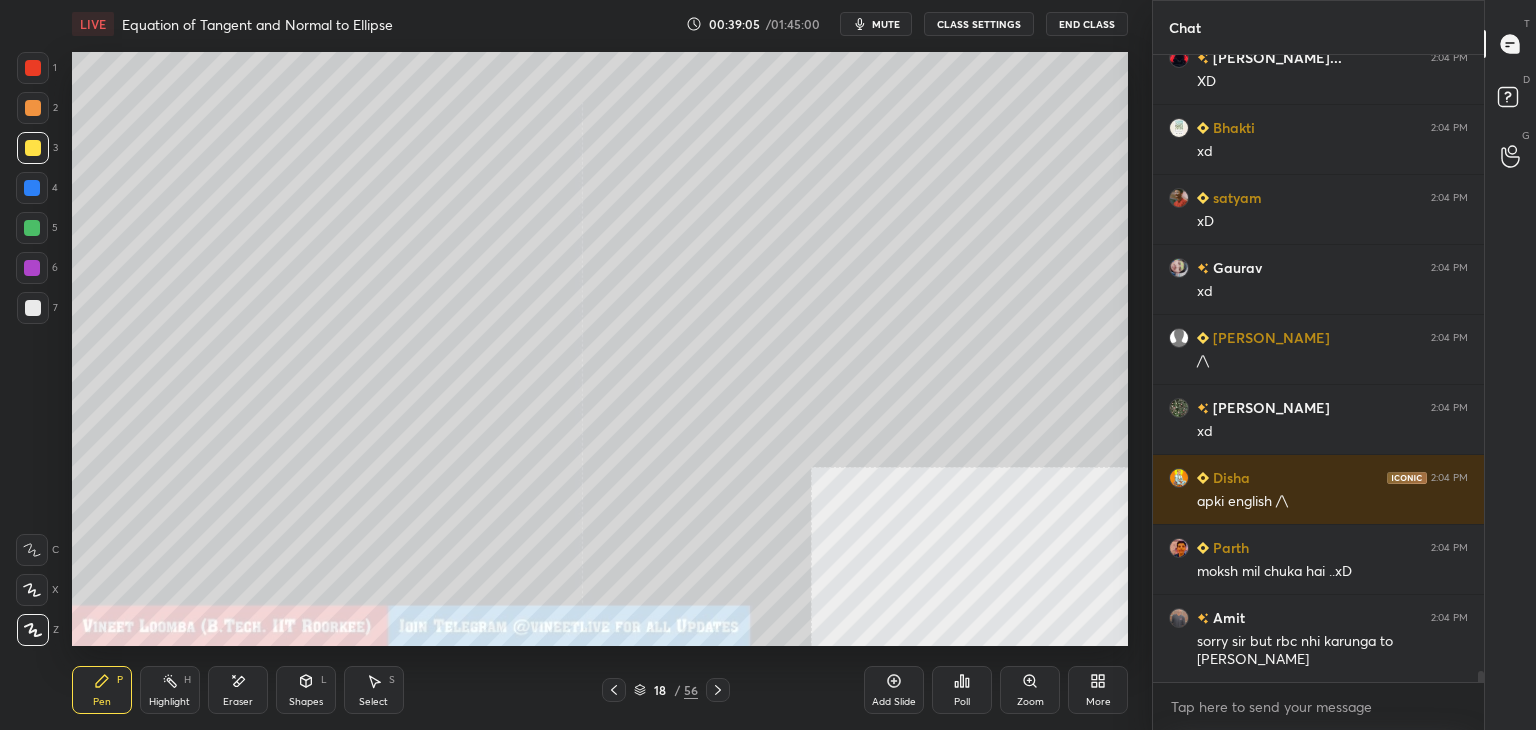 scroll, scrollTop: 34268, scrollLeft: 0, axis: vertical 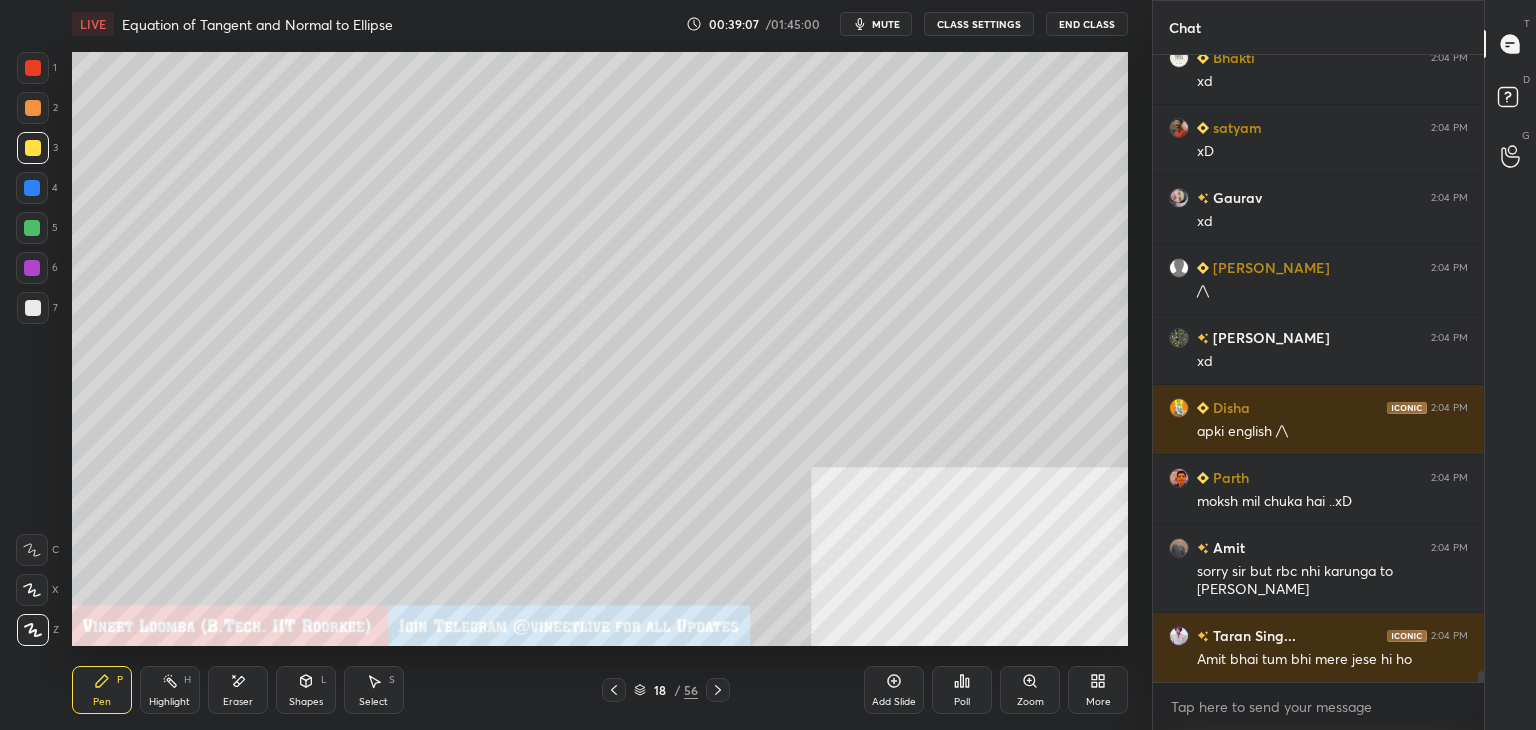 drag, startPoint x: 240, startPoint y: 697, endPoint x: 280, endPoint y: 647, distance: 64.03124 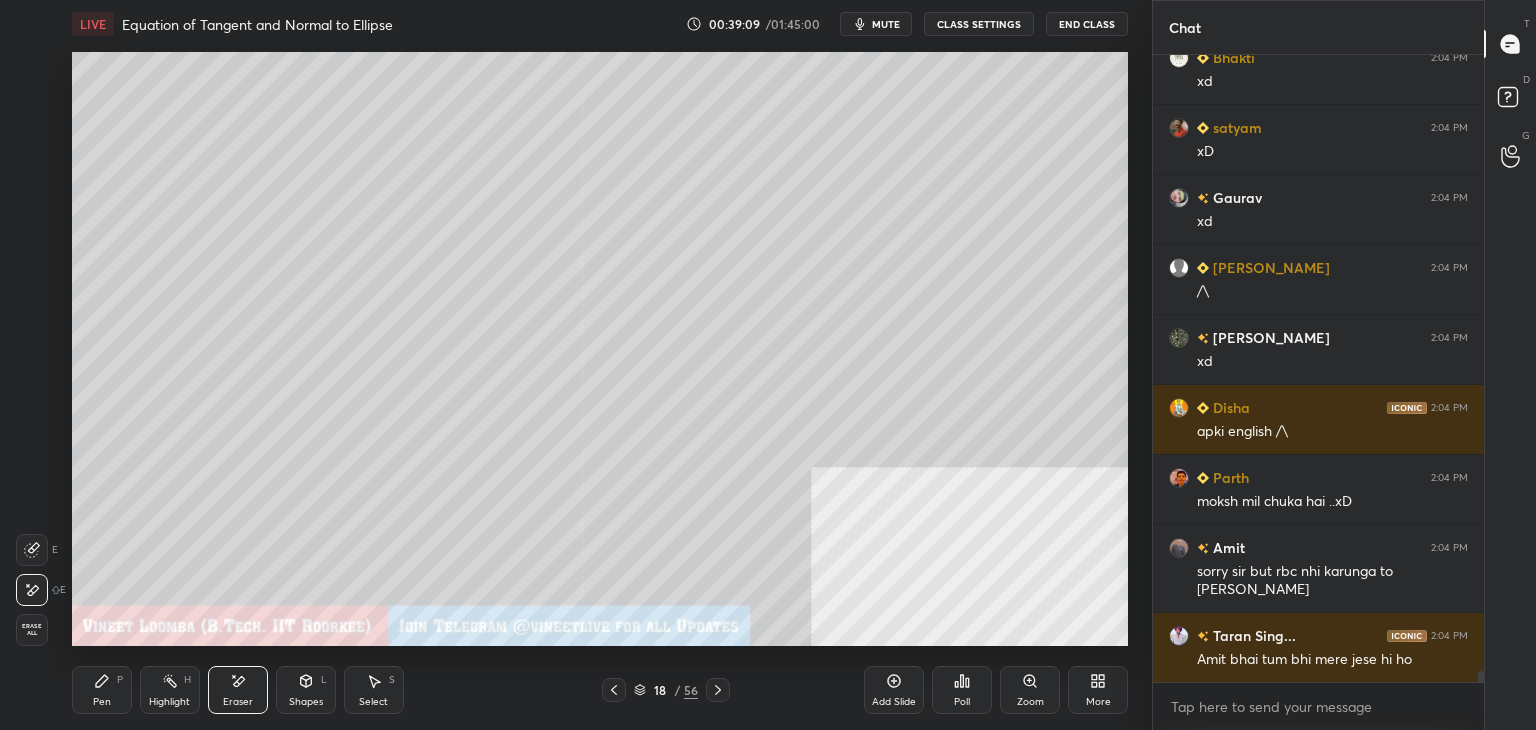 click on "Pen" at bounding box center (102, 702) 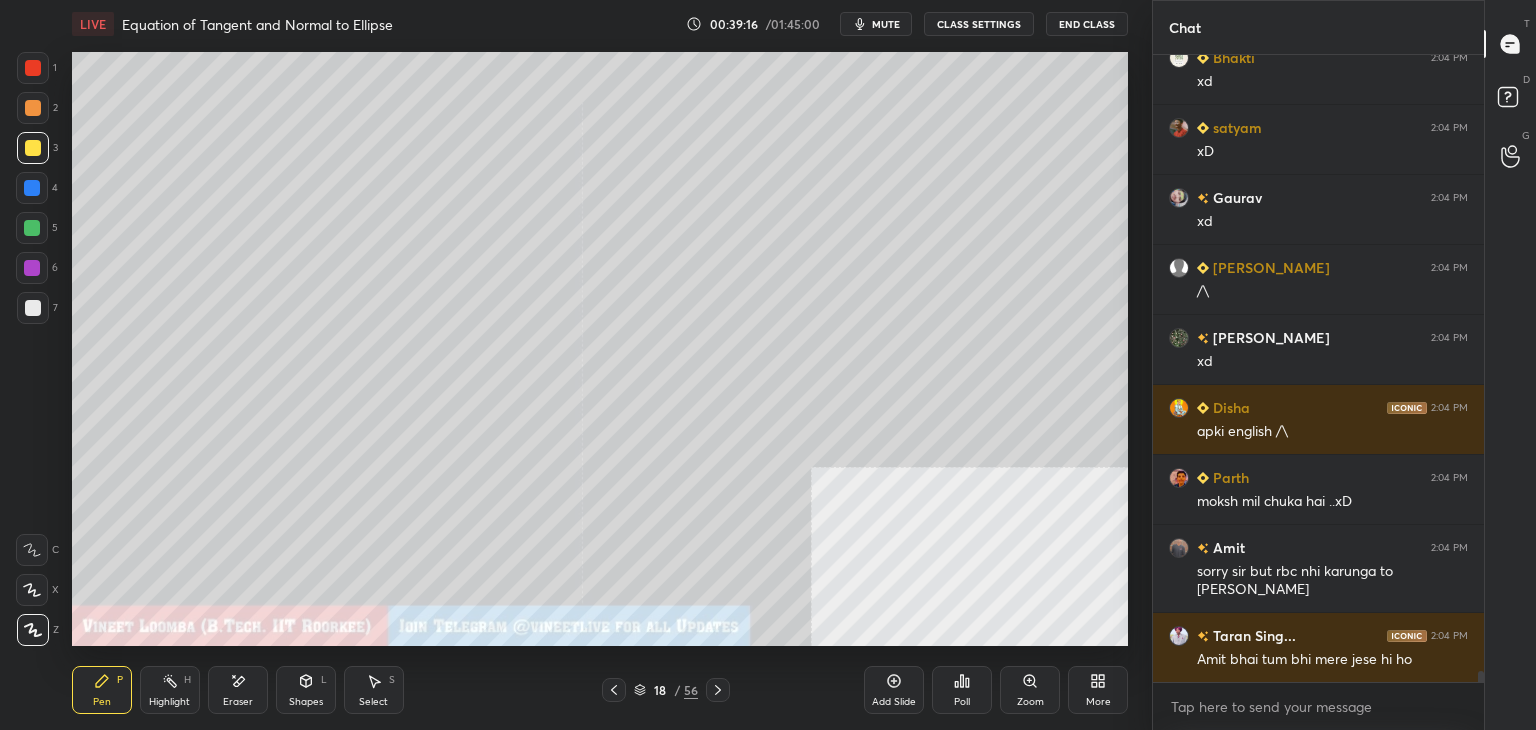 click on "Pen P" at bounding box center [102, 690] 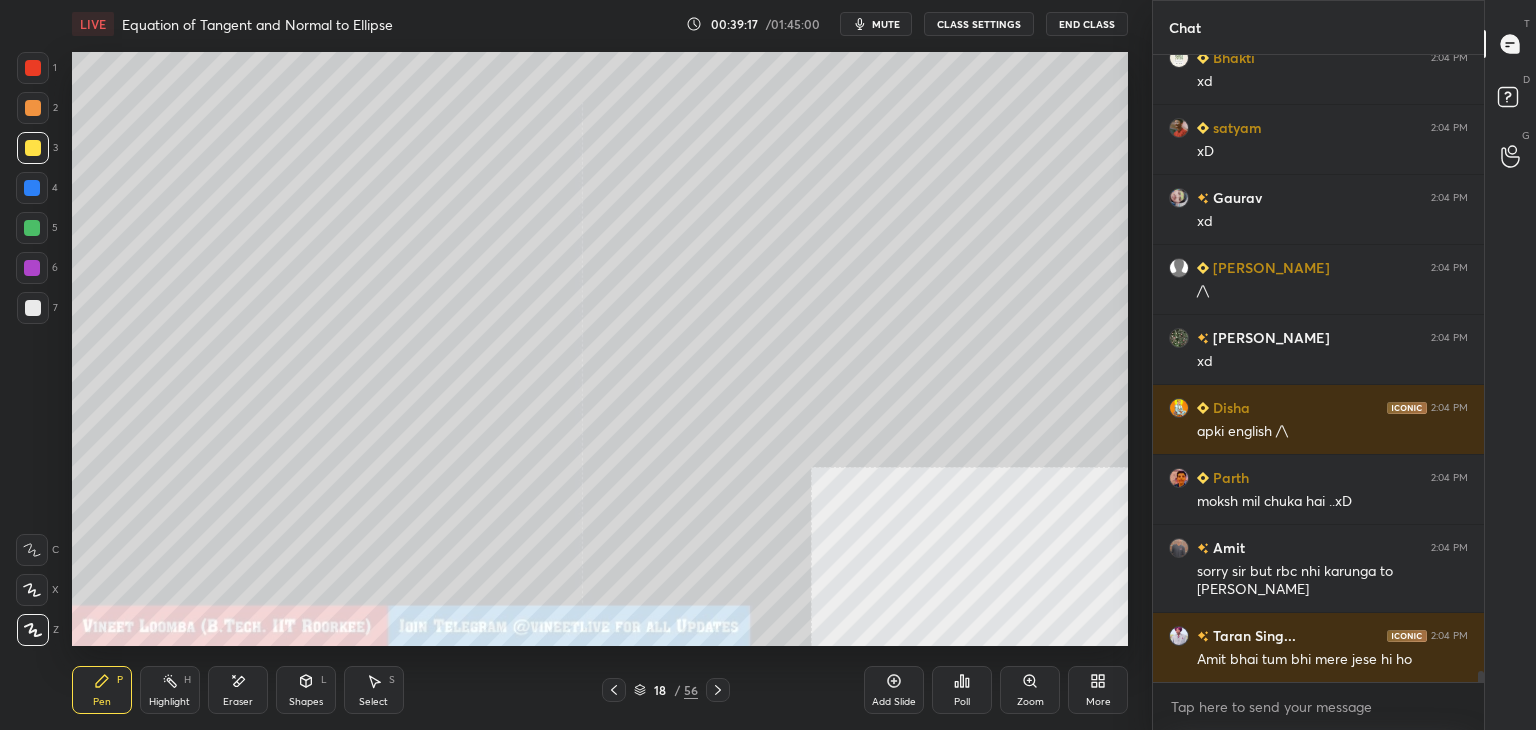drag, startPoint x: 244, startPoint y: 693, endPoint x: 212, endPoint y: 651, distance: 52.801514 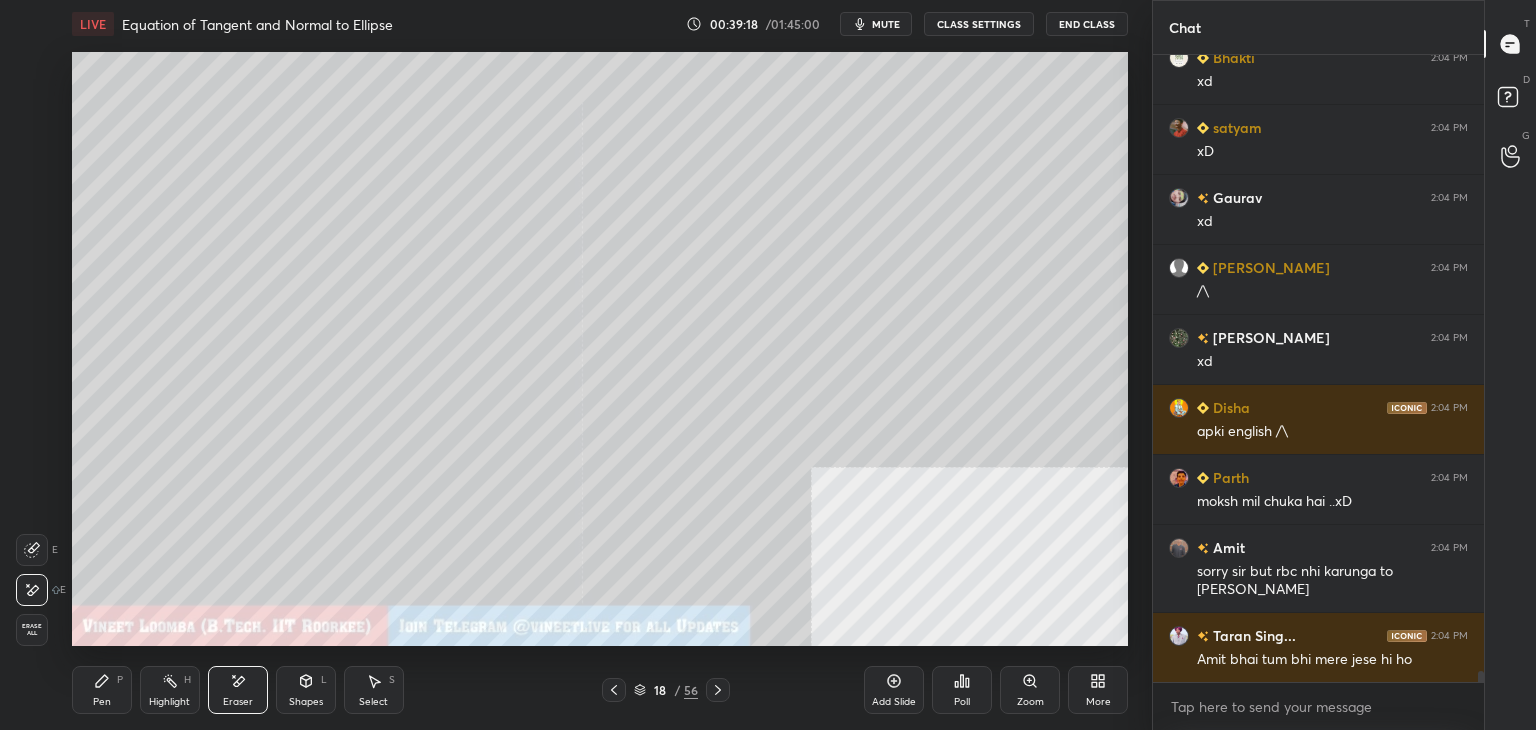 drag, startPoint x: 88, startPoint y: 693, endPoint x: 124, endPoint y: 661, distance: 48.166378 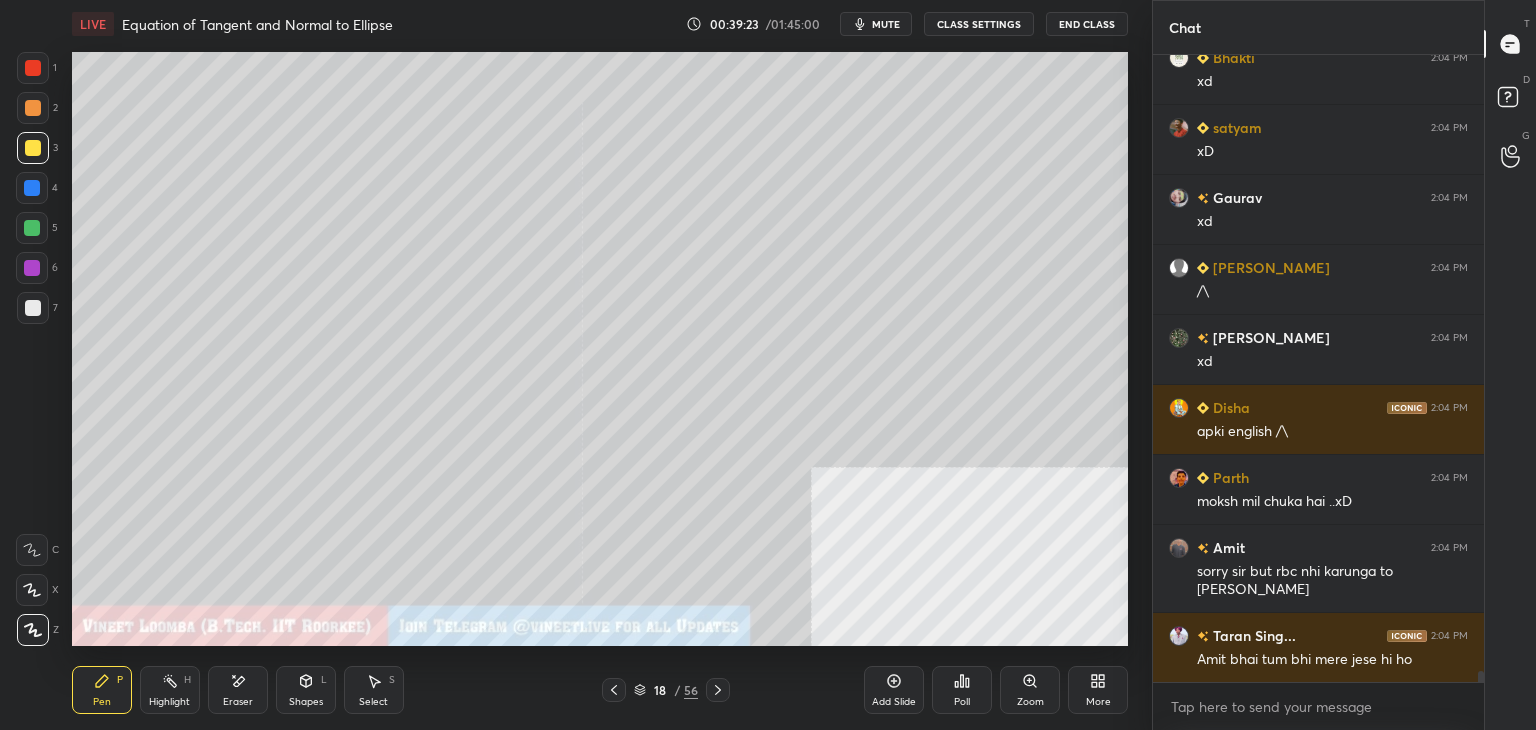scroll, scrollTop: 34338, scrollLeft: 0, axis: vertical 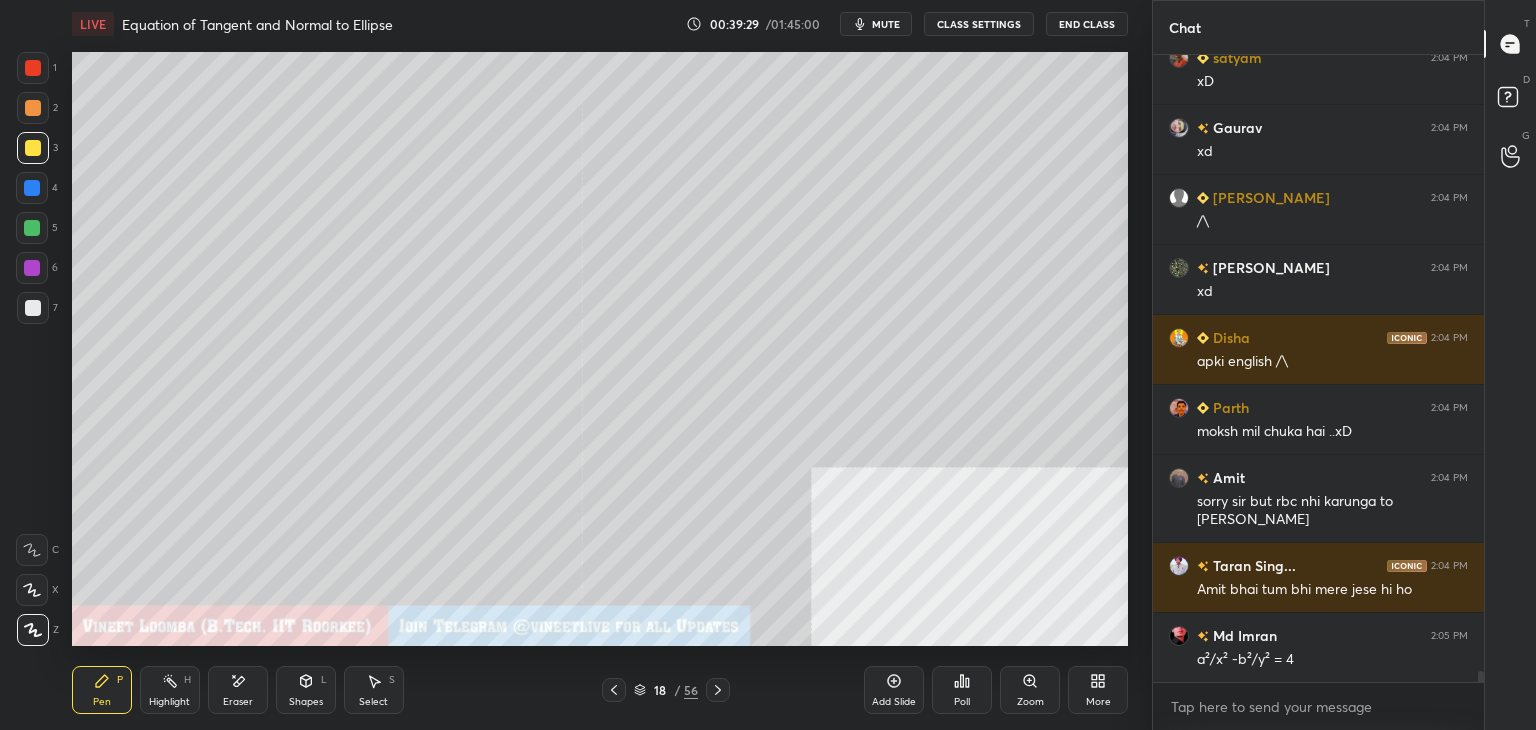 click 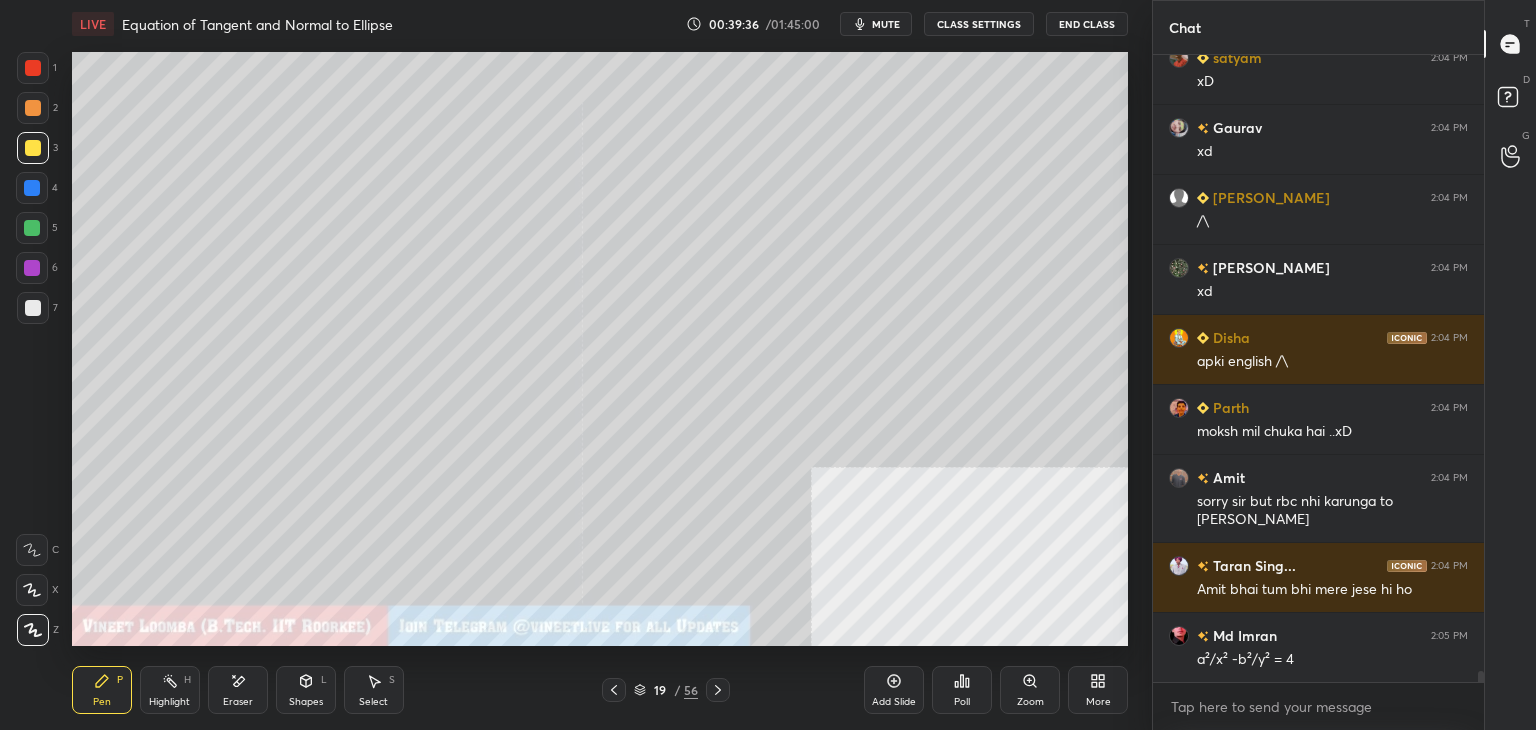 click at bounding box center [614, 690] 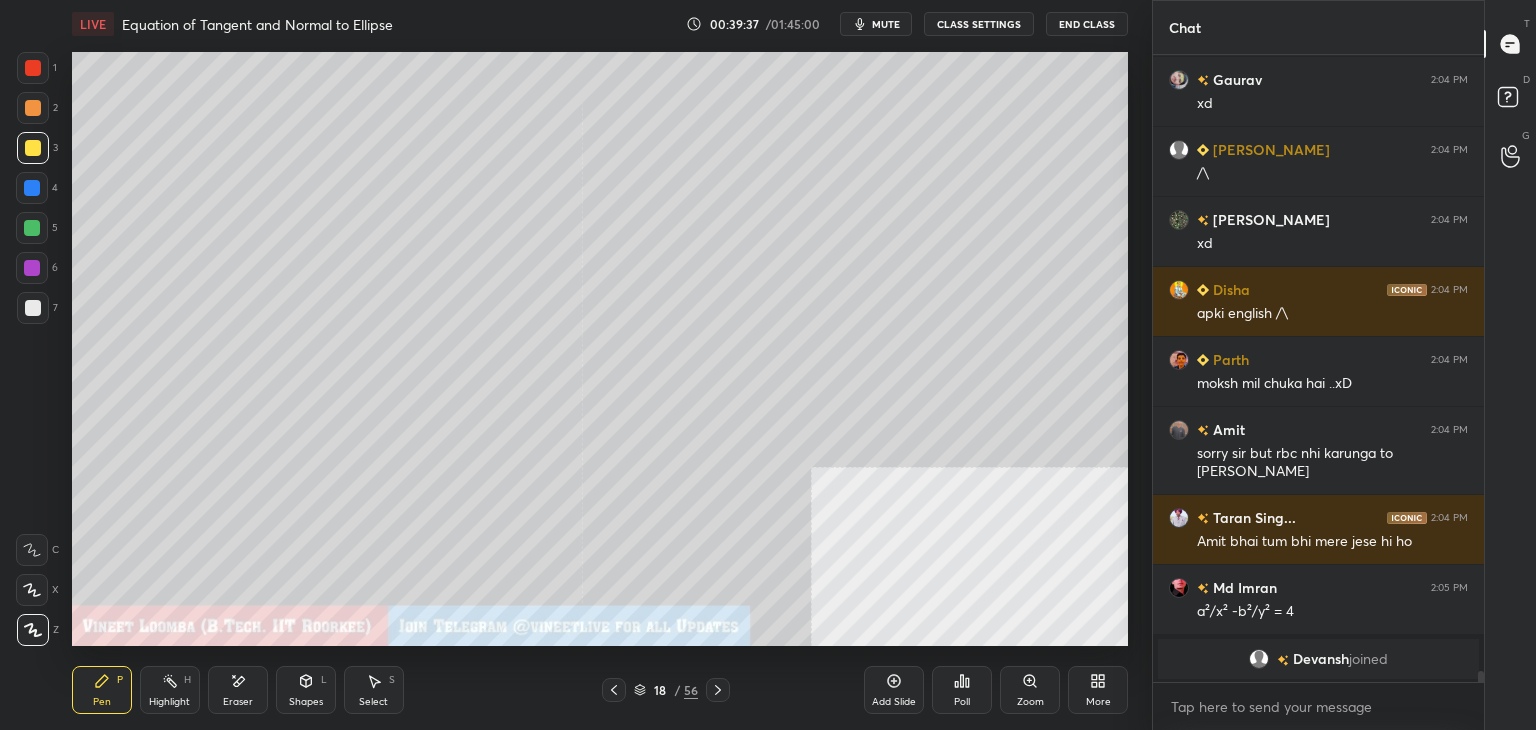 click 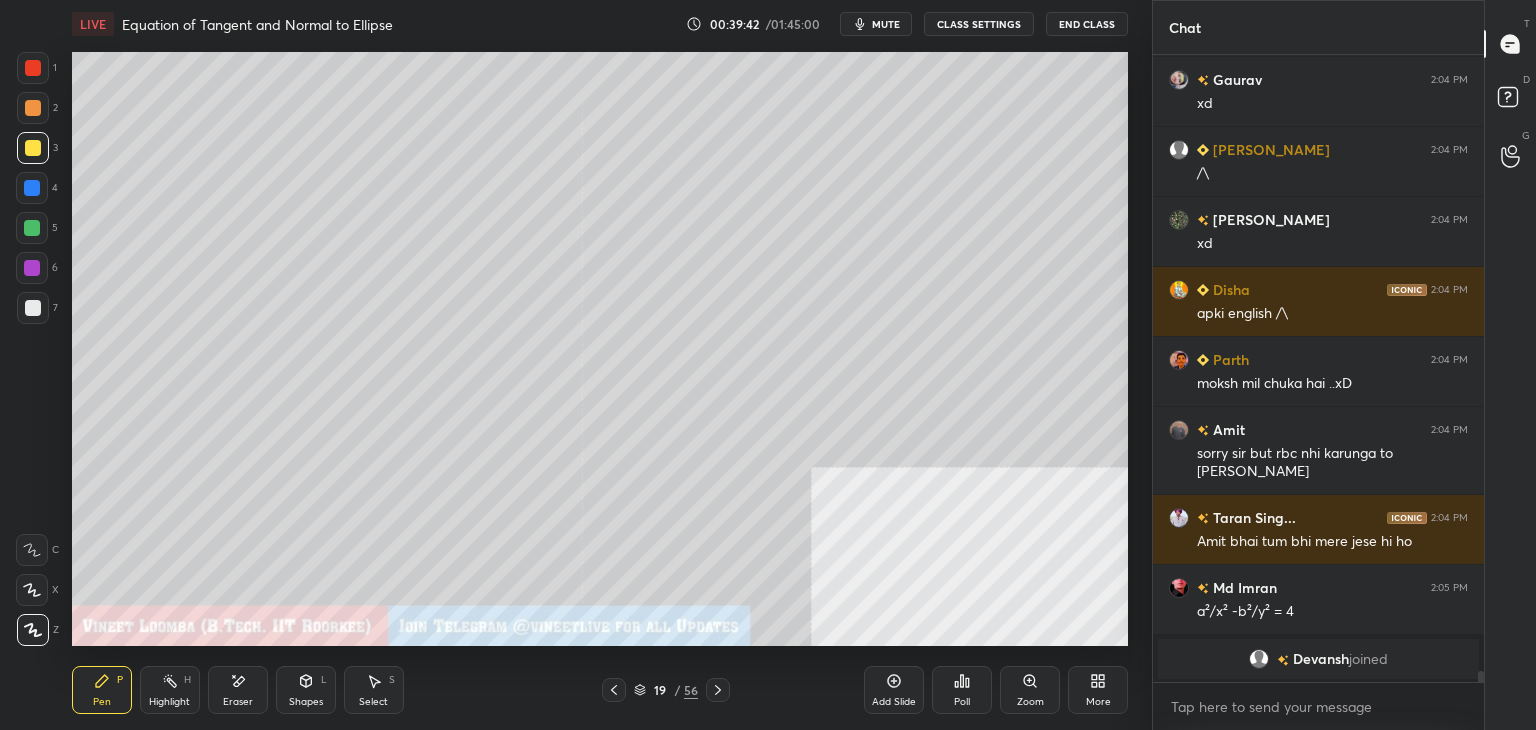 click 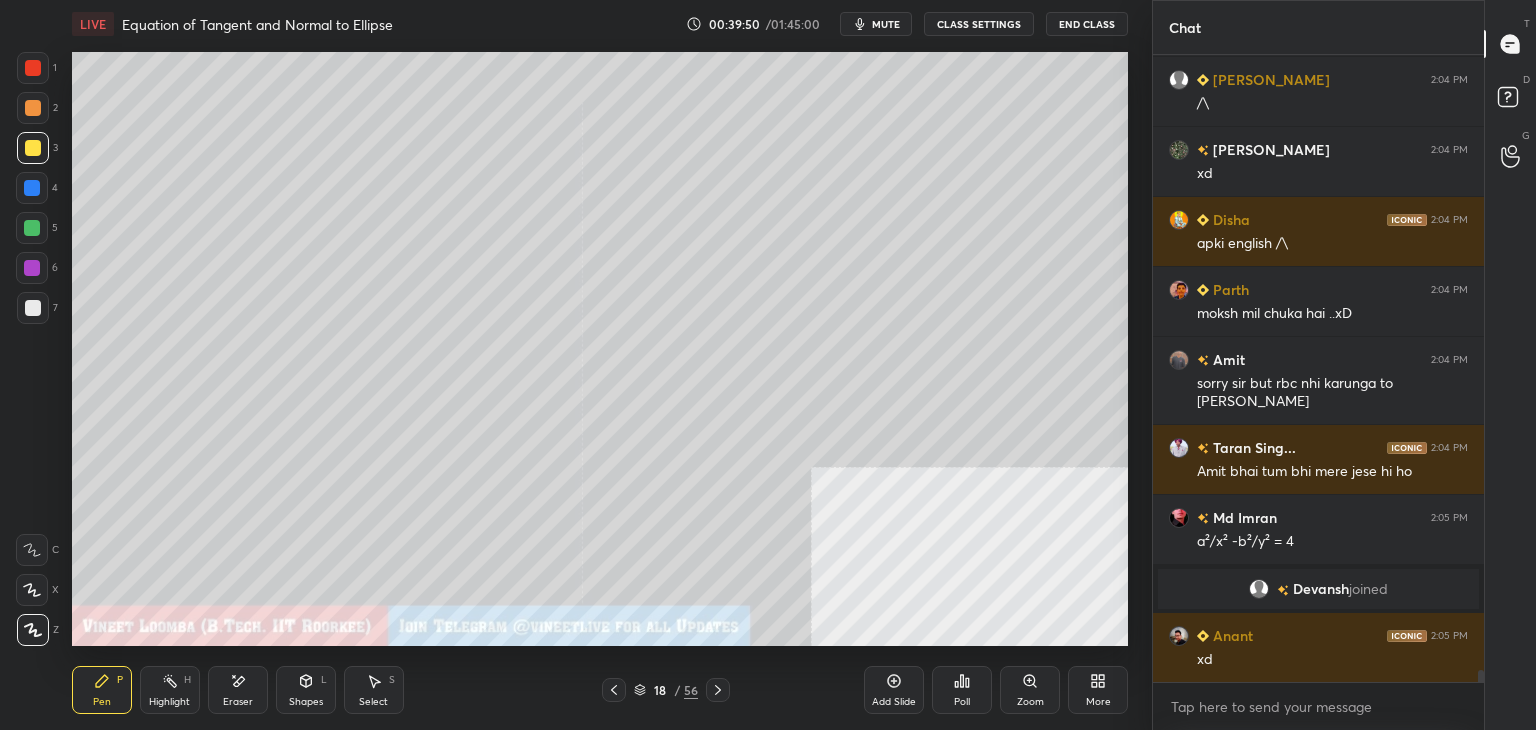 scroll, scrollTop: 33608, scrollLeft: 0, axis: vertical 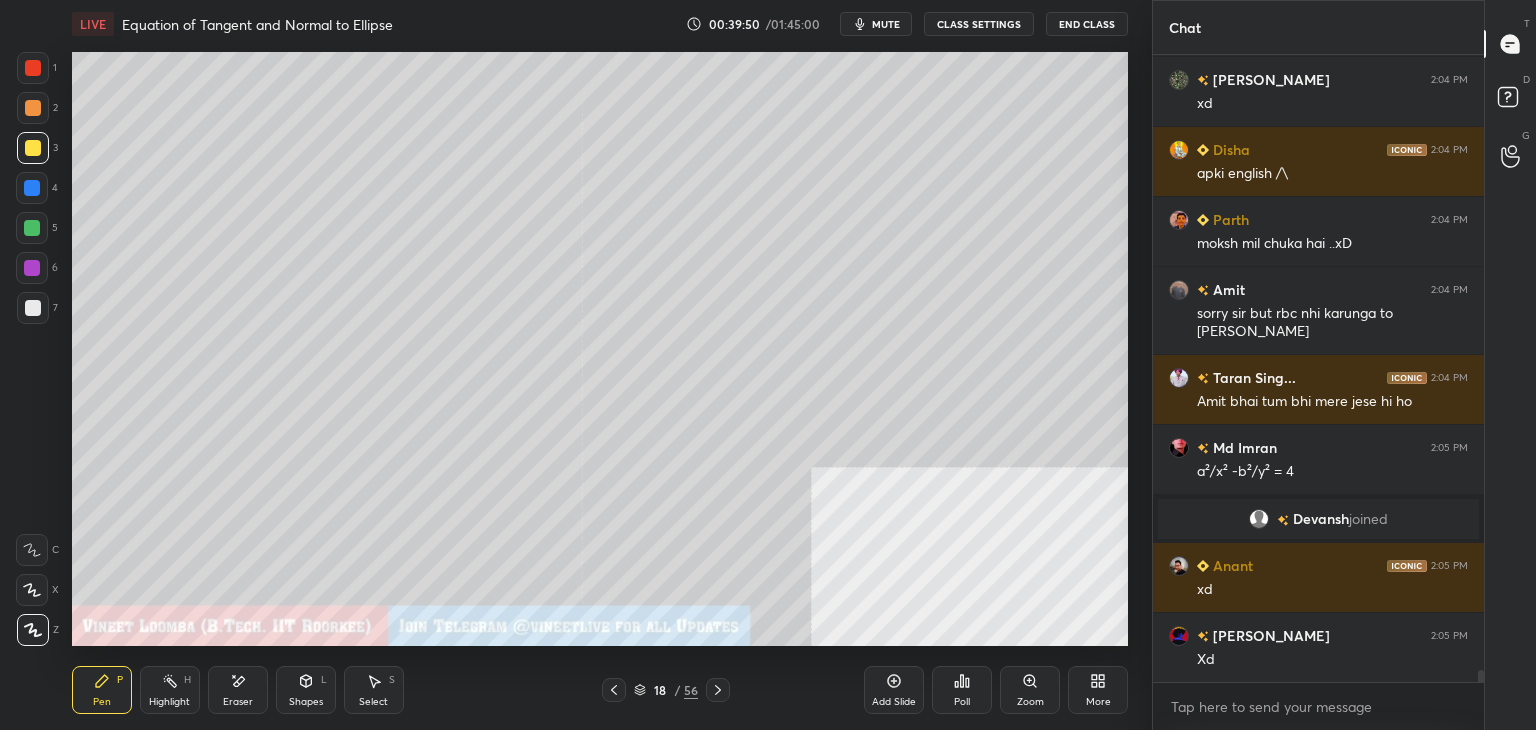 drag, startPoint x: 720, startPoint y: 687, endPoint x: 733, endPoint y: 651, distance: 38.27532 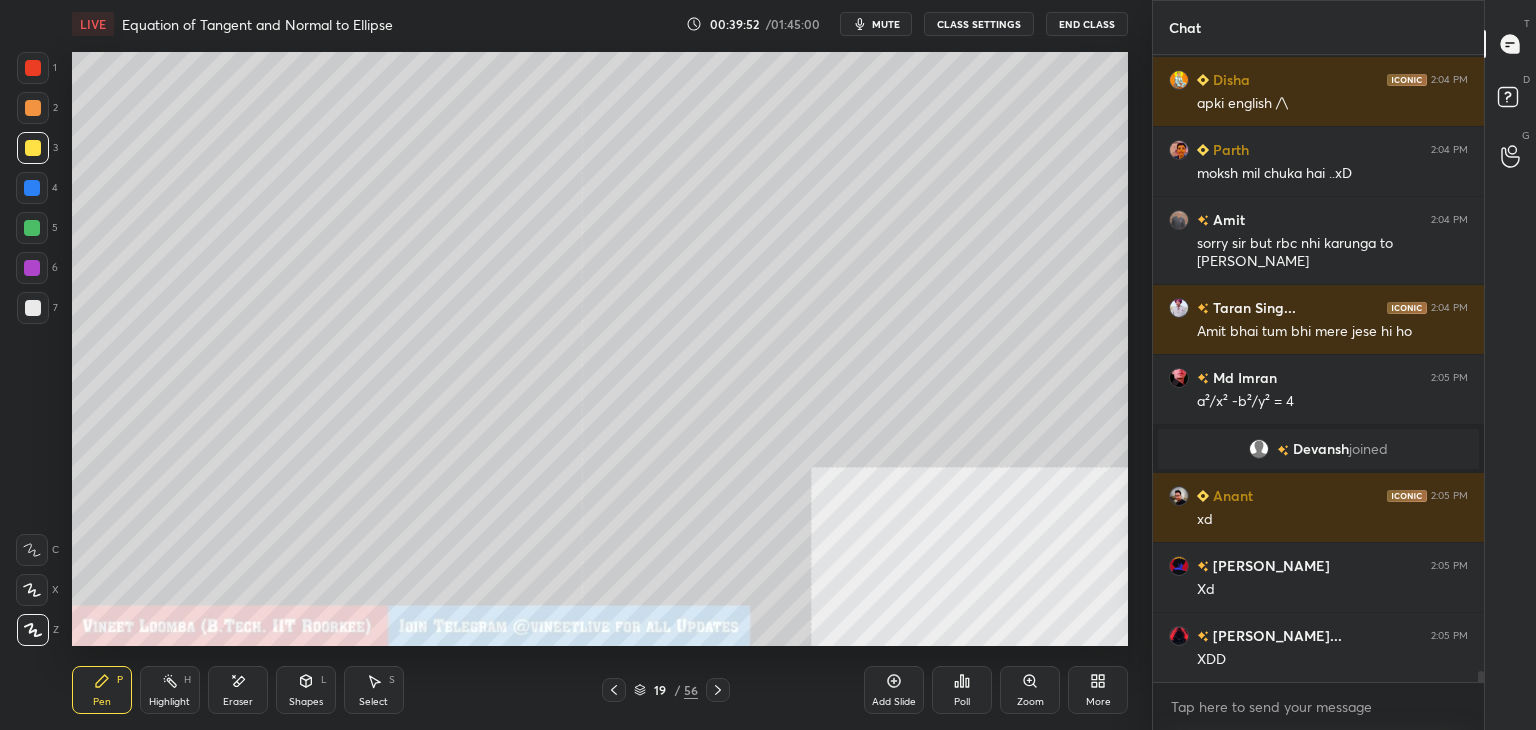 scroll, scrollTop: 33888, scrollLeft: 0, axis: vertical 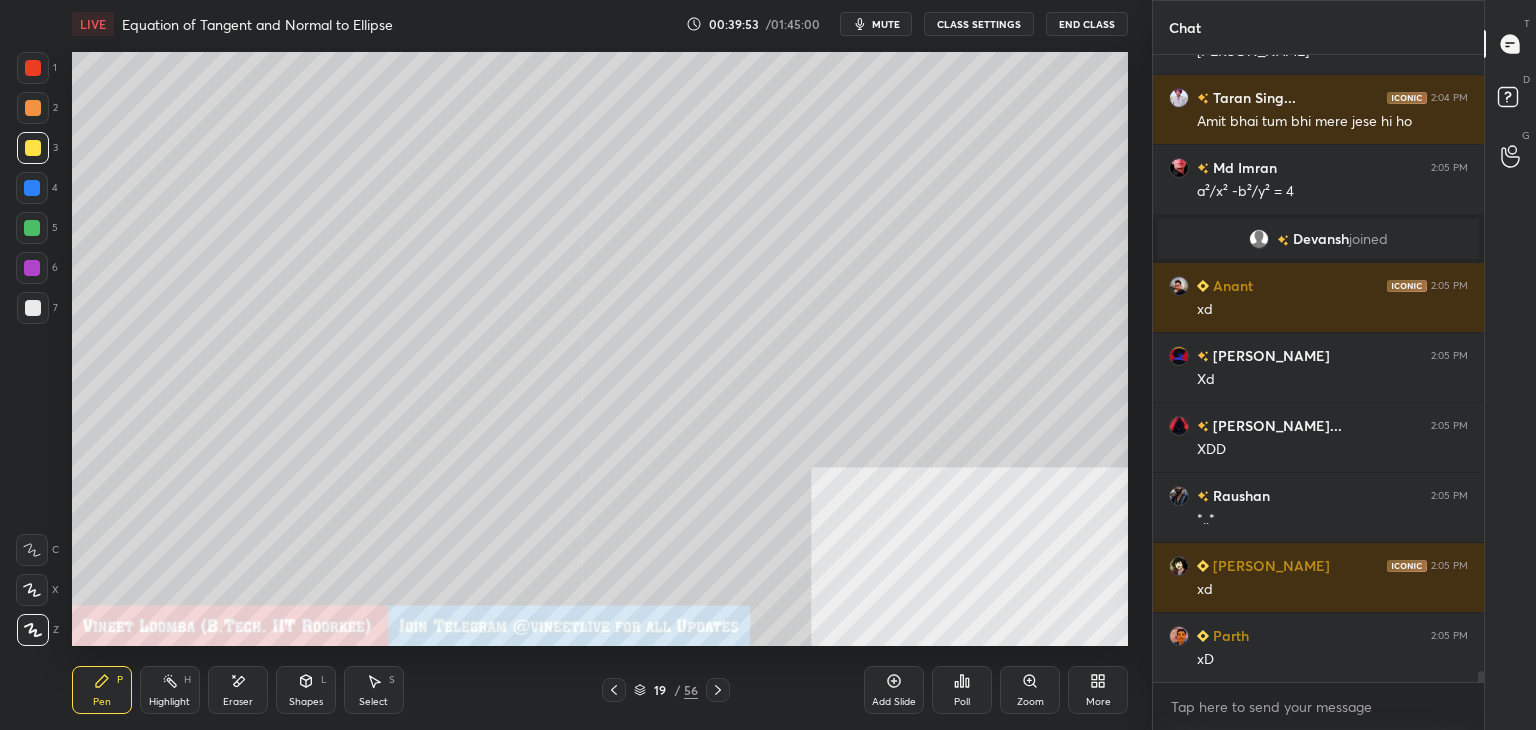 drag, startPoint x: 612, startPoint y: 686, endPoint x: 708, endPoint y: 684, distance: 96.02083 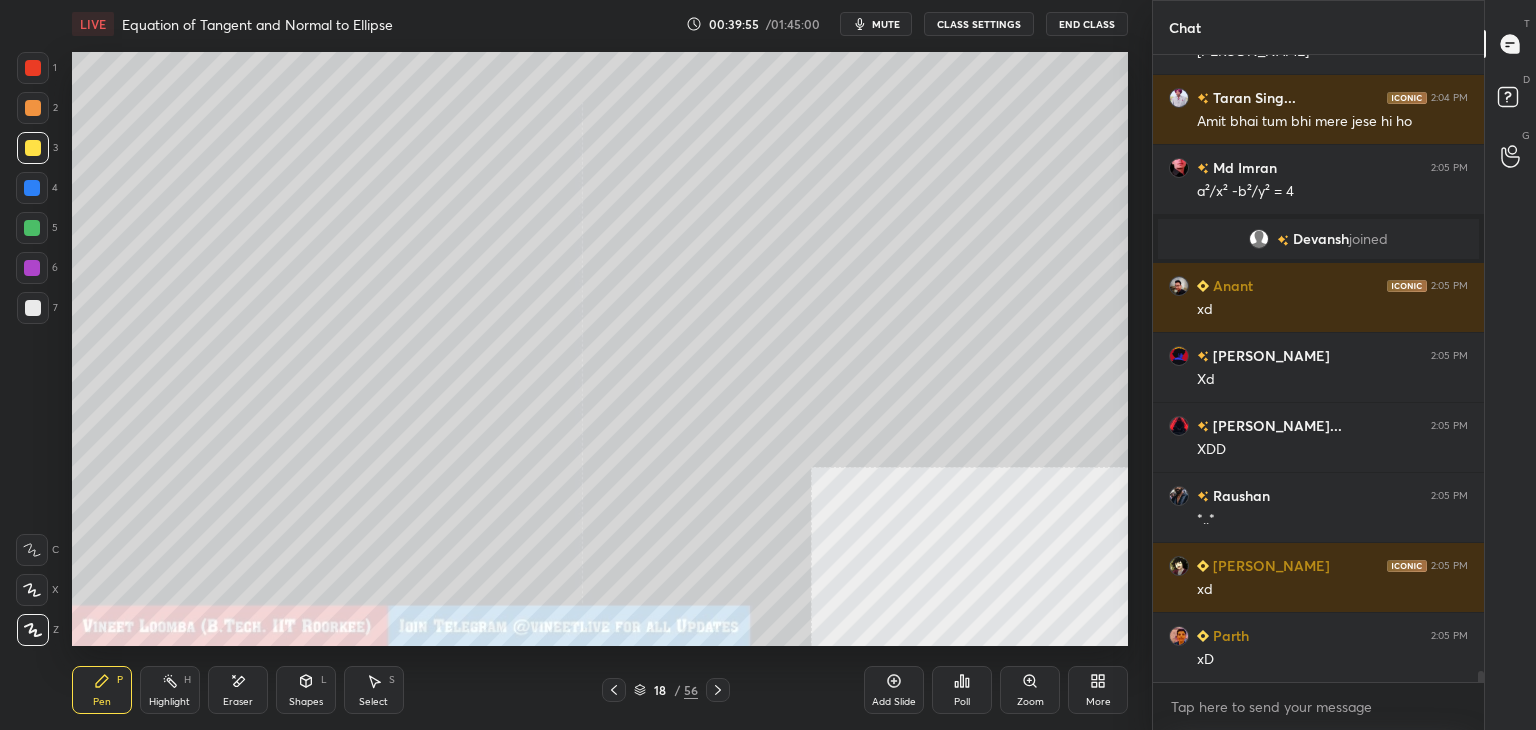click on "Pen P Highlight H Eraser Shapes L Select S 18 / 56 Add Slide Poll Zoom More" at bounding box center (600, 690) 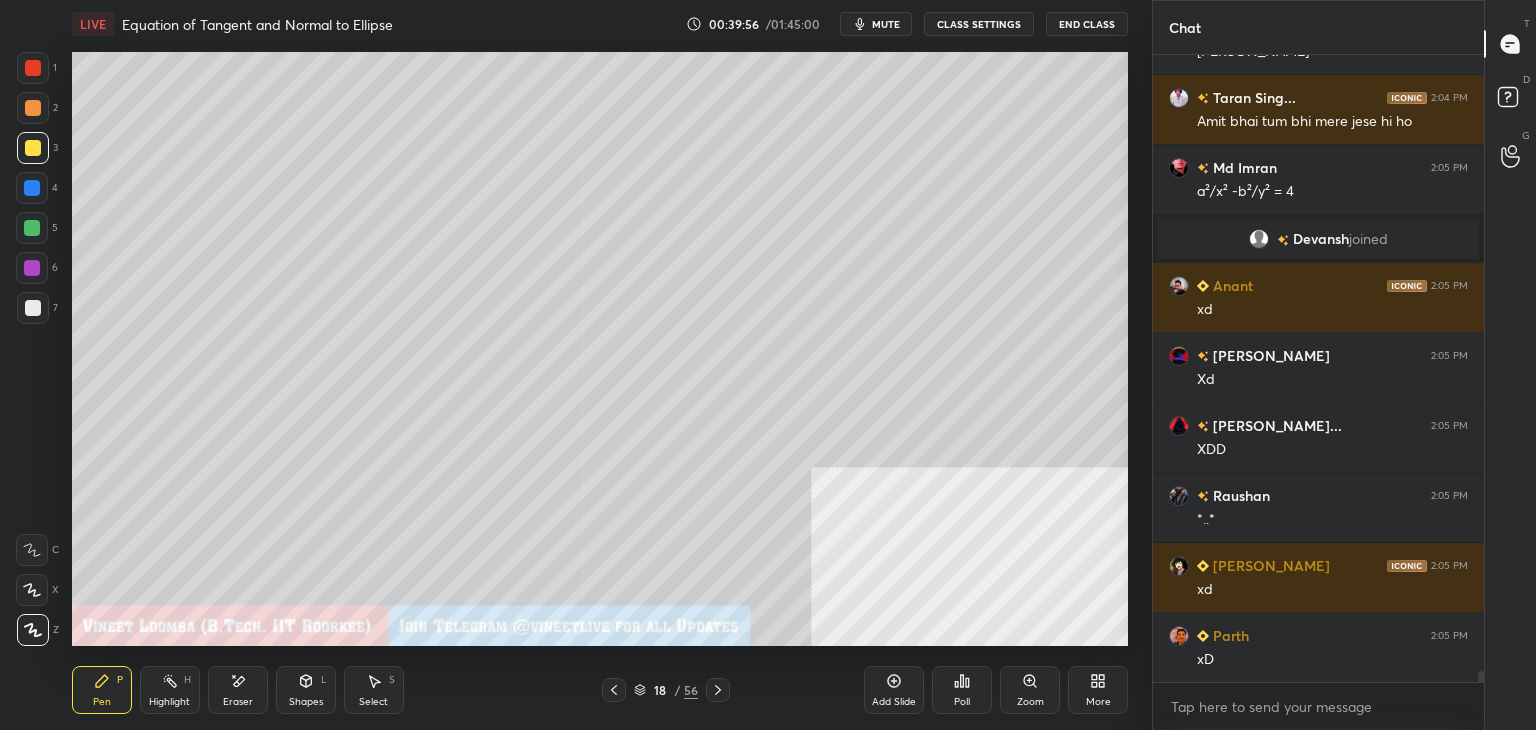 drag, startPoint x: 717, startPoint y: 689, endPoint x: 700, endPoint y: 649, distance: 43.462627 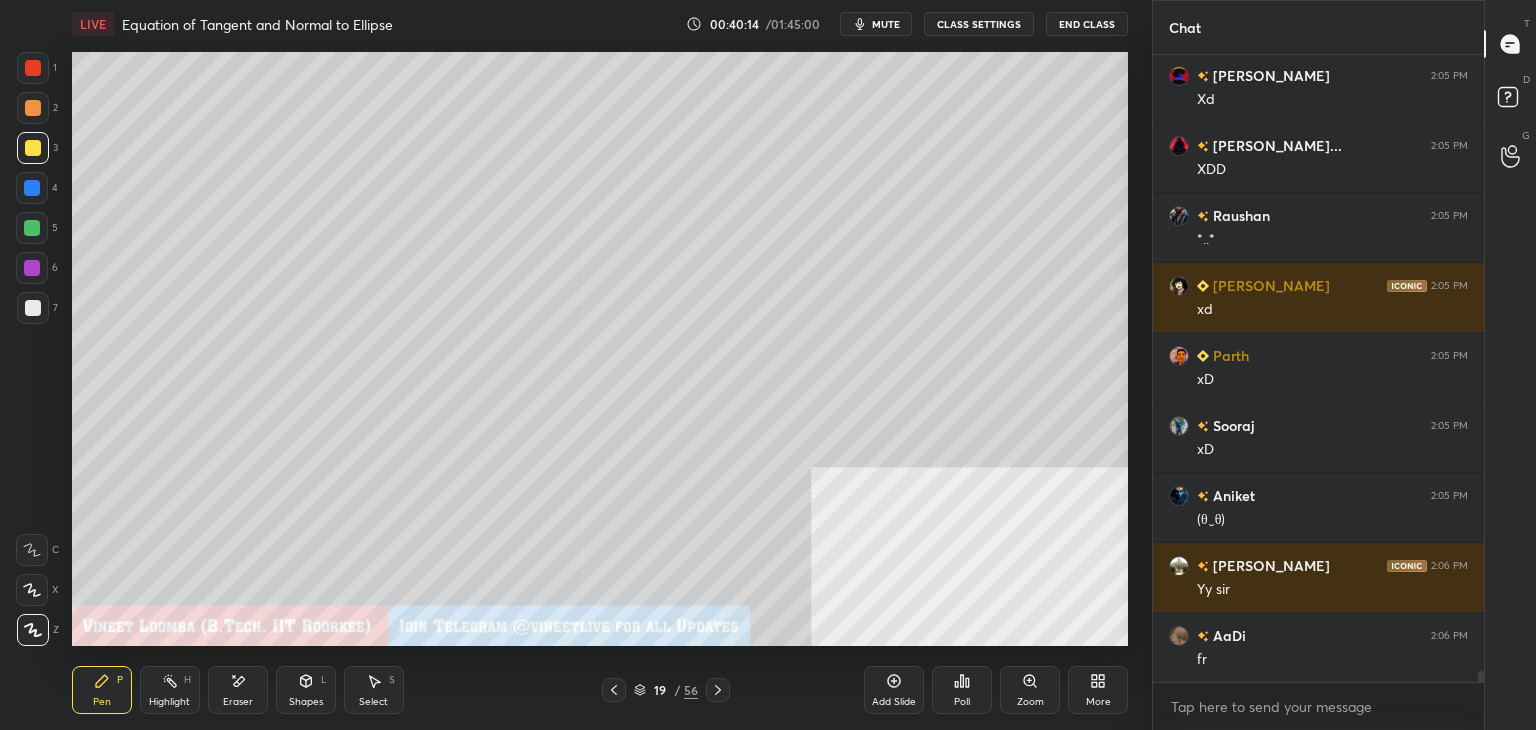 scroll, scrollTop: 34238, scrollLeft: 0, axis: vertical 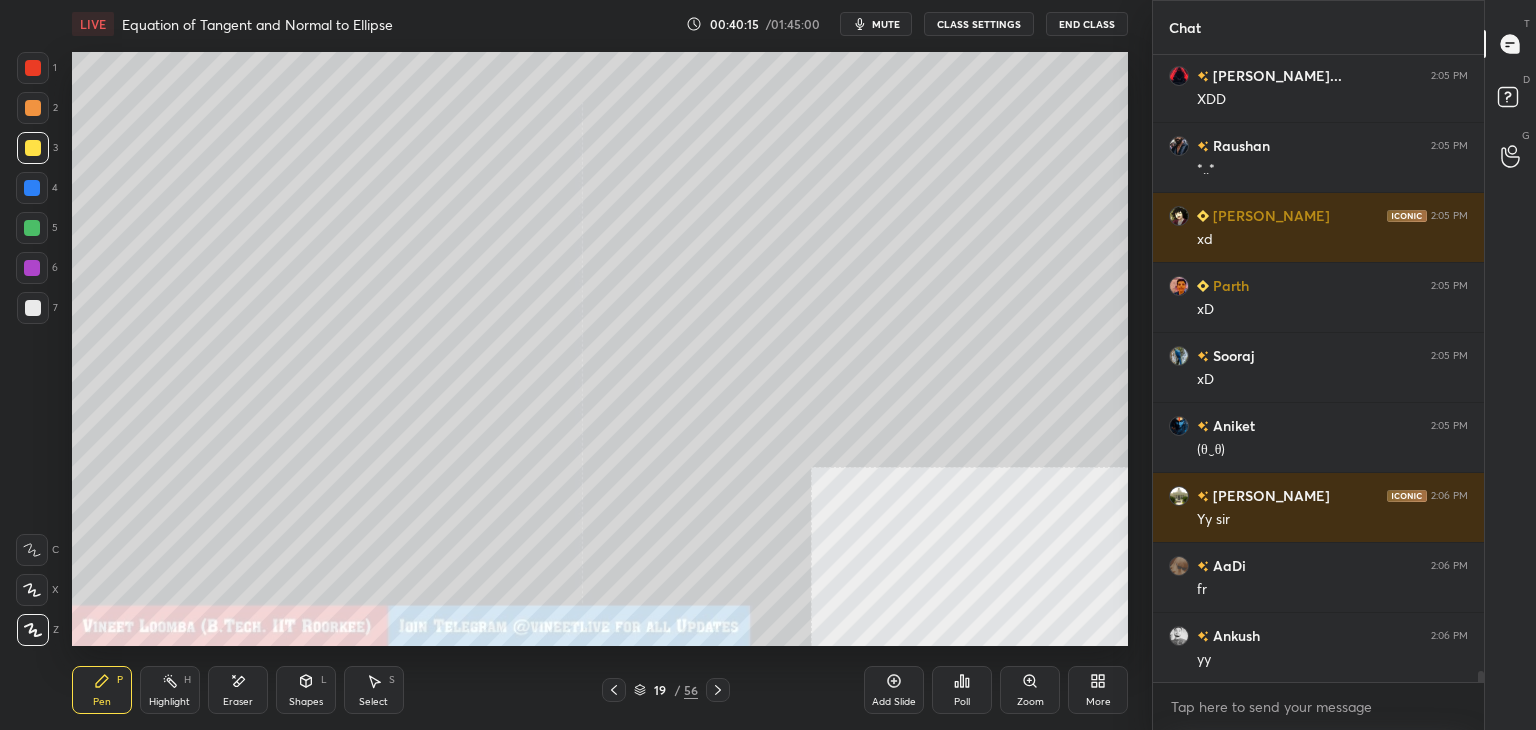 click 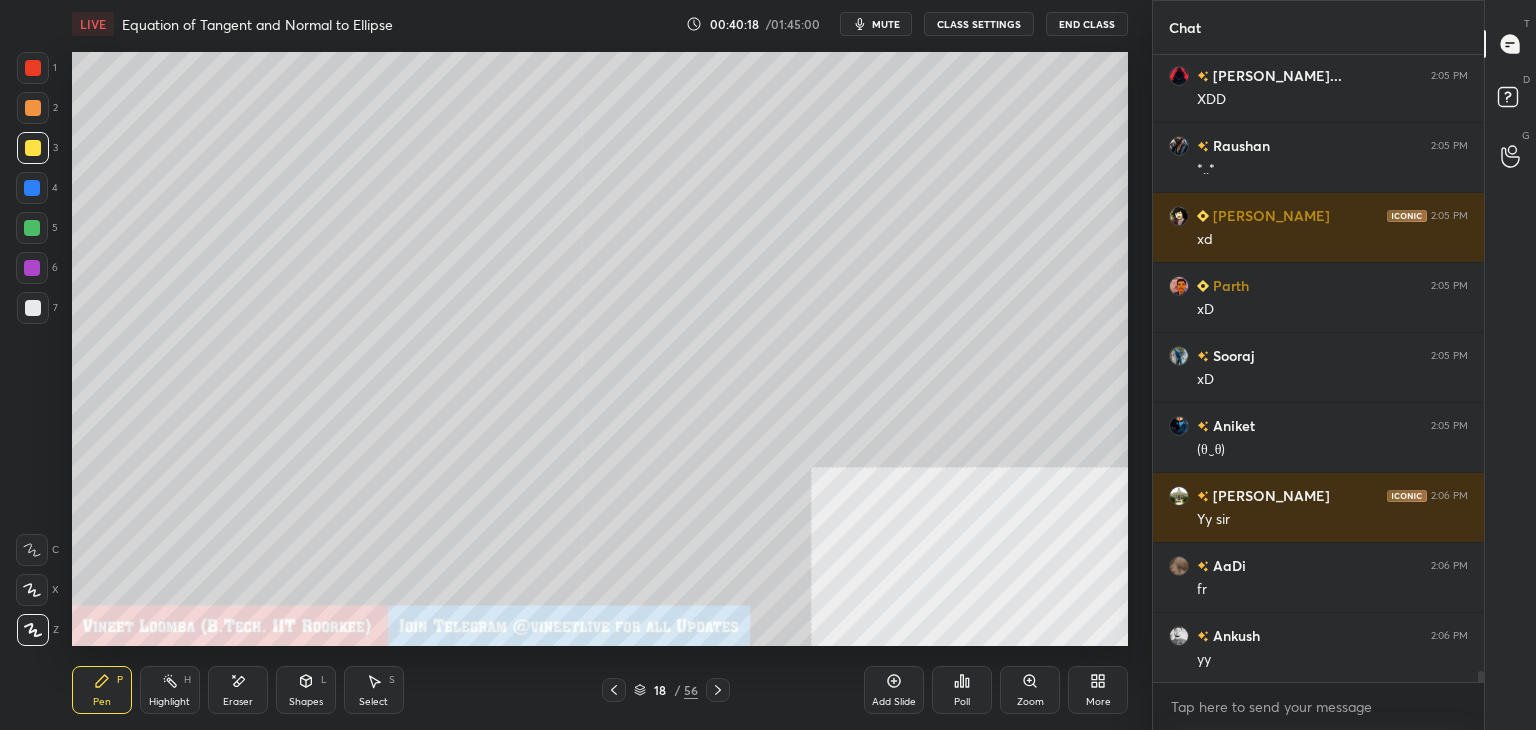 scroll, scrollTop: 34308, scrollLeft: 0, axis: vertical 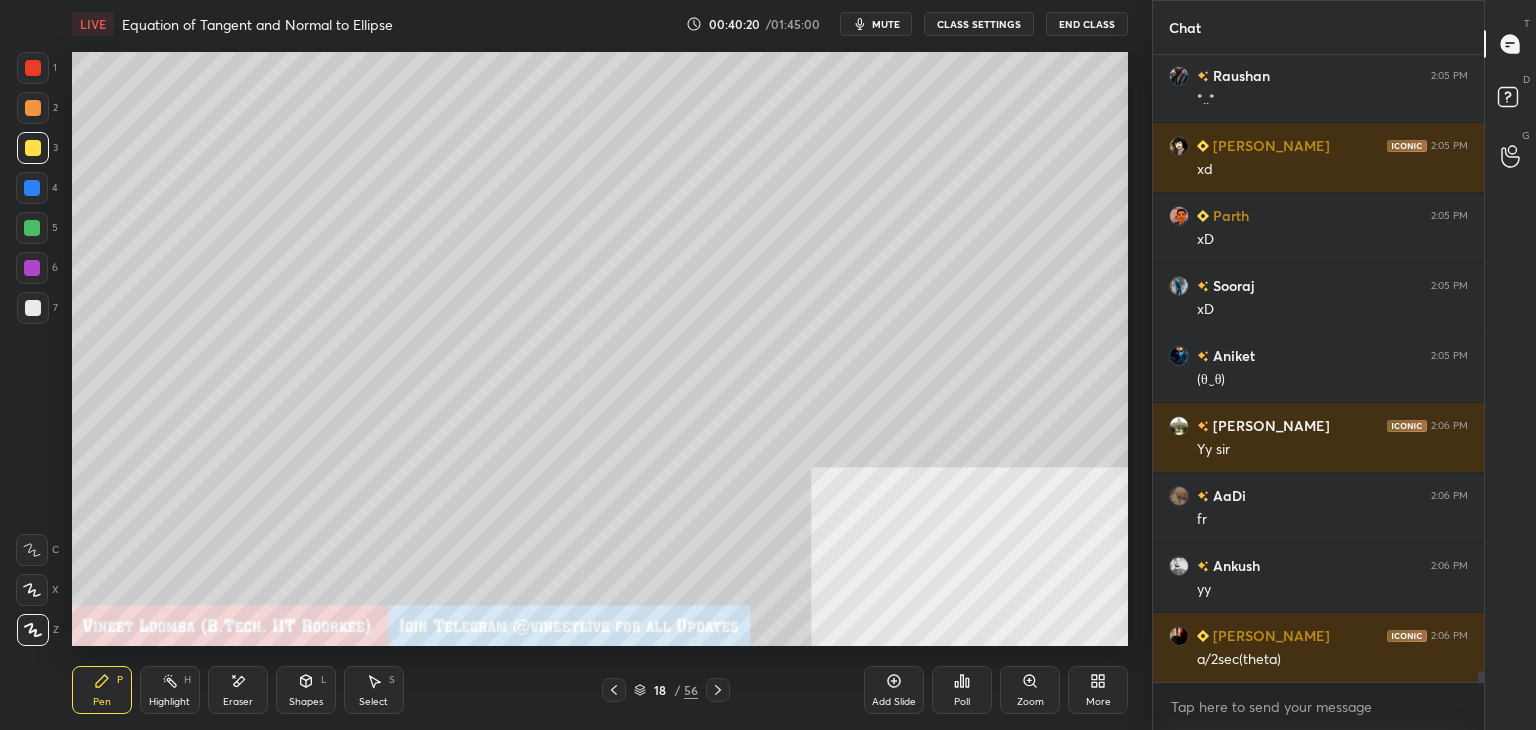 click 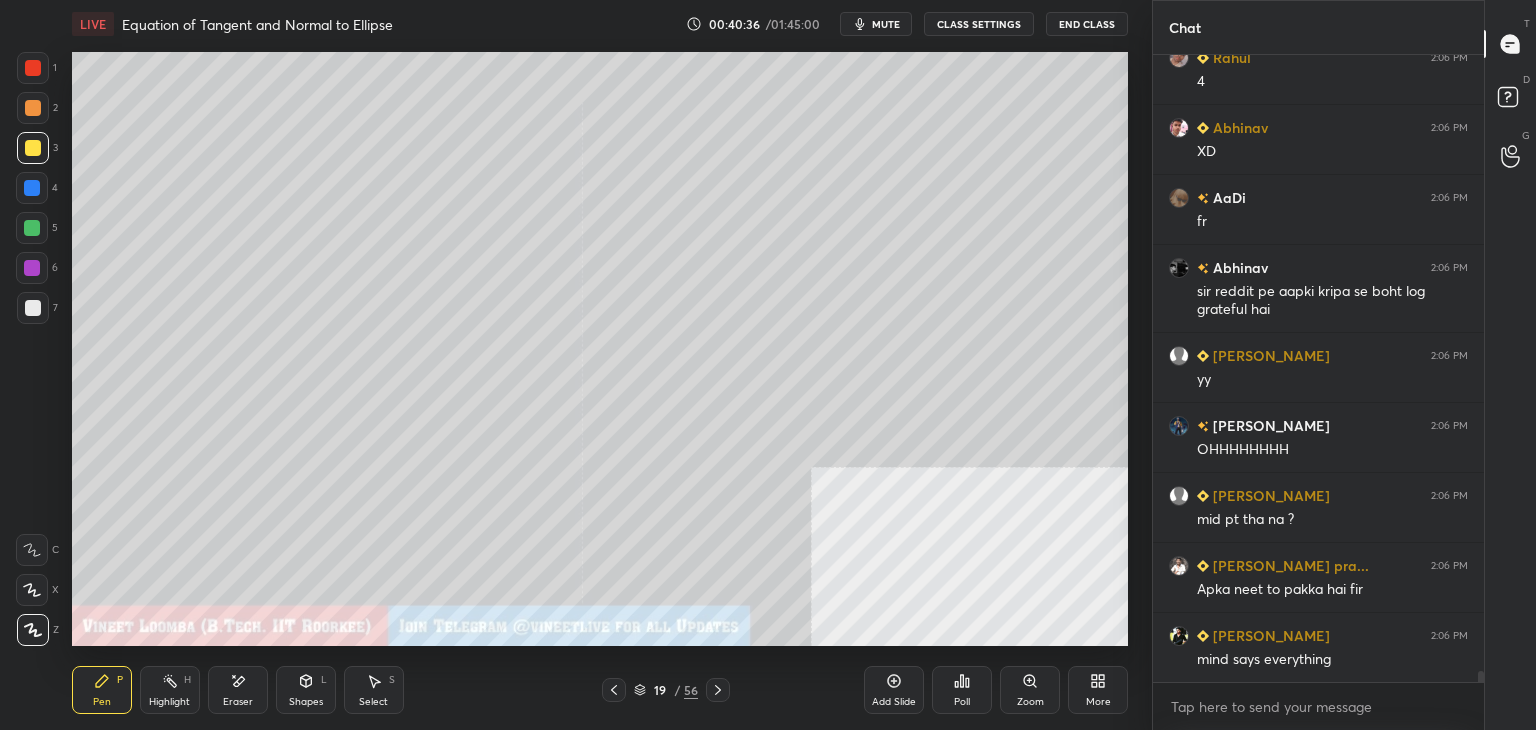 scroll, scrollTop: 35446, scrollLeft: 0, axis: vertical 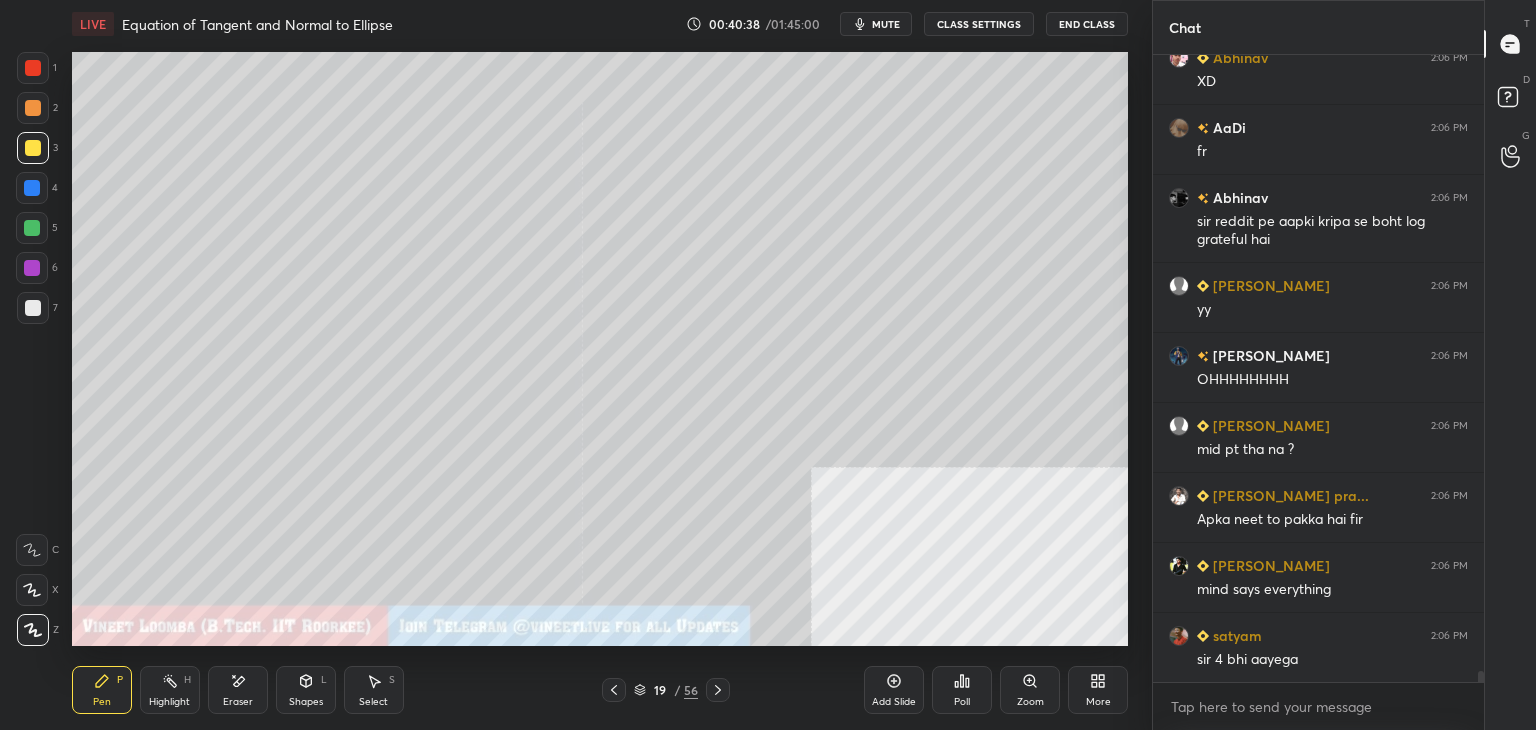drag, startPoint x: 616, startPoint y: 693, endPoint x: 603, endPoint y: 687, distance: 14.3178215 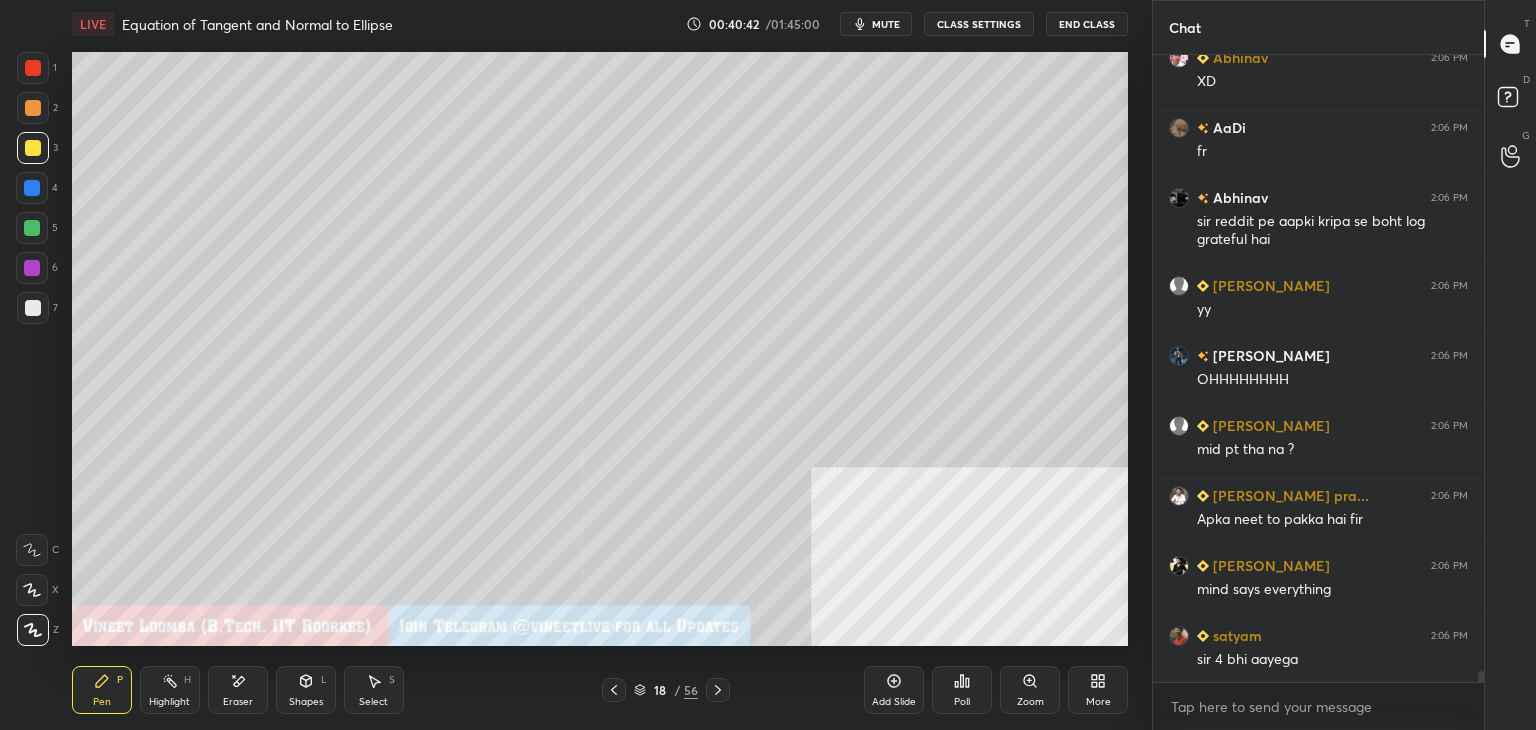 drag, startPoint x: 714, startPoint y: 688, endPoint x: 607, endPoint y: 670, distance: 108.503456 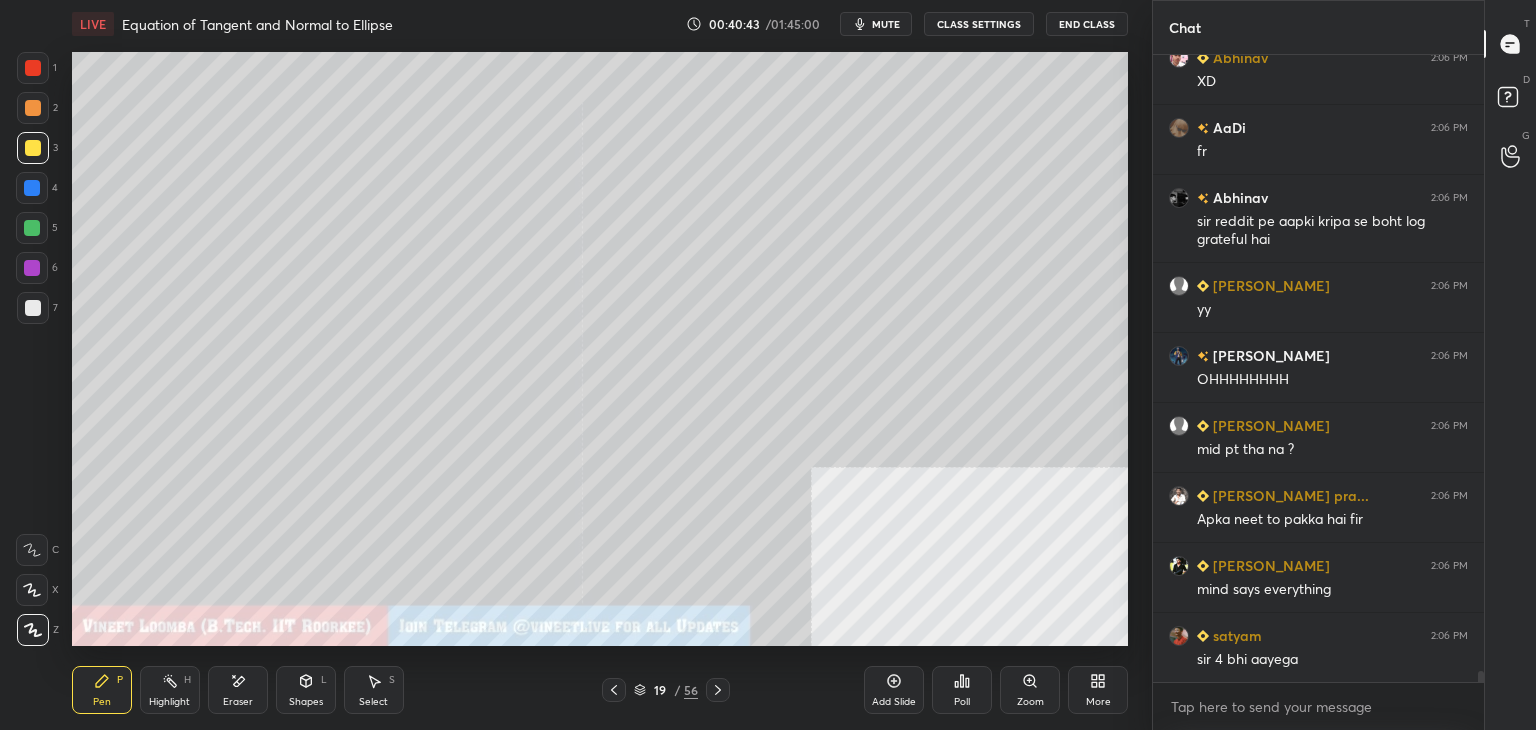 click on "Eraser" at bounding box center (238, 690) 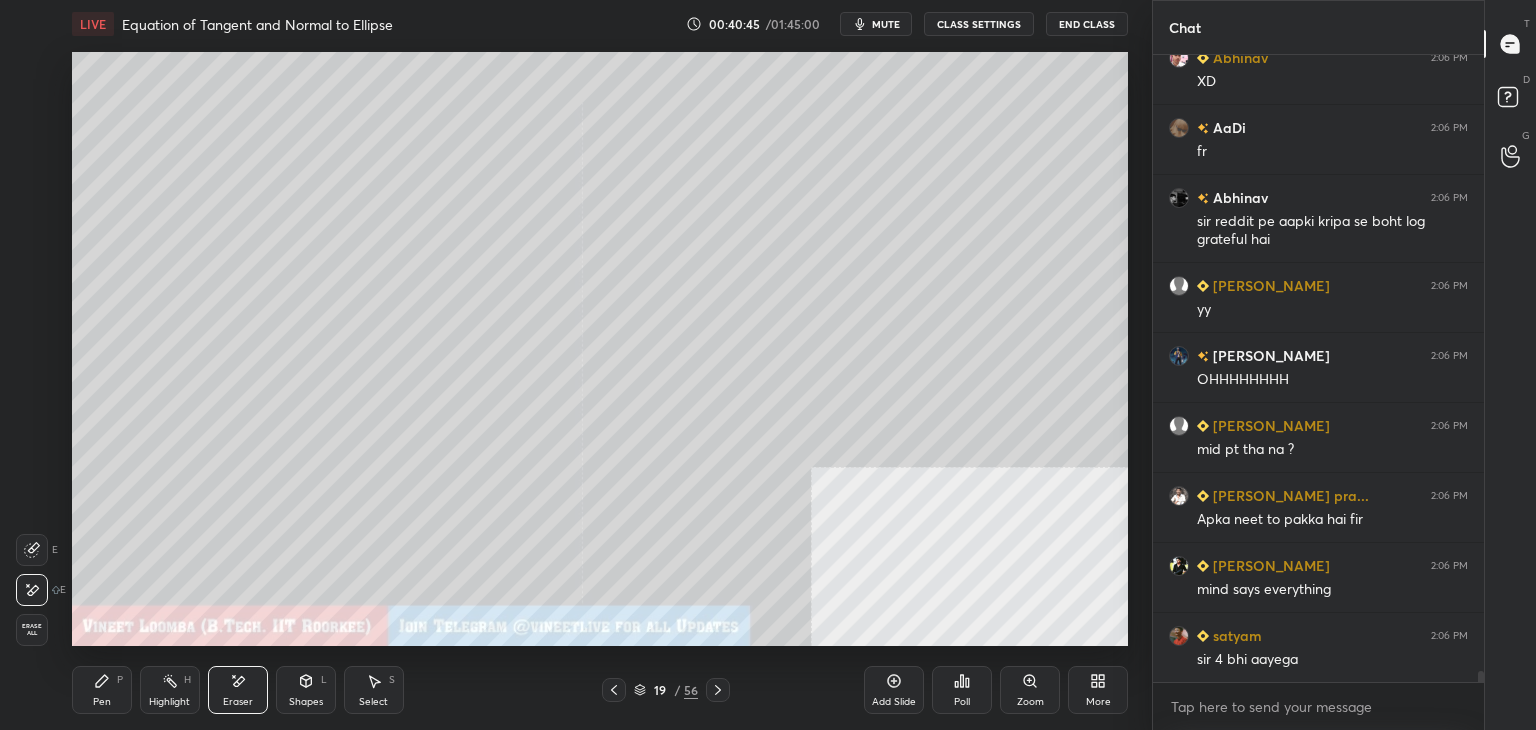 click on "Erase all" at bounding box center (32, 630) 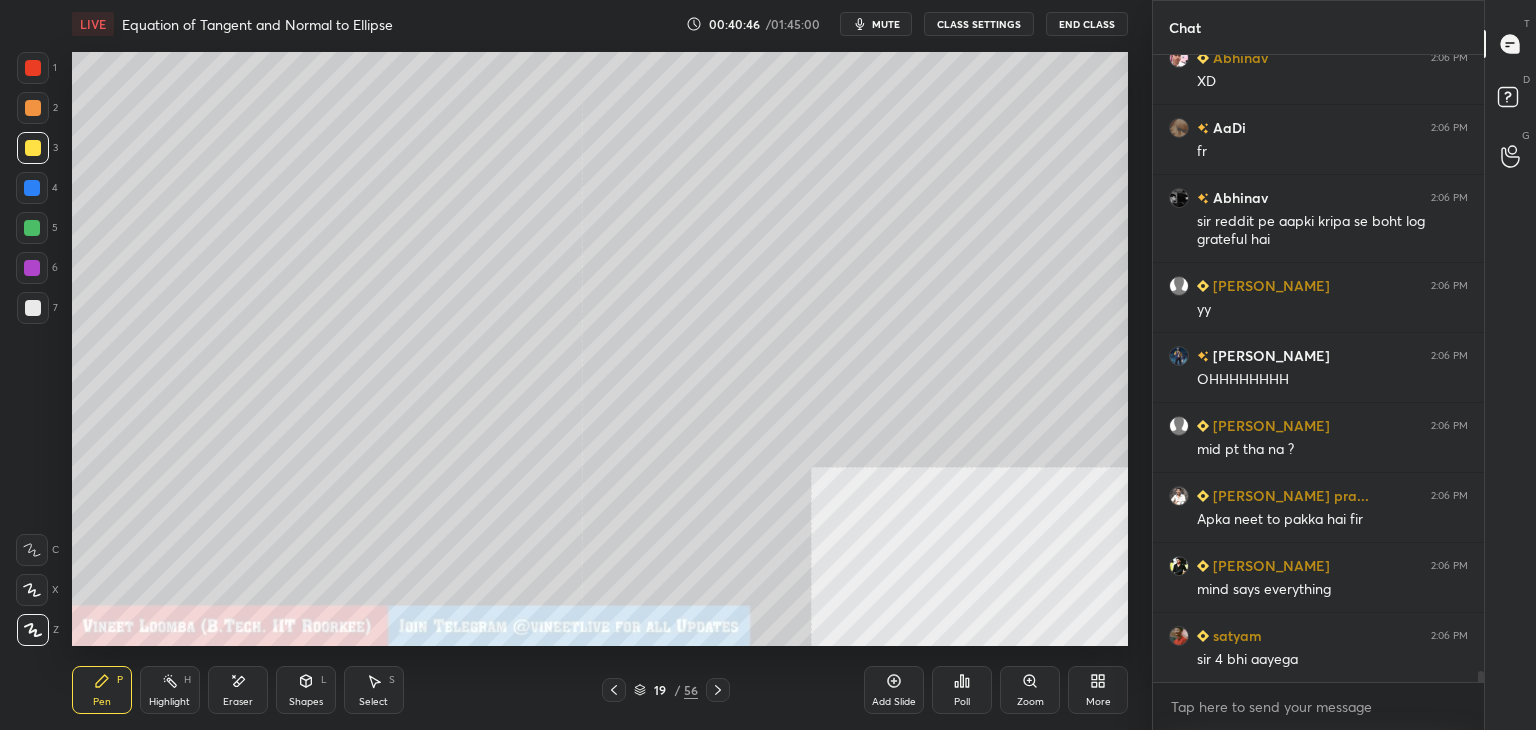 drag, startPoint x: 98, startPoint y: 689, endPoint x: 152, endPoint y: 686, distance: 54.08327 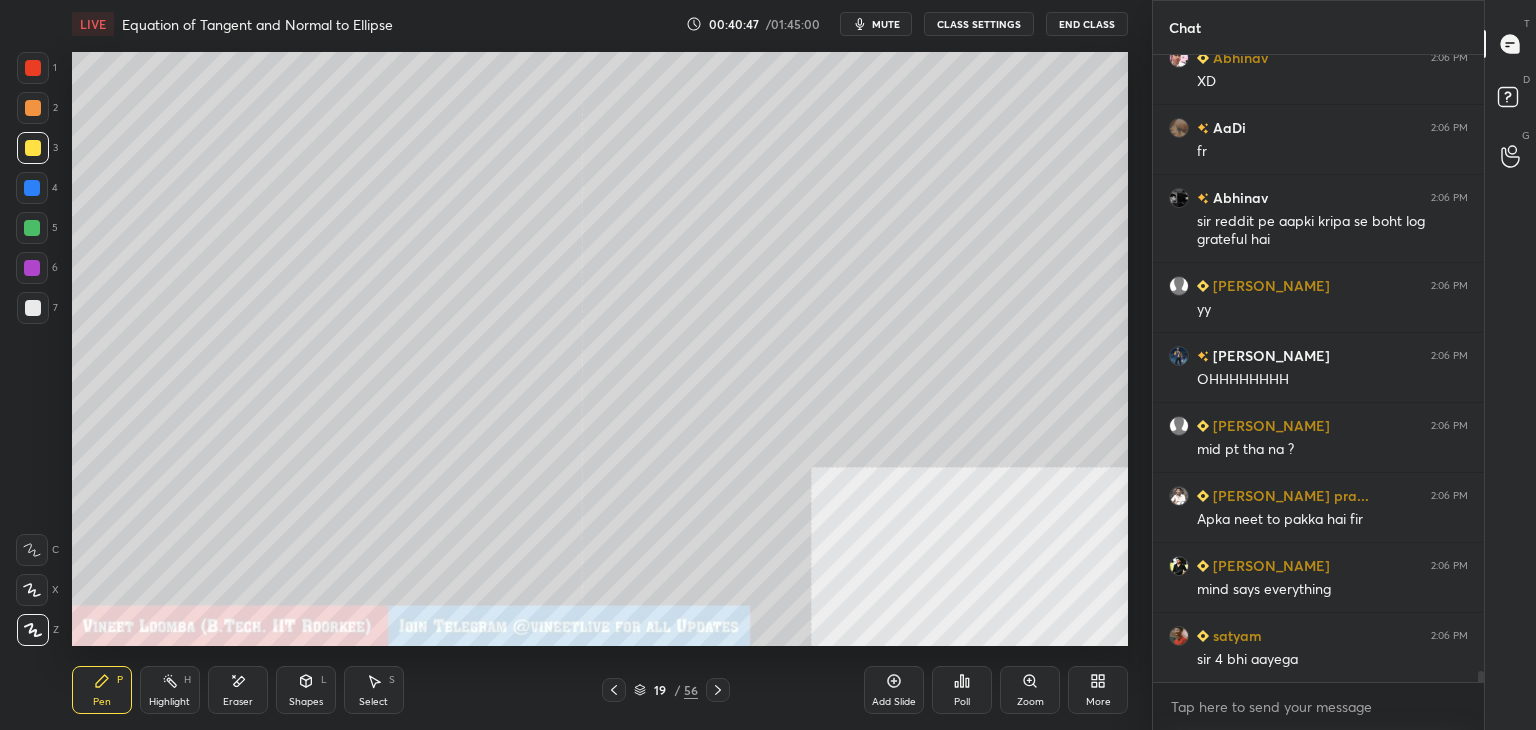 scroll, scrollTop: 35516, scrollLeft: 0, axis: vertical 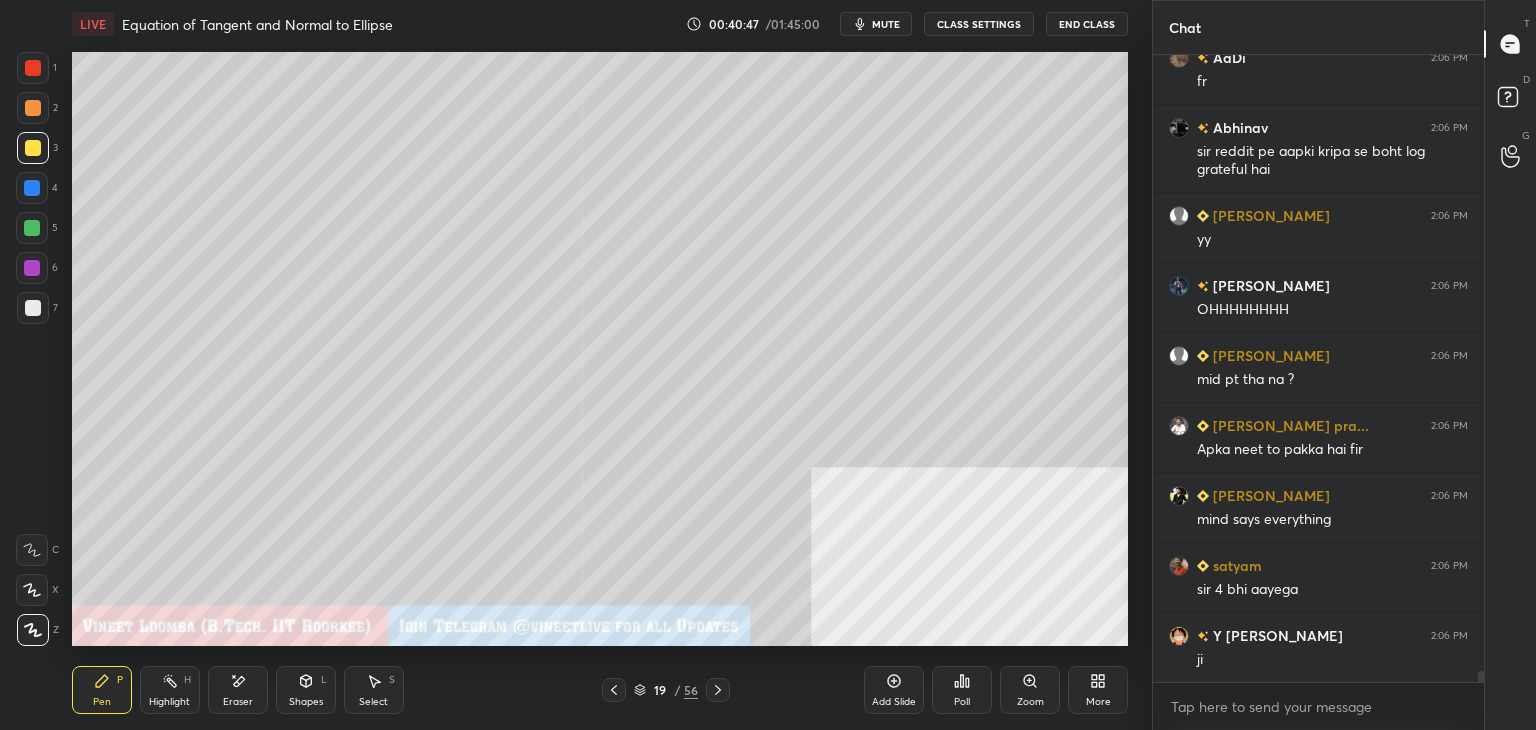 click 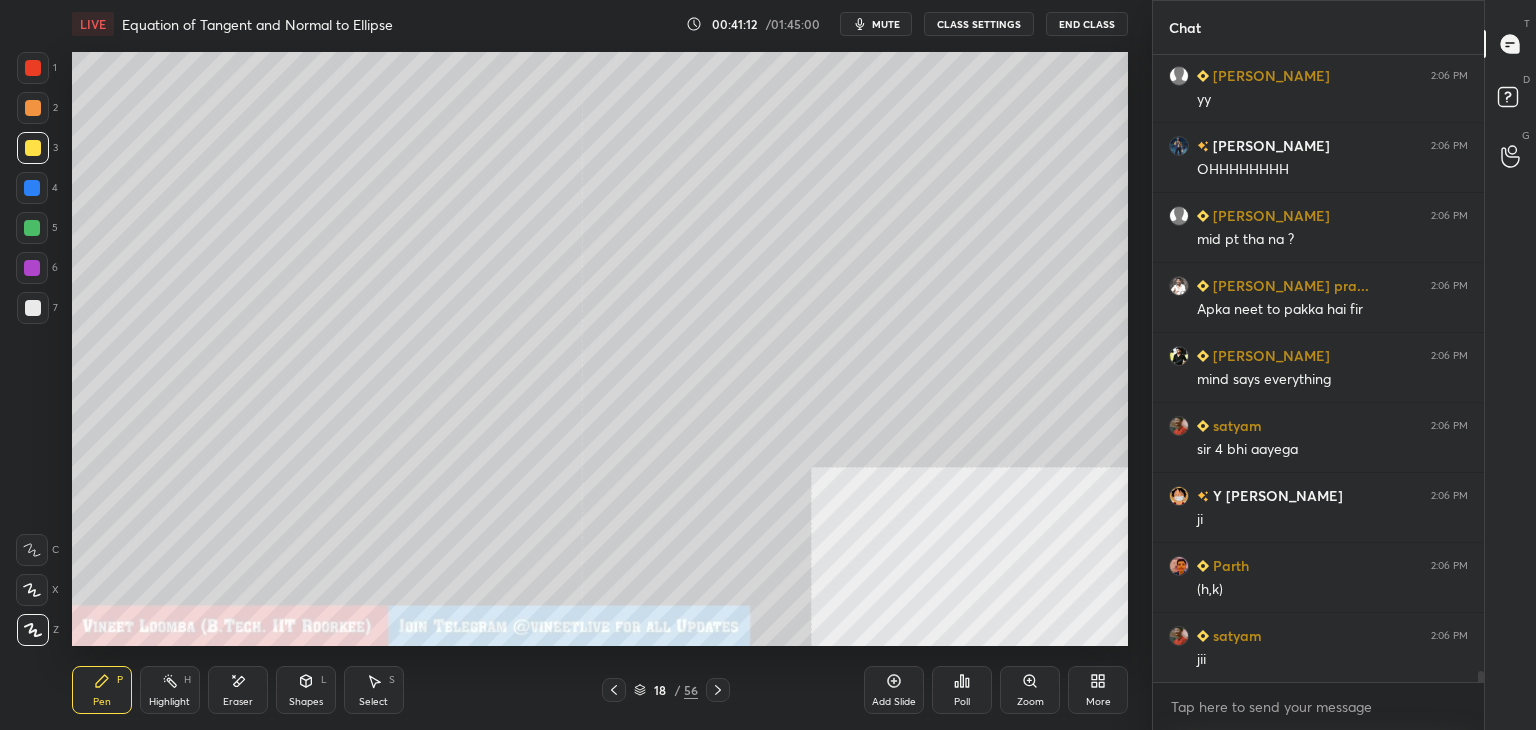 scroll, scrollTop: 35726, scrollLeft: 0, axis: vertical 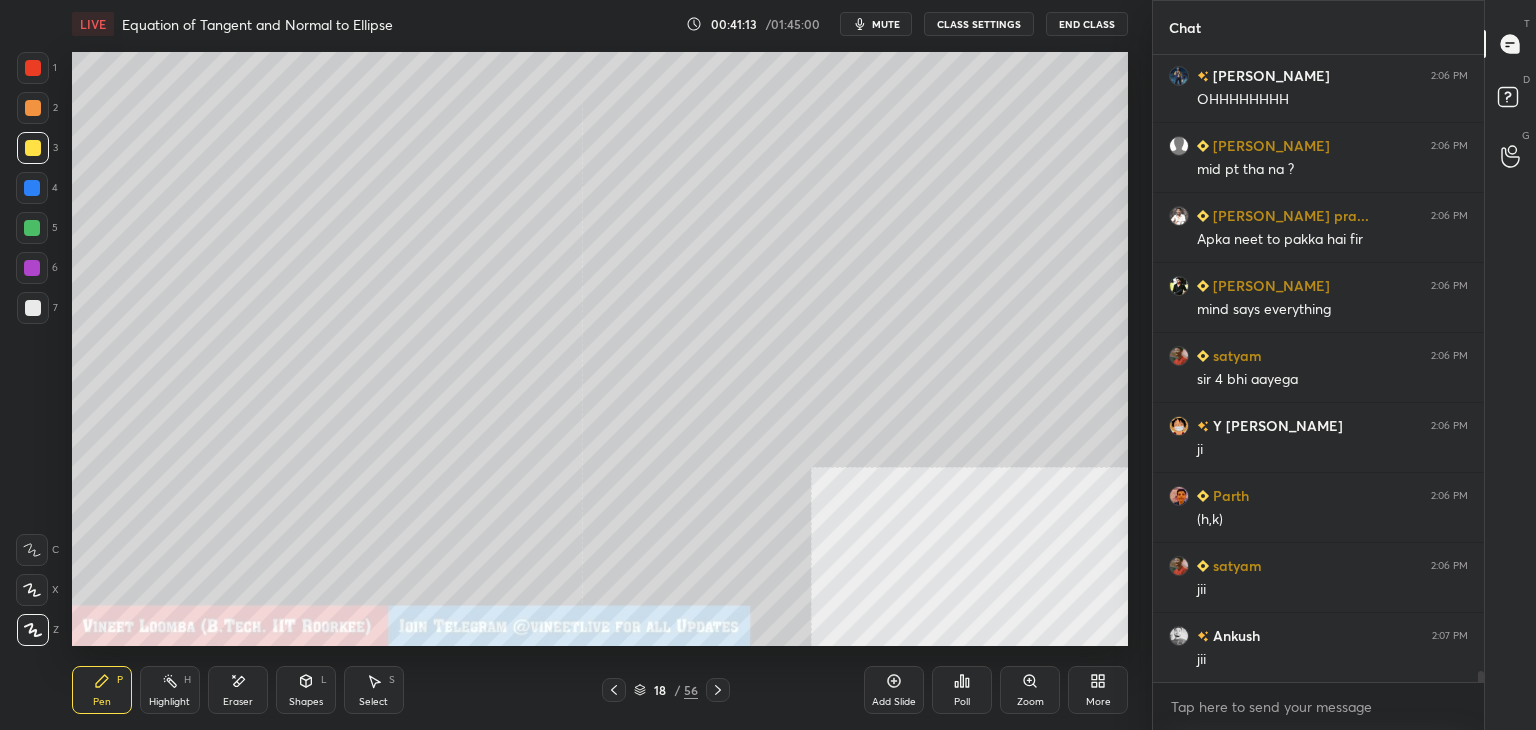 click 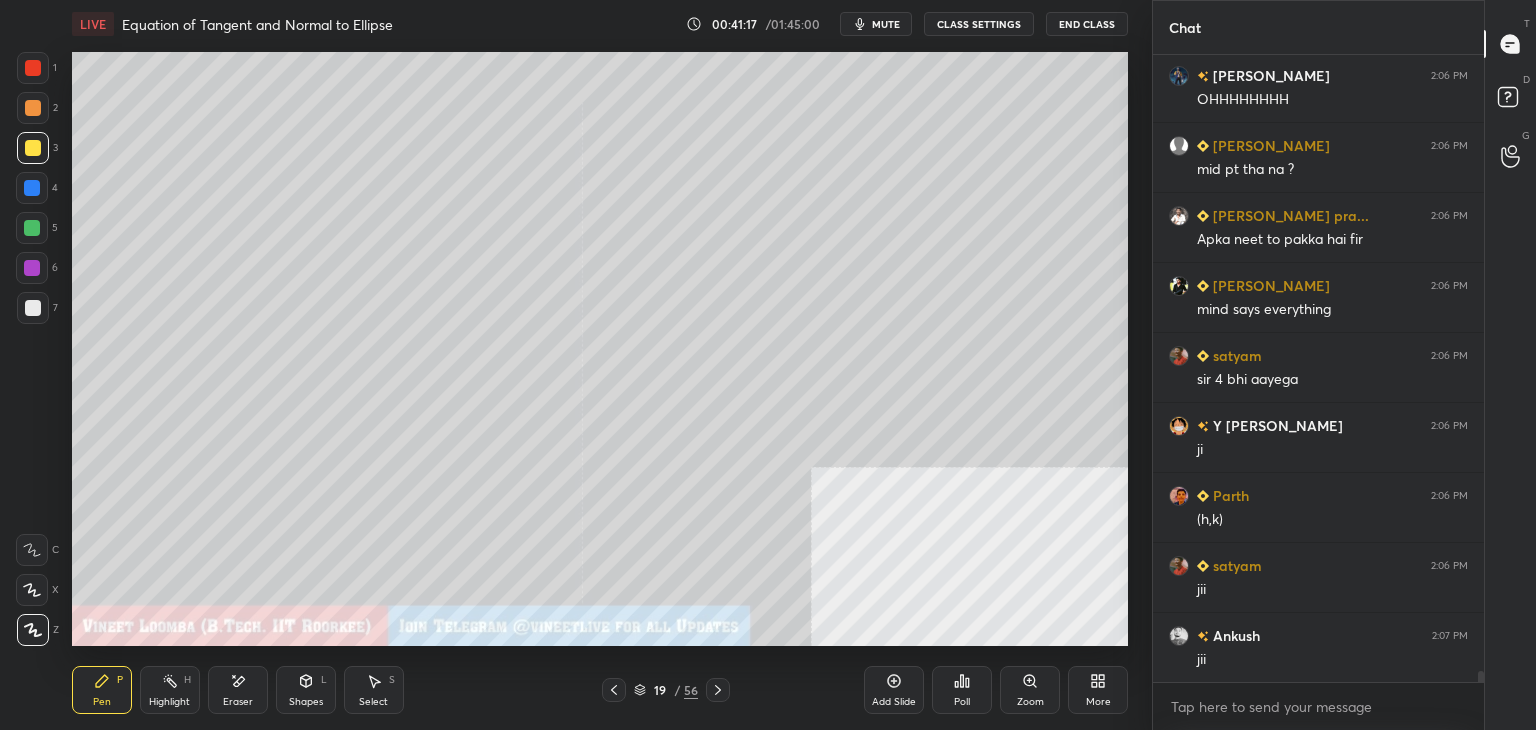 click at bounding box center [614, 690] 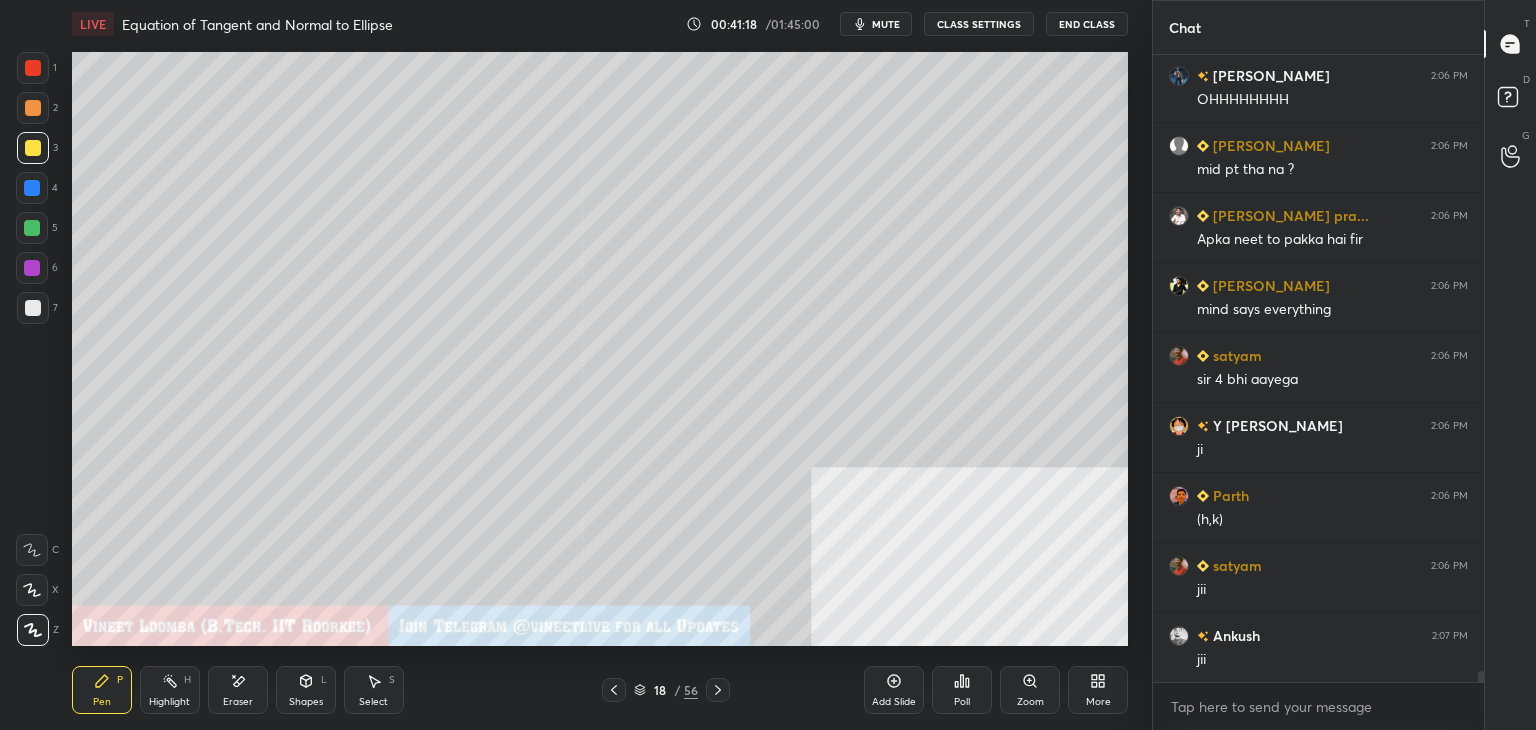 click 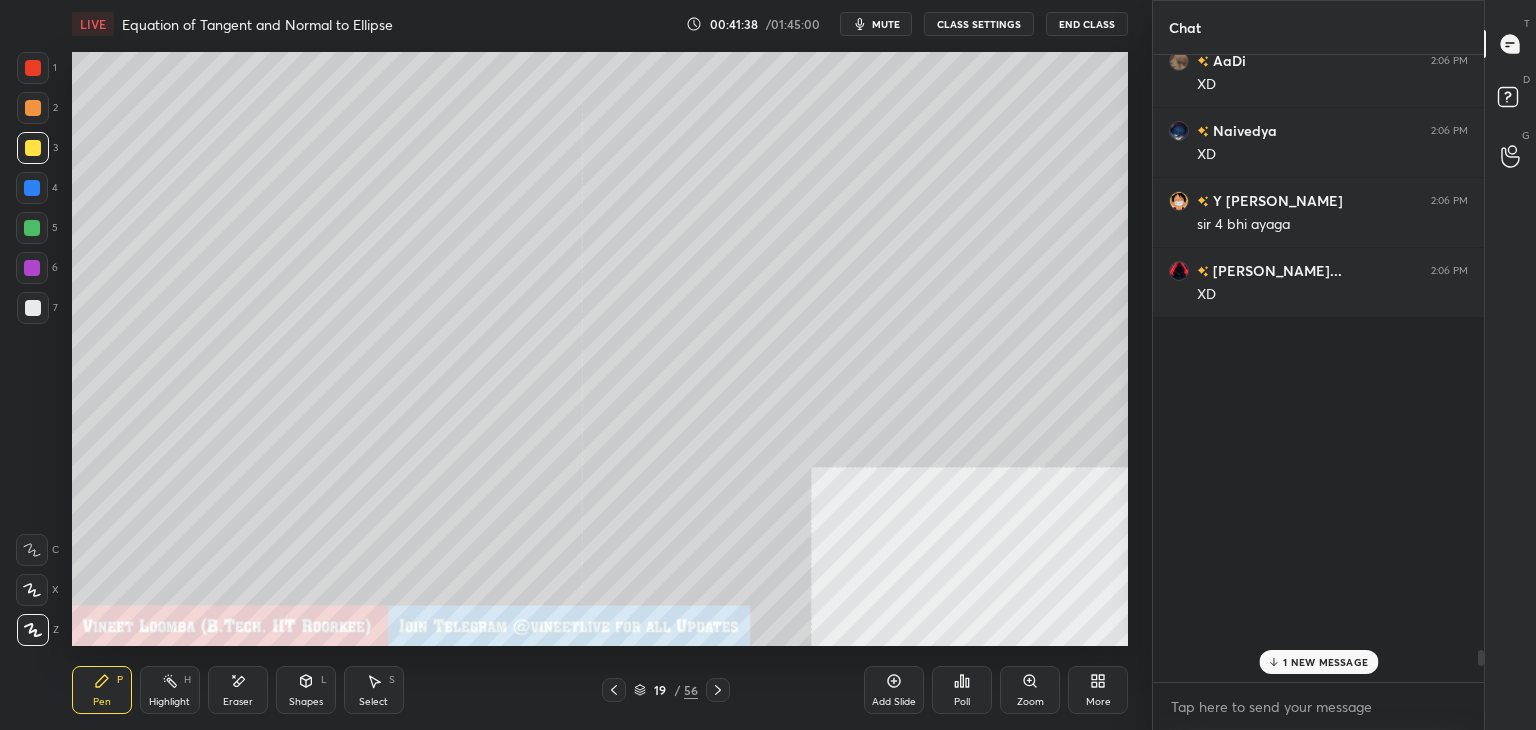 scroll, scrollTop: 35866, scrollLeft: 0, axis: vertical 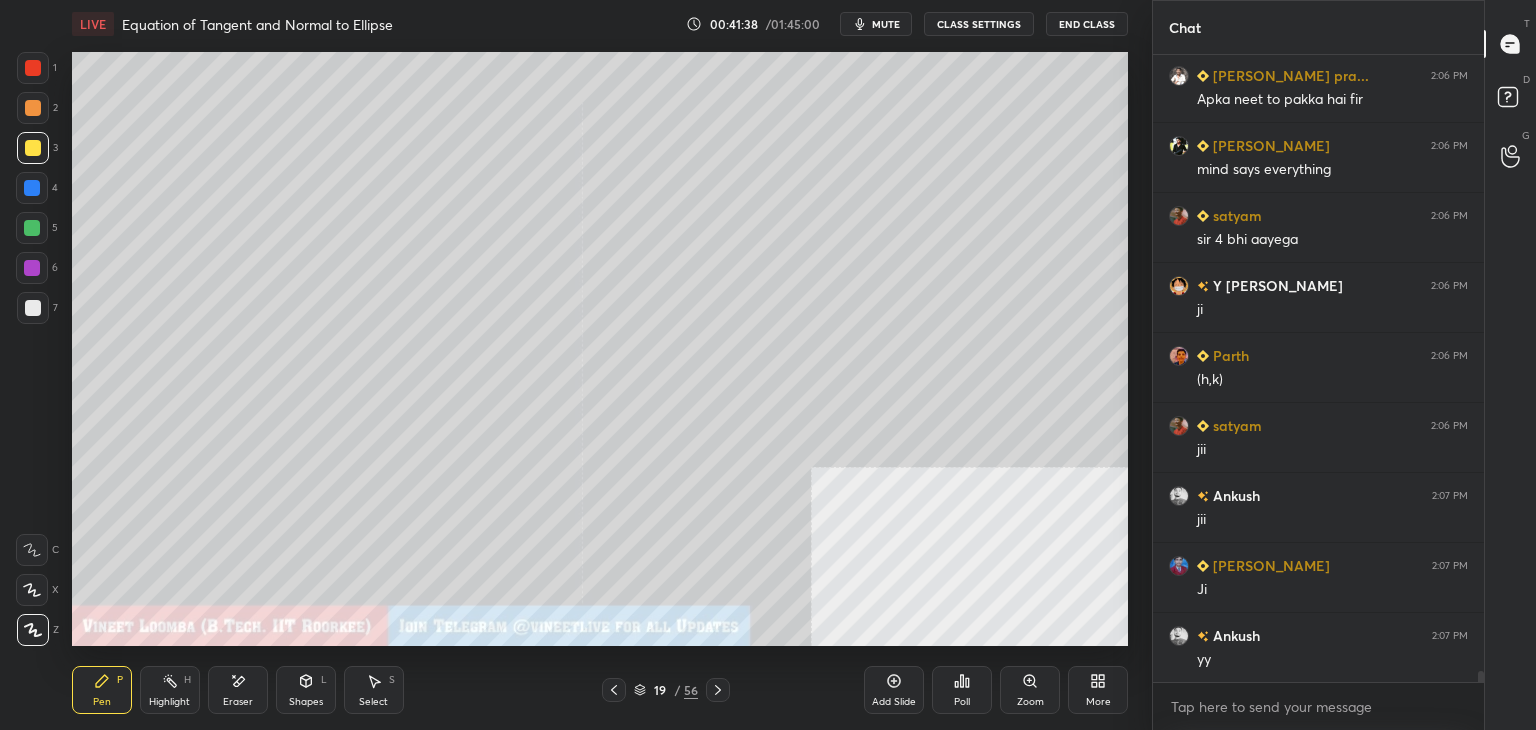 drag, startPoint x: 1481, startPoint y: 677, endPoint x: 1479, endPoint y: 752, distance: 75.026665 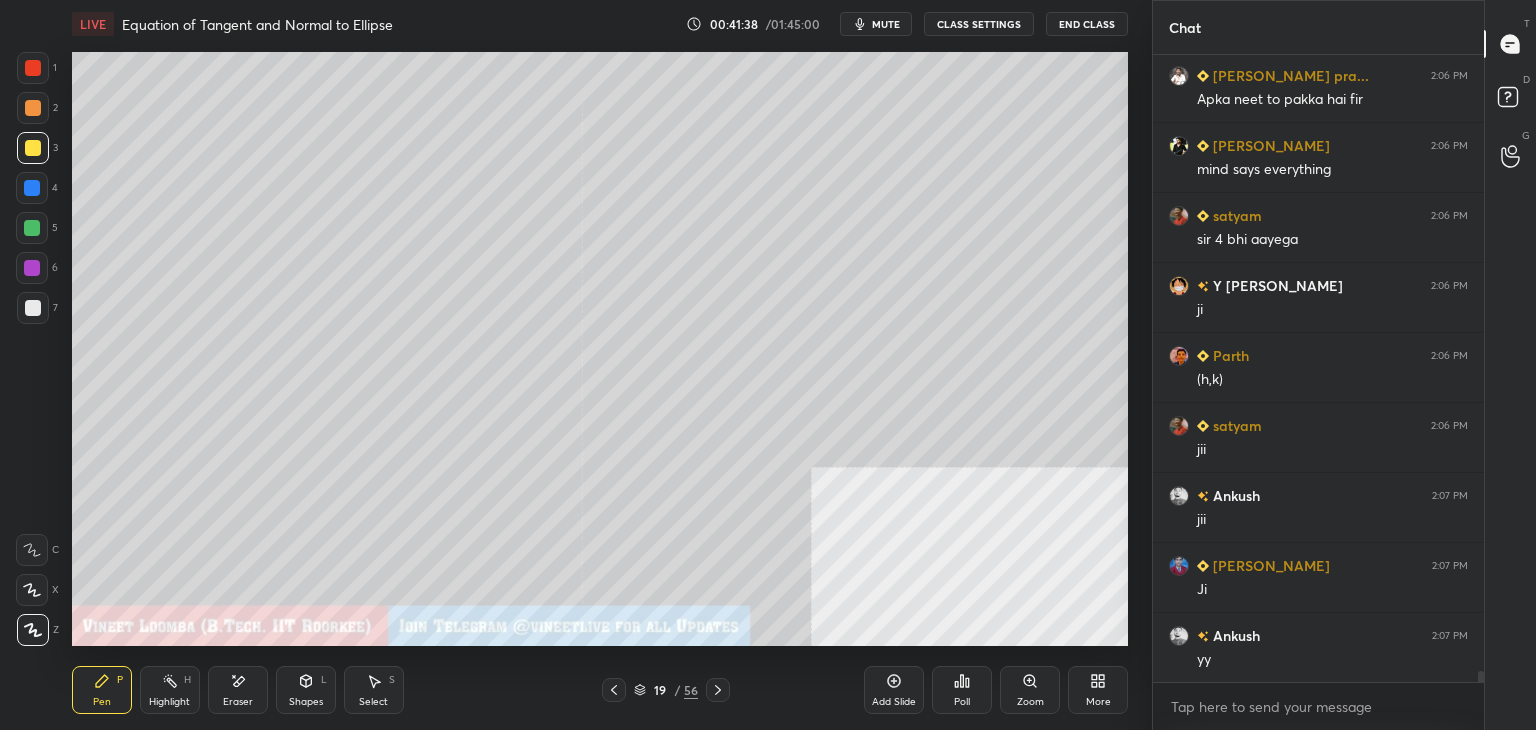 click on "1 2 3 4 5 6 7 C X Z E E Erase all   H H LIVE Equation of Tangent and Normal to Ellipse 00:41:38 /  01:45:00 mute CLASS SETTINGS End Class Setting up your live class Poll for   secs No correct answer Start poll Back Equation of Tangent and Normal to Ellipse • L5 of Dropper's Course on Conic Section for JEE 2026 [PERSON_NAME] Pen P Highlight H Eraser Shapes L Select S 19 / 56 Add Slide Poll Zoom More Chat [PERSON_NAME] 2:06 PM mid pt tha na ? [PERSON_NAME] pra... 2:06 PM Apka neet to pakka hai fir [PERSON_NAME] 2:06 PM mind says everything [PERSON_NAME] 2:06 PM sir 4 bhi aayega Y [PERSON_NAME] 2:06 PM ji Parth 2:06 PM (h,k) [PERSON_NAME] 2:06 PM [PERSON_NAME] 2:07 PM [PERSON_NAME] 2:07 PM [PERSON_NAME] 2:07 PM yy JUMP TO LATEST Enable hand raising Enable raise hand to speak to learners. Once enabled, chat will be turned off temporarily. Enable x   Doubts asked by learners will show up here Raise hand disabled You have disabled Raise hand currently. Enable it to invite learners to speak Enable Can't raise hand Got it T Messages (T) D Doubts (D) G ​" at bounding box center (768, 0) 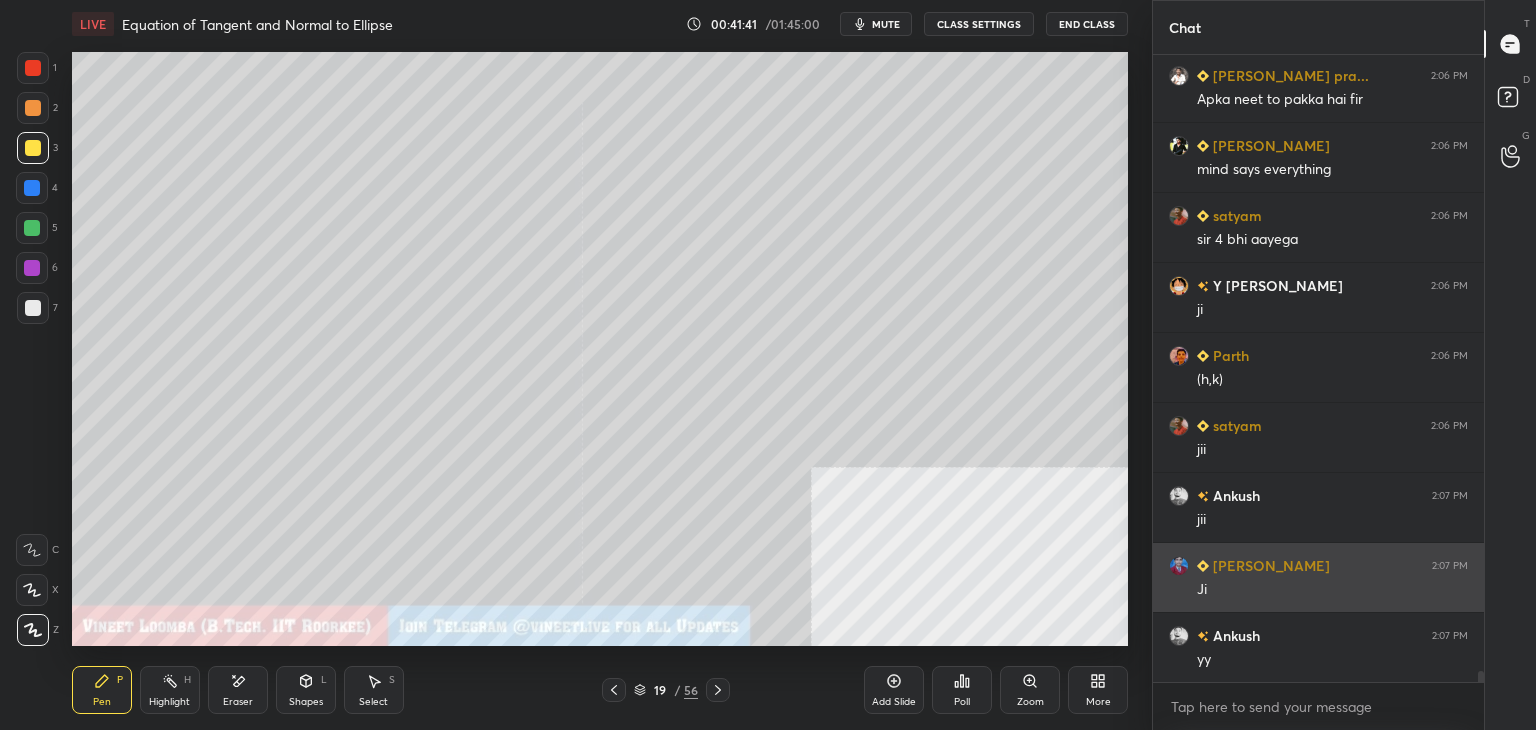 scroll, scrollTop: 35936, scrollLeft: 0, axis: vertical 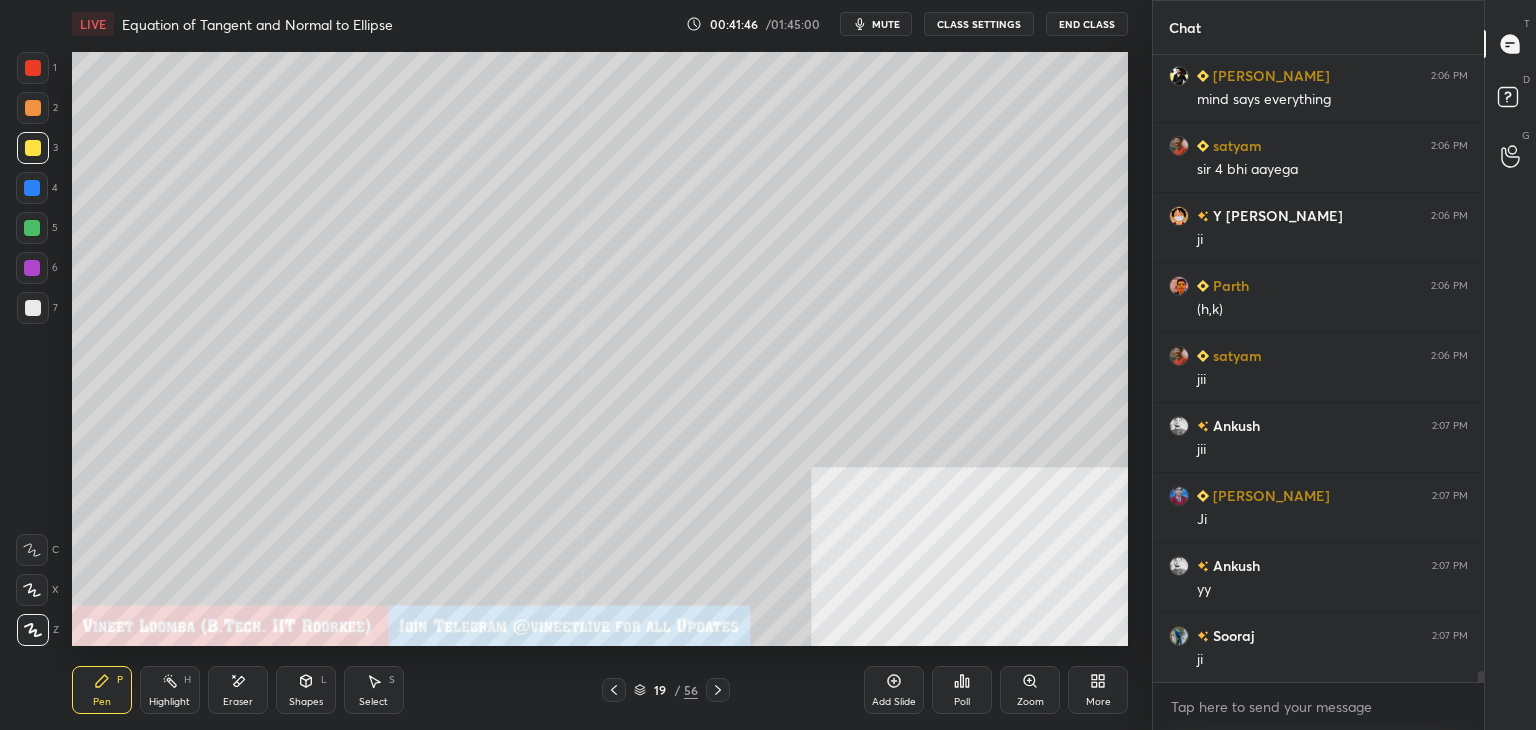 click on "Eraser" at bounding box center (238, 690) 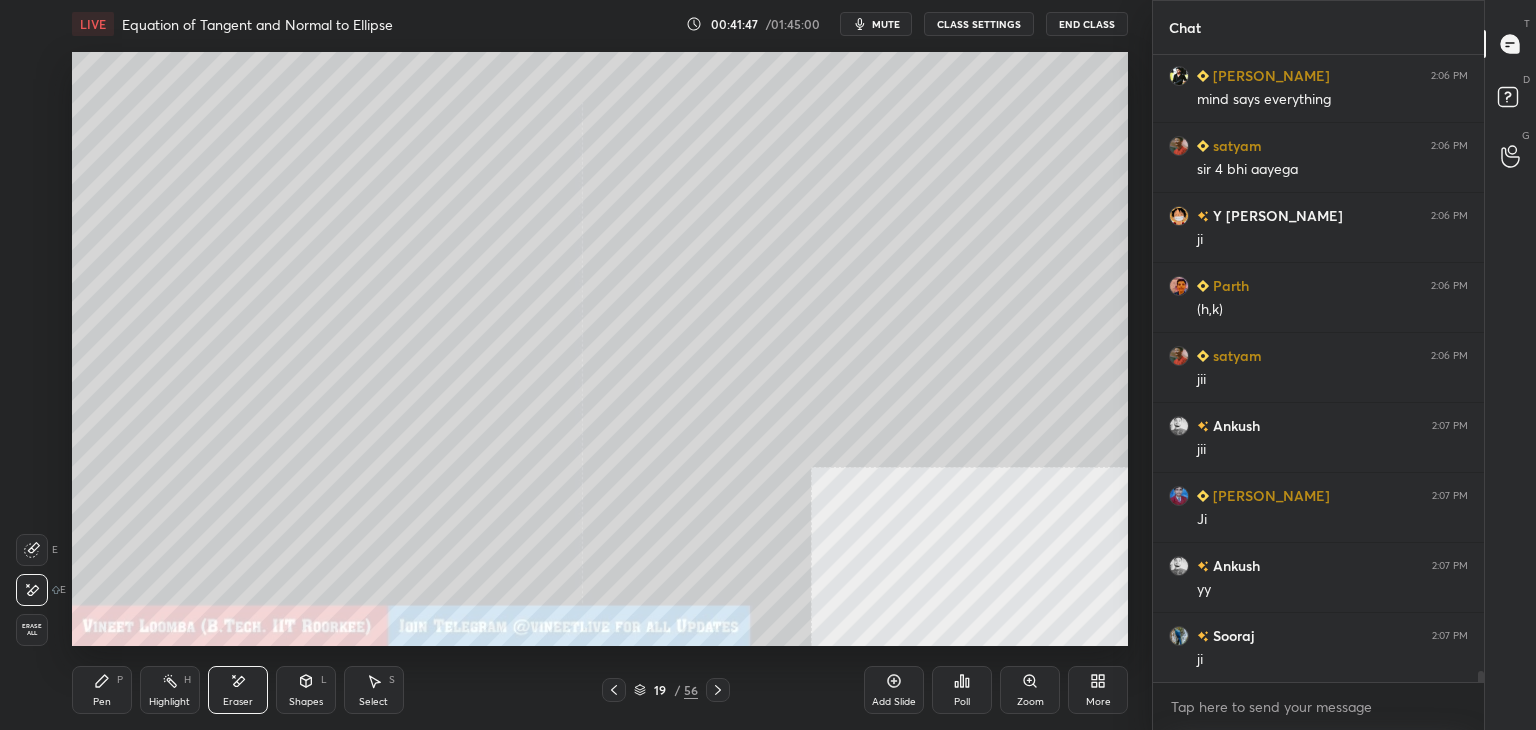 drag, startPoint x: 104, startPoint y: 700, endPoint x: 121, endPoint y: 649, distance: 53.75872 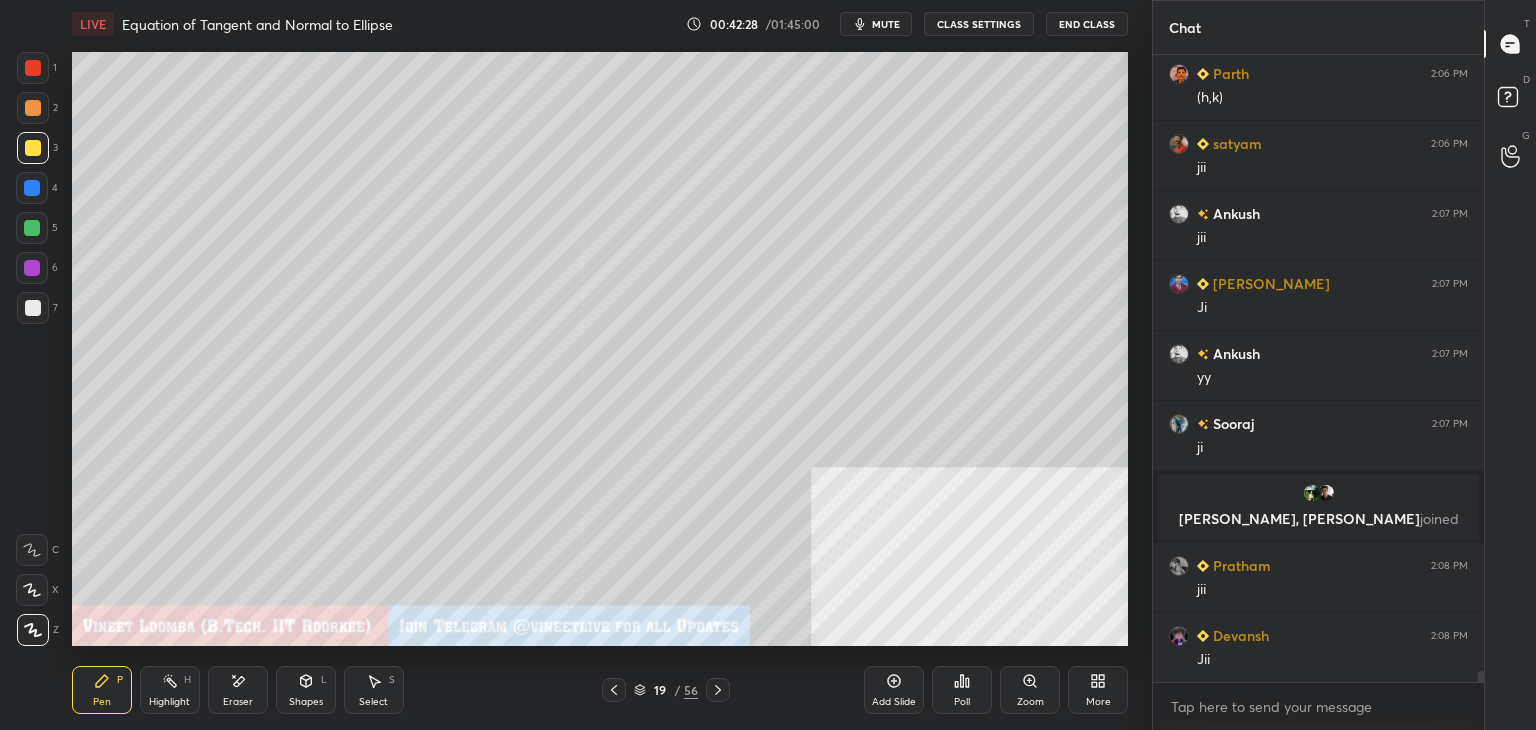 scroll, scrollTop: 35542, scrollLeft: 0, axis: vertical 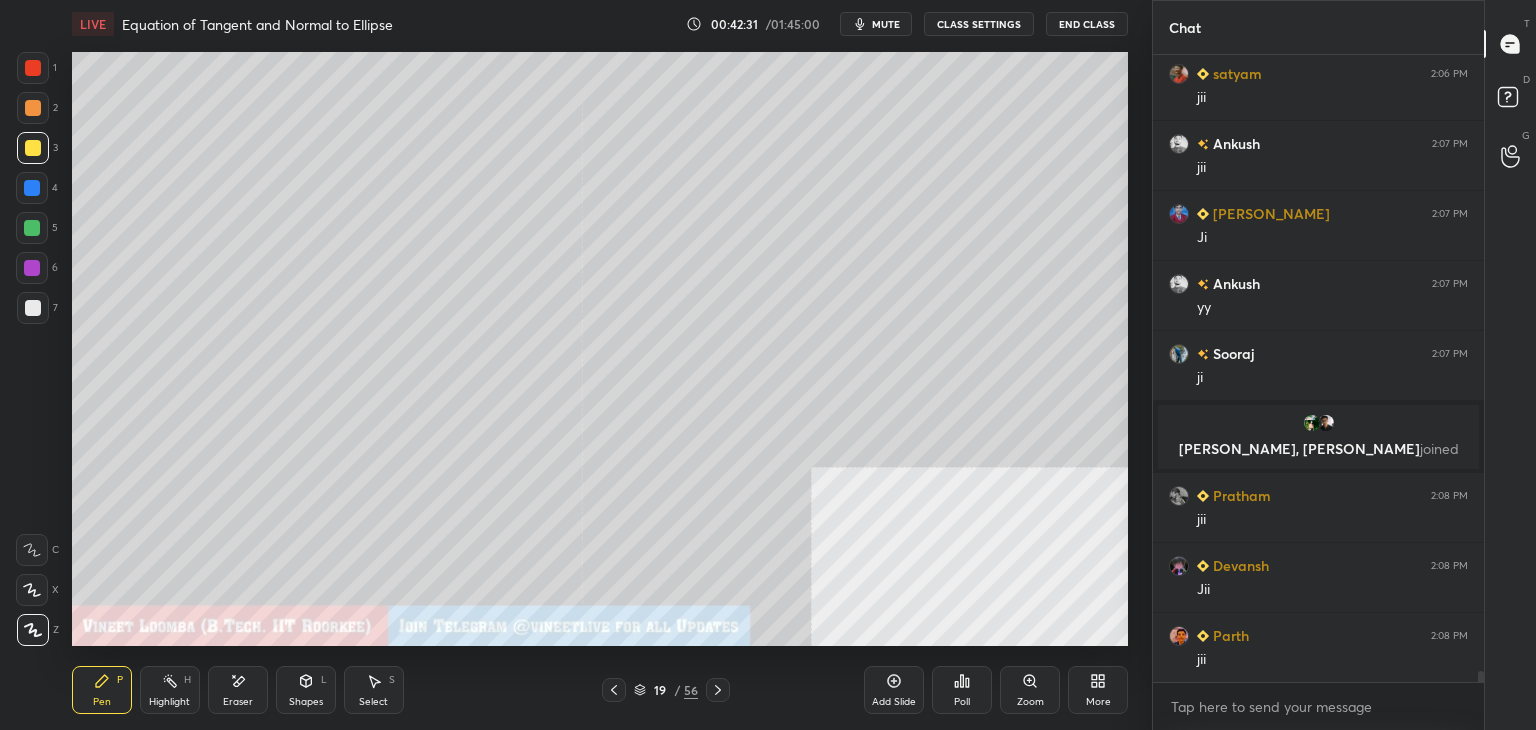 drag, startPoint x: 712, startPoint y: 692, endPoint x: 692, endPoint y: 650, distance: 46.518814 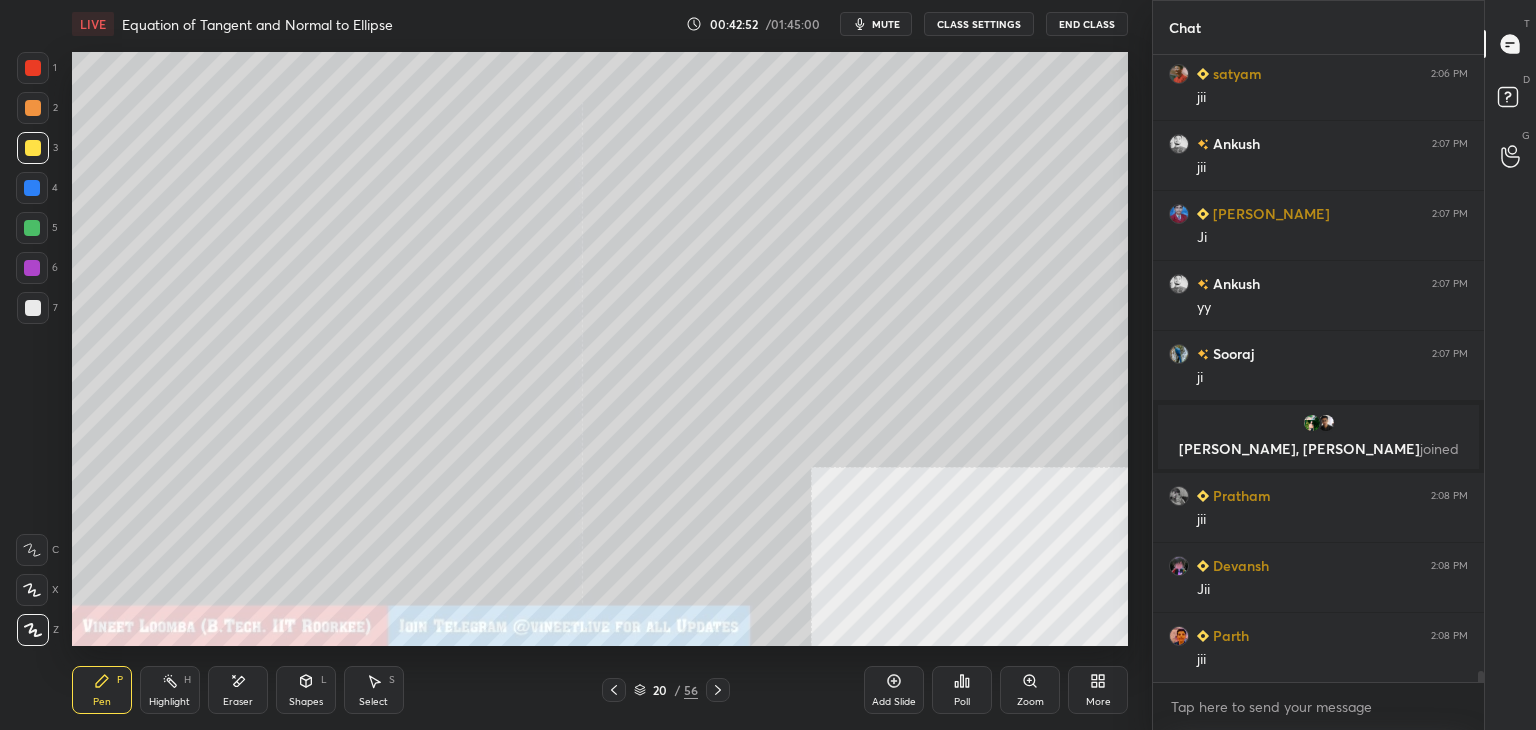 click on "Highlight" at bounding box center (169, 702) 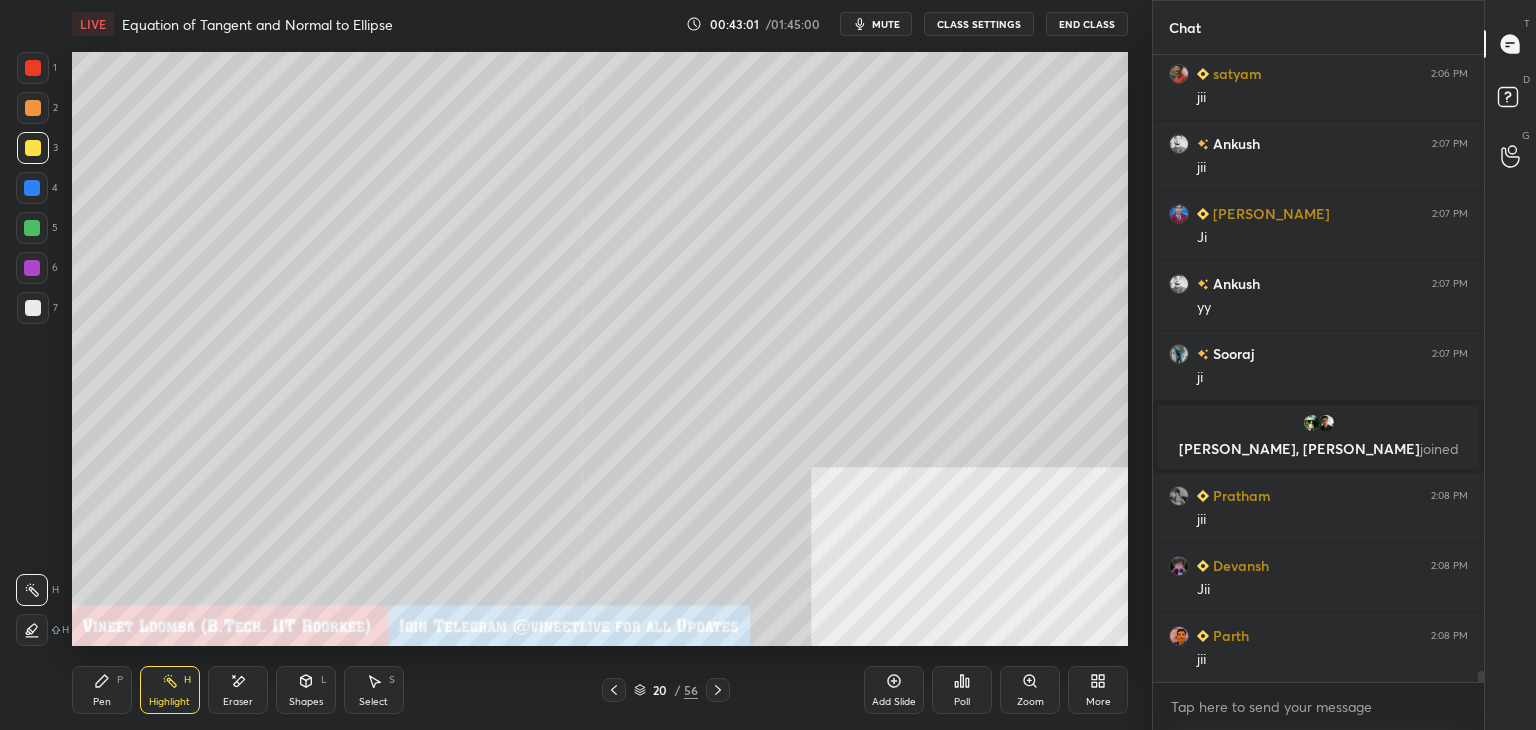 scroll, scrollTop: 35612, scrollLeft: 0, axis: vertical 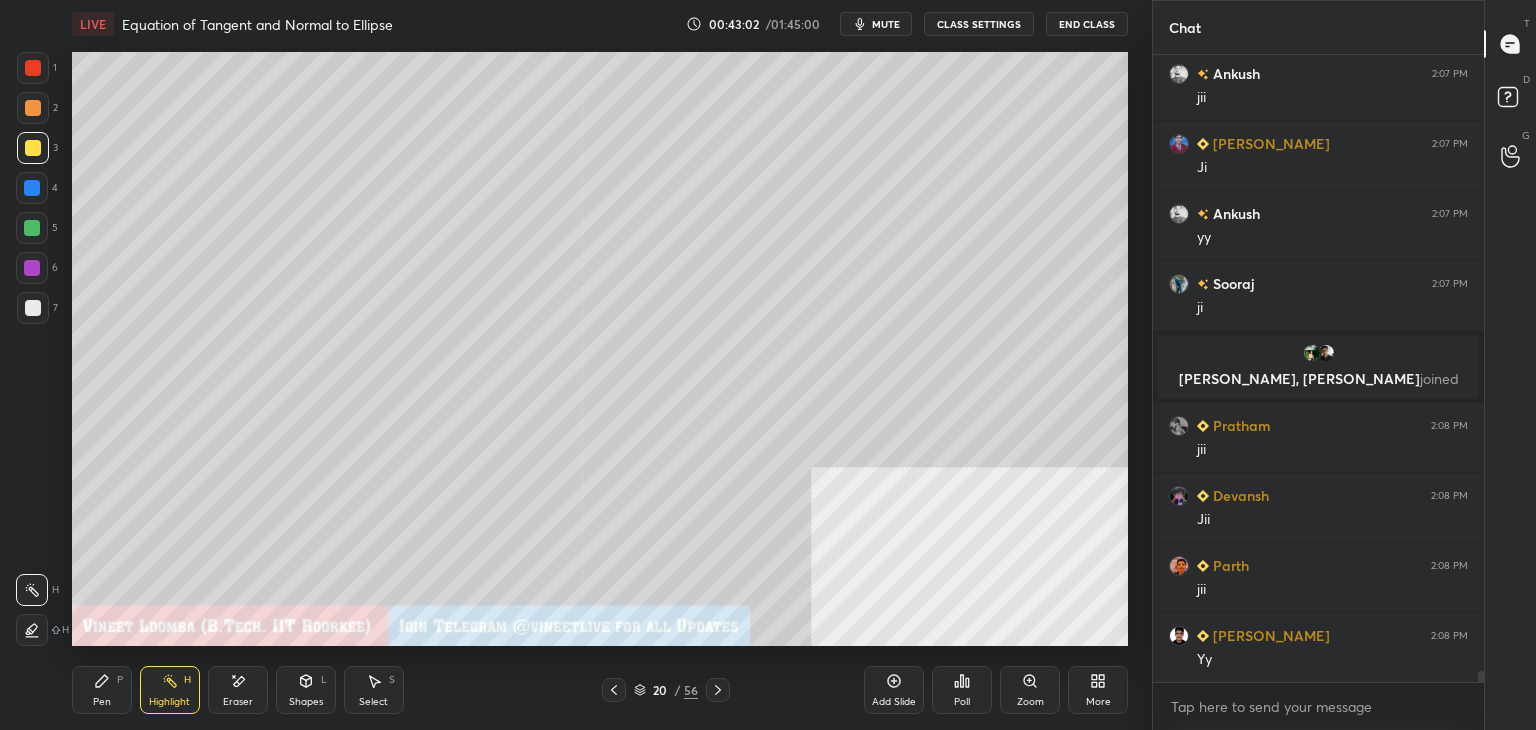 click on "Pen P" at bounding box center (102, 690) 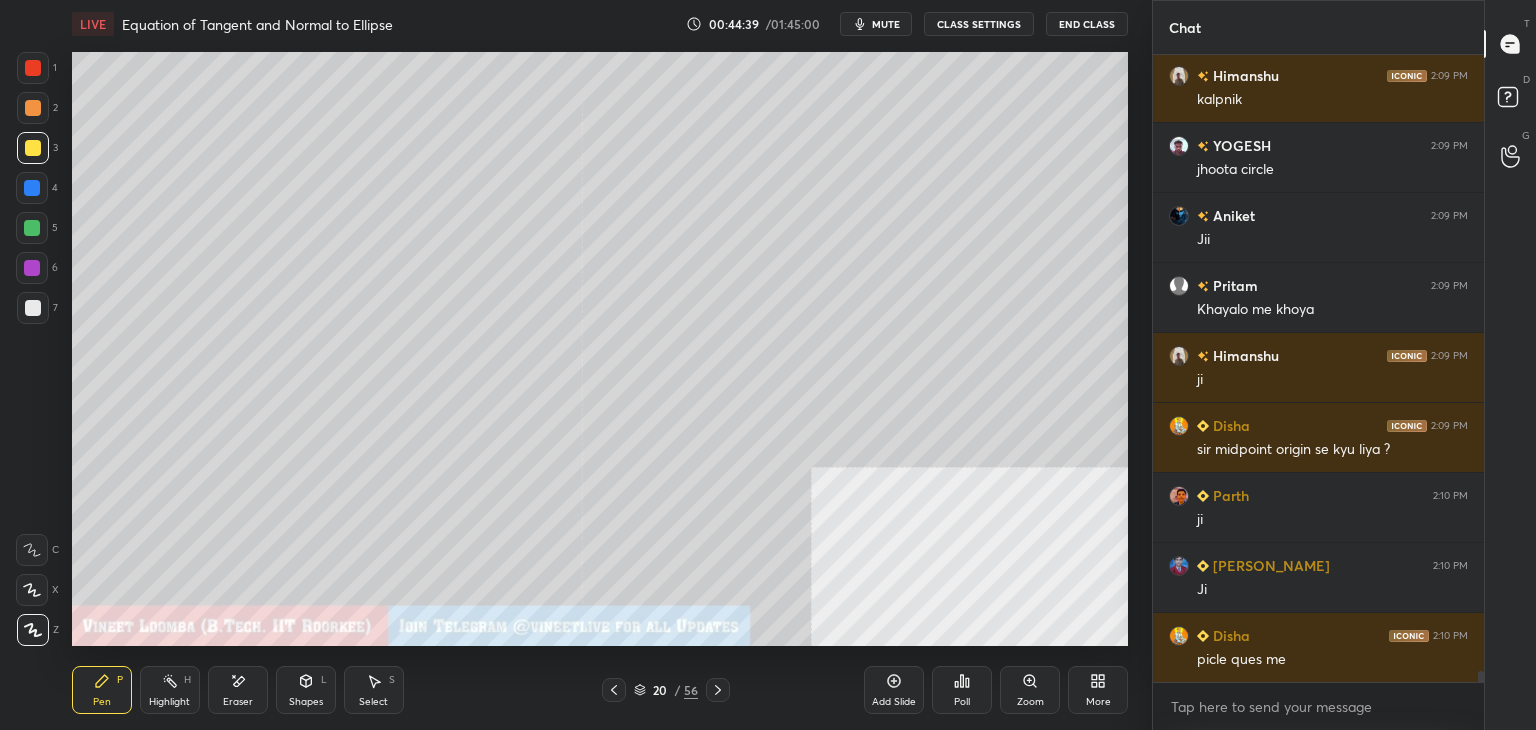 scroll, scrollTop: 36382, scrollLeft: 0, axis: vertical 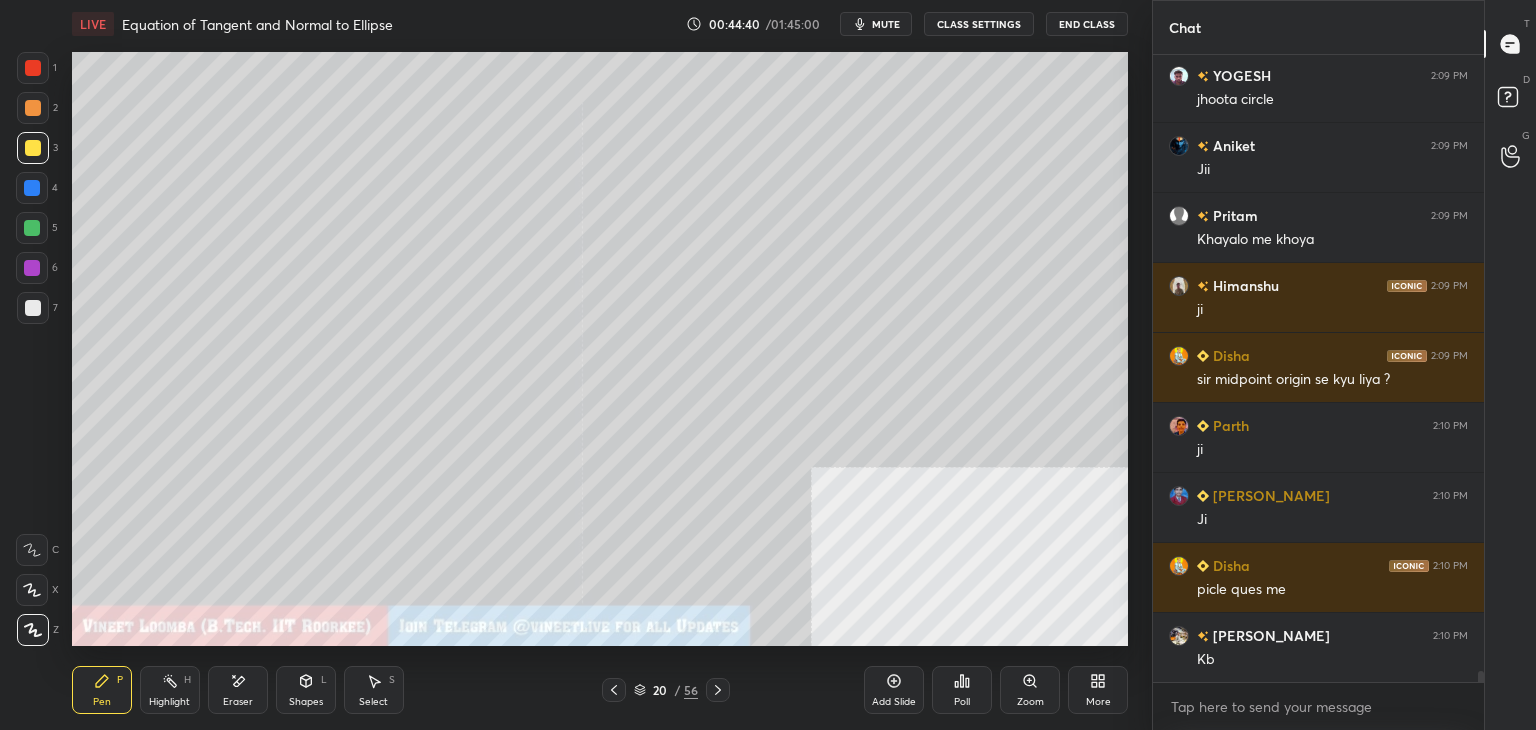 click 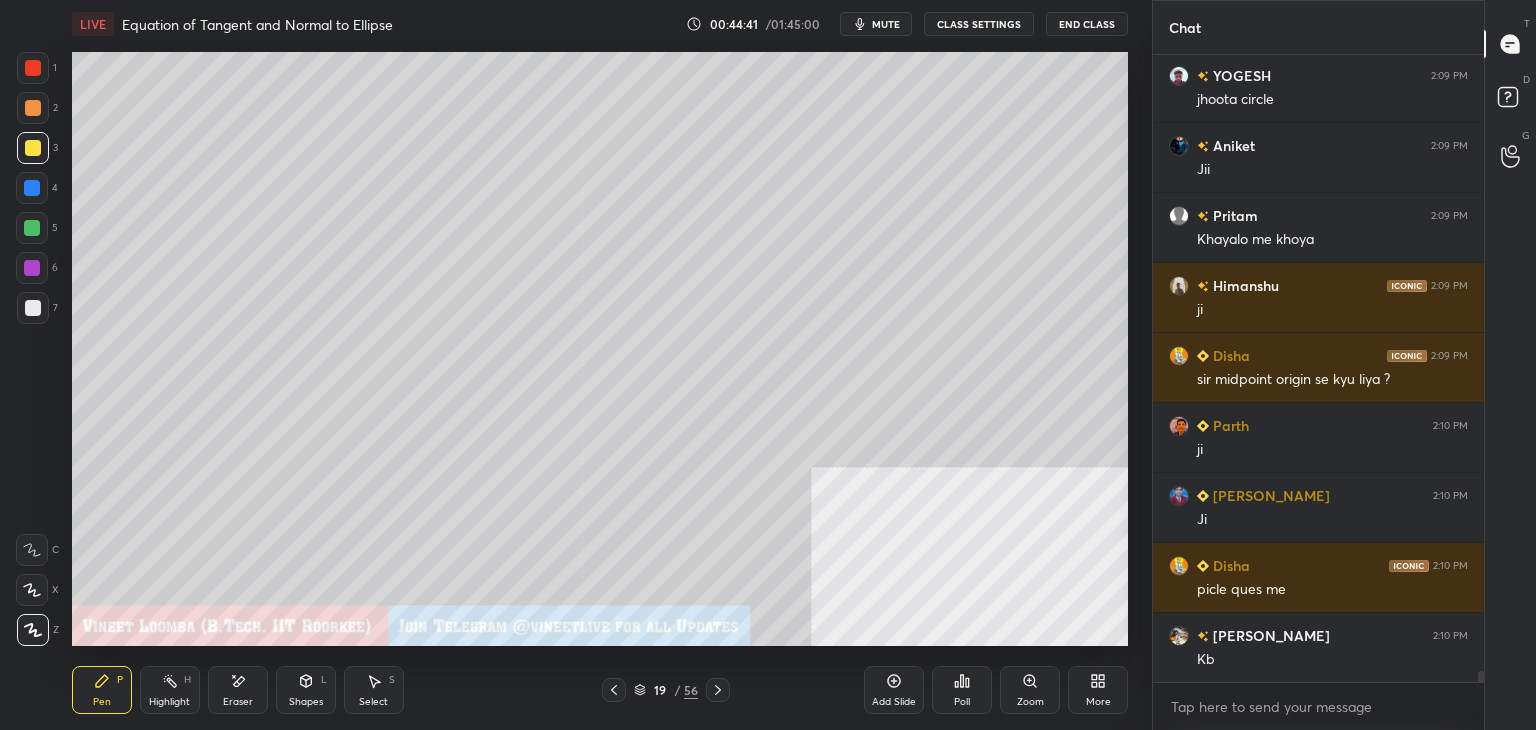 scroll, scrollTop: 36430, scrollLeft: 0, axis: vertical 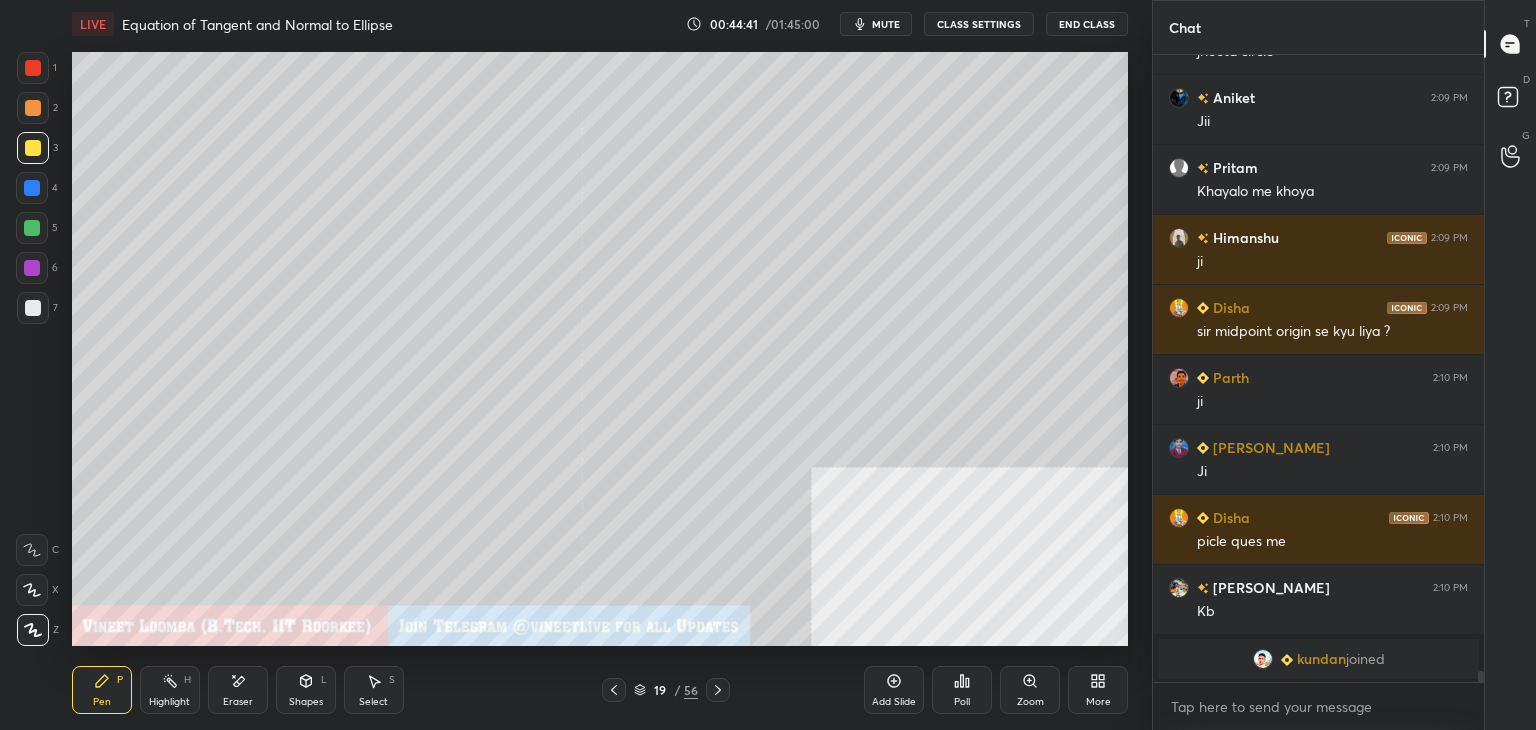click 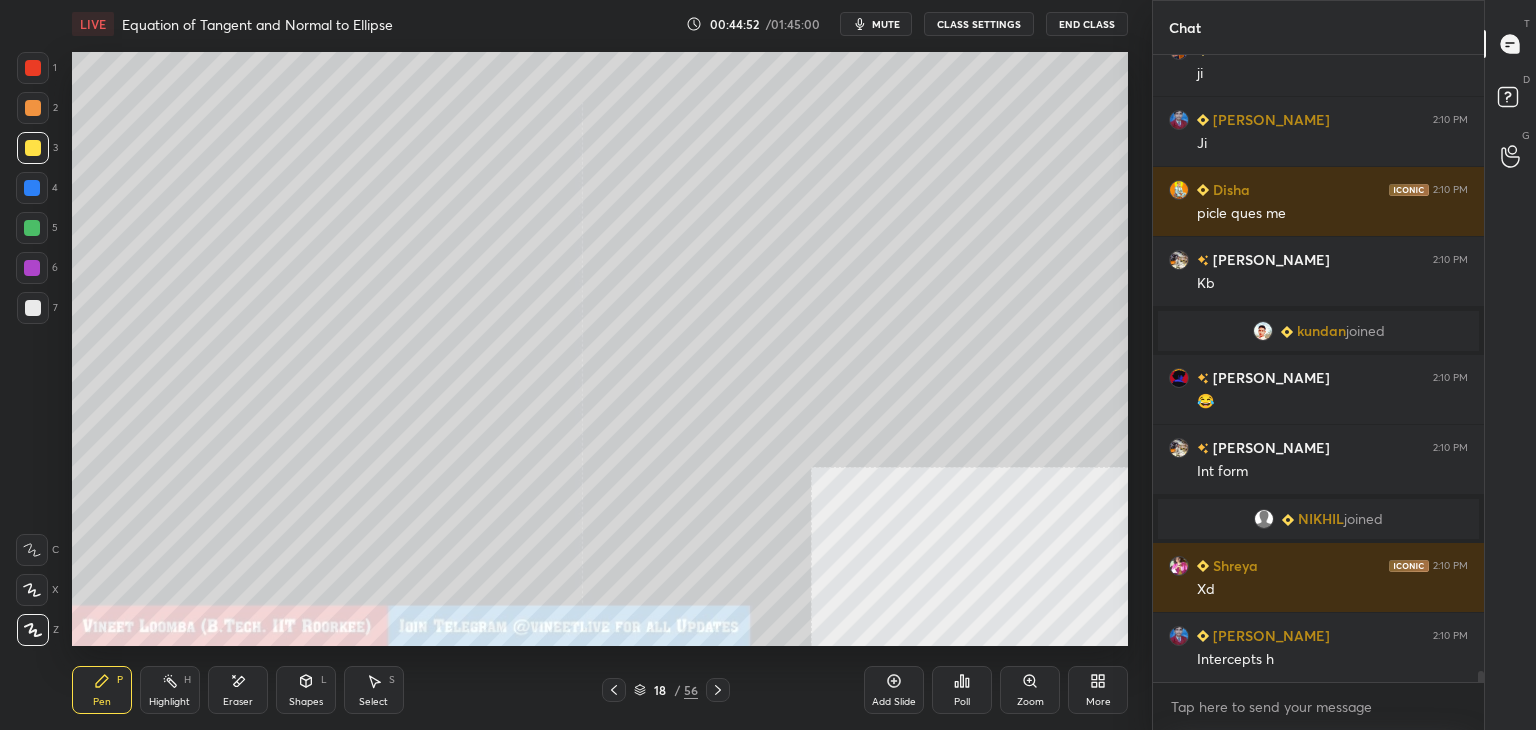 scroll, scrollTop: 36430, scrollLeft: 0, axis: vertical 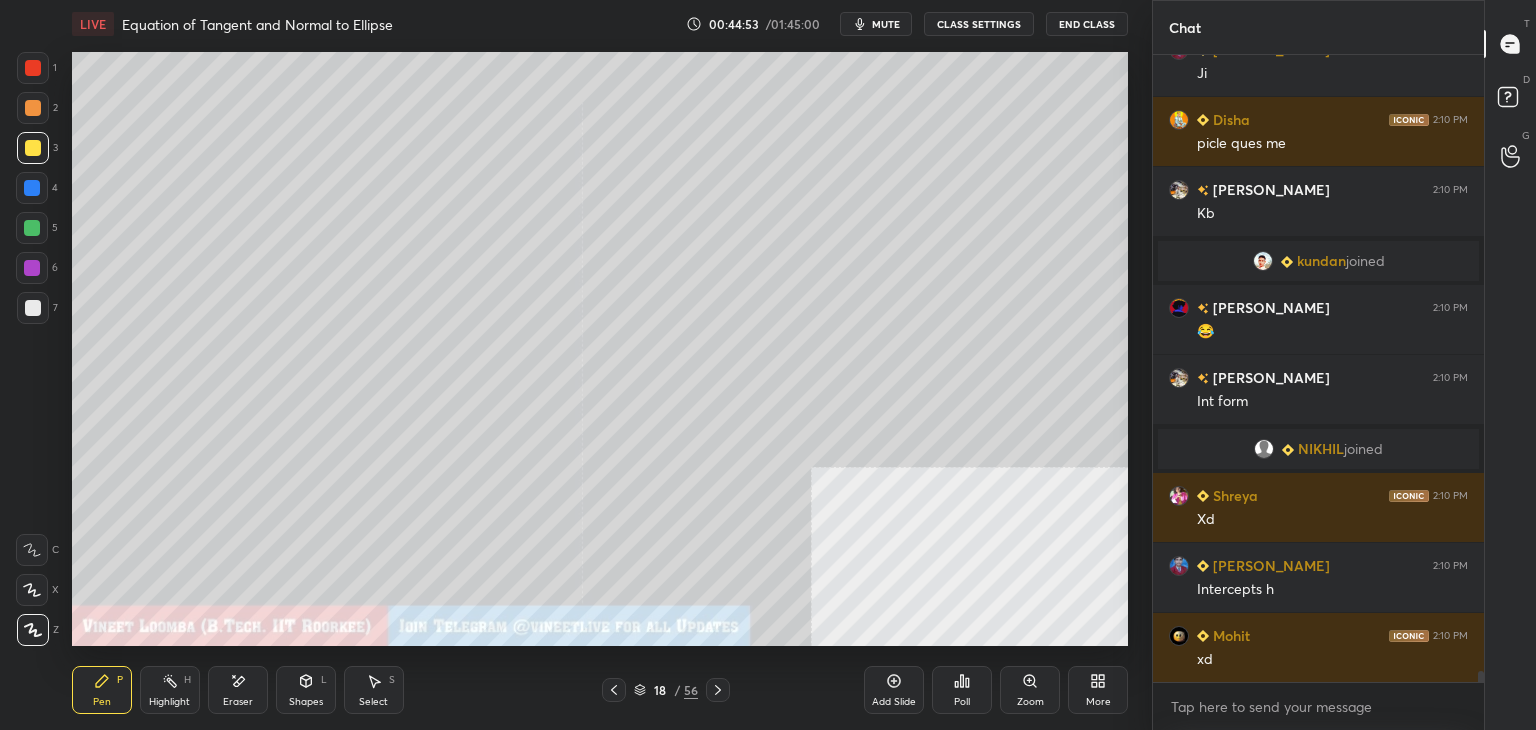 click 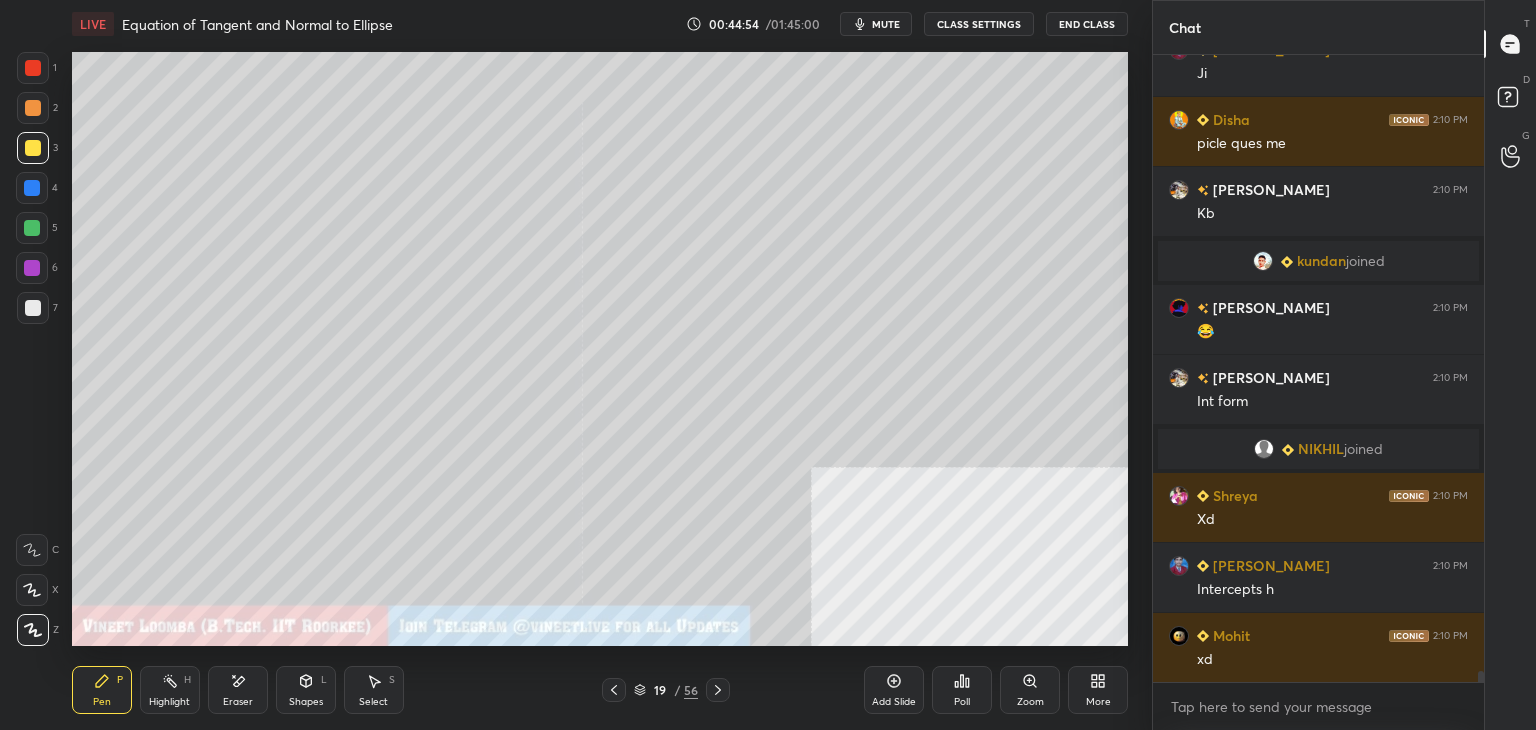 click 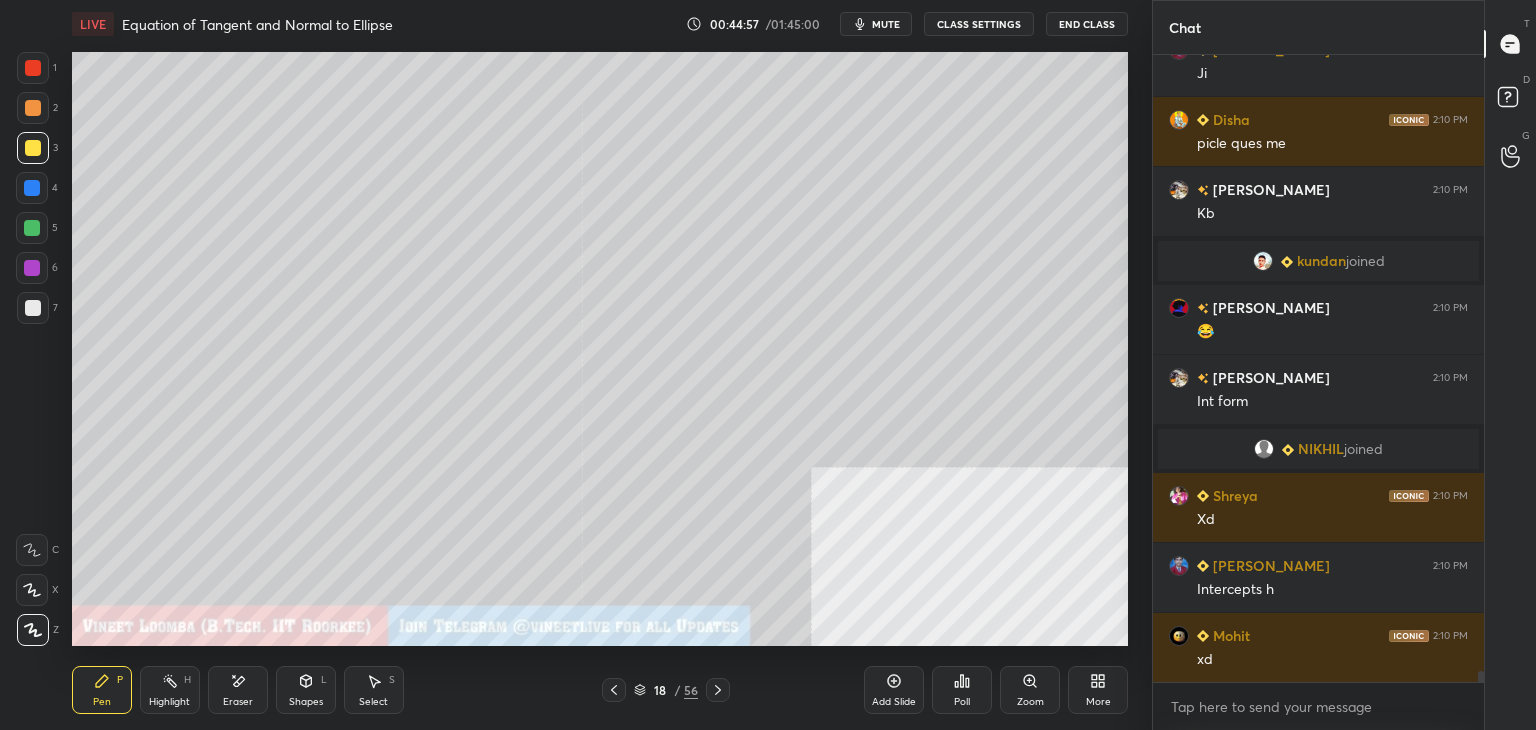 click 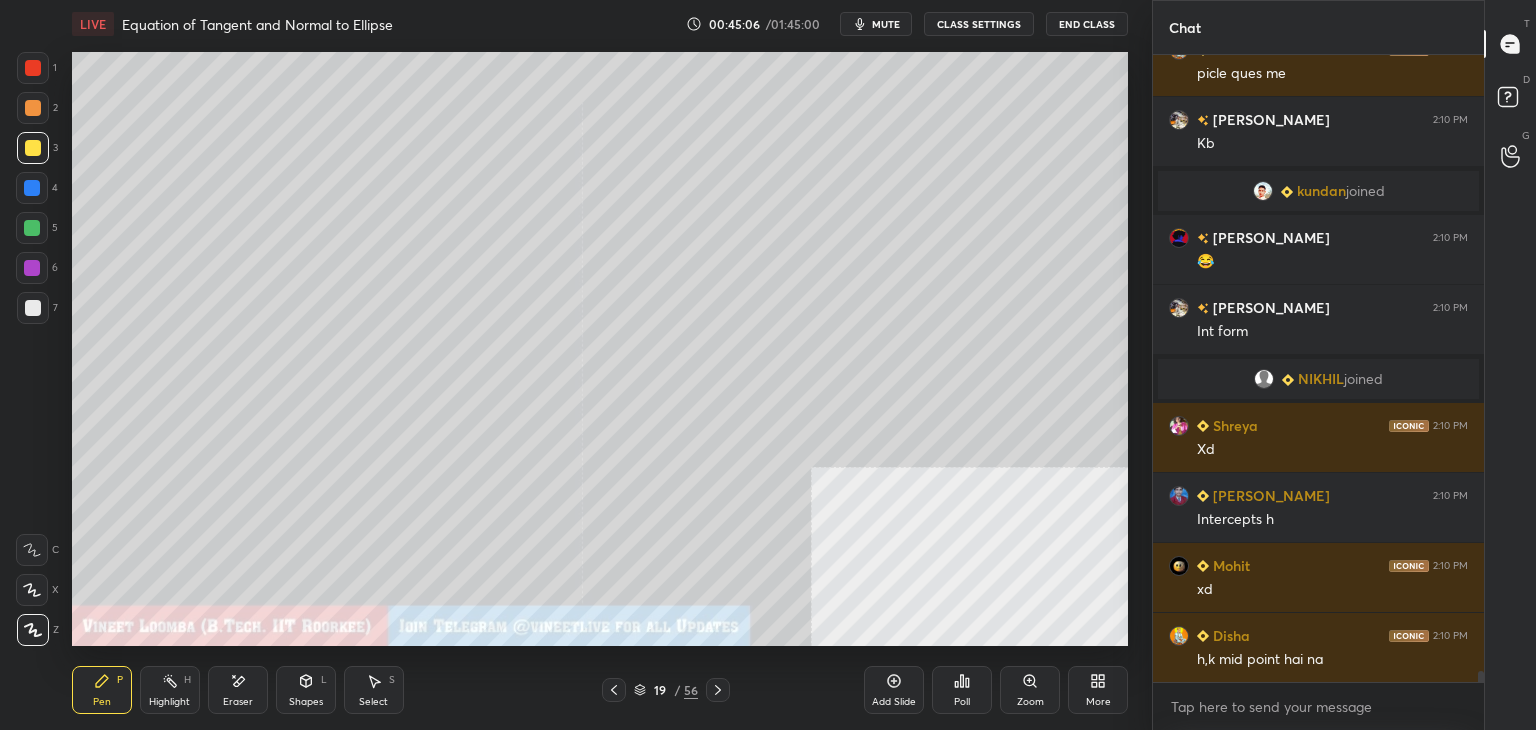 scroll, scrollTop: 36570, scrollLeft: 0, axis: vertical 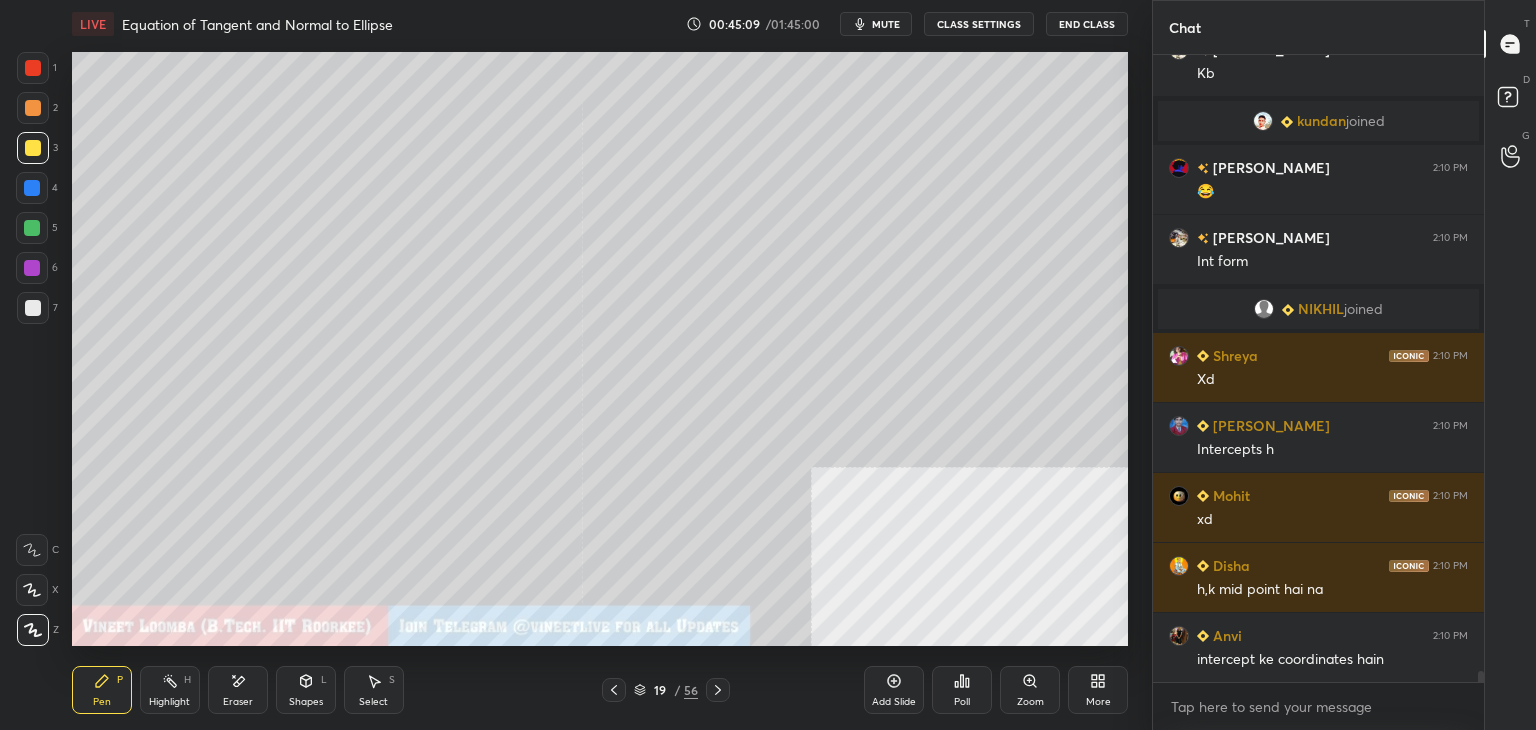 click at bounding box center (614, 690) 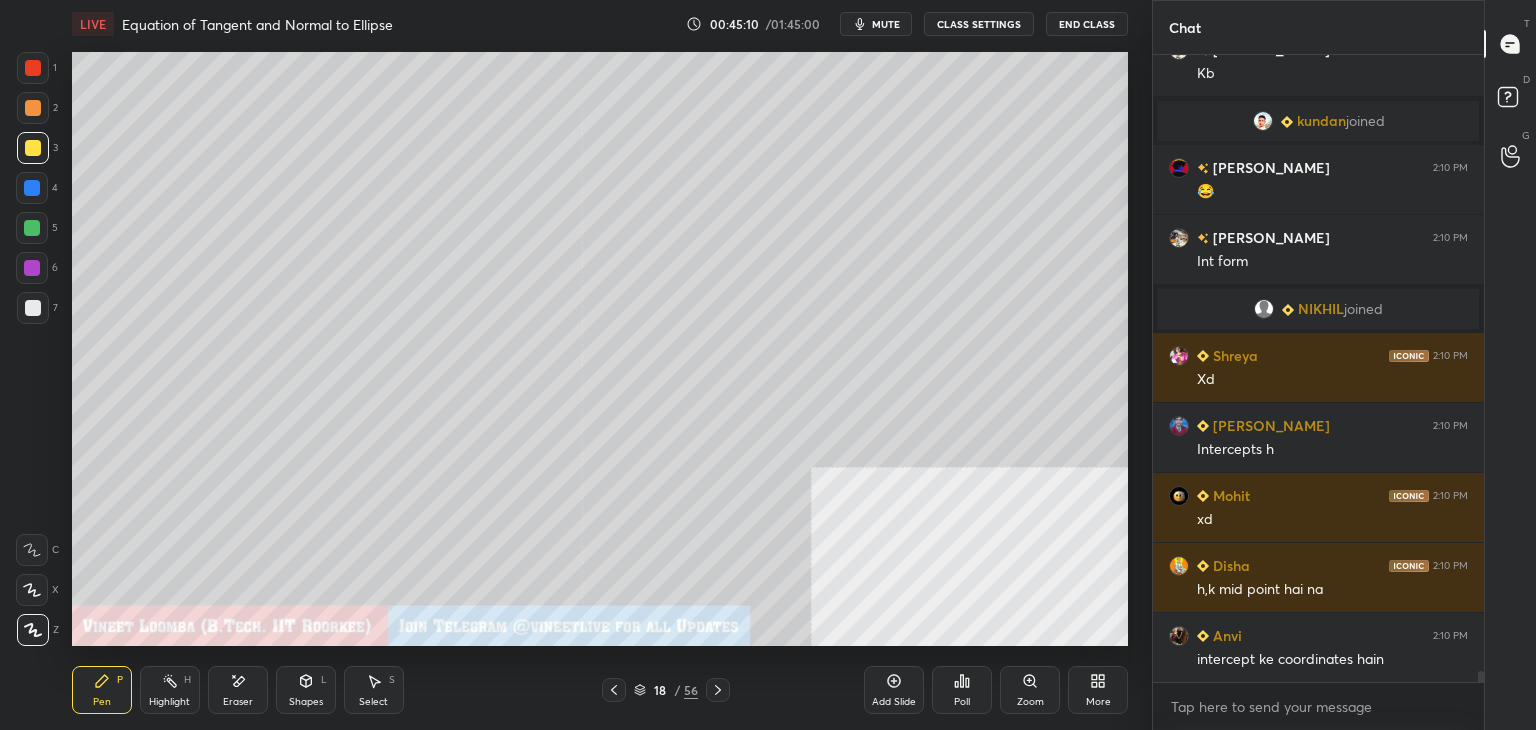 scroll, scrollTop: 36640, scrollLeft: 0, axis: vertical 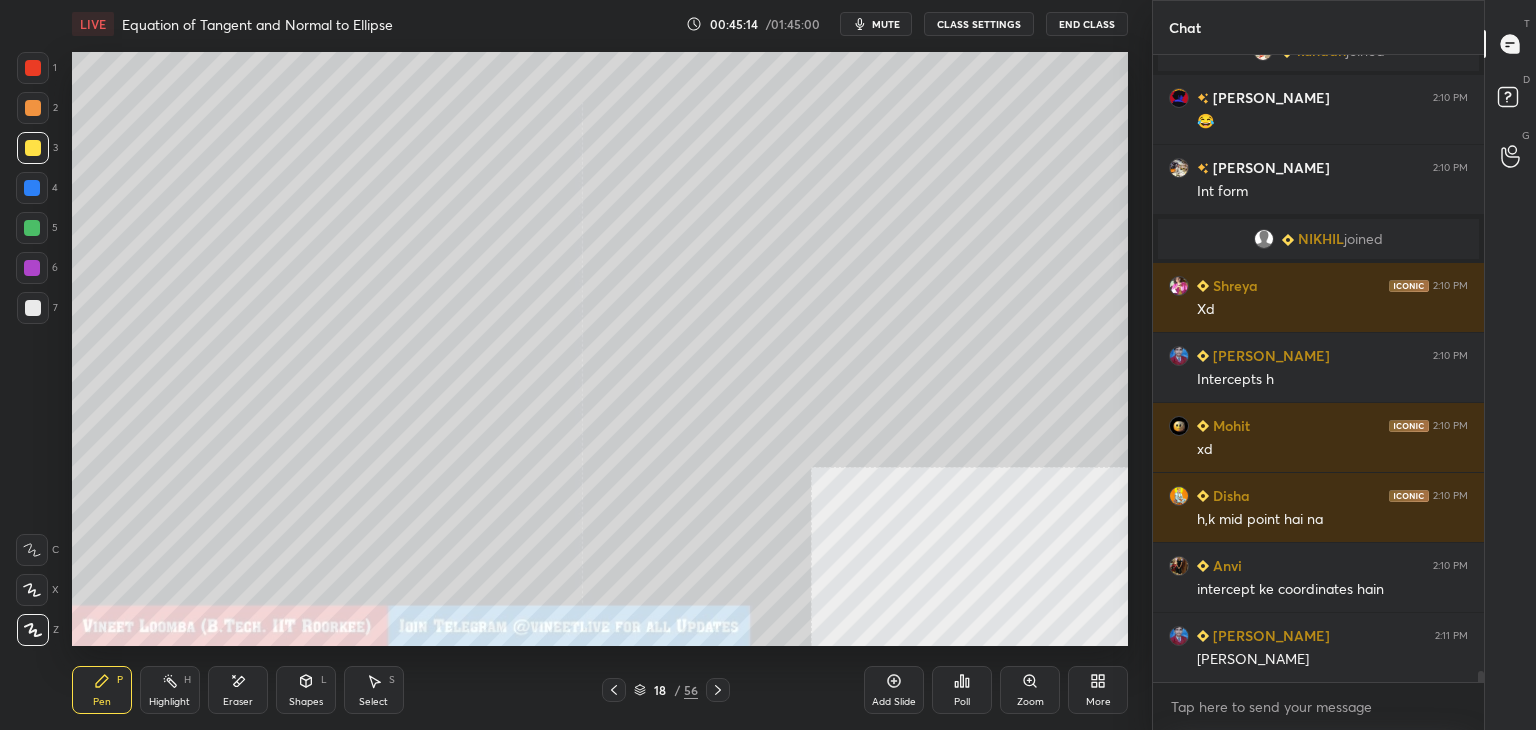 click on "18 / 56" at bounding box center (666, 690) 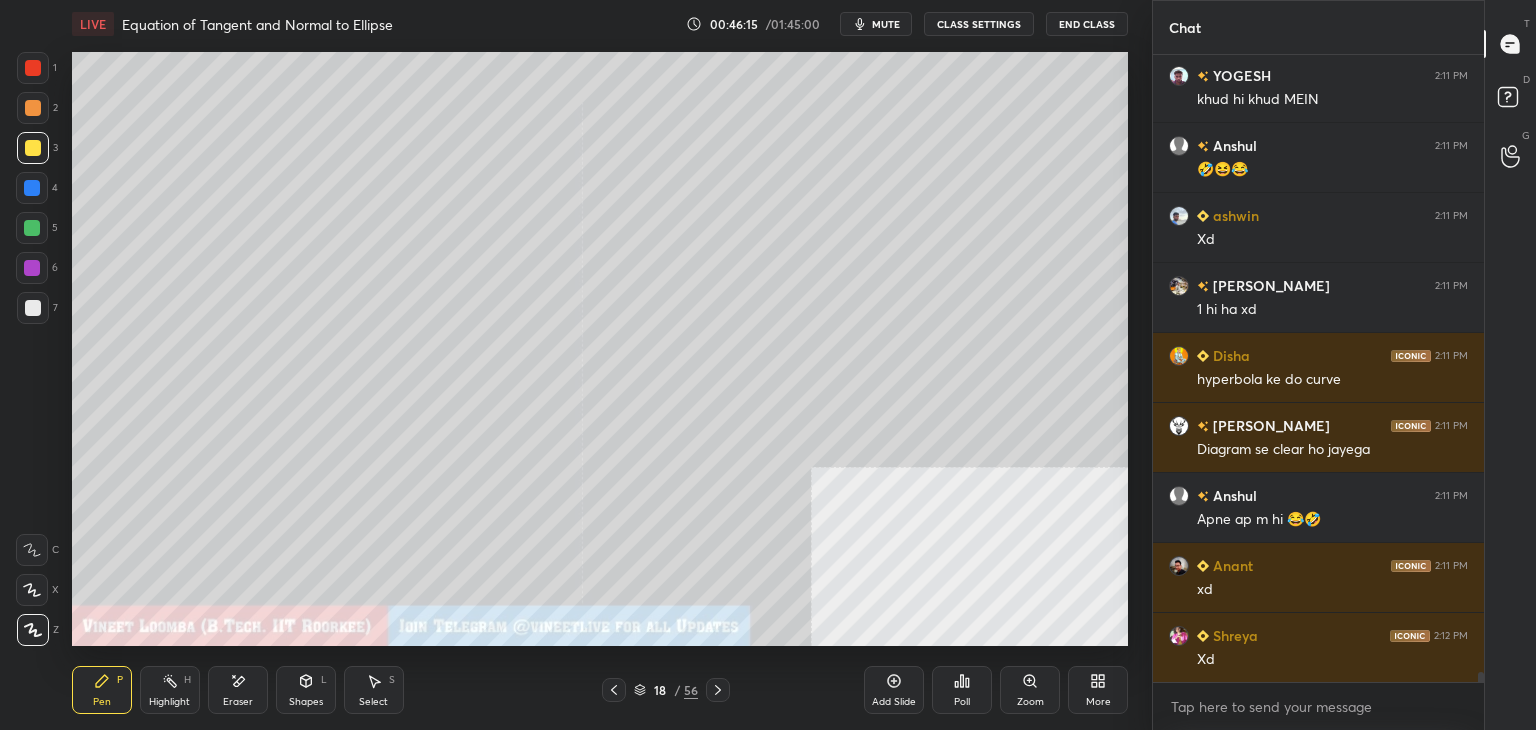 scroll, scrollTop: 38128, scrollLeft: 0, axis: vertical 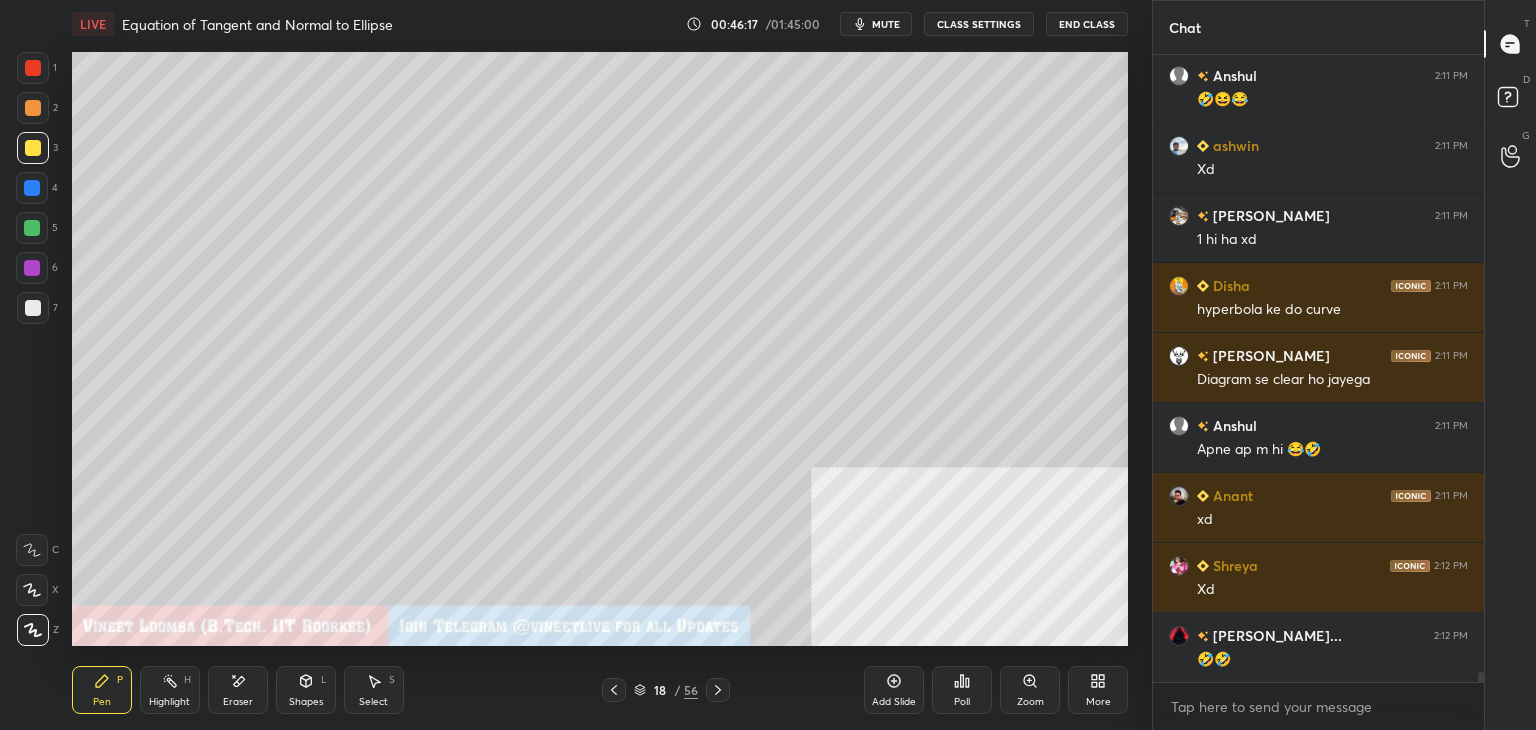 click at bounding box center [718, 690] 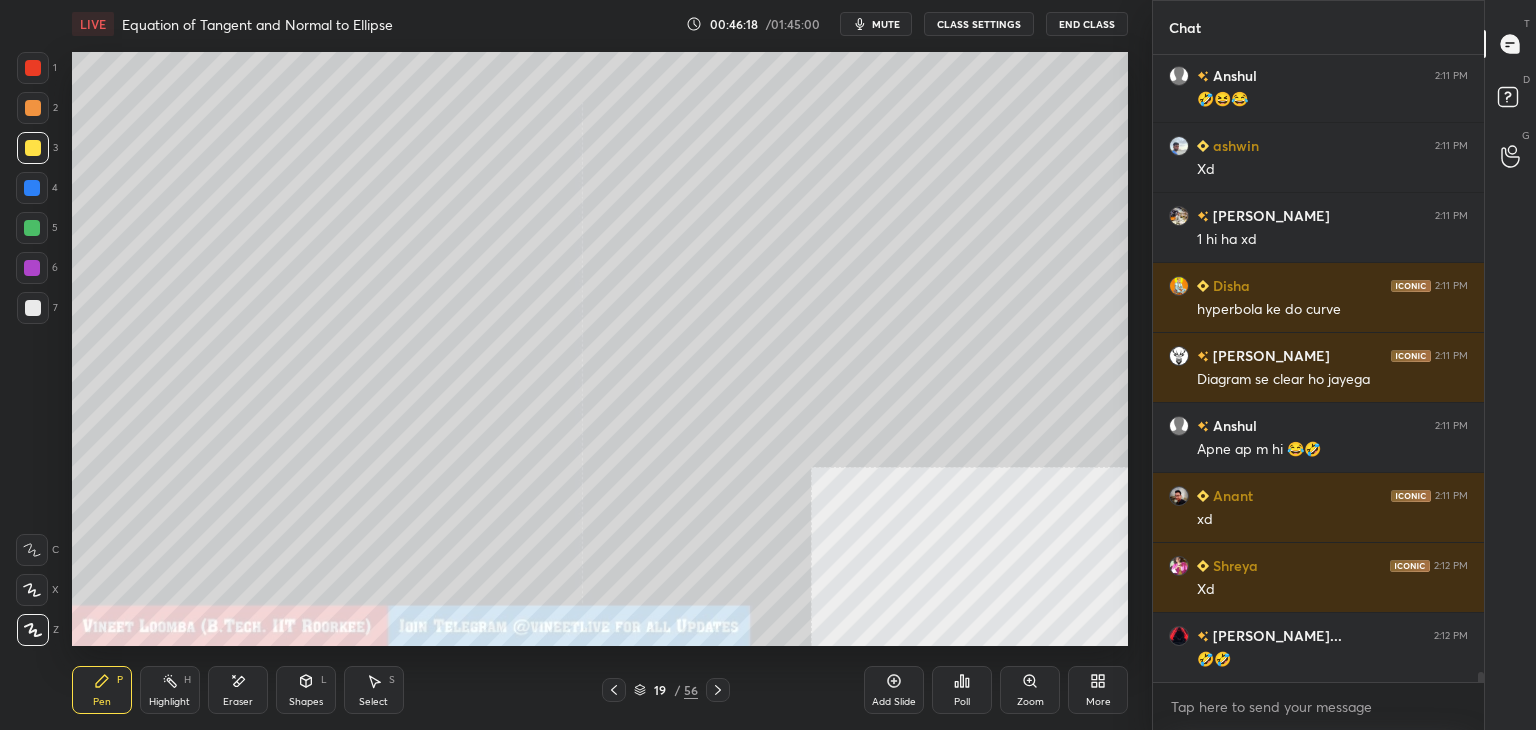 click 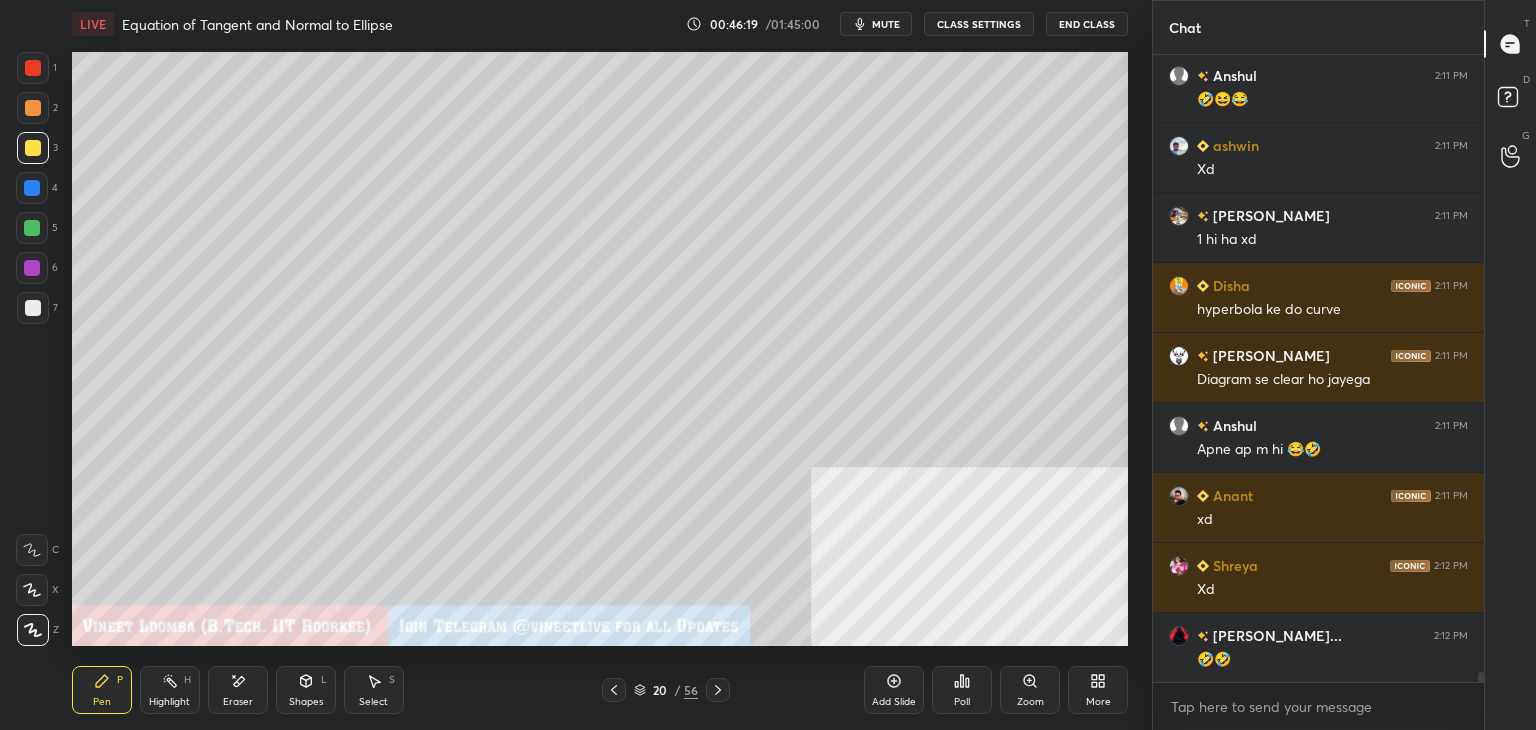 click 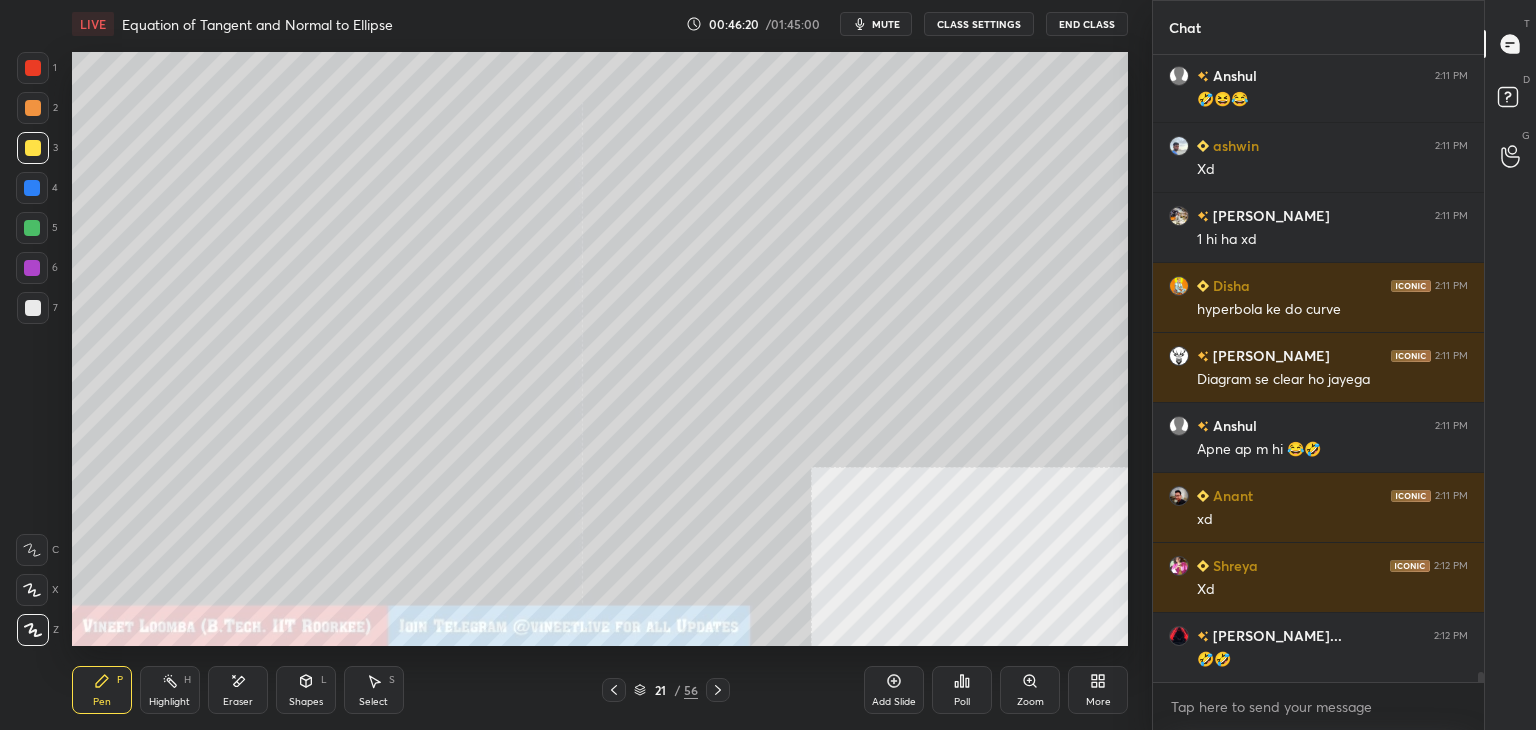 click 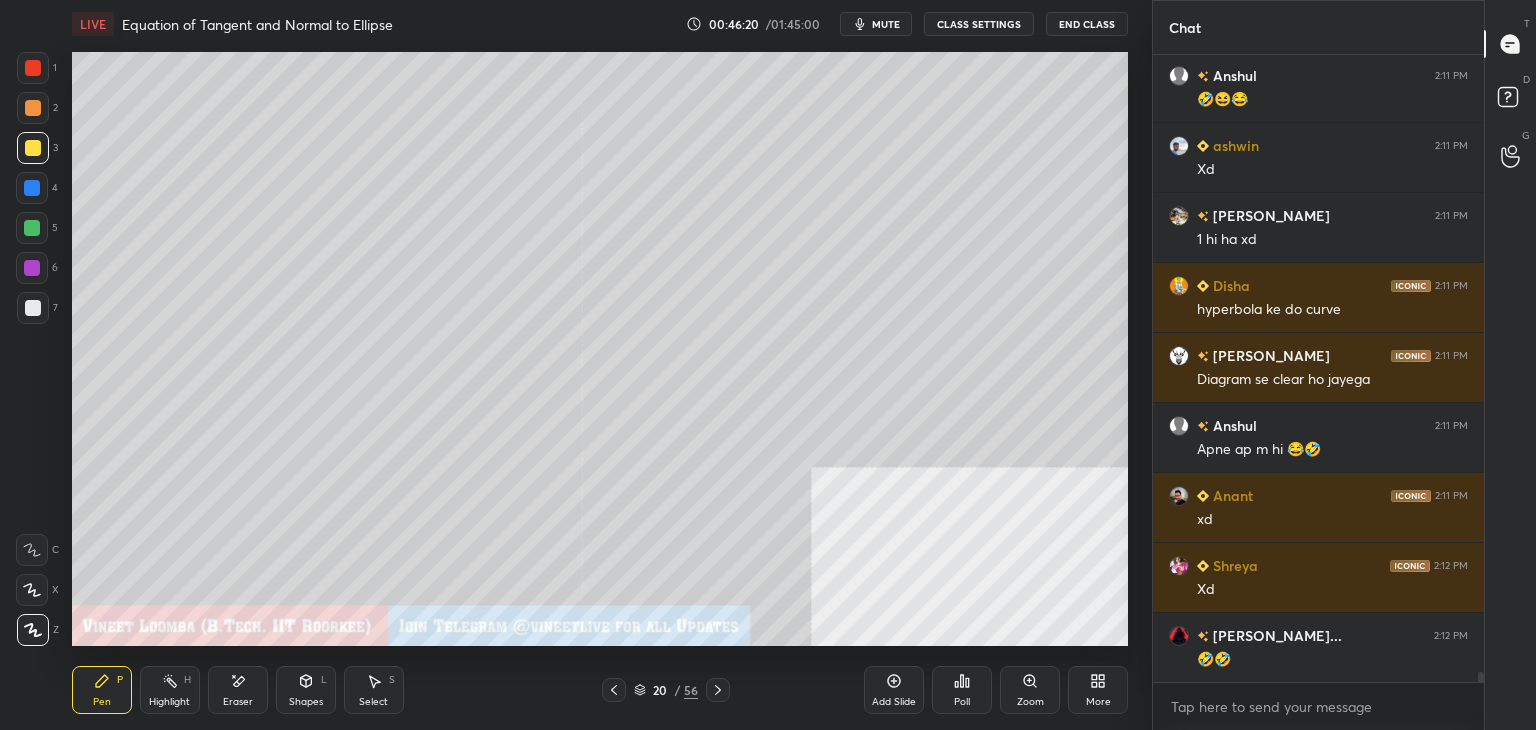 click 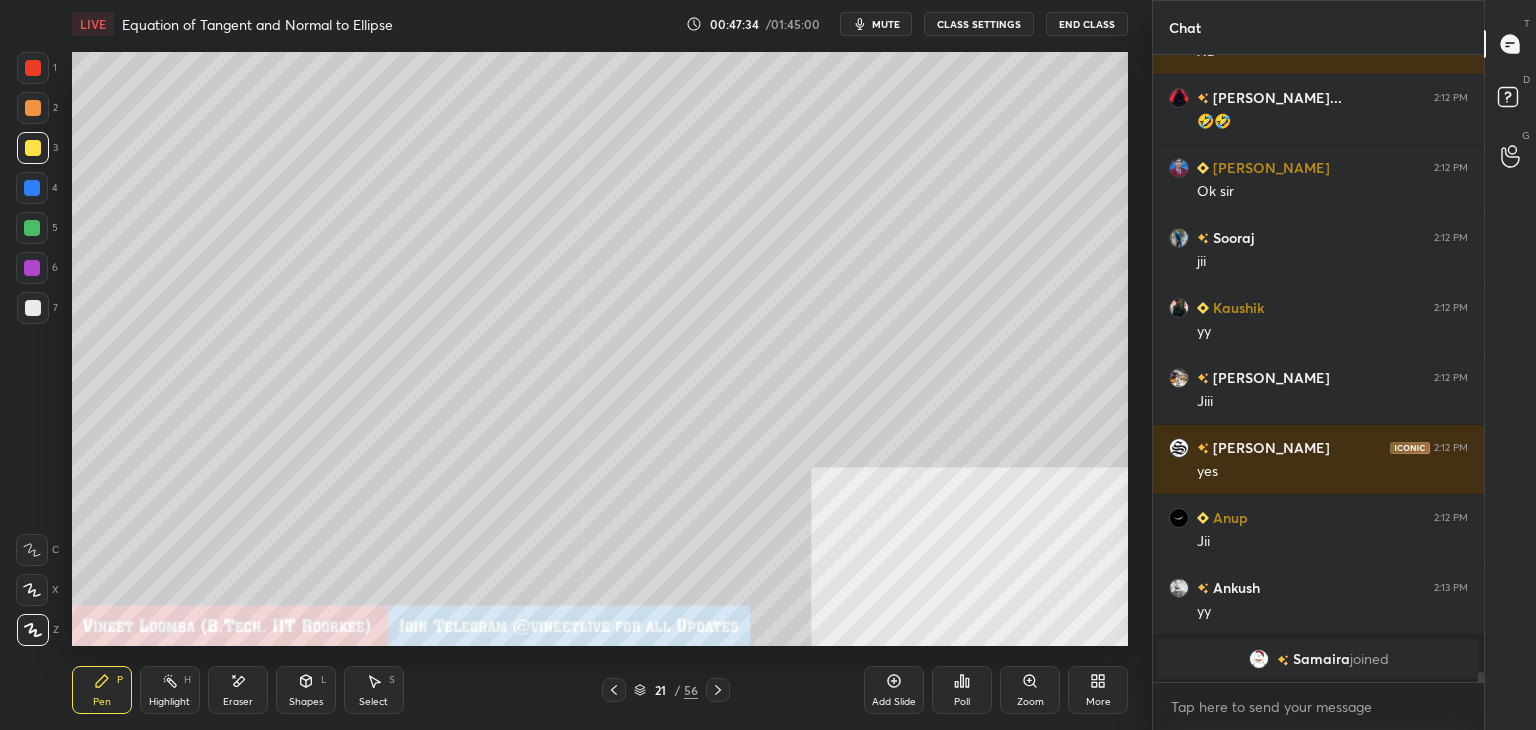 scroll, scrollTop: 38690, scrollLeft: 0, axis: vertical 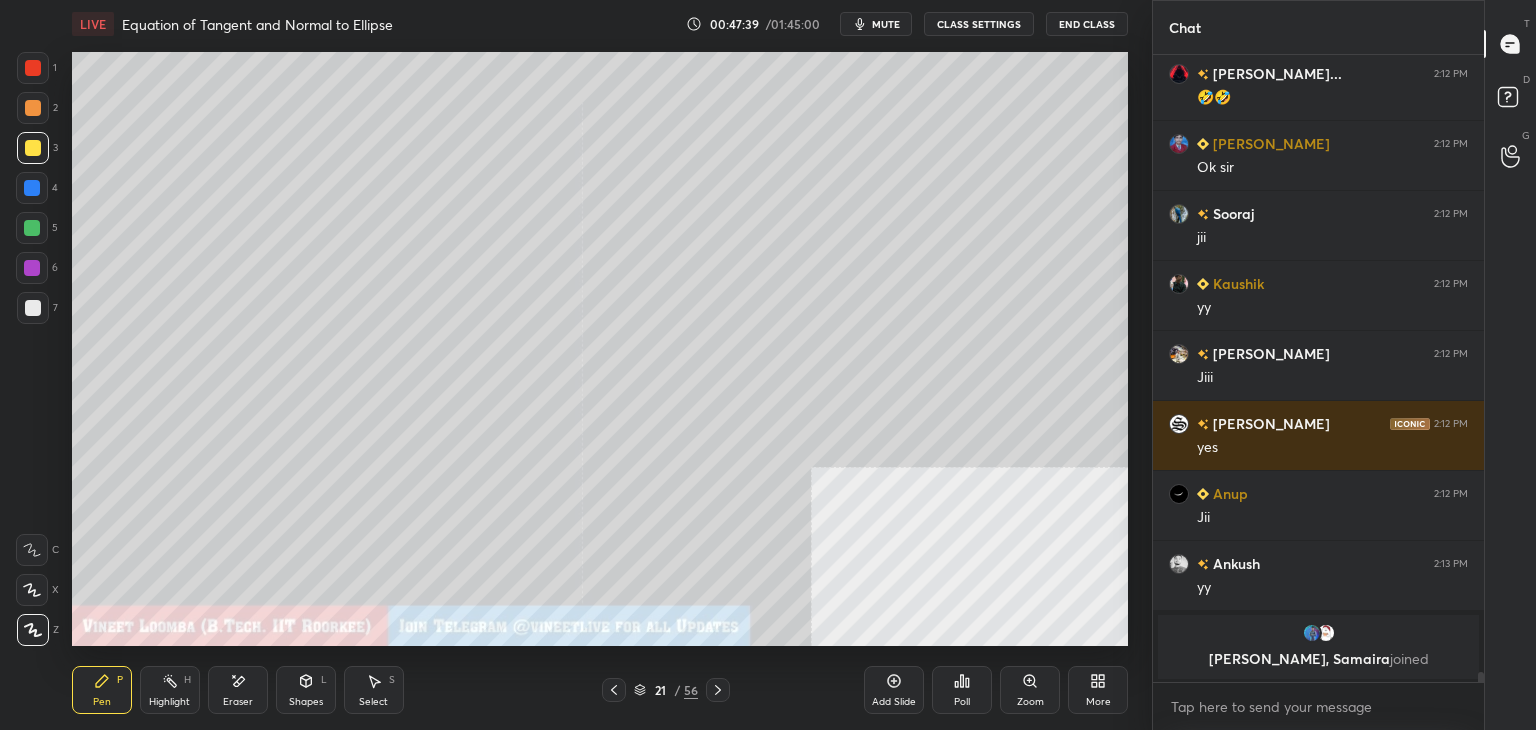 drag, startPoint x: 721, startPoint y: 692, endPoint x: 710, endPoint y: 688, distance: 11.7046995 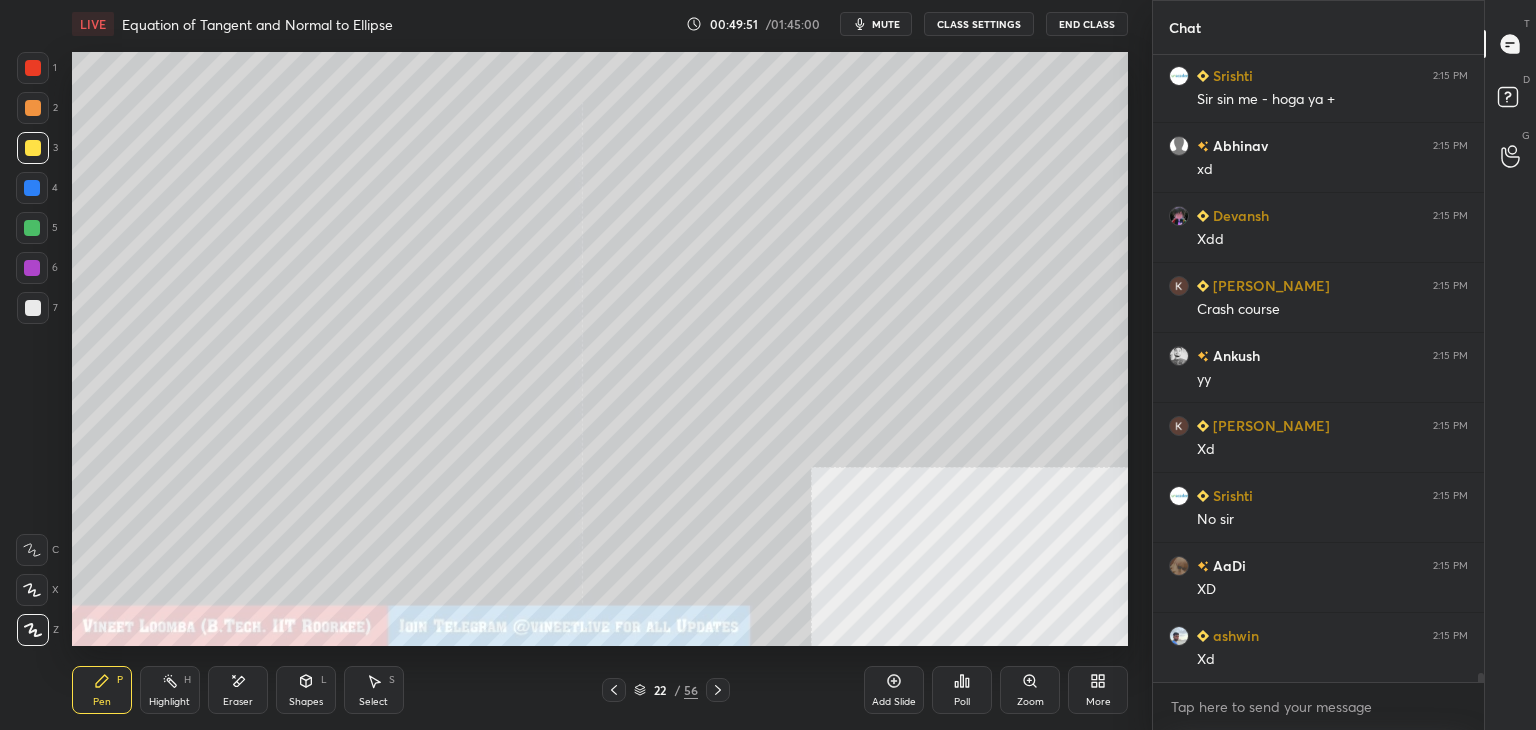 scroll, scrollTop: 41338, scrollLeft: 0, axis: vertical 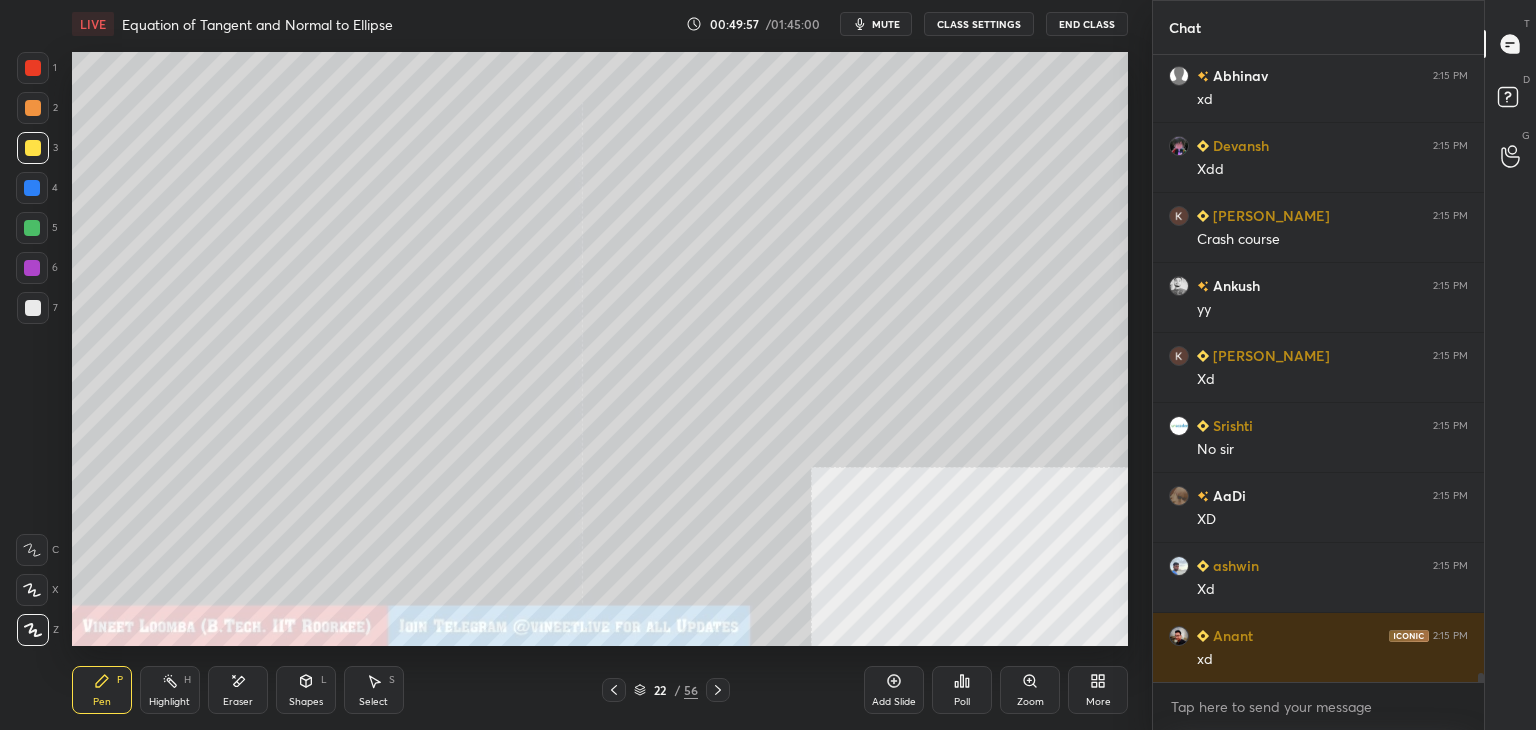 drag, startPoint x: 168, startPoint y: 703, endPoint x: 146, endPoint y: 674, distance: 36.40055 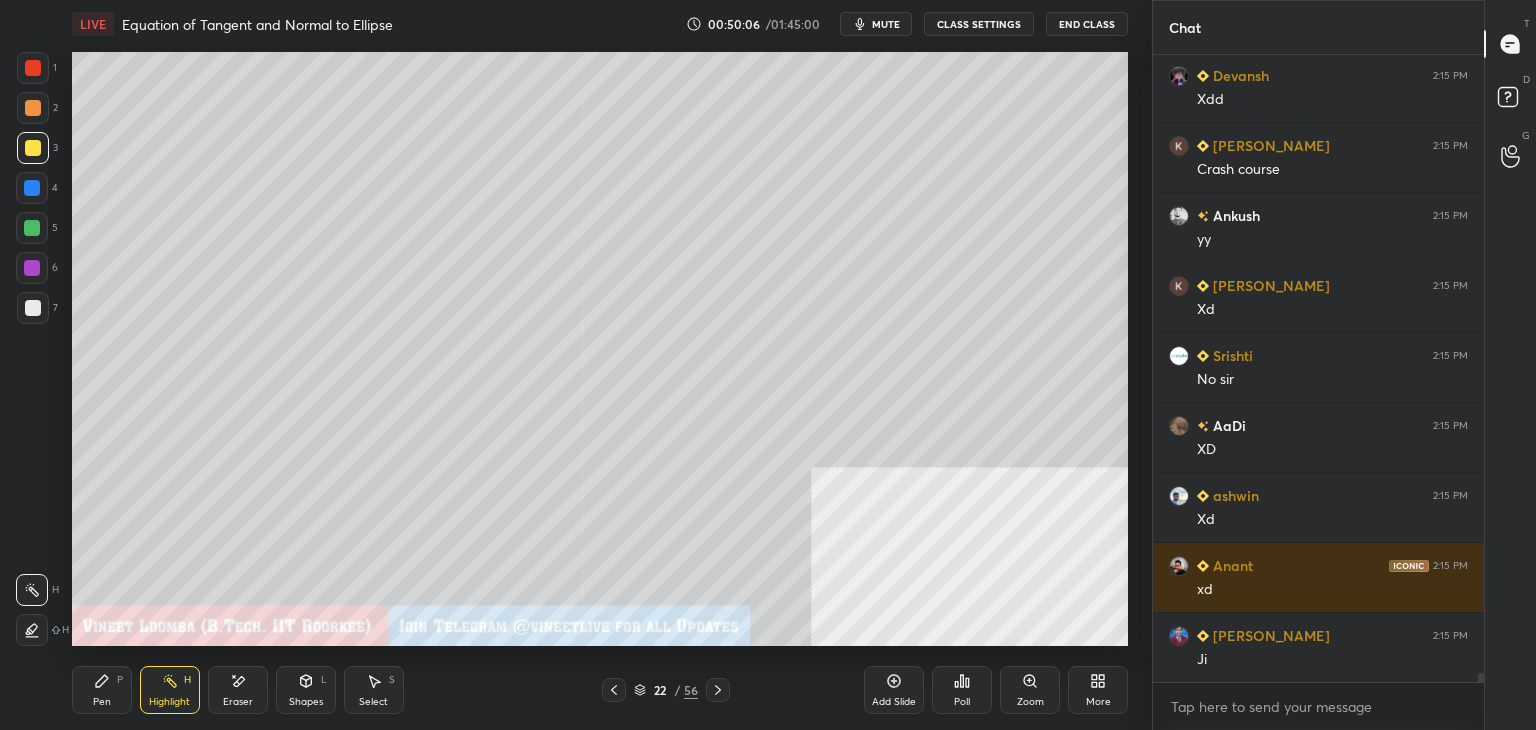 scroll, scrollTop: 41496, scrollLeft: 0, axis: vertical 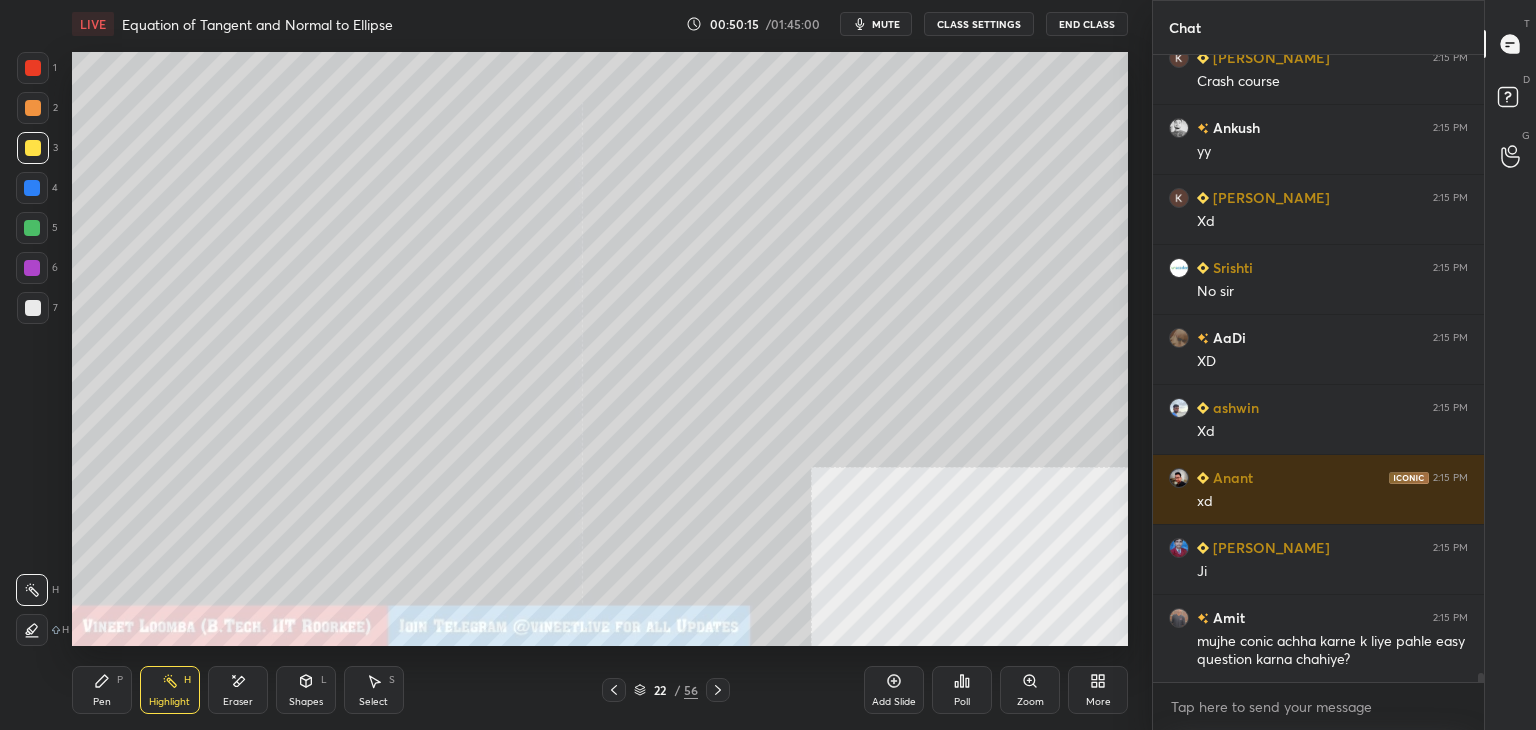 drag, startPoint x: 109, startPoint y: 693, endPoint x: 96, endPoint y: 653, distance: 42.059483 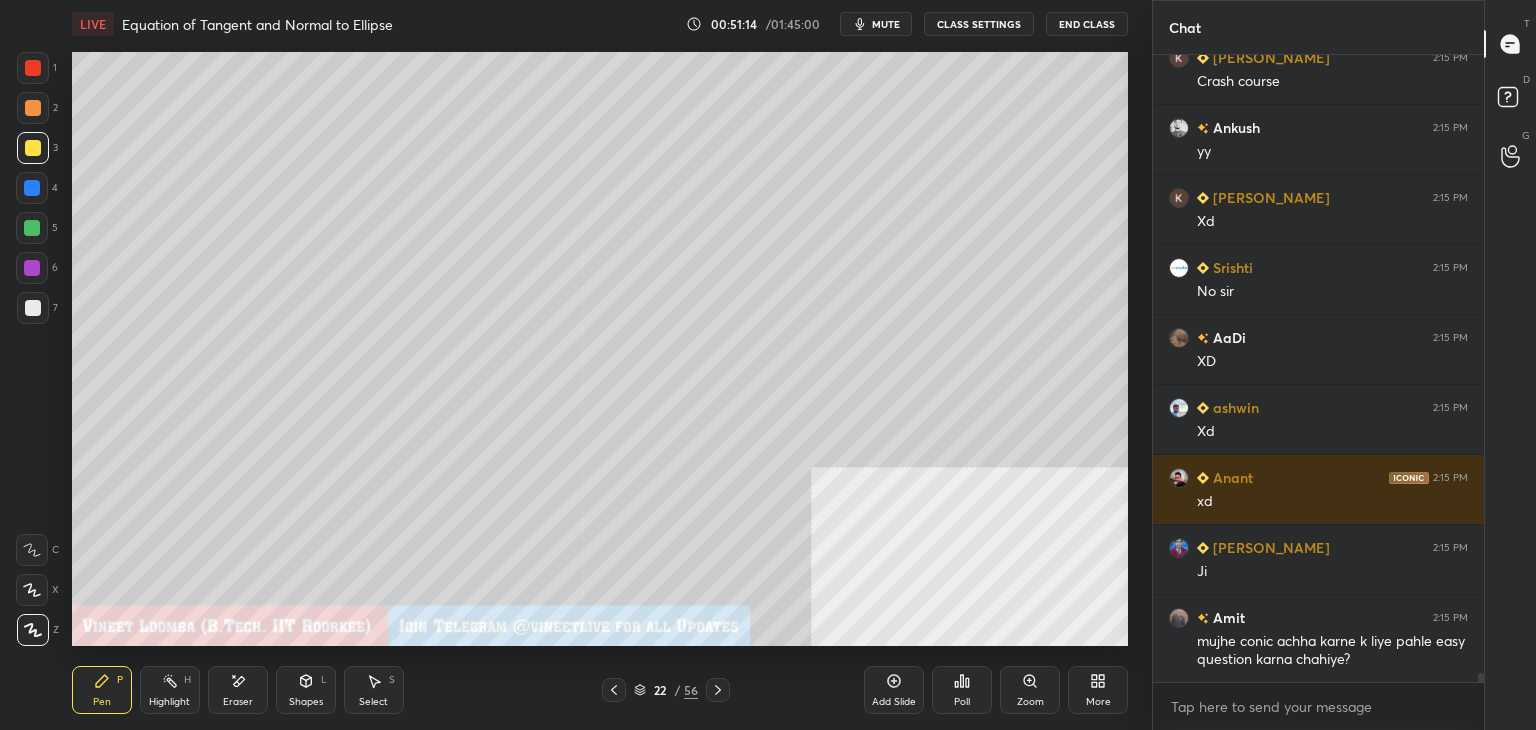 scroll, scrollTop: 41544, scrollLeft: 0, axis: vertical 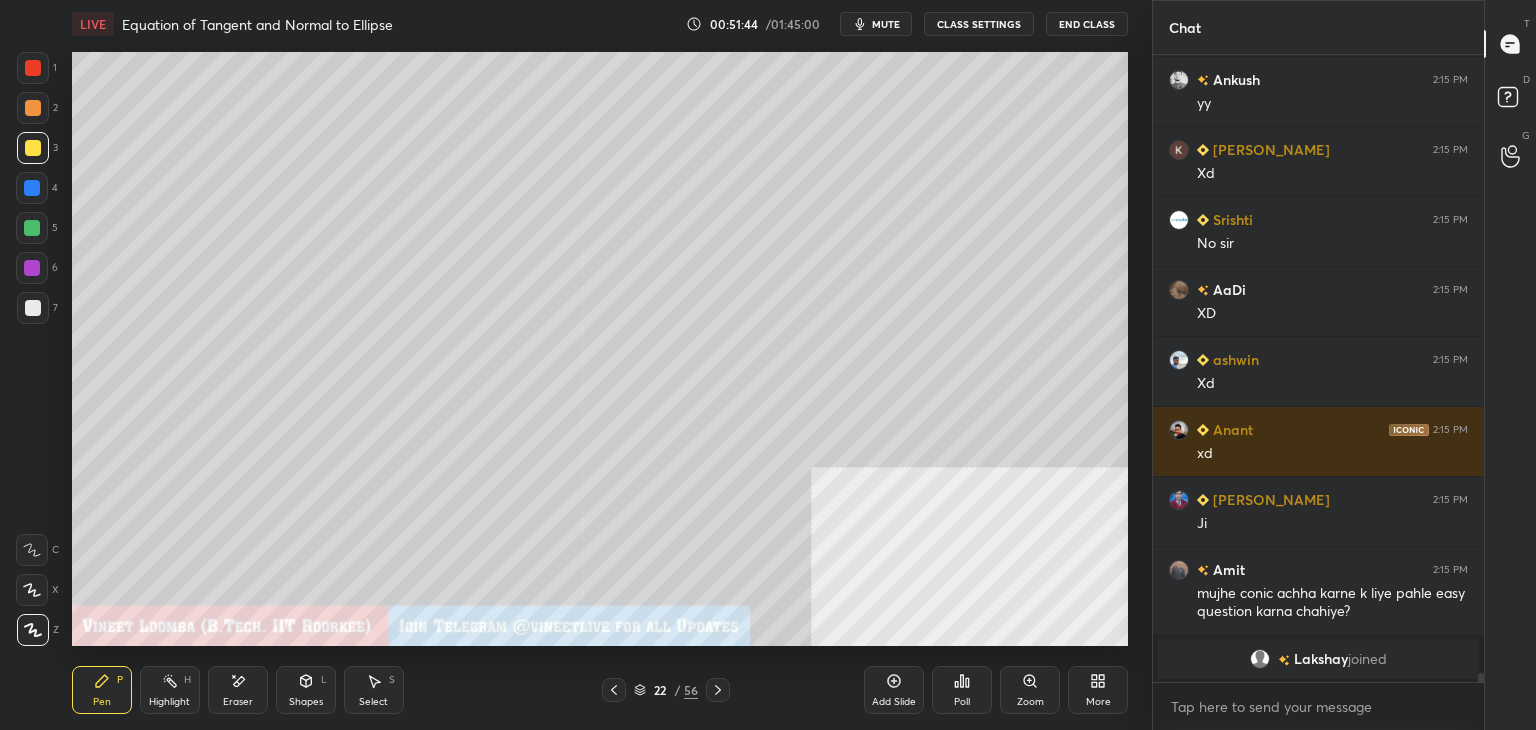click on "Eraser" at bounding box center (238, 690) 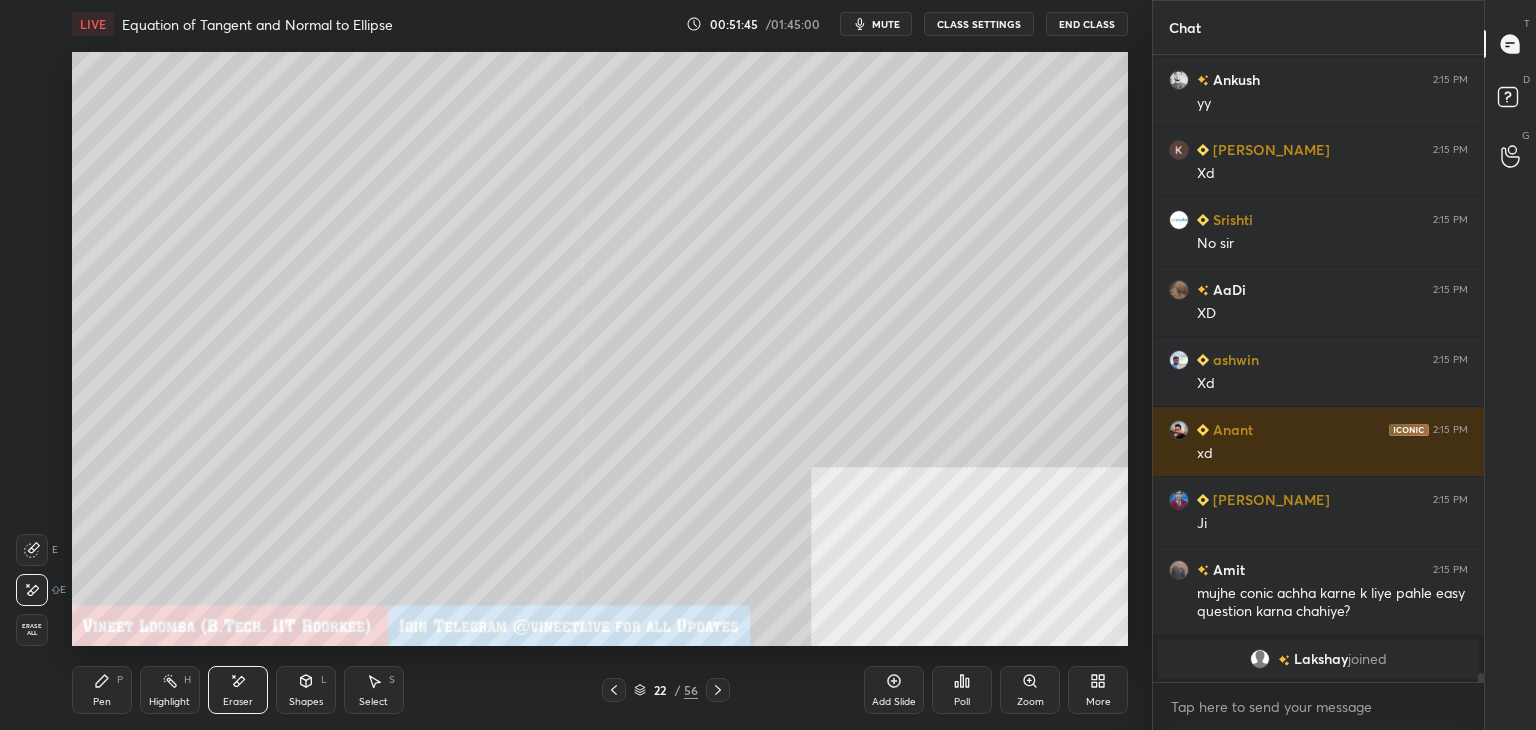 scroll, scrollTop: 40558, scrollLeft: 0, axis: vertical 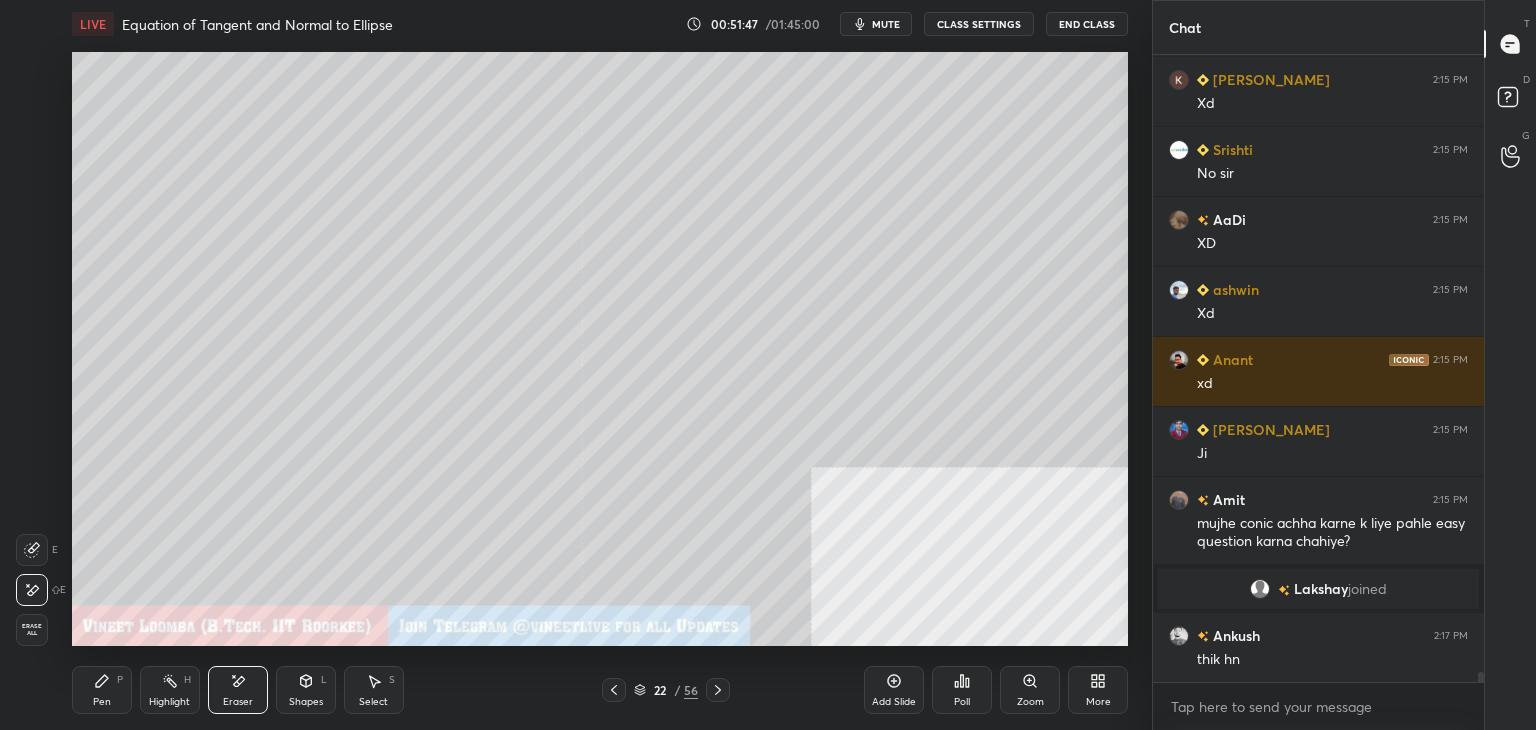 click on "Pen P" at bounding box center (102, 690) 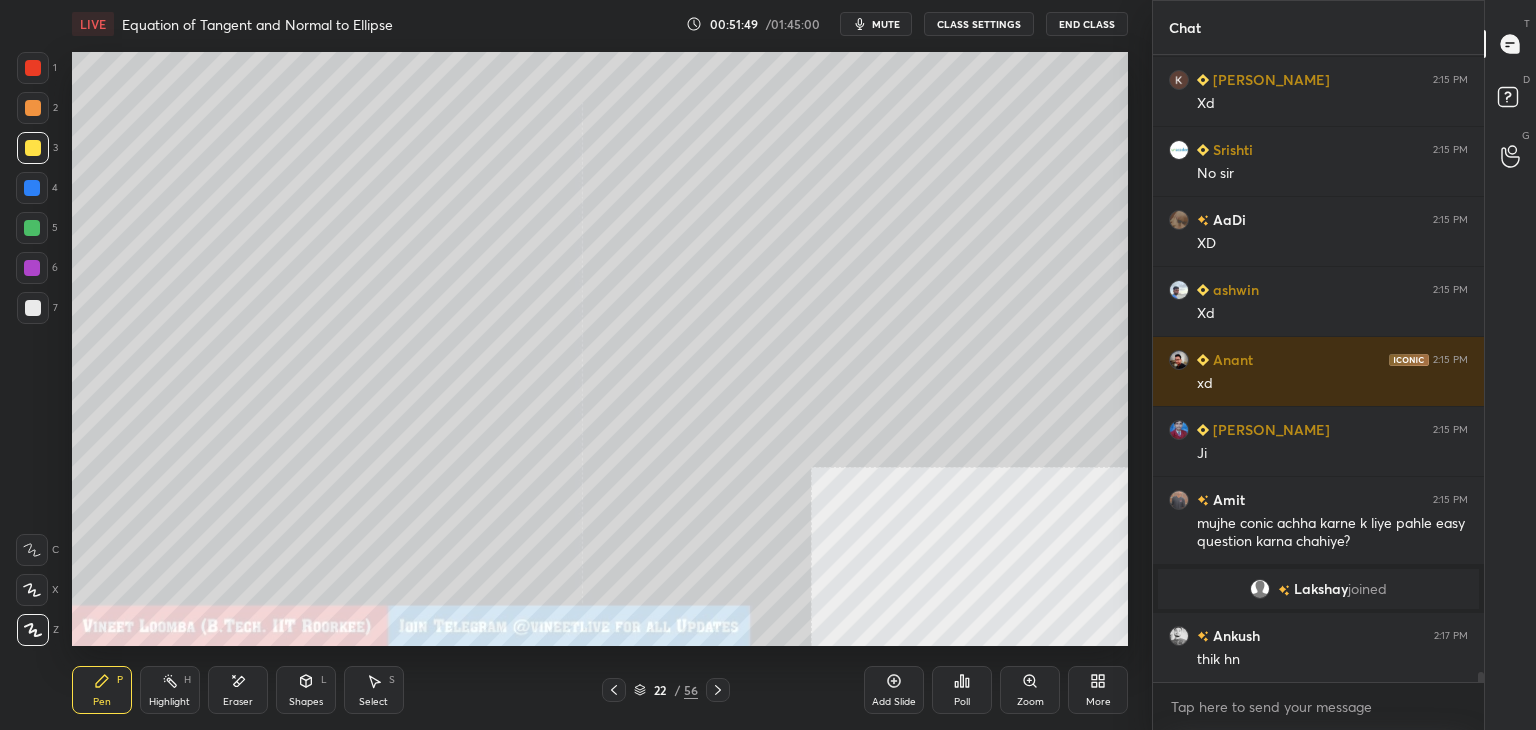 click 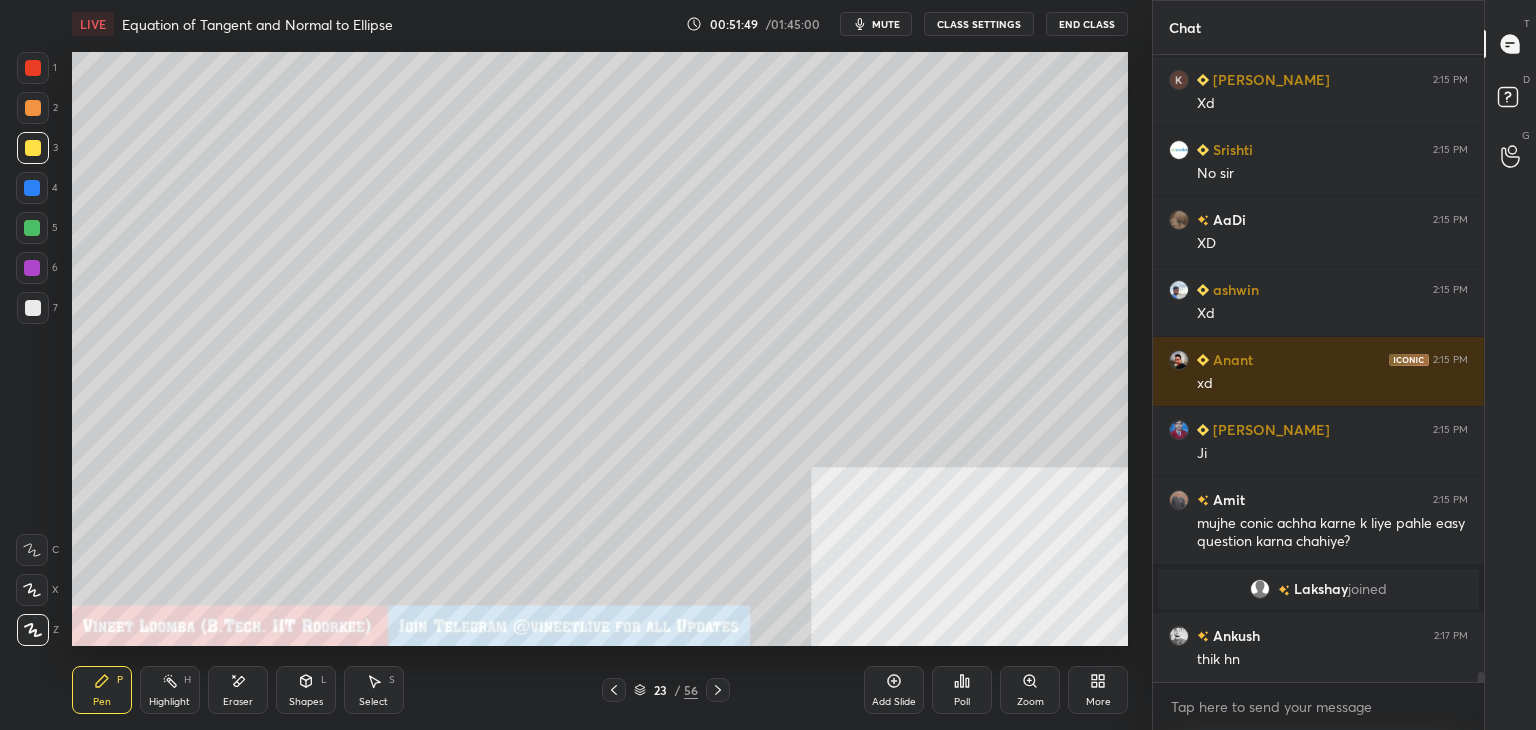 click on "Shapes" at bounding box center (306, 702) 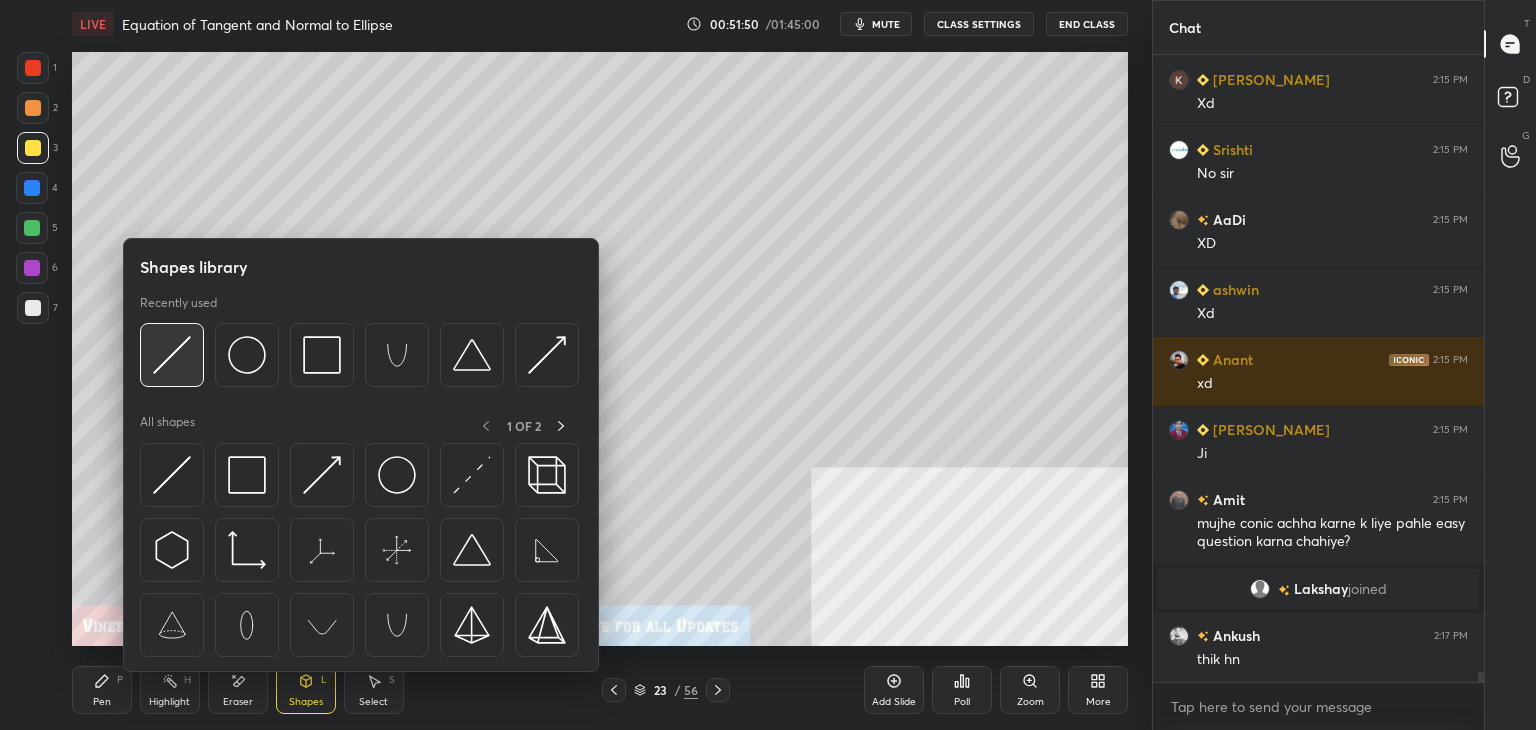 click at bounding box center (172, 355) 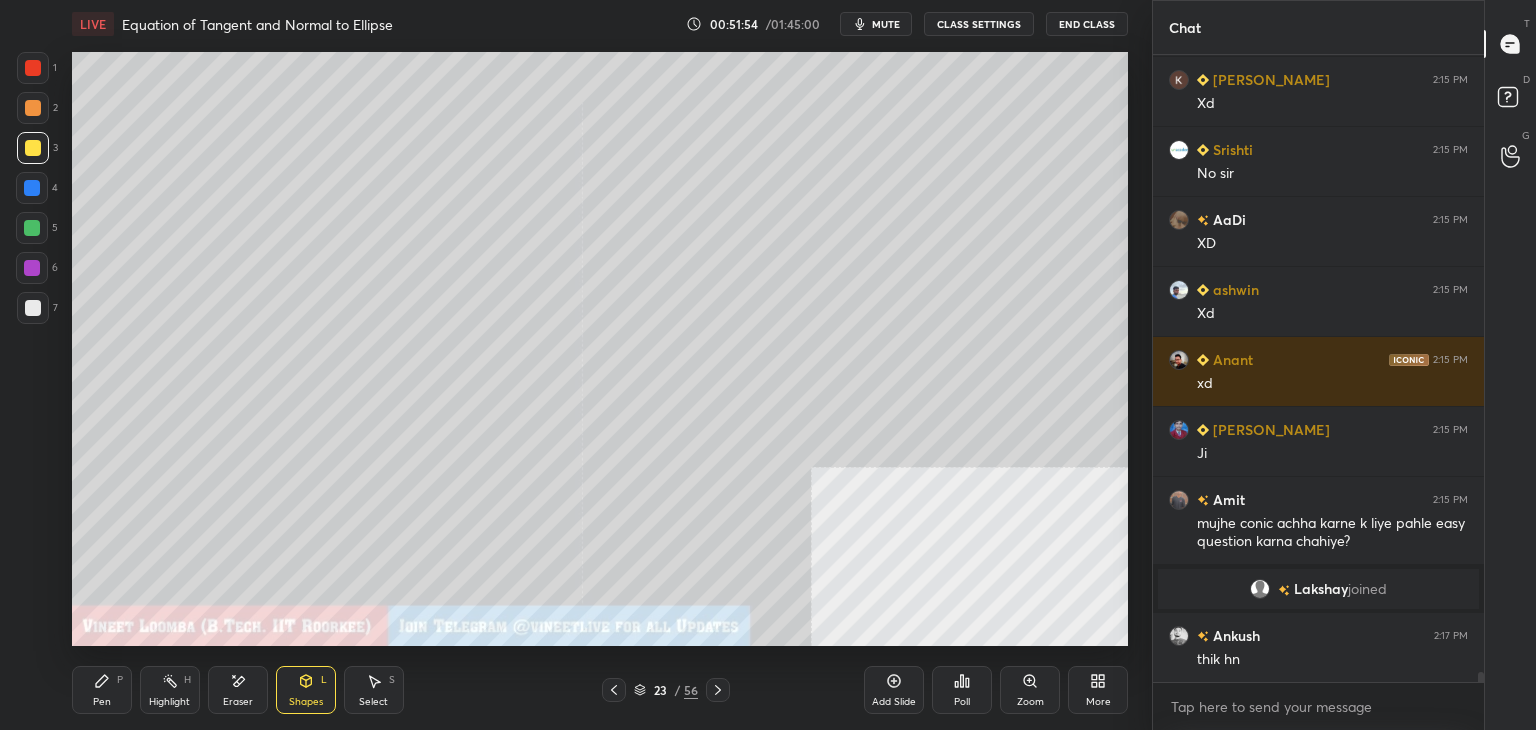 click on "Pen P" at bounding box center (102, 690) 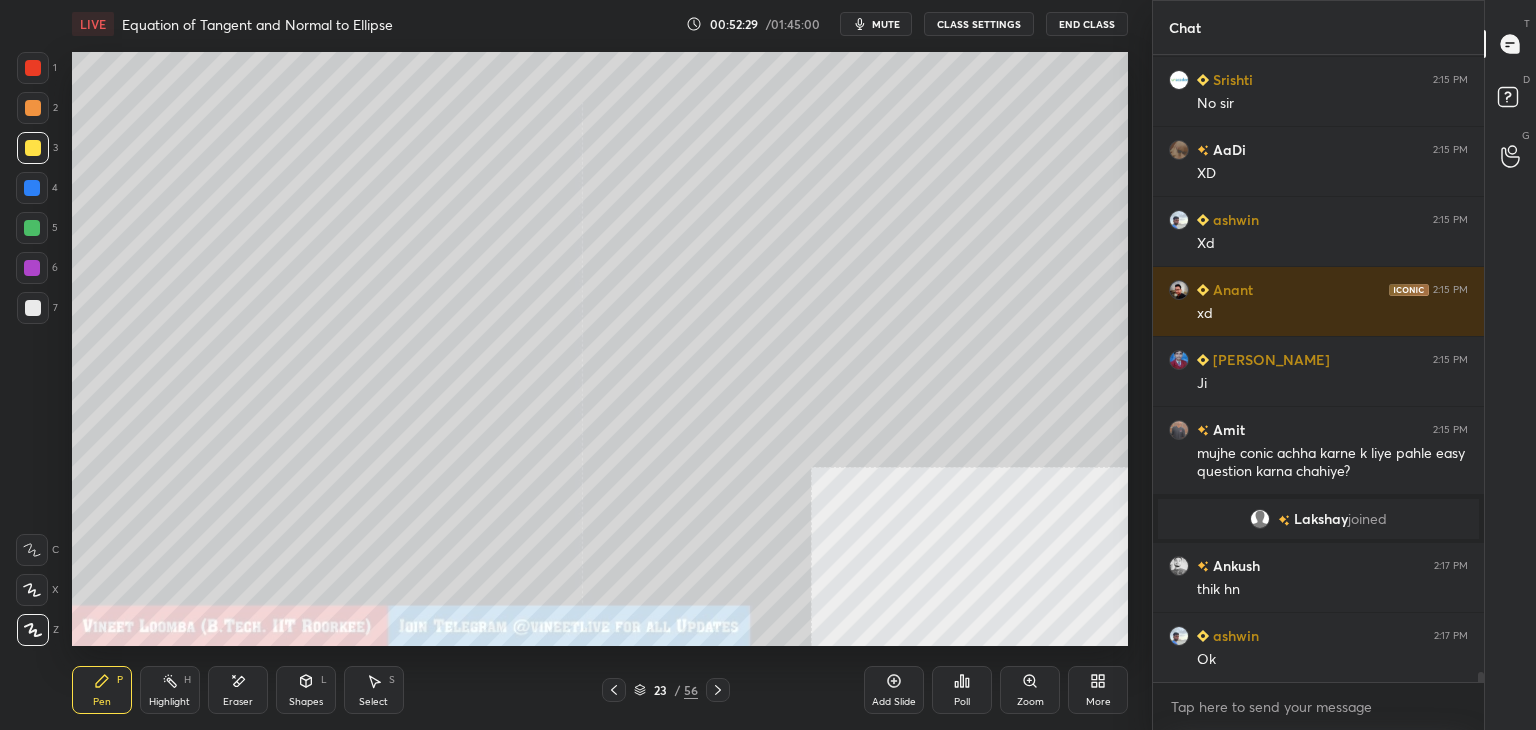 drag, startPoint x: 160, startPoint y: 691, endPoint x: 144, endPoint y: 654, distance: 40.311287 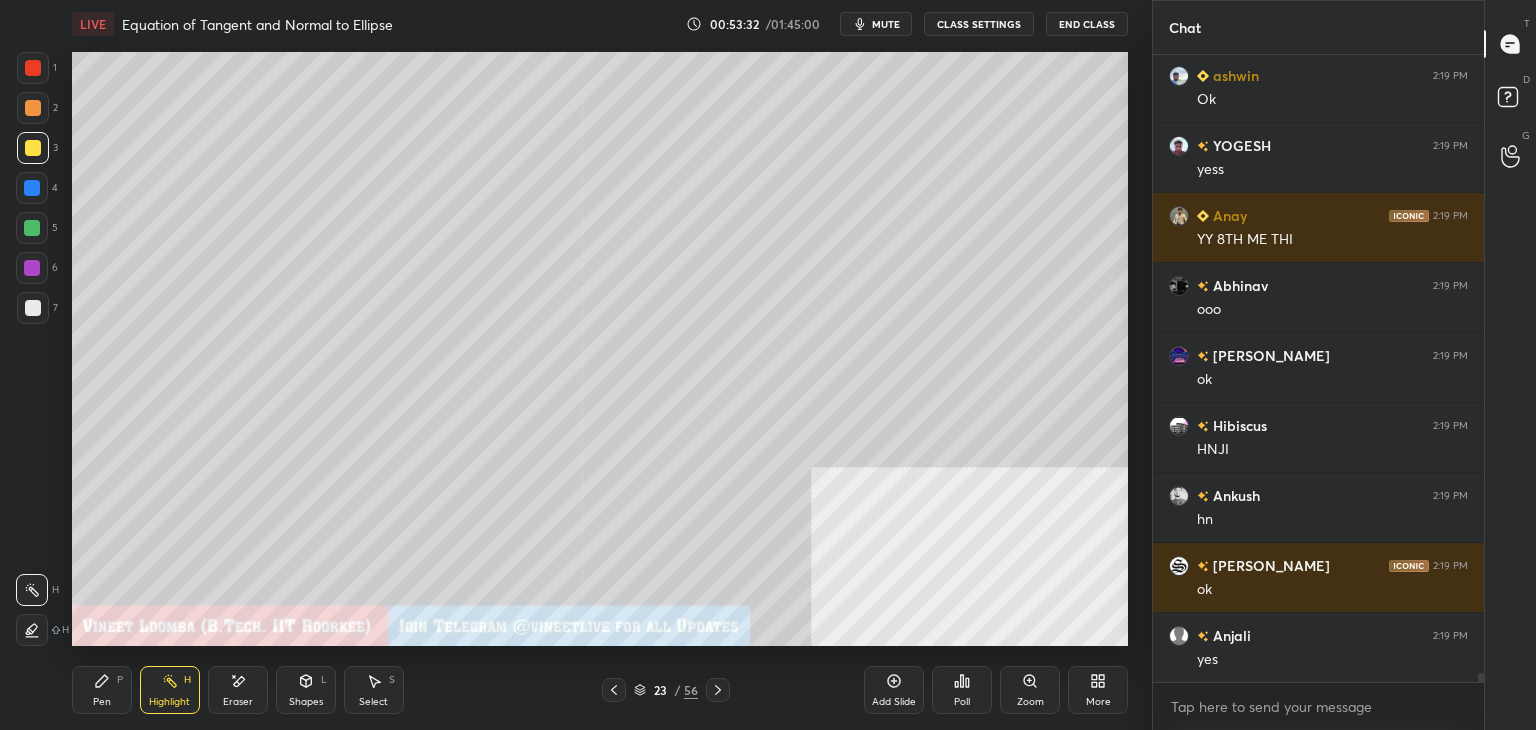 scroll, scrollTop: 42308, scrollLeft: 0, axis: vertical 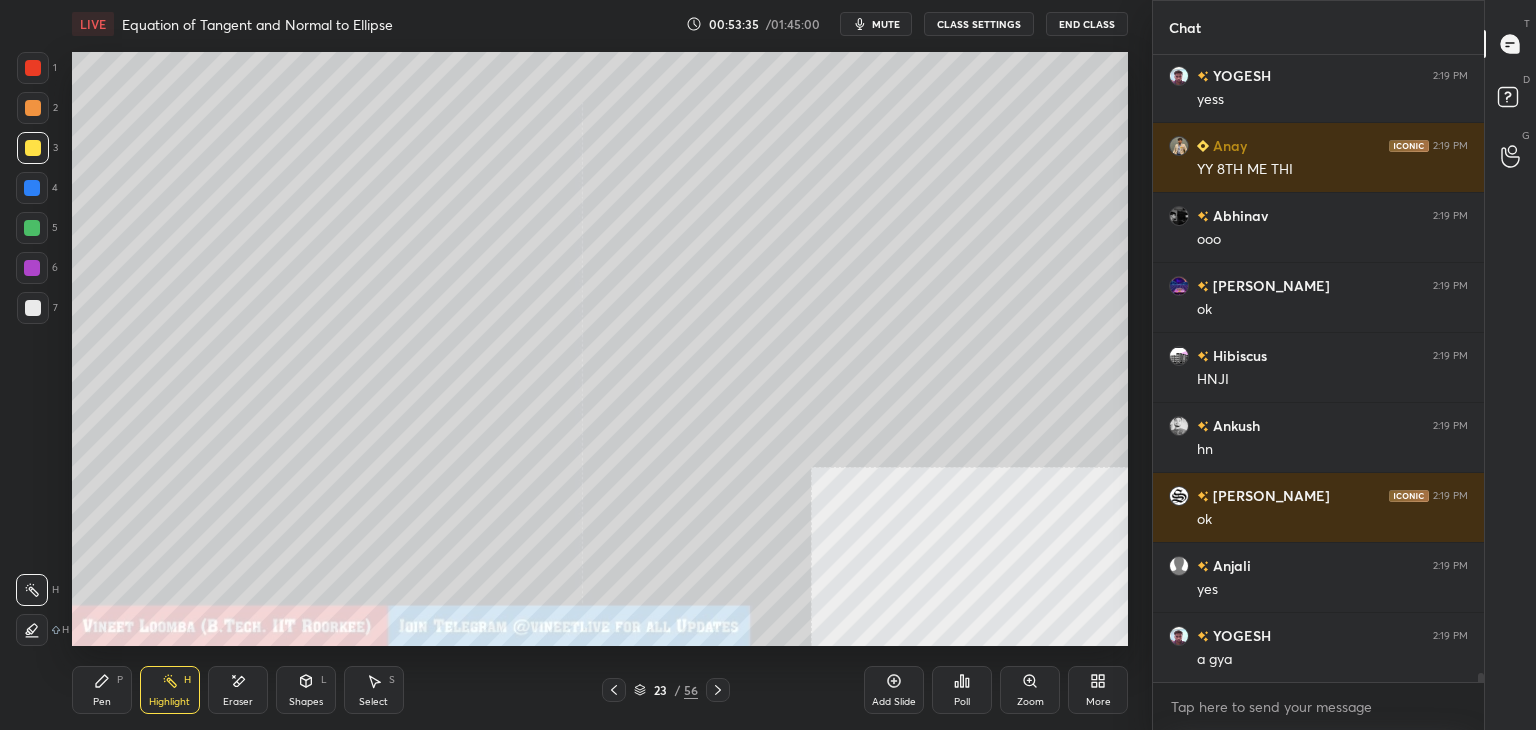 drag, startPoint x: 106, startPoint y: 679, endPoint x: 105, endPoint y: 650, distance: 29.017237 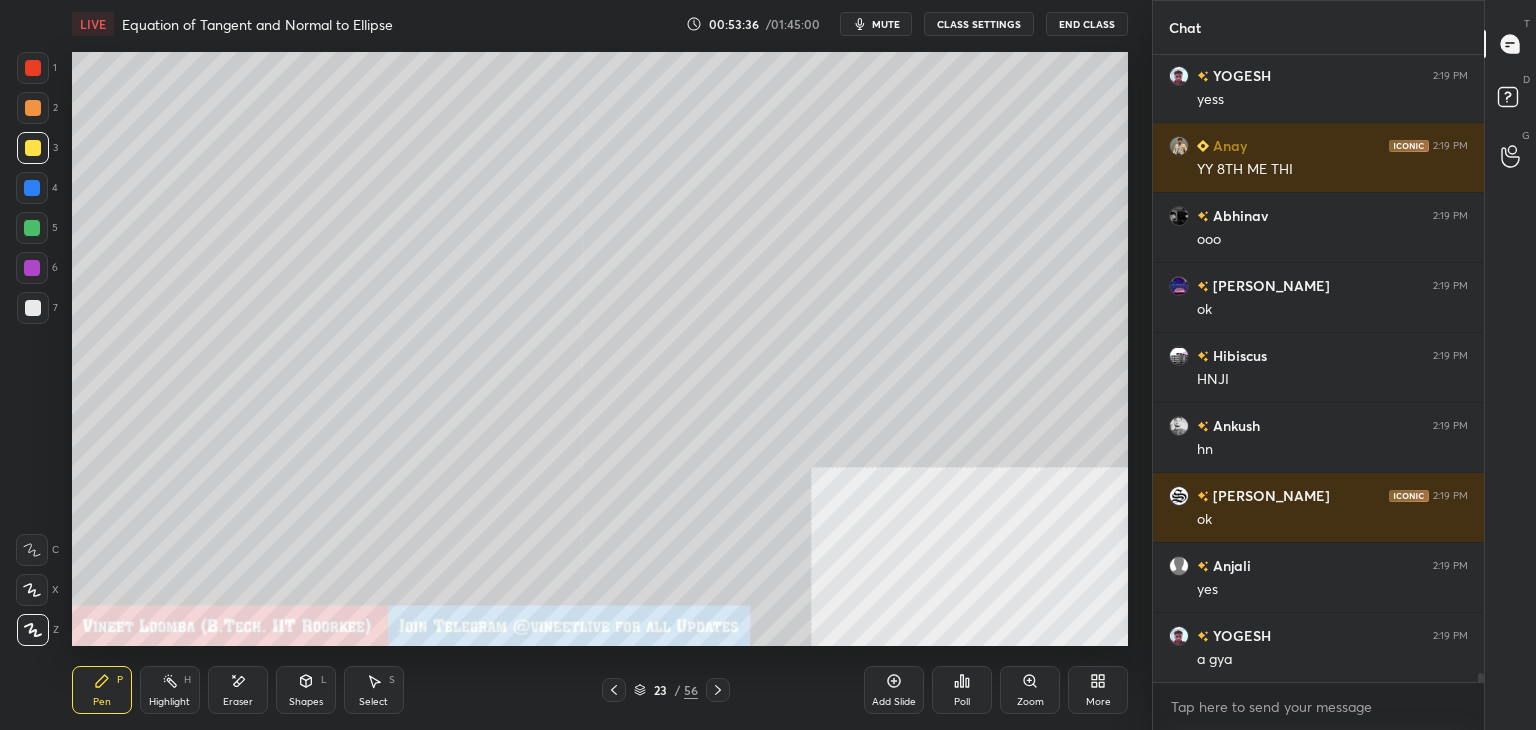 scroll, scrollTop: 42378, scrollLeft: 0, axis: vertical 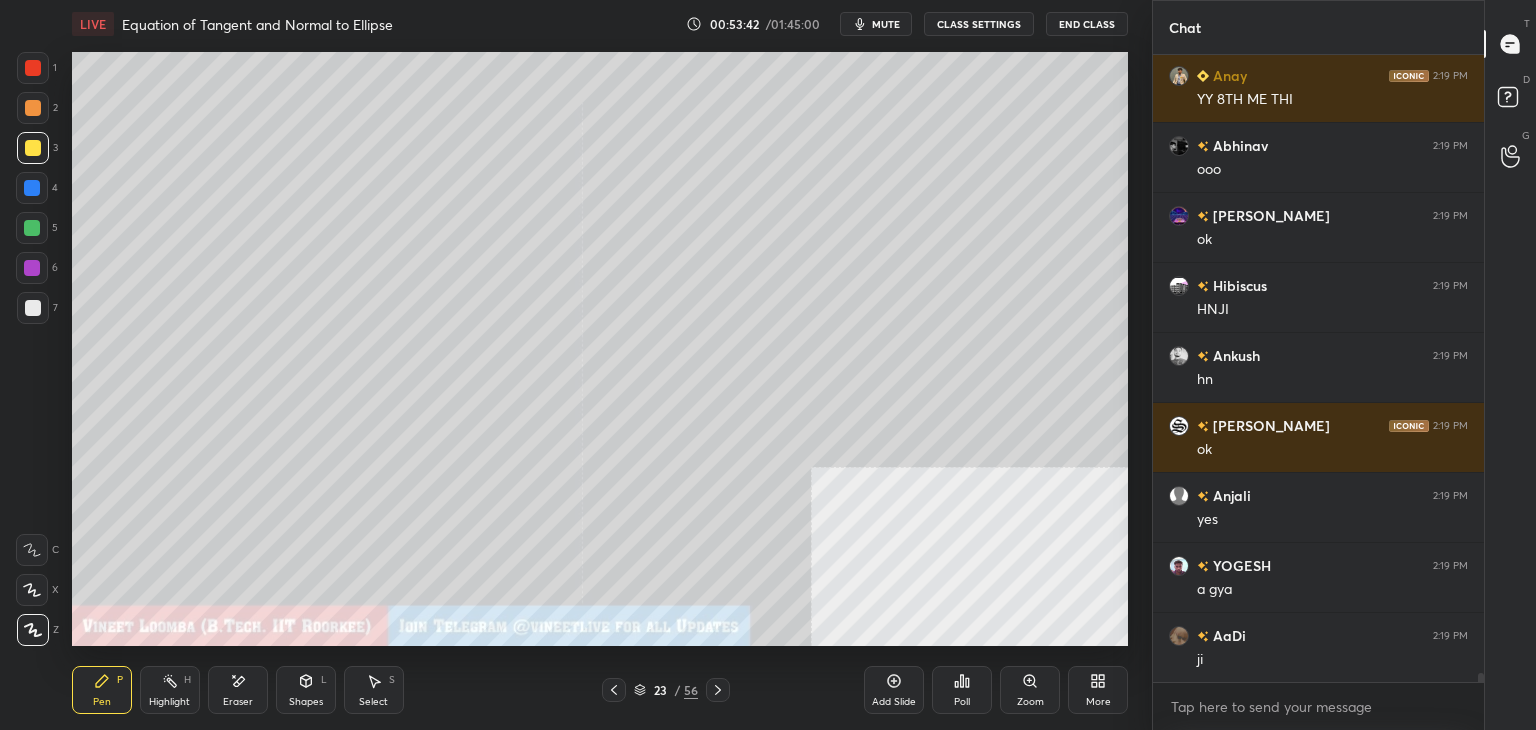 click on "Eraser" at bounding box center (238, 702) 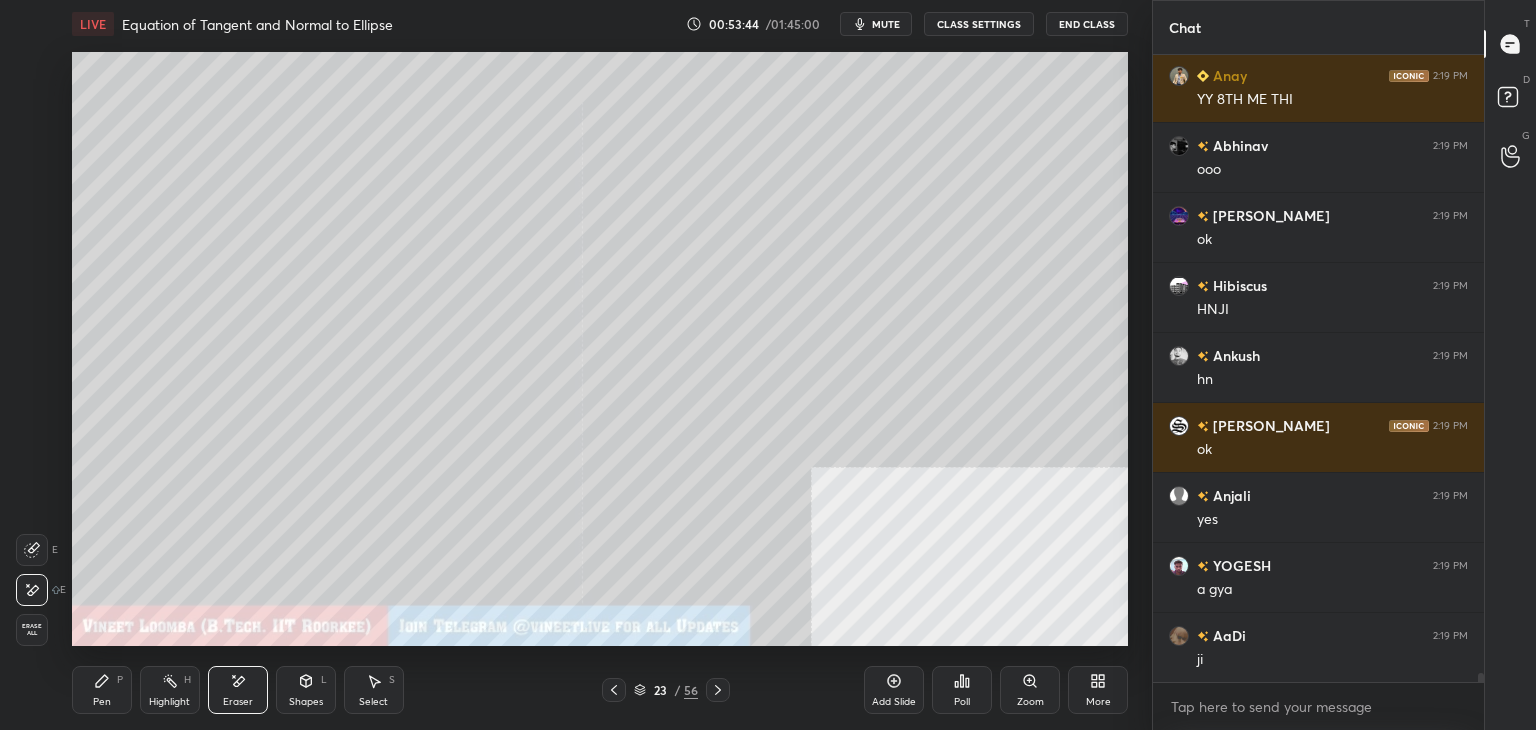 drag, startPoint x: 103, startPoint y: 693, endPoint x: 103, endPoint y: 673, distance: 20 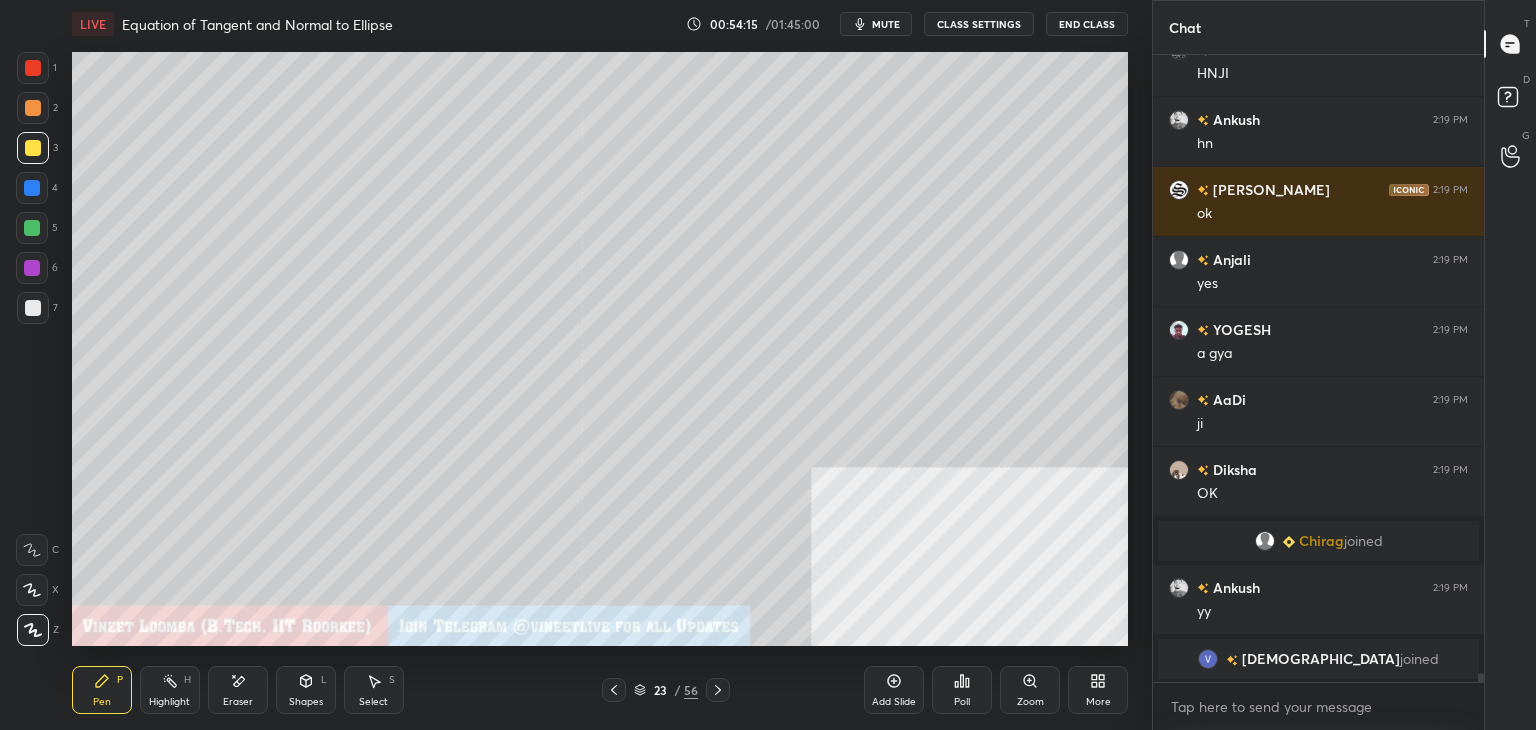 scroll, scrollTop: 42088, scrollLeft: 0, axis: vertical 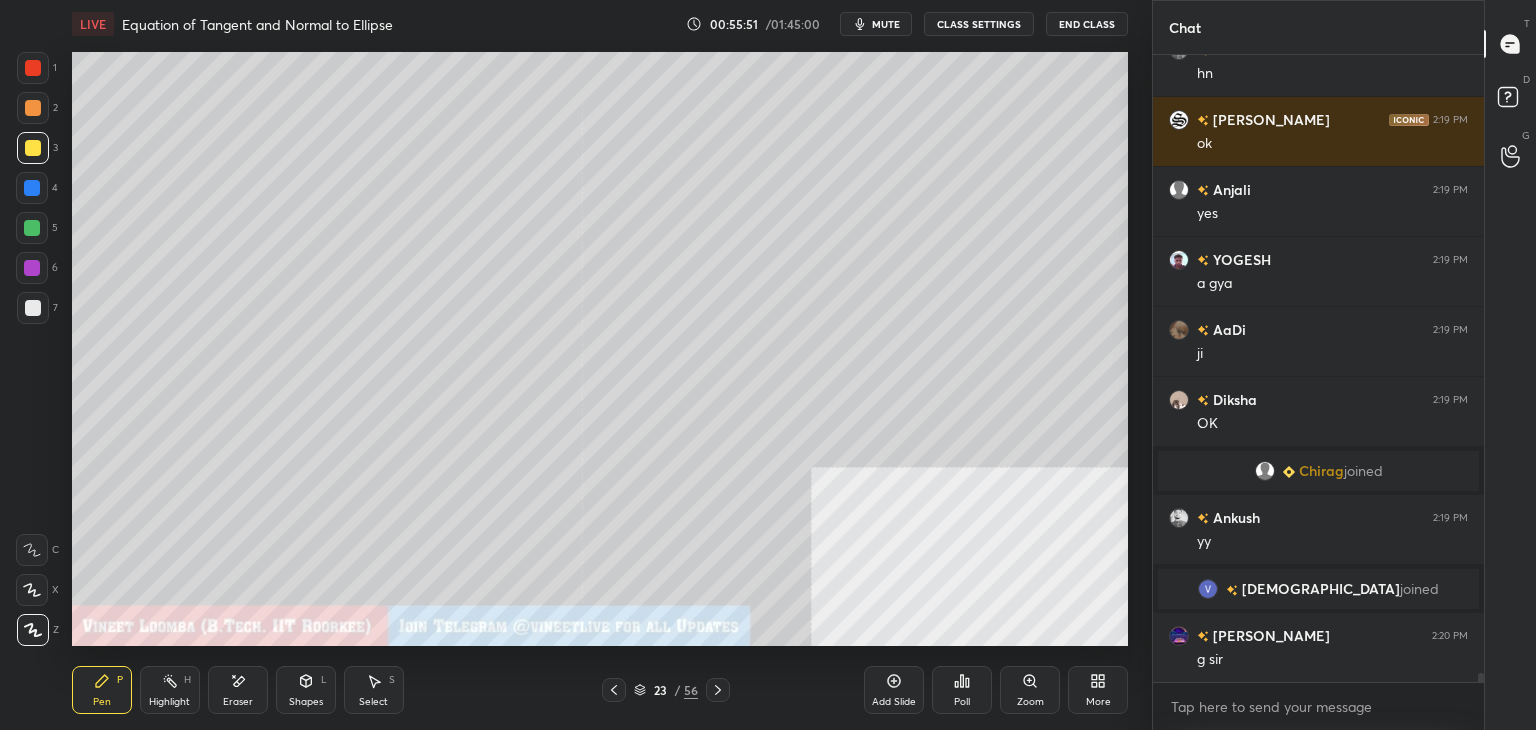 click 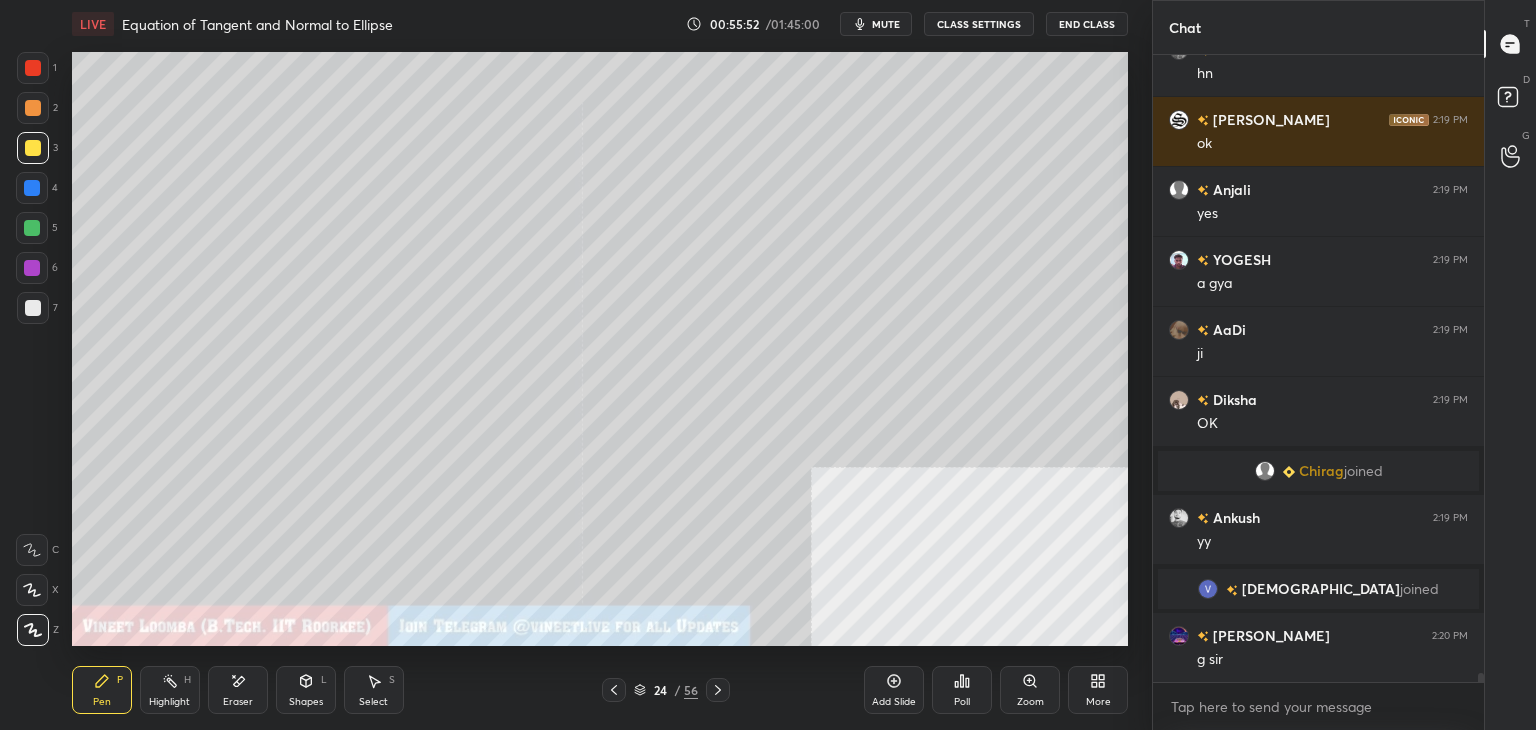 click on "Pen P" at bounding box center (102, 690) 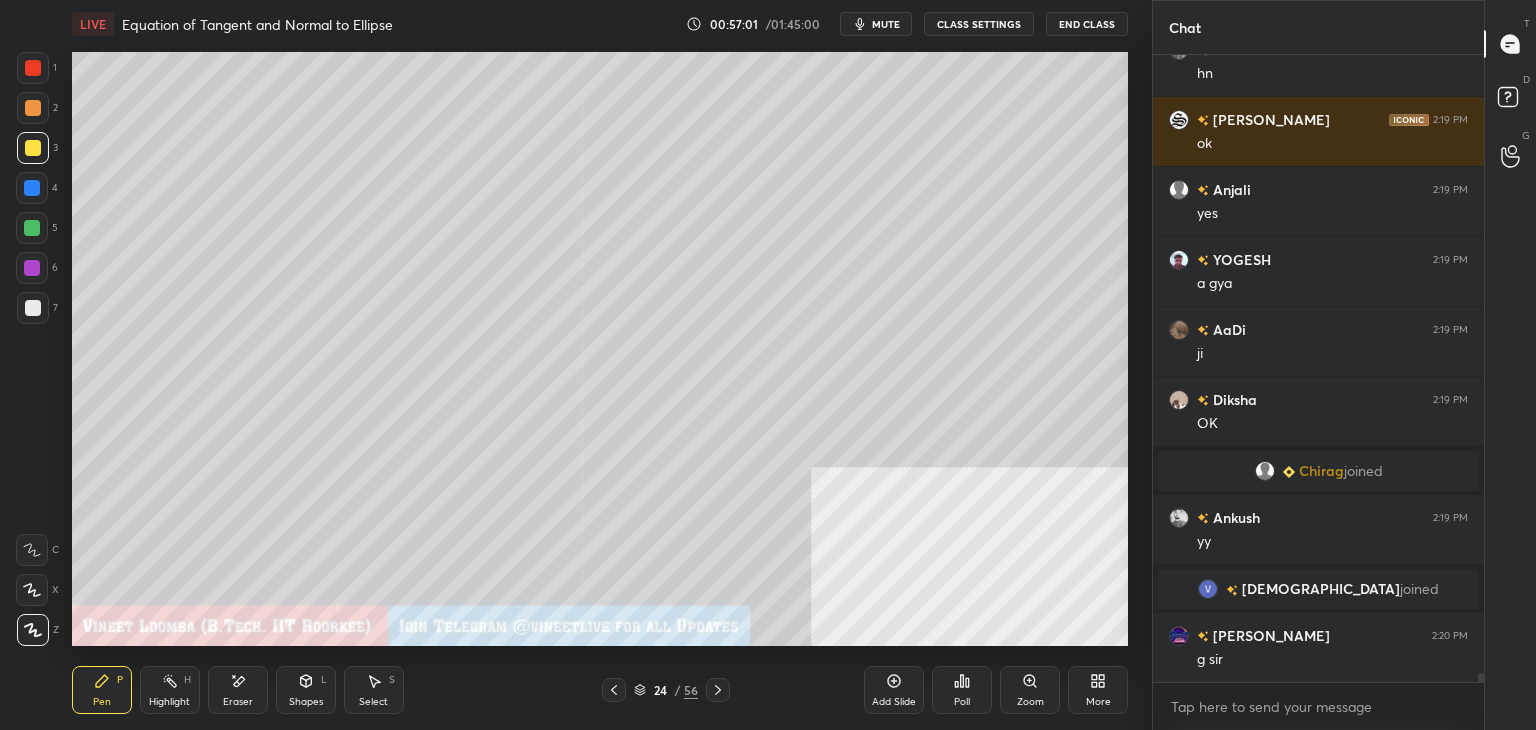 scroll, scrollTop: 42158, scrollLeft: 0, axis: vertical 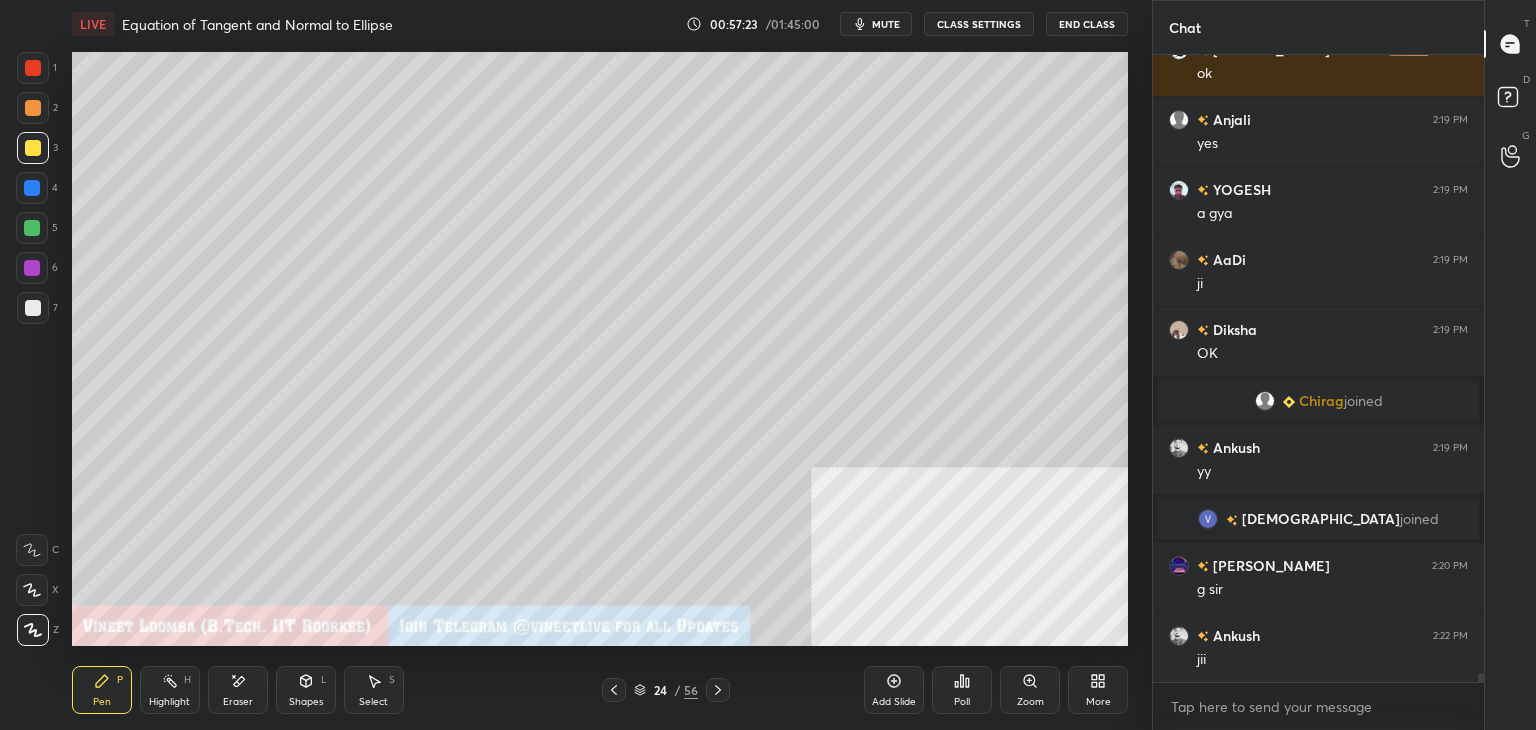 drag, startPoint x: 155, startPoint y: 699, endPoint x: 184, endPoint y: 659, distance: 49.40648 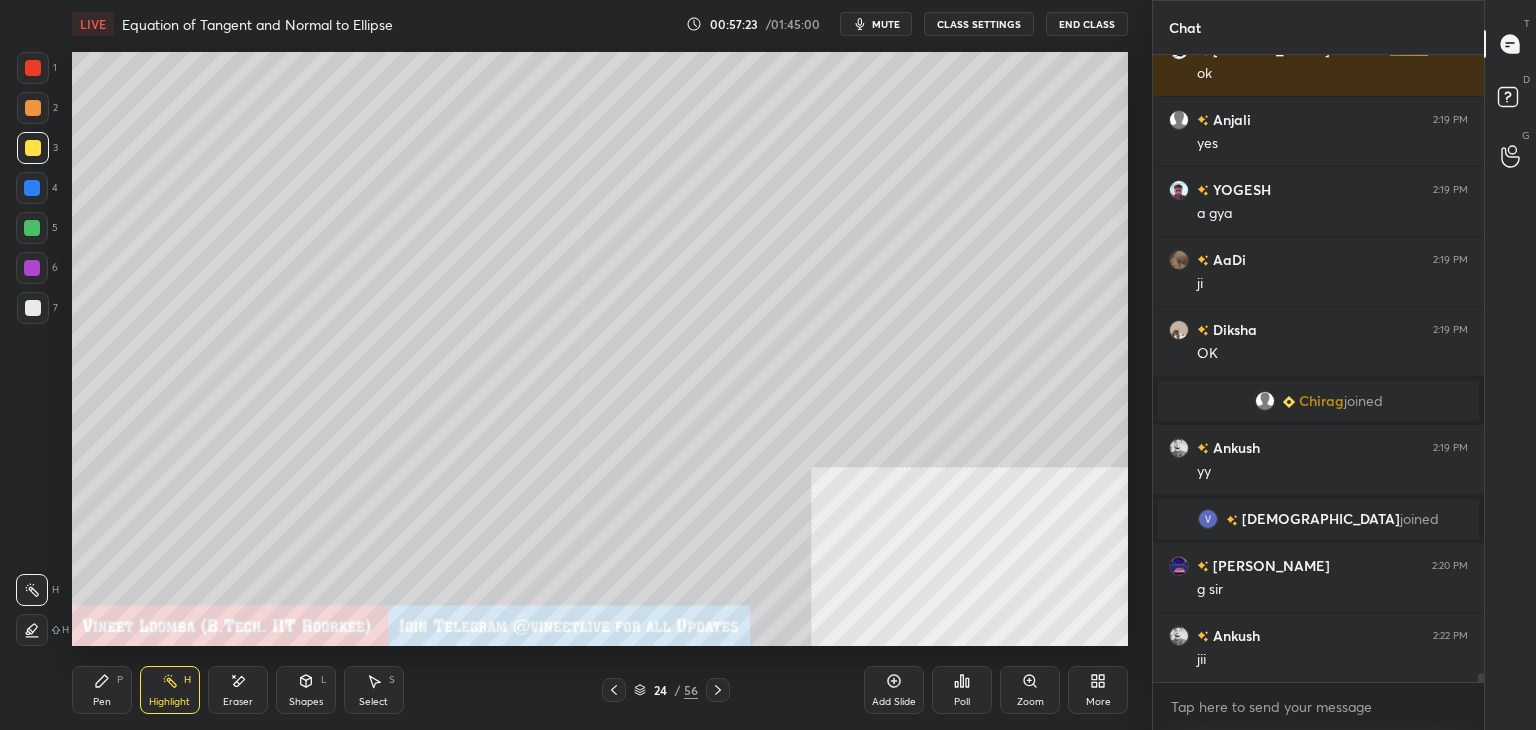 scroll, scrollTop: 42228, scrollLeft: 0, axis: vertical 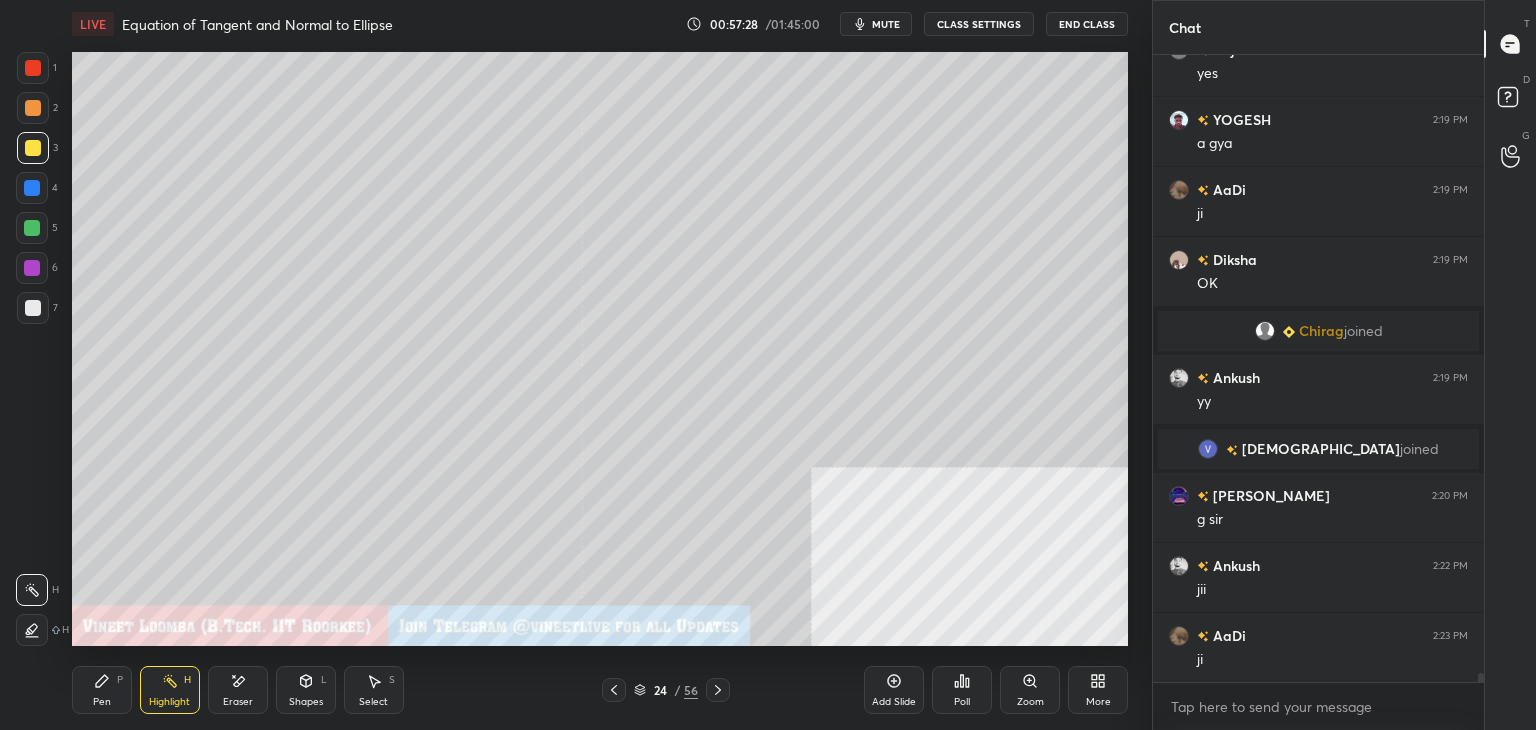 drag, startPoint x: 602, startPoint y: 697, endPoint x: 582, endPoint y: 648, distance: 52.924473 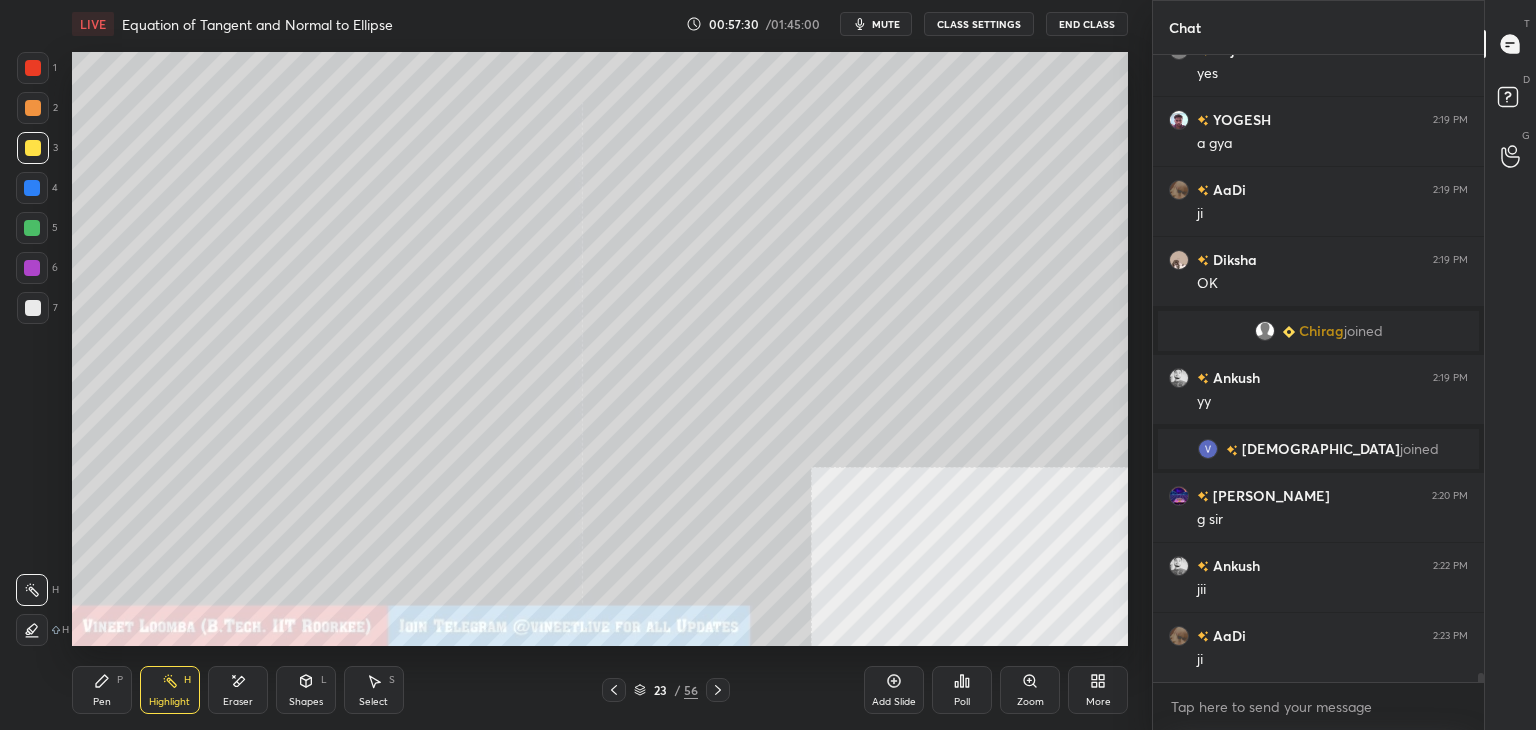 click 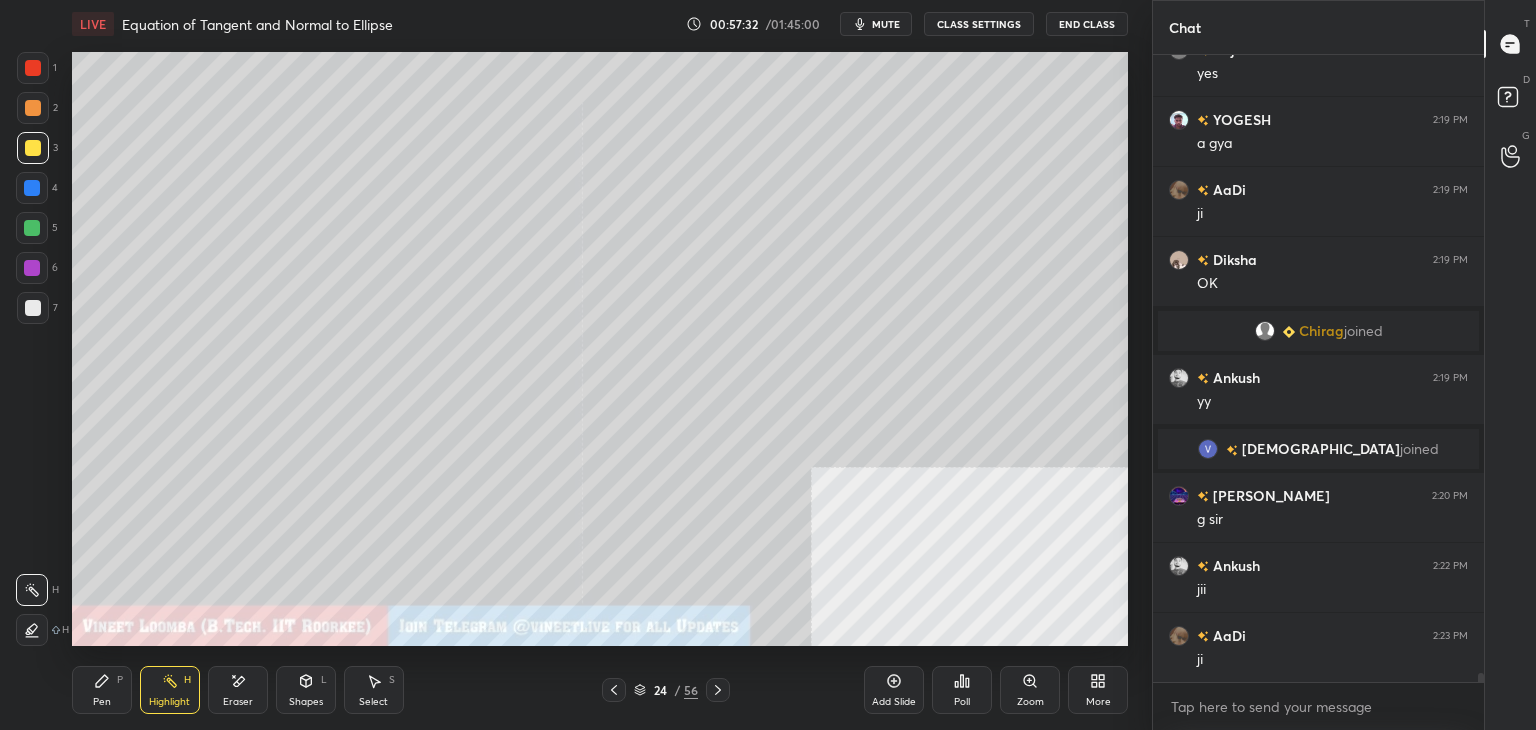 click on "Highlight H" at bounding box center (170, 690) 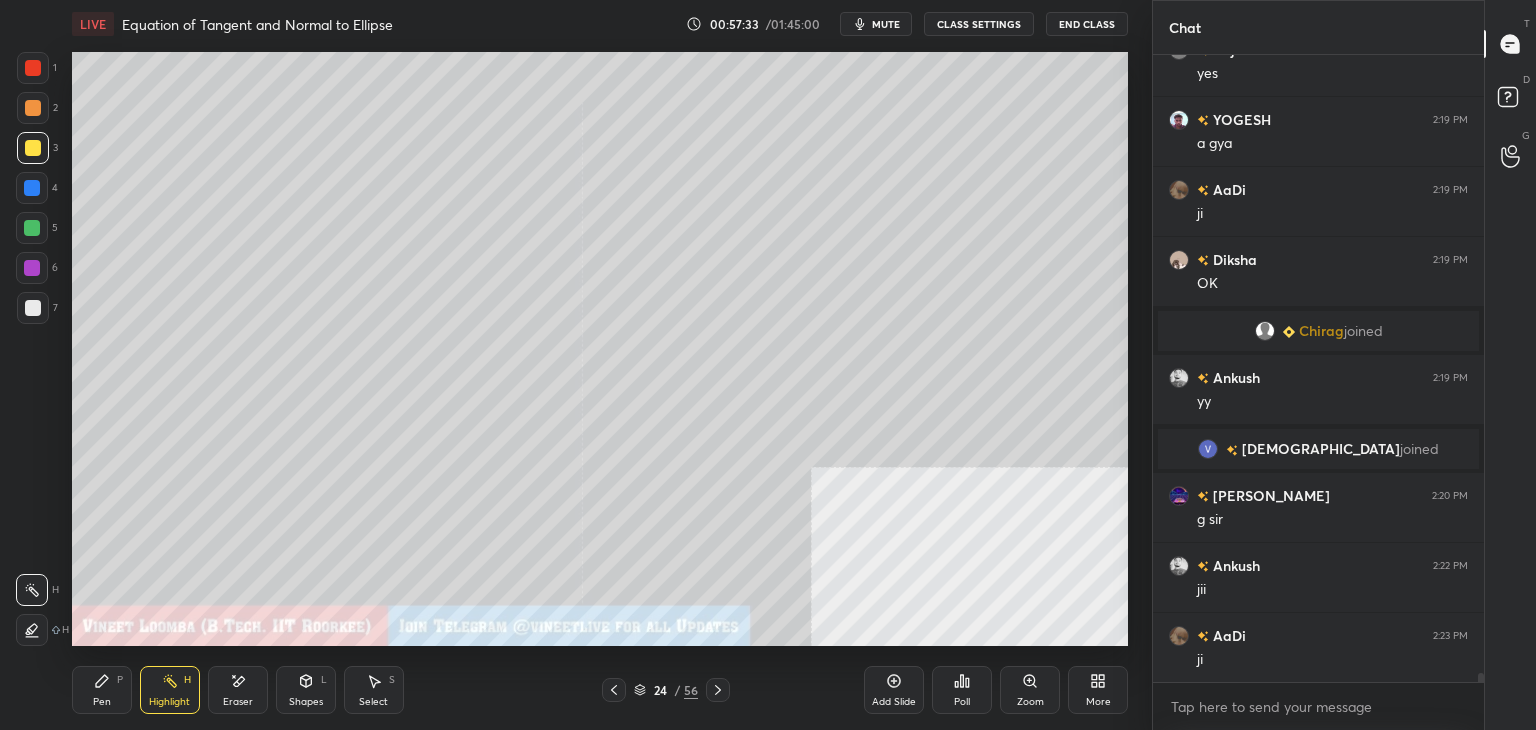 drag, startPoint x: 108, startPoint y: 685, endPoint x: 126, endPoint y: 656, distance: 34.132095 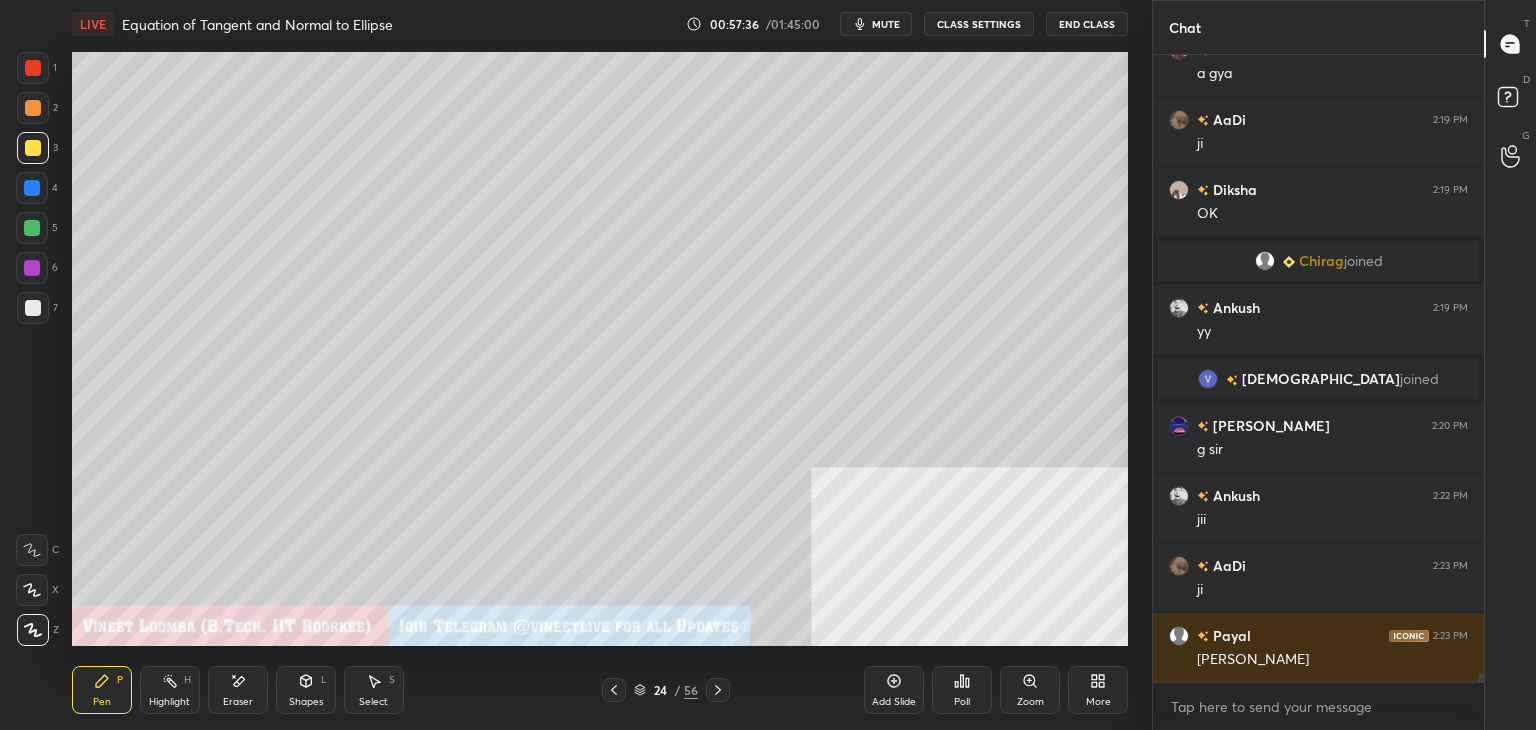scroll, scrollTop: 42368, scrollLeft: 0, axis: vertical 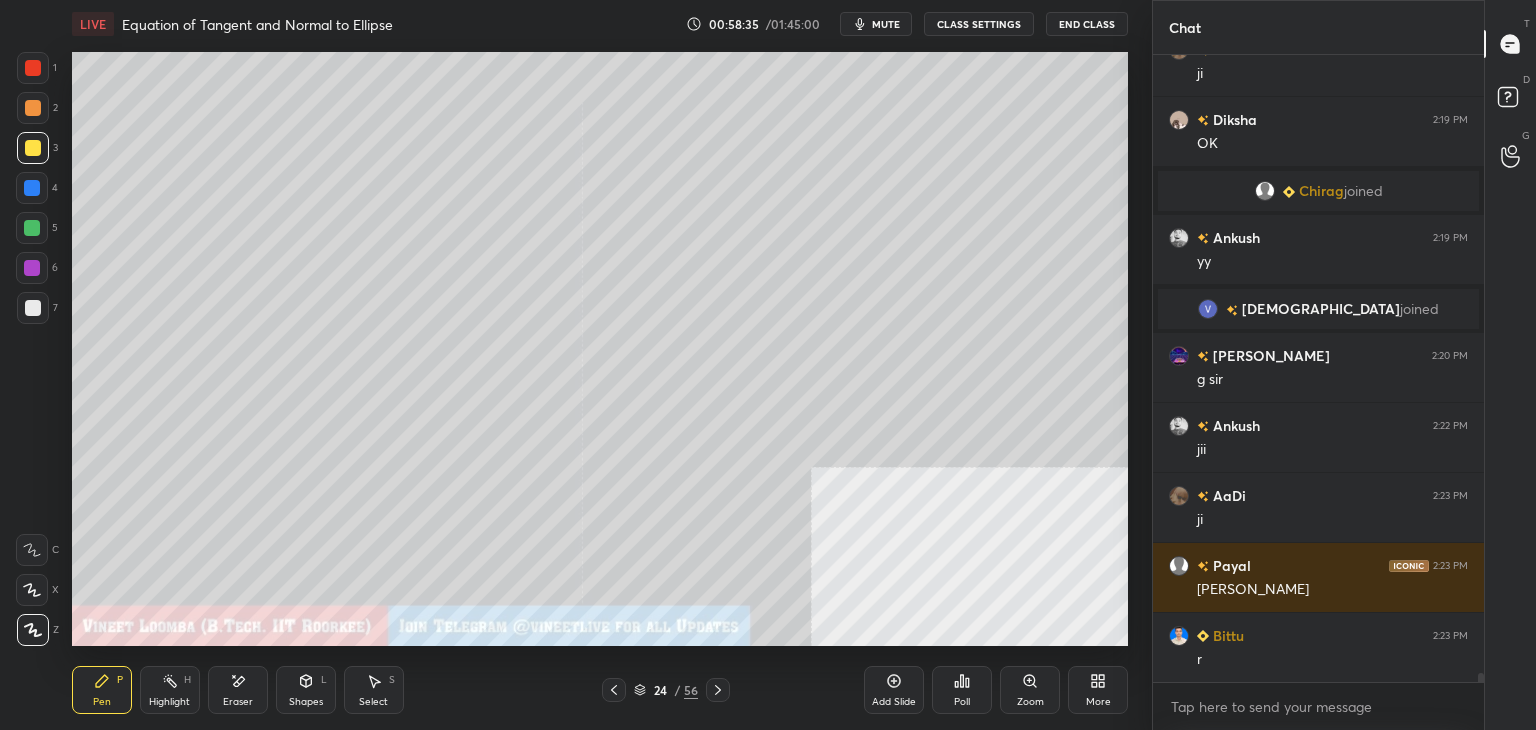 click 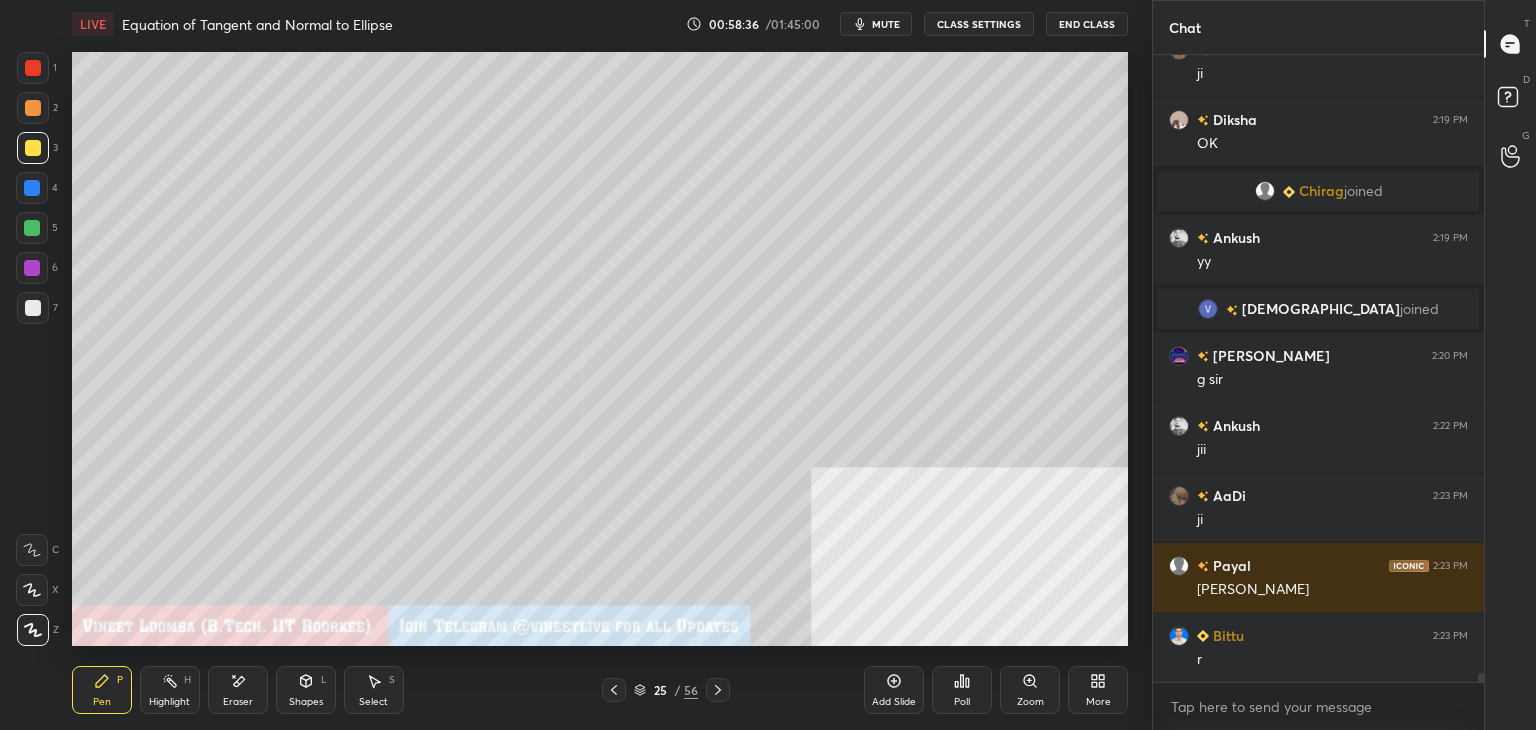 click on "Pen" at bounding box center (102, 702) 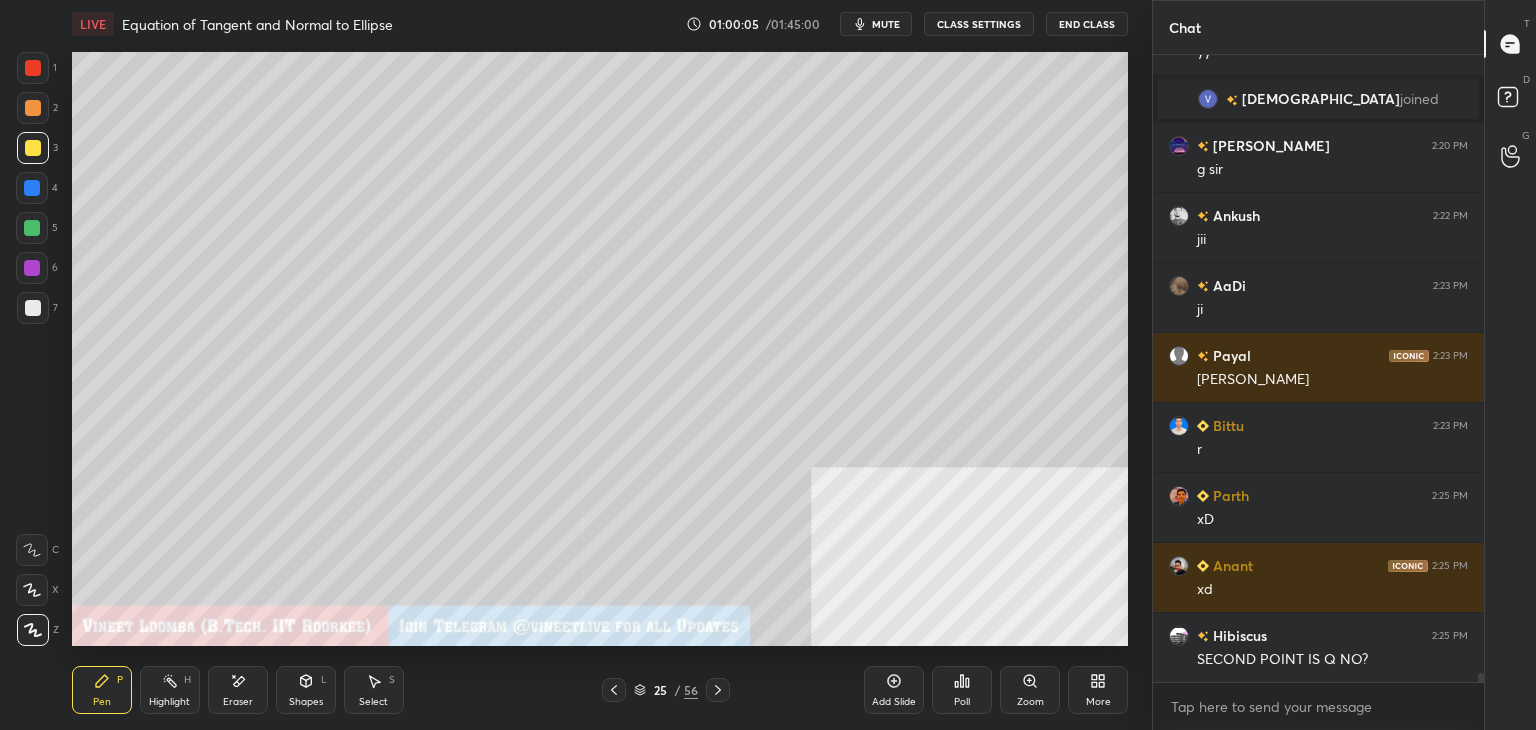 scroll, scrollTop: 42648, scrollLeft: 0, axis: vertical 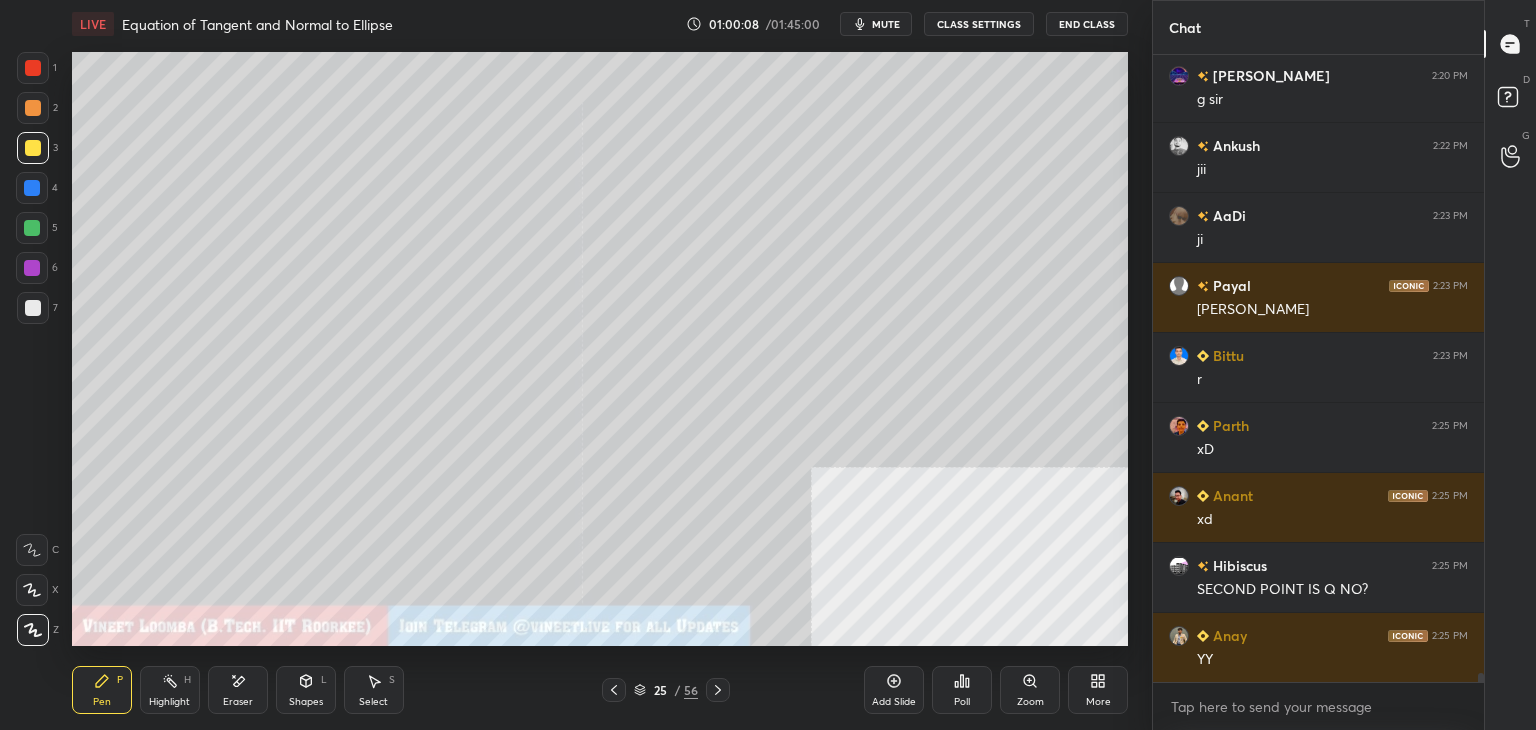 click on "x" at bounding box center (1318, 706) 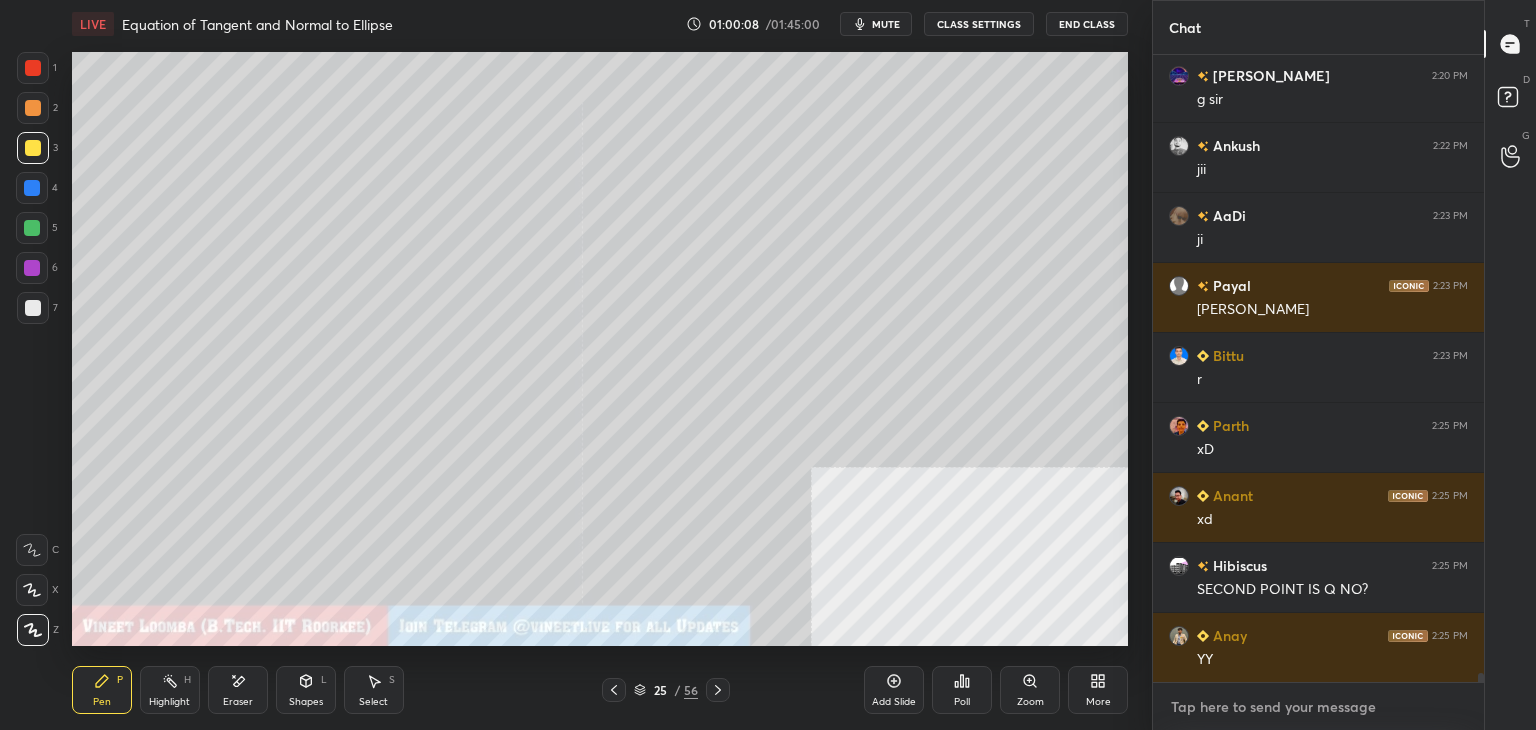 type on "x" 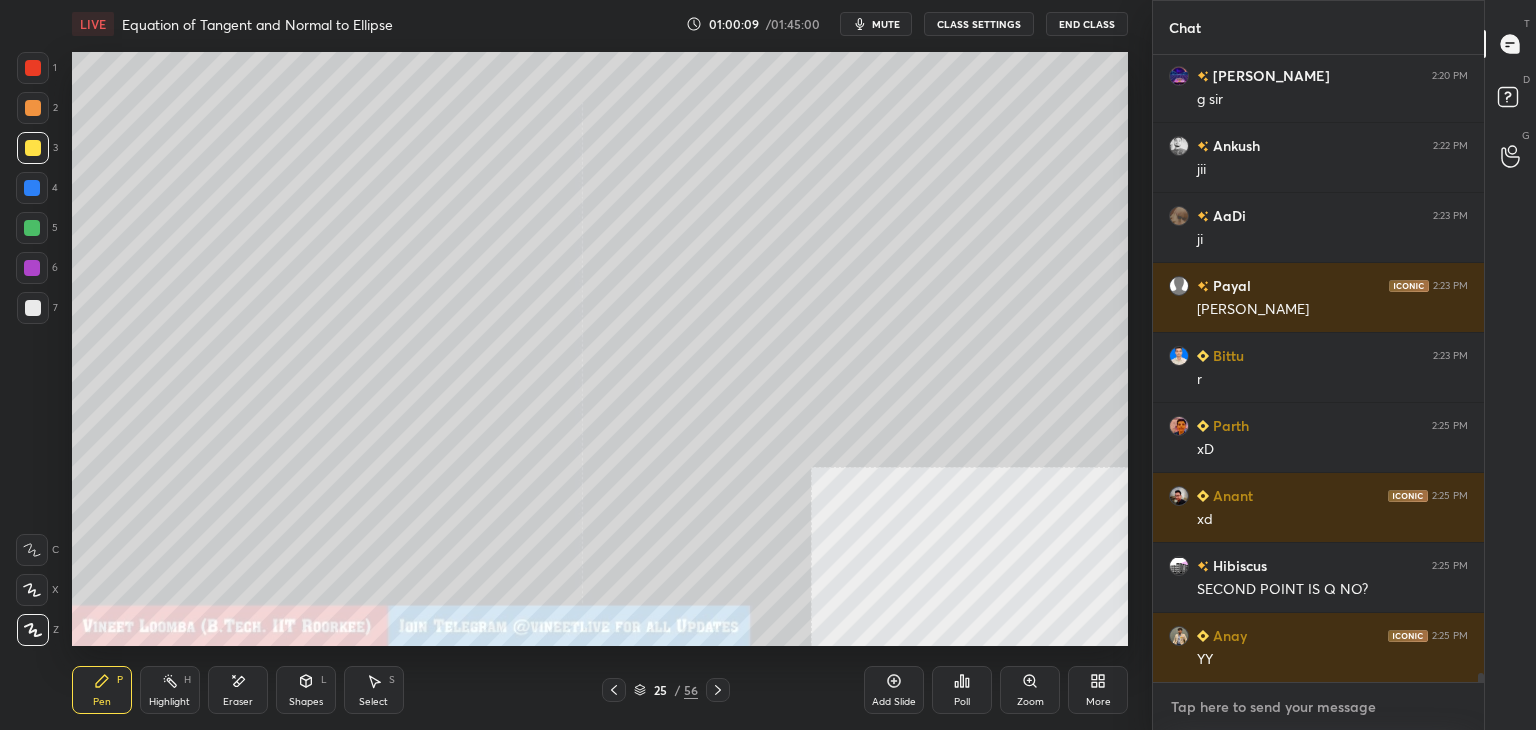 paste on "Use Code VINEETLIVE to buy VIP Batch/ Plus Subscriptions
My Unacademy Official Telegram: [URL][DOMAIN_NAME]" 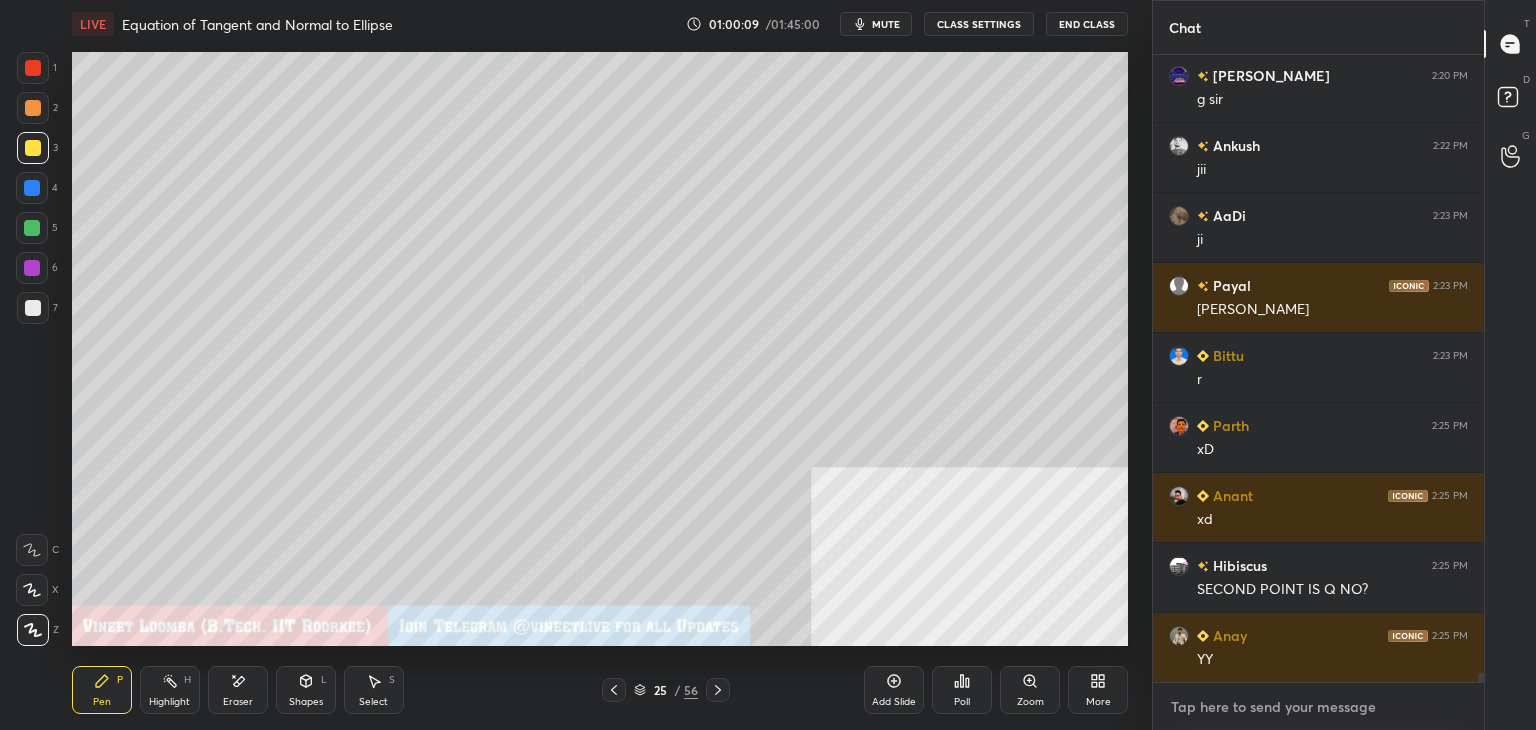 type on "Use Code VINEETLIVE to buy VIP Batch/ Plus Subscriptions
My Unacademy Official Telegram: [URL][DOMAIN_NAME]" 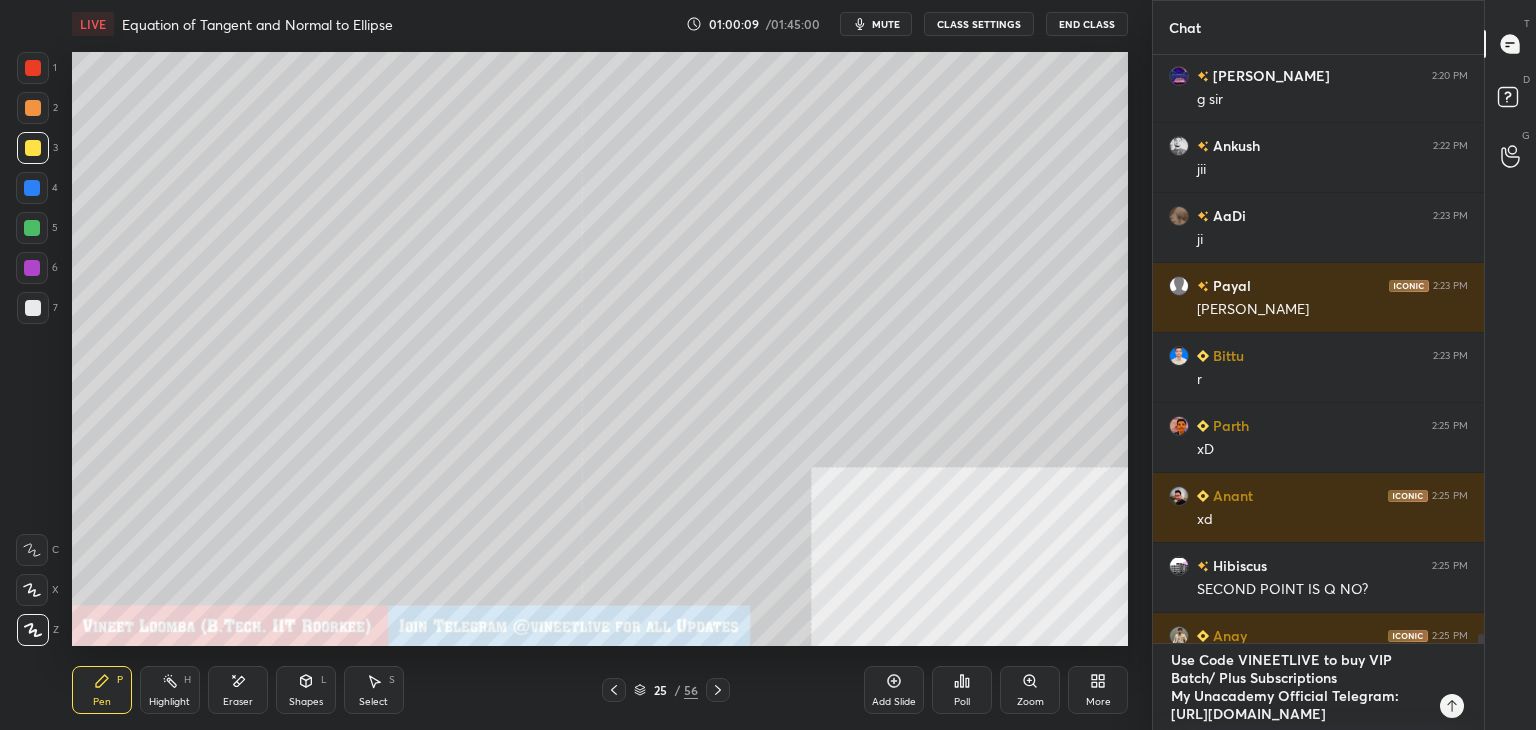 scroll, scrollTop: 20, scrollLeft: 0, axis: vertical 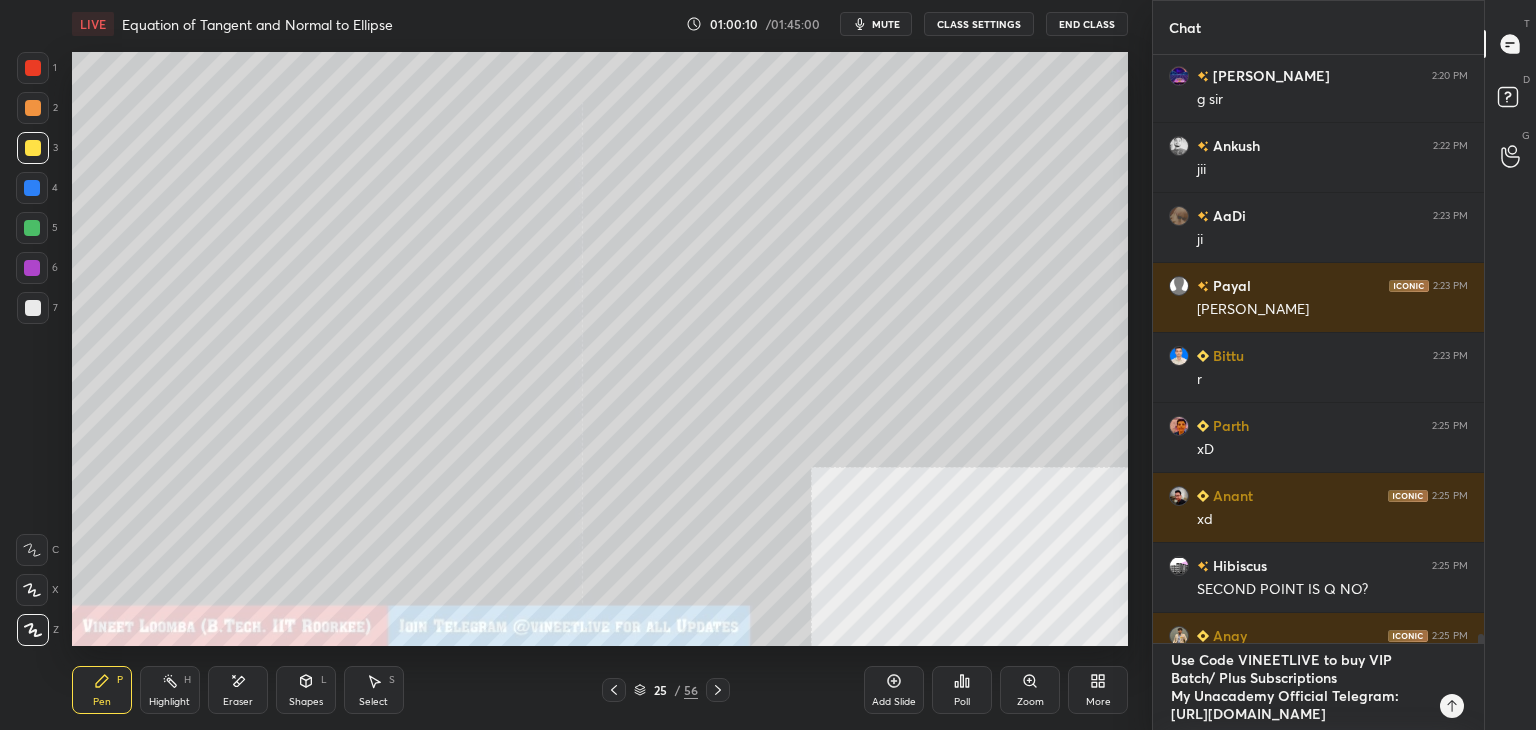 type 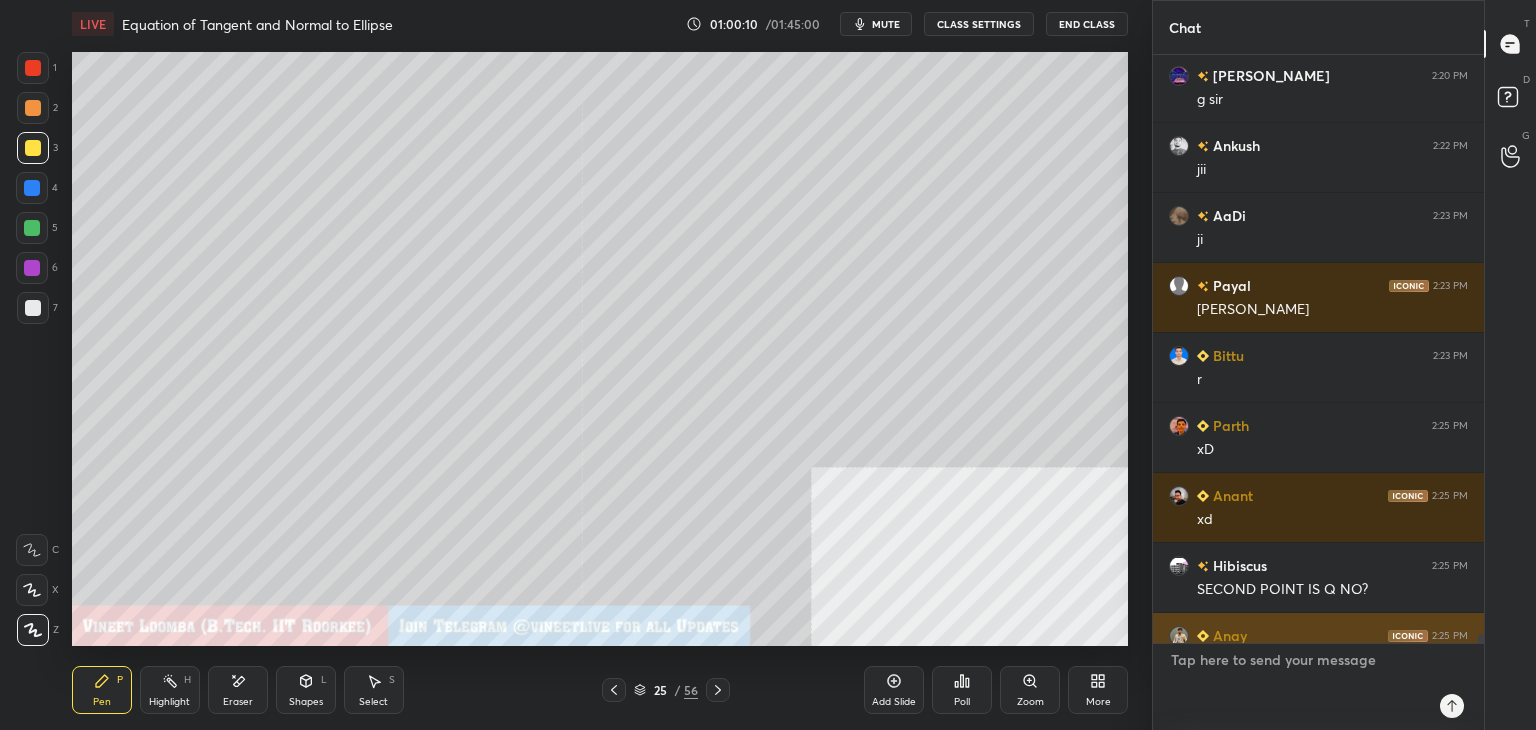 scroll, scrollTop: 0, scrollLeft: 0, axis: both 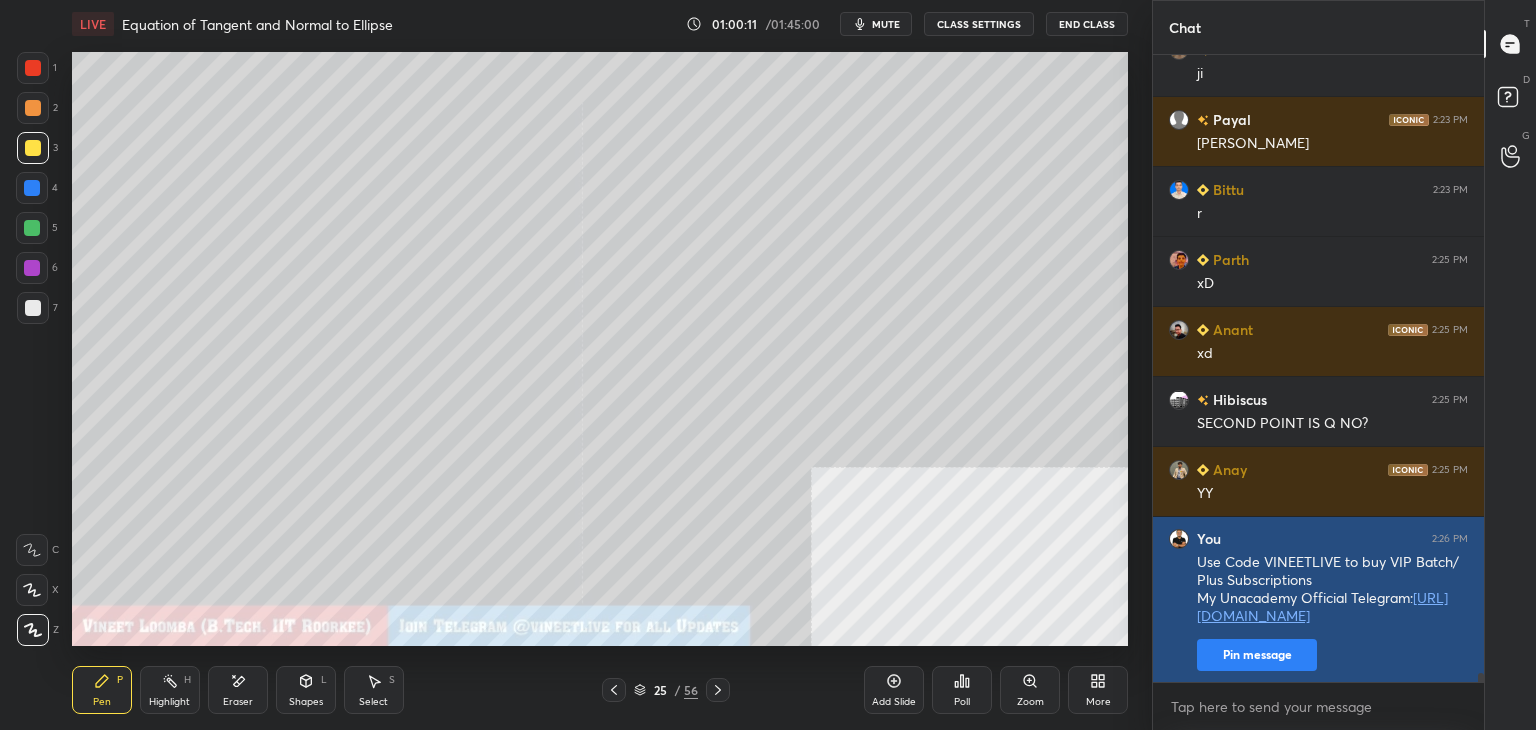 drag, startPoint x: 1267, startPoint y: 661, endPoint x: 1248, endPoint y: 662, distance: 19.026299 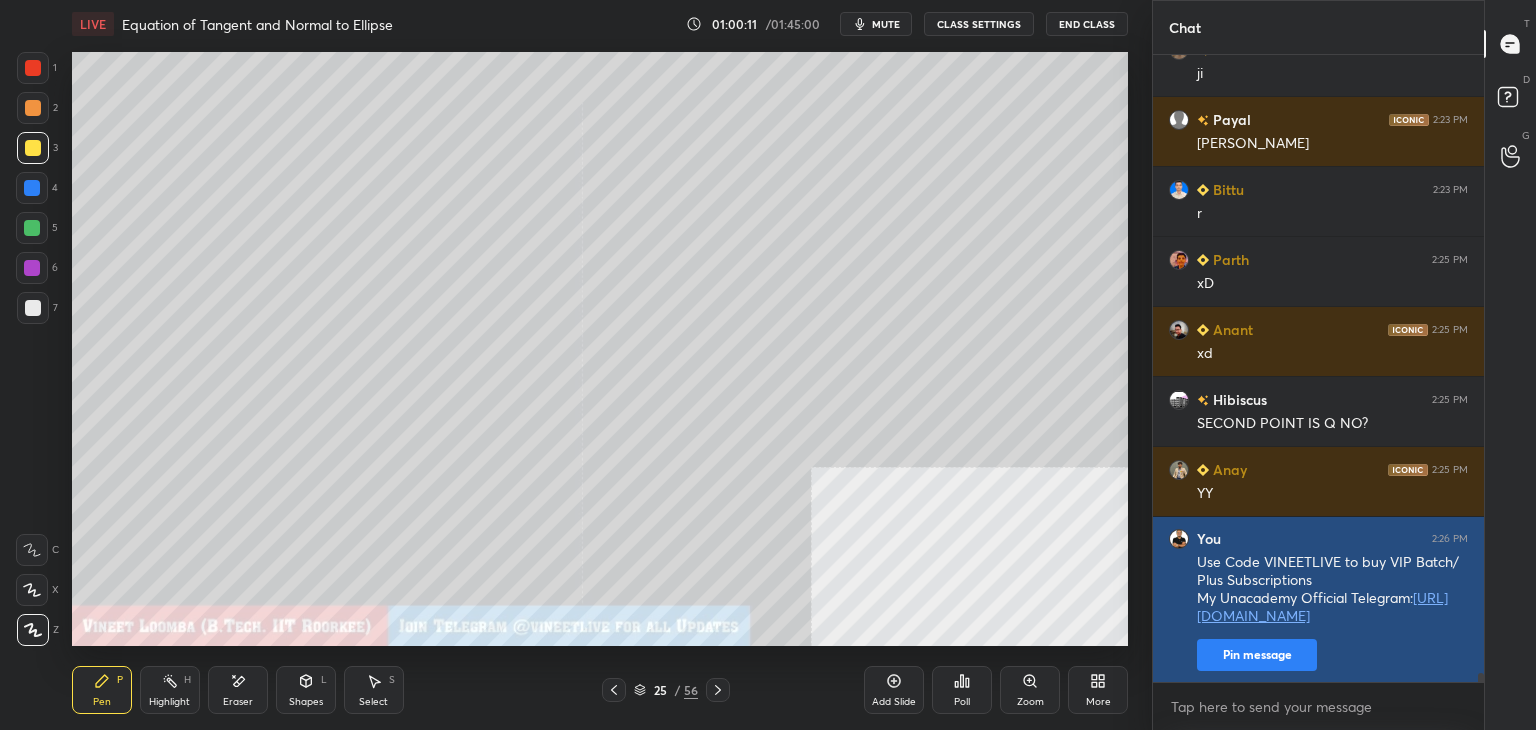 click on "Pin message" at bounding box center (1257, 655) 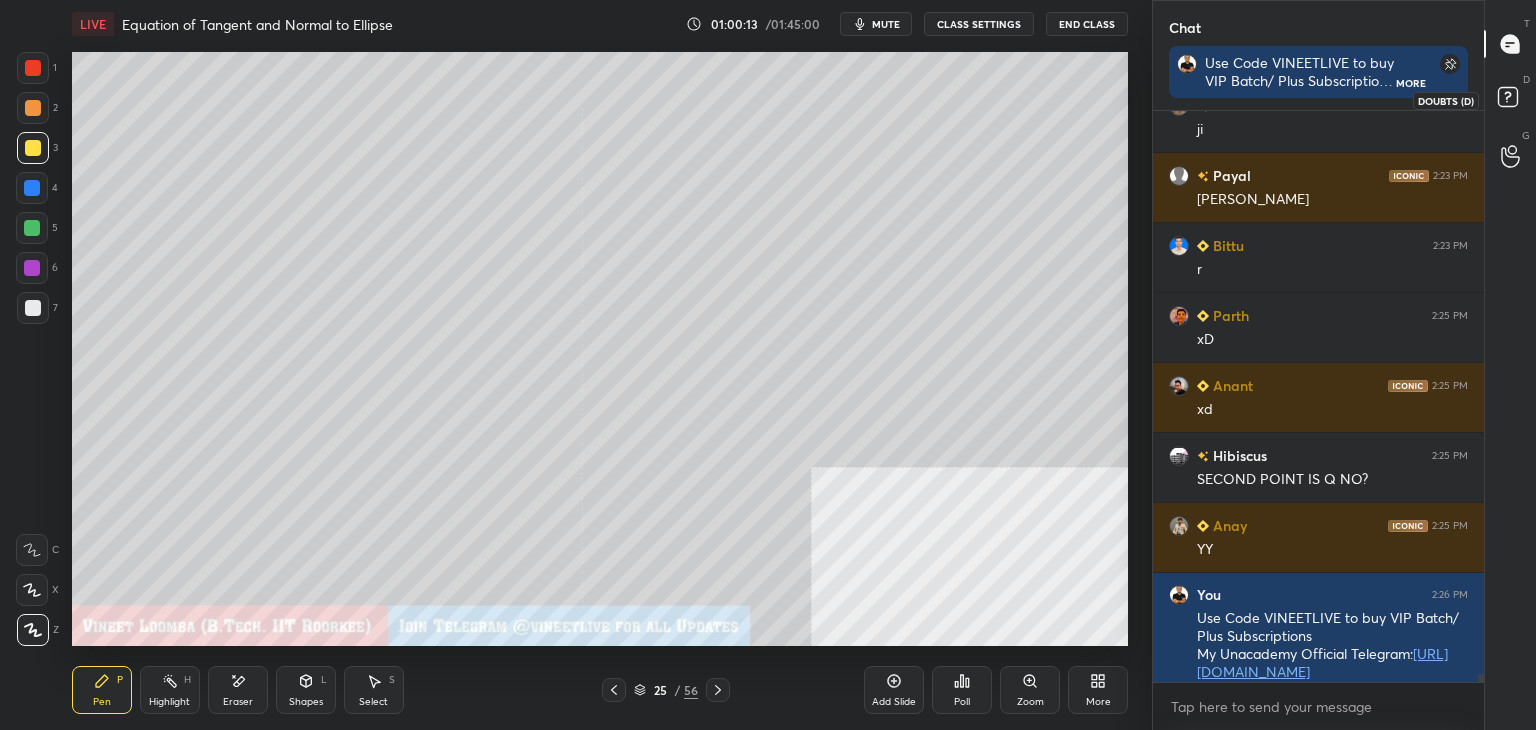 drag, startPoint x: 1514, startPoint y: 89, endPoint x: 1512, endPoint y: 57, distance: 32.06244 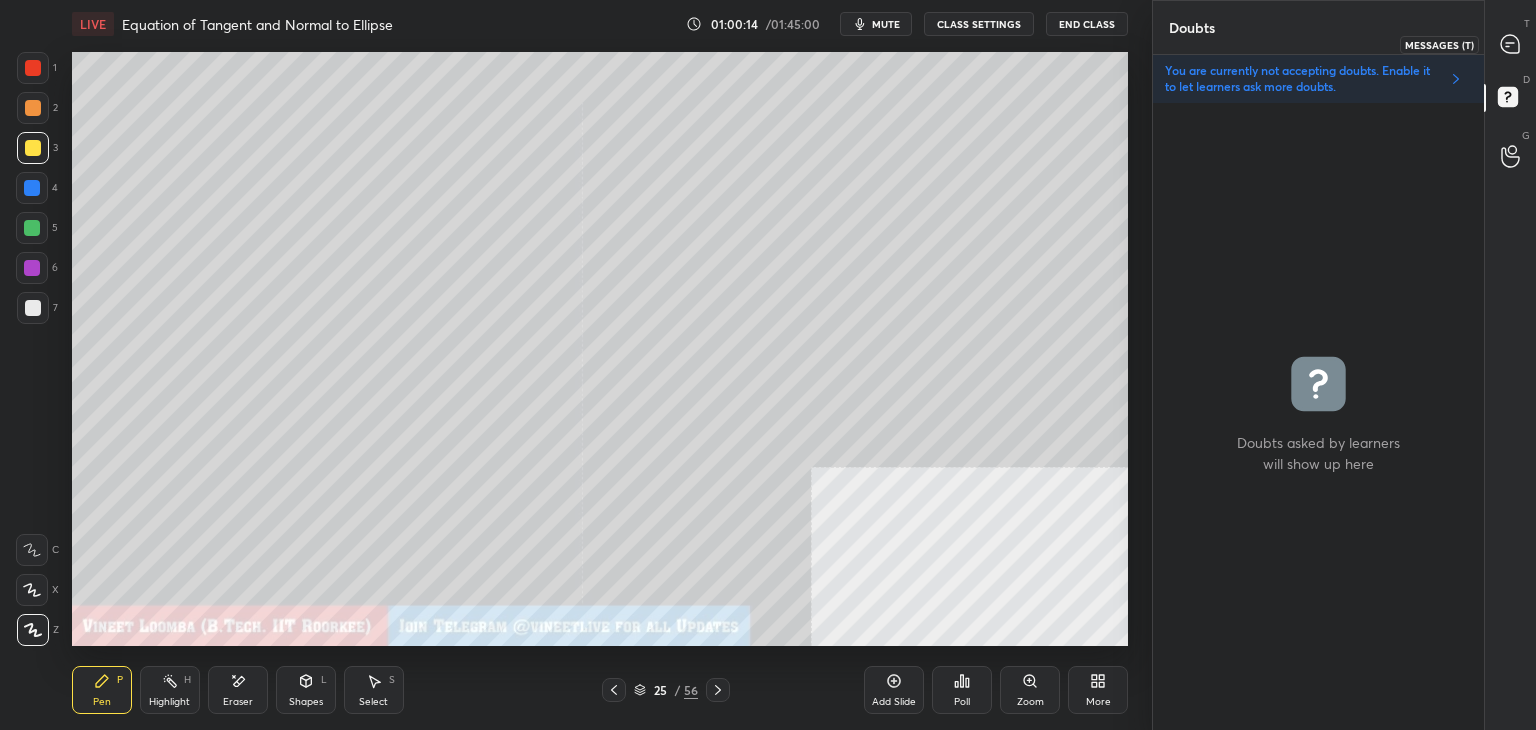 click 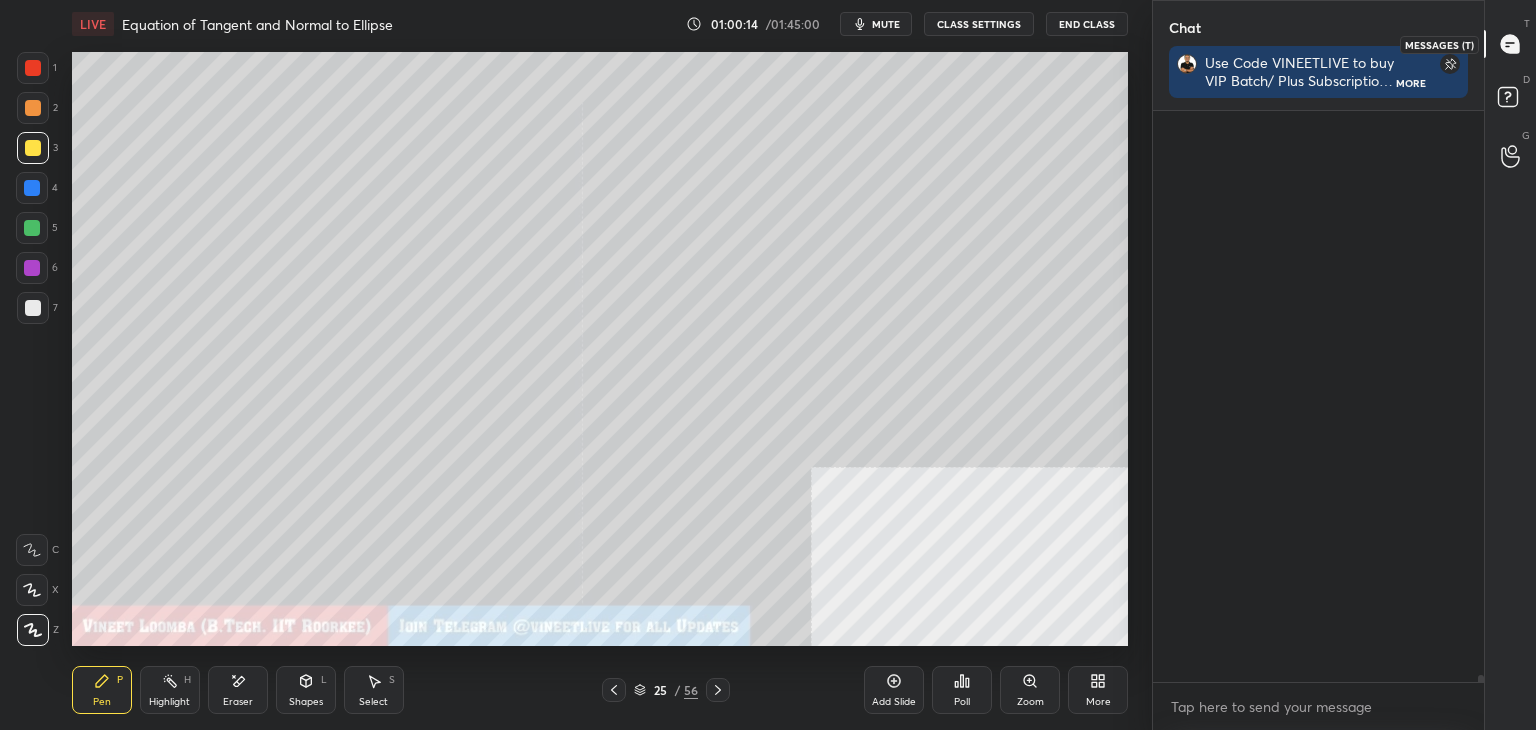 scroll, scrollTop: 613, scrollLeft: 325, axis: both 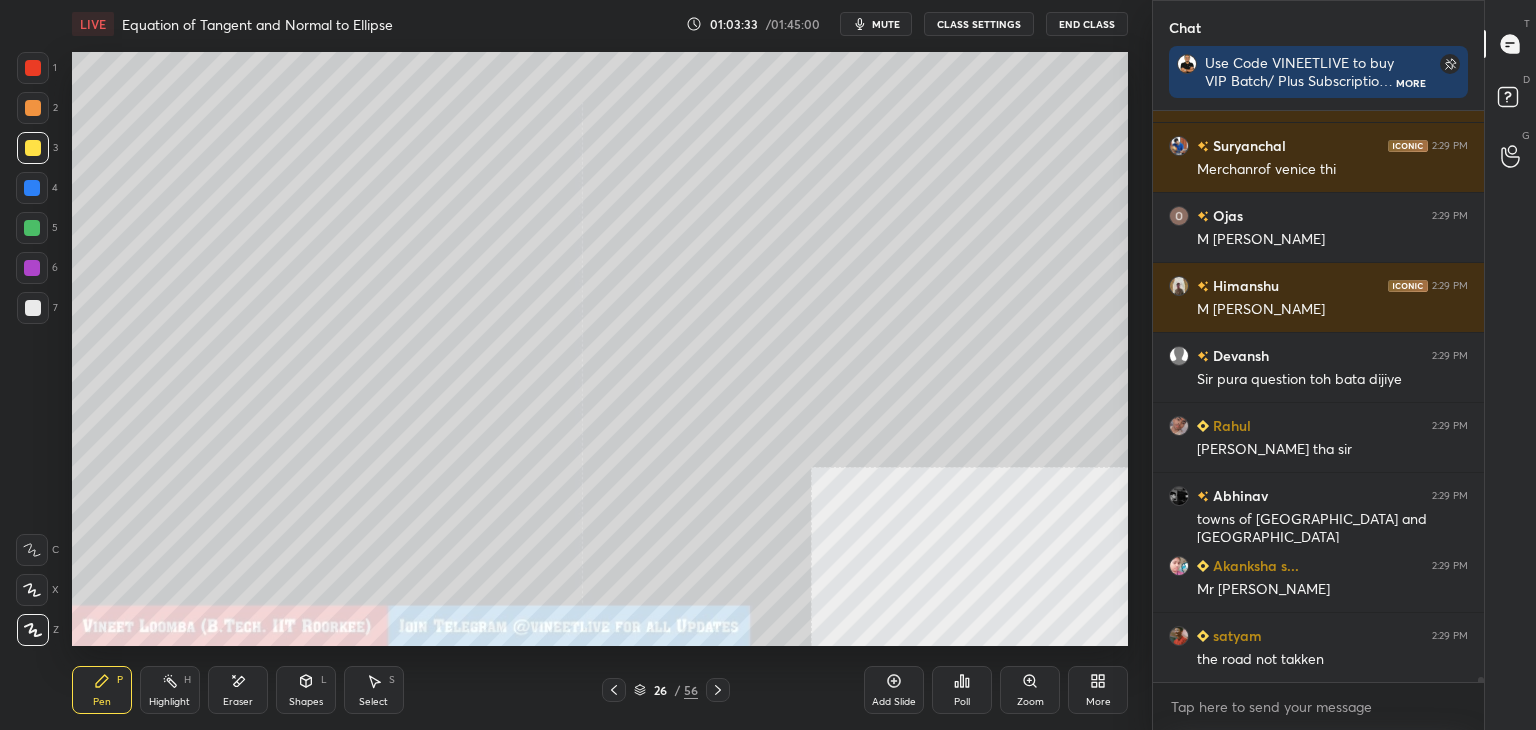drag, startPoint x: 253, startPoint y: 705, endPoint x: 274, endPoint y: 648, distance: 60.74537 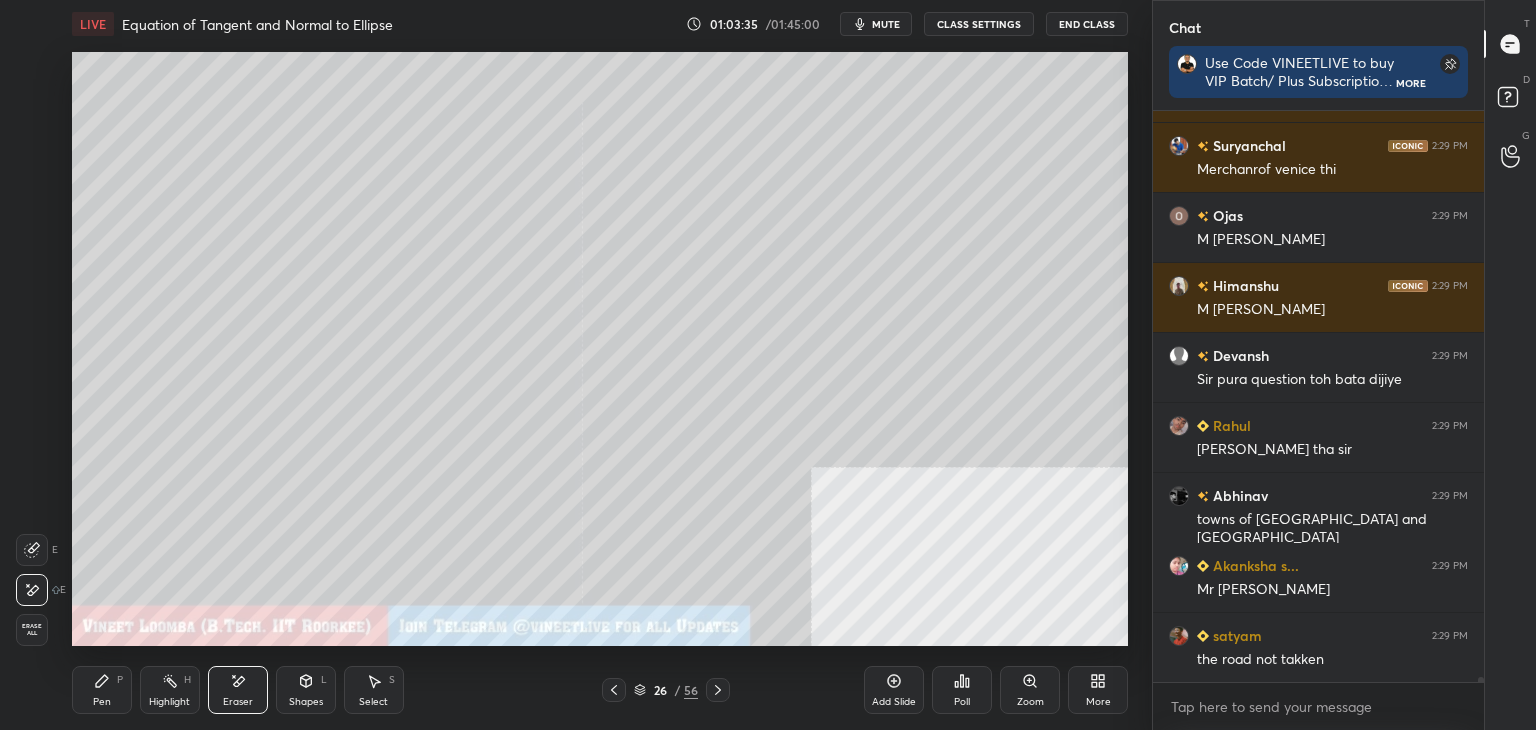 click on "Pen P" at bounding box center [102, 690] 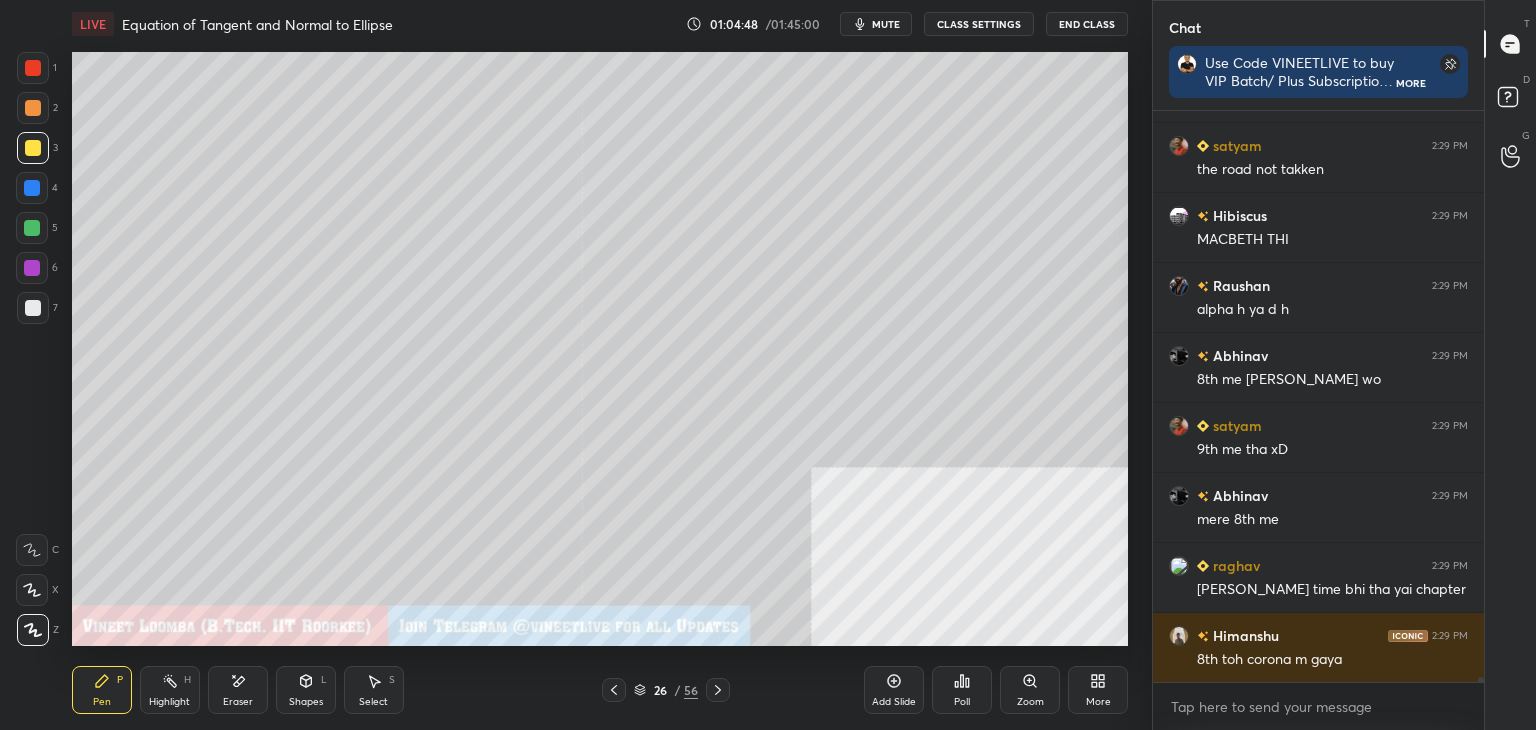 scroll, scrollTop: 64238, scrollLeft: 0, axis: vertical 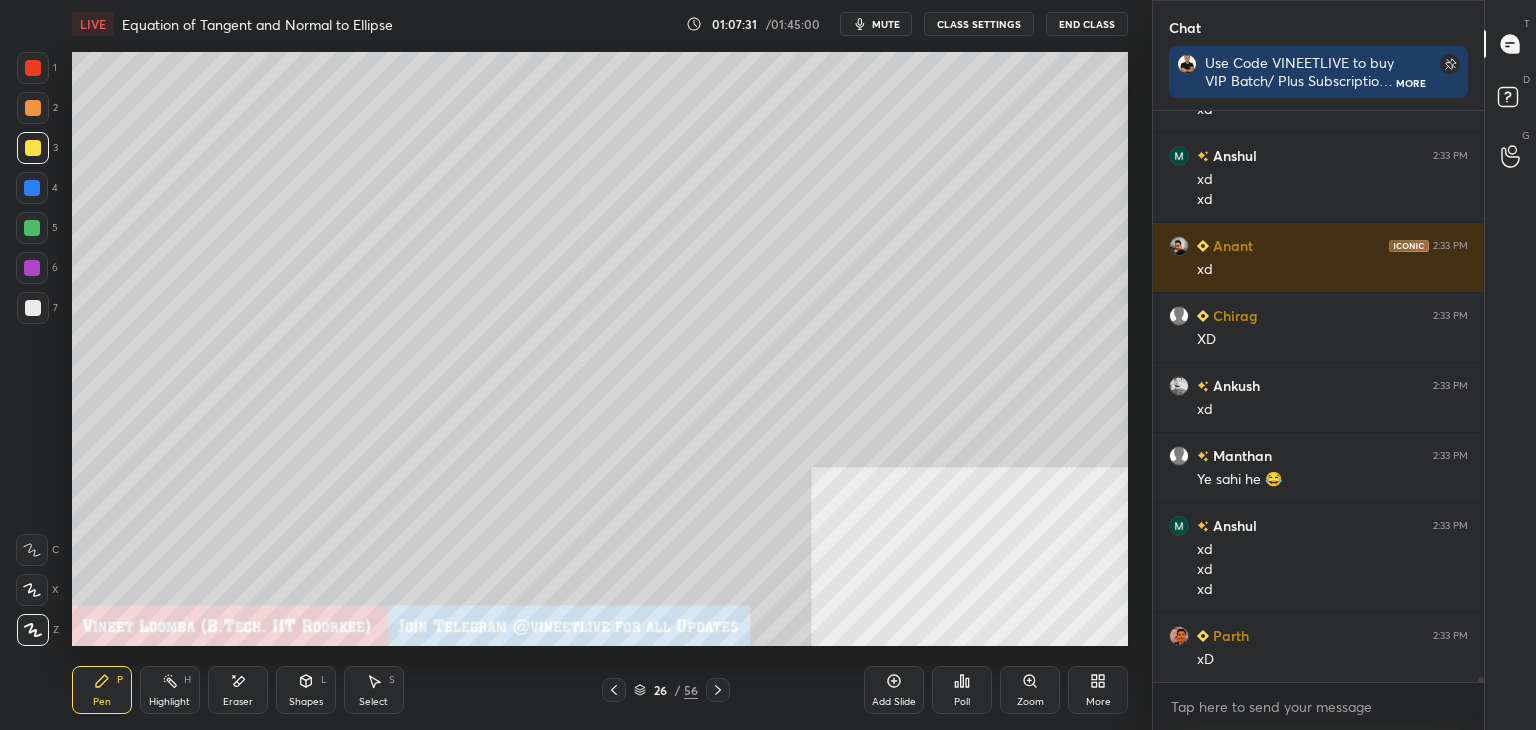 drag, startPoint x: 106, startPoint y: 698, endPoint x: 64, endPoint y: 625, distance: 84.21995 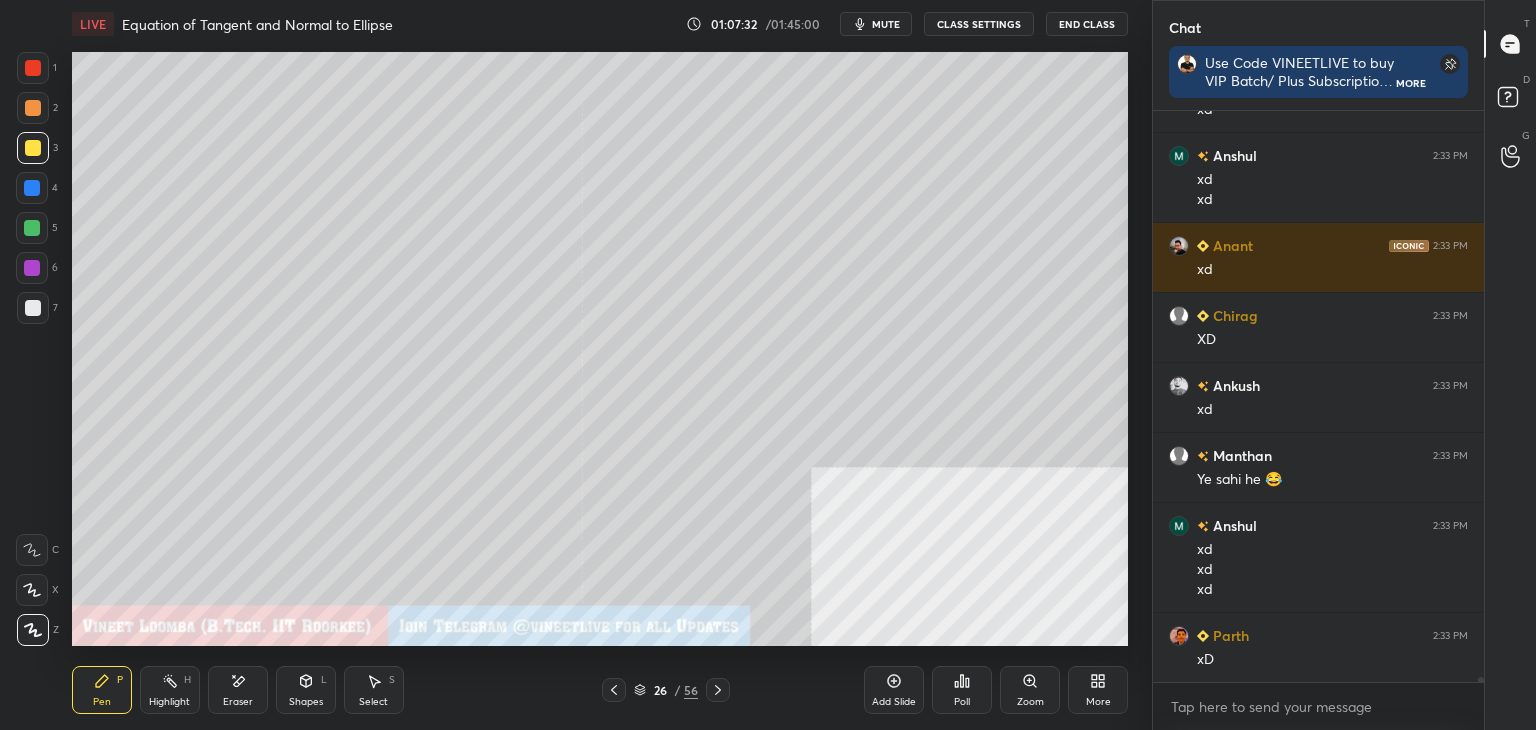 click at bounding box center (33, 308) 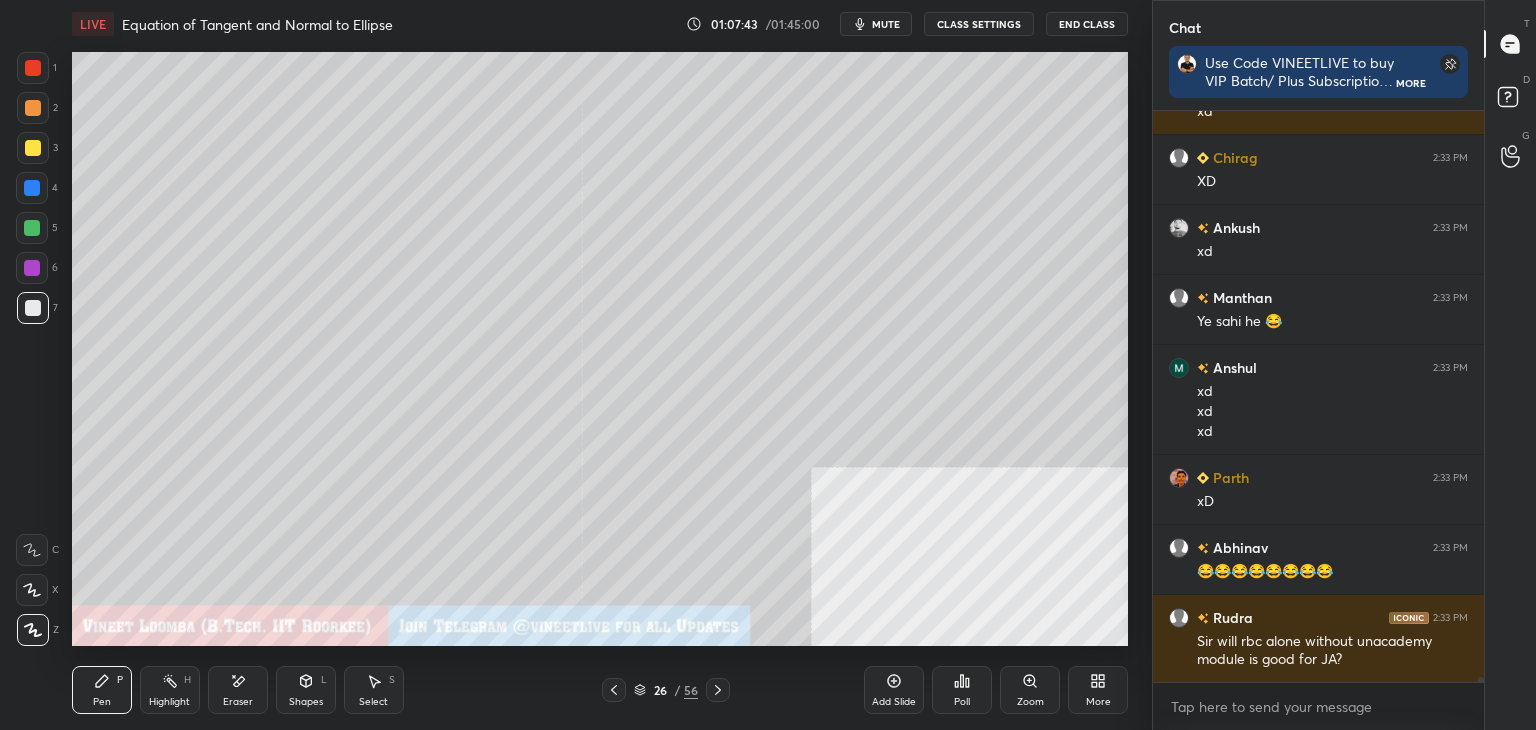scroll, scrollTop: 60784, scrollLeft: 0, axis: vertical 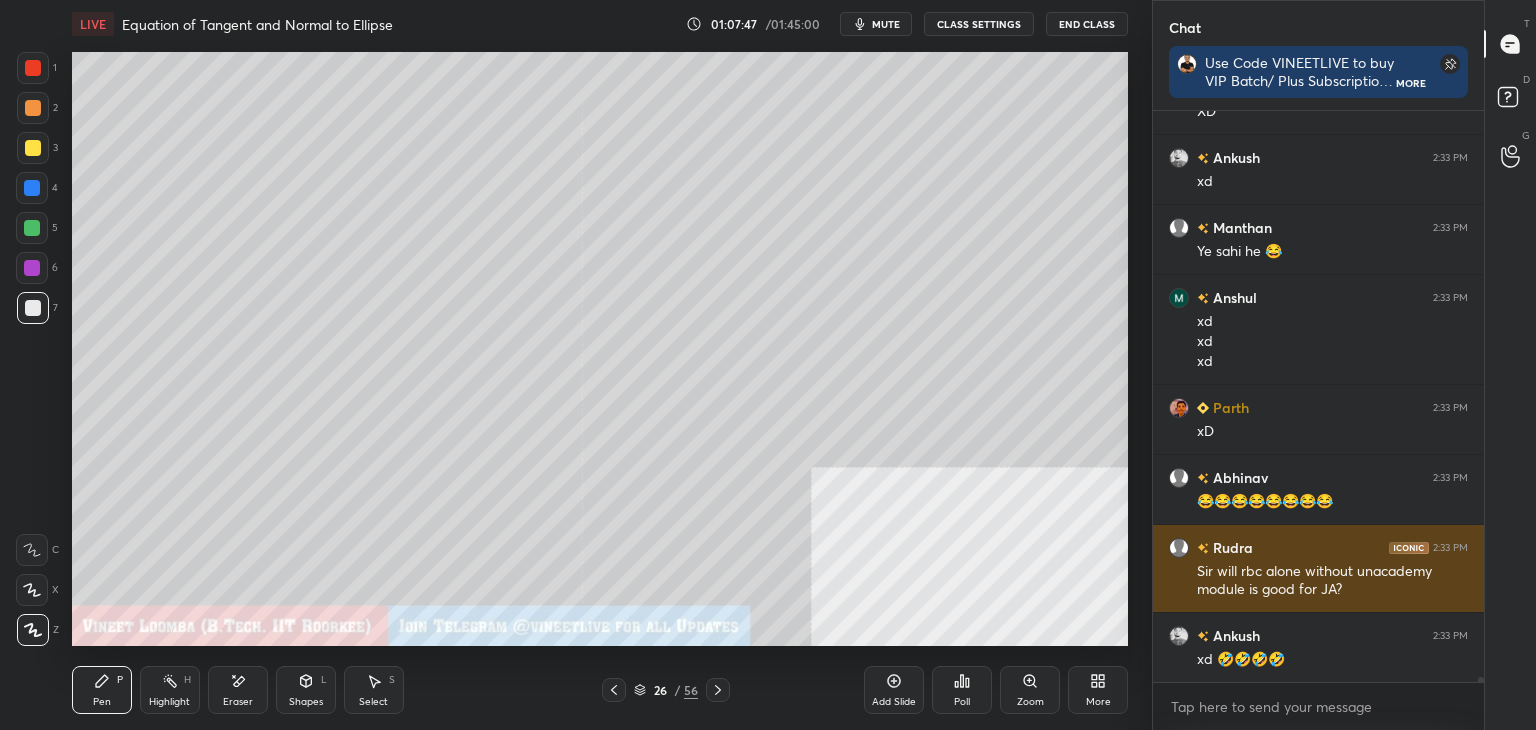 click on "Rudra 2:33 PM" at bounding box center [1318, 547] 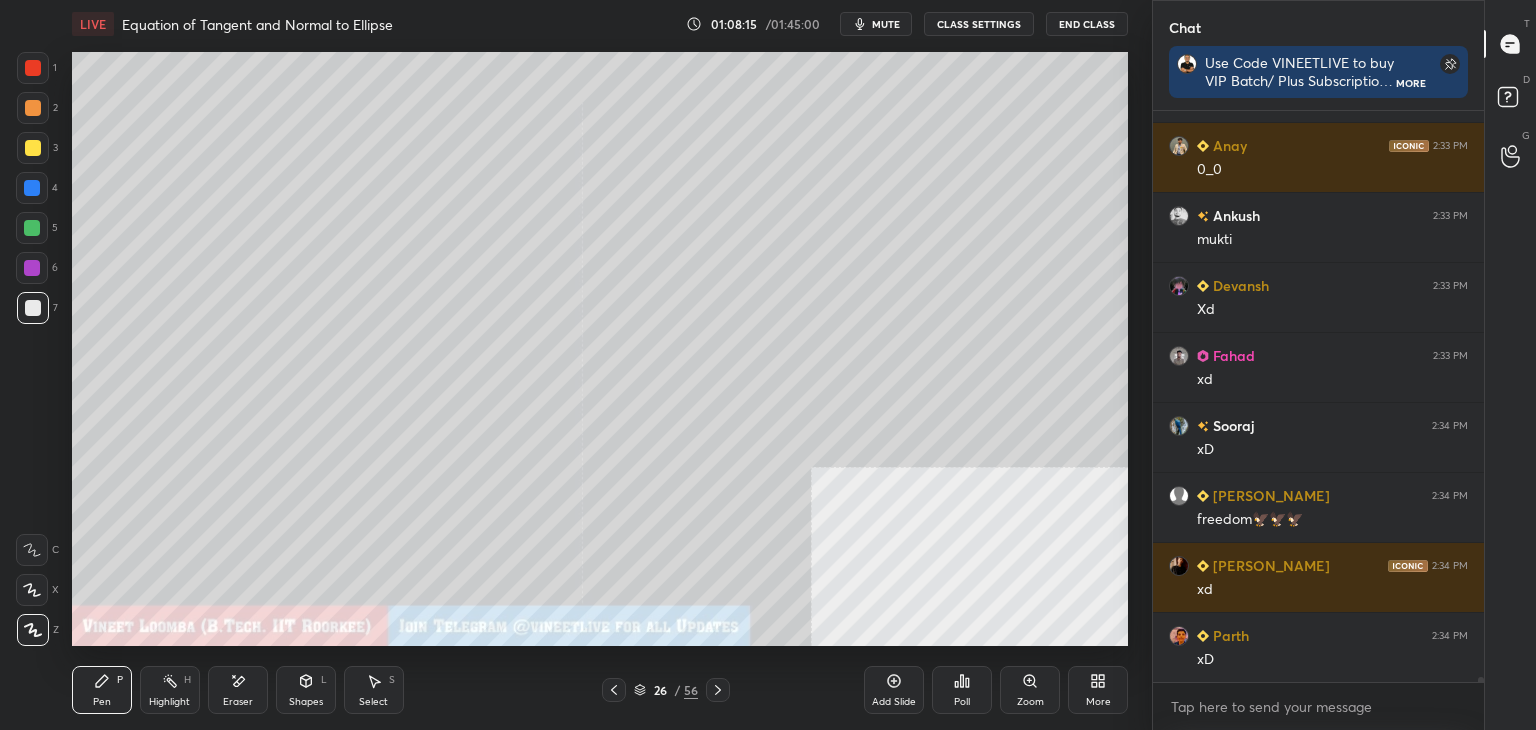 scroll, scrollTop: 62132, scrollLeft: 0, axis: vertical 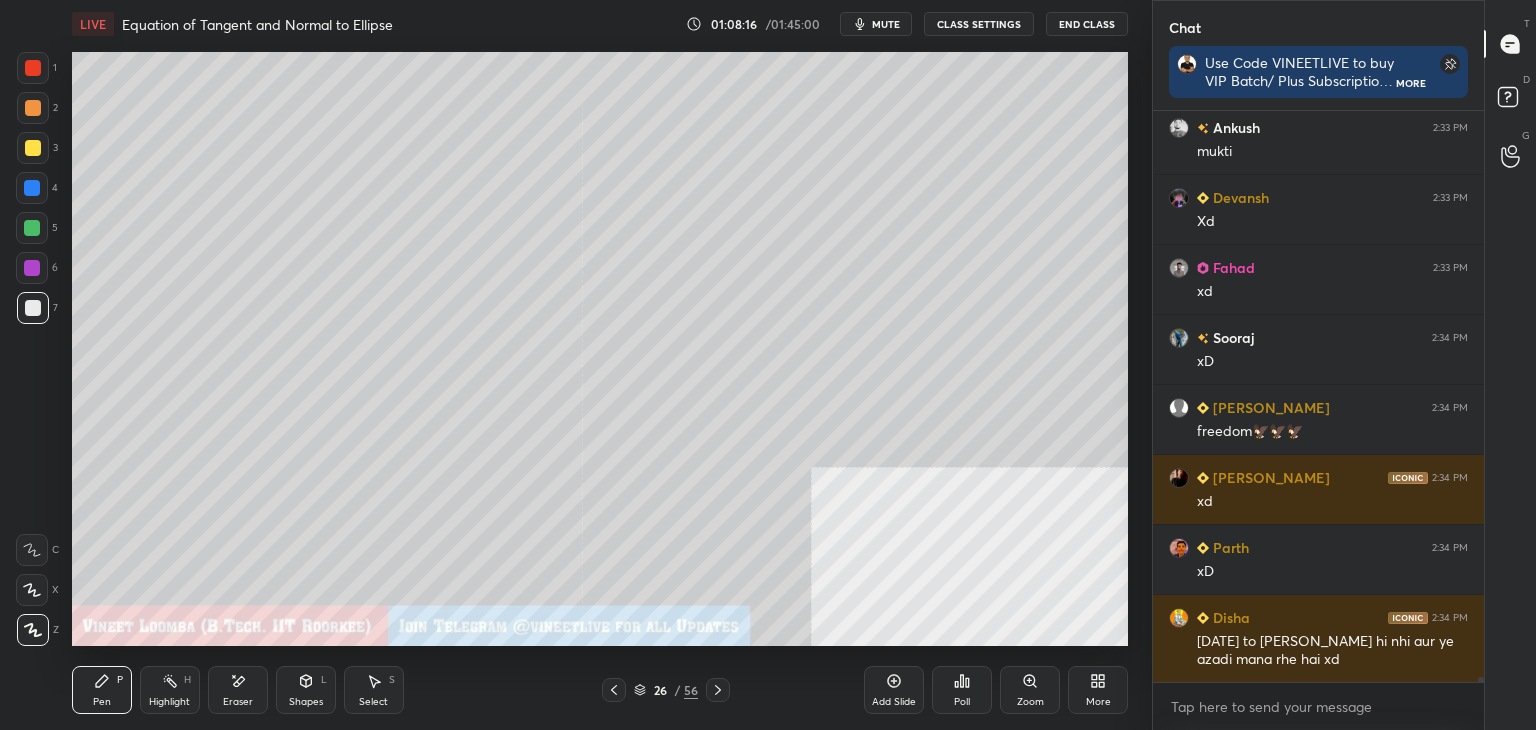 click on "Eraser" at bounding box center [238, 702] 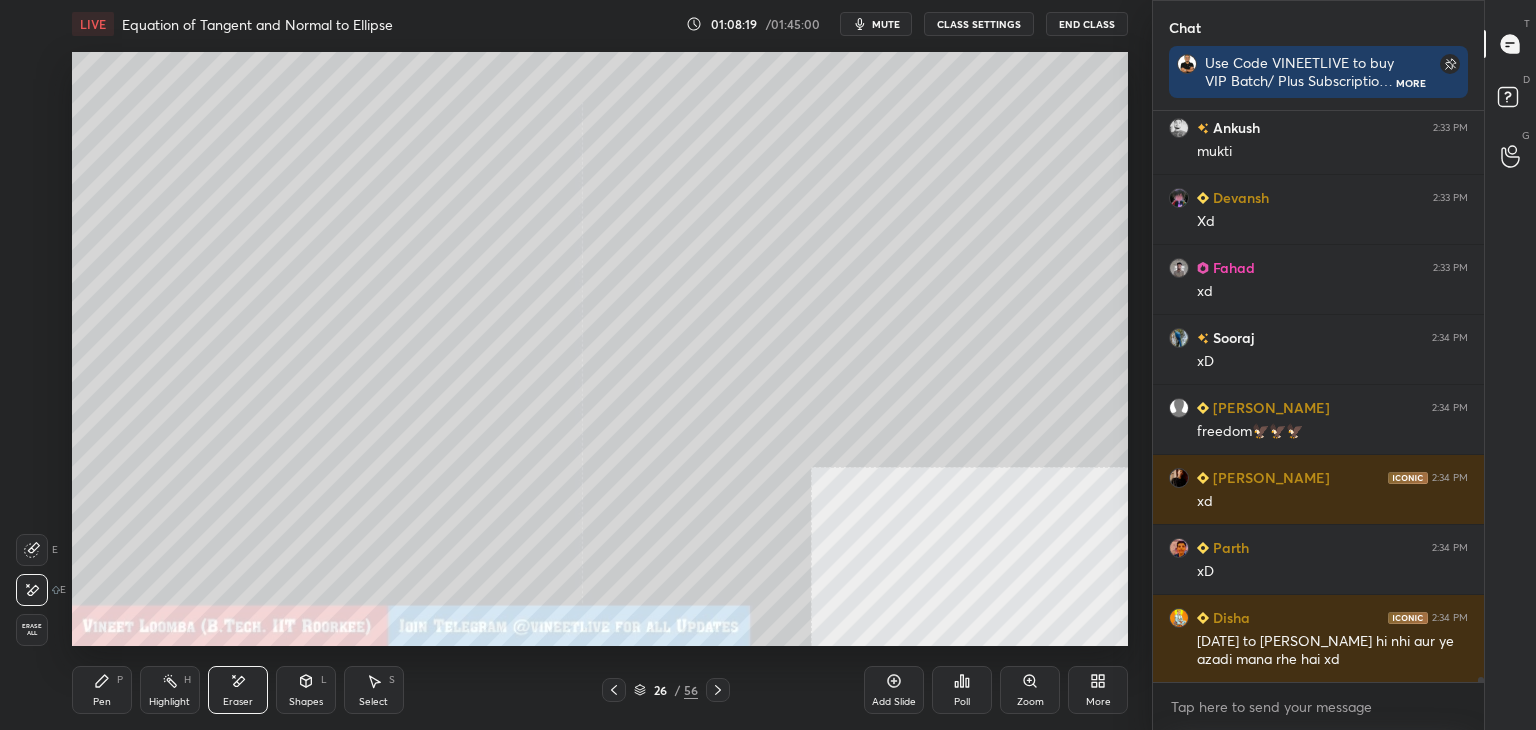 scroll, scrollTop: 62202, scrollLeft: 0, axis: vertical 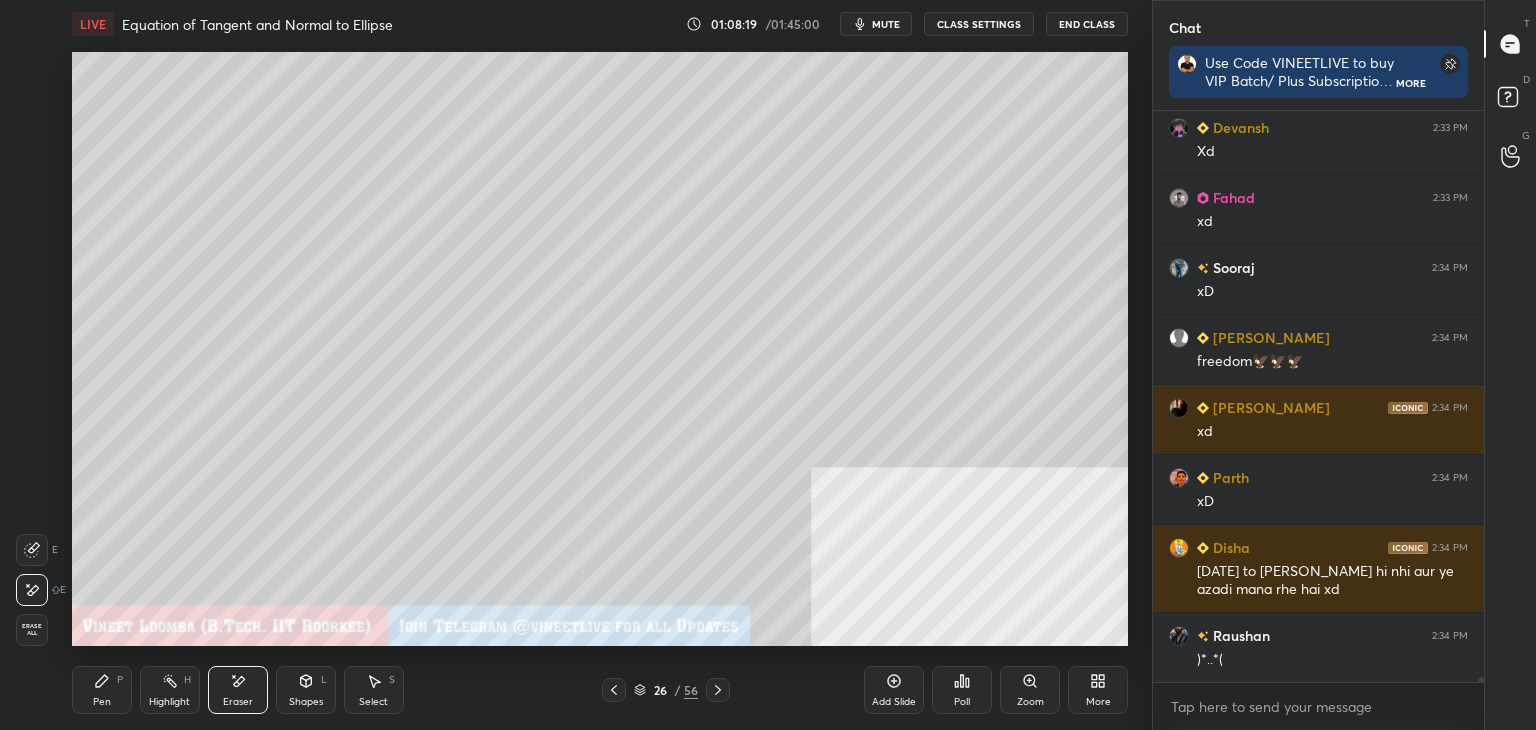 click on "Pen P" at bounding box center [102, 690] 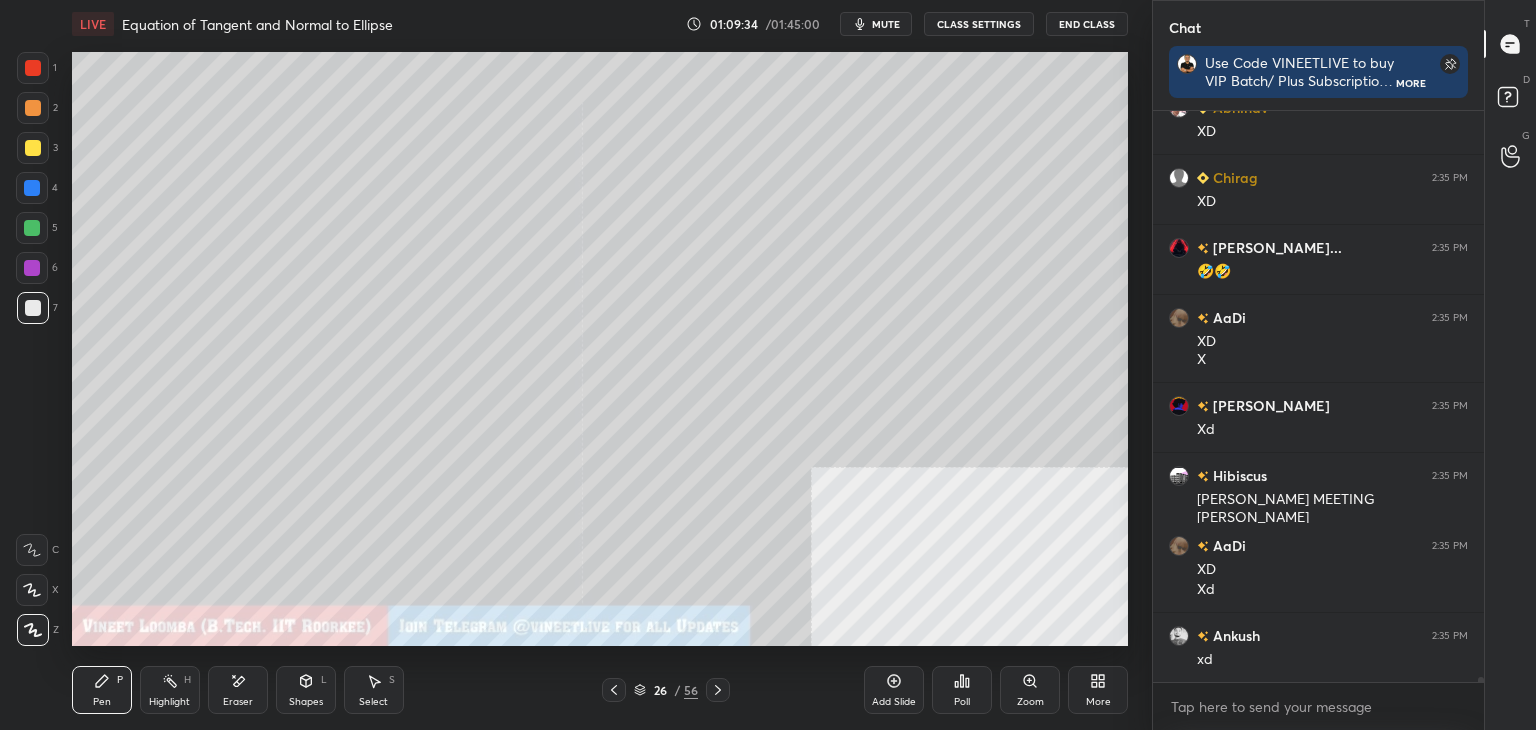 scroll, scrollTop: 63640, scrollLeft: 0, axis: vertical 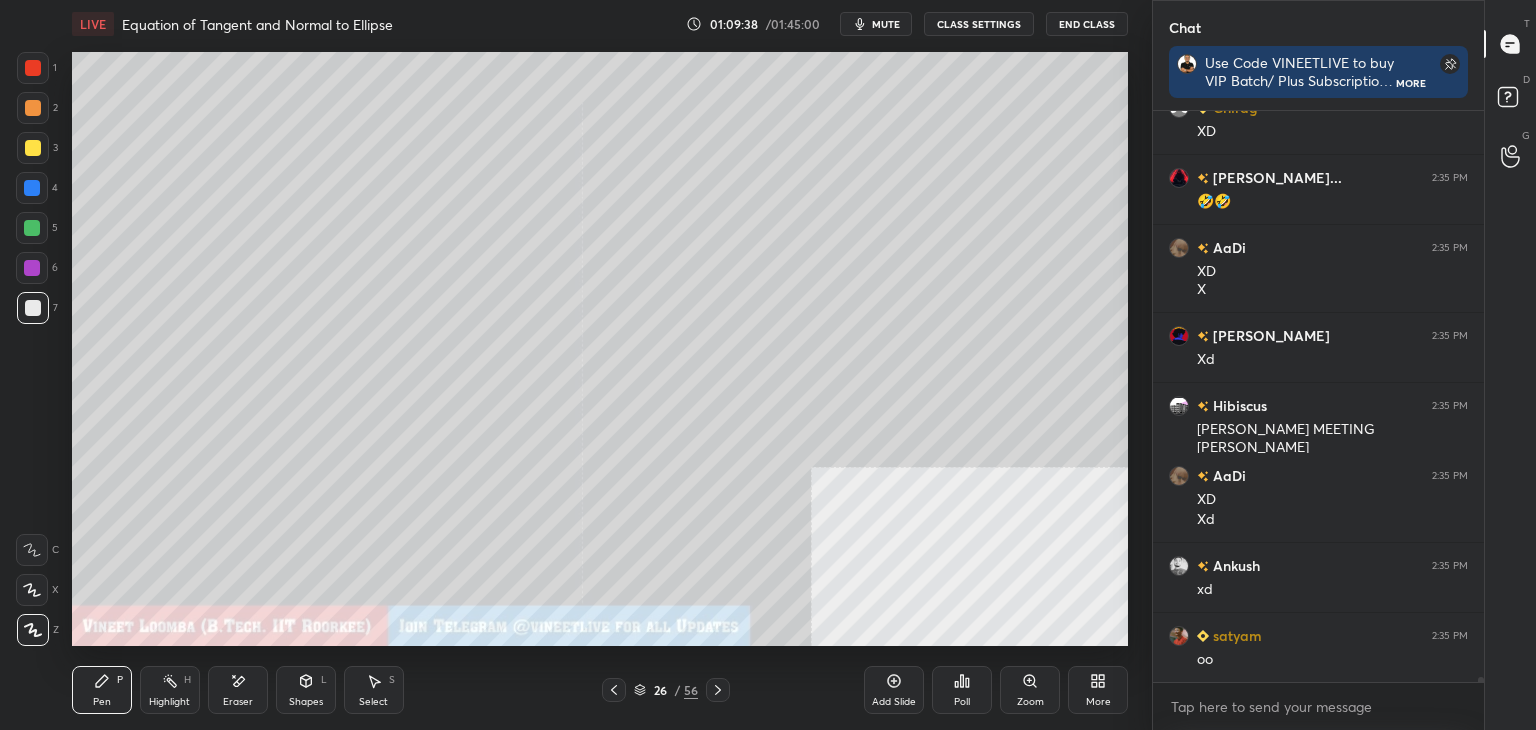 click 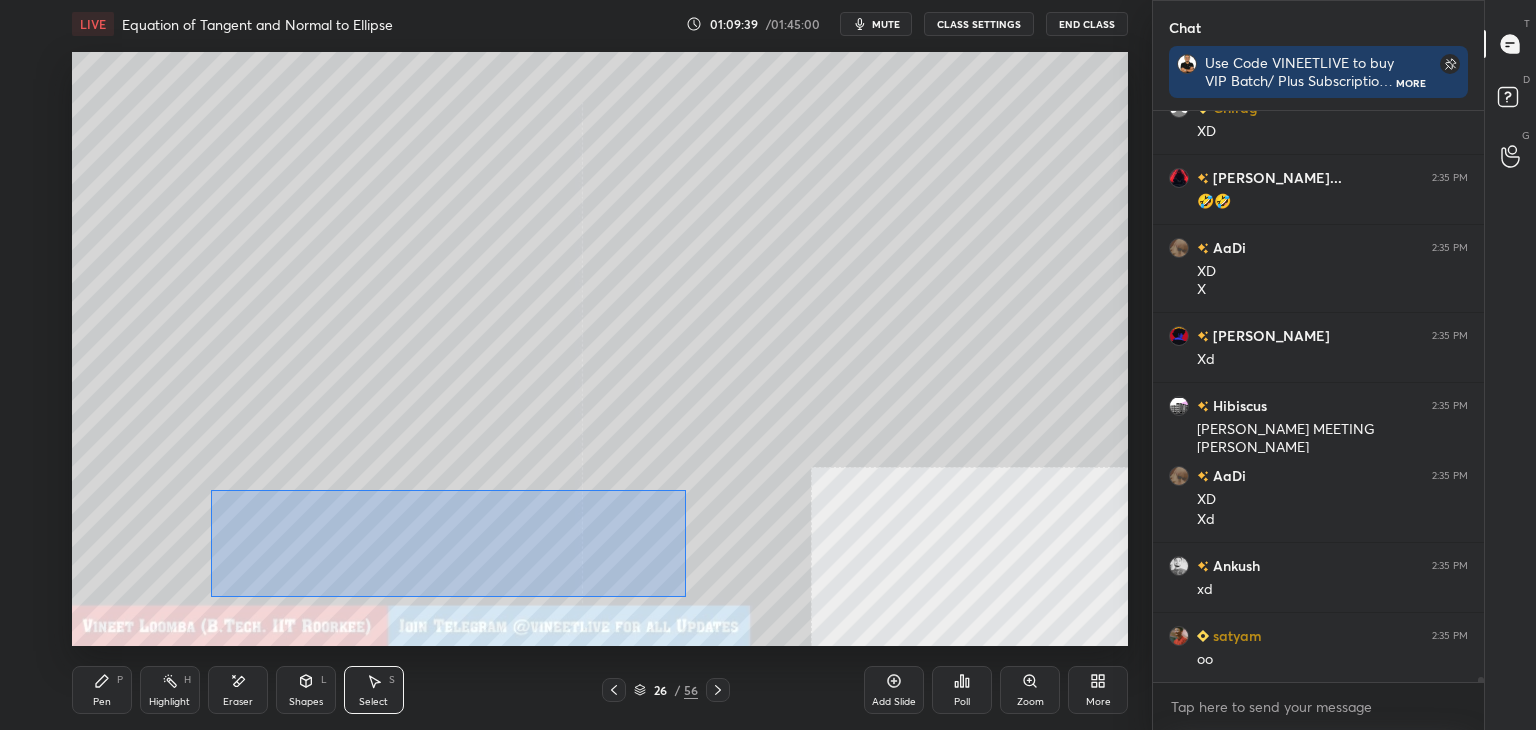 drag, startPoint x: 209, startPoint y: 485, endPoint x: 696, endPoint y: 580, distance: 496.1794 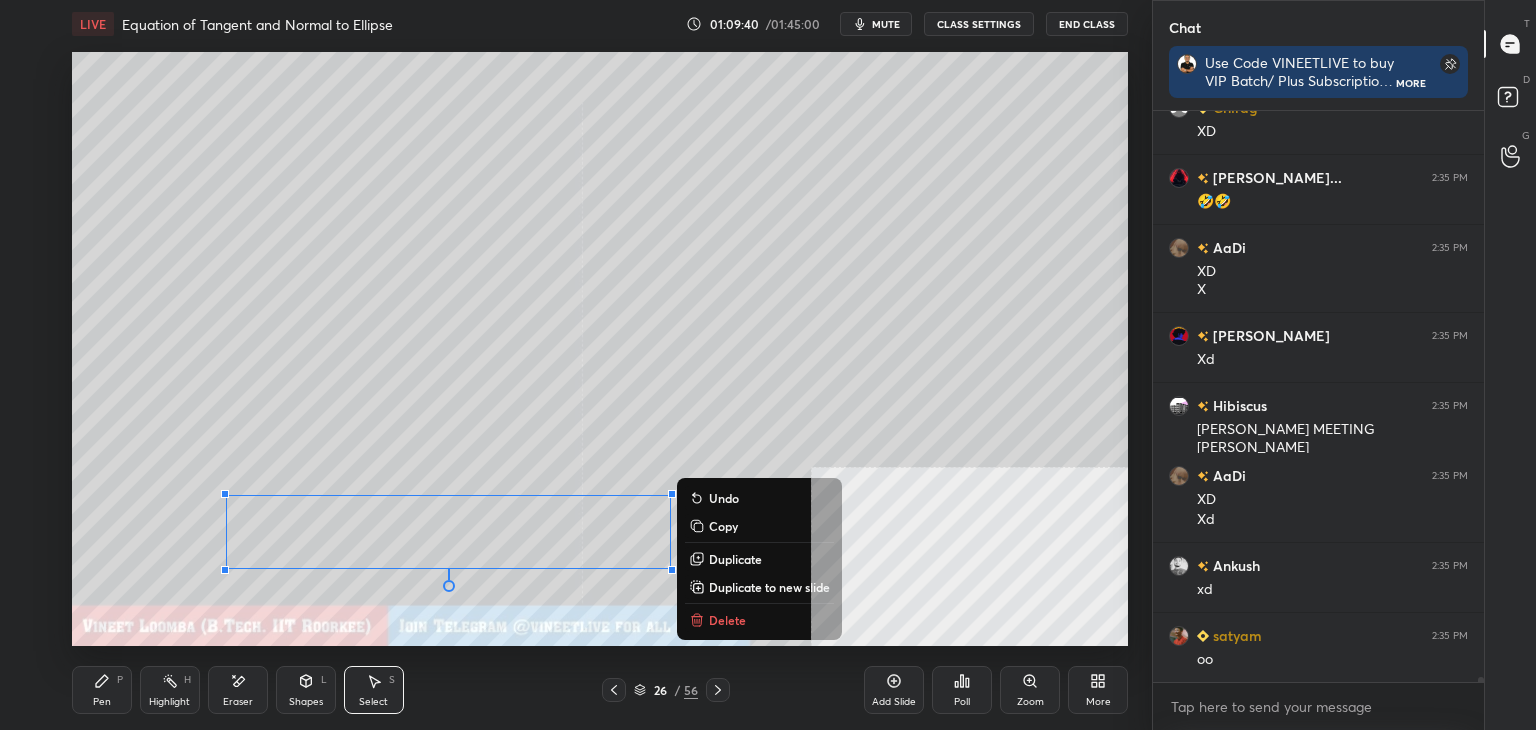 click on "Duplicate to new slide" at bounding box center [769, 587] 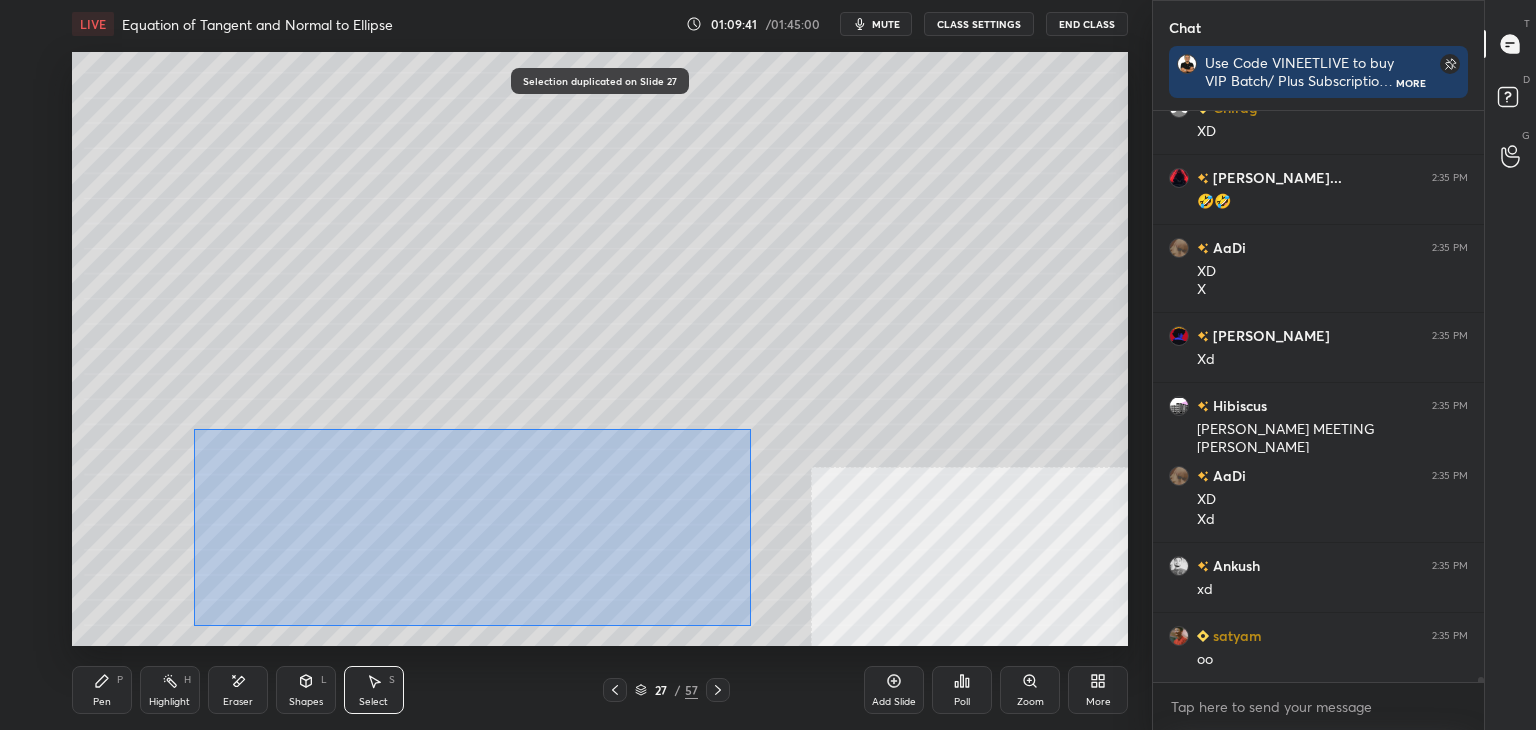drag, startPoint x: 196, startPoint y: 425, endPoint x: 627, endPoint y: 567, distance: 453.7896 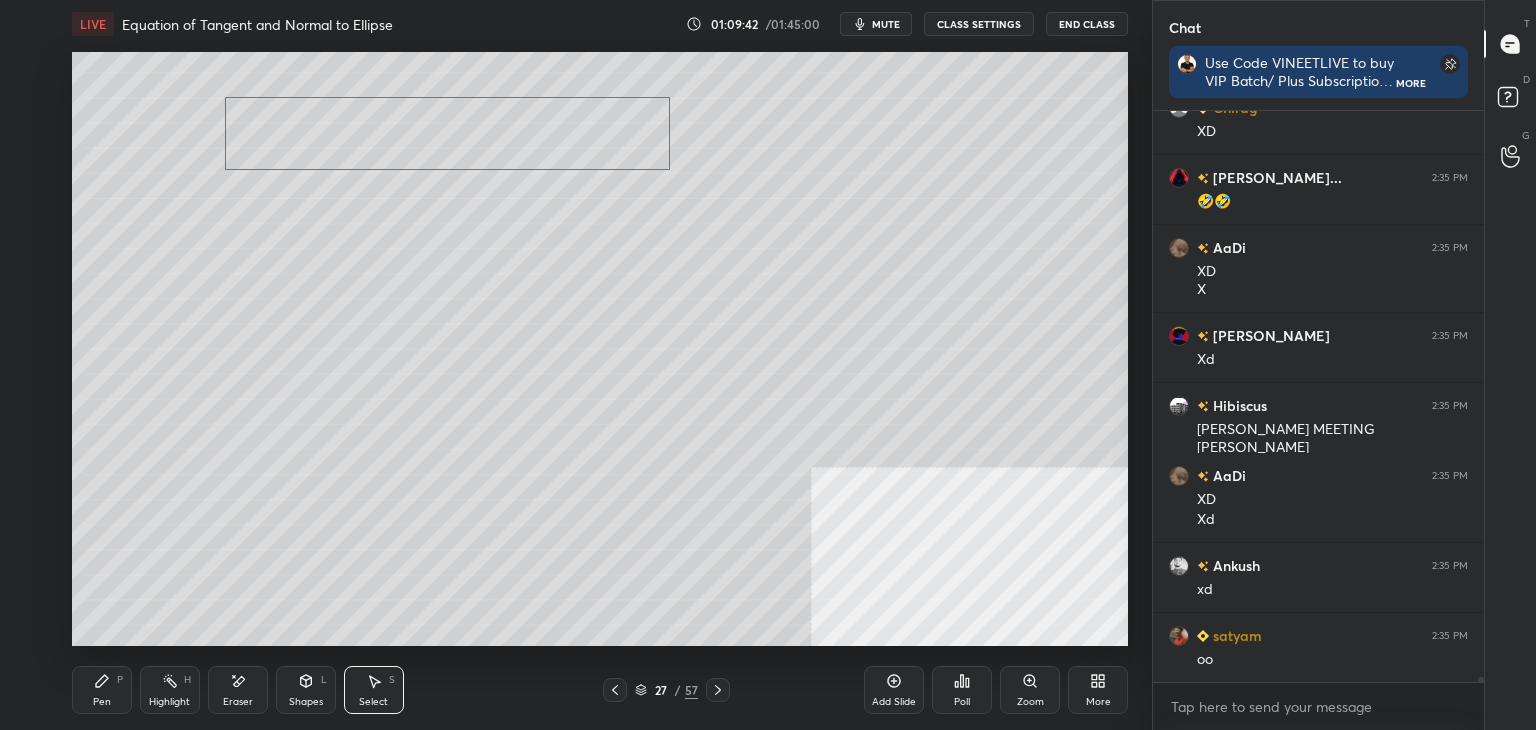drag, startPoint x: 534, startPoint y: 529, endPoint x: 390, endPoint y: 237, distance: 325.57642 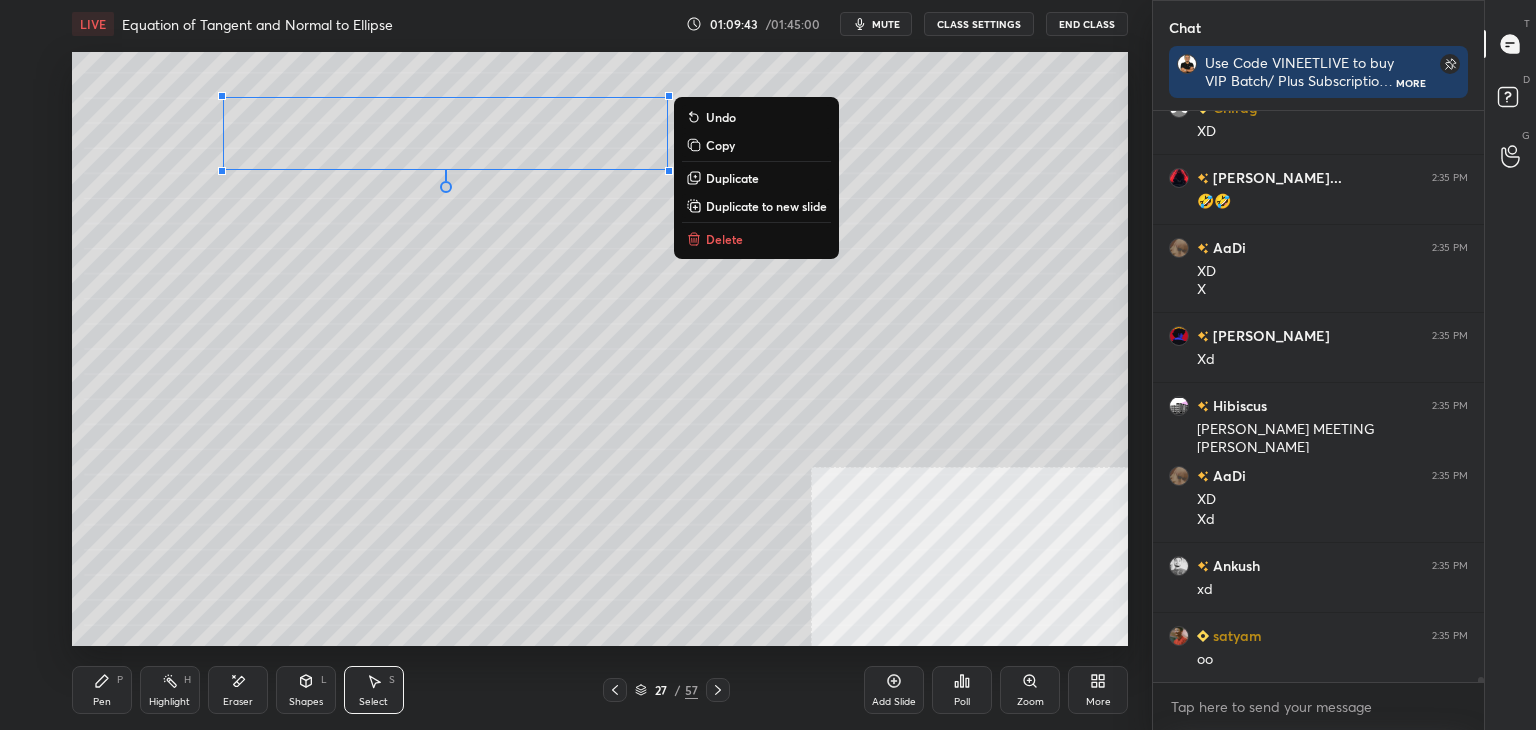 click on "Pen P" at bounding box center (102, 690) 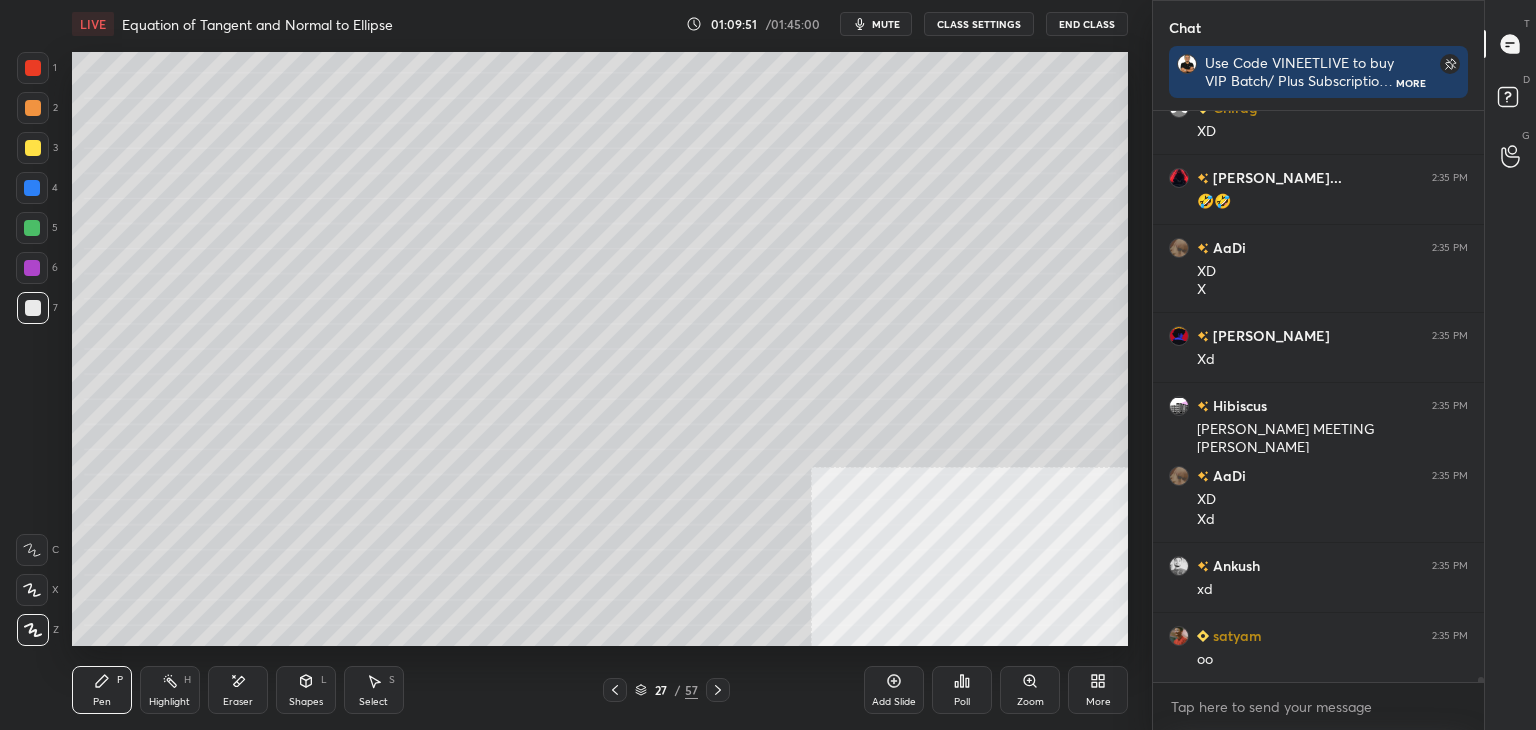 scroll, scrollTop: 63710, scrollLeft: 0, axis: vertical 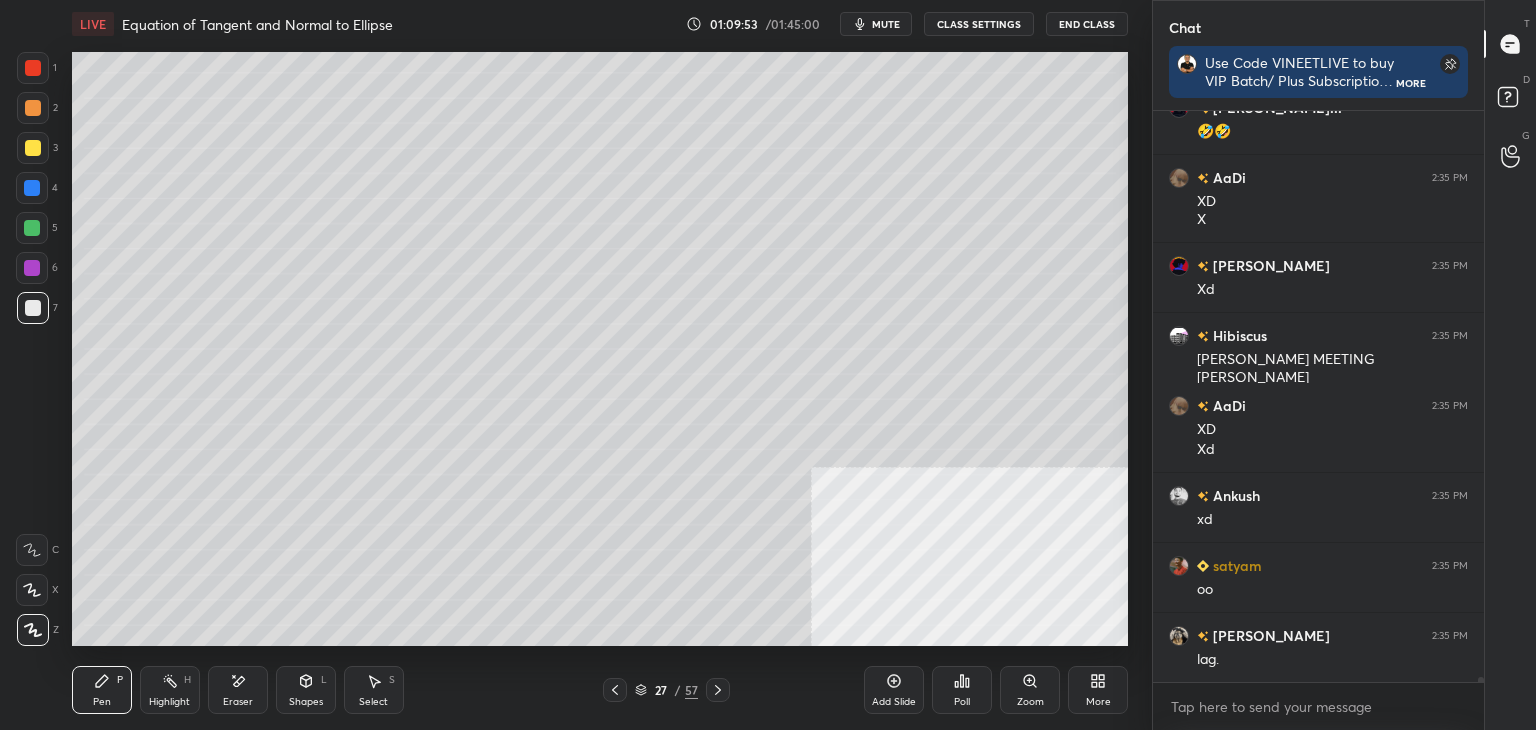 drag, startPoint x: 219, startPoint y: 691, endPoint x: 216, endPoint y: 649, distance: 42.107006 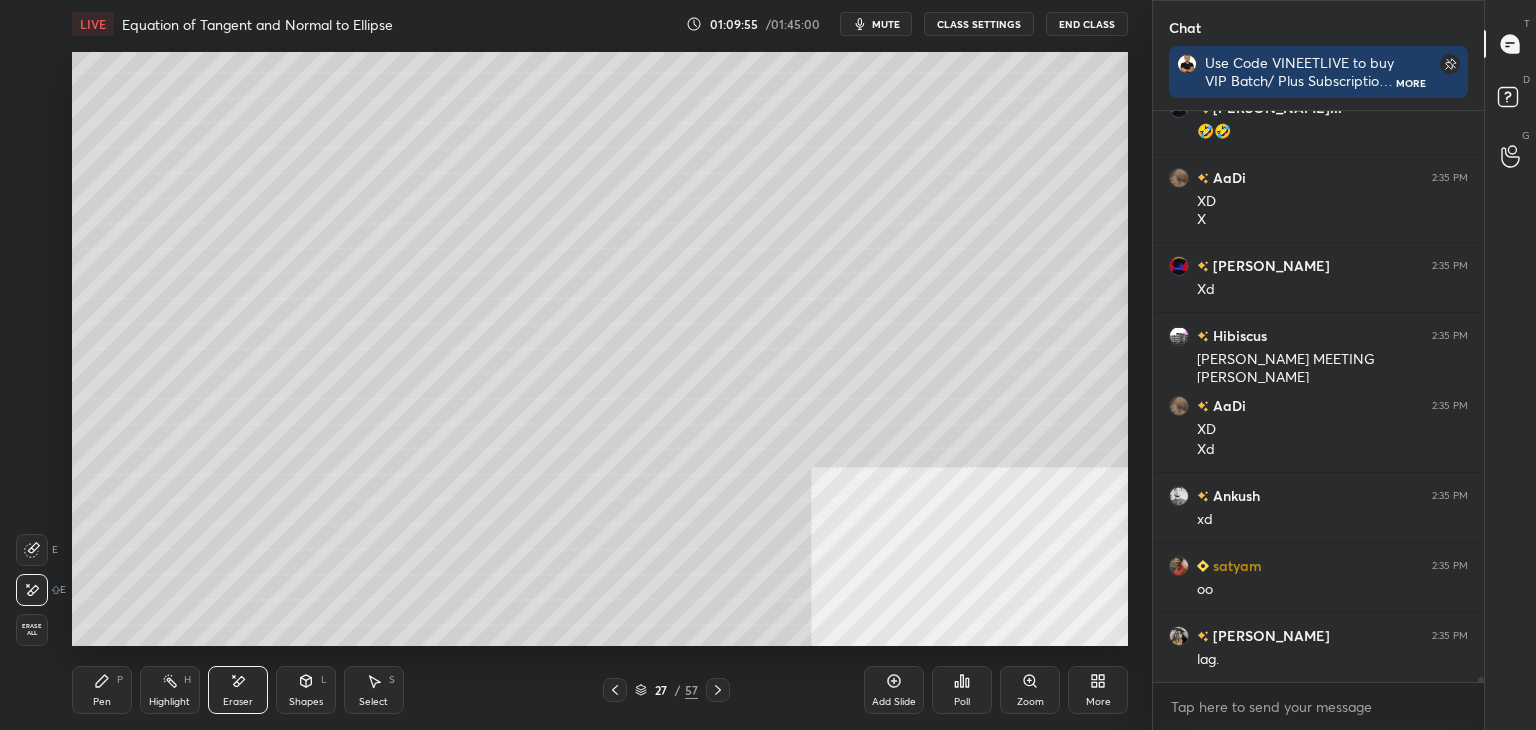 click on "Pen" at bounding box center (102, 702) 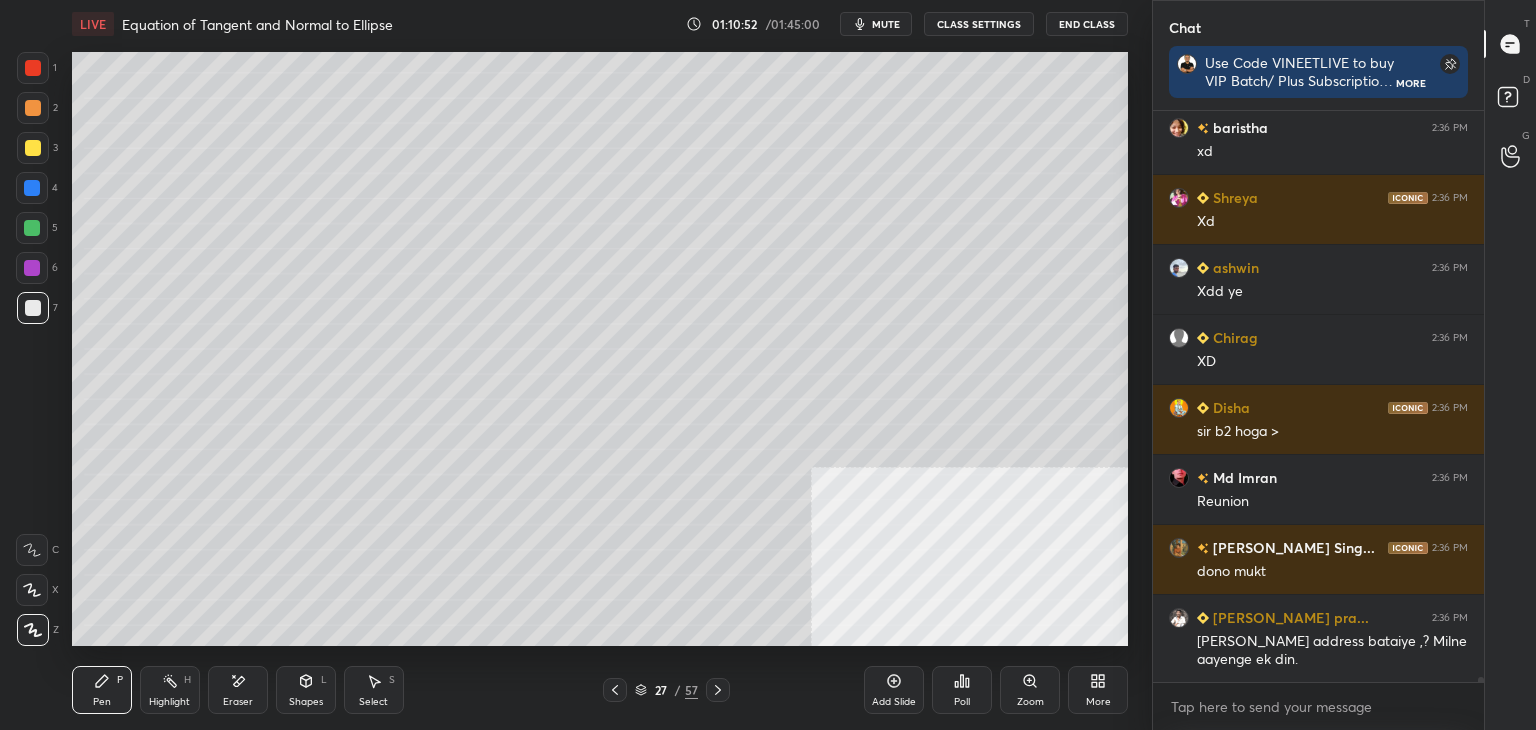 scroll, scrollTop: 67648, scrollLeft: 0, axis: vertical 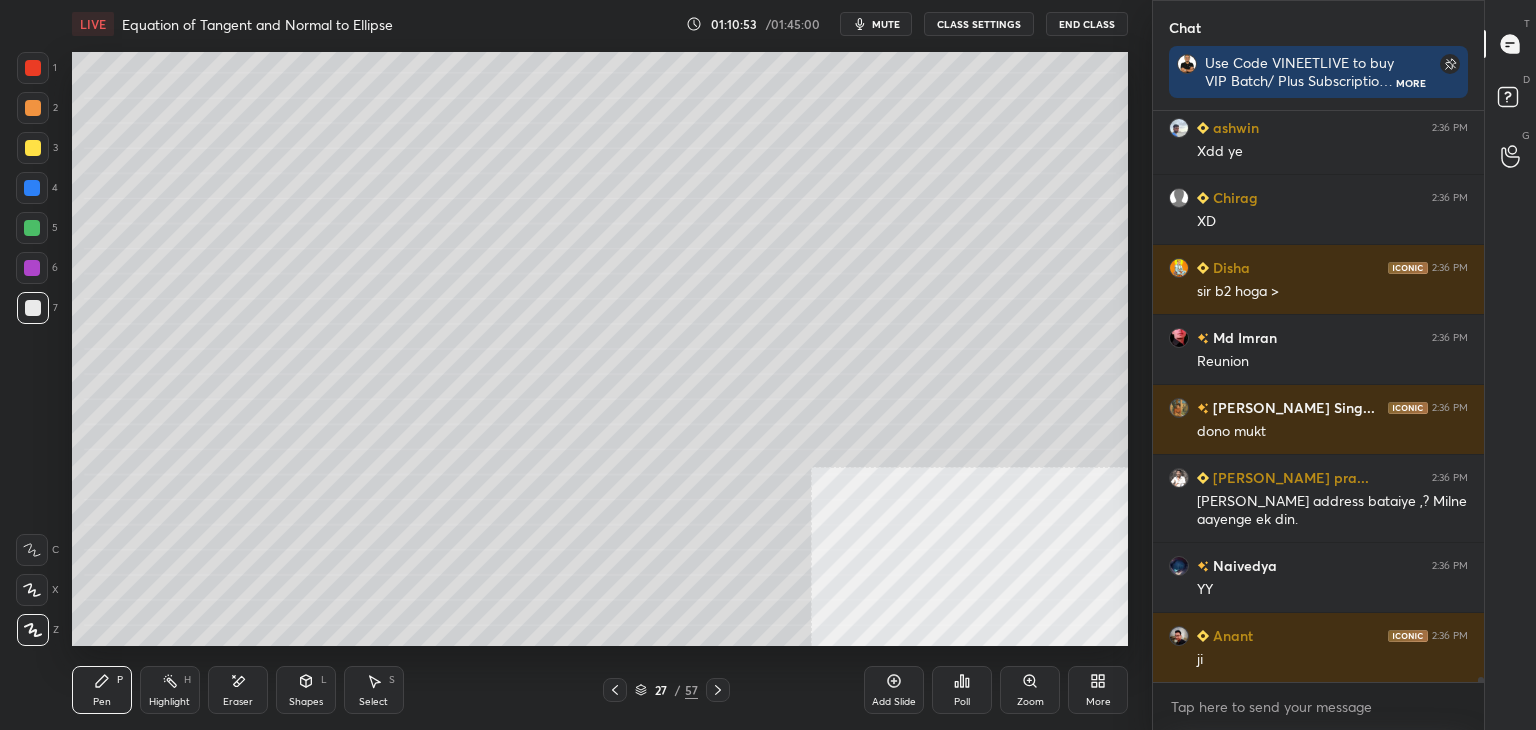 click on "27 / 57" at bounding box center (666, 690) 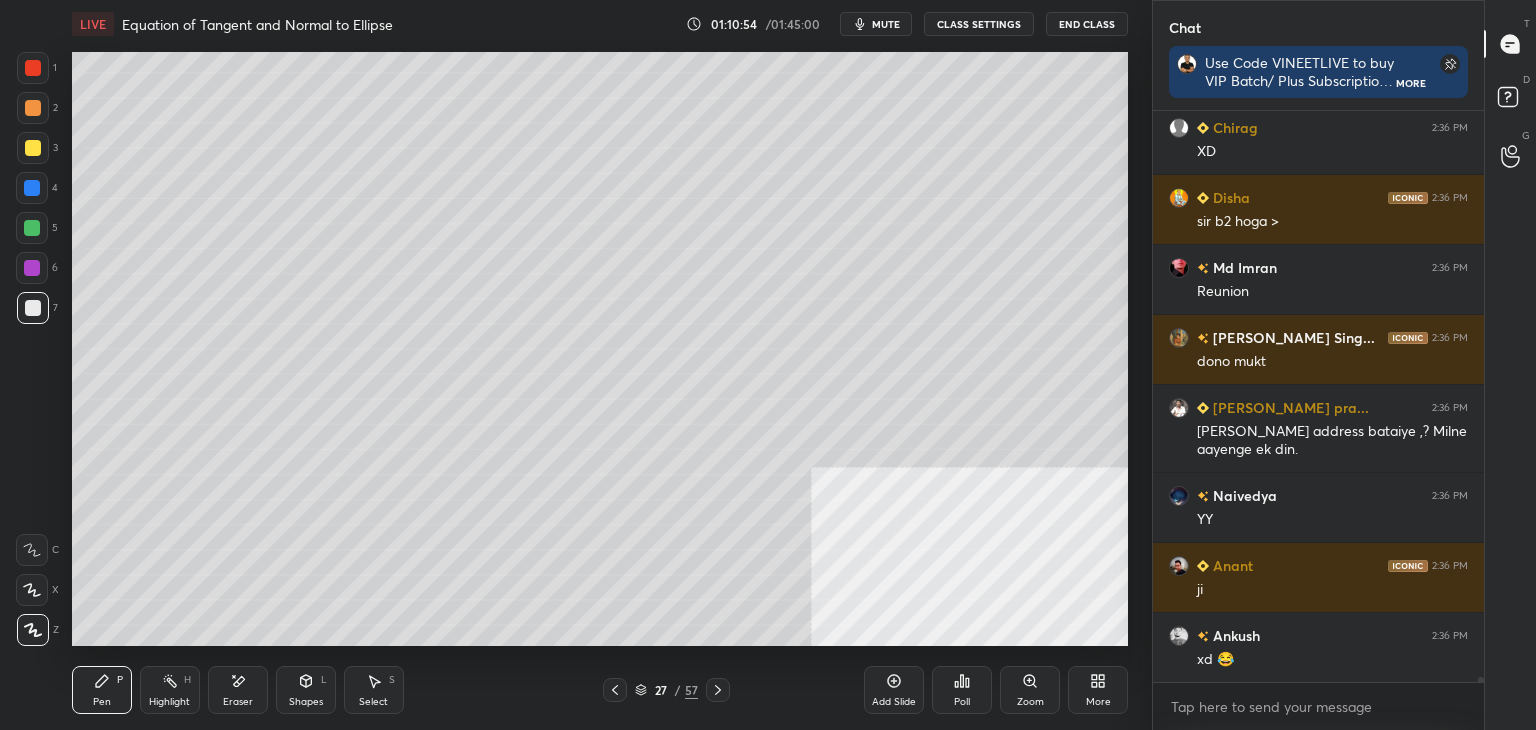 click 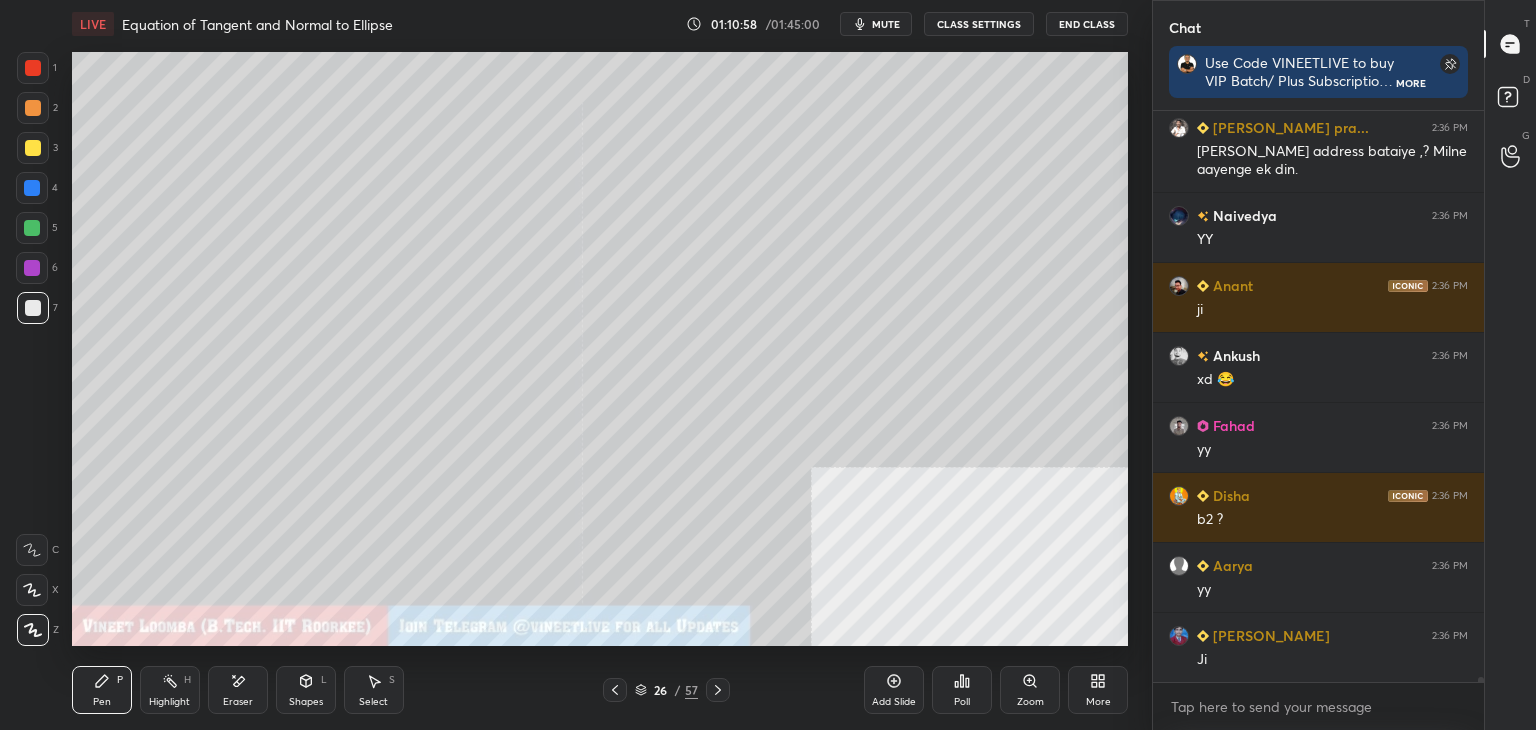scroll, scrollTop: 68138, scrollLeft: 0, axis: vertical 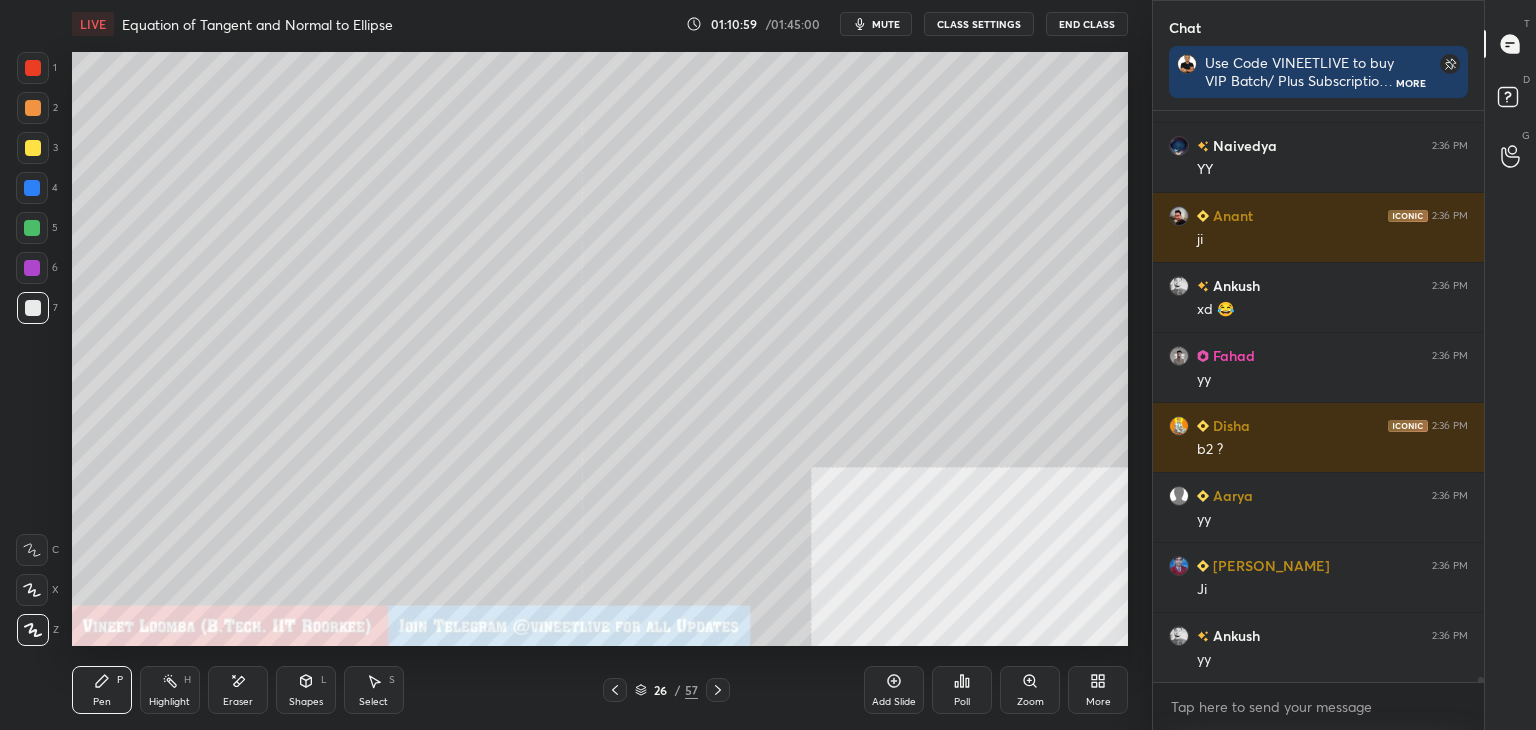 click at bounding box center (718, 690) 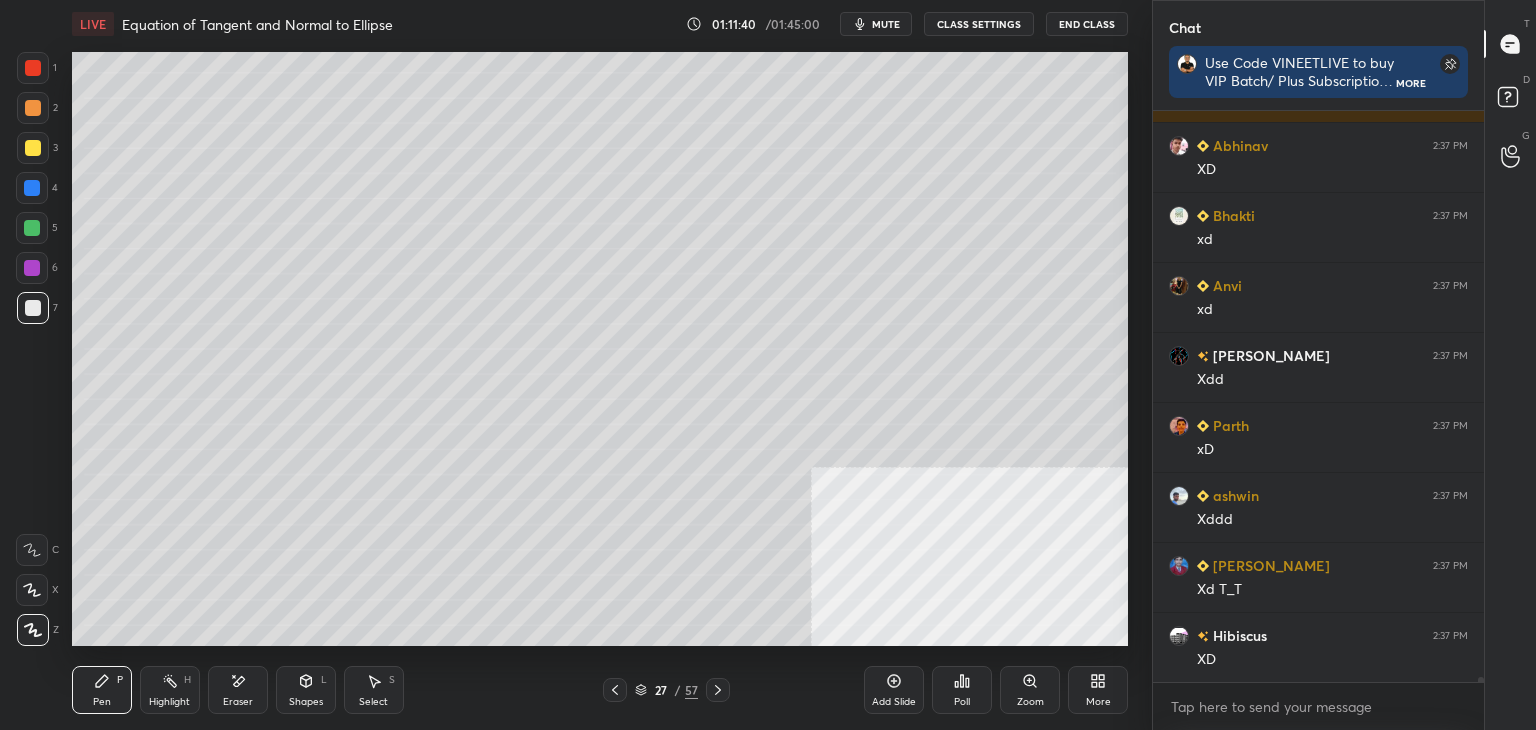 scroll, scrollTop: 70378, scrollLeft: 0, axis: vertical 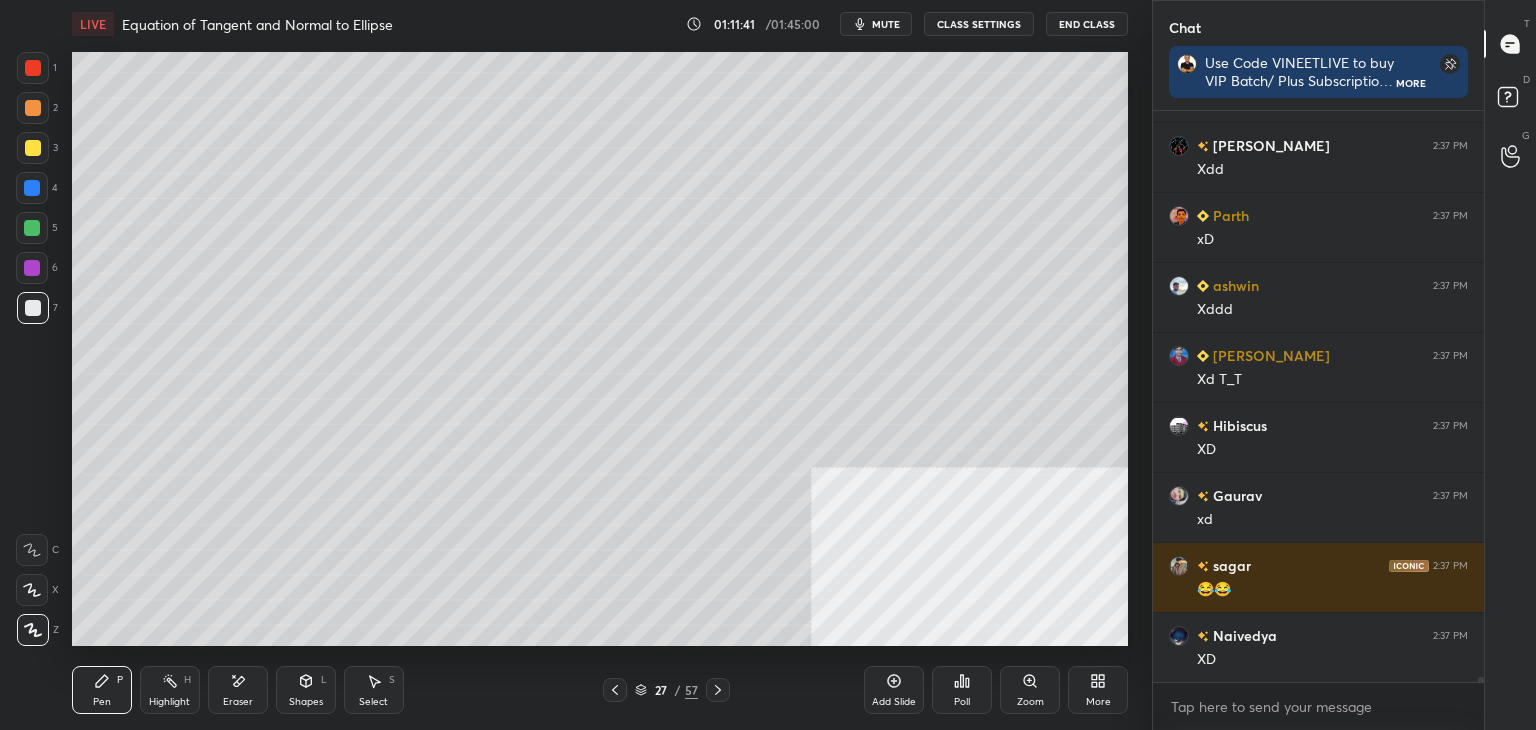 click on "Eraser" at bounding box center (238, 690) 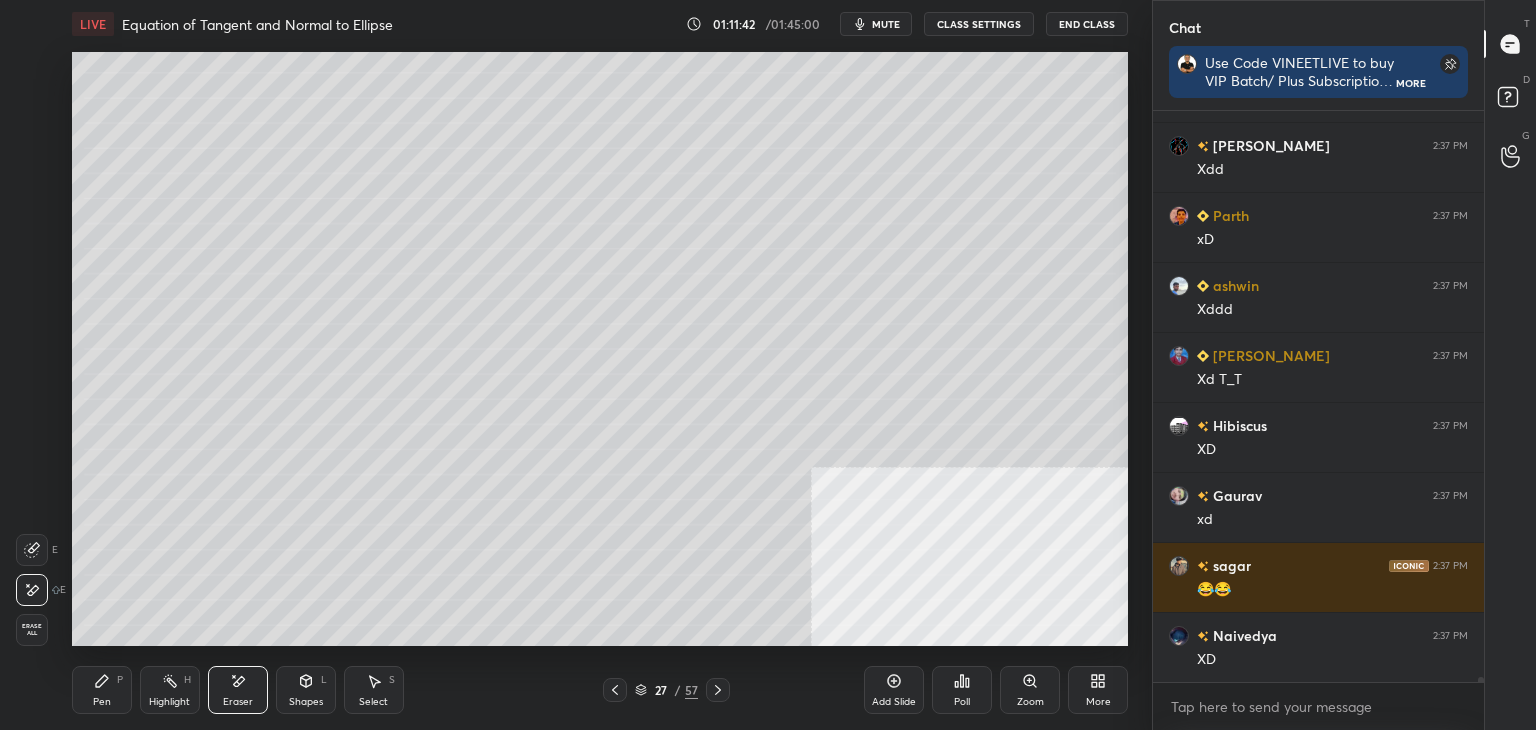 click on "Pen P" at bounding box center (102, 690) 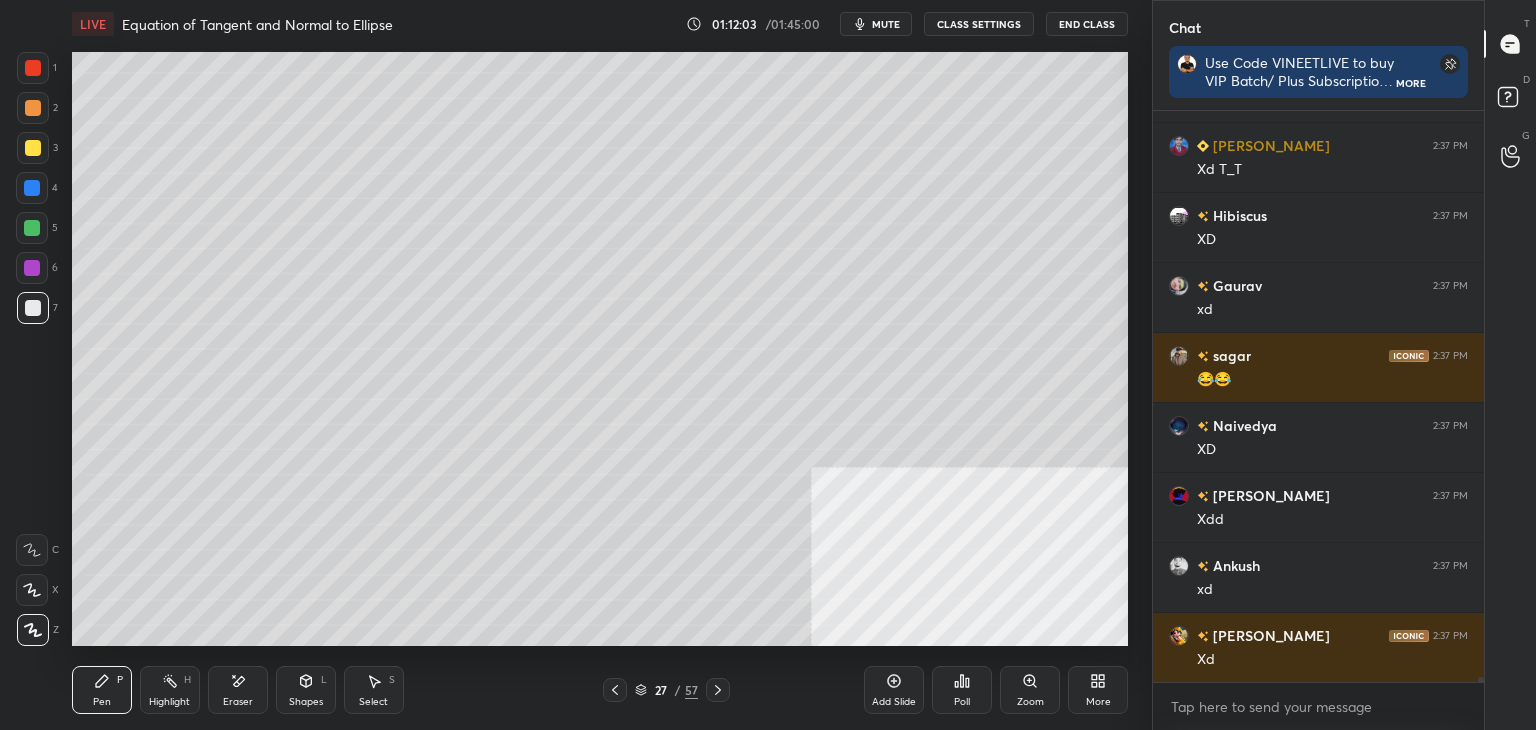 scroll, scrollTop: 70728, scrollLeft: 0, axis: vertical 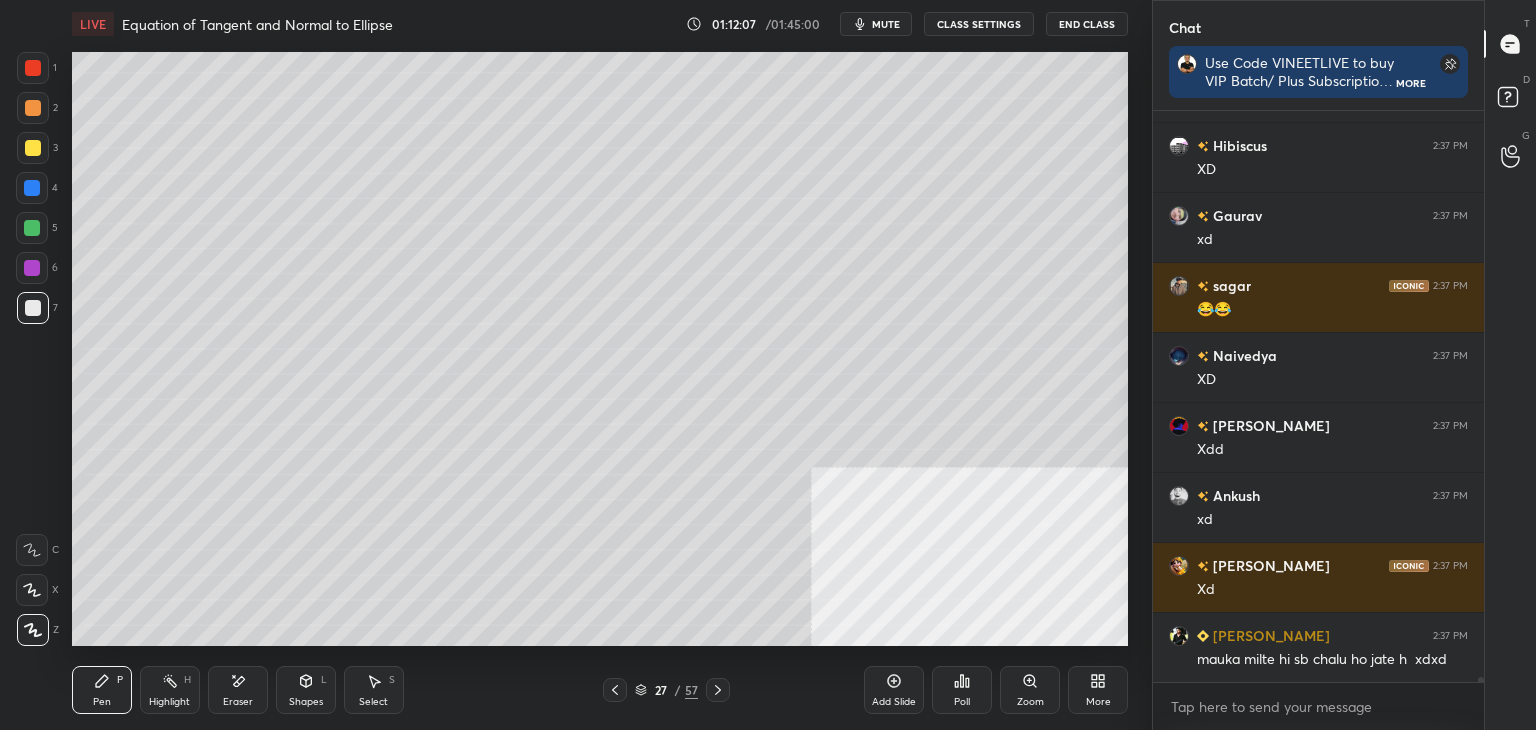 click on "Select S" at bounding box center [374, 690] 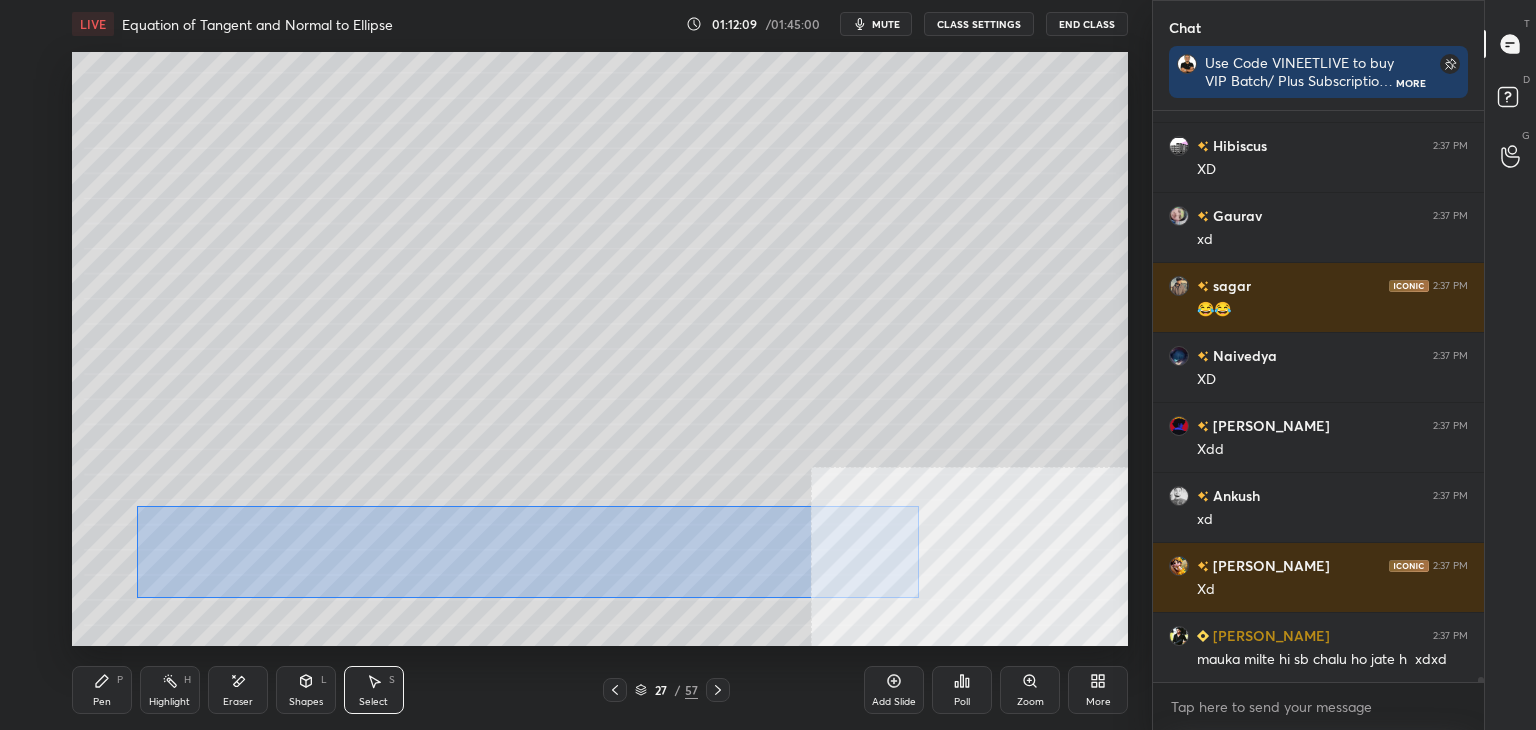 drag, startPoint x: 142, startPoint y: 511, endPoint x: 923, endPoint y: 585, distance: 784.4979 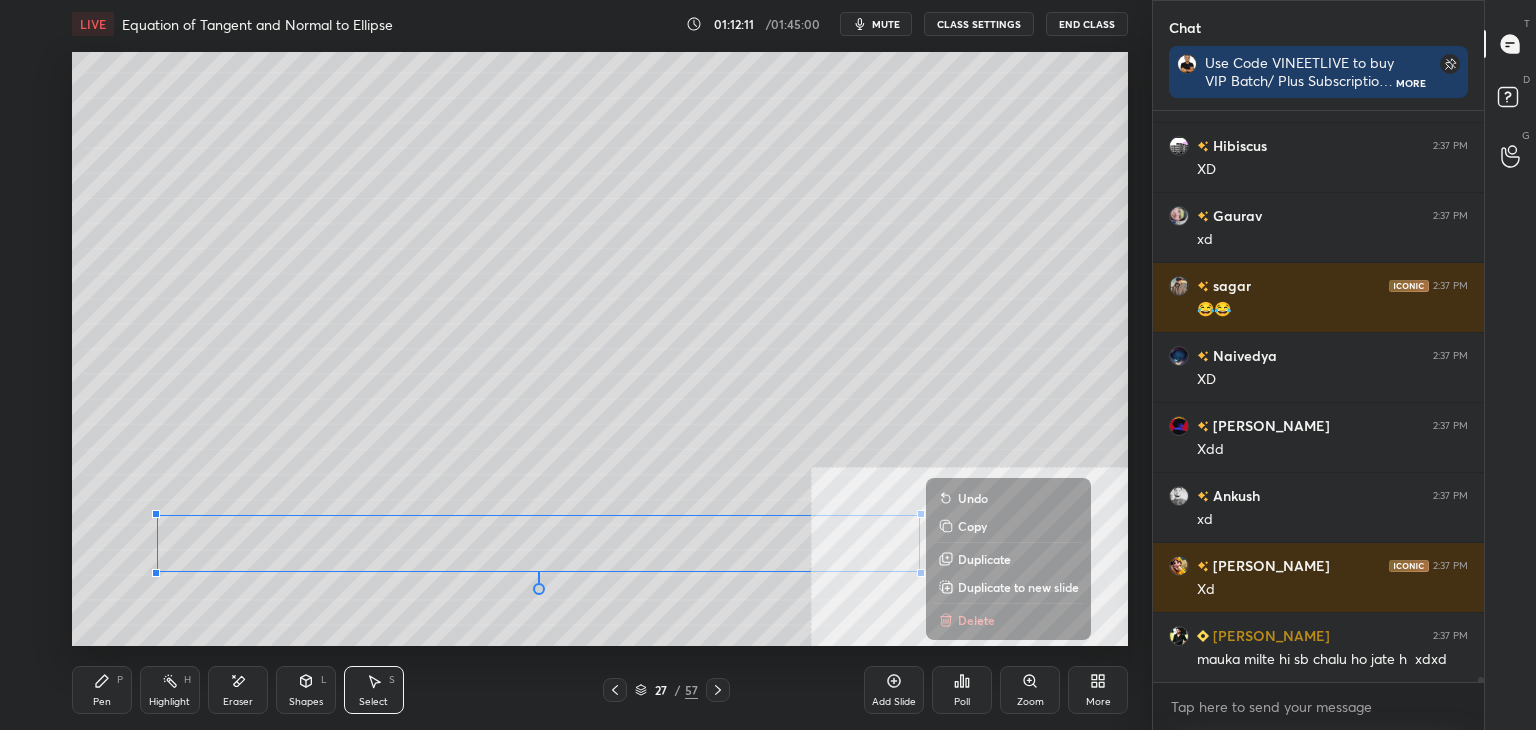 click on "Duplicate to new slide" at bounding box center [1018, 587] 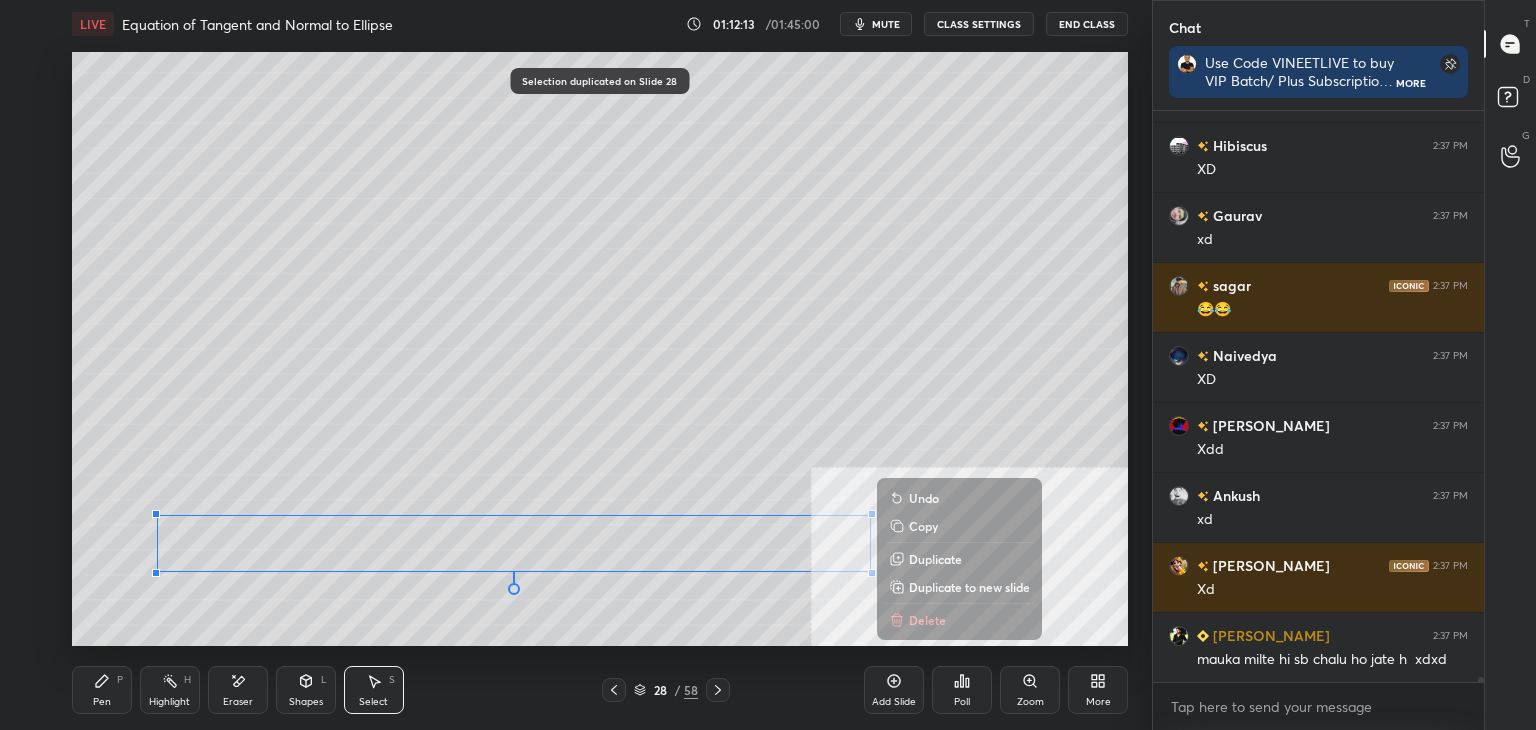 drag, startPoint x: 141, startPoint y: 477, endPoint x: 836, endPoint y: 577, distance: 702.1574 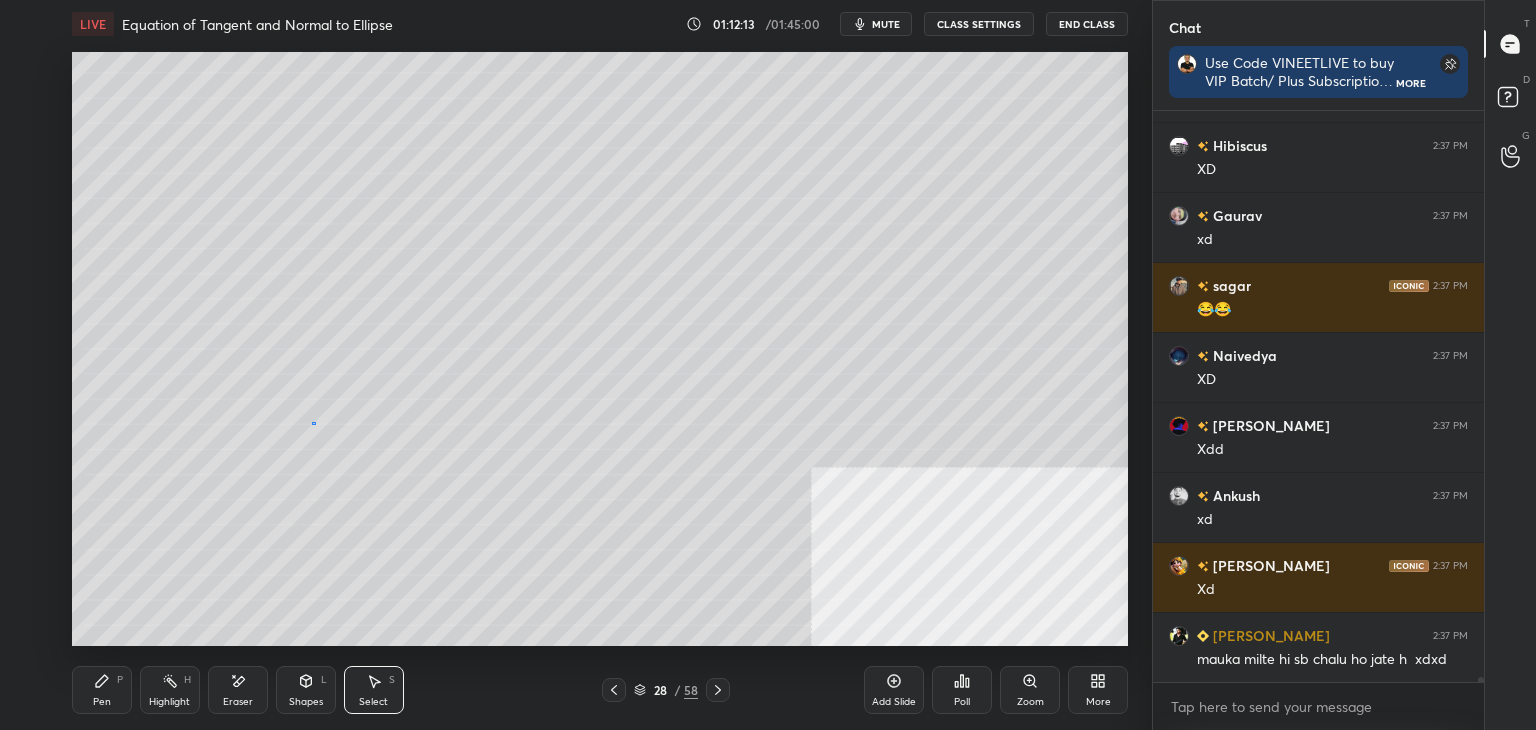 click on "0 ° Undo Copy Duplicate Duplicate to new slide Delete" at bounding box center (600, 349) 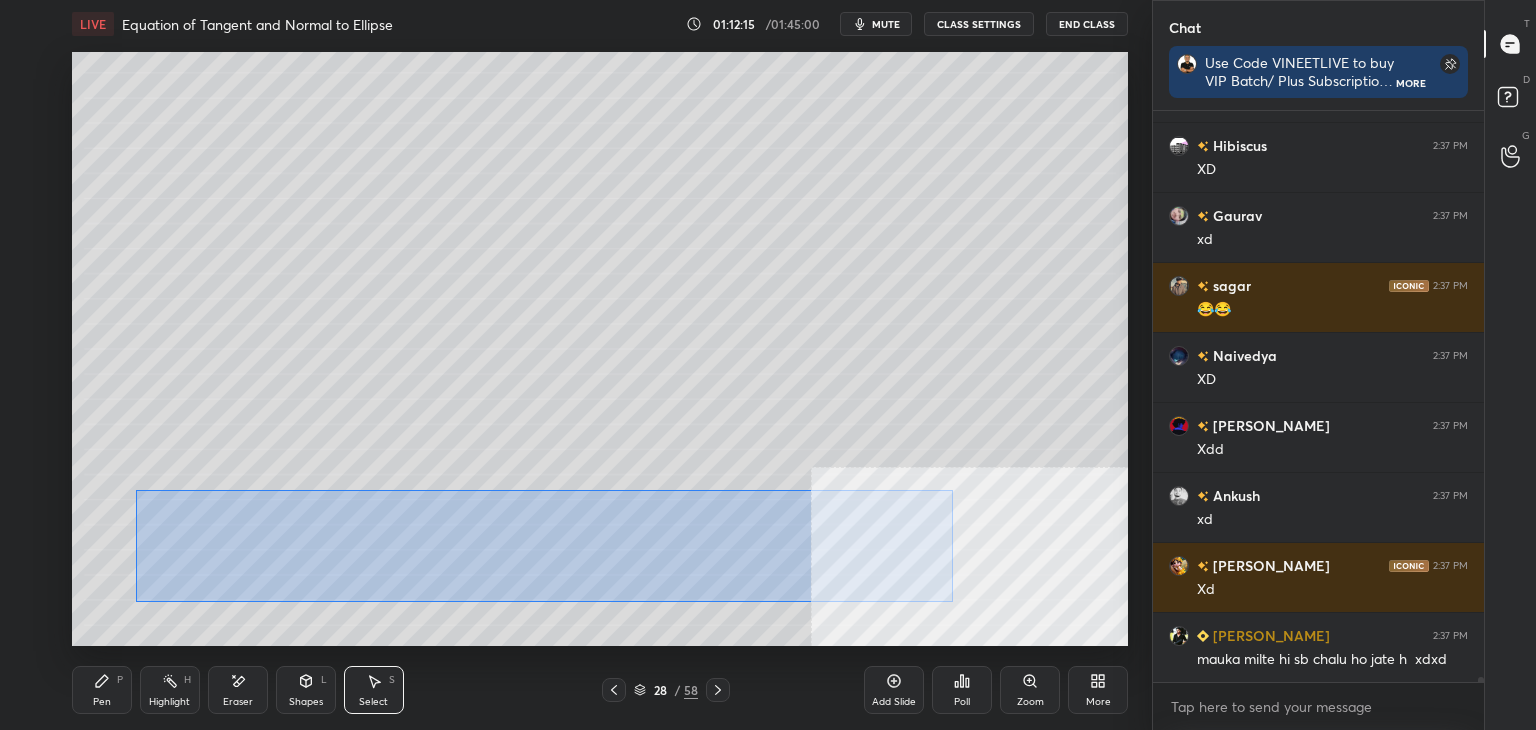 drag, startPoint x: 160, startPoint y: 496, endPoint x: 922, endPoint y: 579, distance: 766.507 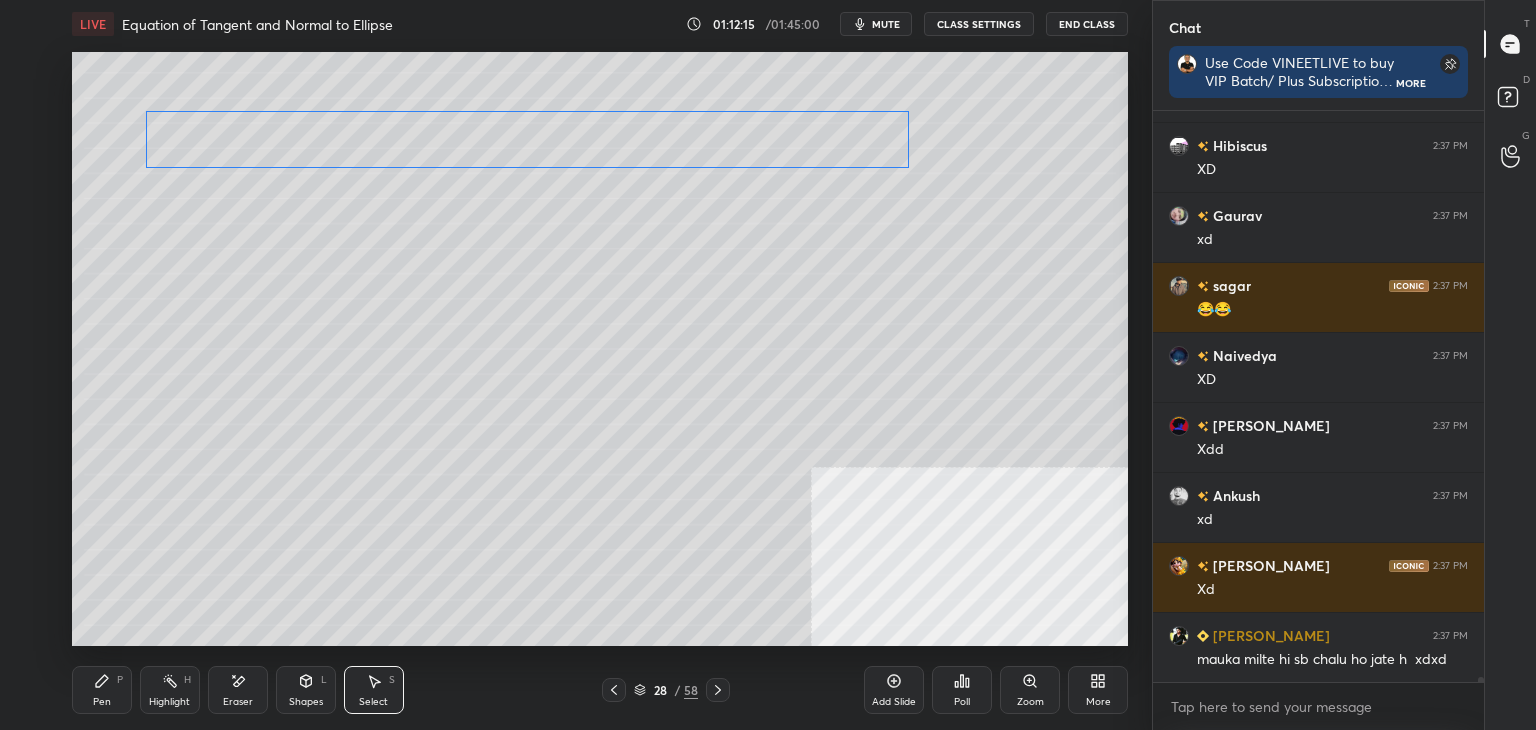 drag, startPoint x: 818, startPoint y: 547, endPoint x: 824, endPoint y: 125, distance: 422.04266 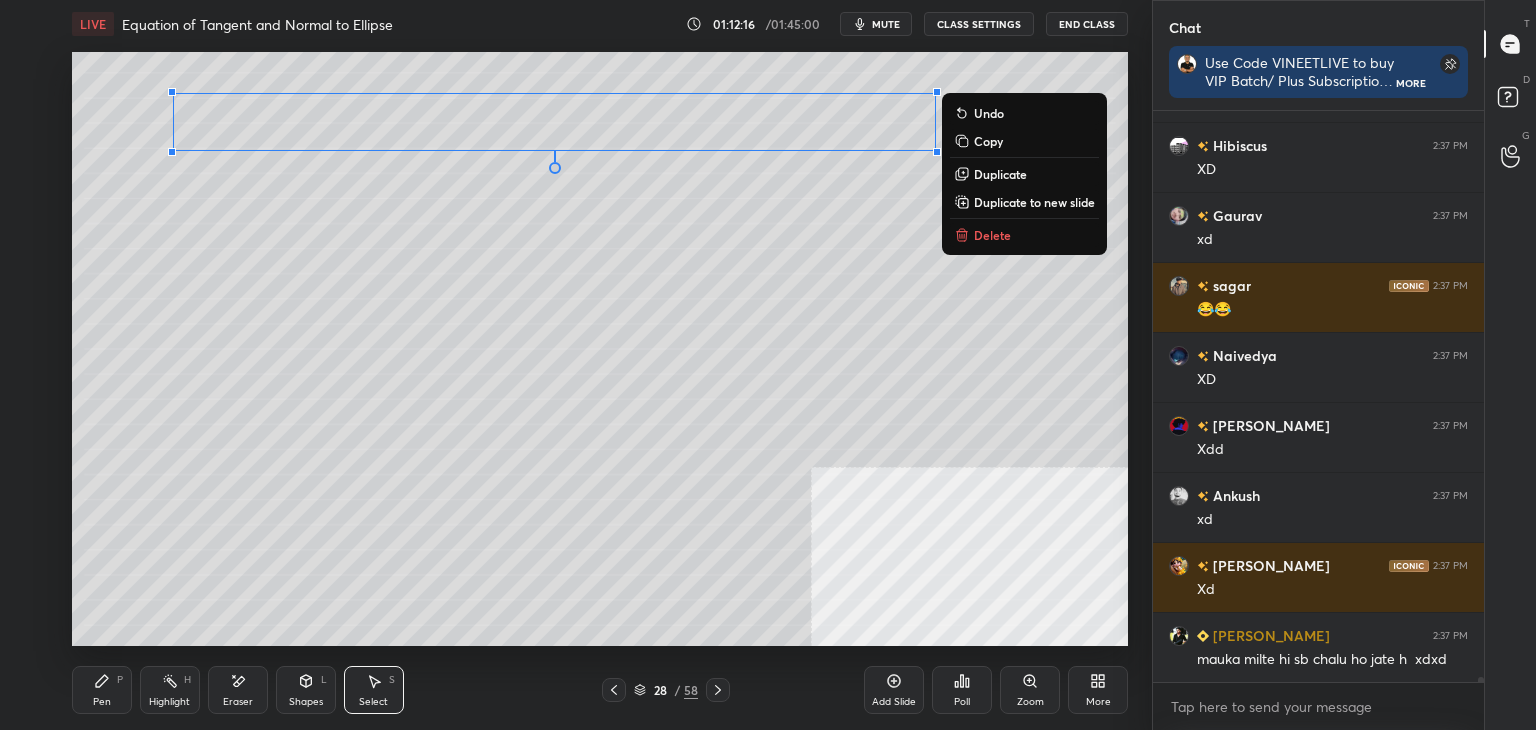 drag, startPoint x: 95, startPoint y: 691, endPoint x: 104, endPoint y: 651, distance: 41 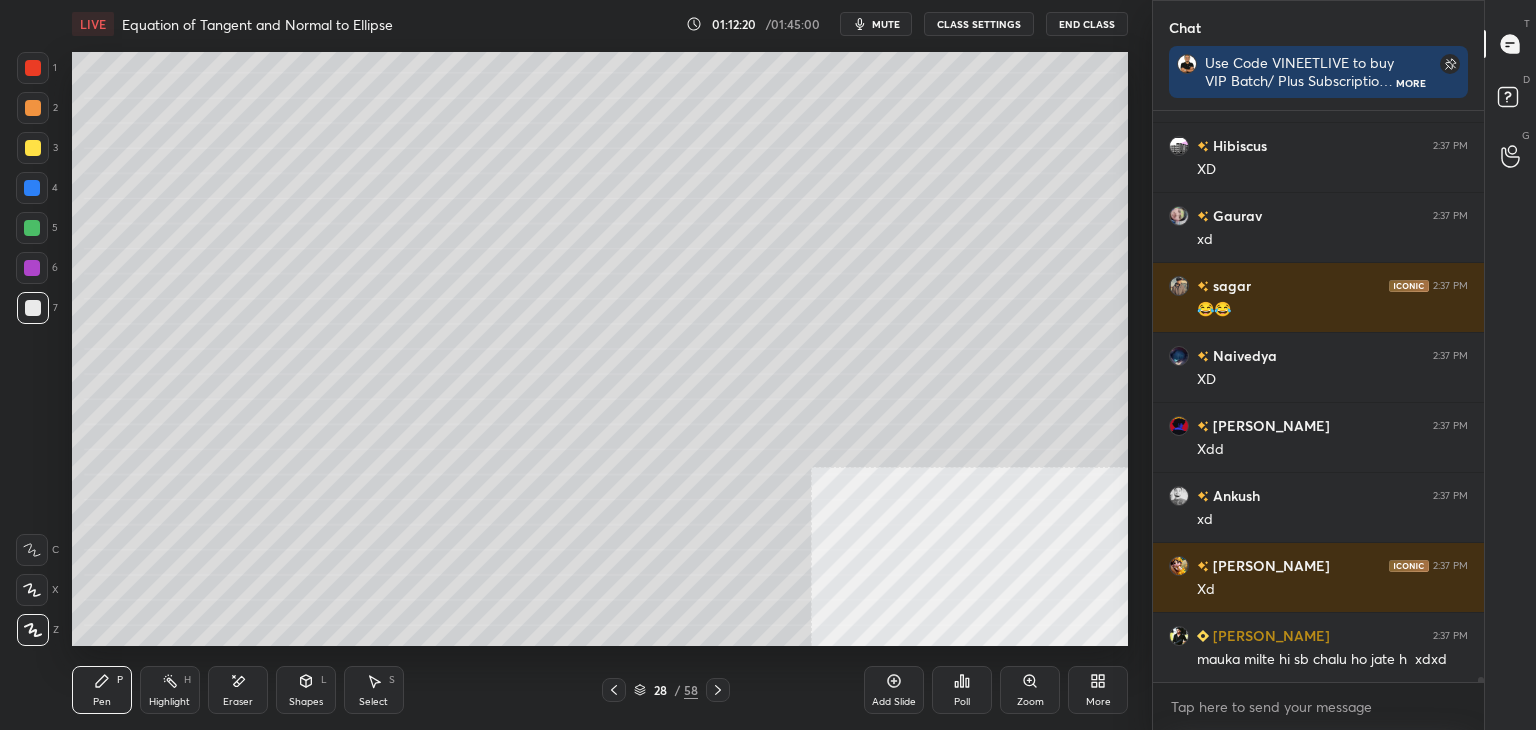 scroll, scrollTop: 70798, scrollLeft: 0, axis: vertical 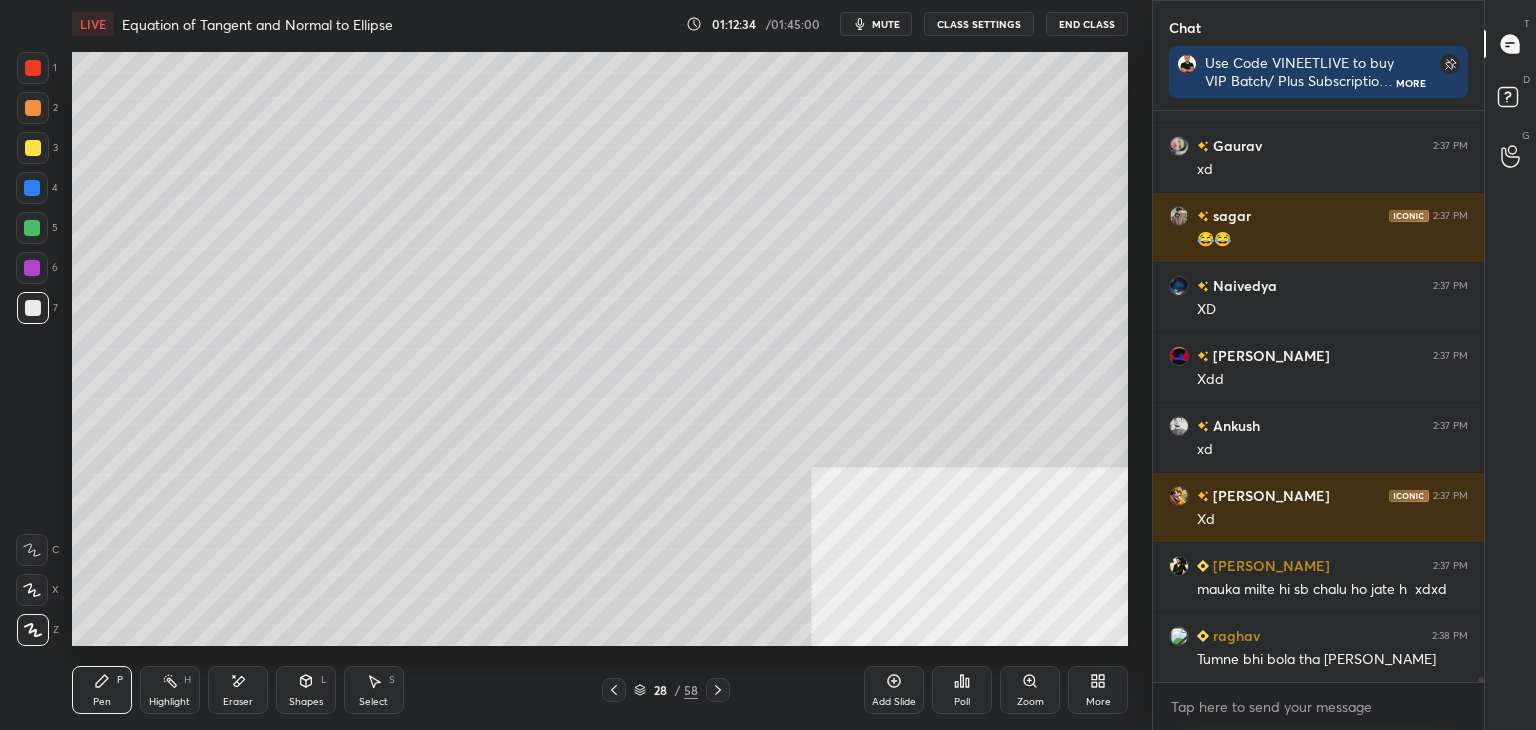 click on "Select S" at bounding box center (374, 690) 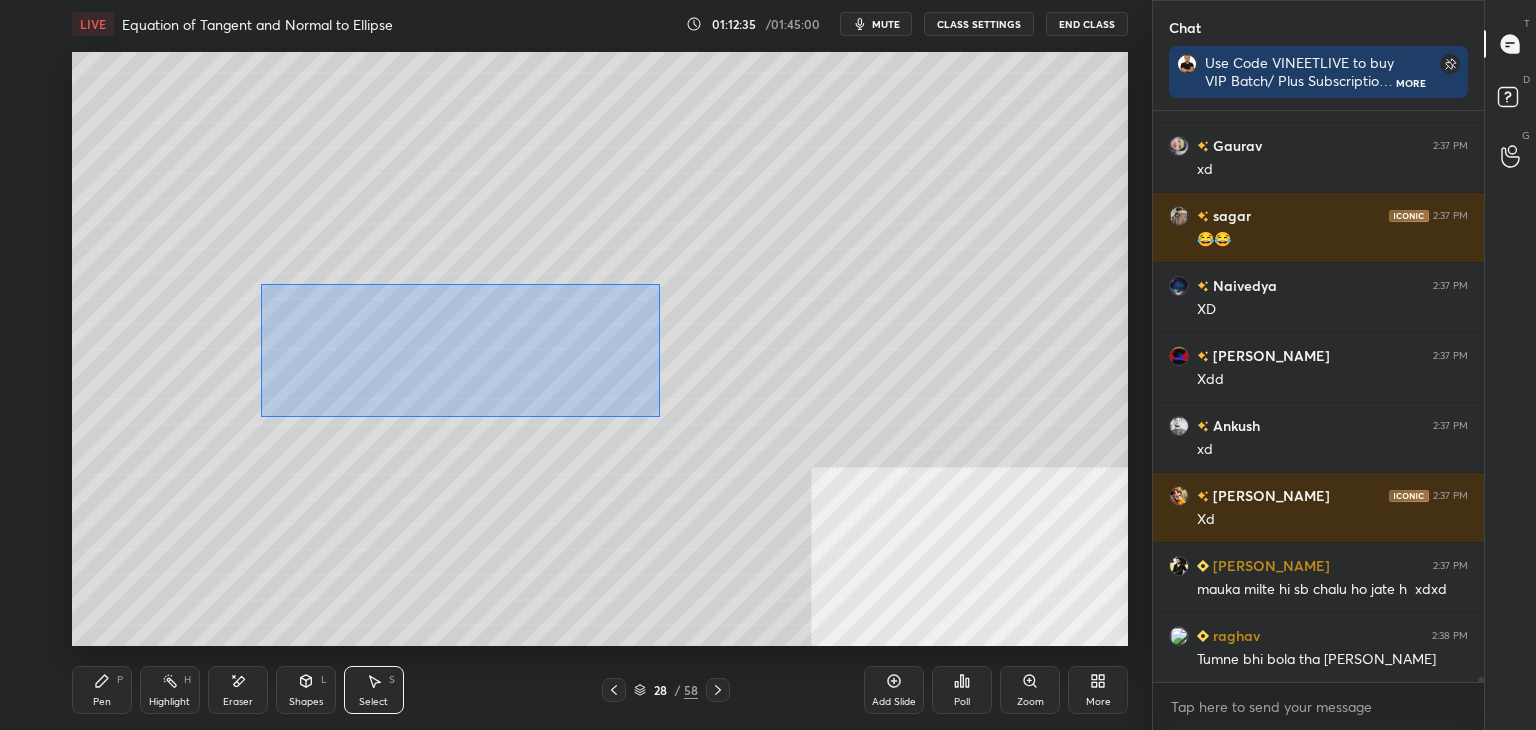 drag, startPoint x: 262, startPoint y: 285, endPoint x: 941, endPoint y: 518, distance: 717.86487 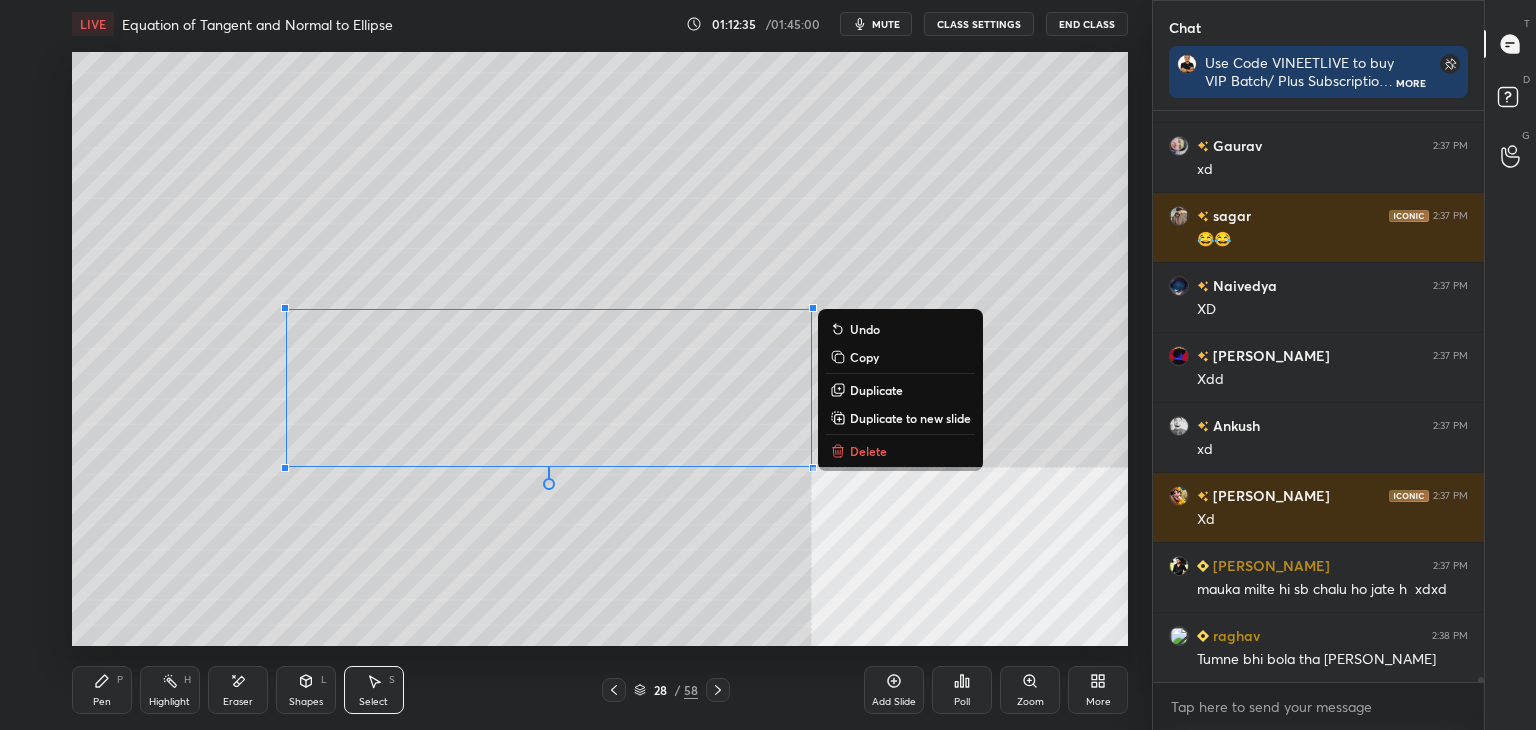 scroll, scrollTop: 70868, scrollLeft: 0, axis: vertical 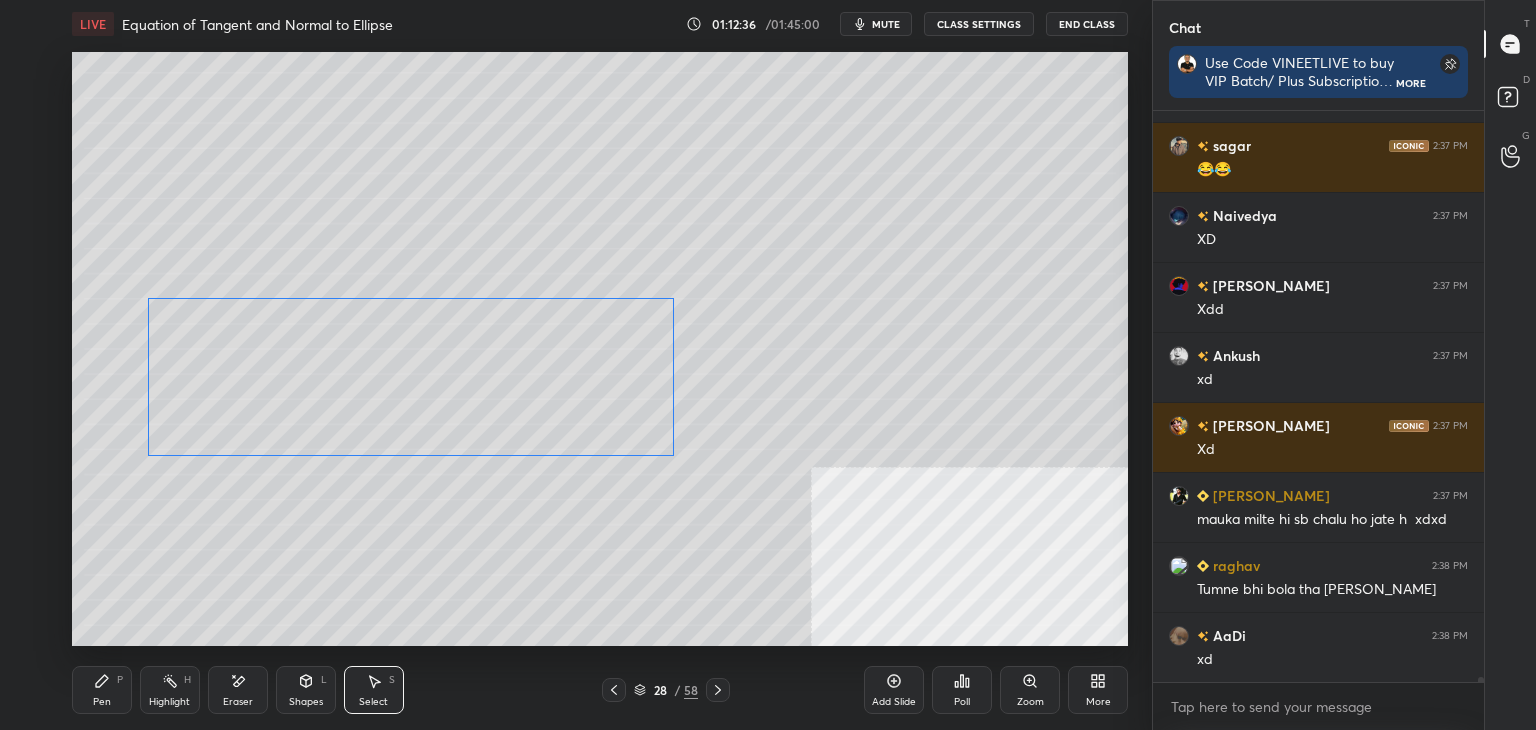 drag, startPoint x: 629, startPoint y: 429, endPoint x: 489, endPoint y: 449, distance: 141.42136 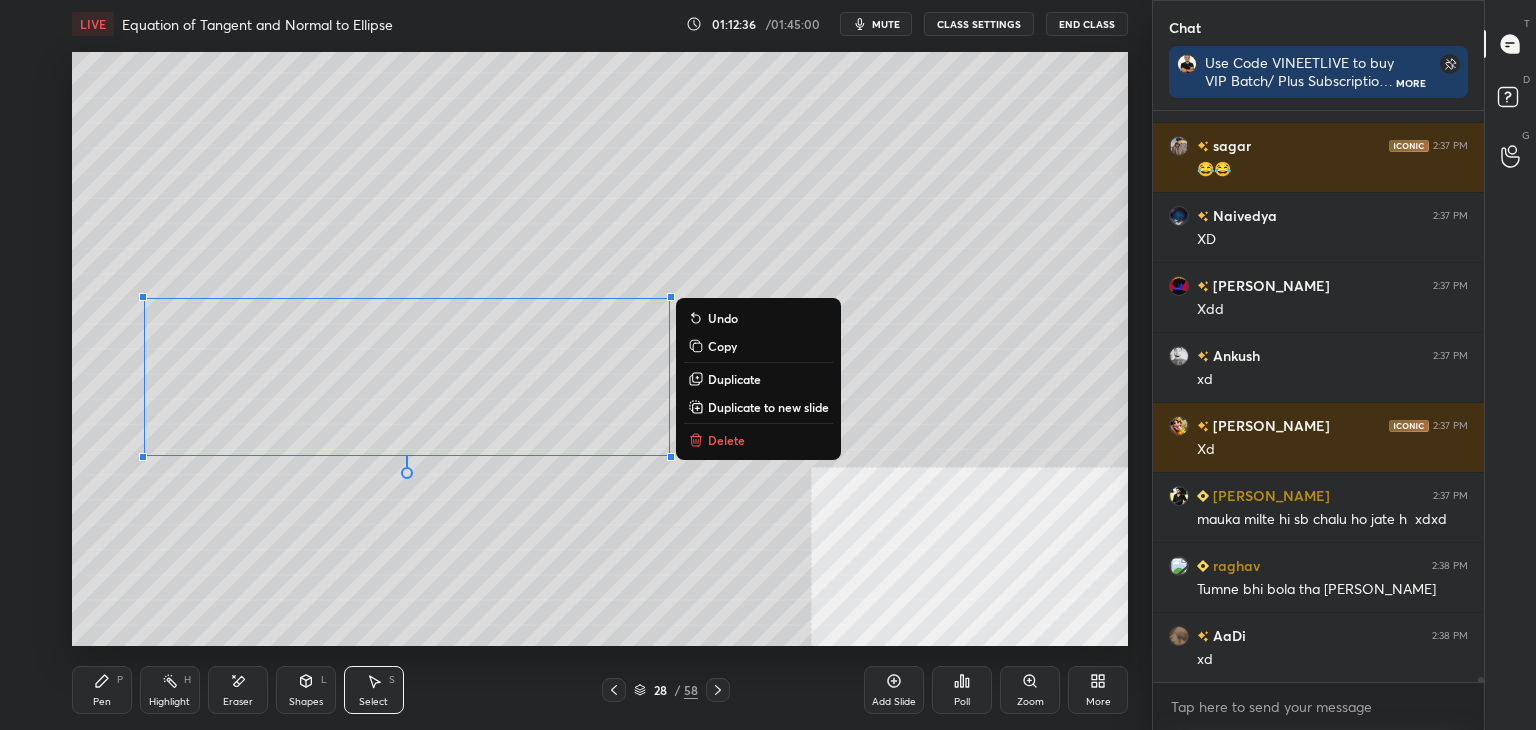 click on "0 ° Undo Copy Duplicate Duplicate to new slide Delete" at bounding box center (600, 349) 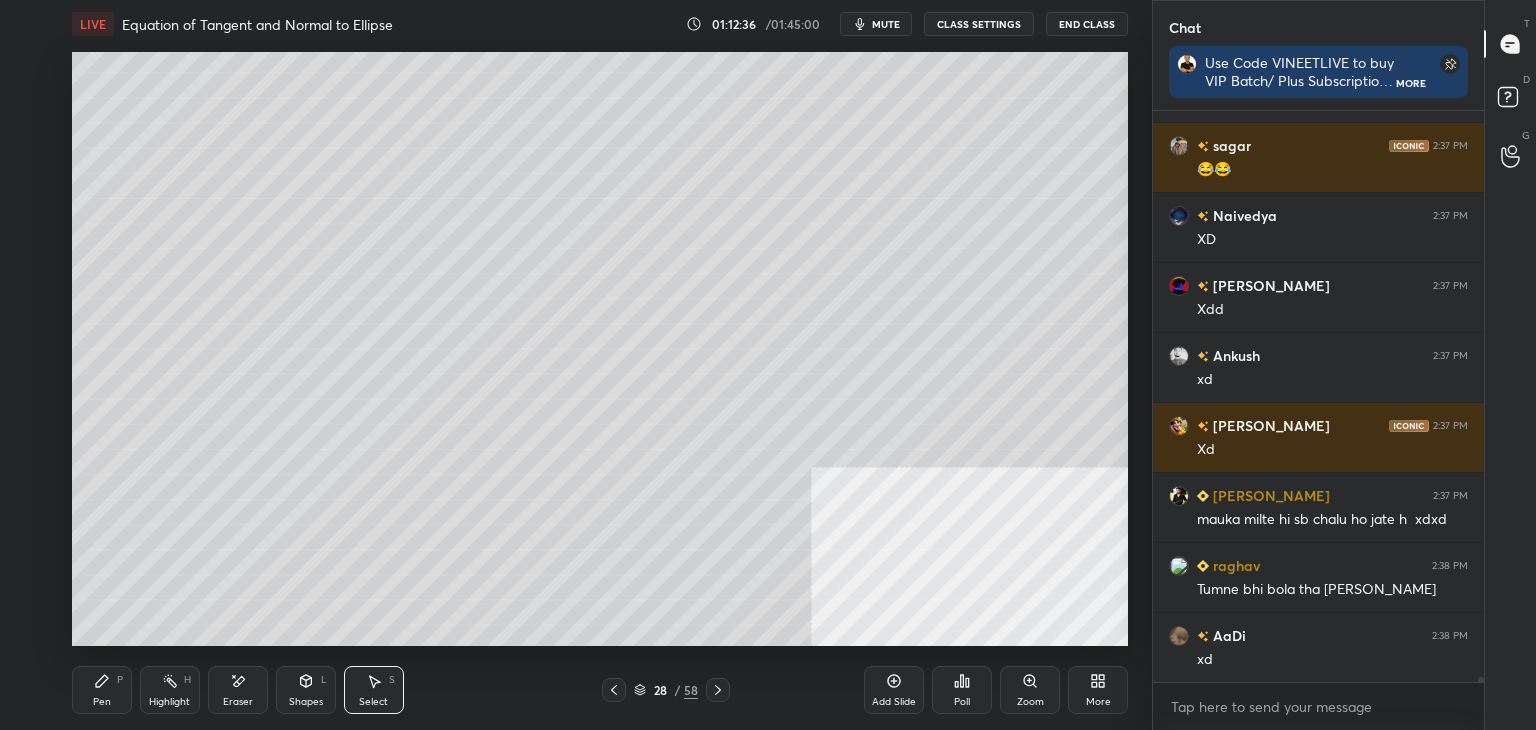 scroll, scrollTop: 70938, scrollLeft: 0, axis: vertical 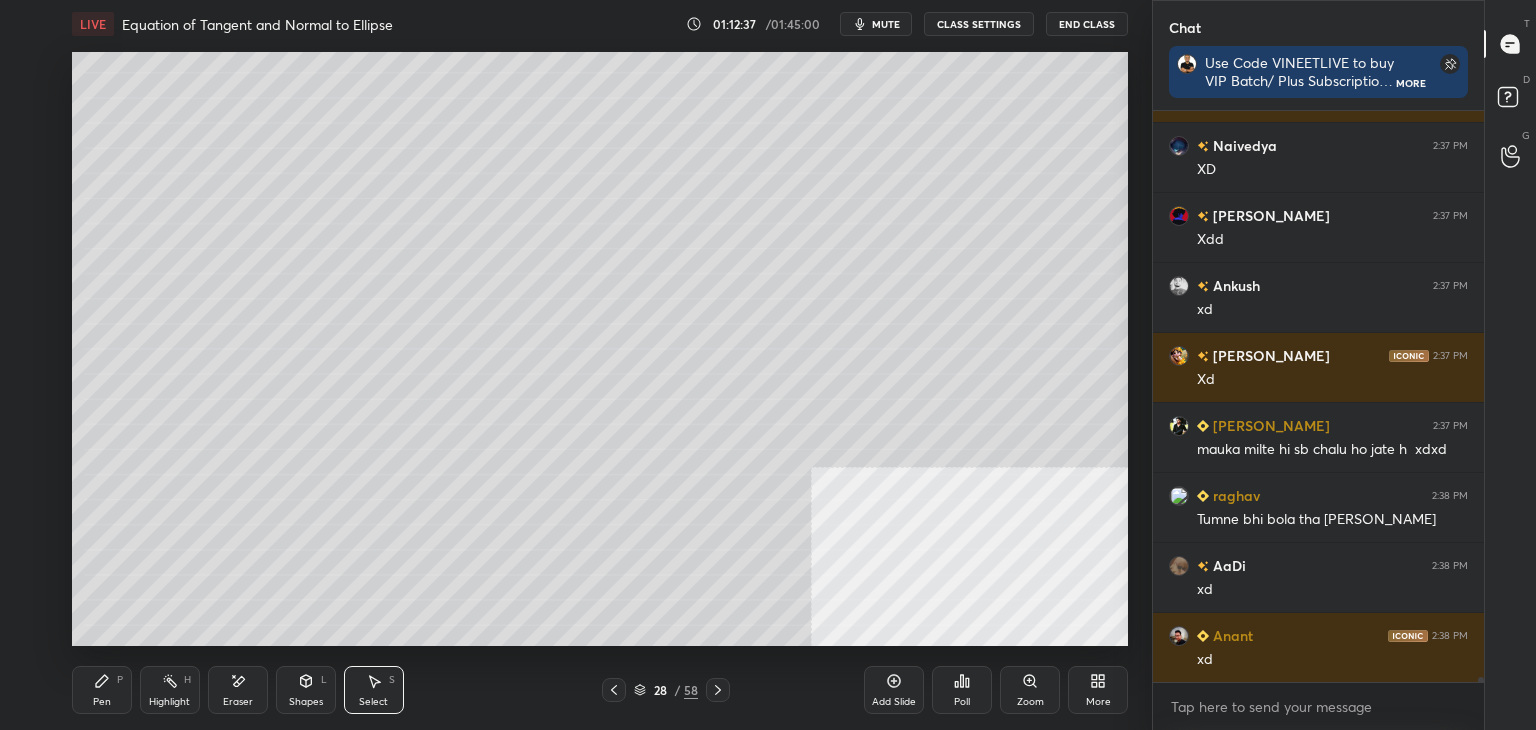 click on "Pen P" at bounding box center [102, 690] 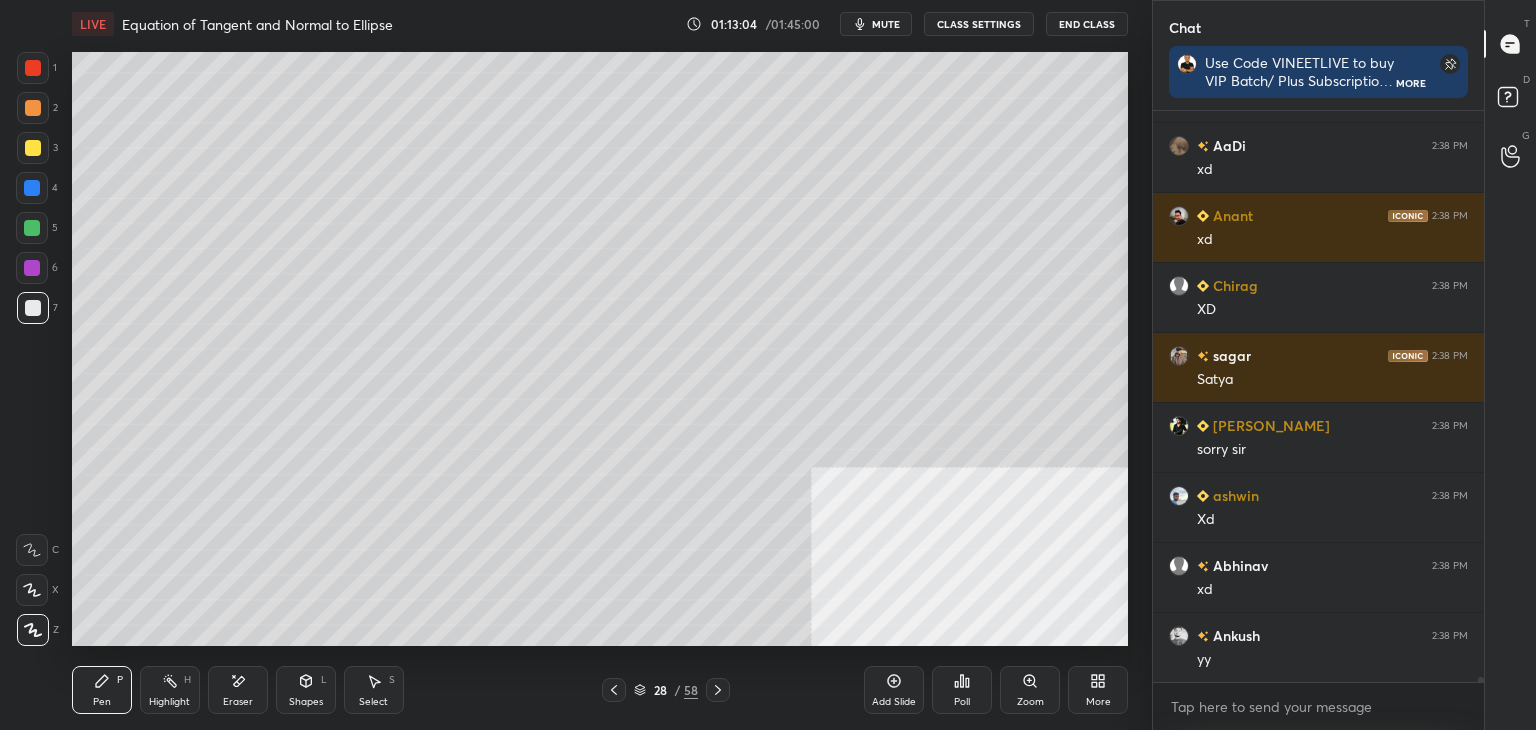 scroll, scrollTop: 71428, scrollLeft: 0, axis: vertical 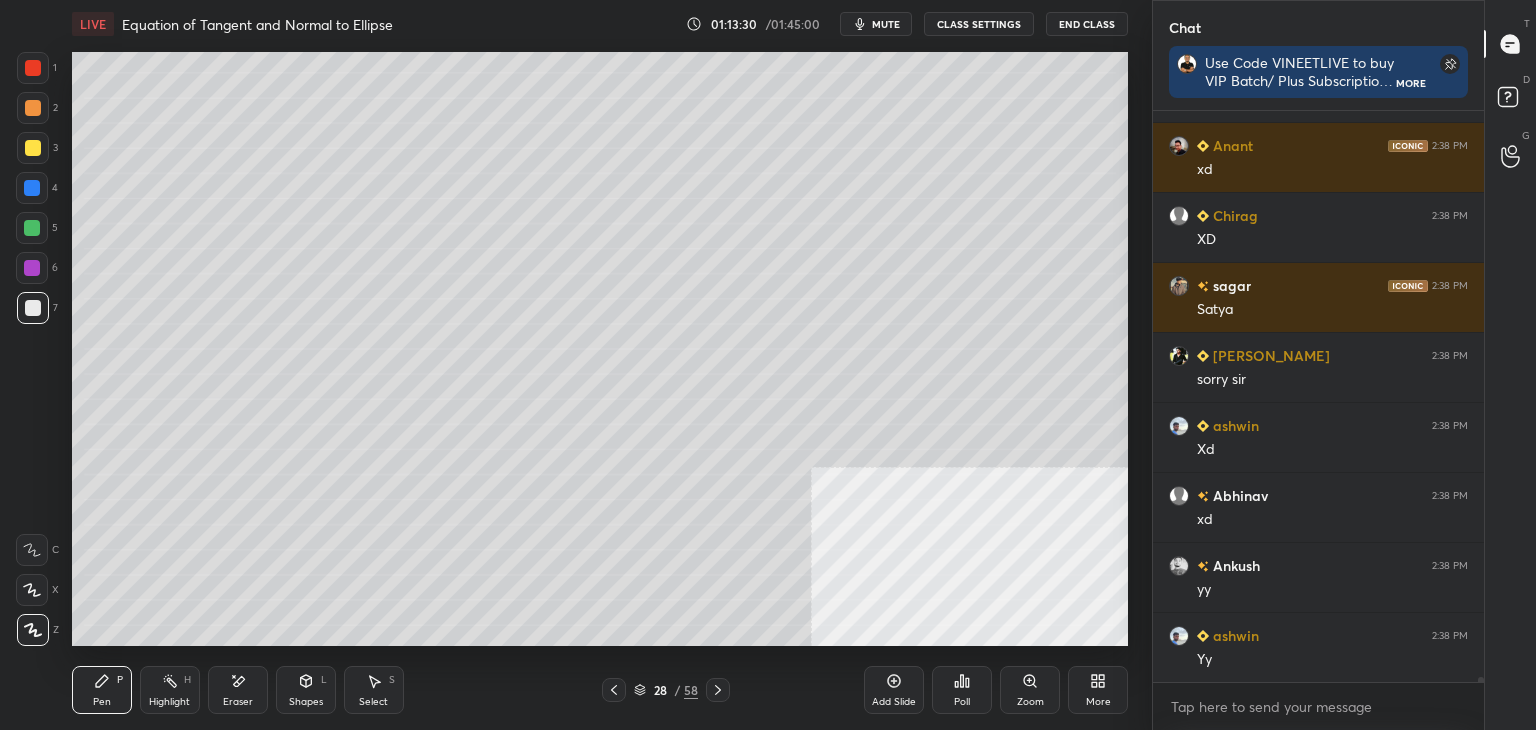 drag, startPoint x: 716, startPoint y: 691, endPoint x: 701, endPoint y: 673, distance: 23.43075 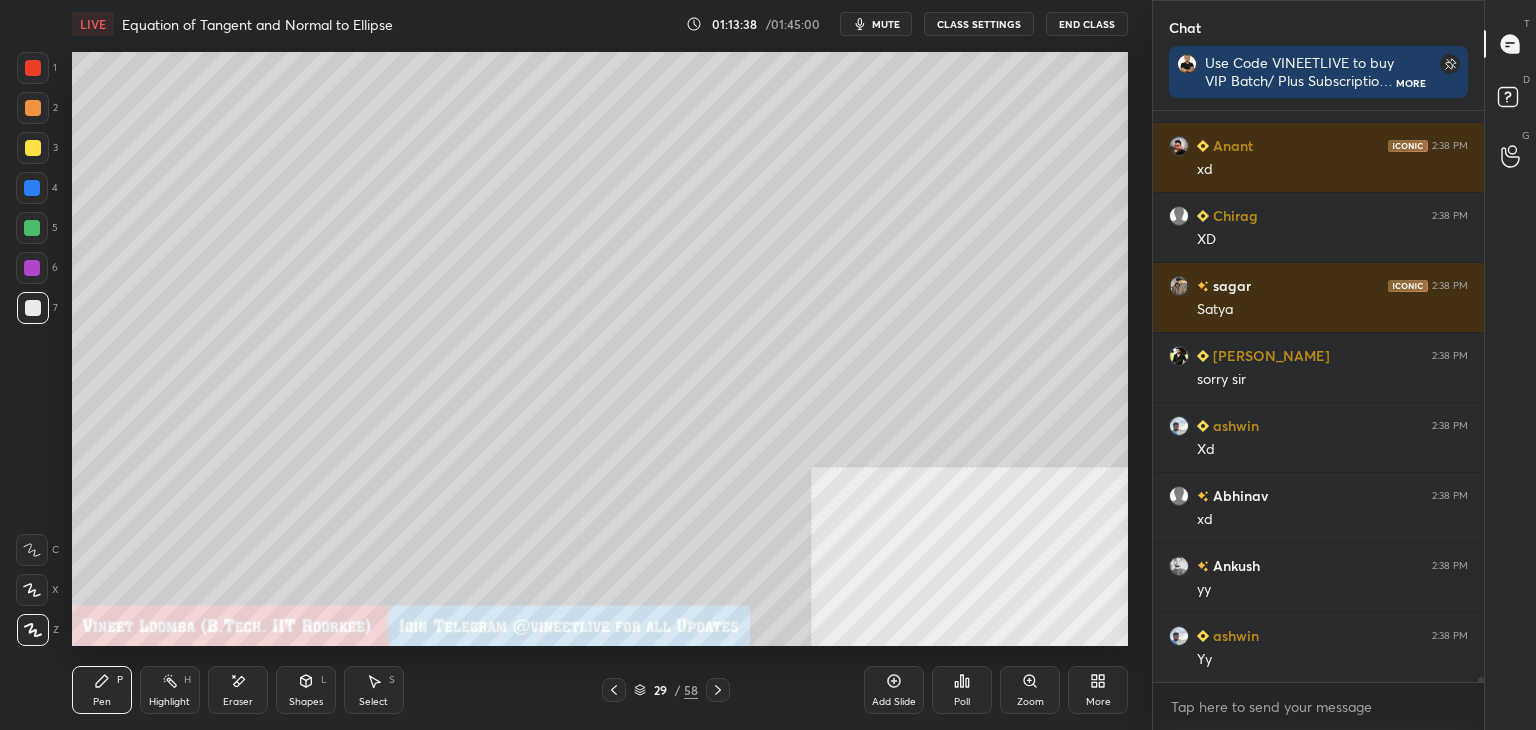 click 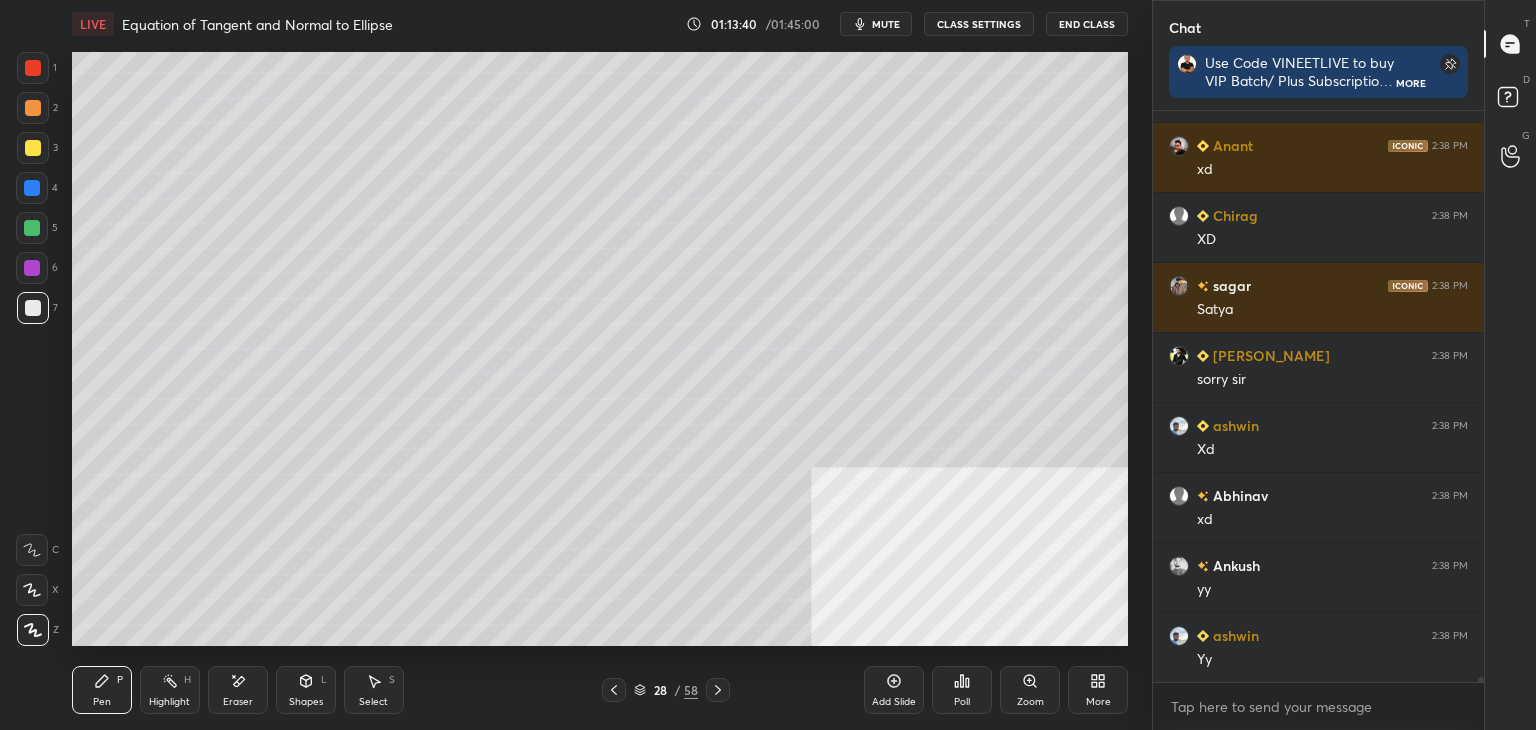 drag, startPoint x: 713, startPoint y: 686, endPoint x: 708, endPoint y: 677, distance: 10.29563 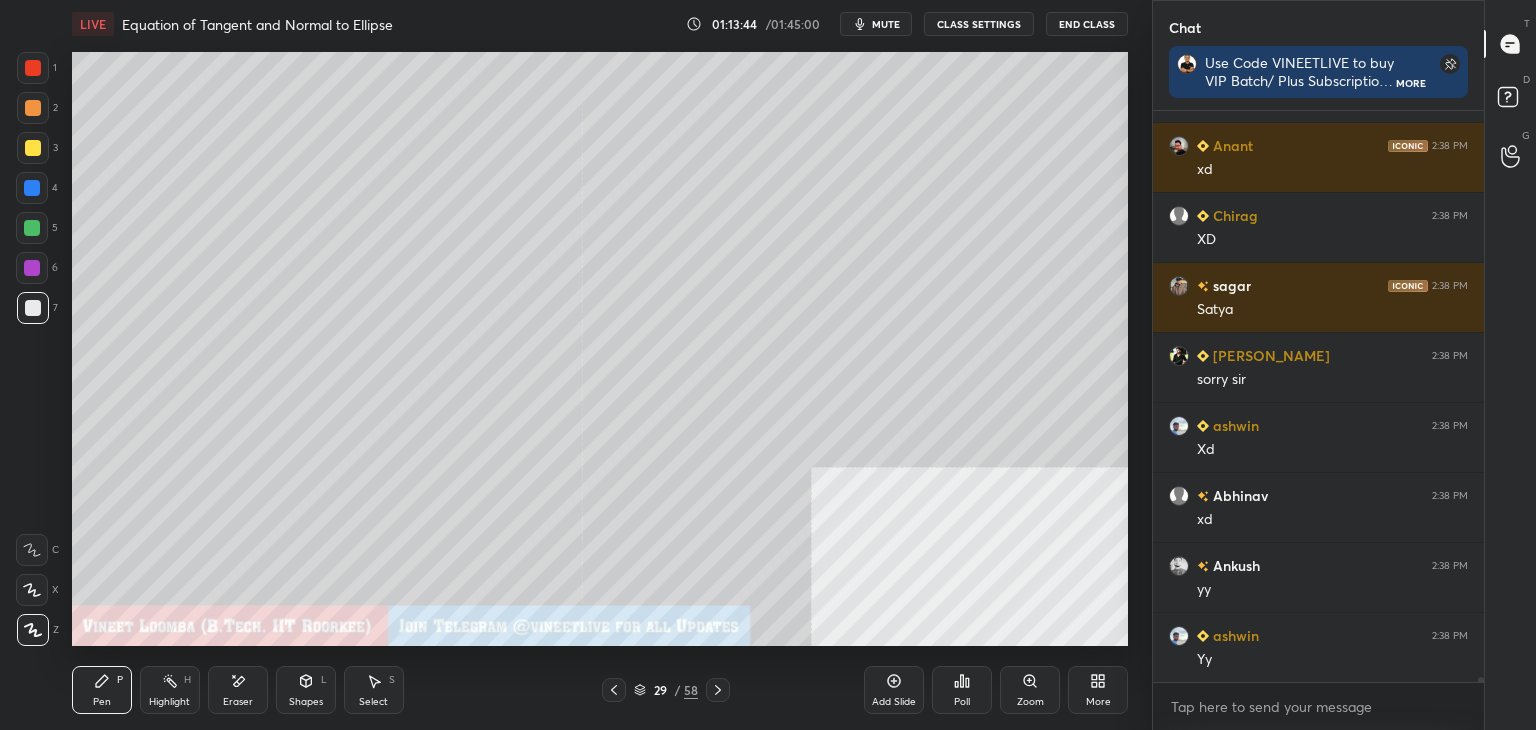 click 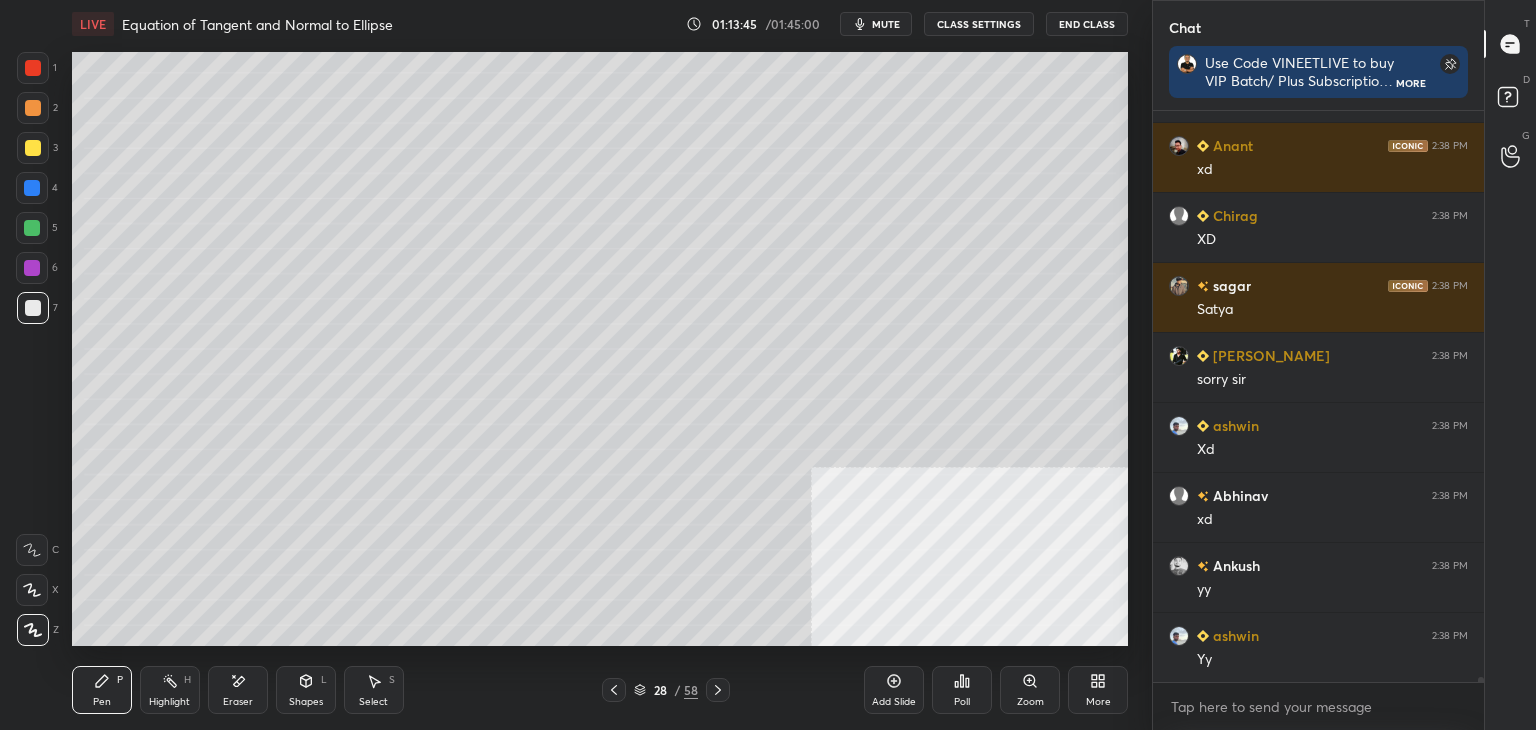 click 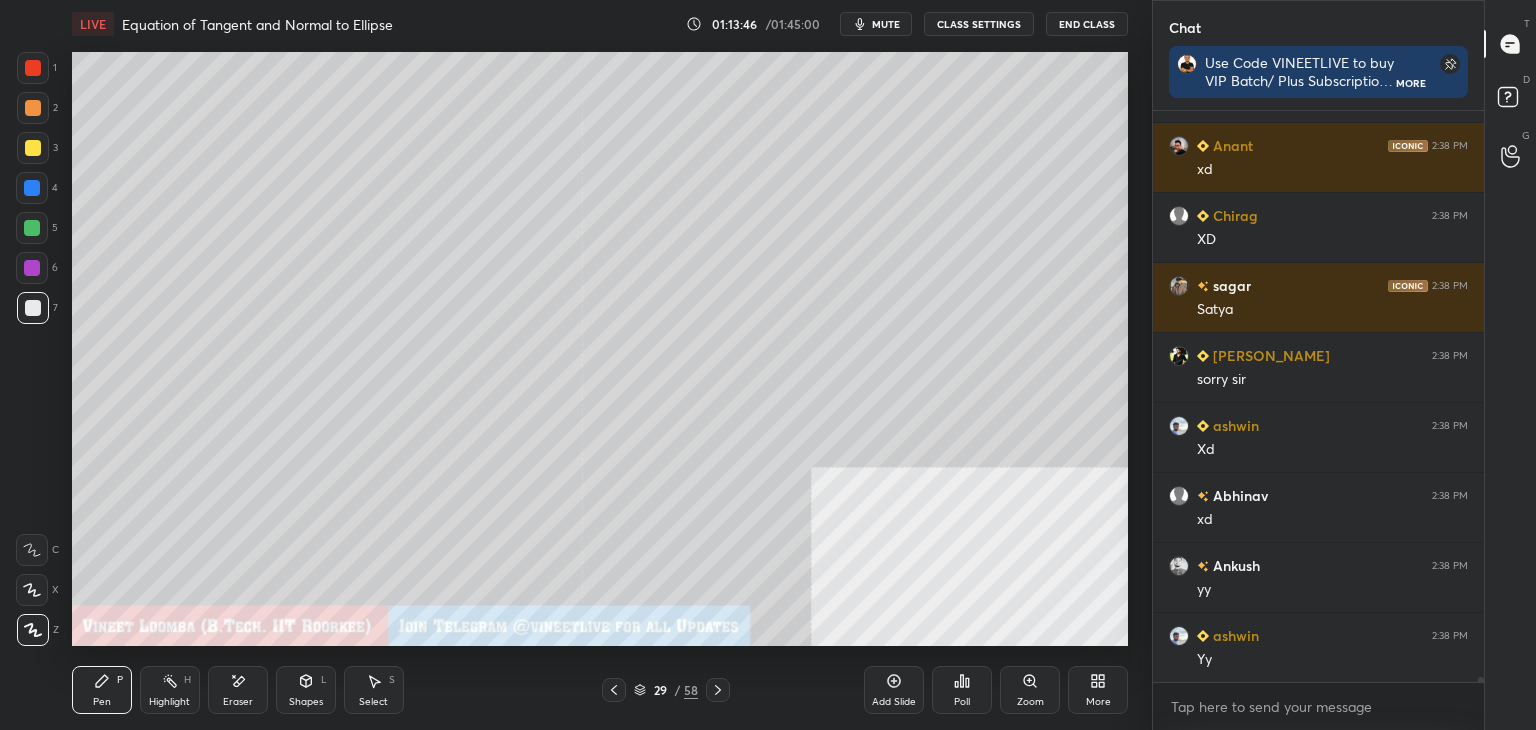 click on "Eraser" at bounding box center [238, 702] 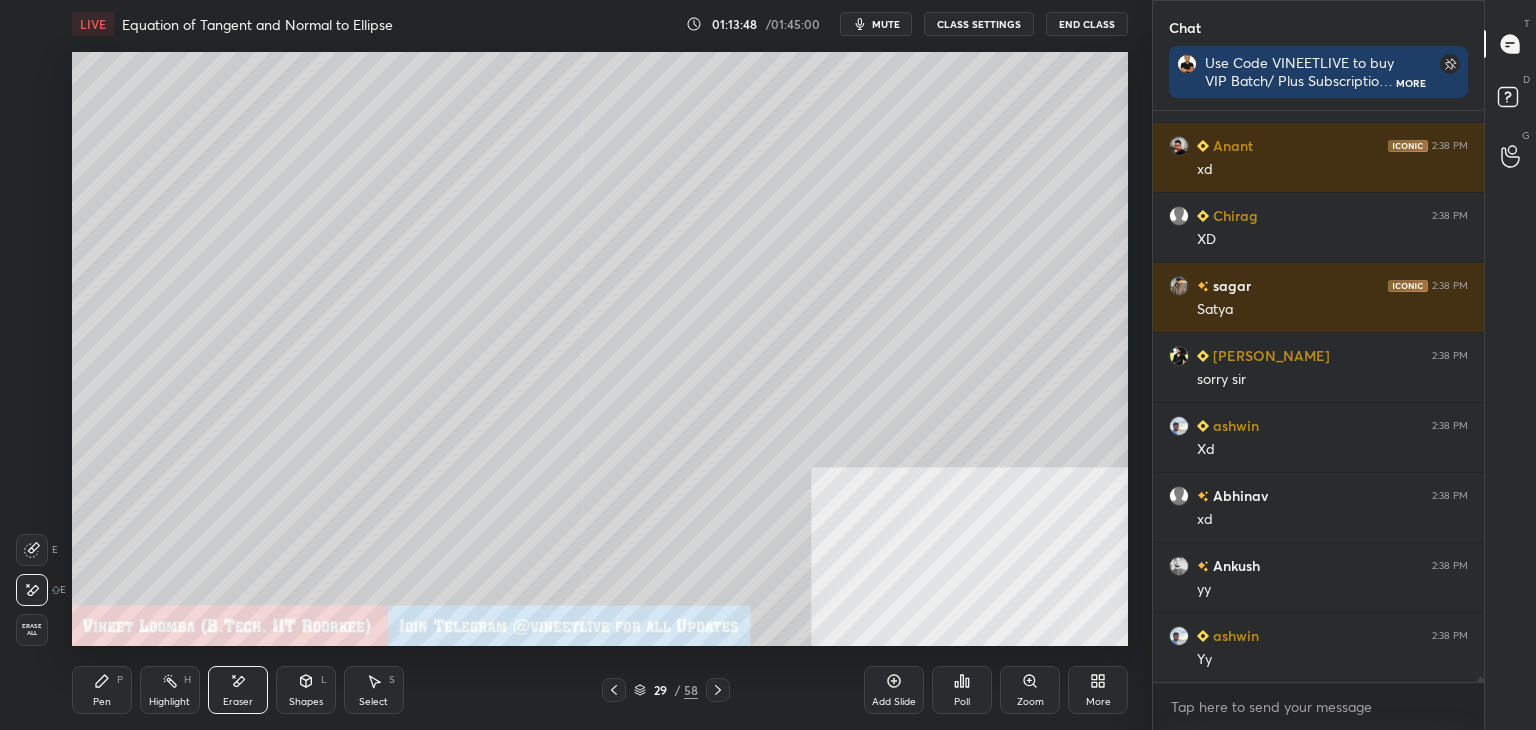 drag, startPoint x: 104, startPoint y: 704, endPoint x: 105, endPoint y: 675, distance: 29.017237 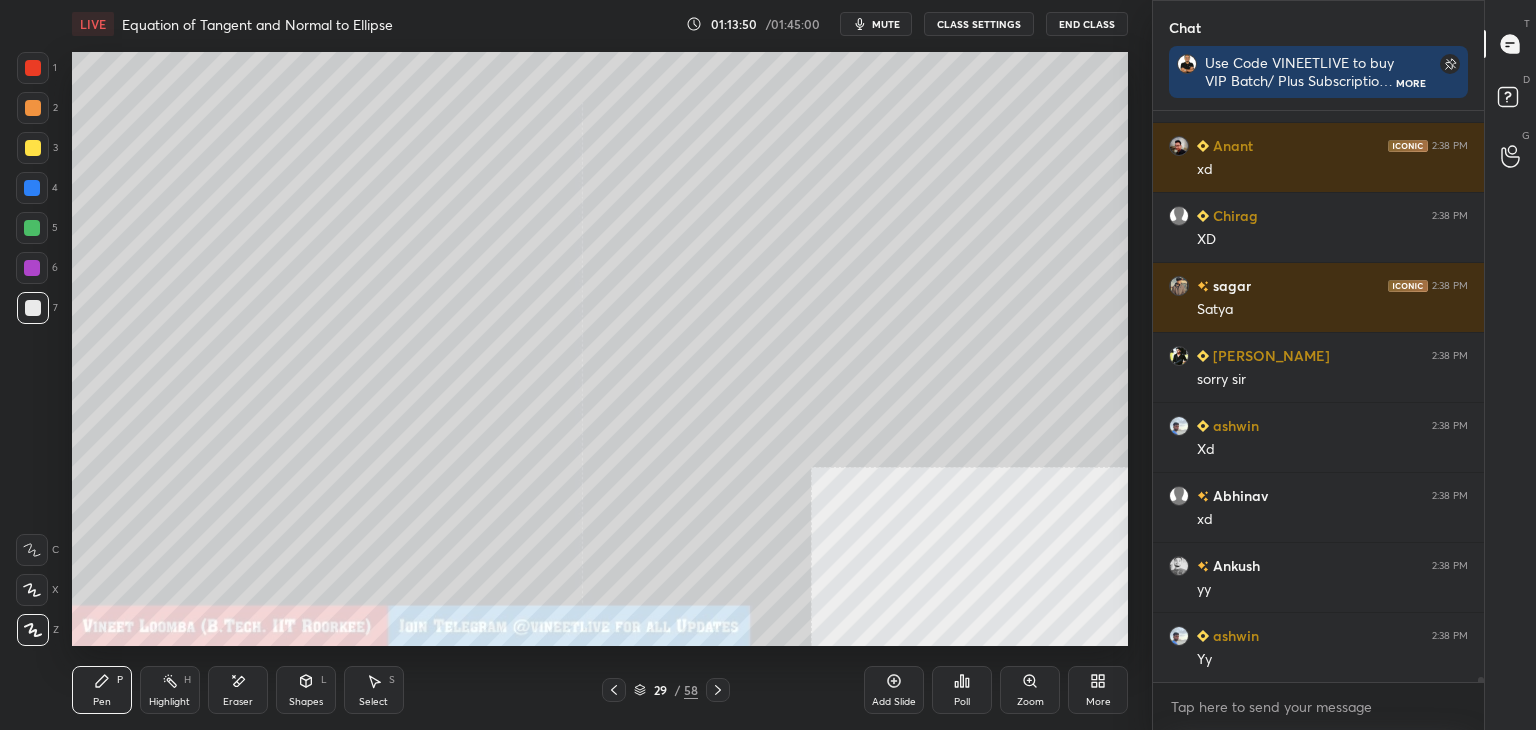 drag, startPoint x: 608, startPoint y: 688, endPoint x: 649, endPoint y: 677, distance: 42.44997 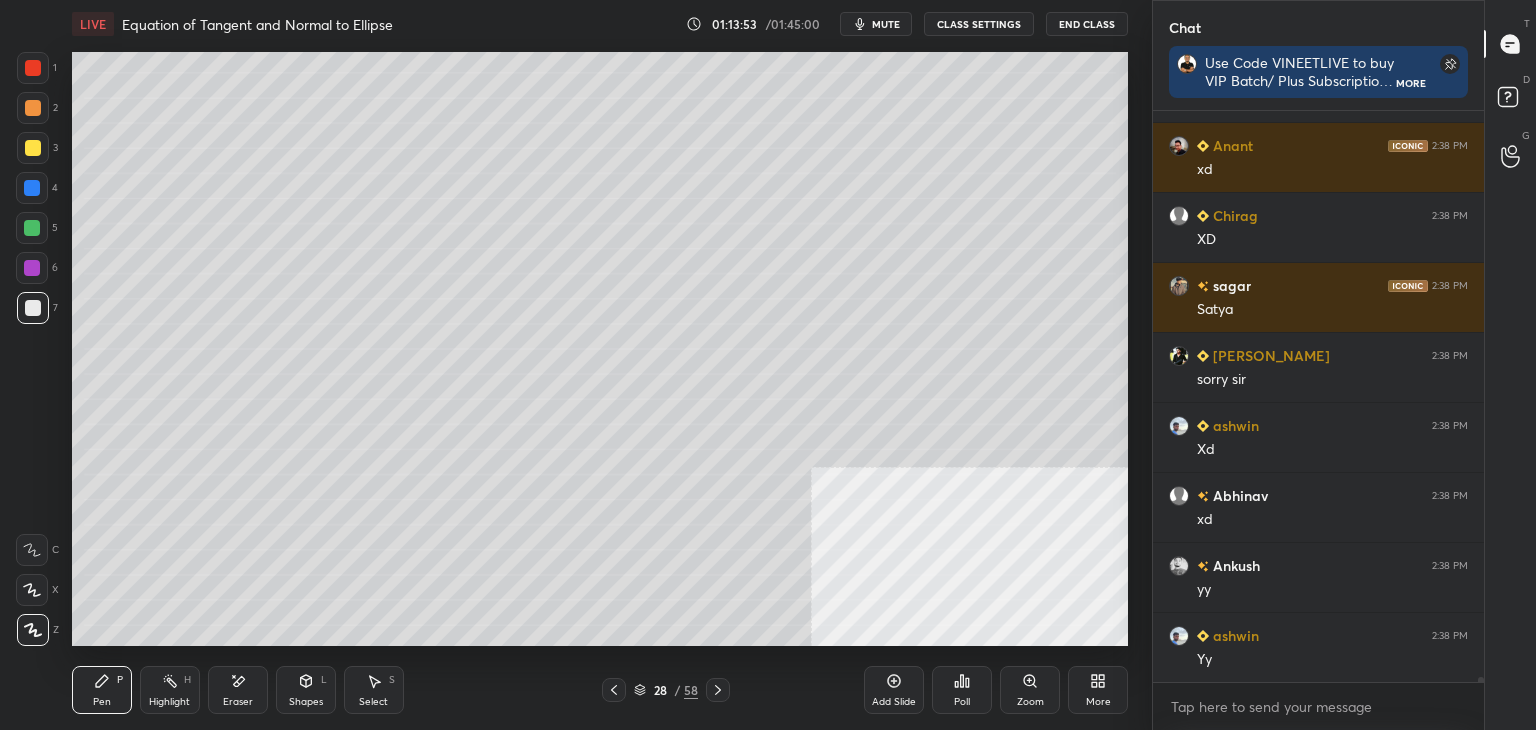 drag, startPoint x: 727, startPoint y: 699, endPoint x: 728, endPoint y: 661, distance: 38.013157 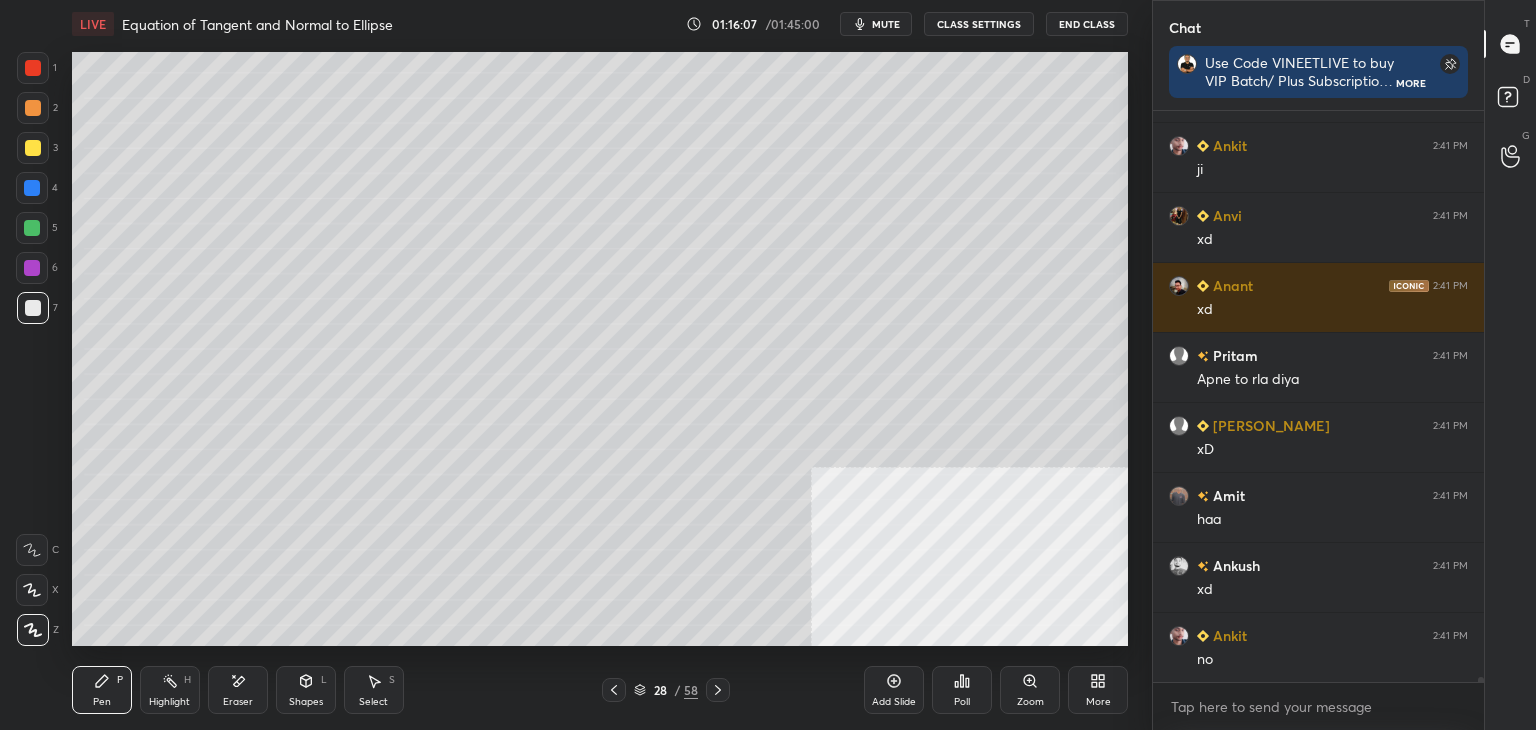 scroll, scrollTop: 69208, scrollLeft: 0, axis: vertical 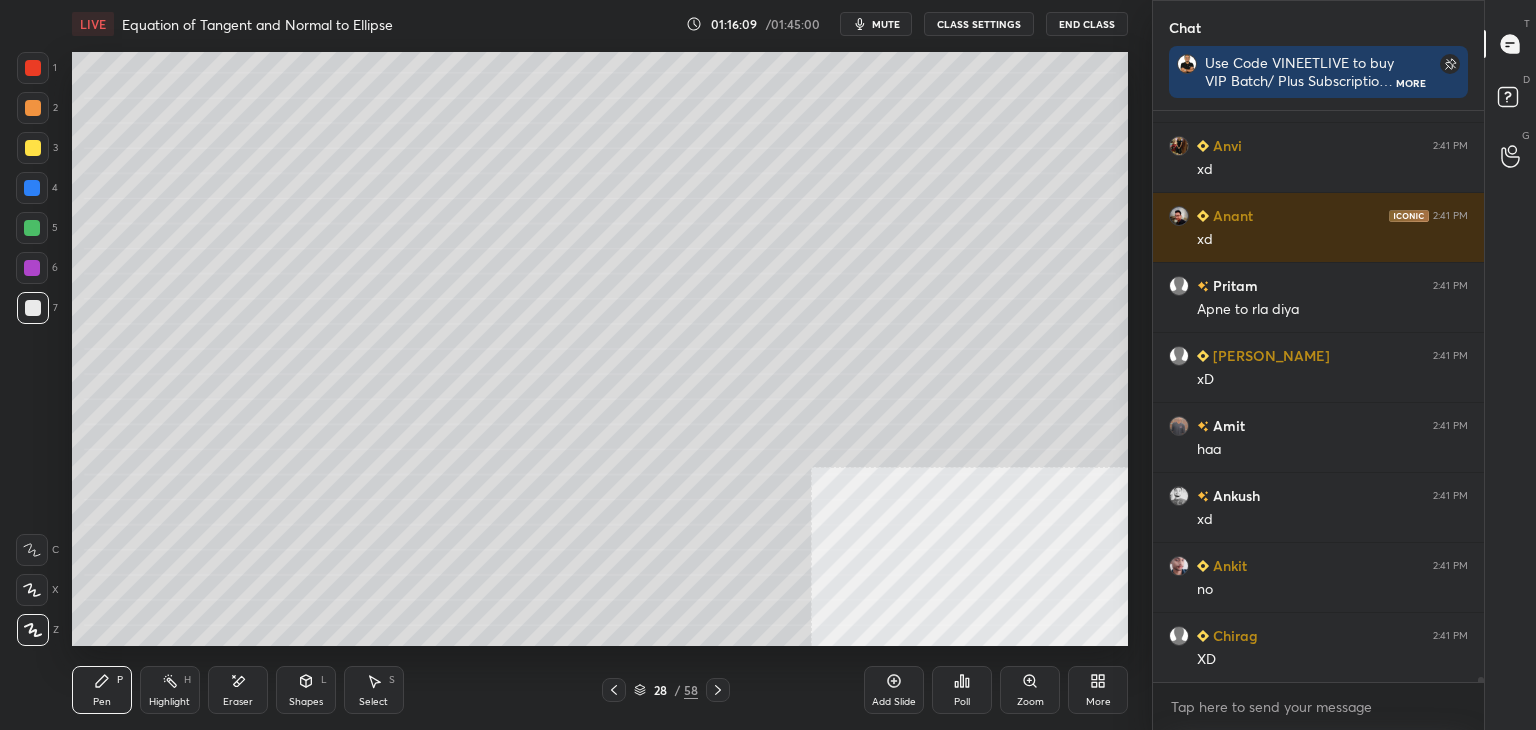click 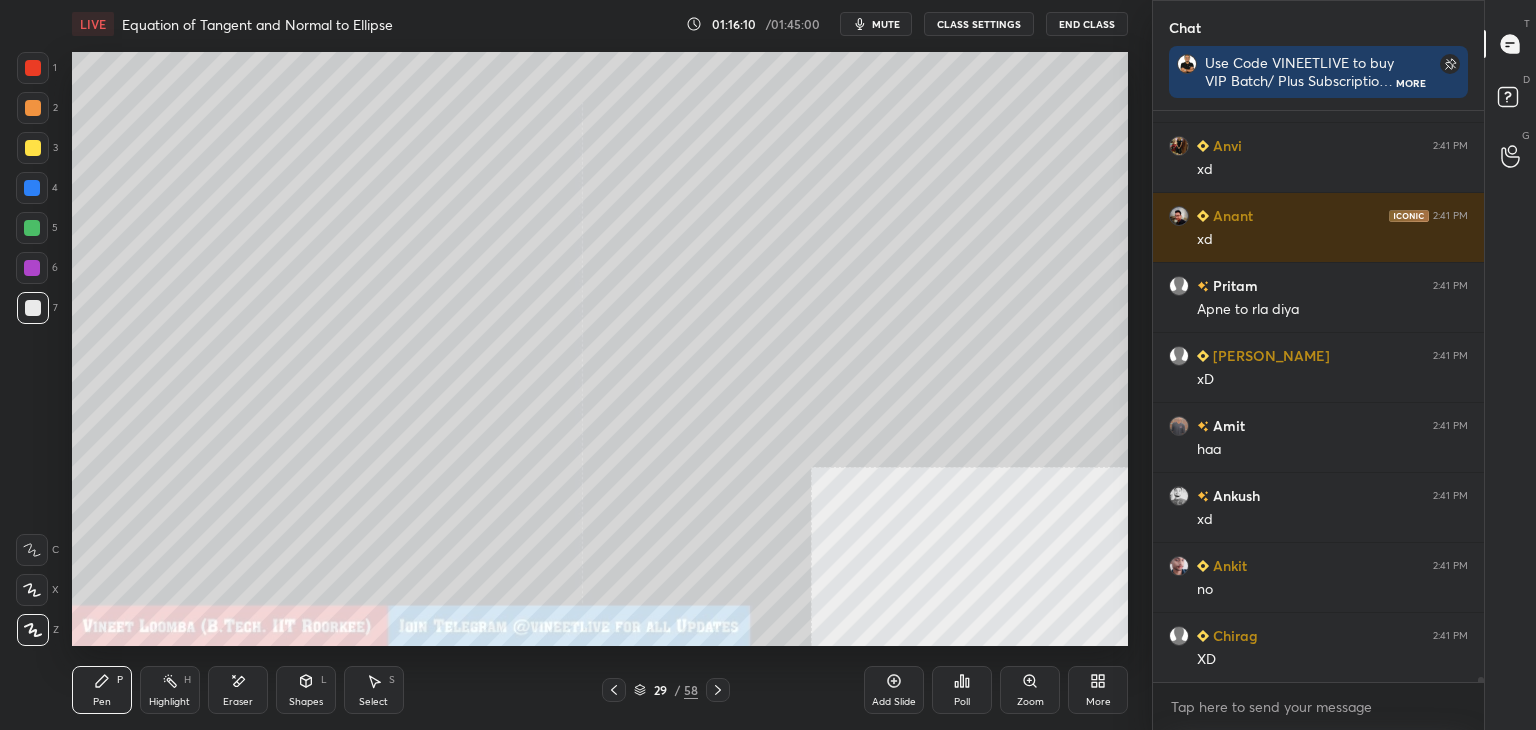 click 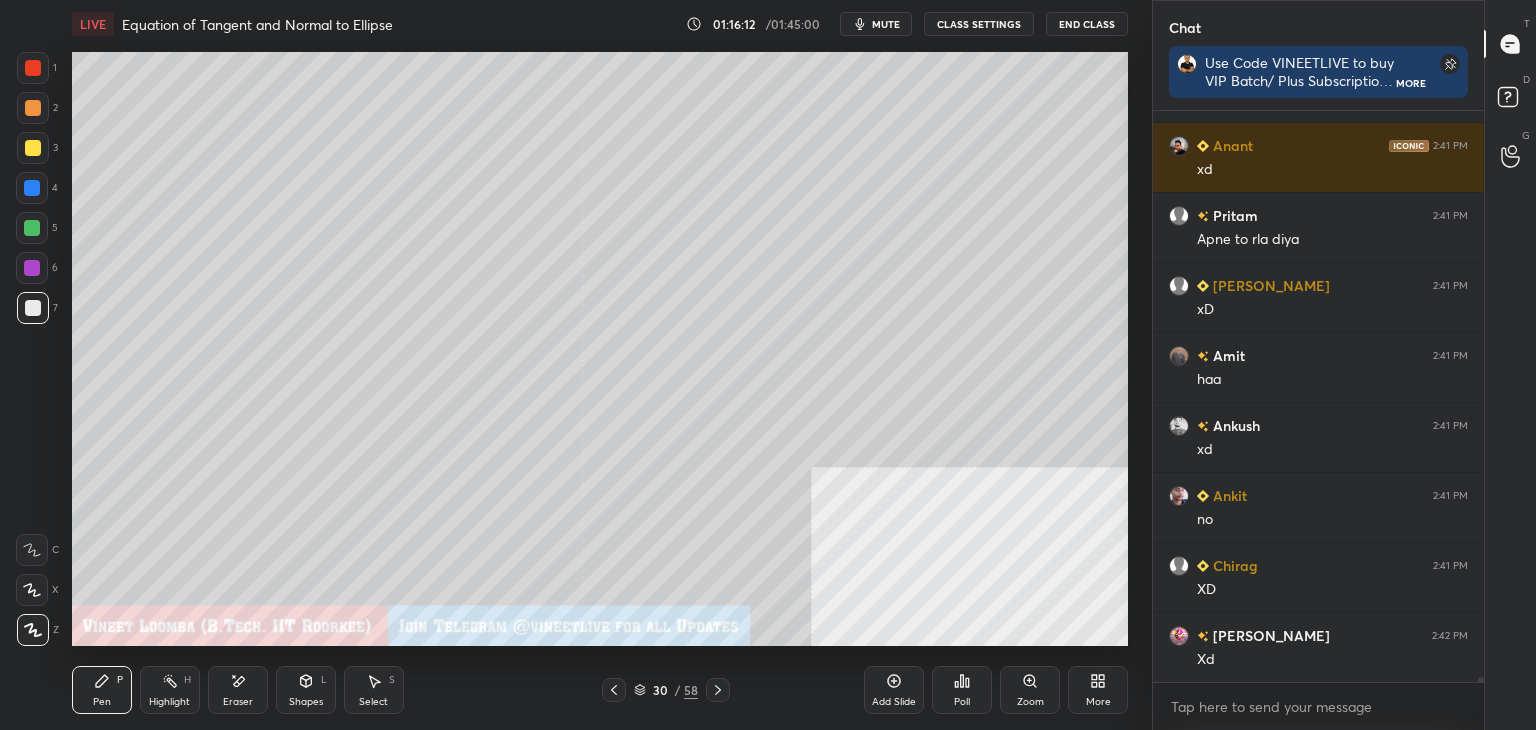 scroll, scrollTop: 69348, scrollLeft: 0, axis: vertical 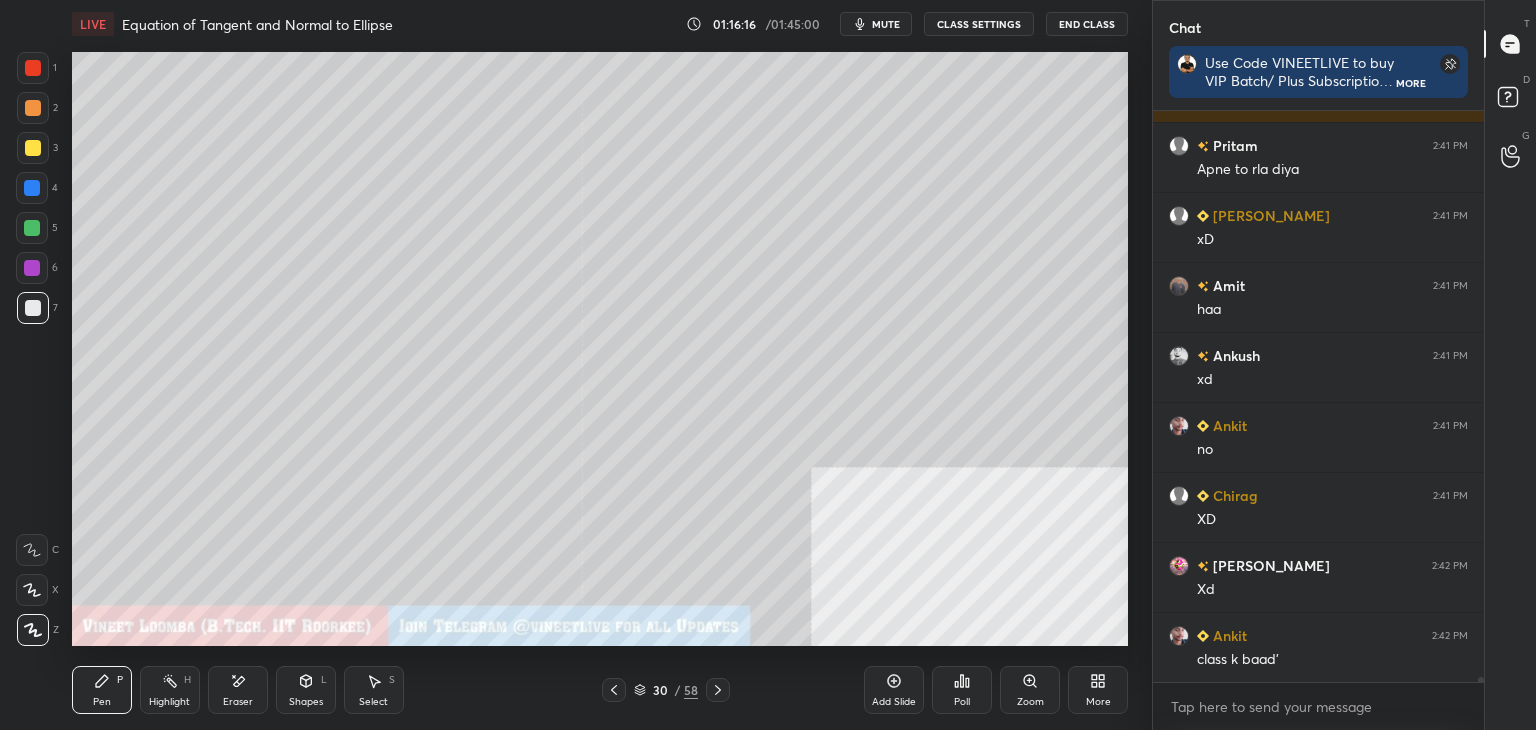 click at bounding box center (33, 148) 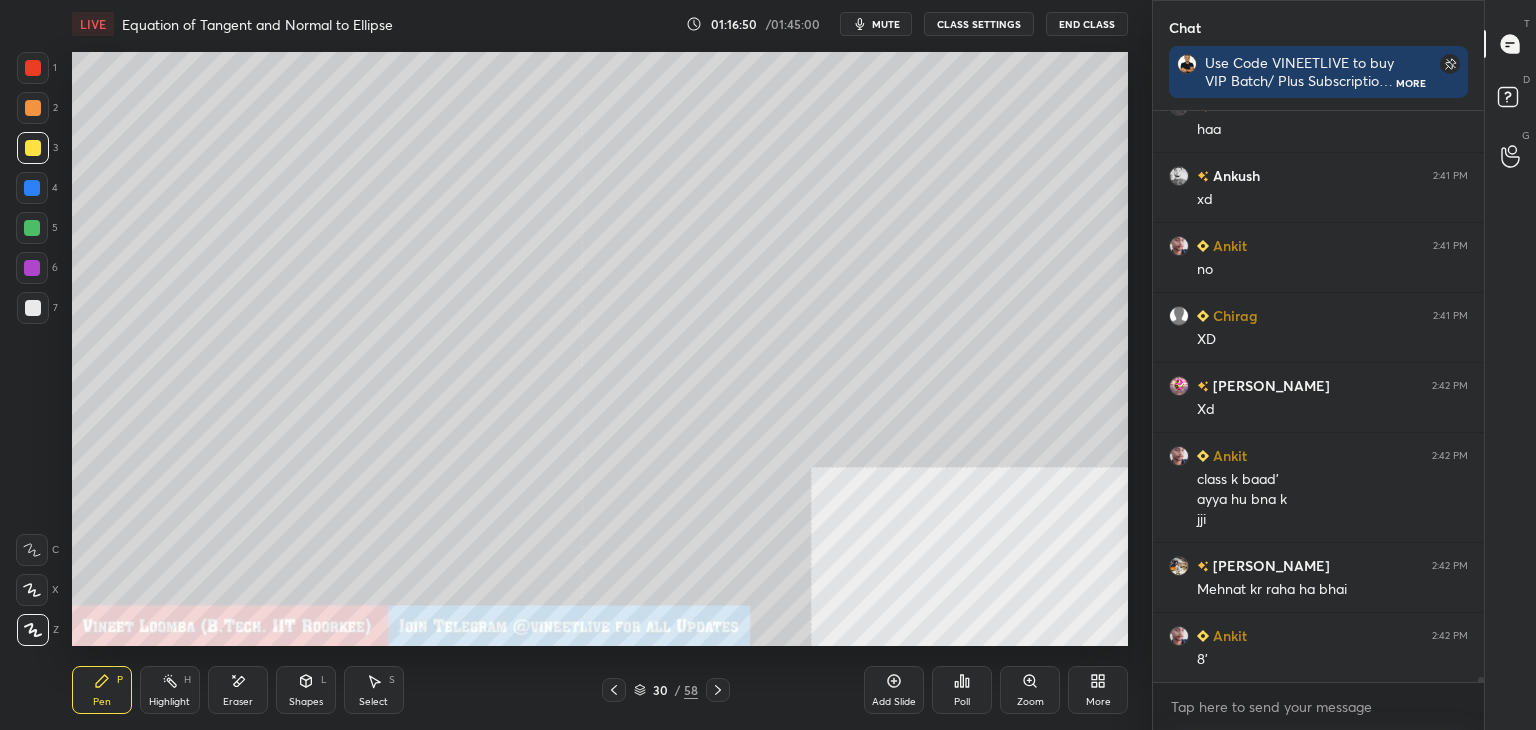 scroll, scrollTop: 69598, scrollLeft: 0, axis: vertical 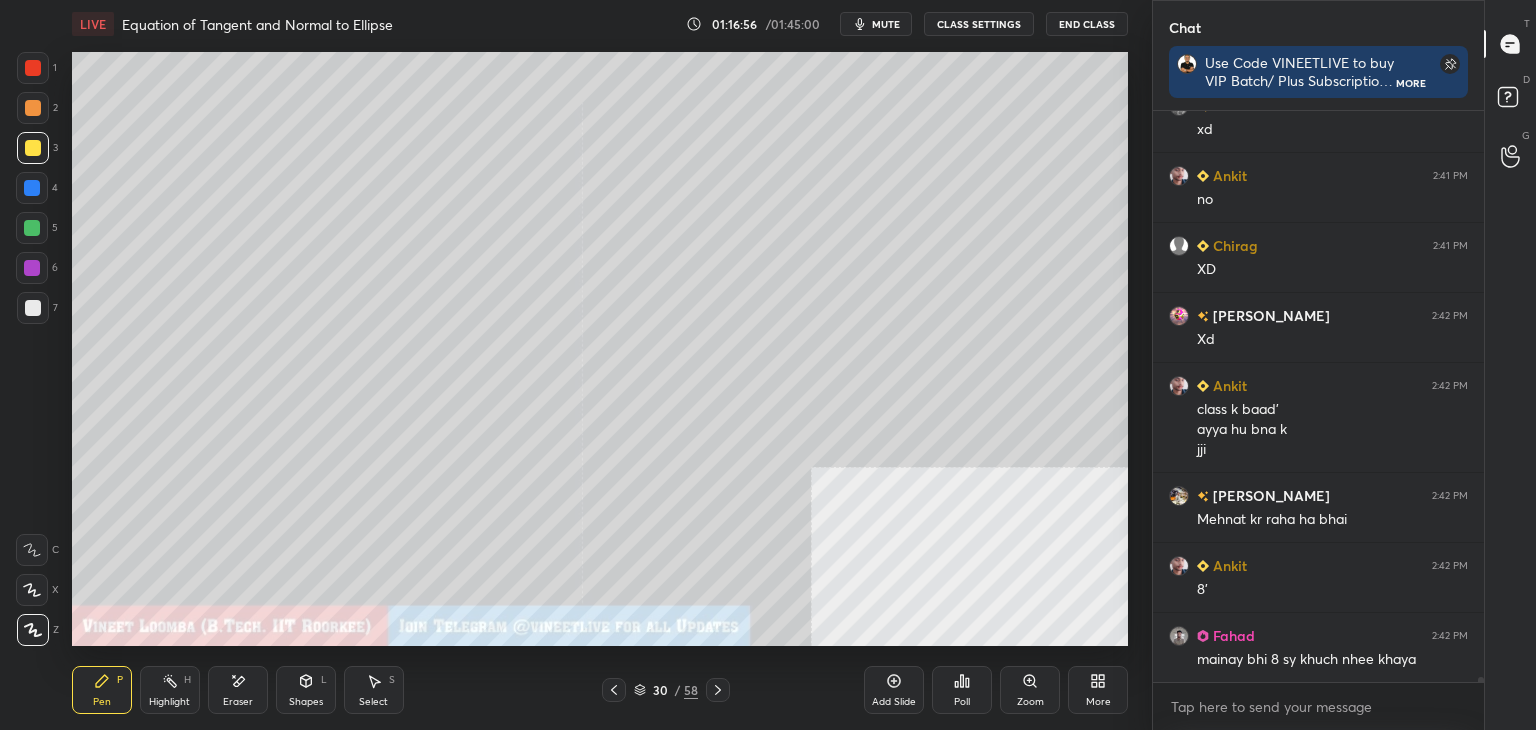 click on "Eraser" at bounding box center [238, 702] 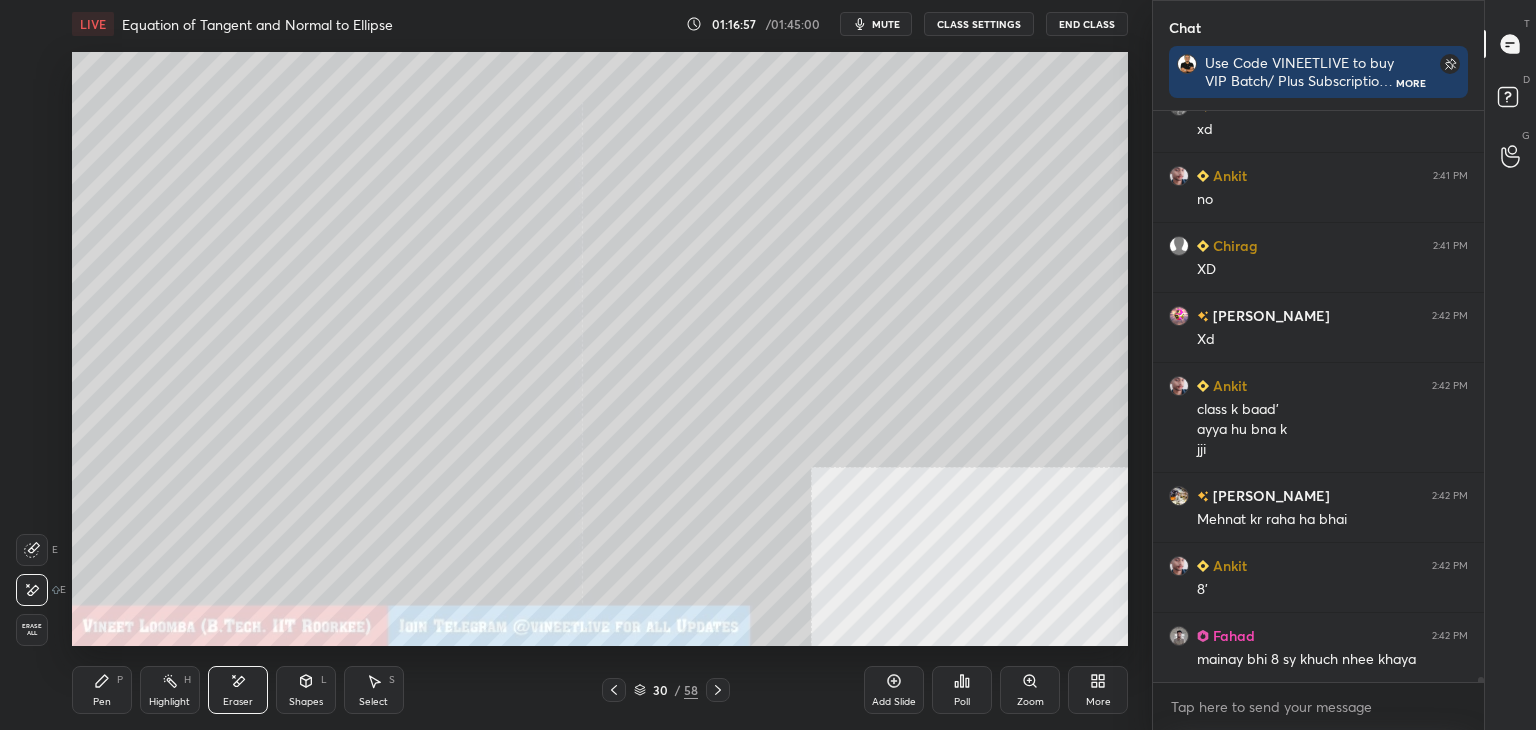 scroll, scrollTop: 69668, scrollLeft: 0, axis: vertical 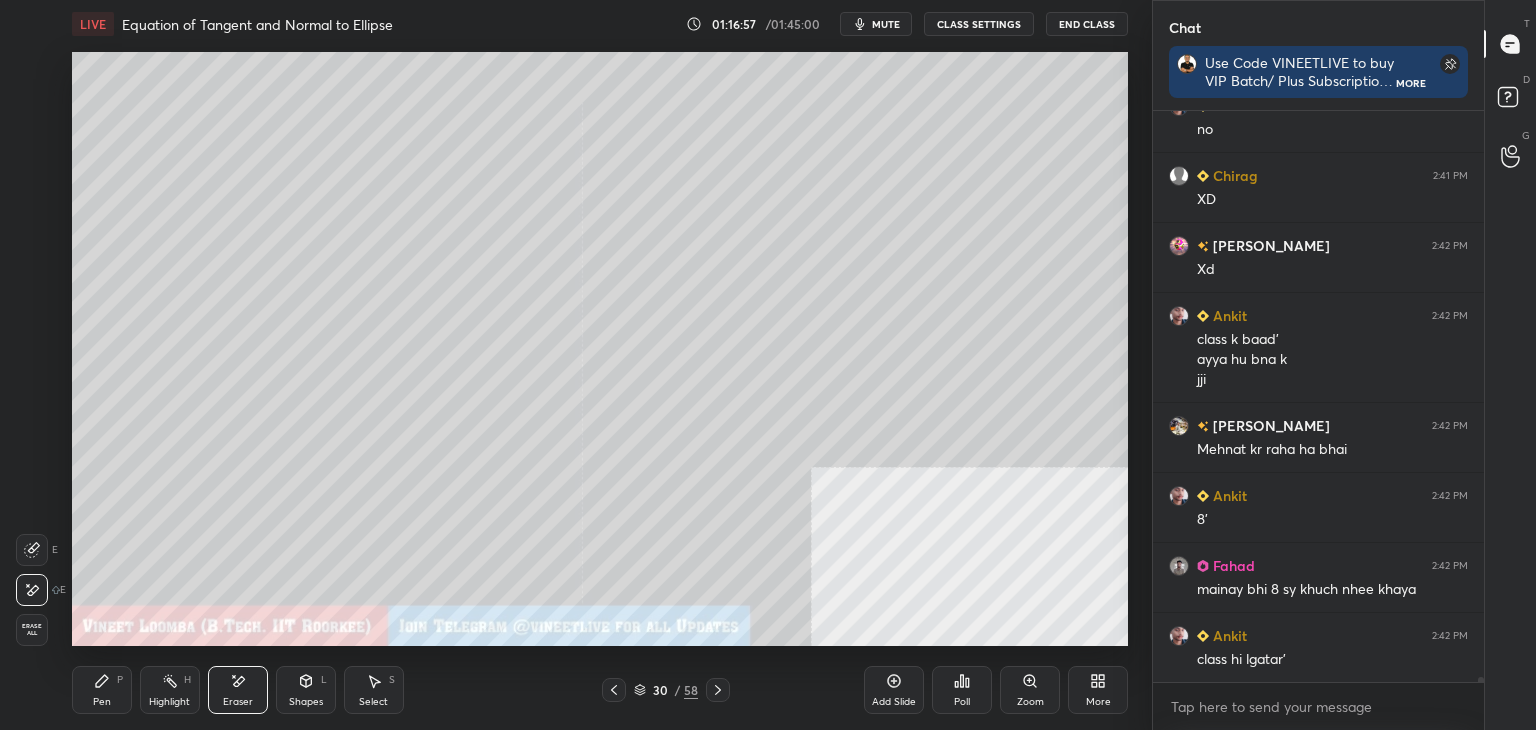 click on "Erase all" at bounding box center [32, 630] 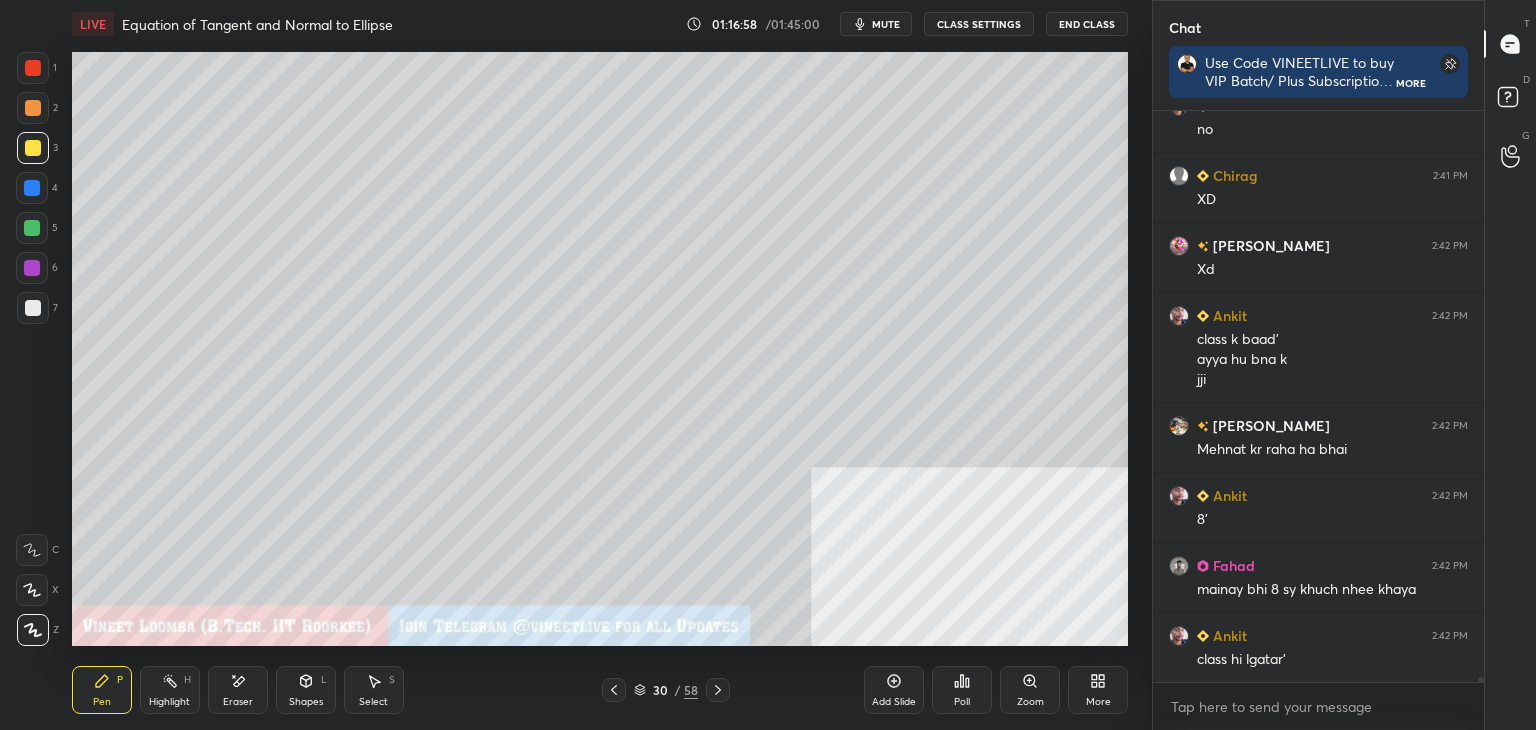 click on "Pen P" at bounding box center (102, 690) 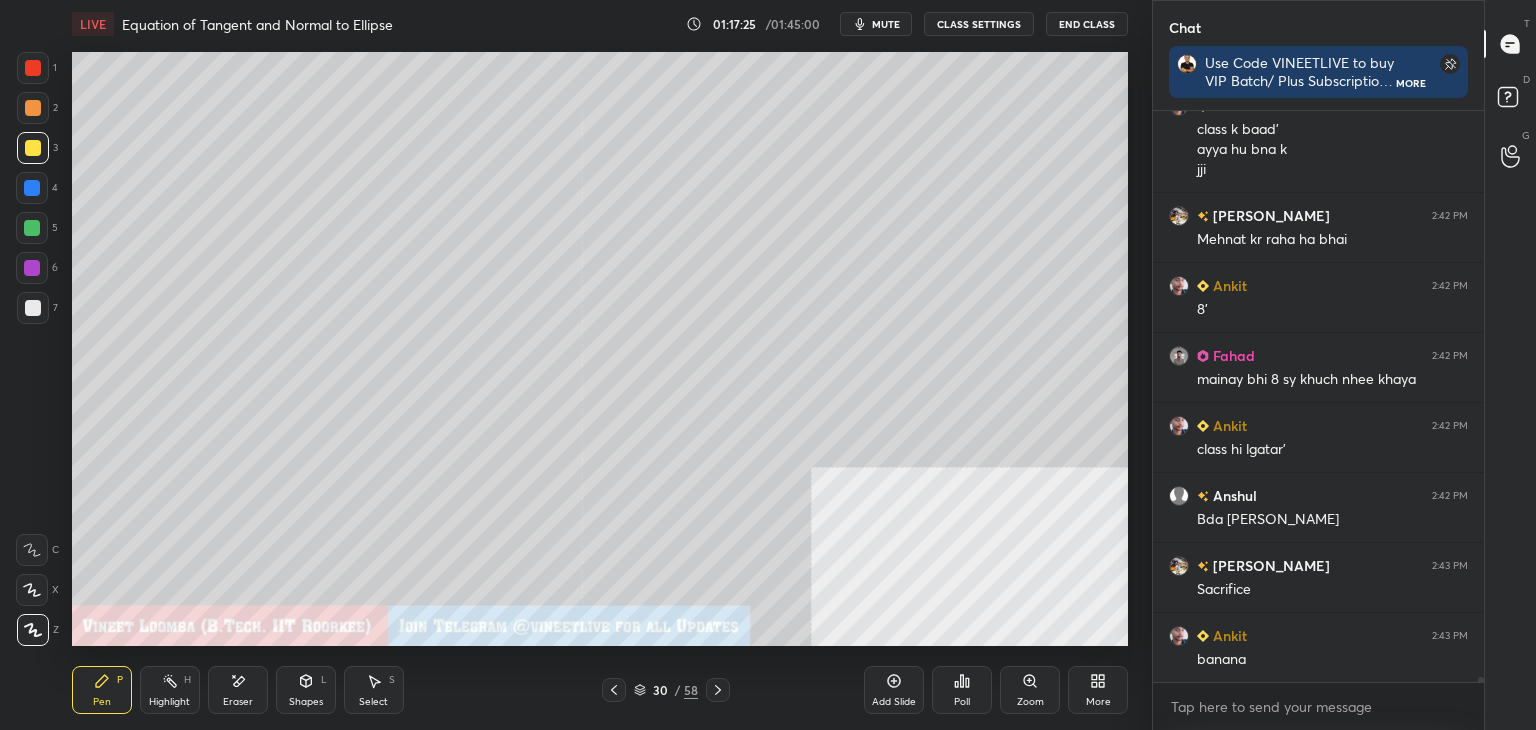scroll, scrollTop: 69966, scrollLeft: 0, axis: vertical 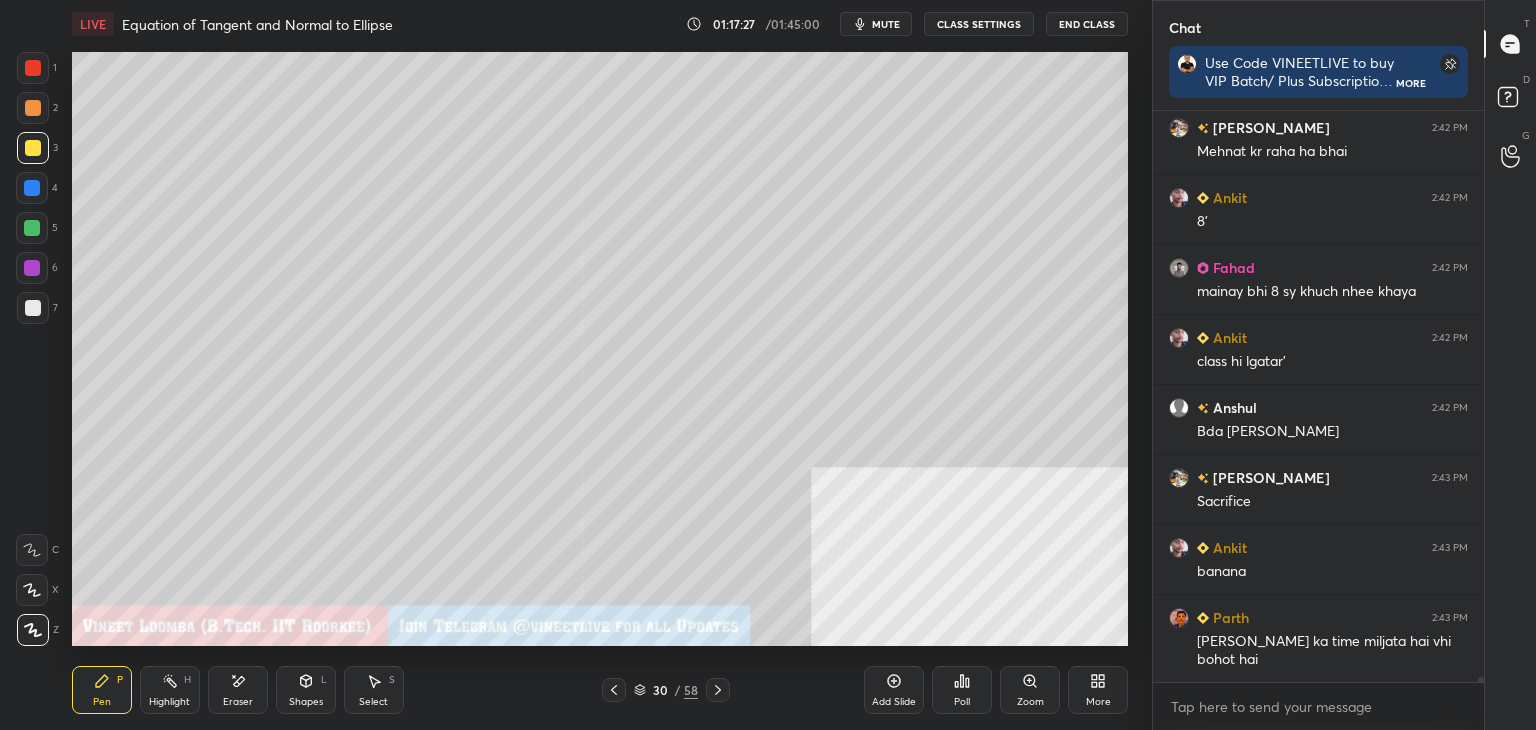 click 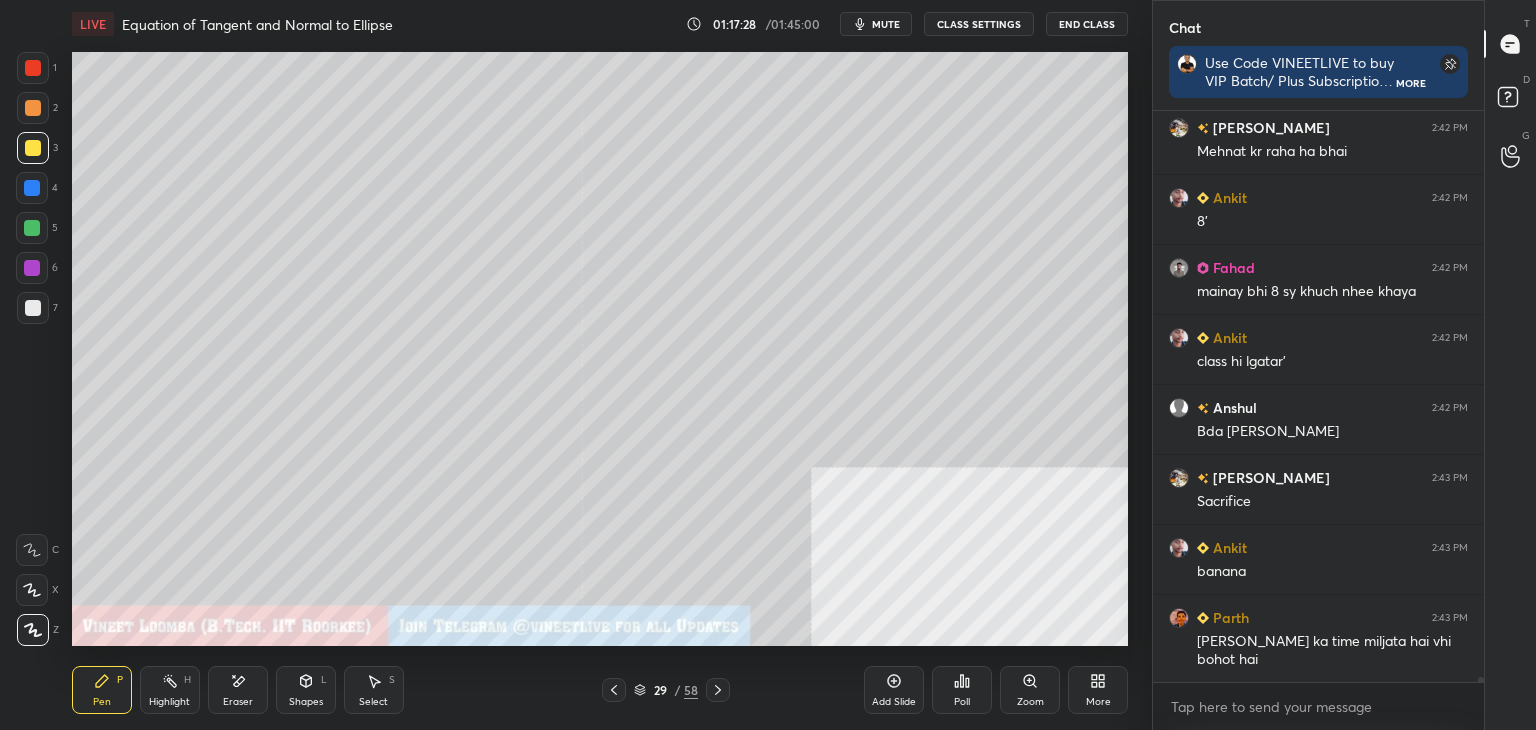 click 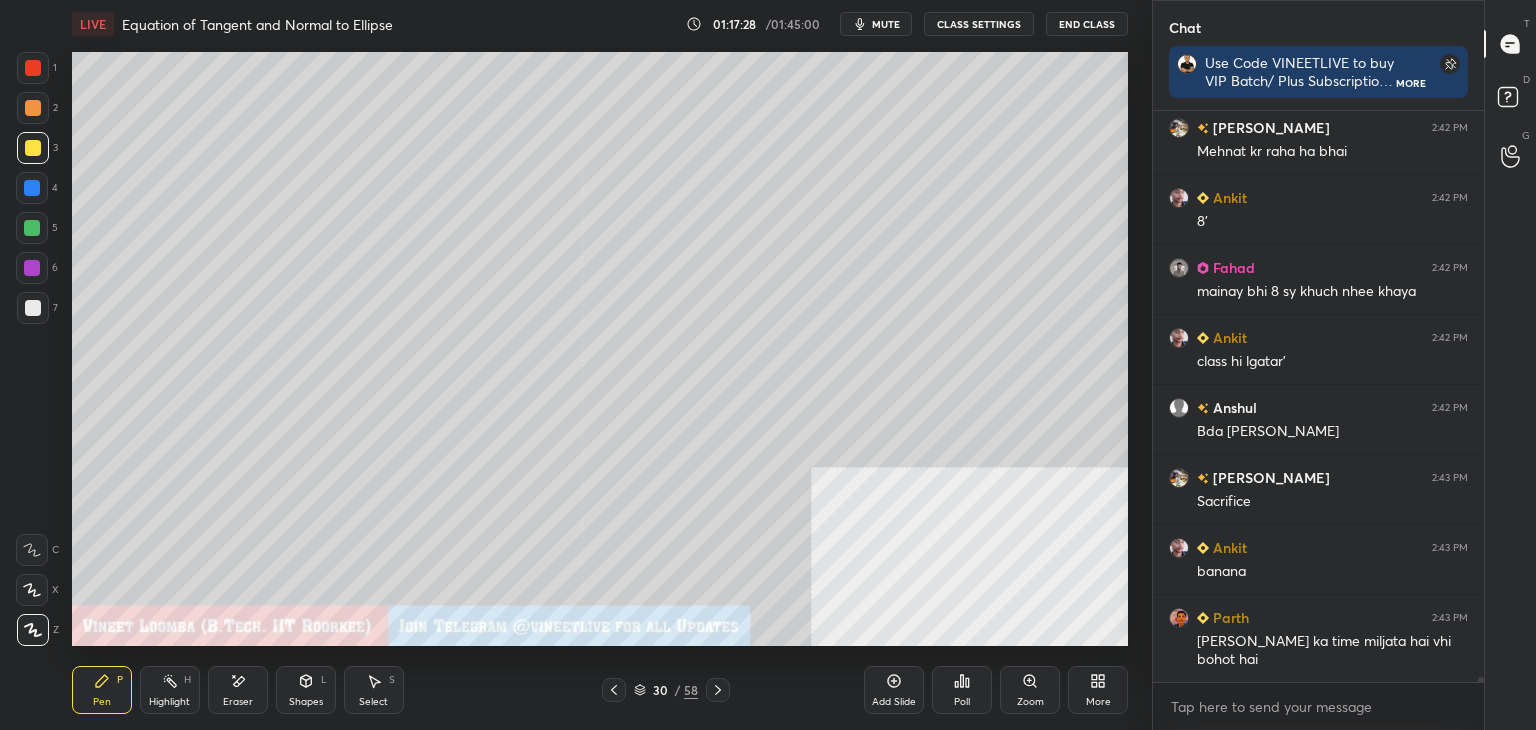 click on "Pen P" at bounding box center [102, 690] 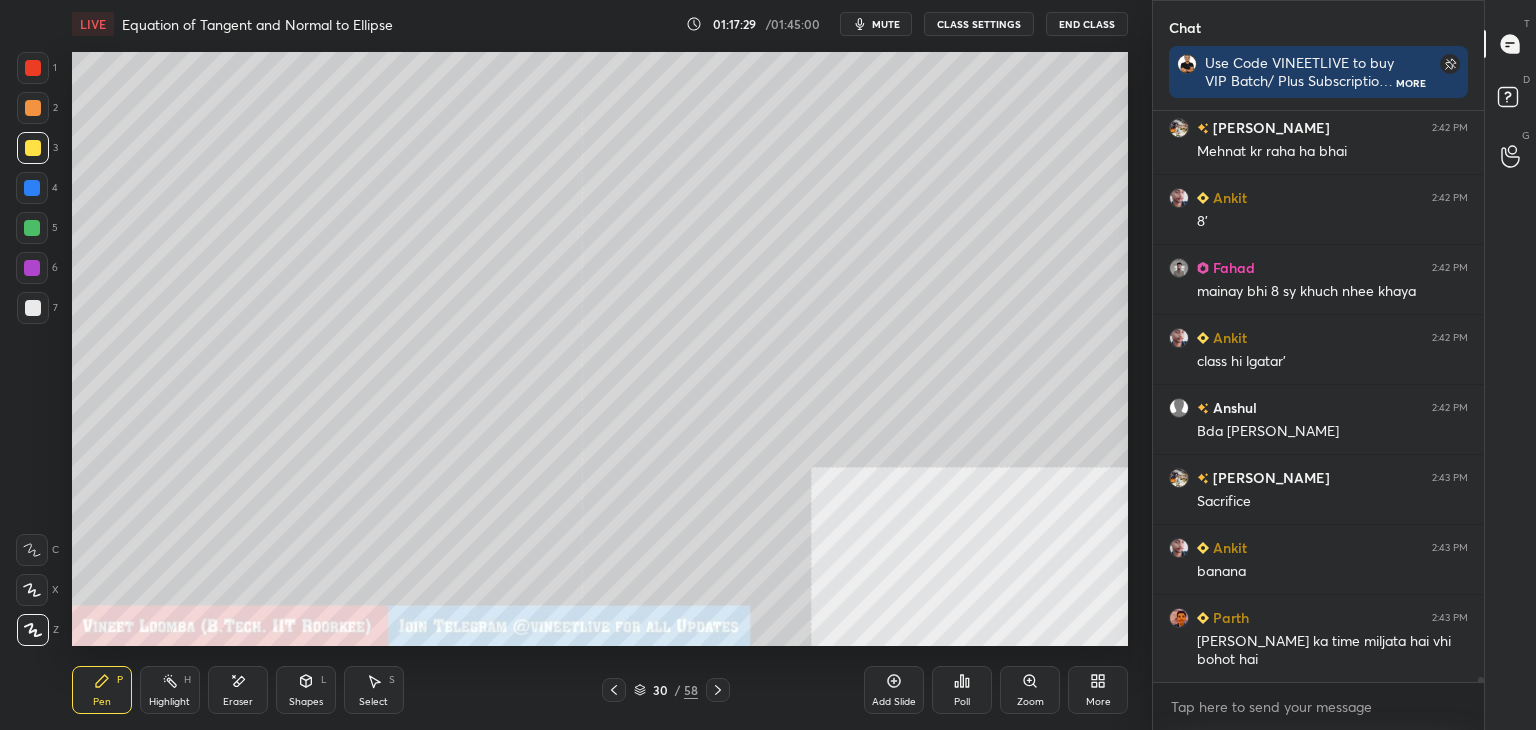 drag, startPoint x: 19, startPoint y: 299, endPoint x: 20, endPoint y: 281, distance: 18.027756 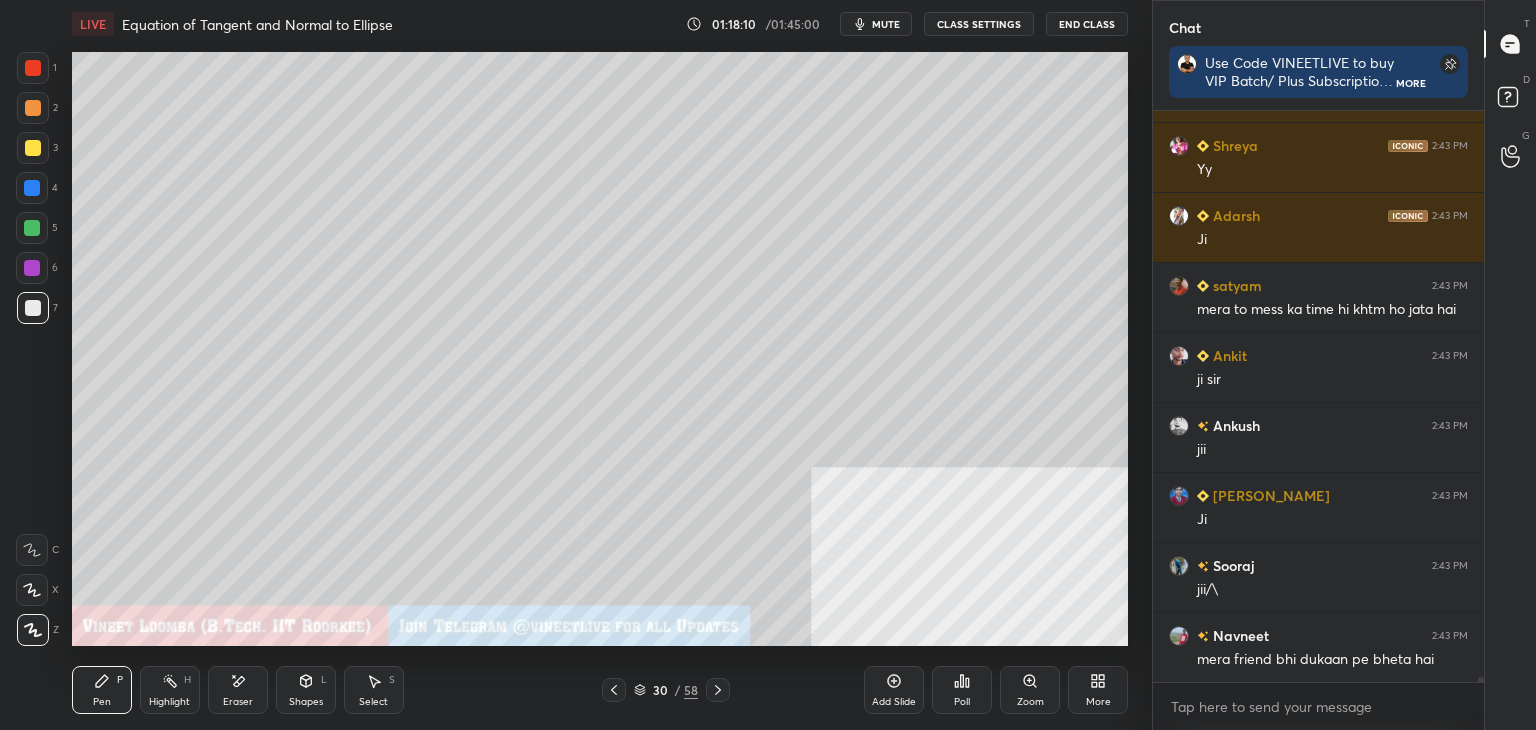 scroll, scrollTop: 70736, scrollLeft: 0, axis: vertical 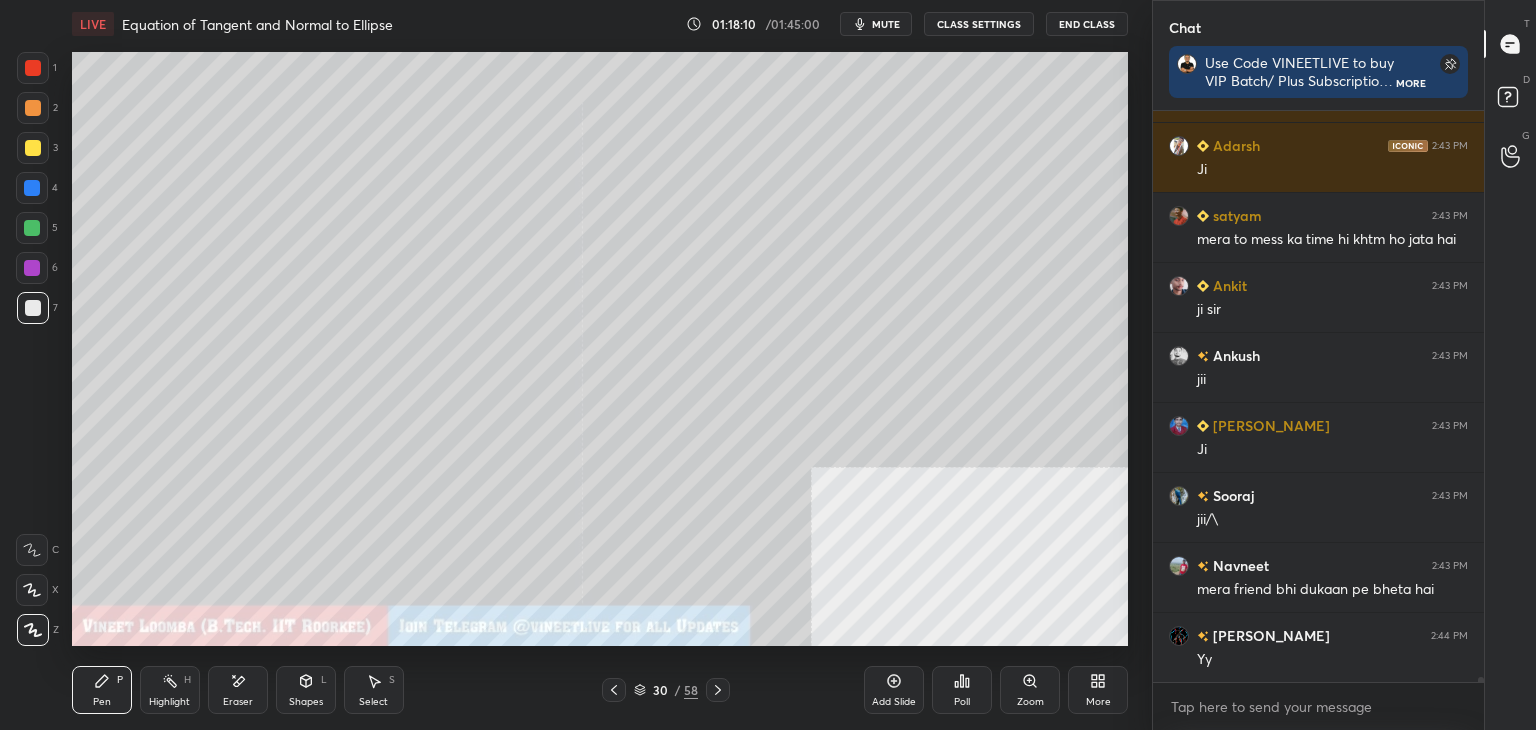 click at bounding box center [33, 148] 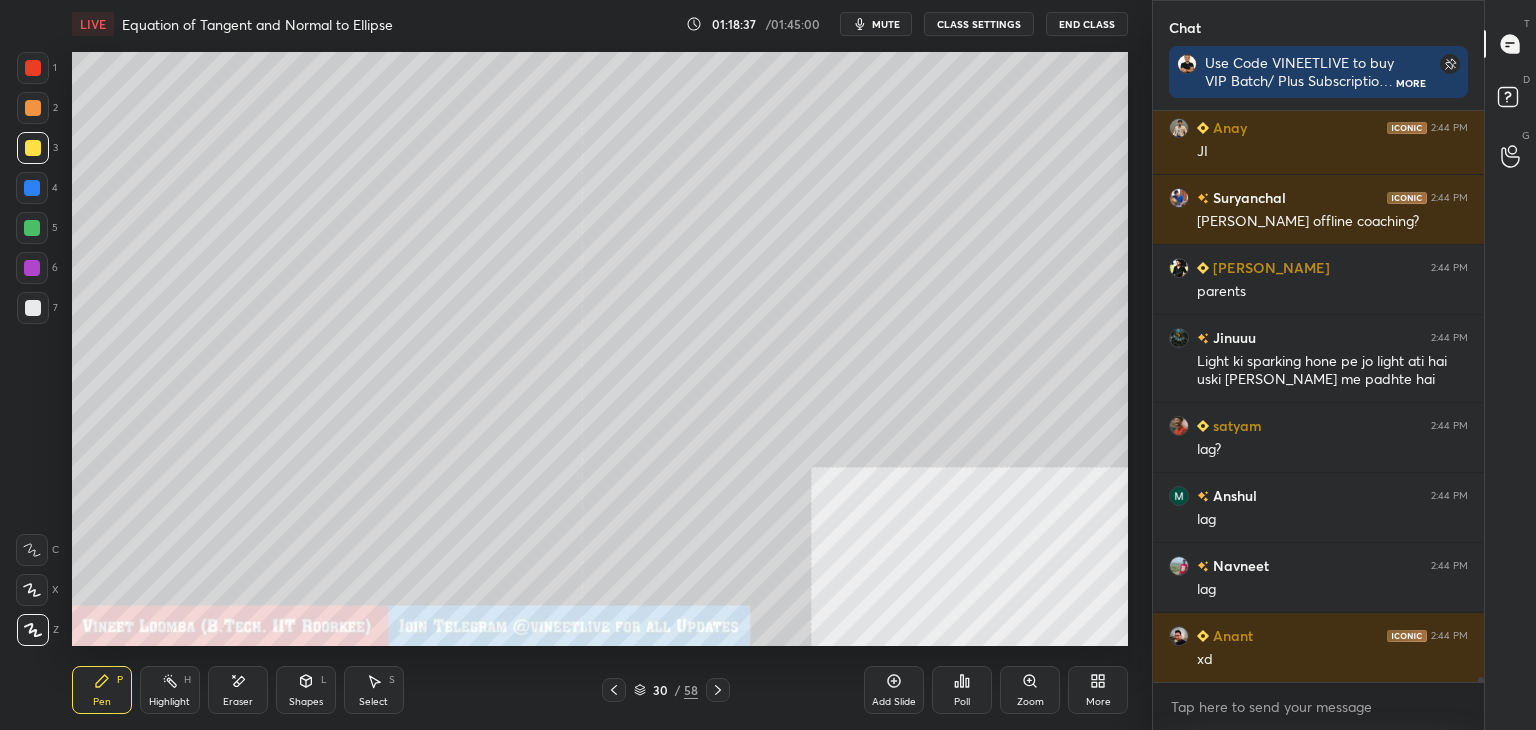 scroll, scrollTop: 71384, scrollLeft: 0, axis: vertical 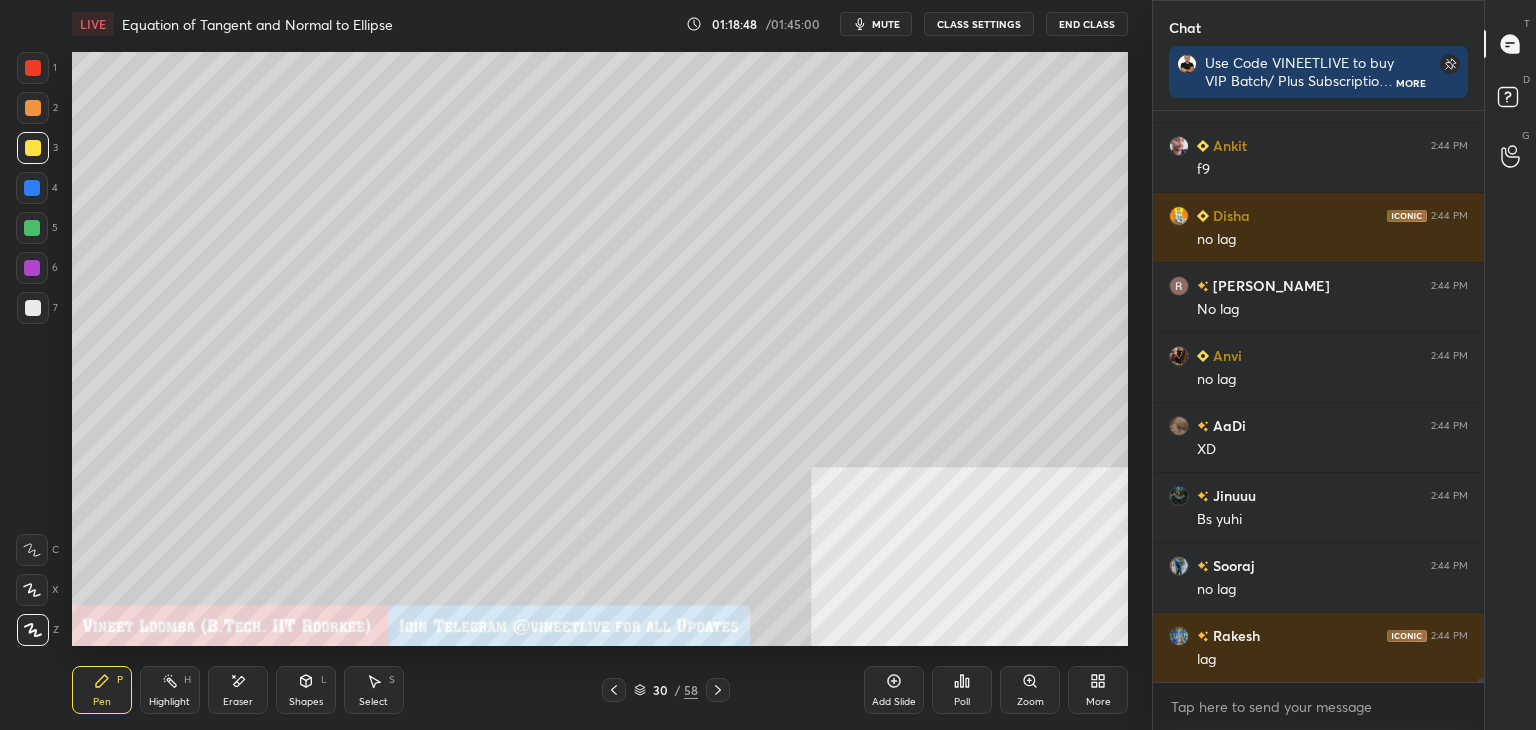 click on "Eraser" at bounding box center (238, 702) 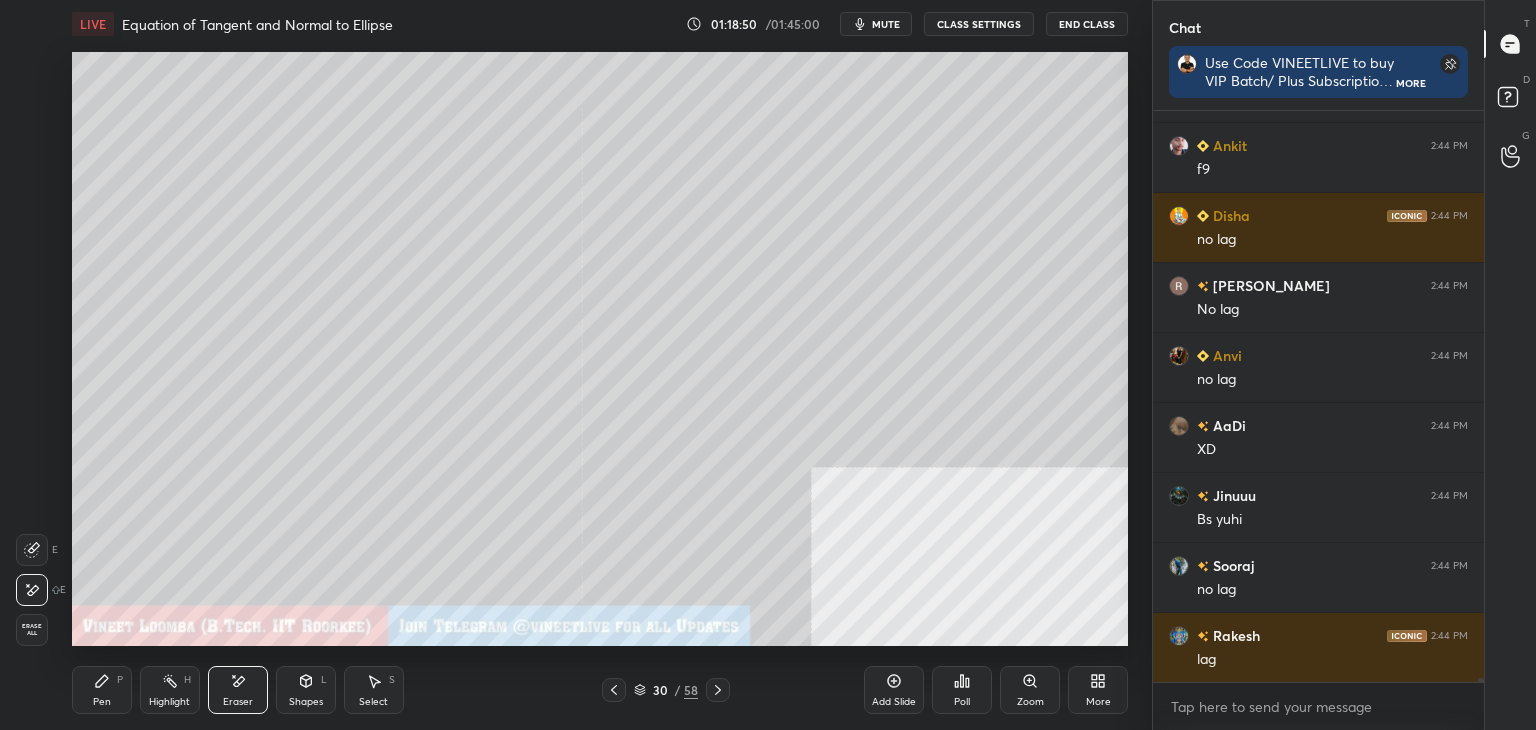 click on "Pen" at bounding box center (102, 702) 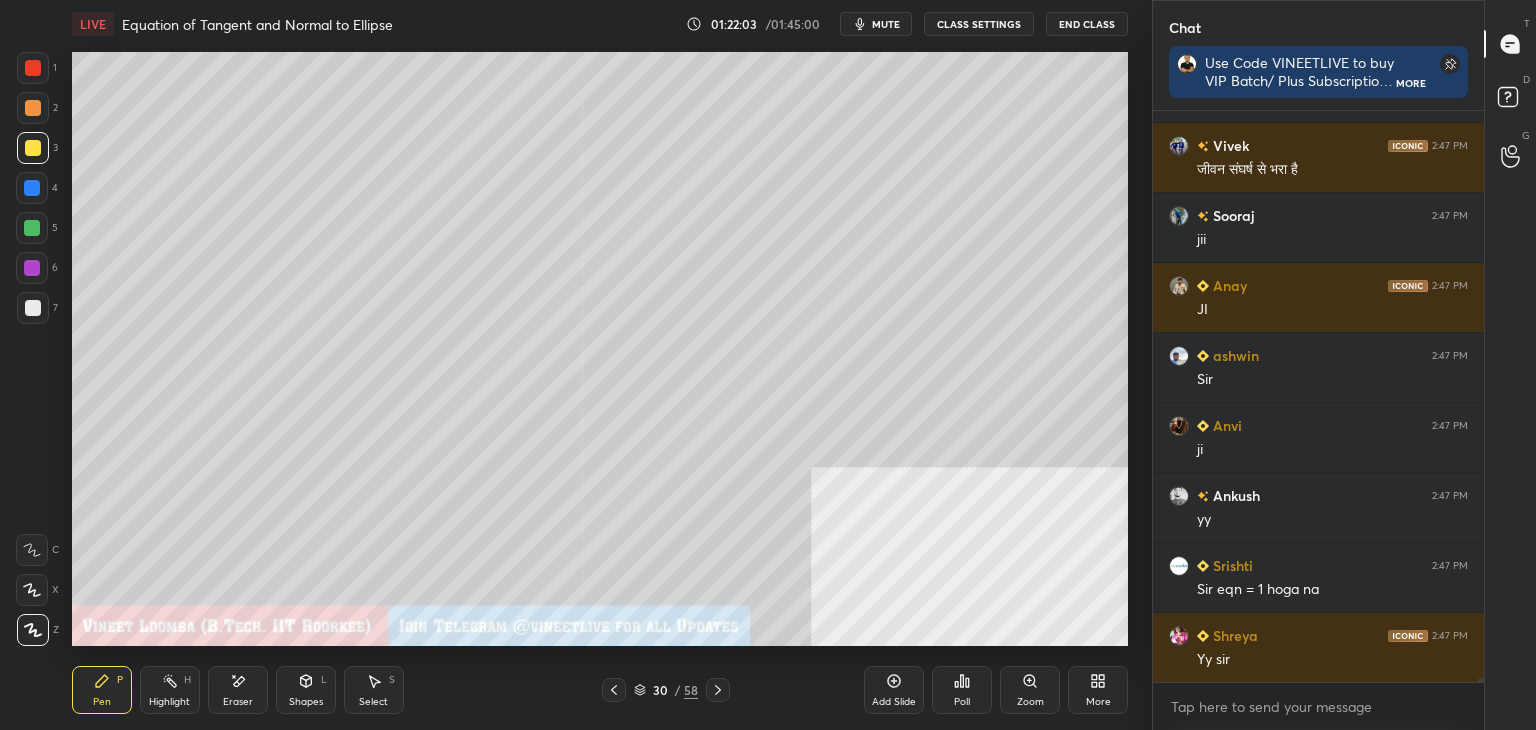 scroll, scrollTop: 74566, scrollLeft: 0, axis: vertical 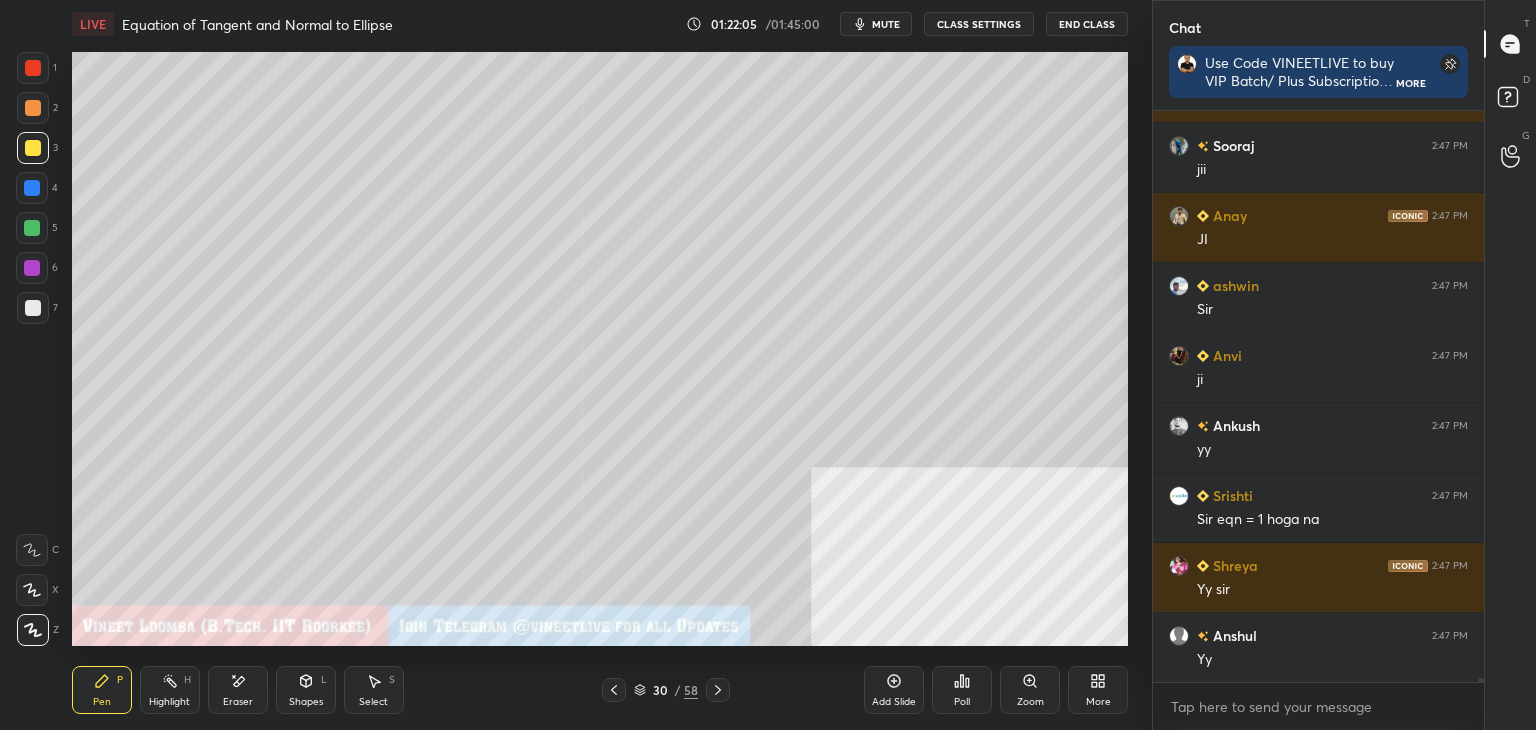 click on "Eraser" at bounding box center (238, 690) 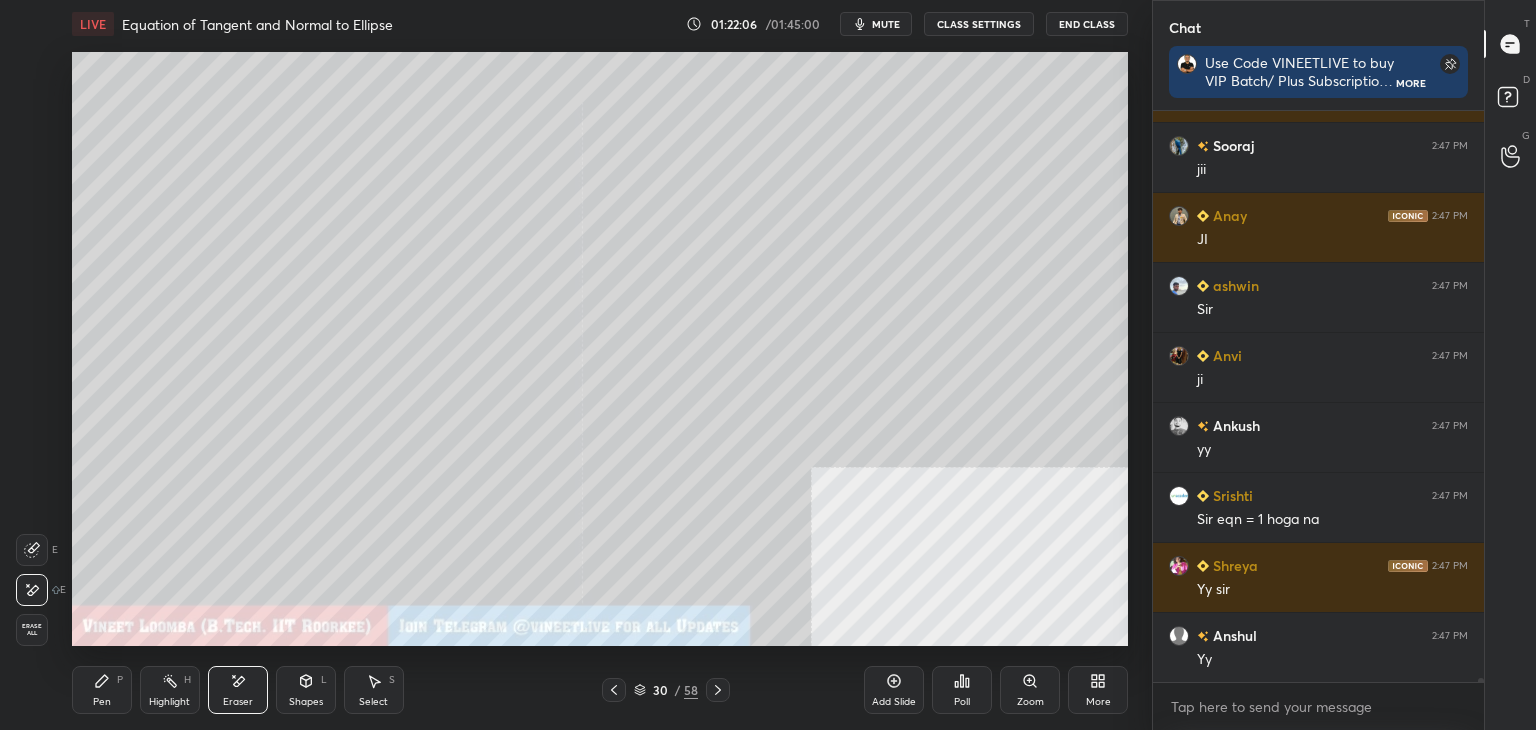 scroll, scrollTop: 74636, scrollLeft: 0, axis: vertical 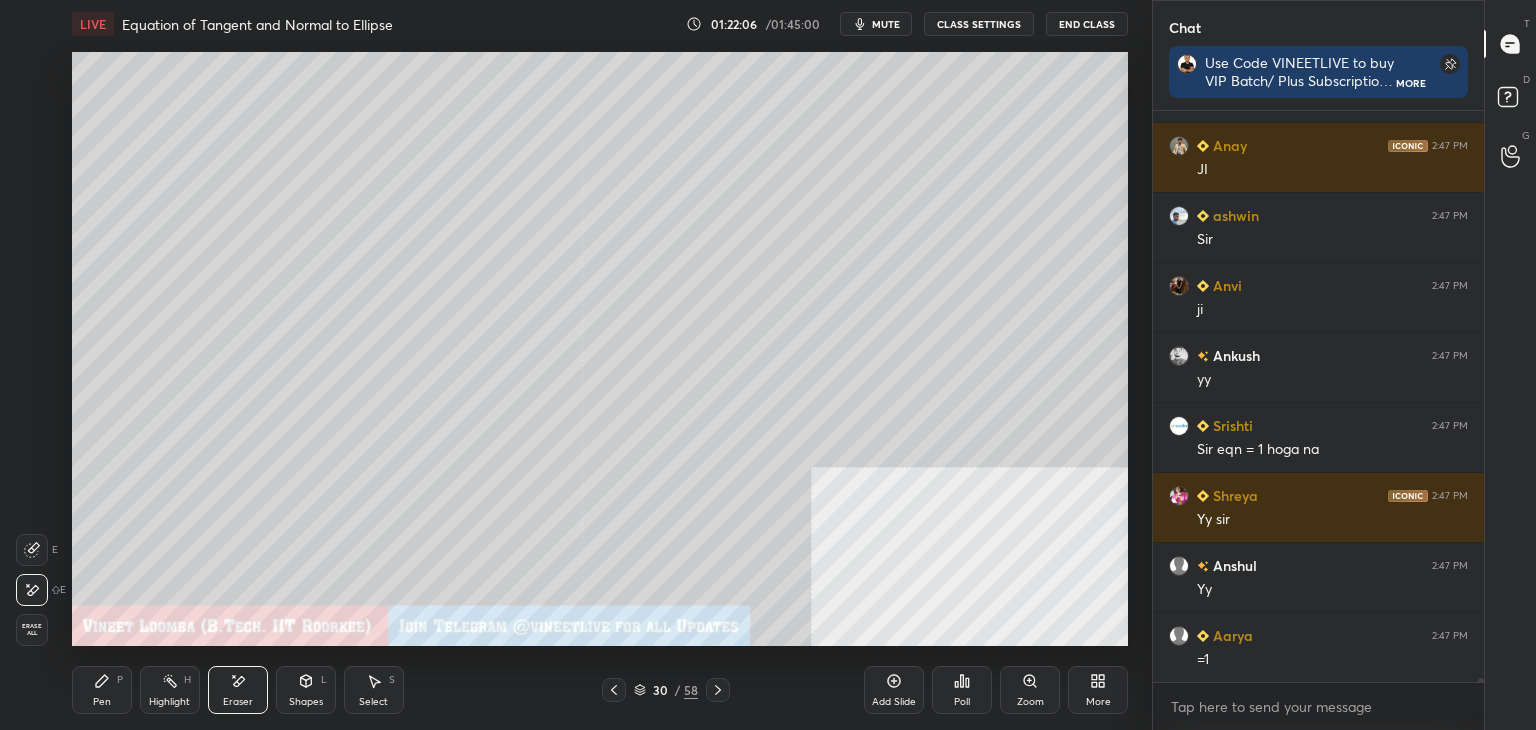 click on "Pen P" at bounding box center (102, 690) 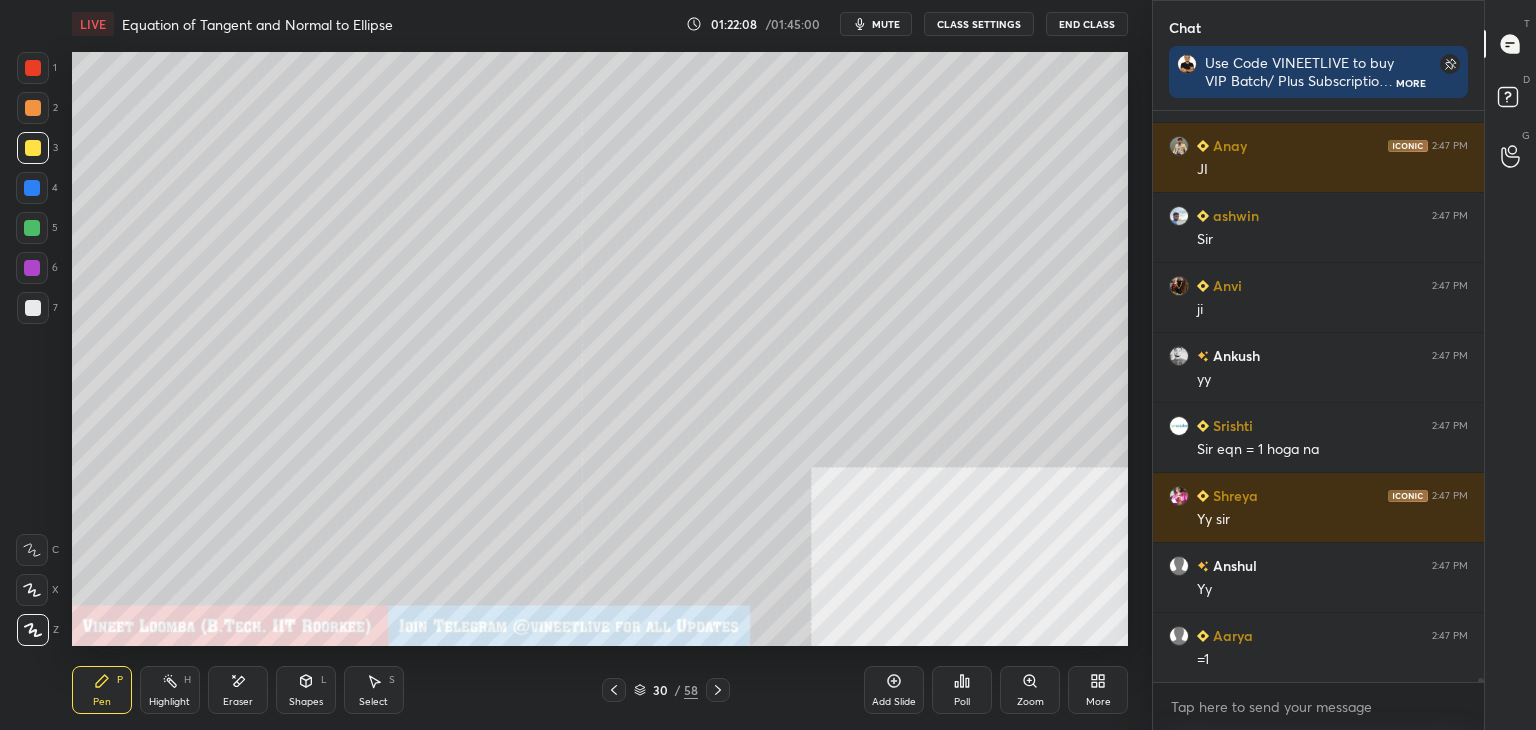 click 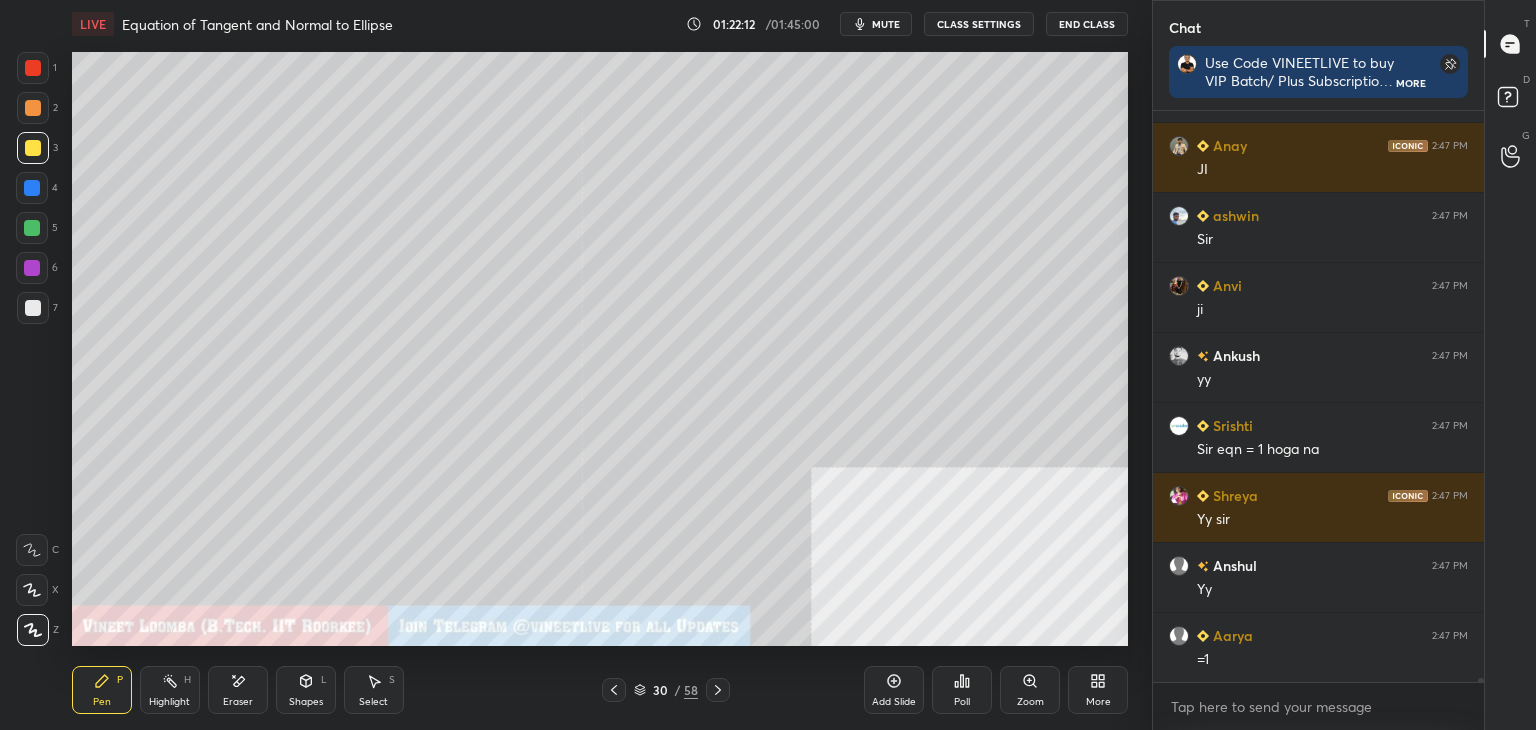 scroll, scrollTop: 74706, scrollLeft: 0, axis: vertical 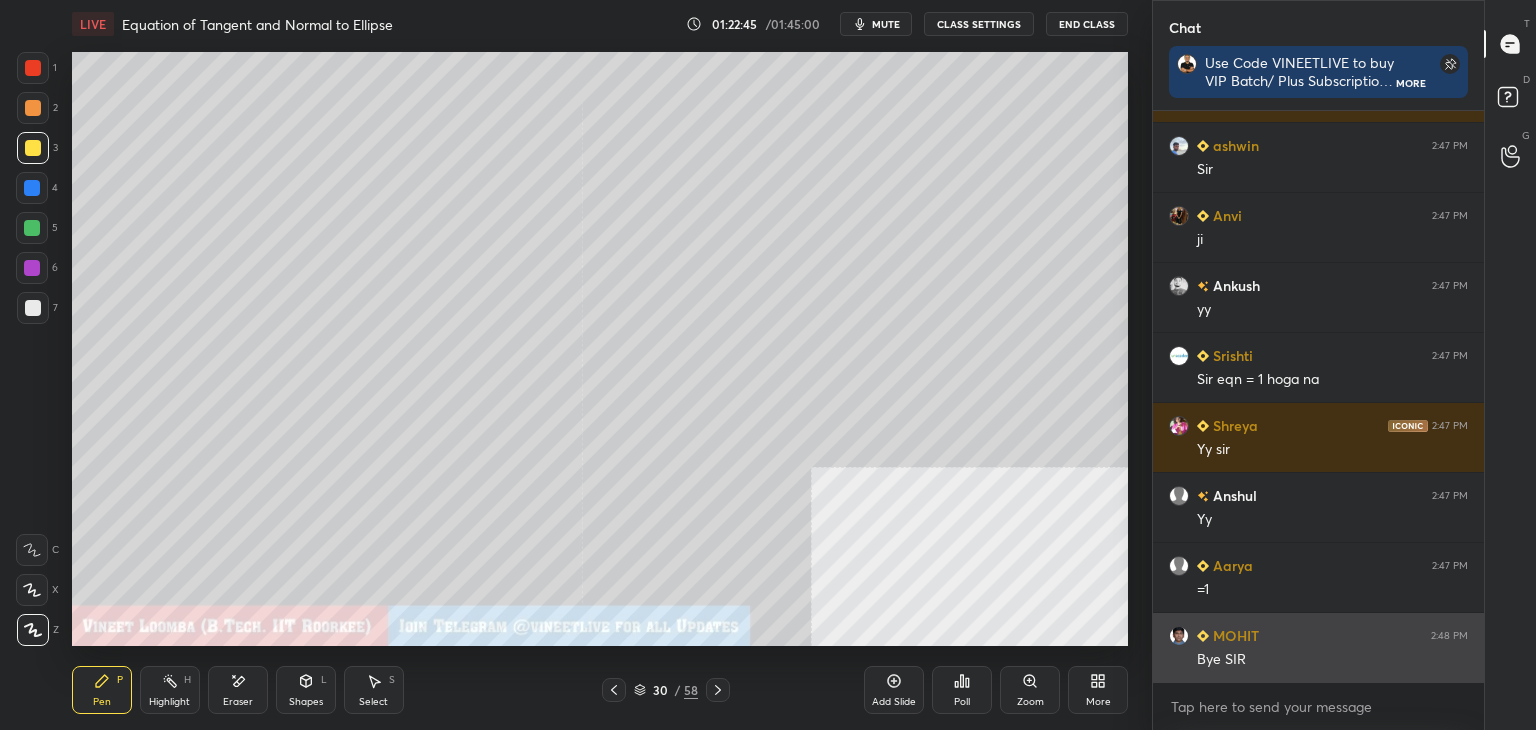 click on "Bye SIR" at bounding box center [1332, 660] 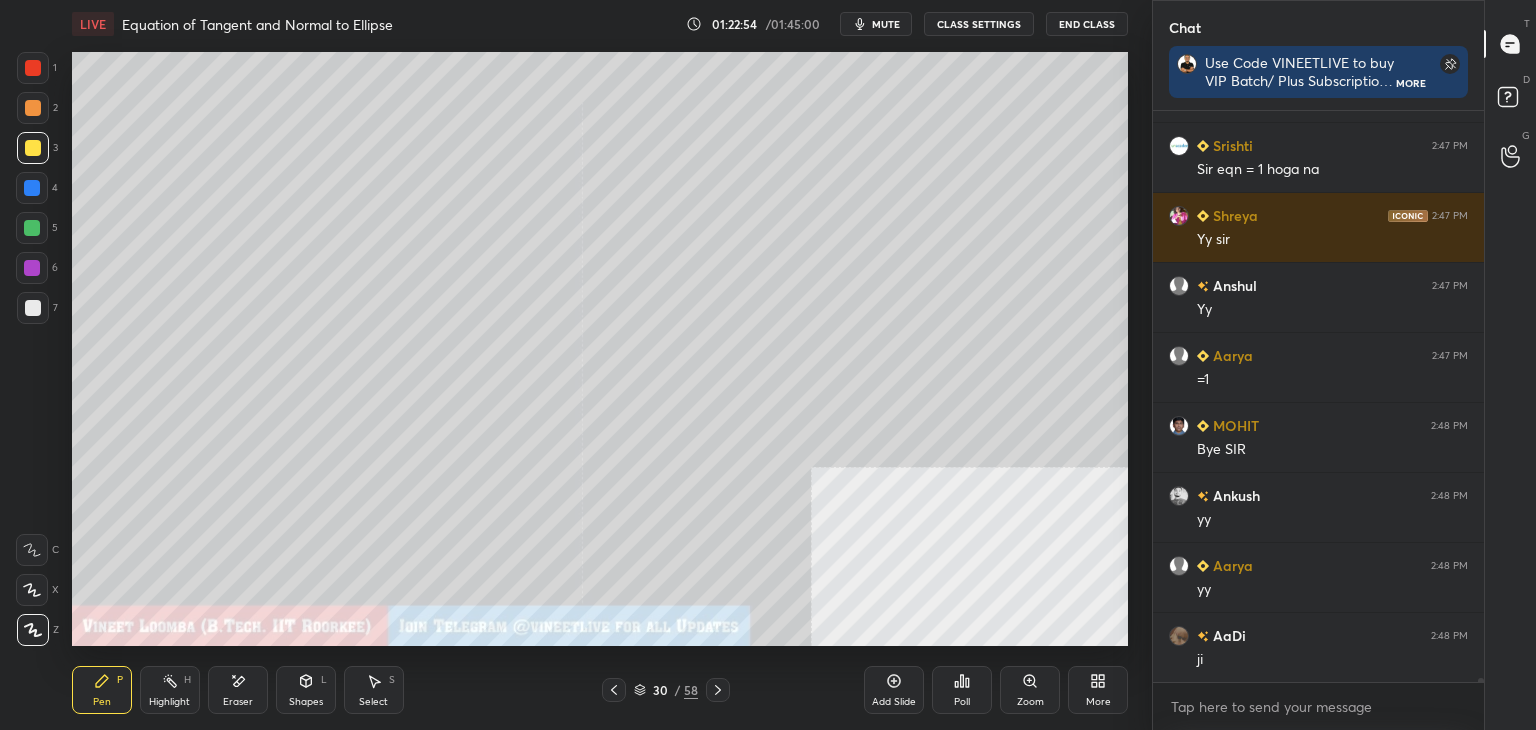 drag, startPoint x: 1479, startPoint y: 679, endPoint x: 1482, endPoint y: 727, distance: 48.09366 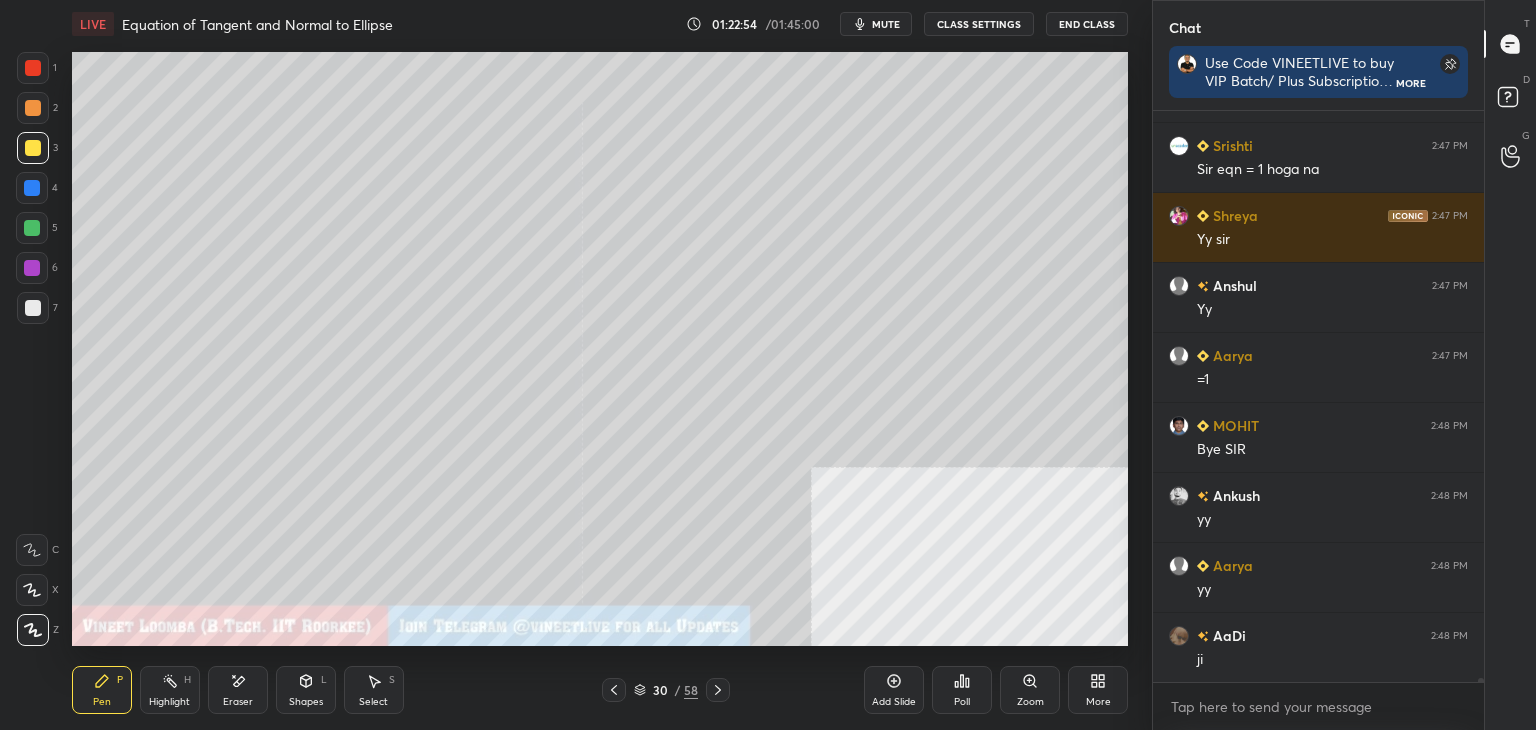 click on "1 2 3 4 5 6 7 C X Z E E Erase all   H H LIVE Equation of Tangent and Normal to Ellipse 01:22:54 /  01:45:00 mute CLASS SETTINGS End Class Setting up your live class Poll for   secs No correct answer Start poll Back Equation of Tangent and Normal to Ellipse • L5 of Dropper's Course on Conic Section for JEE 2026 [PERSON_NAME] Pen P Highlight H Eraser Shapes L Select S 30 / 58 Add Slide Poll Zoom More Chat Use Code VINEETLIVE to buy VIP Batch/ Plus Subscriptions
My Unacademy Official Telegram:  [URL][DOMAIN_NAME] More Anvi 2:47 PM ji [PERSON_NAME] 2:47 PM yy [PERSON_NAME] 2:47 PM Sir eqn = 1 hoga na Shreya 2:47 PM Yy [PERSON_NAME] 2:47 PM Yy Aarya 2:47 PM =1 MOHIT 2:48 PM Bye [PERSON_NAME] 2:48 PM [PERSON_NAME] 2:48 PM yy AaDi 2:48 PM ji JUMP TO LATEST Enable hand raising Enable raise hand to speak to learners. Once enabled, chat will be turned off temporarily. Enable x   Doubts asked by learners will show up here Raise hand disabled You have disabled Raise hand currently. Enable it to invite learners to speak Enable Got it T" at bounding box center [768, 0] 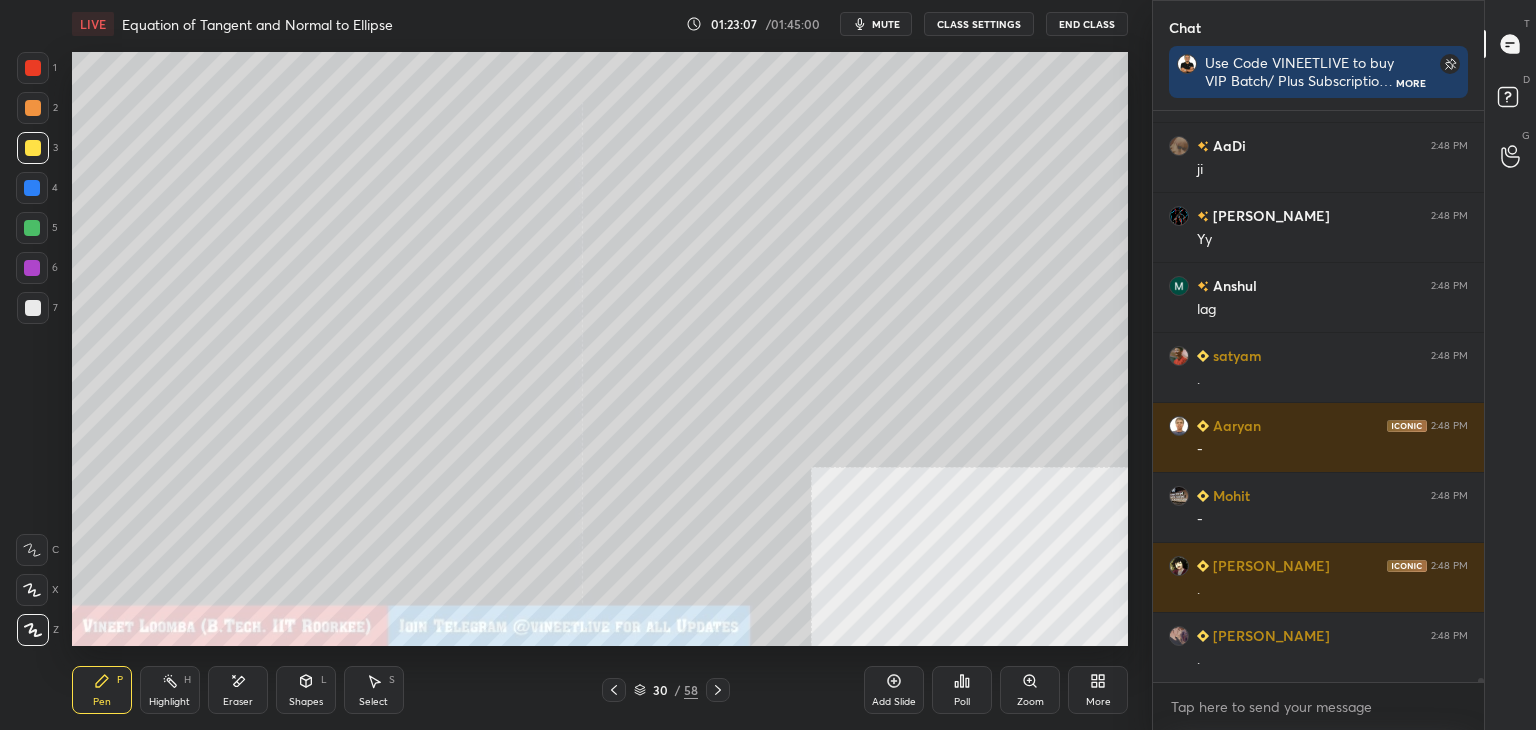 scroll, scrollTop: 76402, scrollLeft: 0, axis: vertical 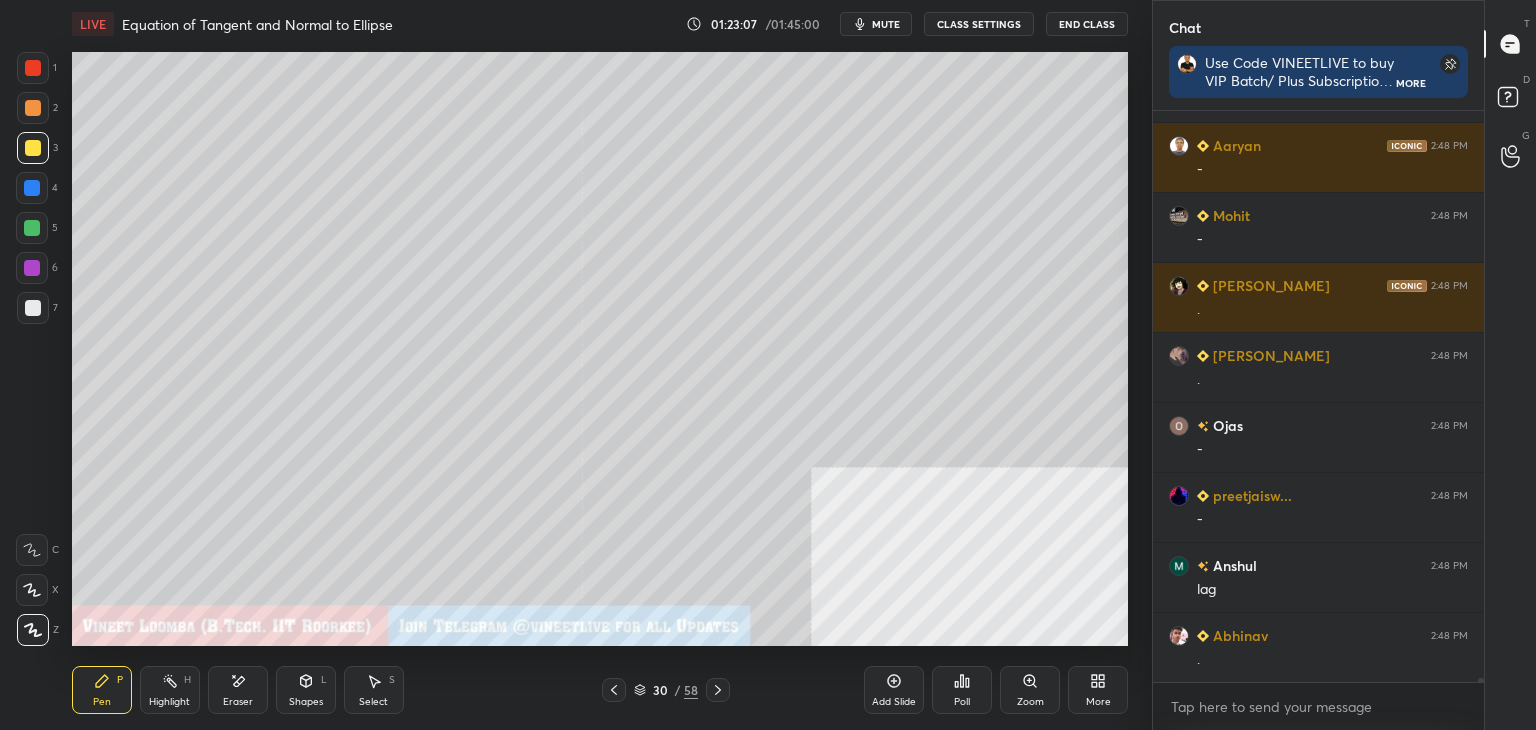 click on "Eraser" at bounding box center [238, 690] 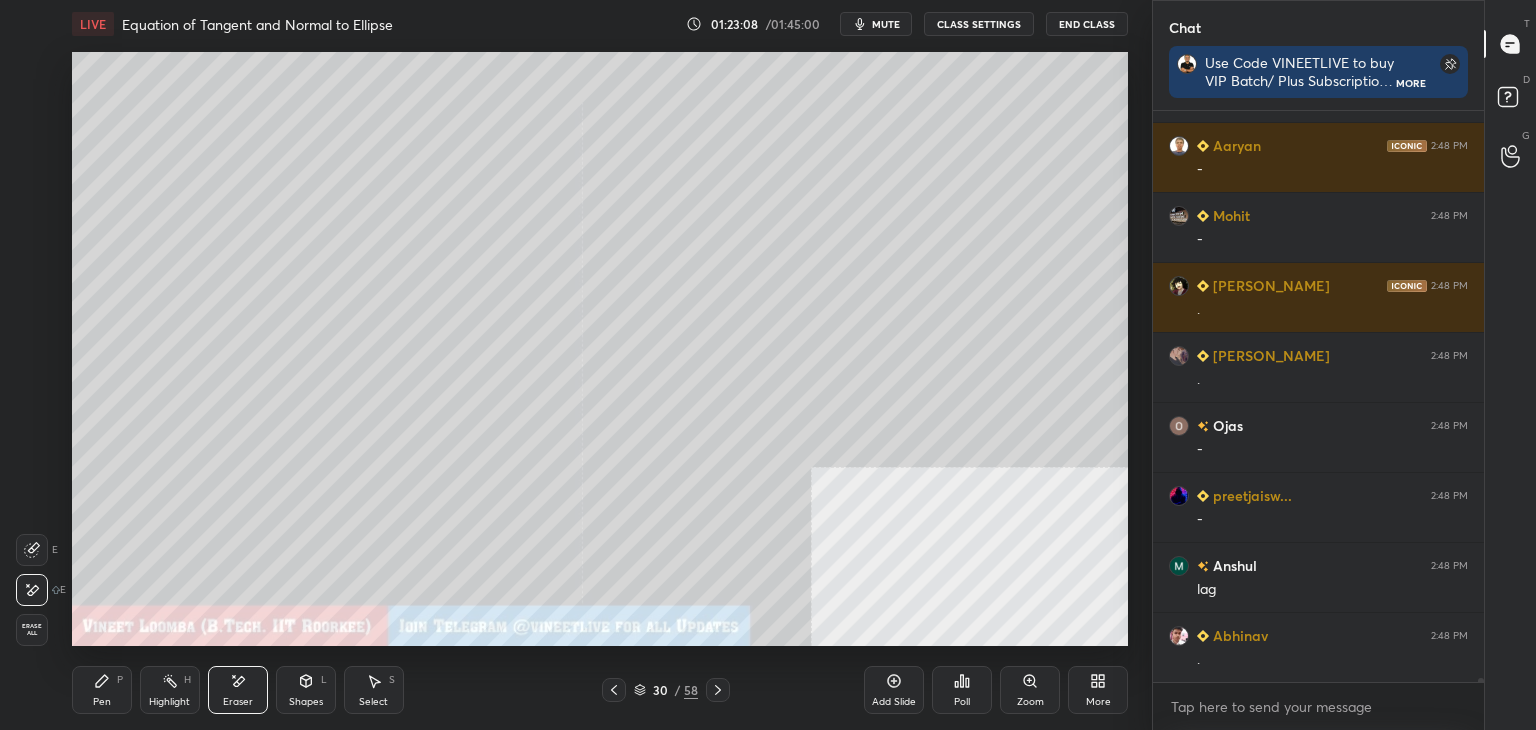 click on "Highlight" at bounding box center (169, 702) 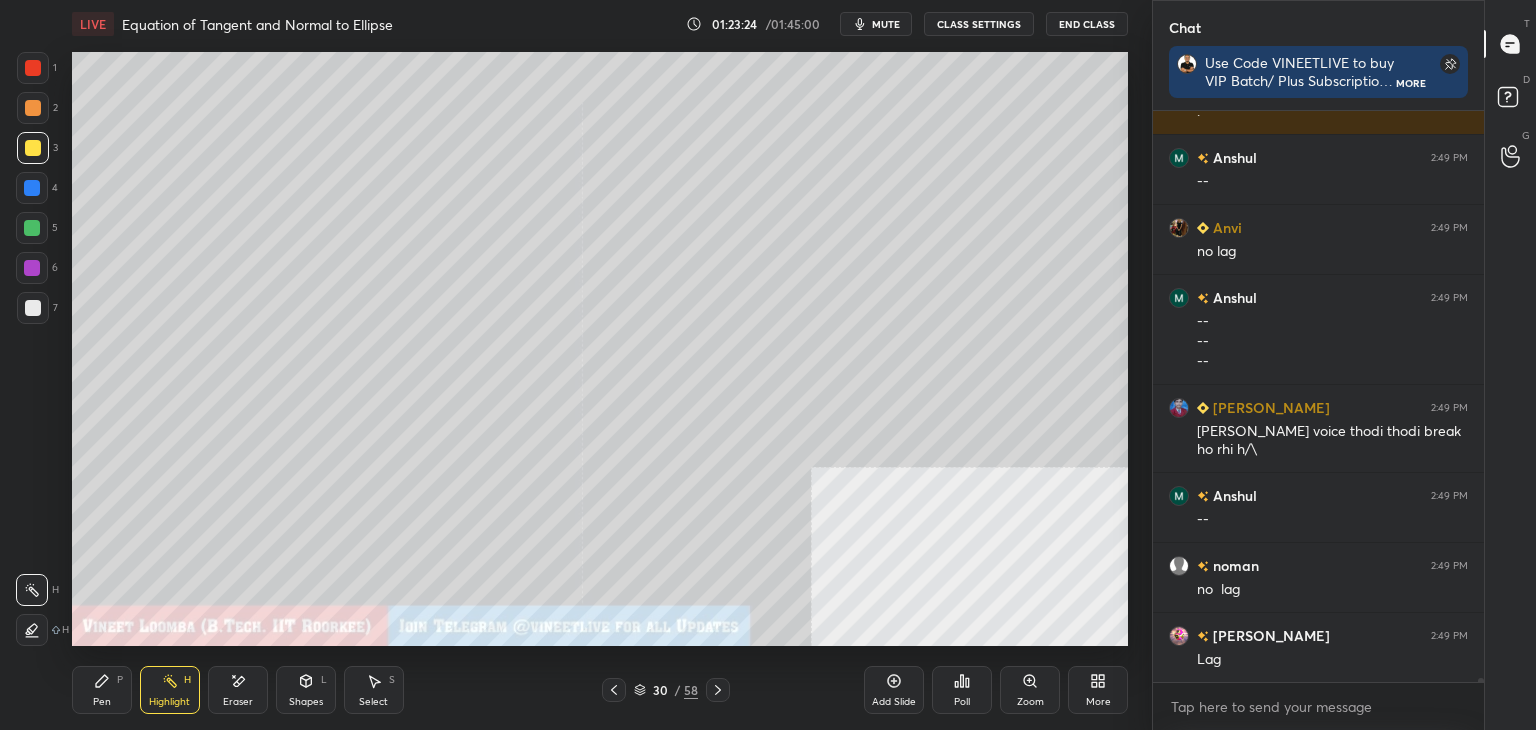 scroll, scrollTop: 78630, scrollLeft: 0, axis: vertical 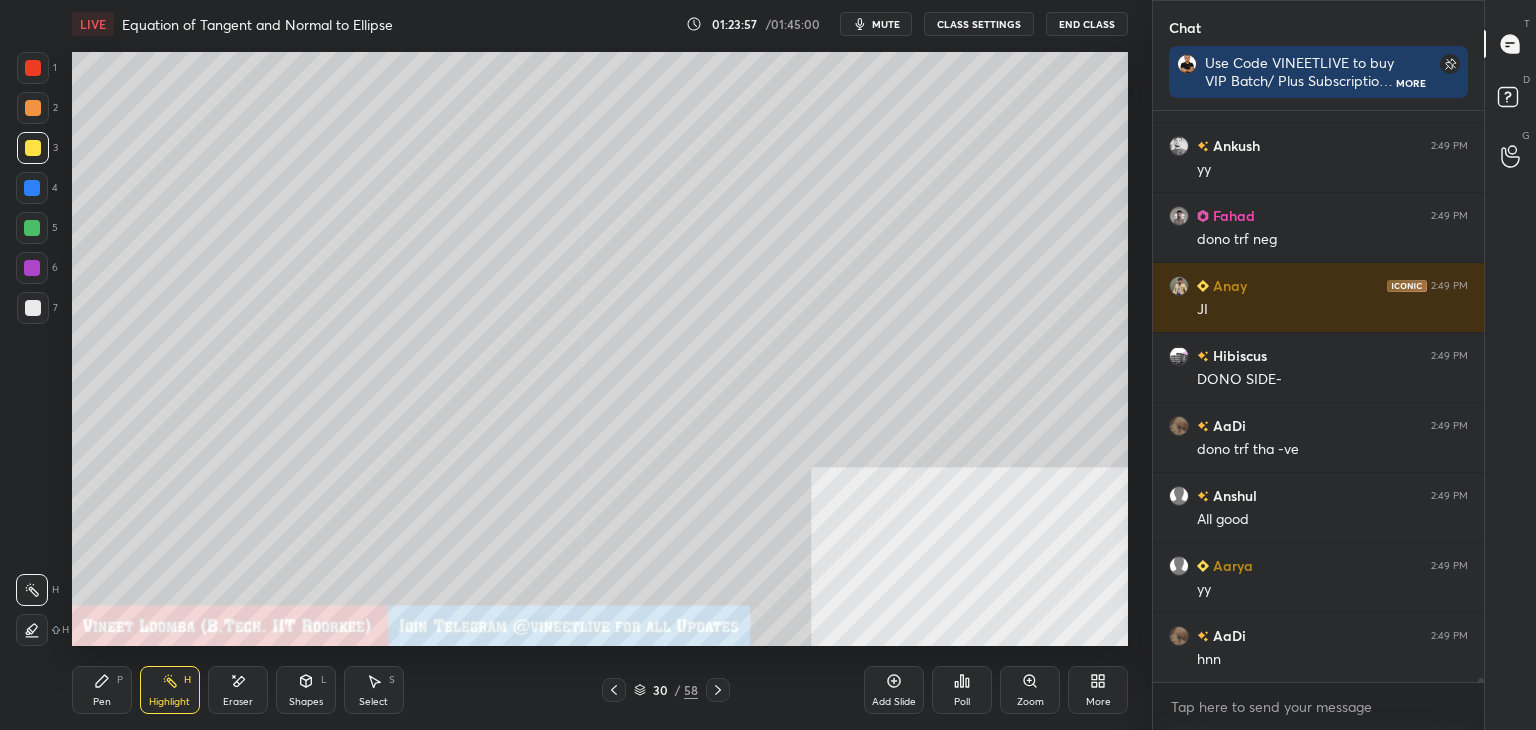 click on "Pen" at bounding box center [102, 702] 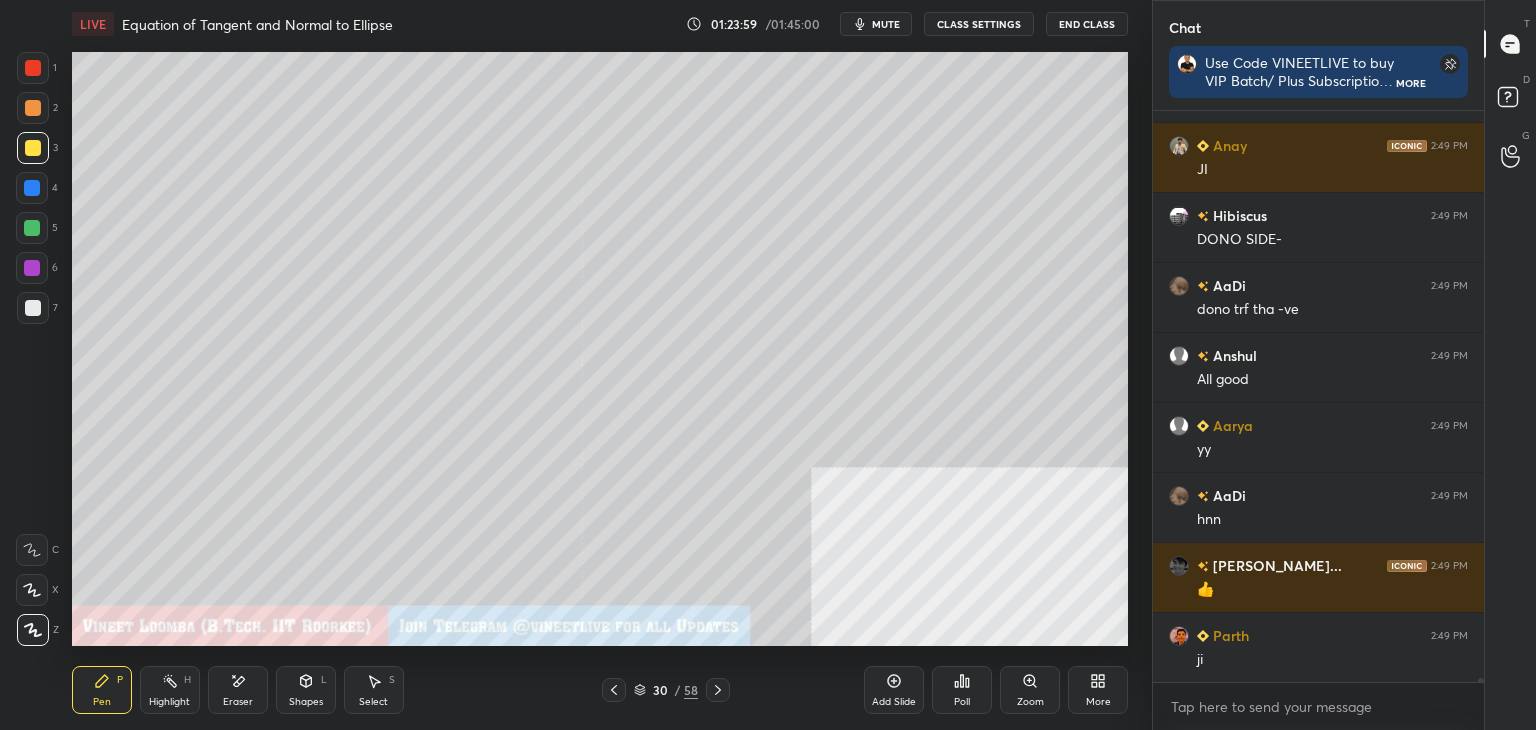 drag, startPoint x: 715, startPoint y: 689, endPoint x: 668, endPoint y: 684, distance: 47.26521 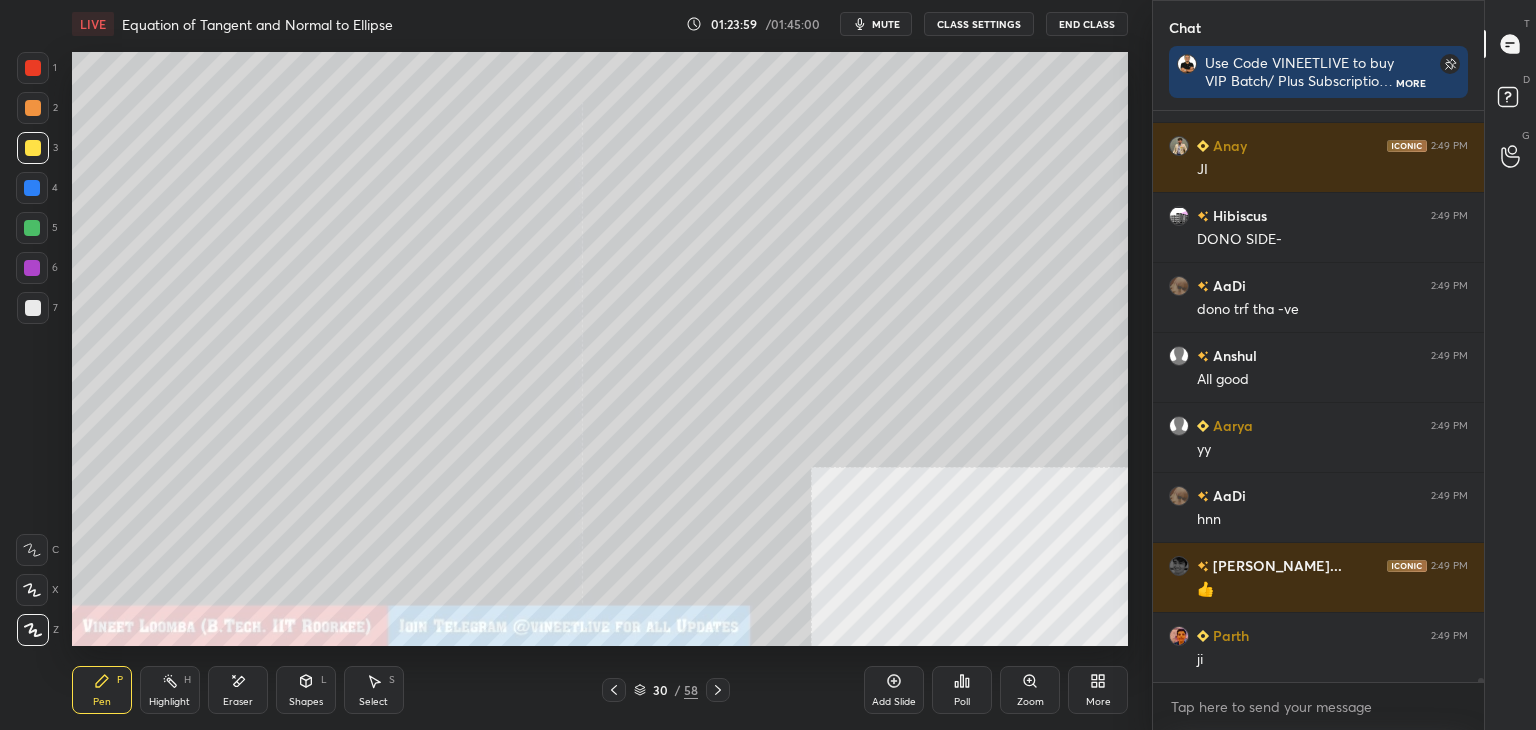 click 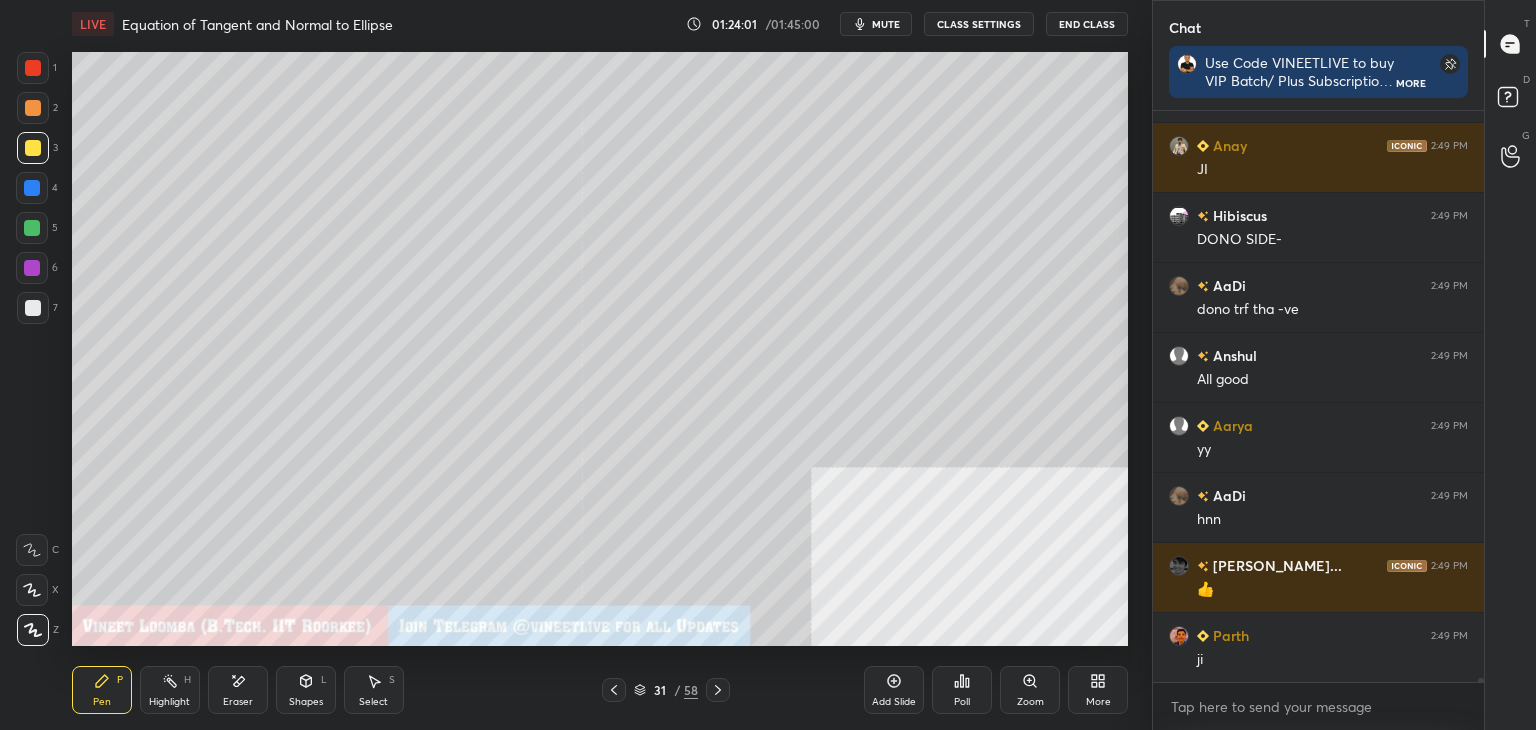 click 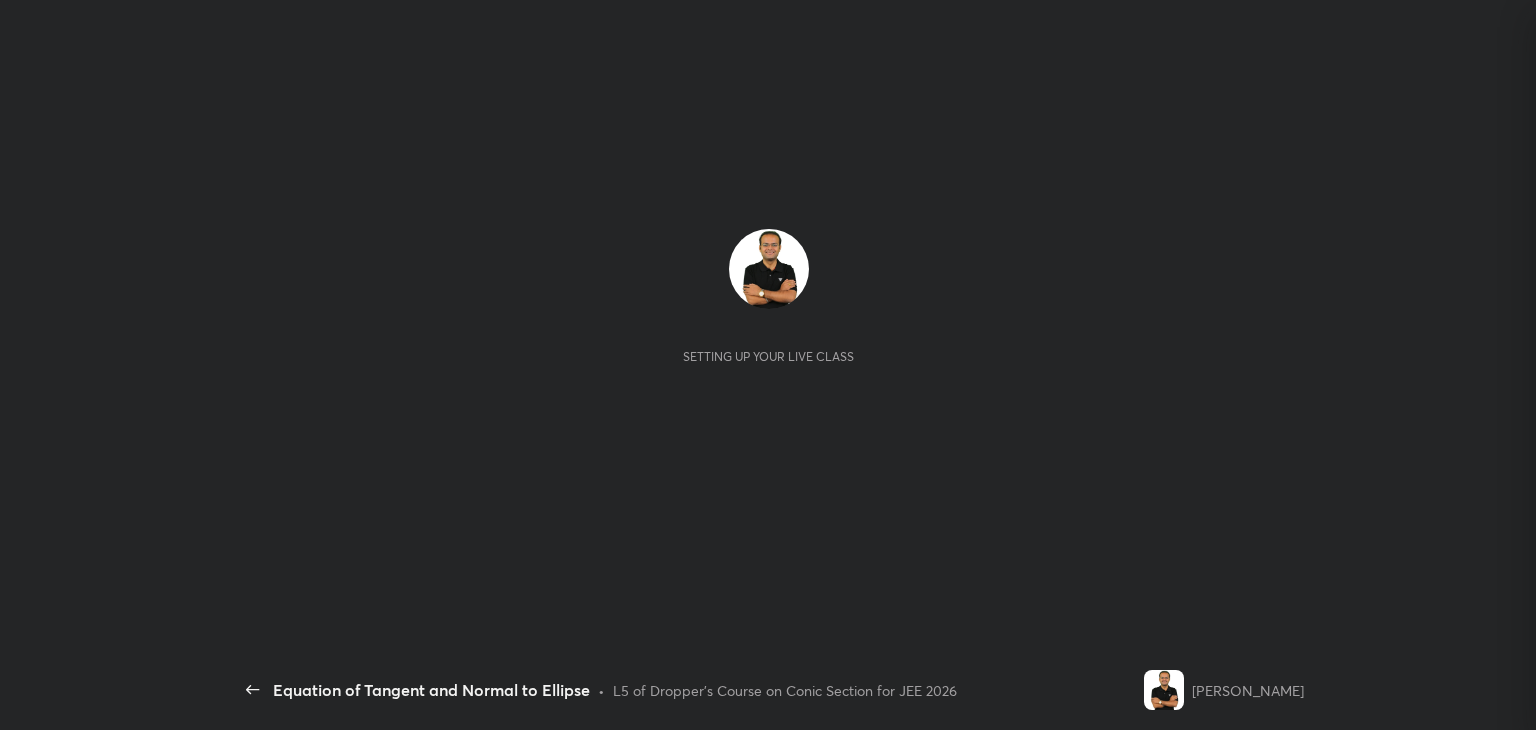 scroll, scrollTop: 0, scrollLeft: 0, axis: both 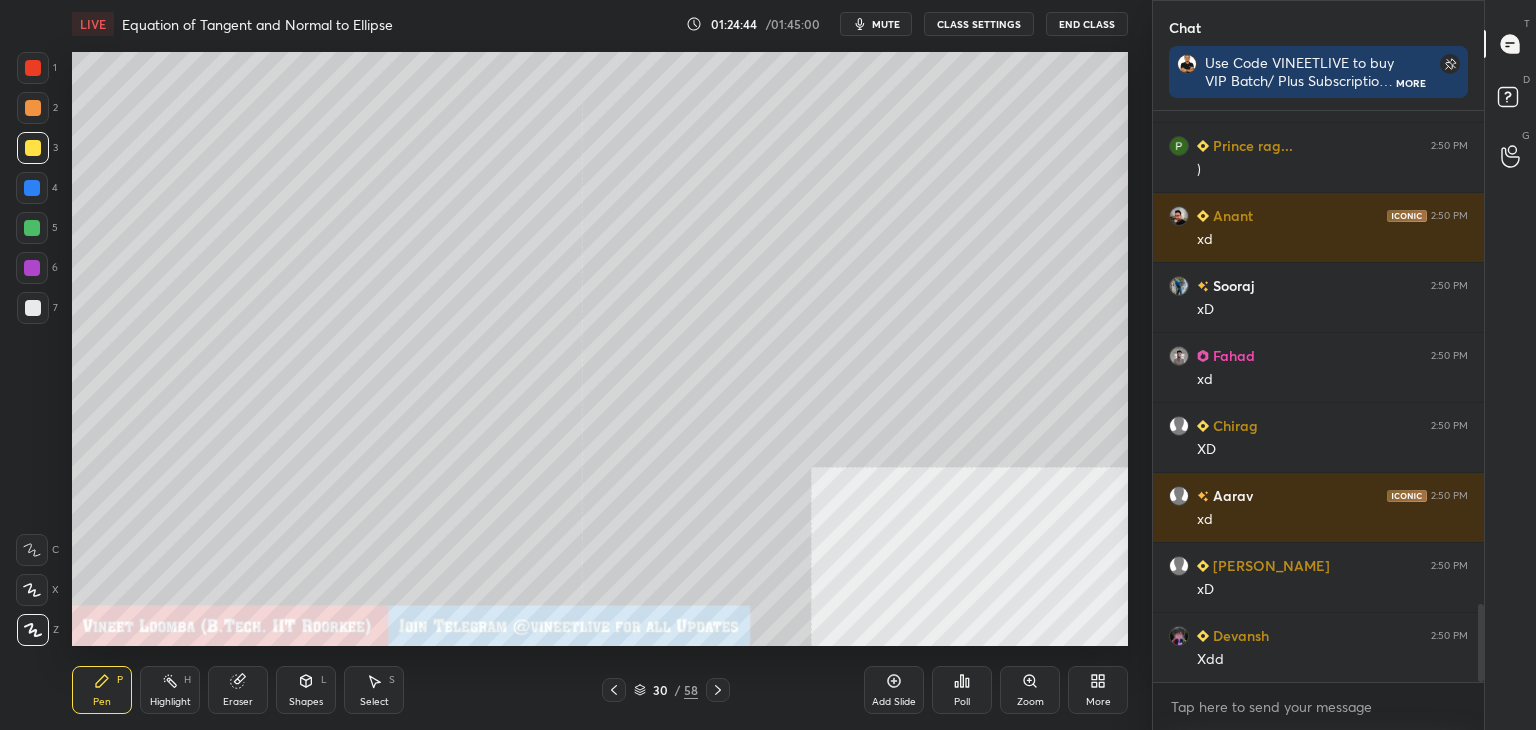 click on "End Class" at bounding box center [1087, 24] 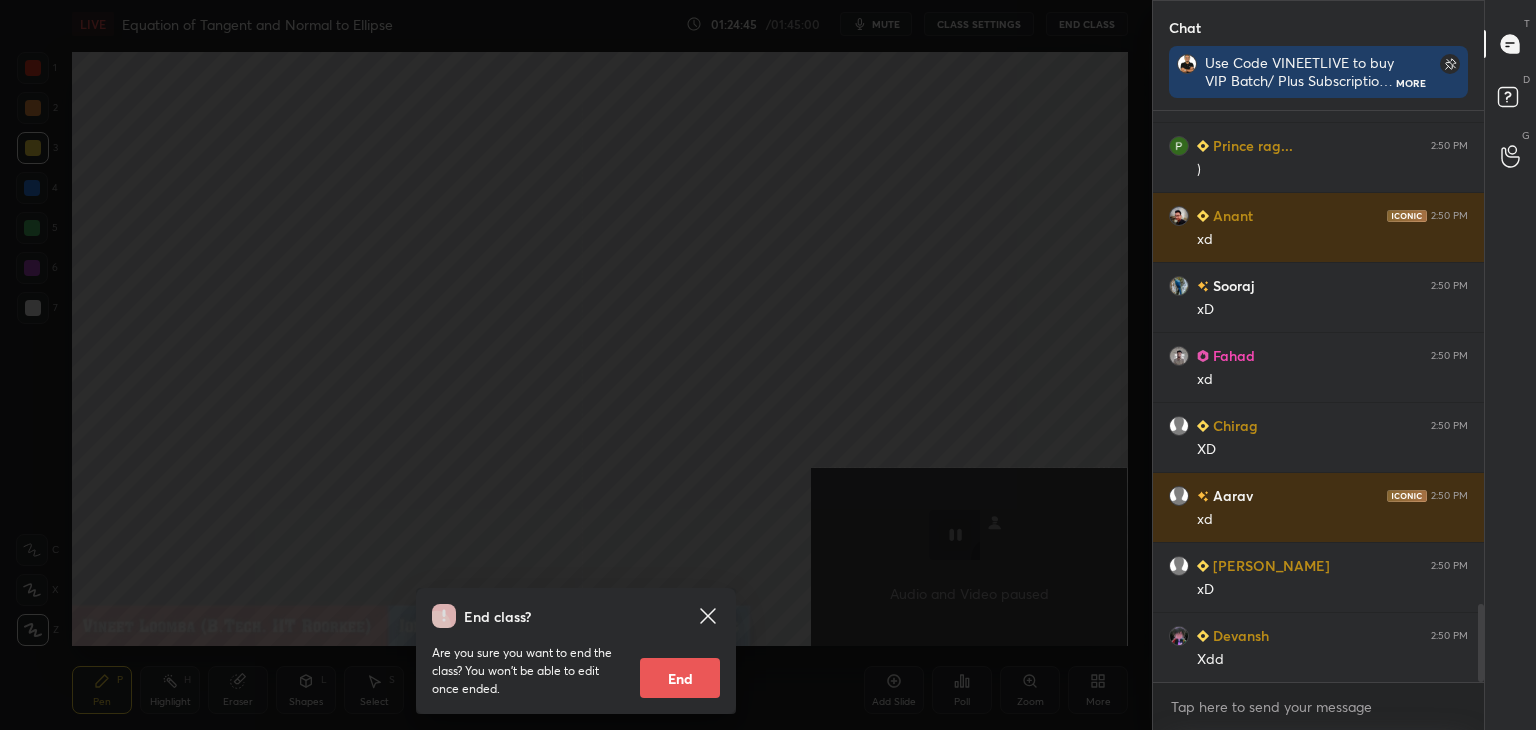 click 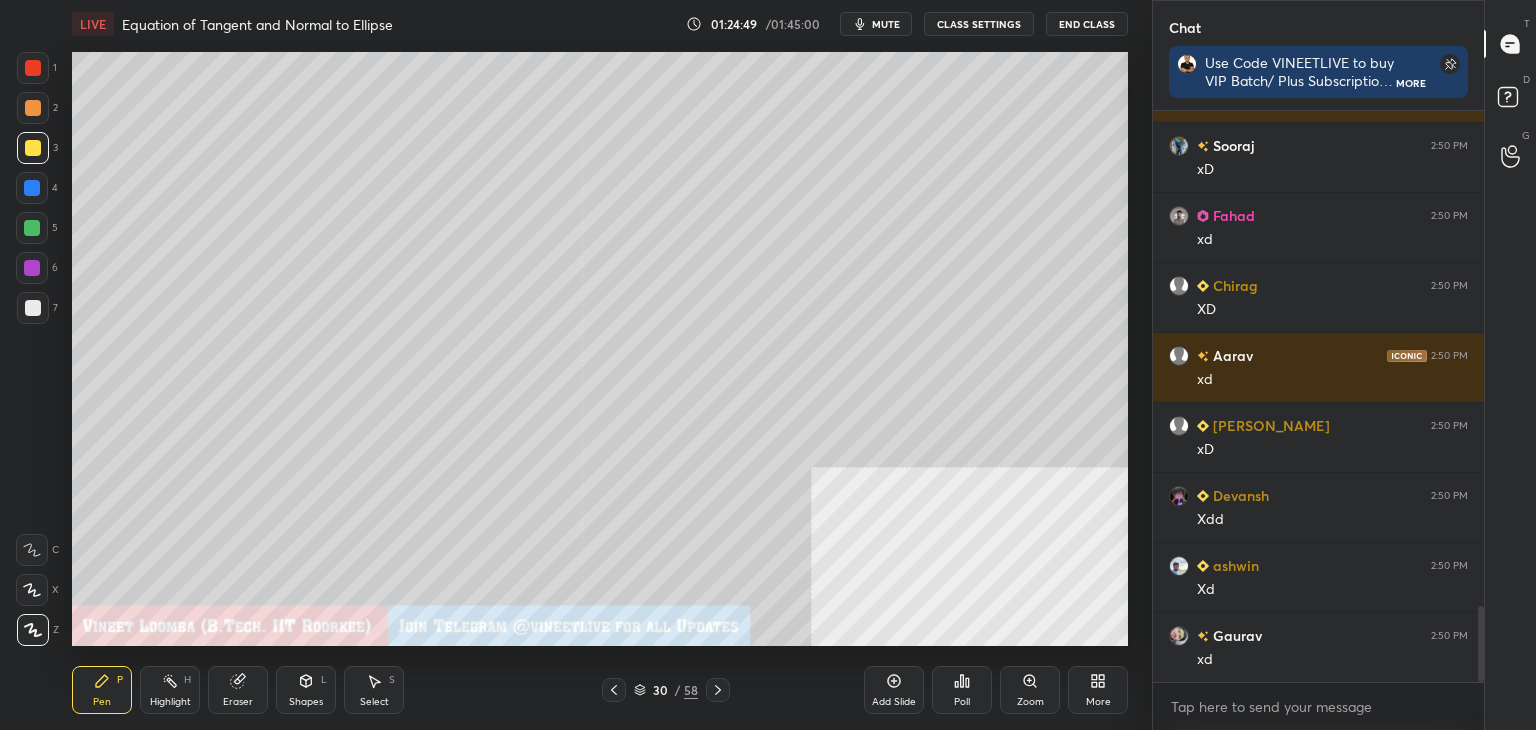 scroll 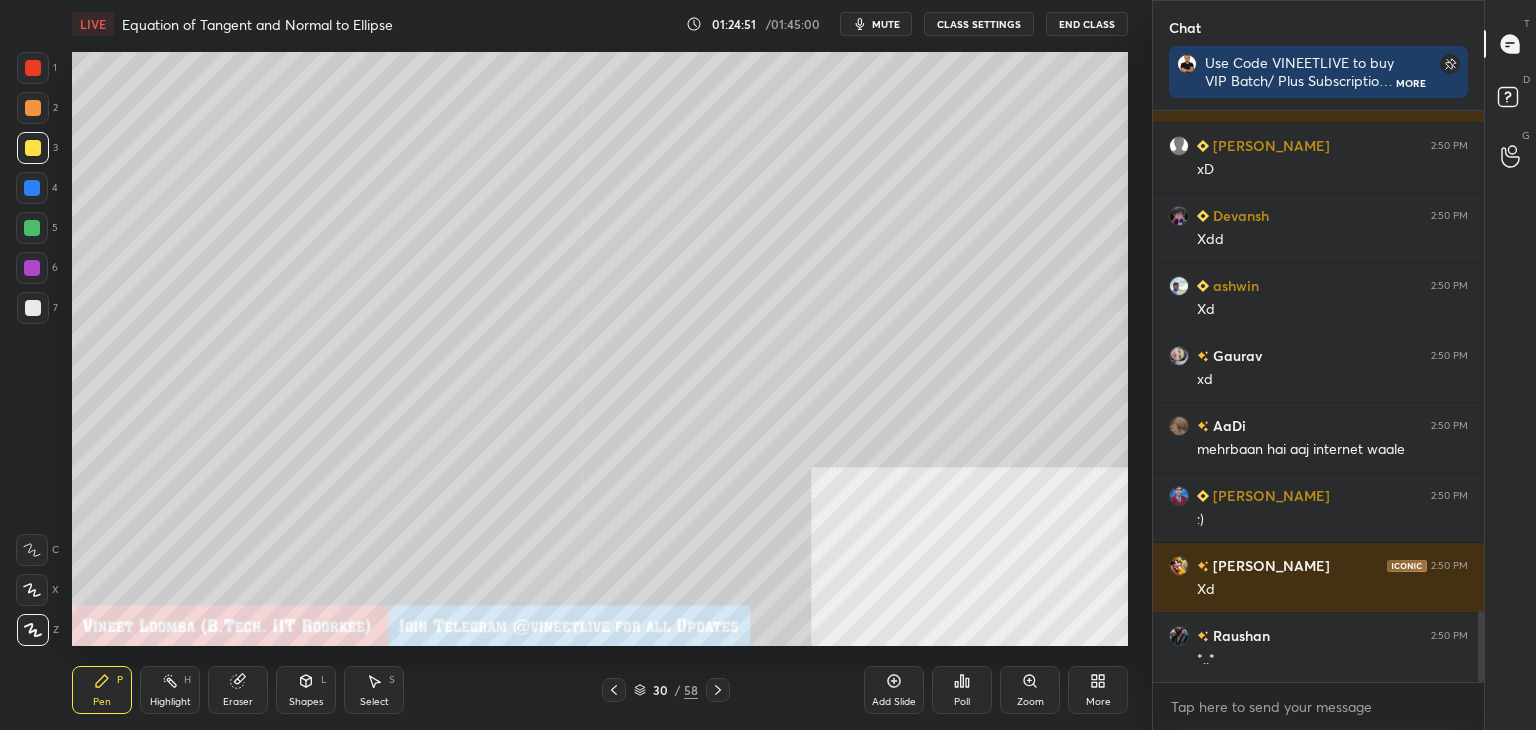 click on "Pen P" at bounding box center (102, 690) 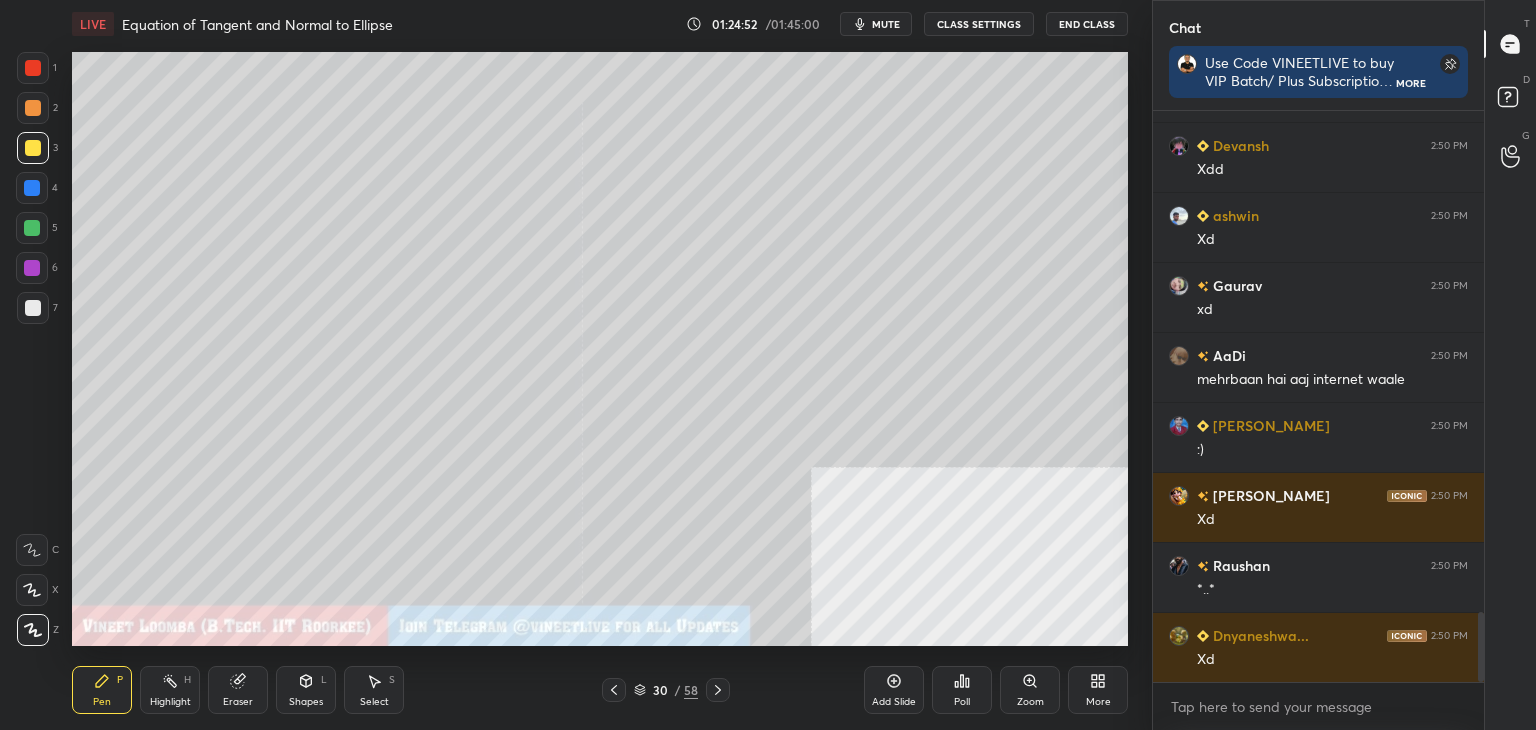 click at bounding box center [33, 308] 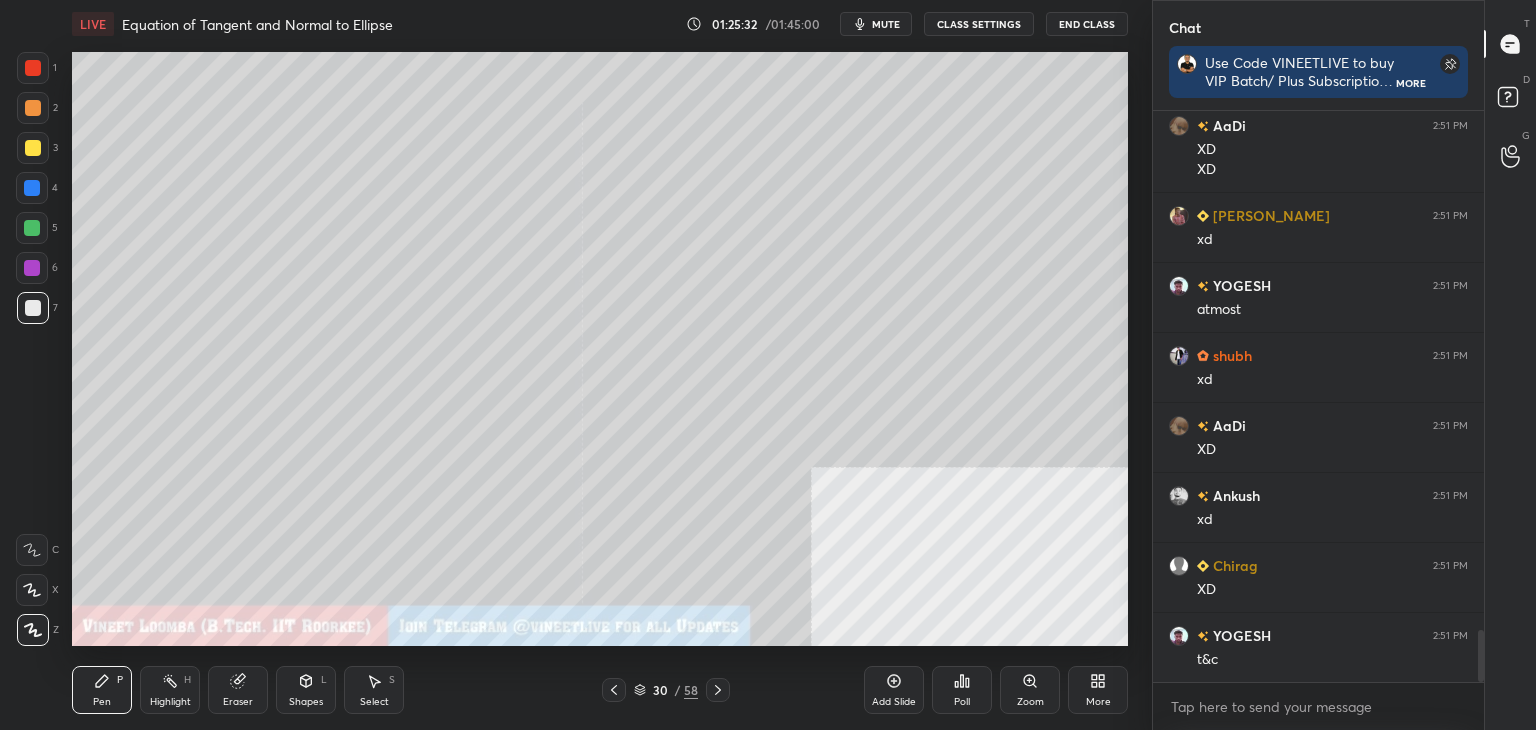 scroll, scrollTop: 5814, scrollLeft: 0, axis: vertical 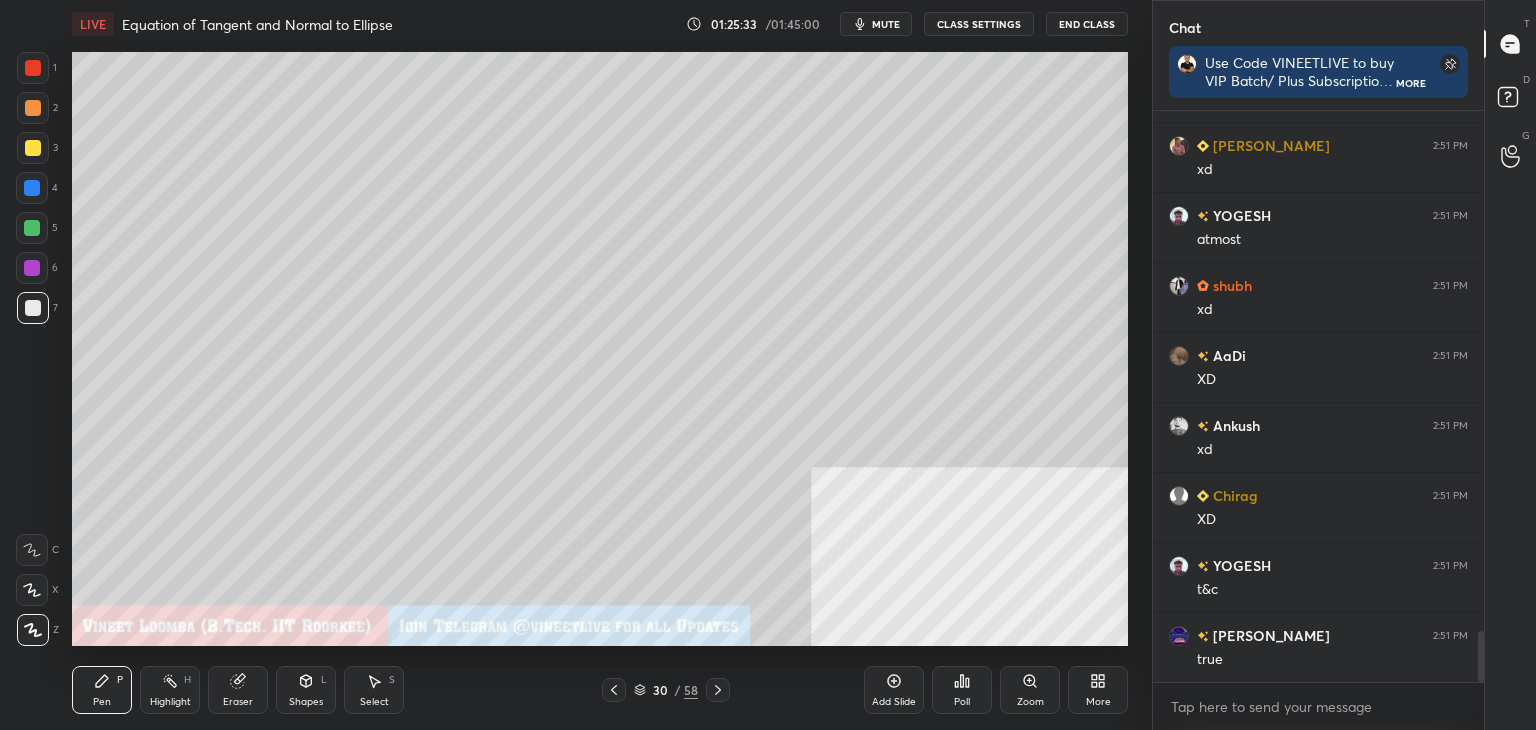 click on "Eraser" at bounding box center (238, 690) 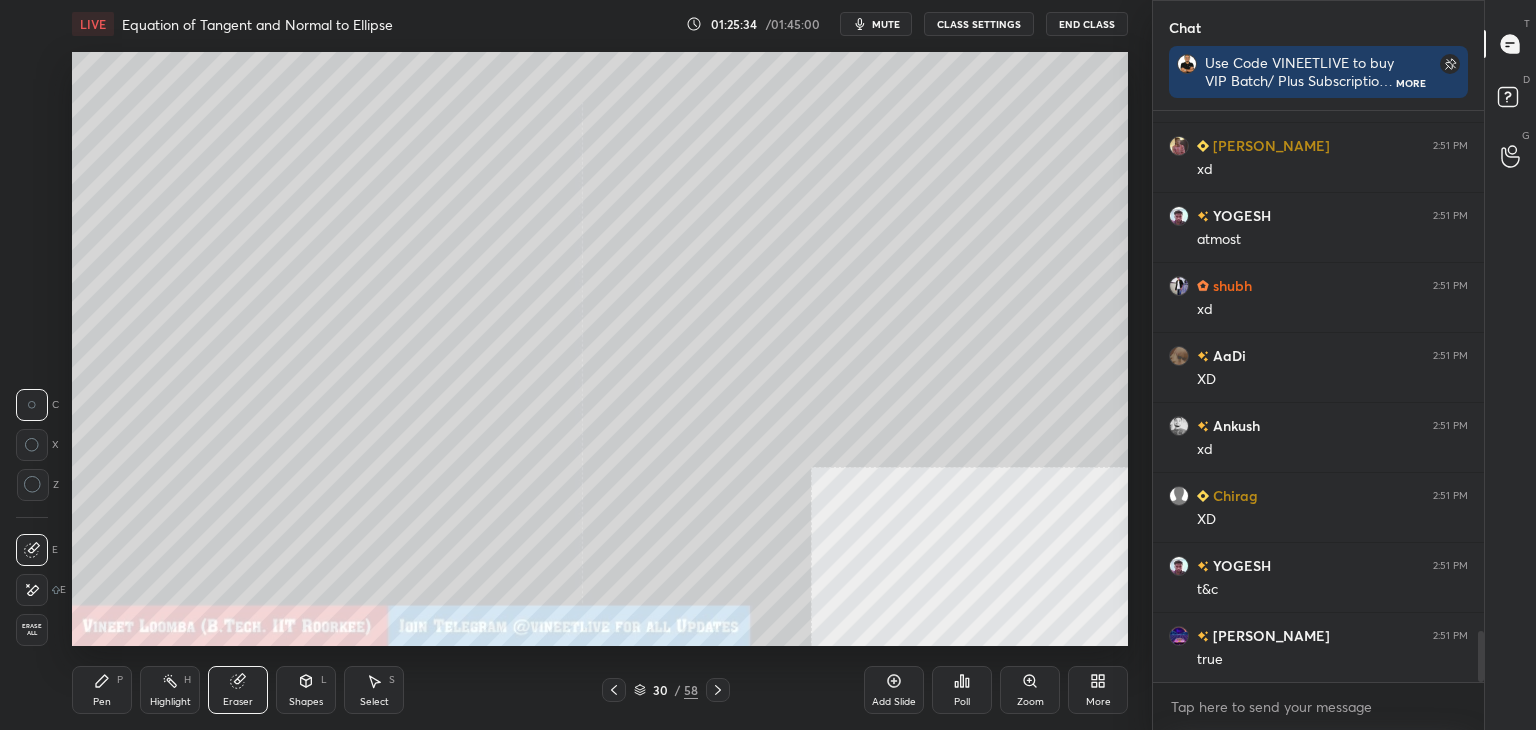 scroll, scrollTop: 5884, scrollLeft: 0, axis: vertical 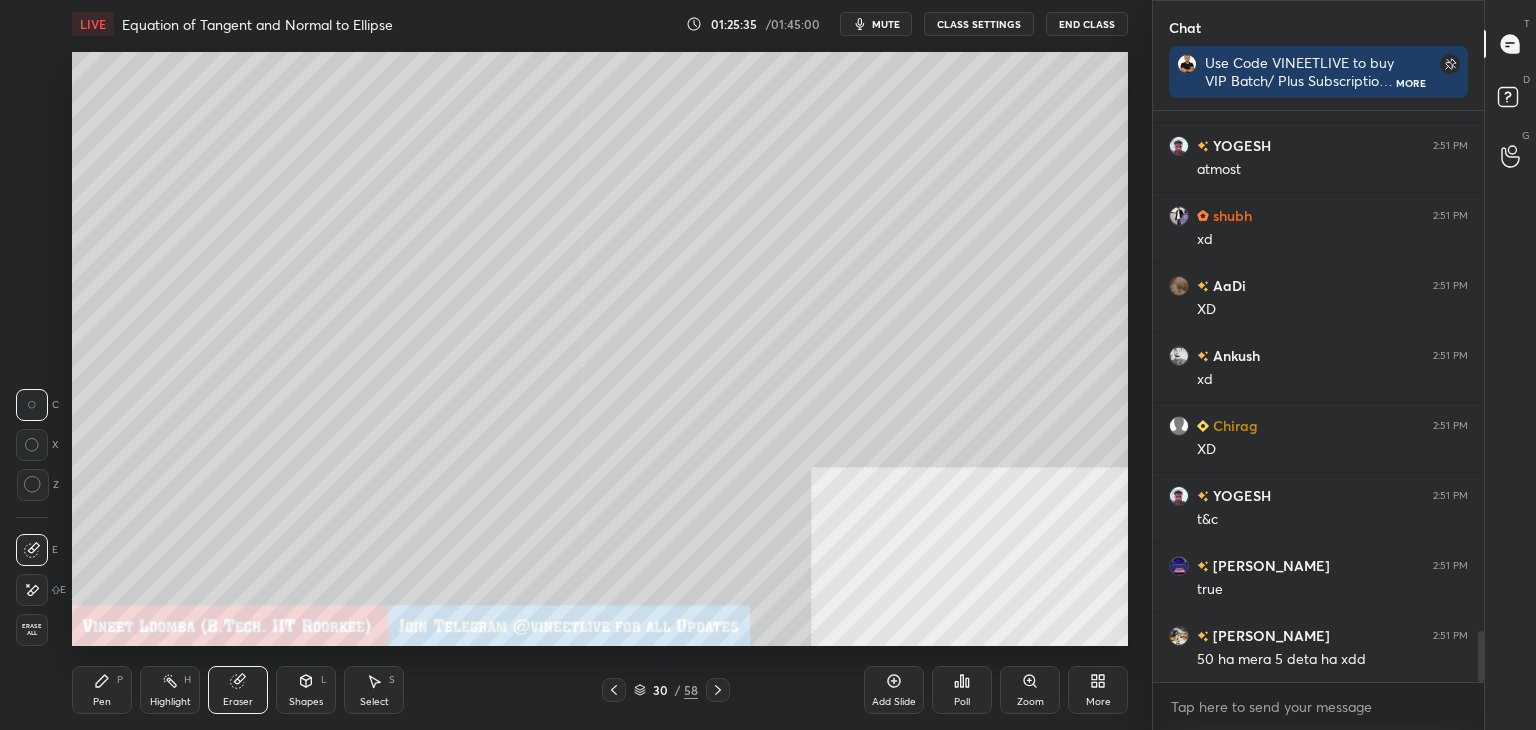 click at bounding box center (32, 590) 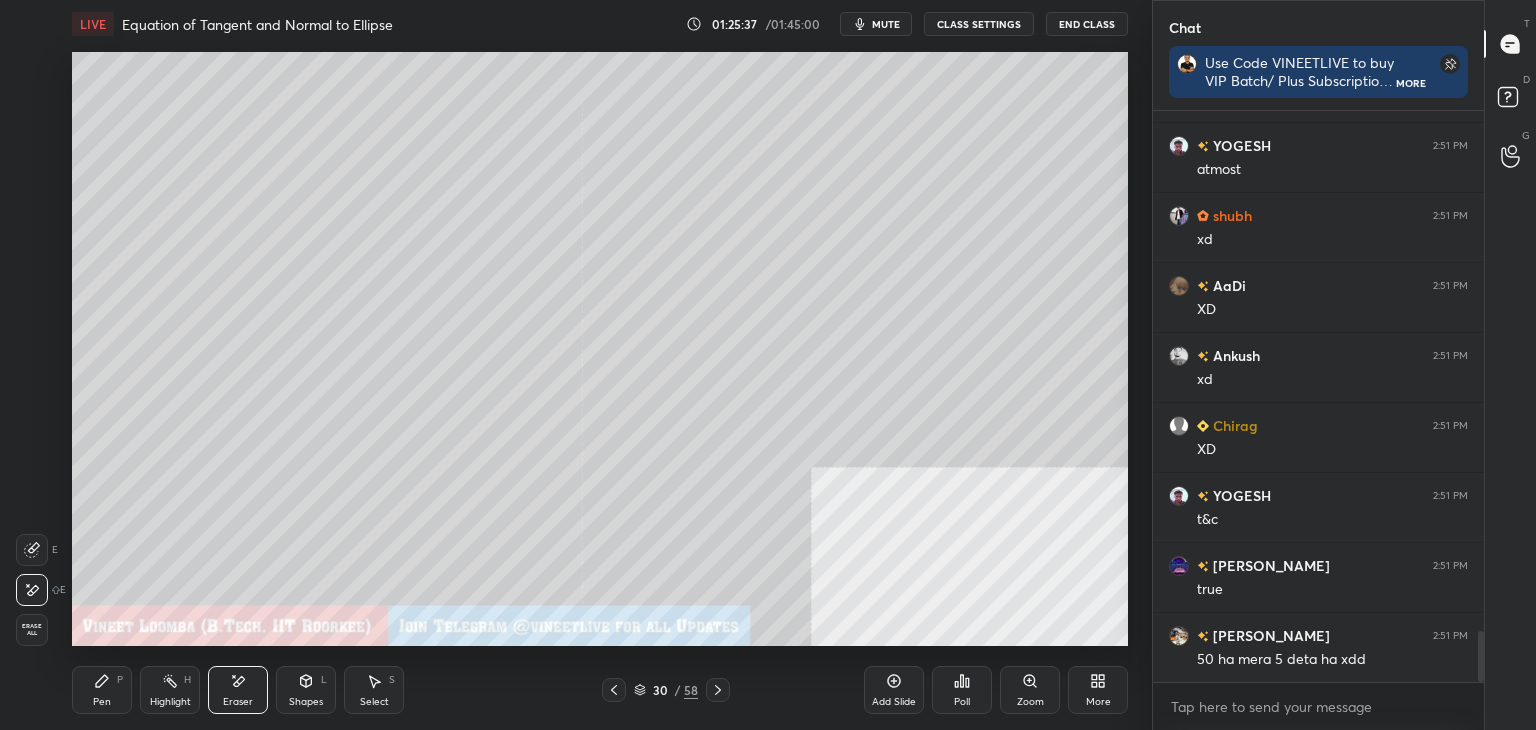 scroll, scrollTop: 5954, scrollLeft: 0, axis: vertical 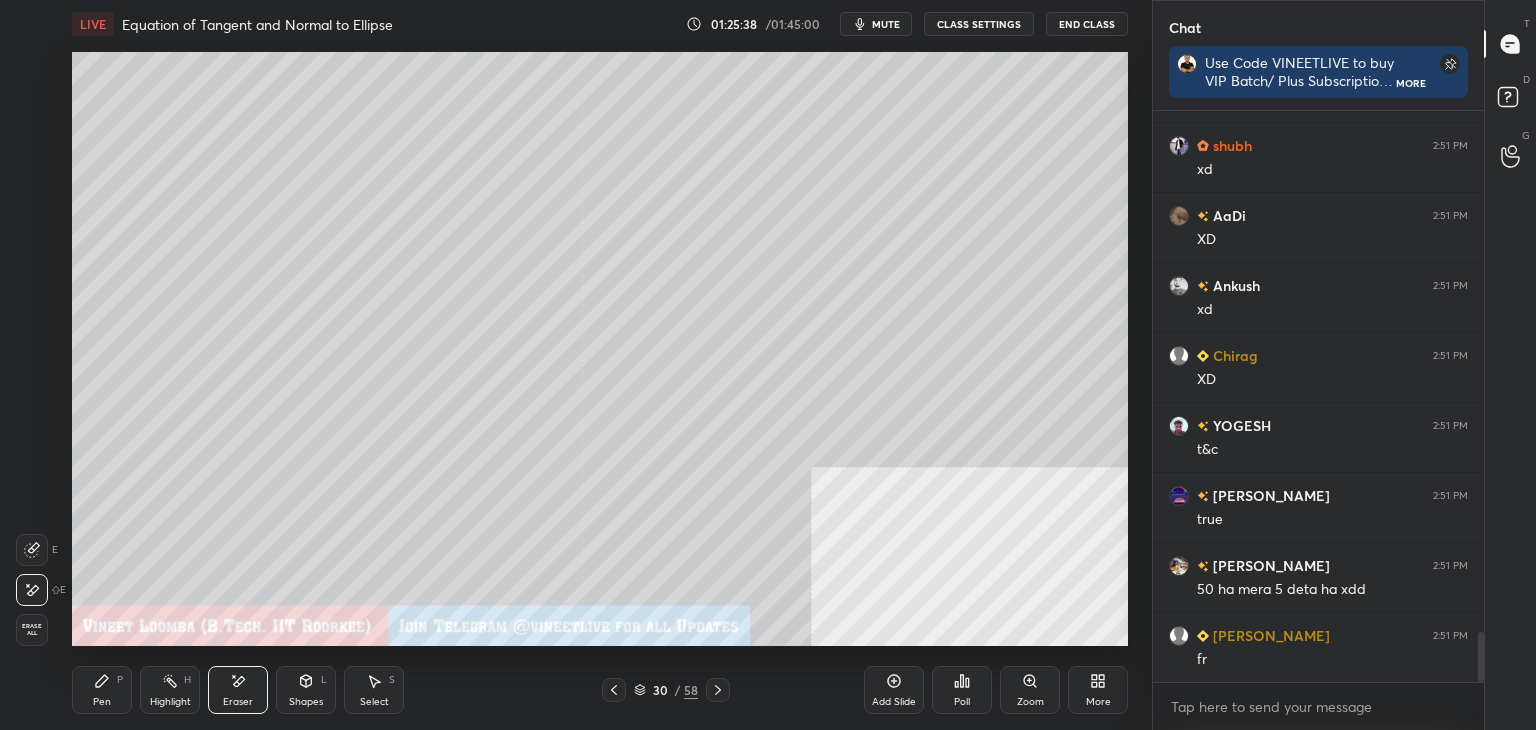 click on "Pen P" at bounding box center [102, 690] 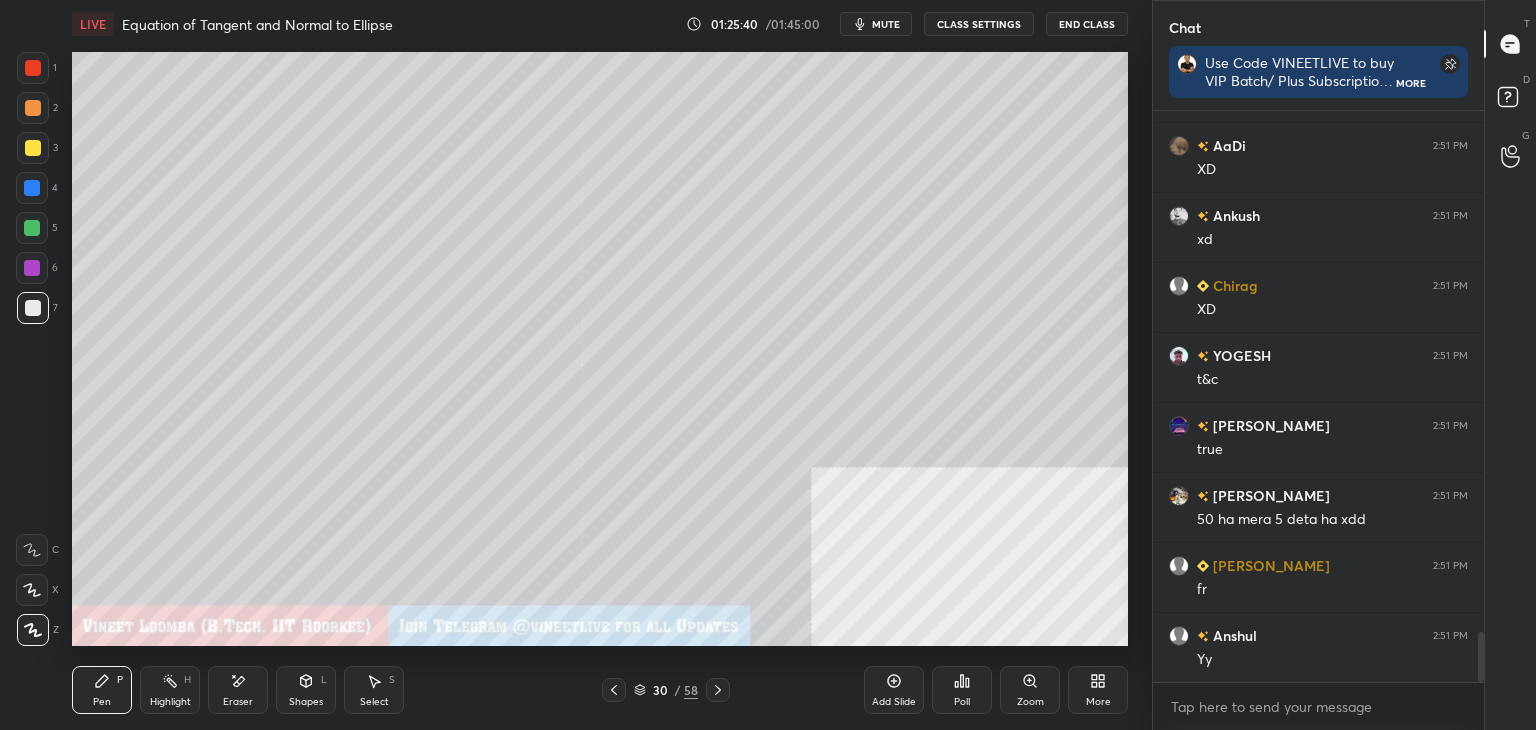 drag, startPoint x: 719, startPoint y: 693, endPoint x: 560, endPoint y: 684, distance: 159.25452 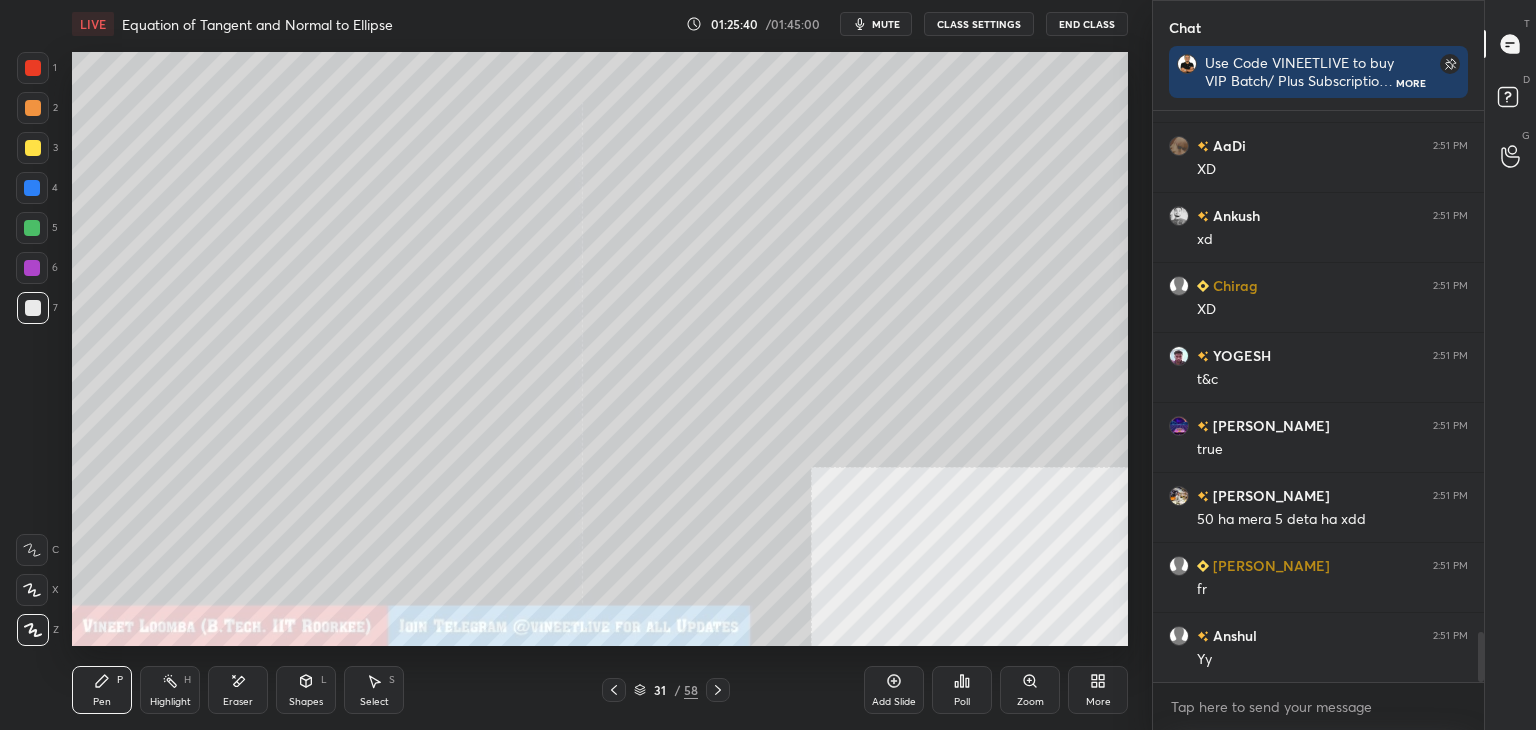 click on "Pen P" at bounding box center [102, 690] 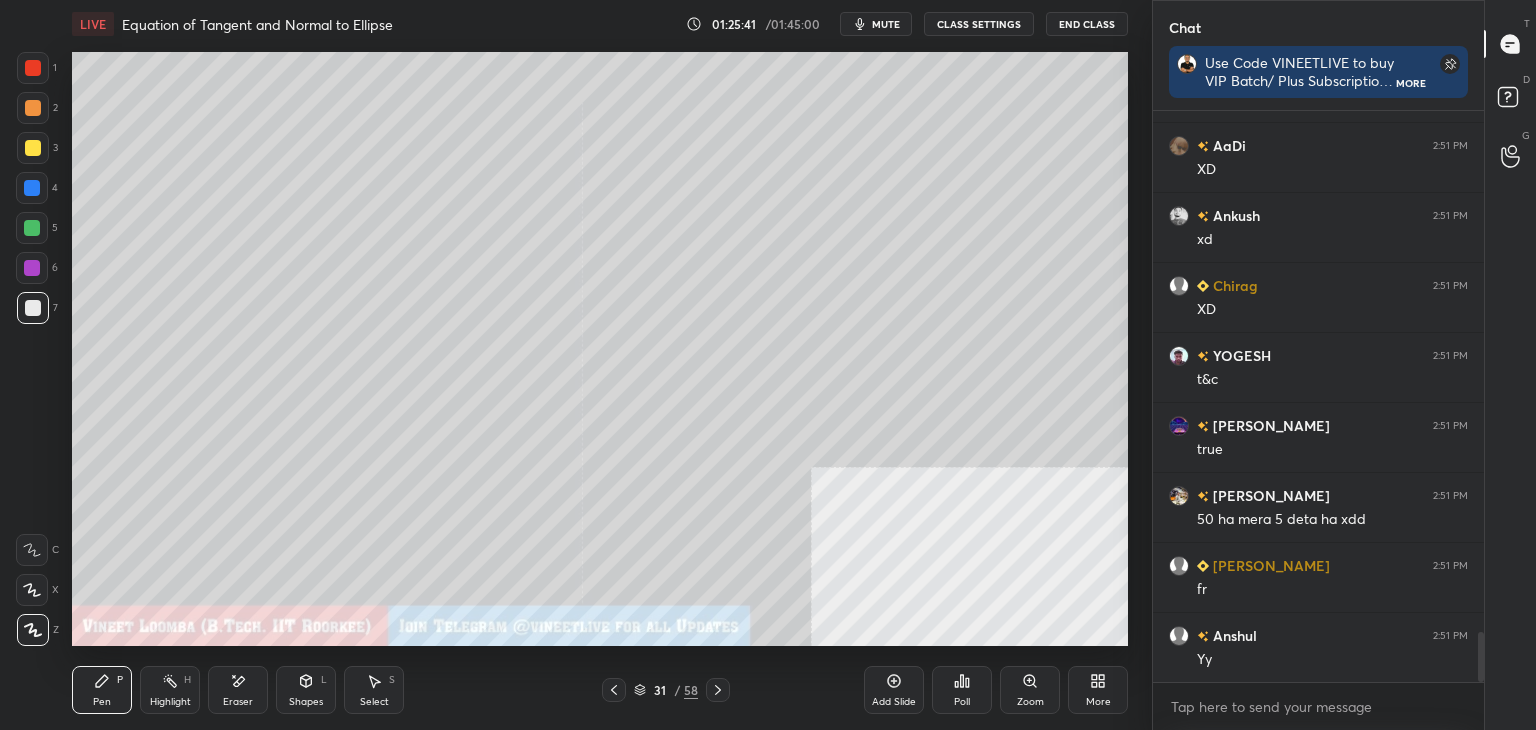 click 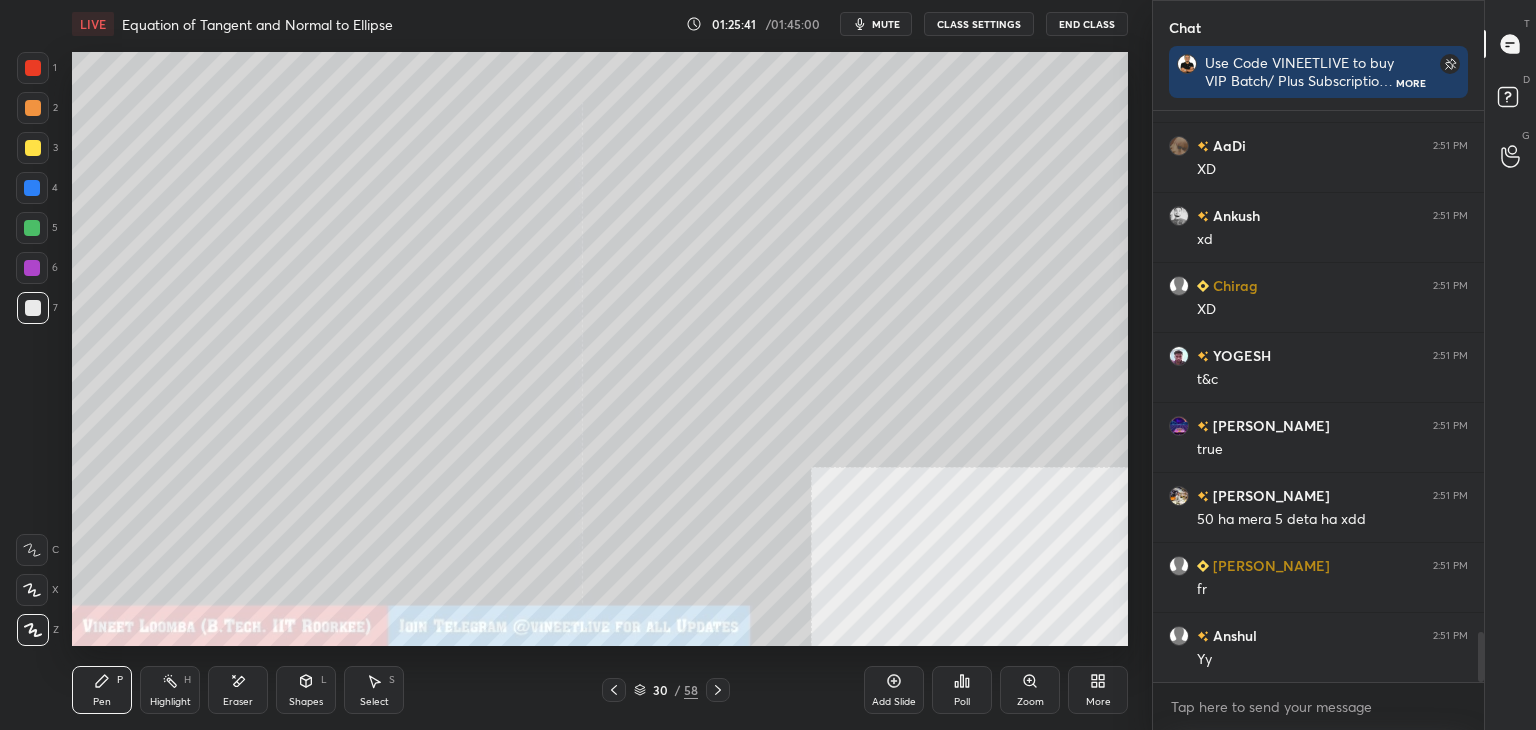 drag, startPoint x: 360, startPoint y: 697, endPoint x: 389, endPoint y: 648, distance: 56.938564 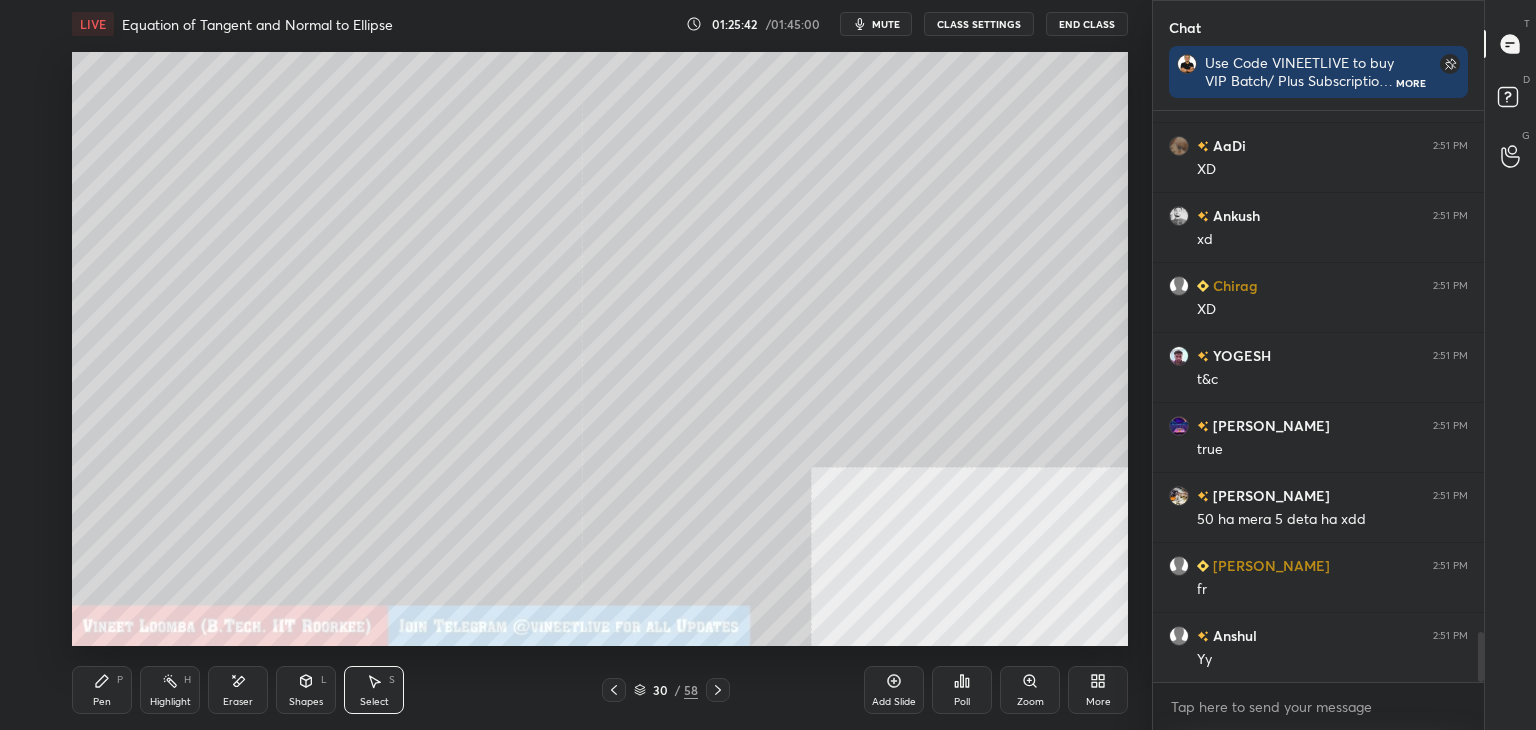 scroll, scrollTop: 6112, scrollLeft: 0, axis: vertical 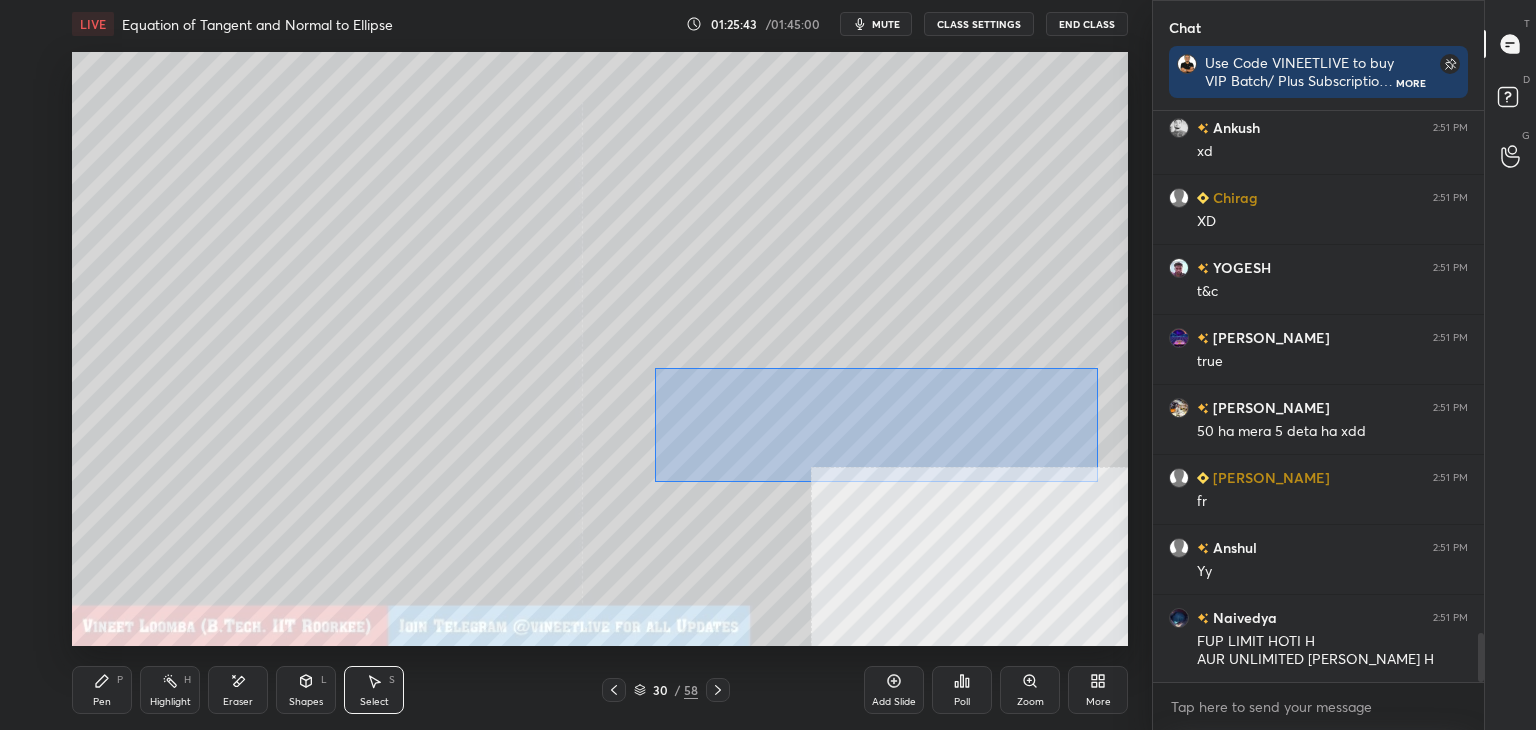 drag, startPoint x: 655, startPoint y: 368, endPoint x: 1084, endPoint y: 476, distance: 442.3856 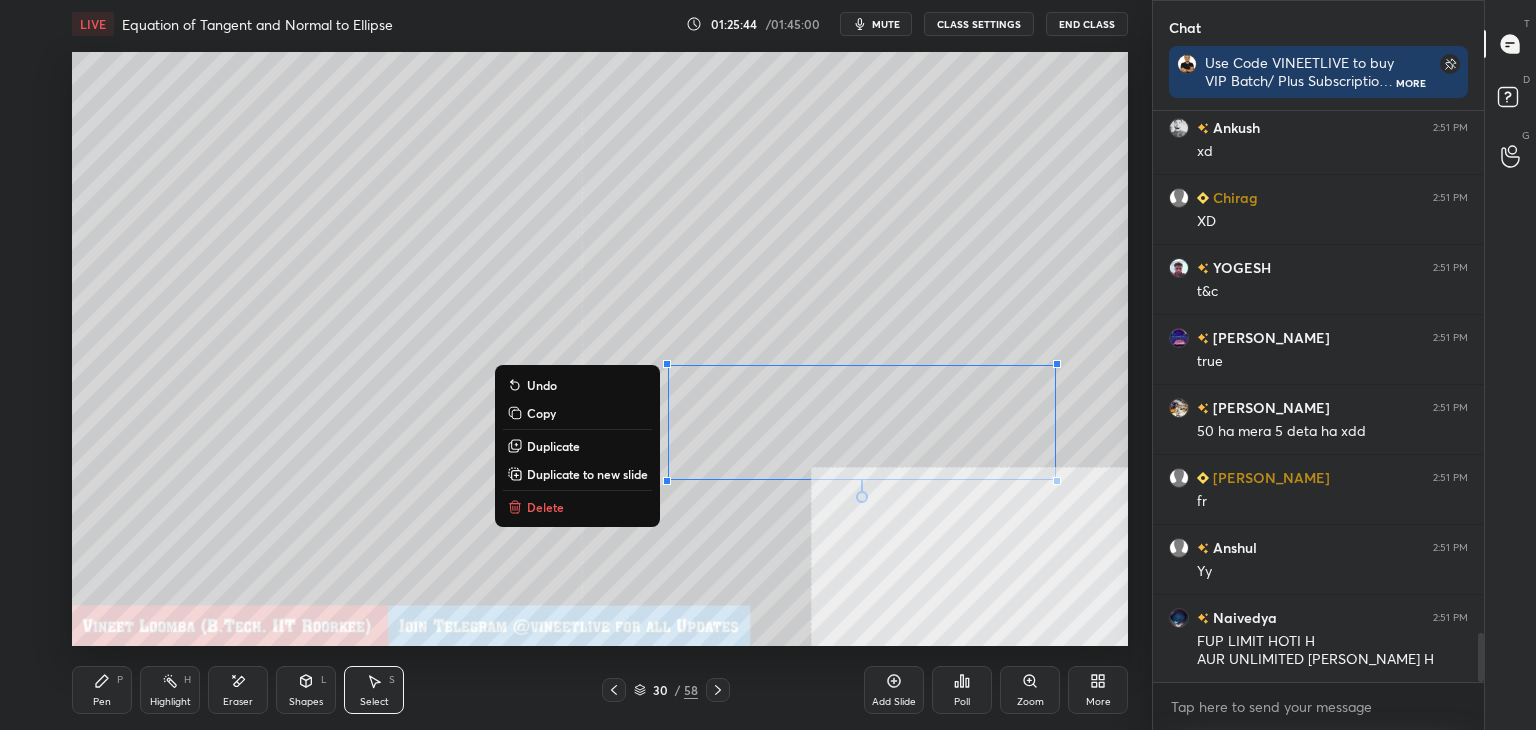 scroll, scrollTop: 6182, scrollLeft: 0, axis: vertical 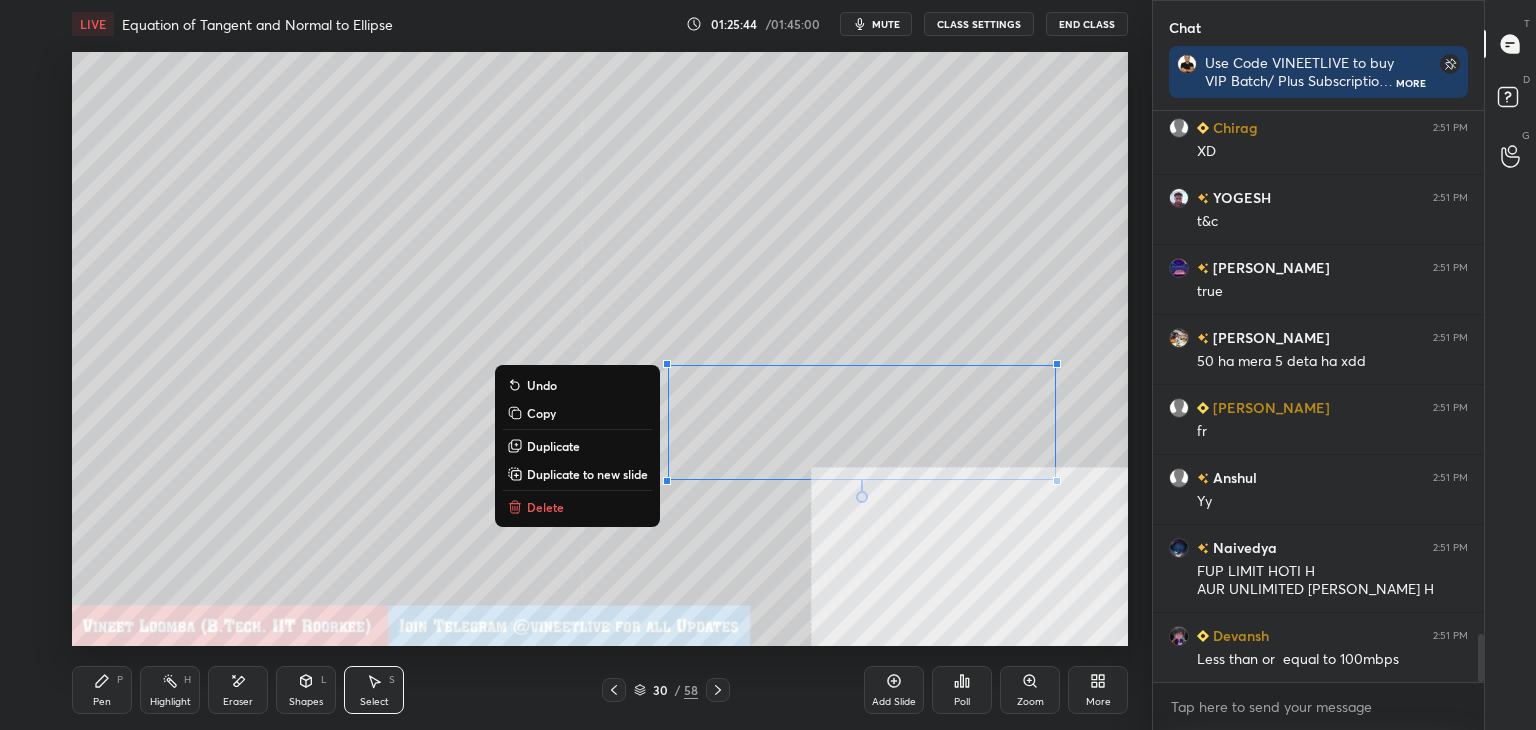click on "Copy" at bounding box center [541, 413] 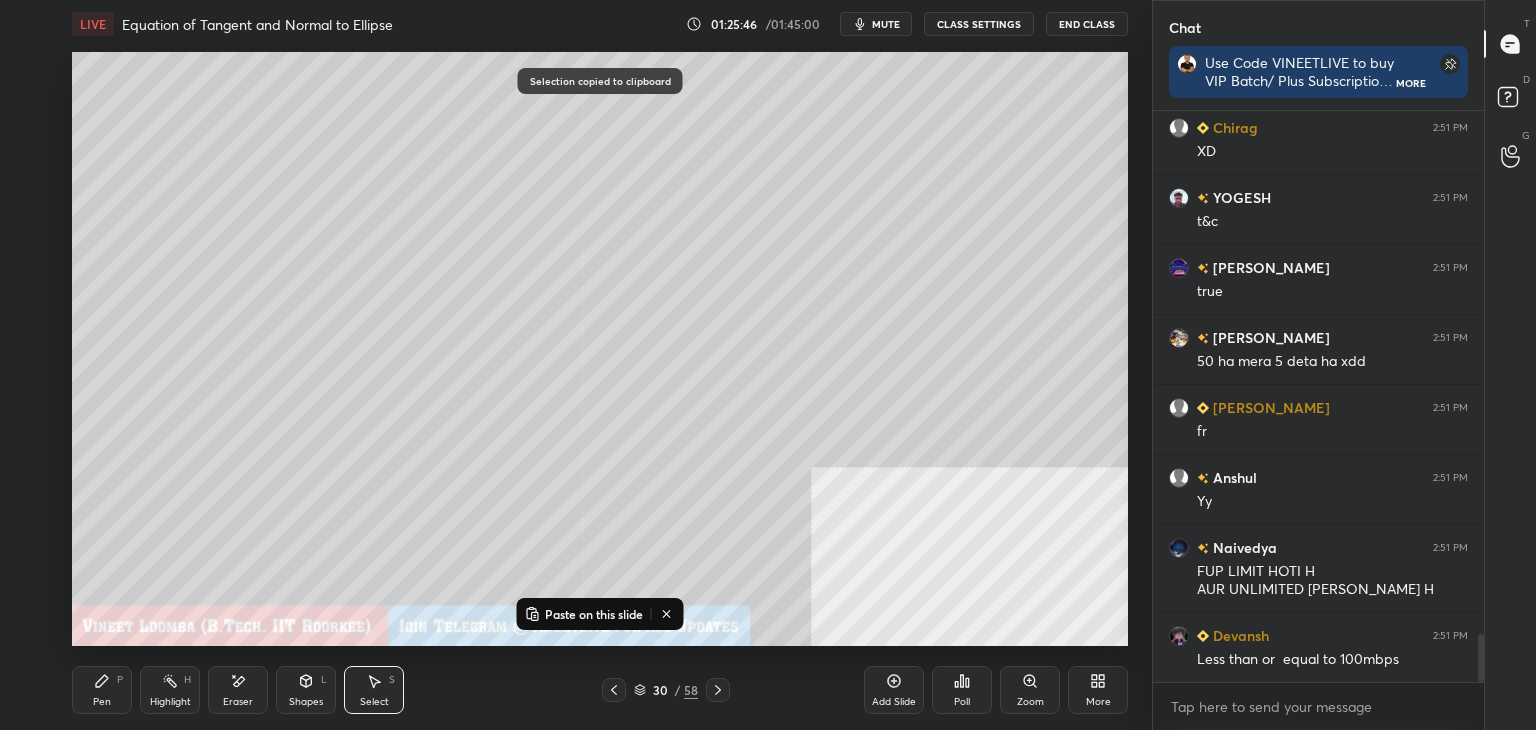 click 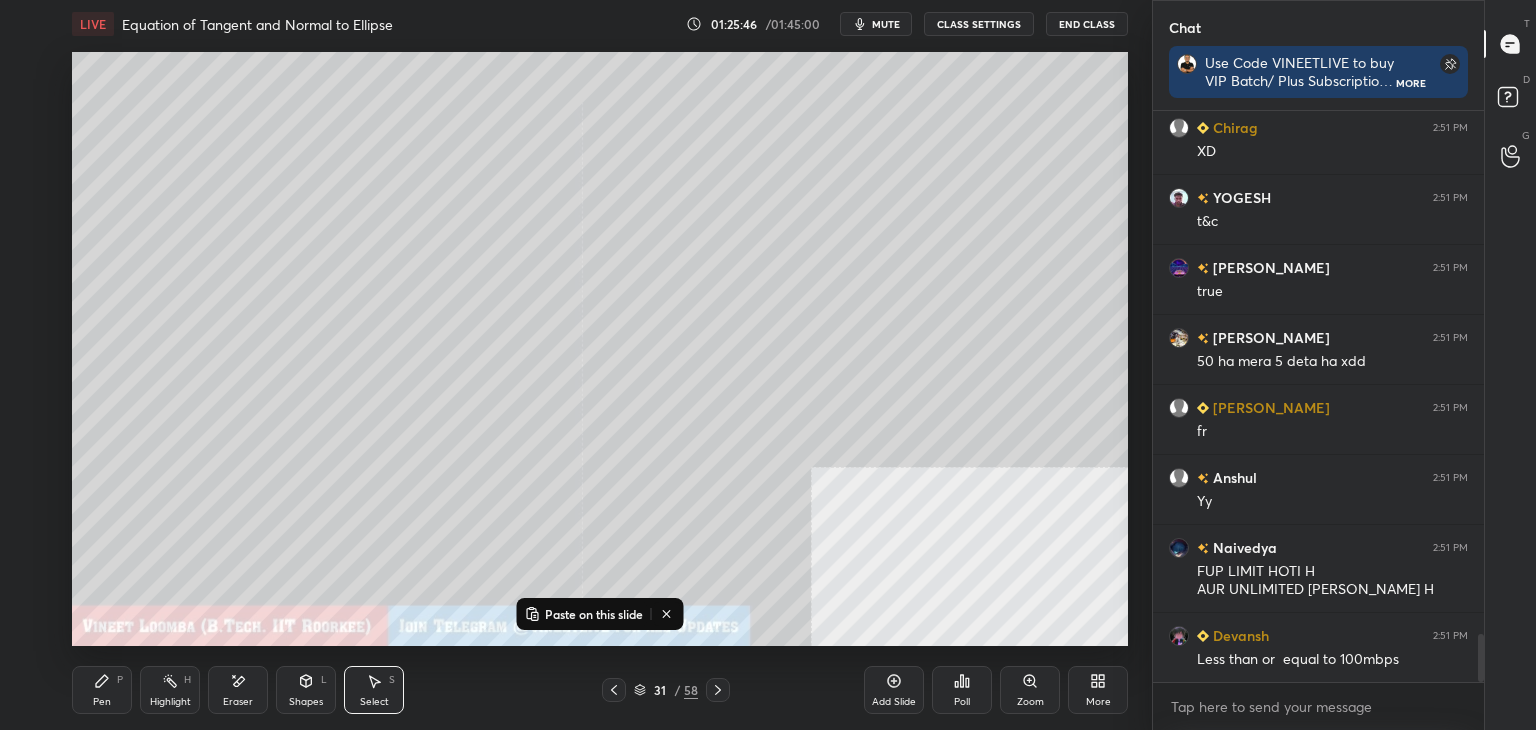 click on "Paste on this slide" at bounding box center (594, 614) 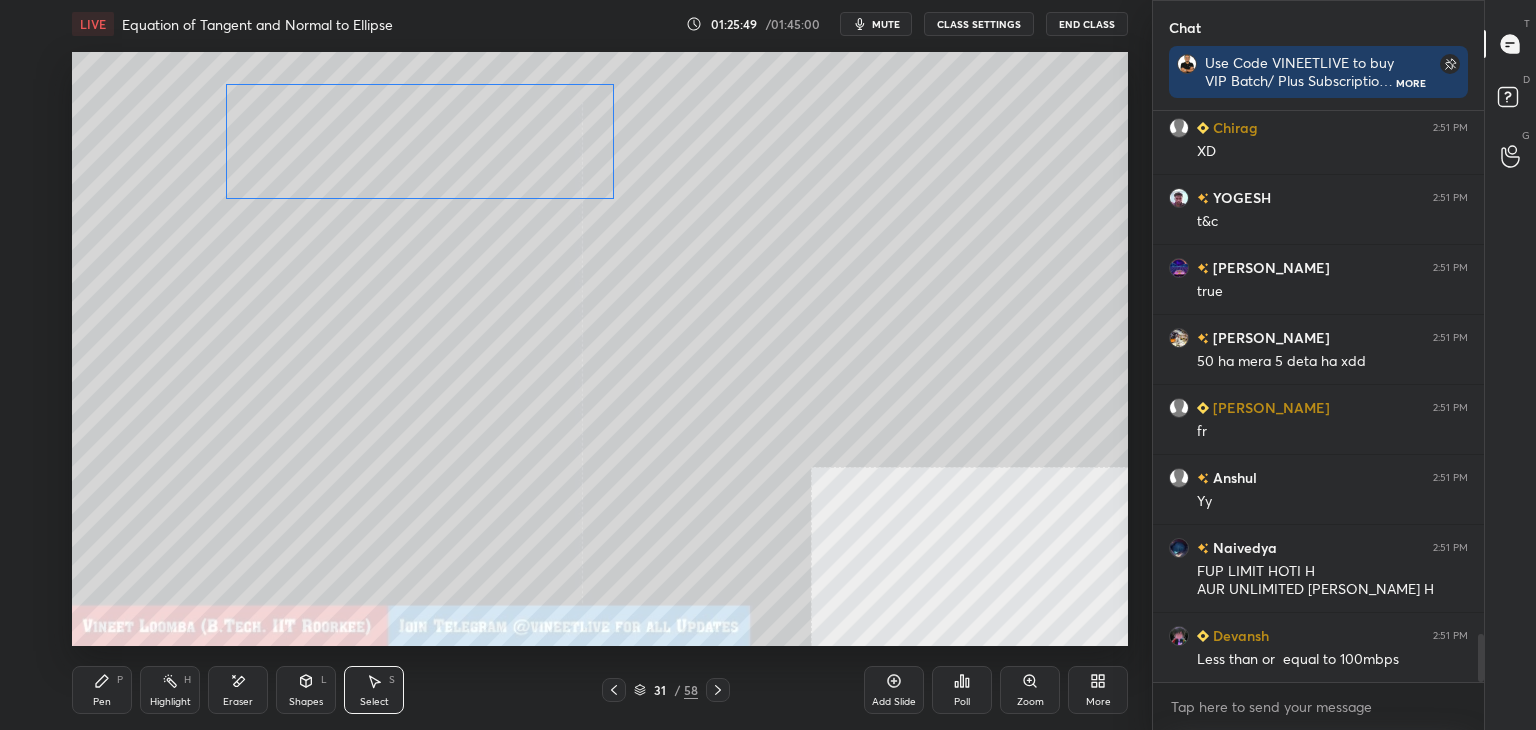 drag, startPoint x: 752, startPoint y: 387, endPoint x: 333, endPoint y: 232, distance: 446.7505 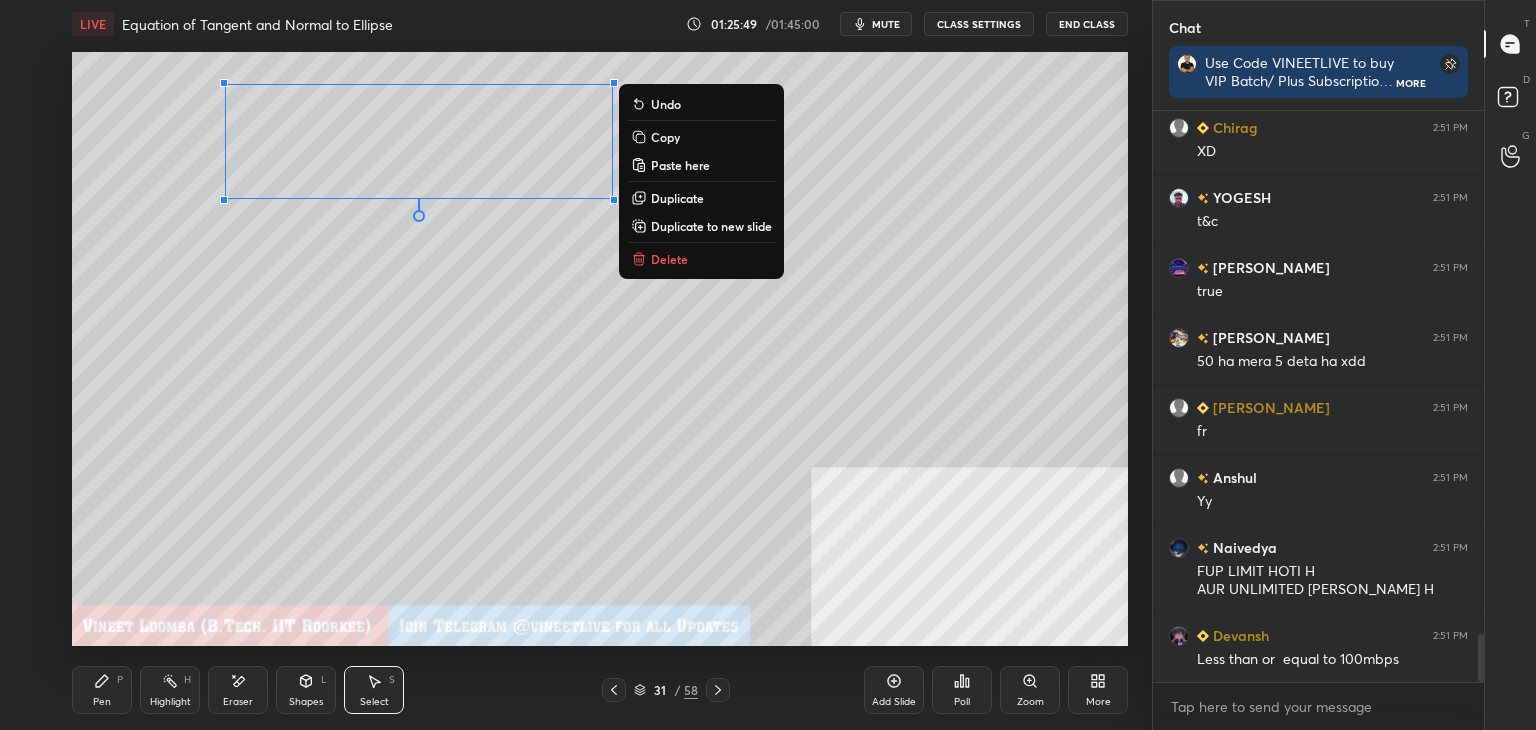 click on "0 ° Undo Copy Paste here Duplicate Duplicate to new slide Delete" at bounding box center (600, 349) 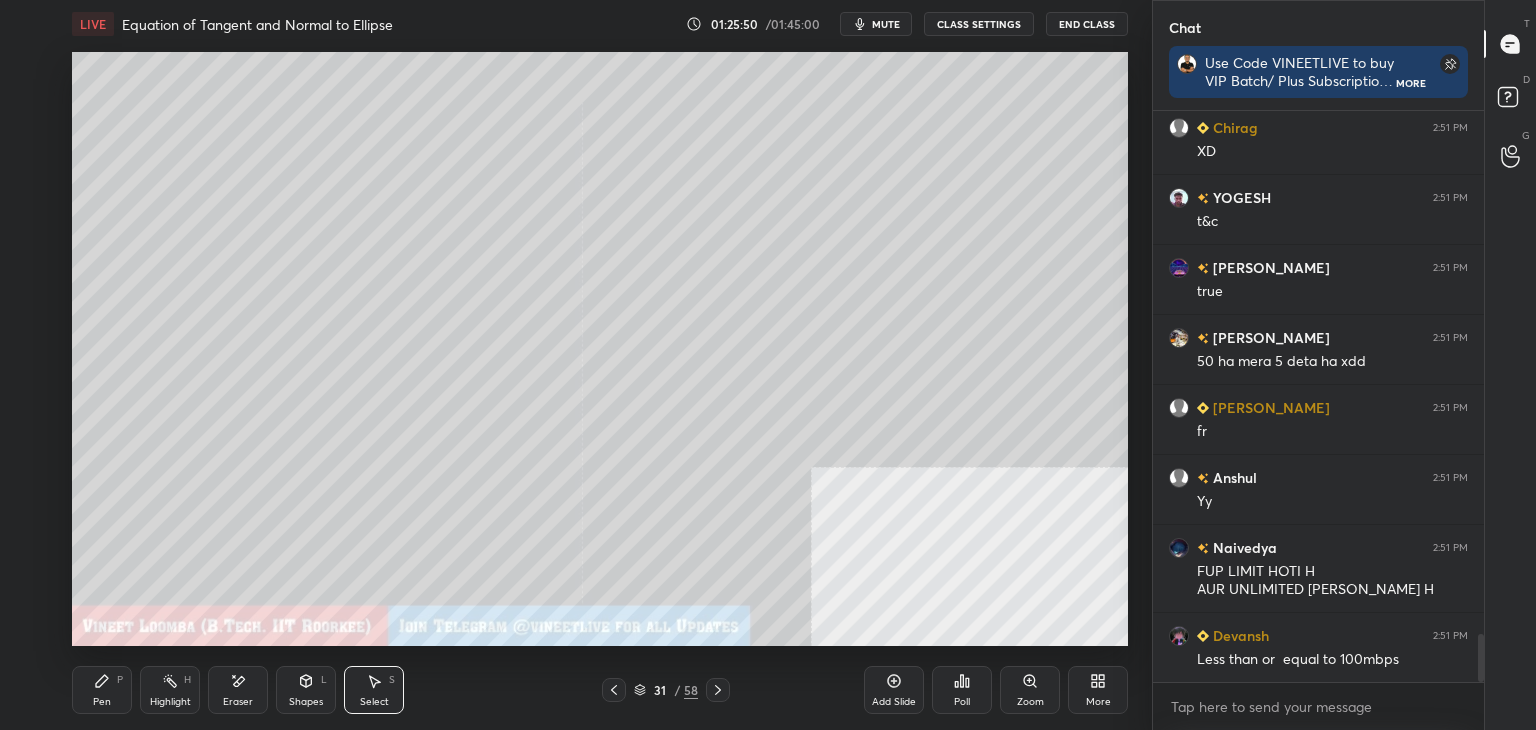 click on "Pen P" at bounding box center [102, 690] 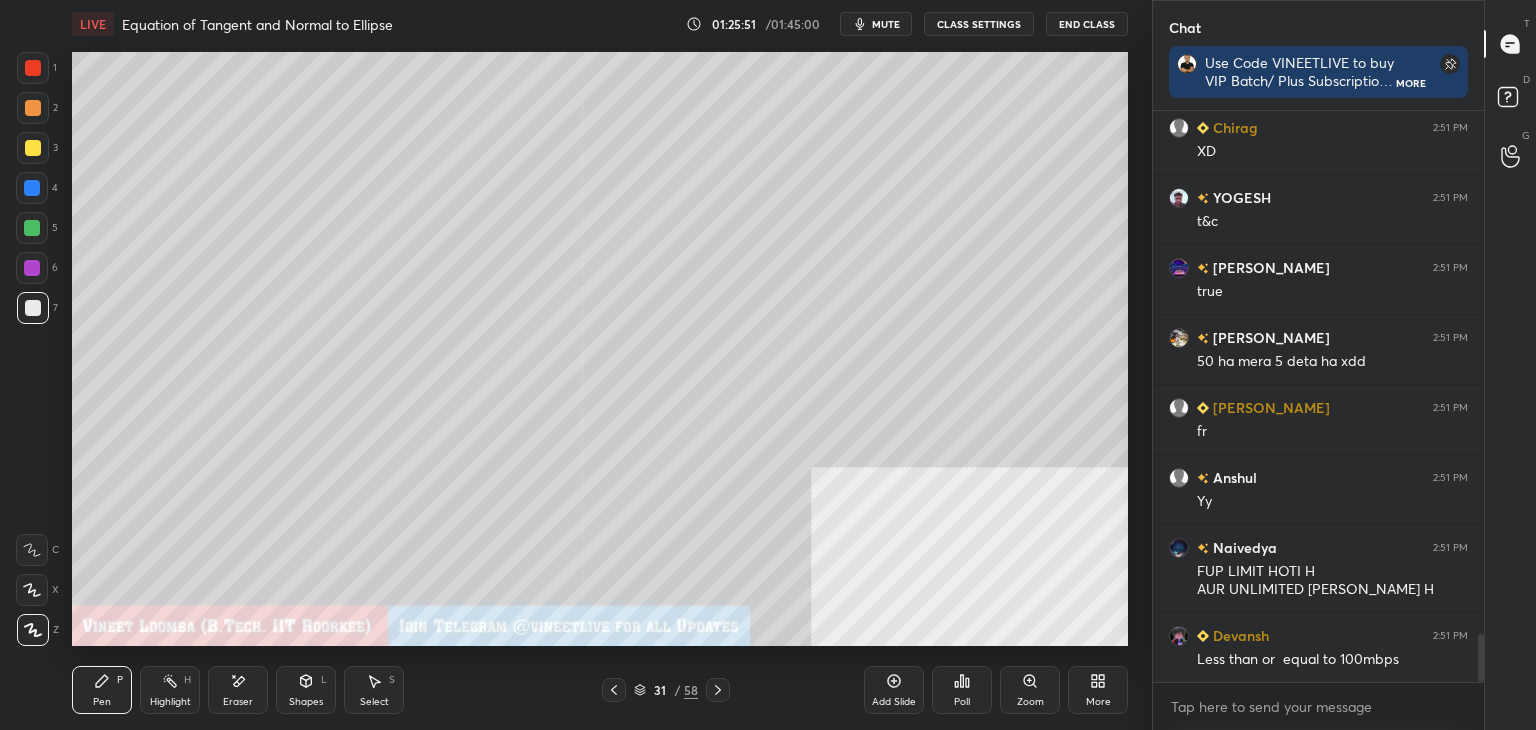scroll, scrollTop: 6252, scrollLeft: 0, axis: vertical 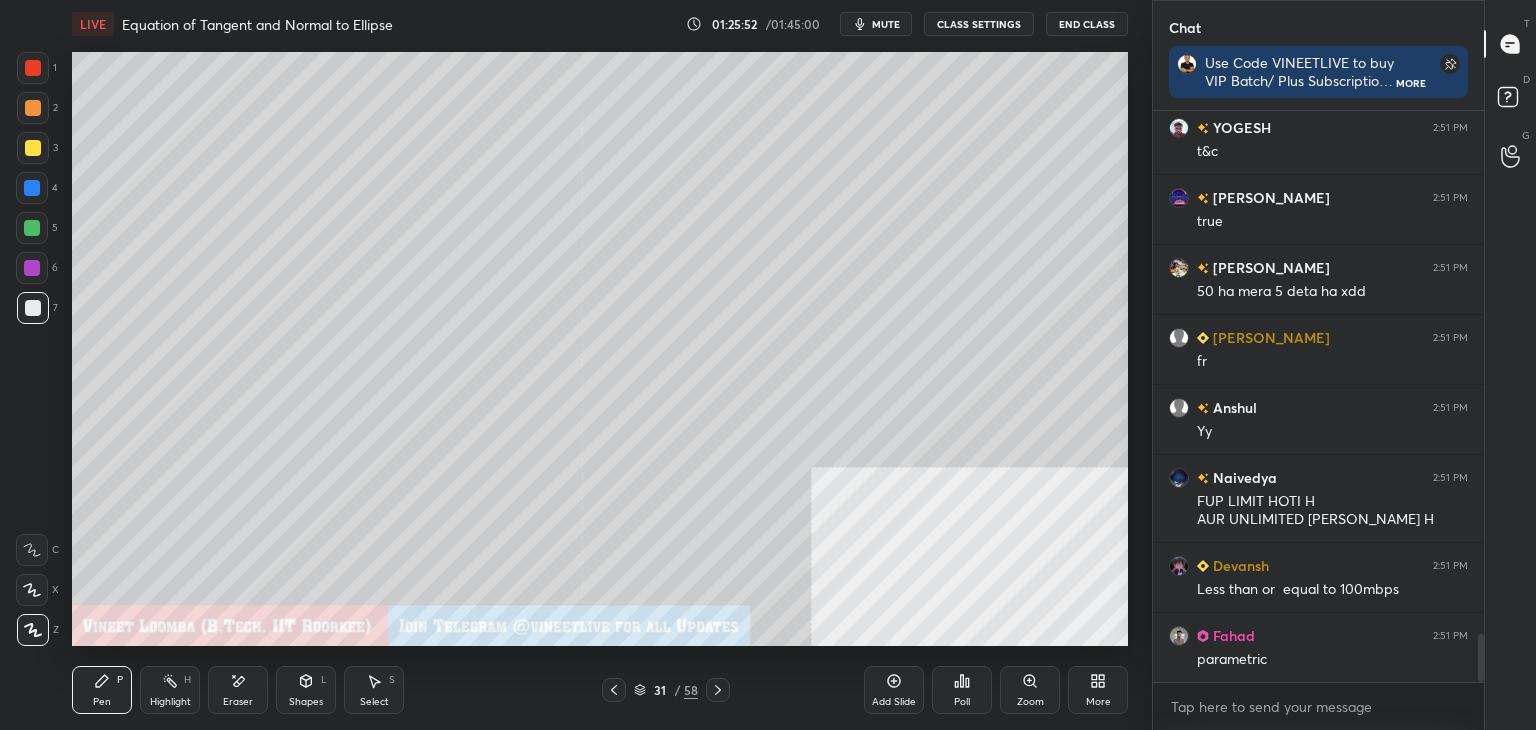 click at bounding box center (33, 148) 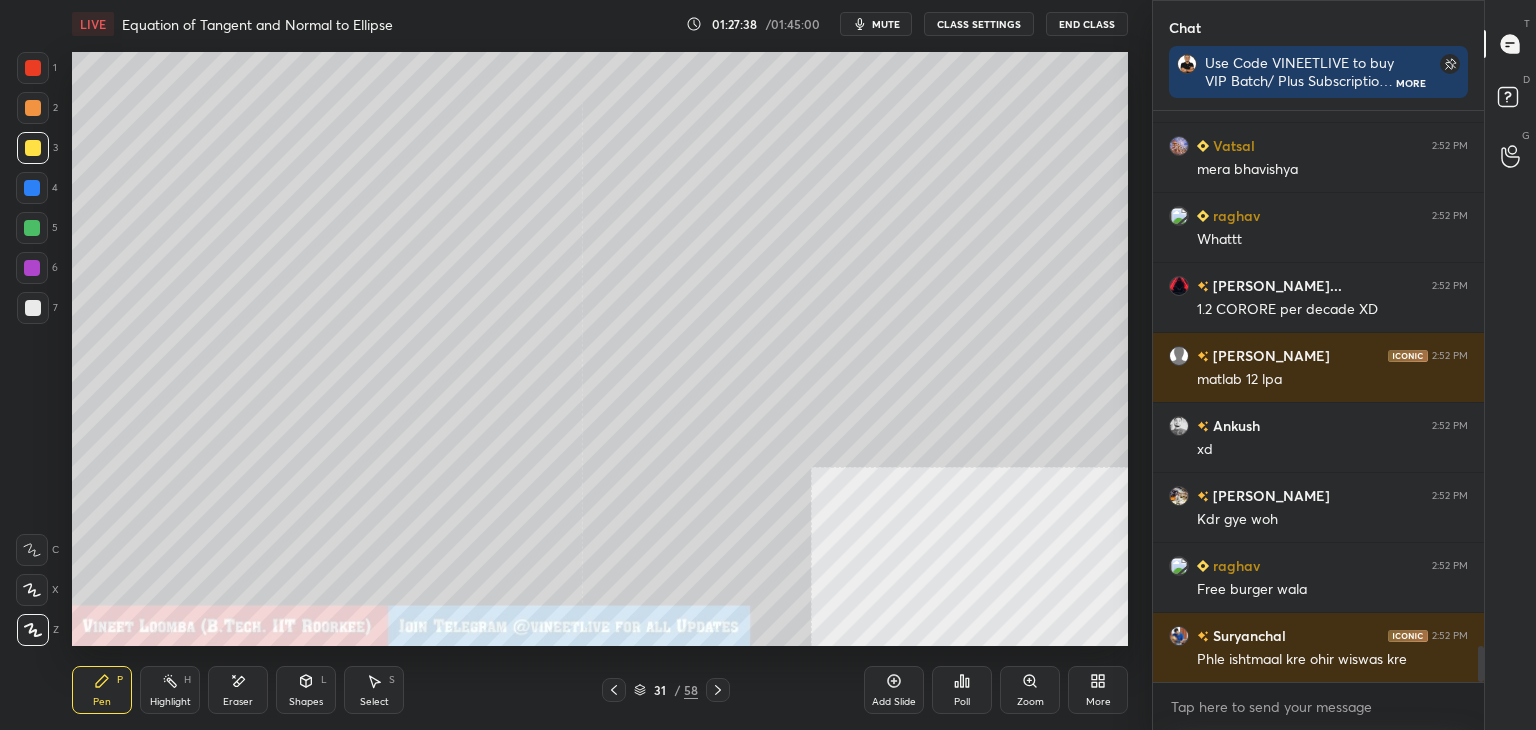 scroll, scrollTop: 8668, scrollLeft: 0, axis: vertical 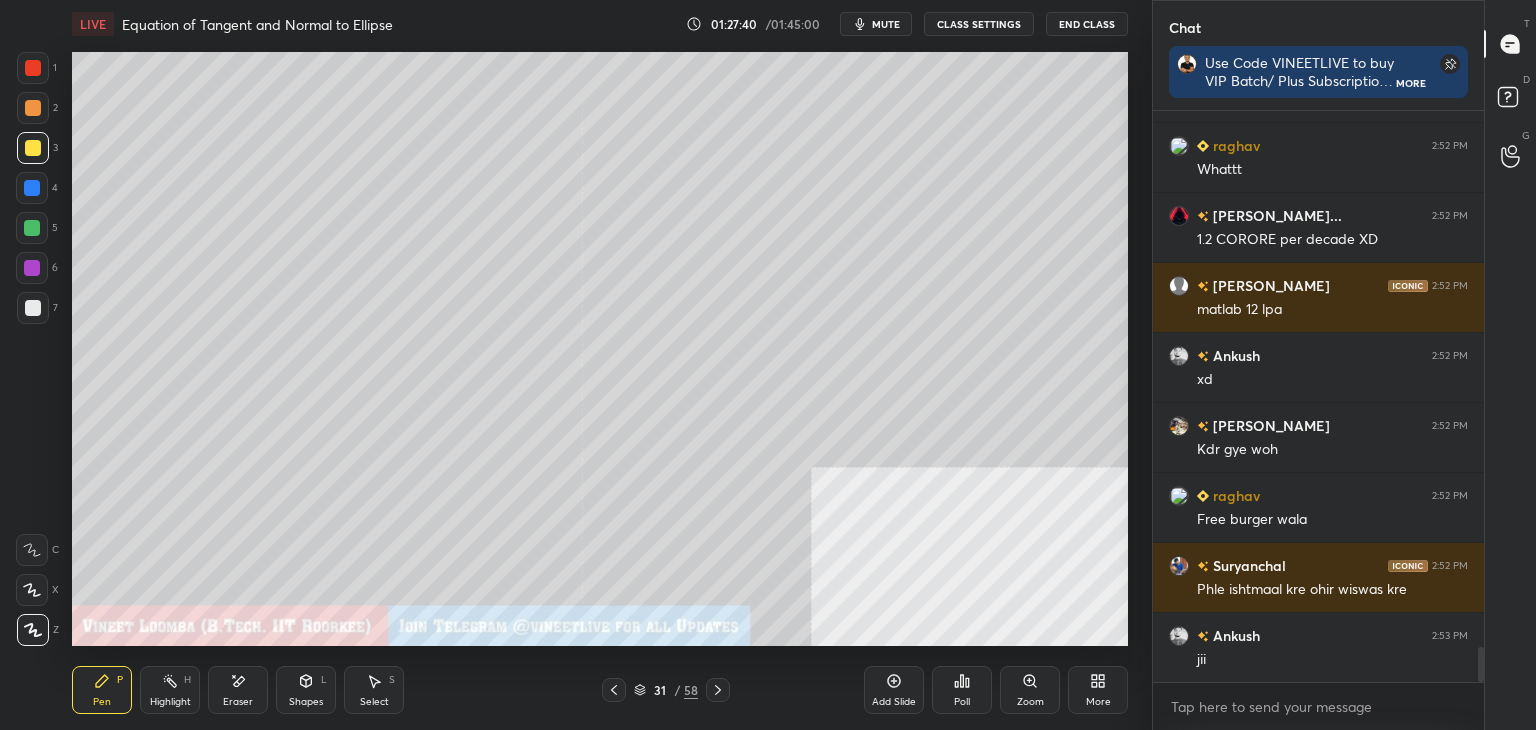 click 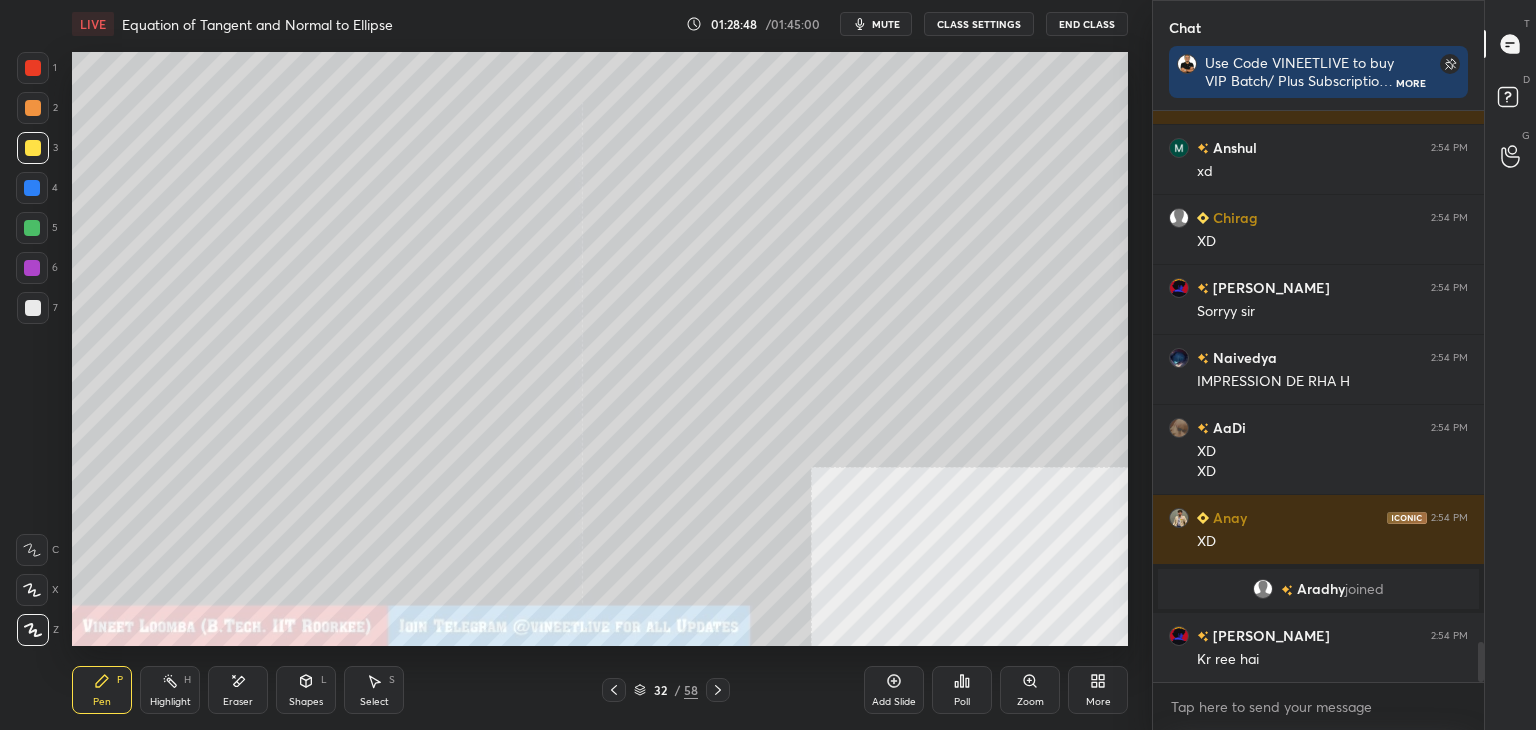 scroll, scrollTop: 7756, scrollLeft: 0, axis: vertical 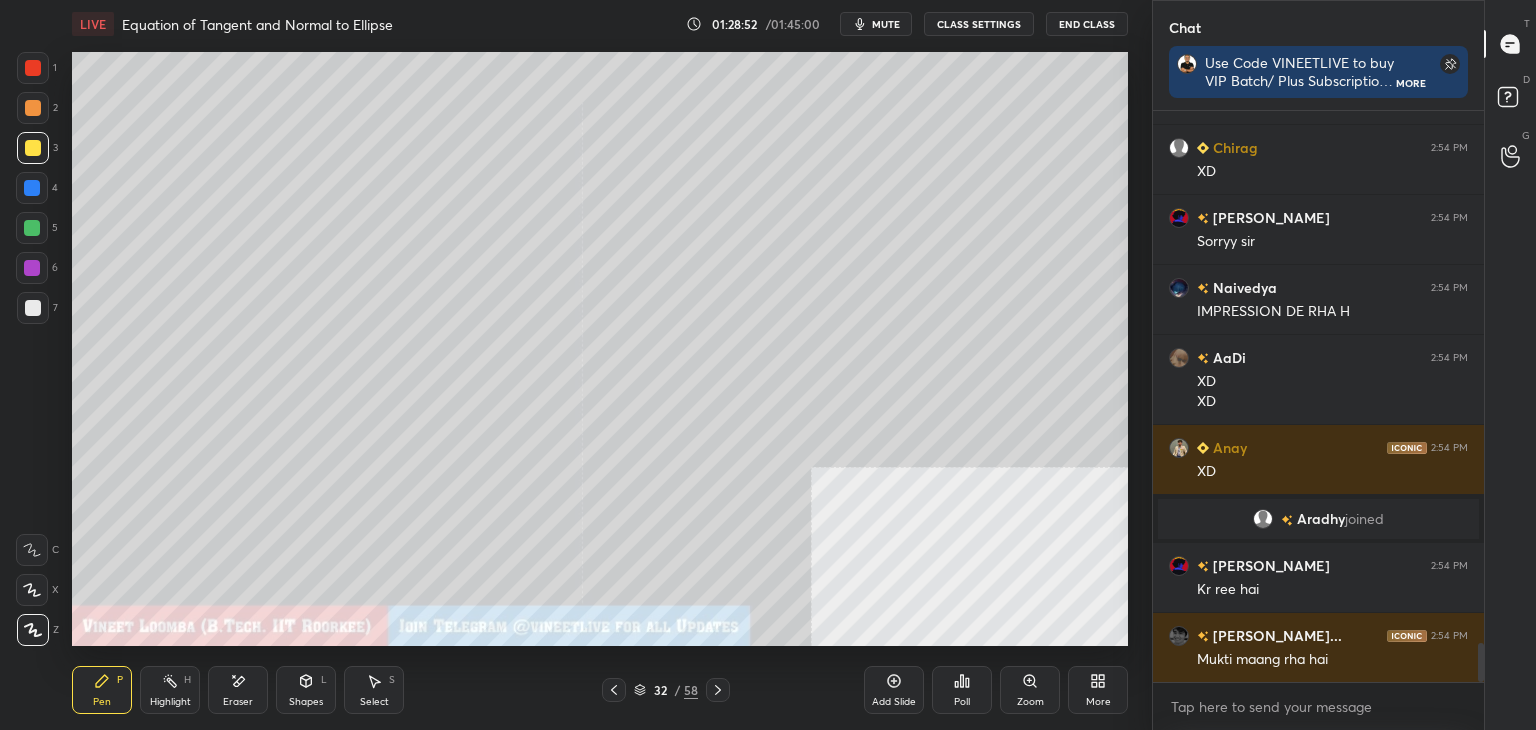 click on "Pen P" at bounding box center [102, 690] 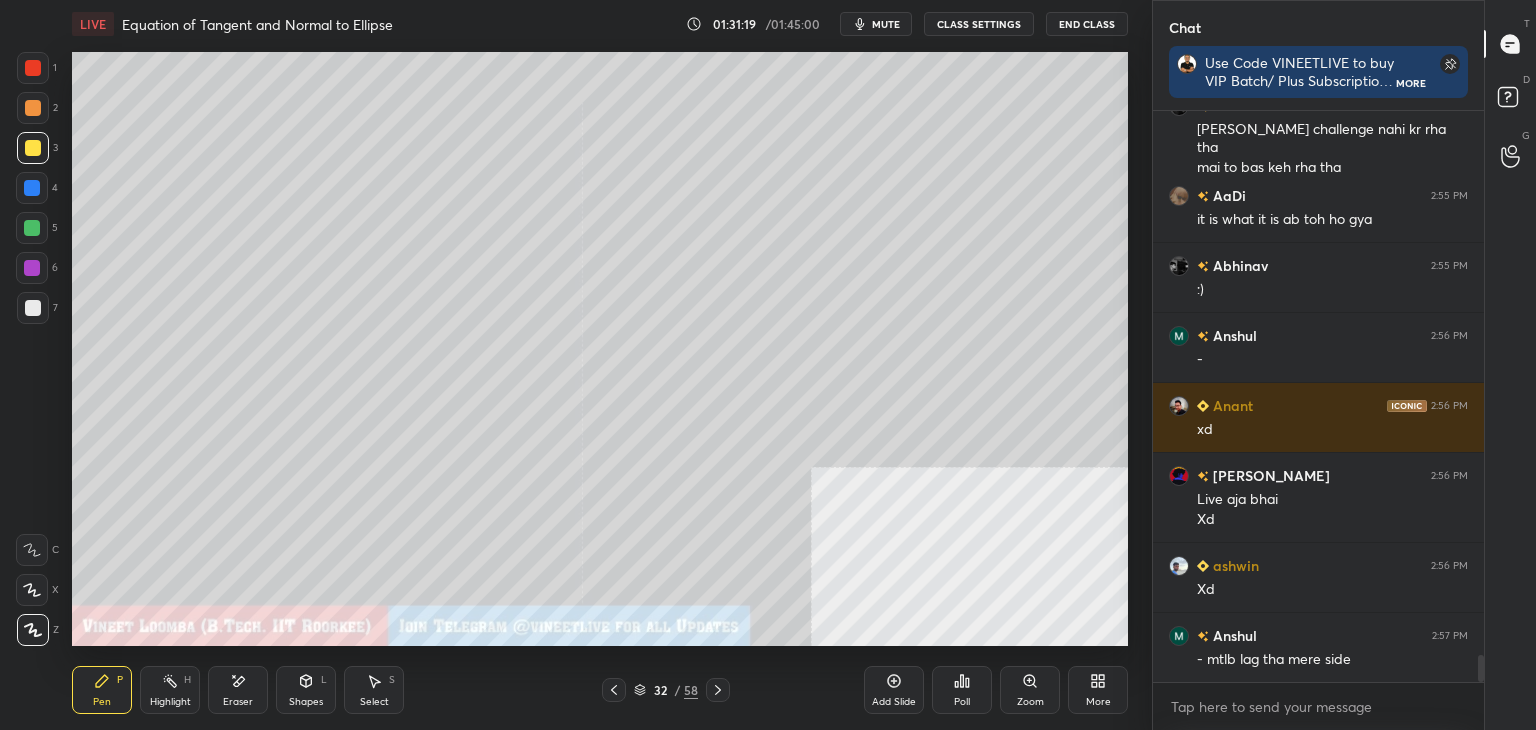 scroll, scrollTop: 11576, scrollLeft: 0, axis: vertical 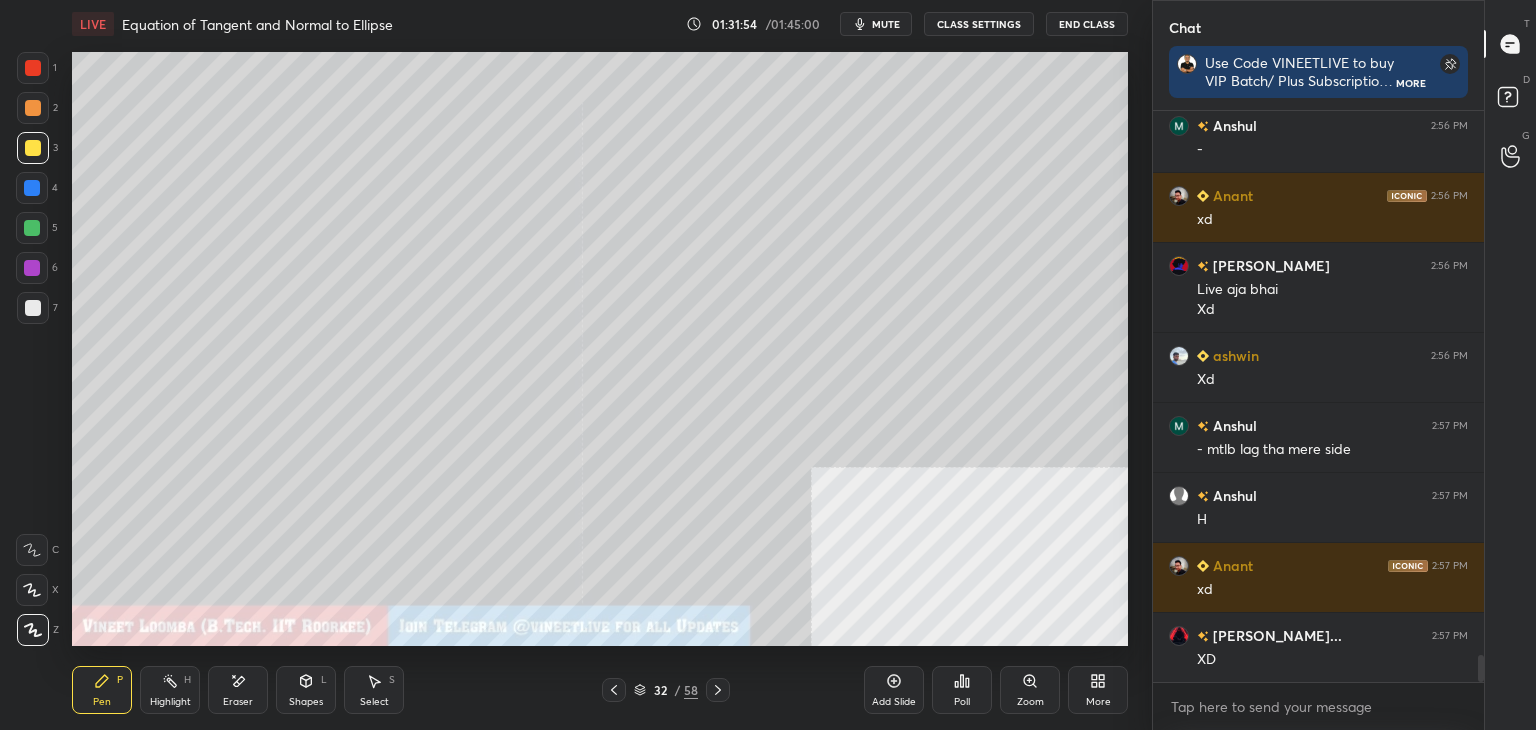 click 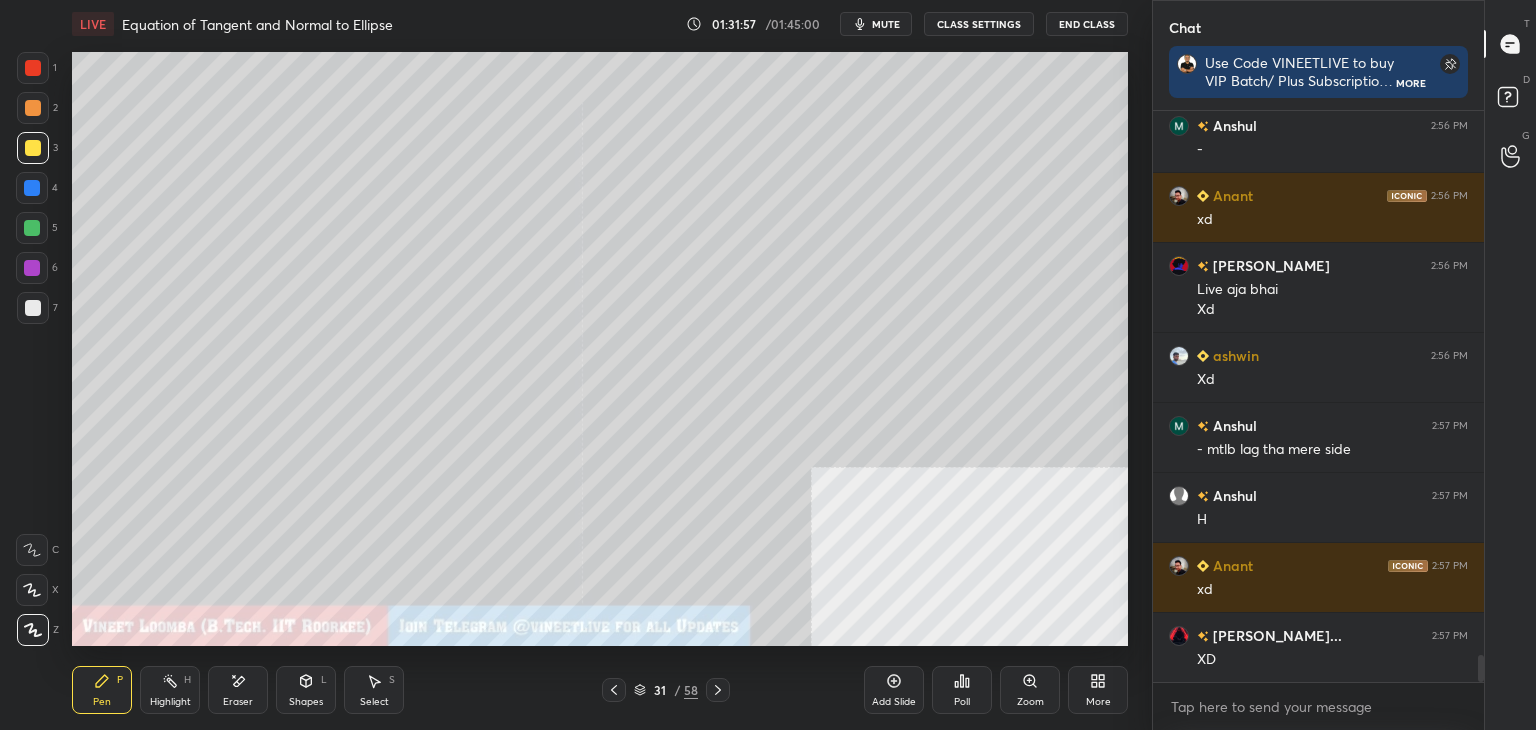 click 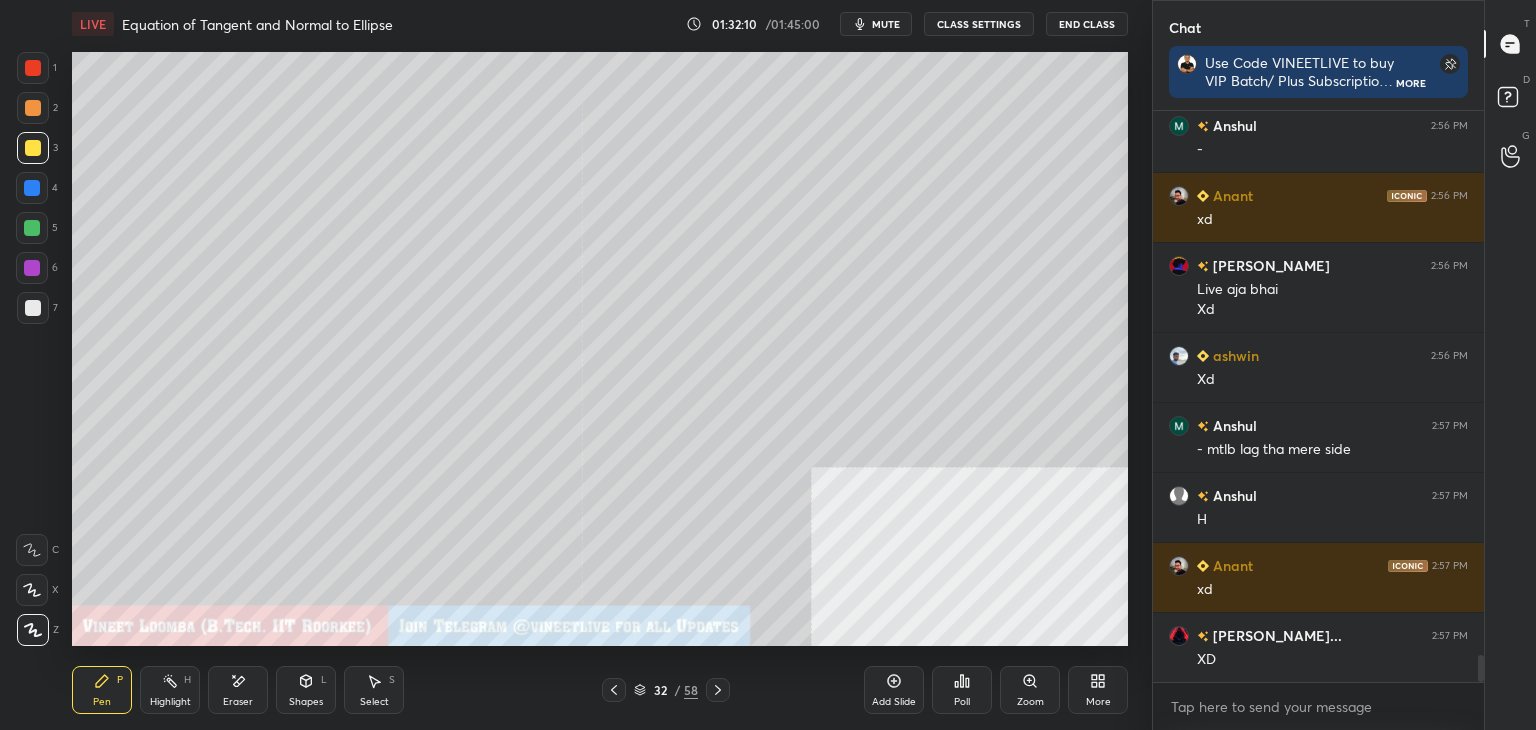 click on "Eraser" at bounding box center (238, 690) 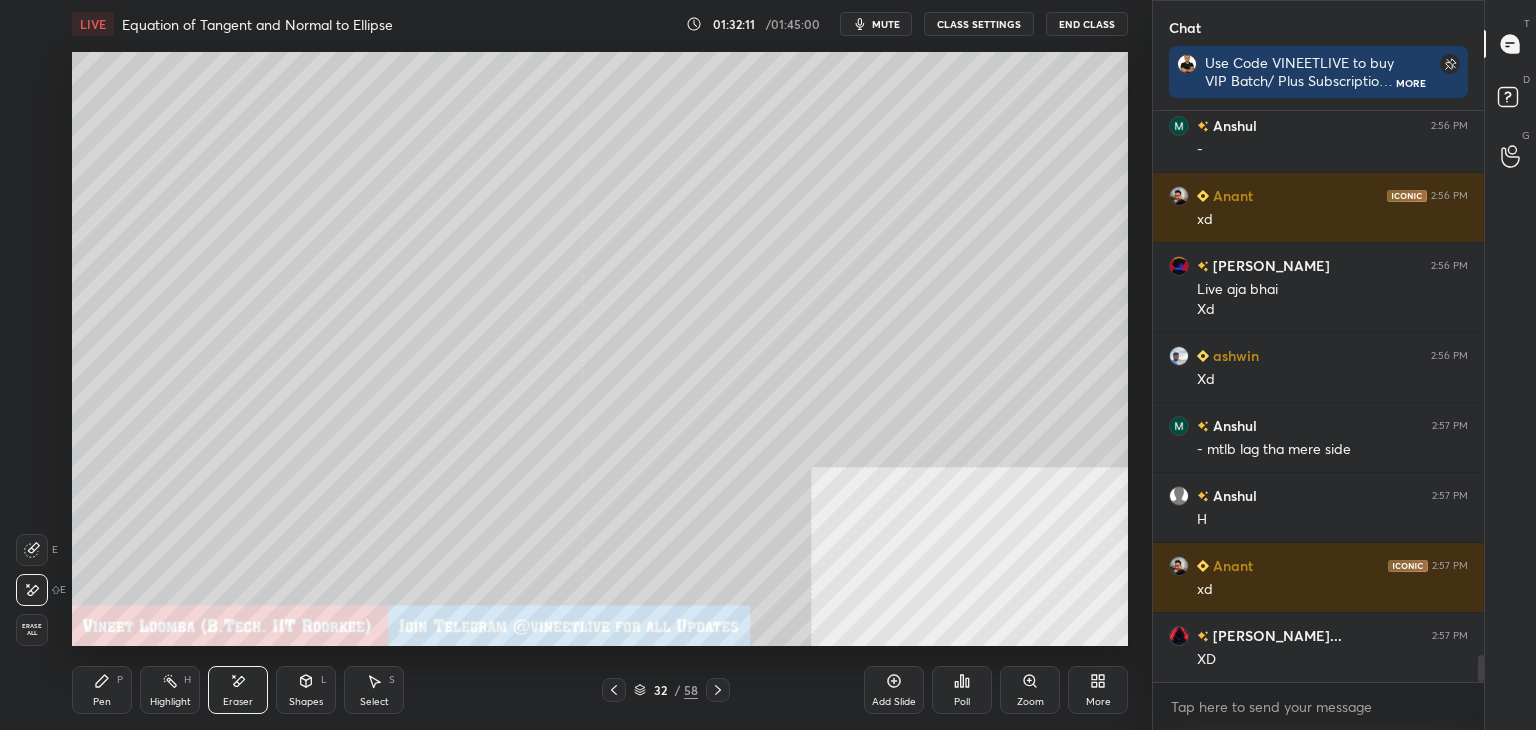 click 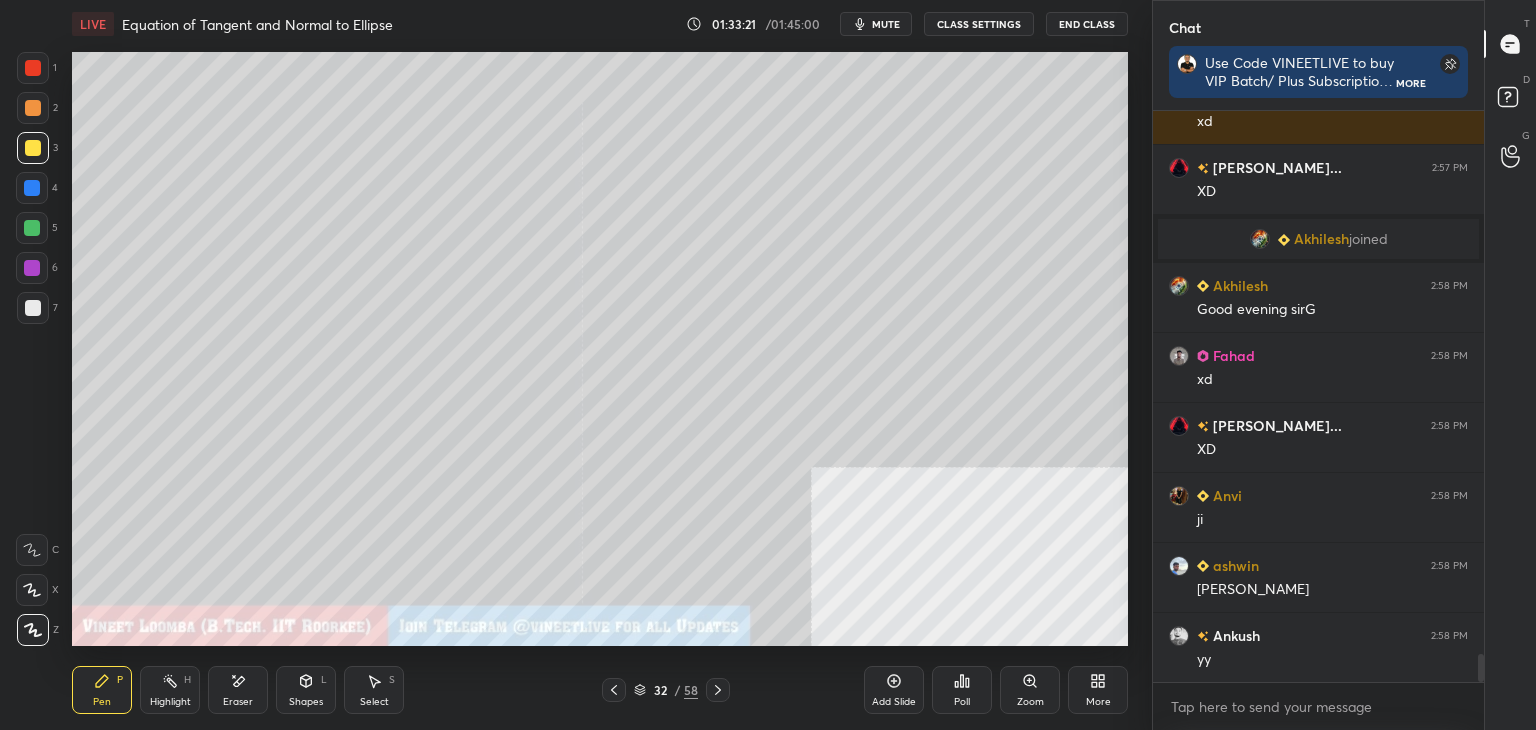 scroll, scrollTop: 11056, scrollLeft: 0, axis: vertical 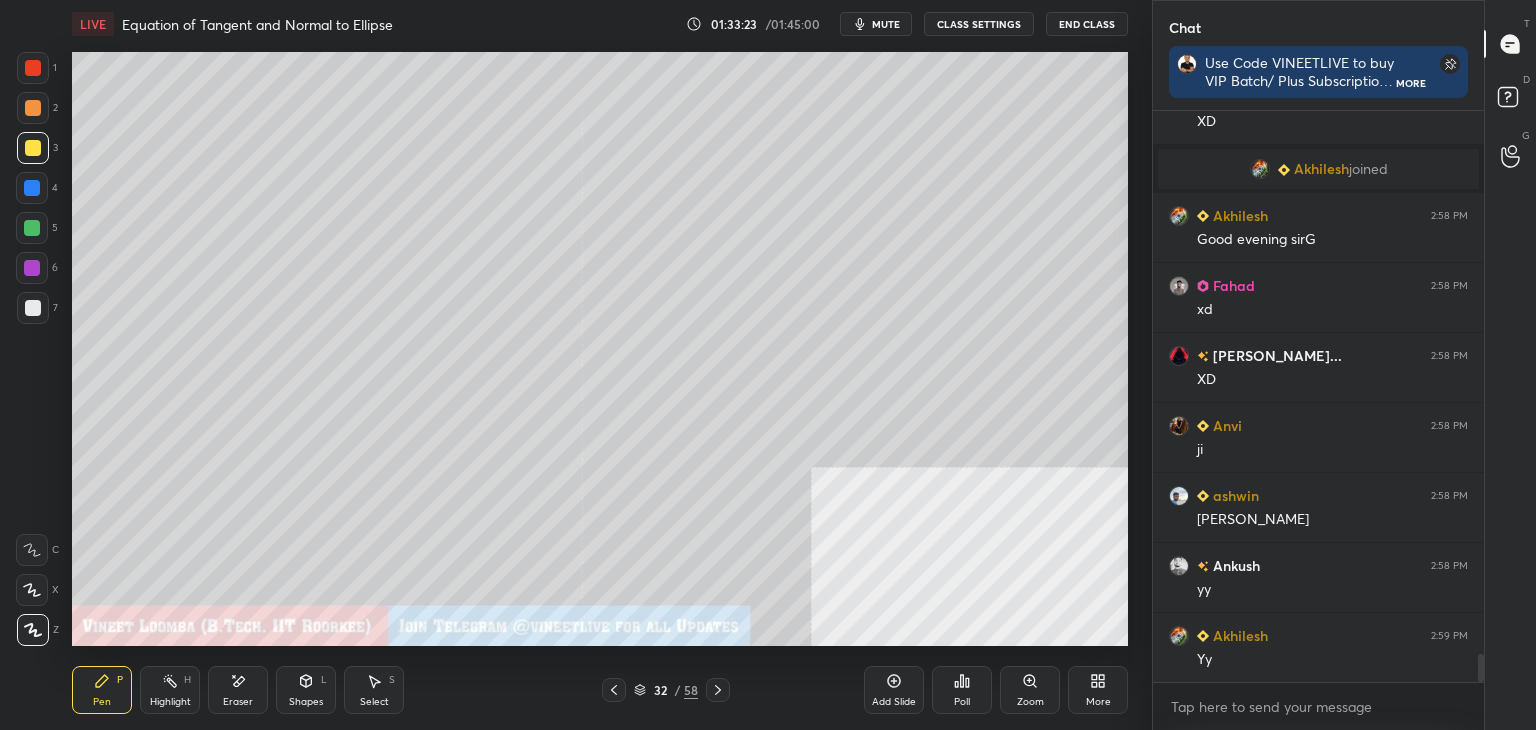 drag, startPoint x: 720, startPoint y: 685, endPoint x: 677, endPoint y: 649, distance: 56.0803 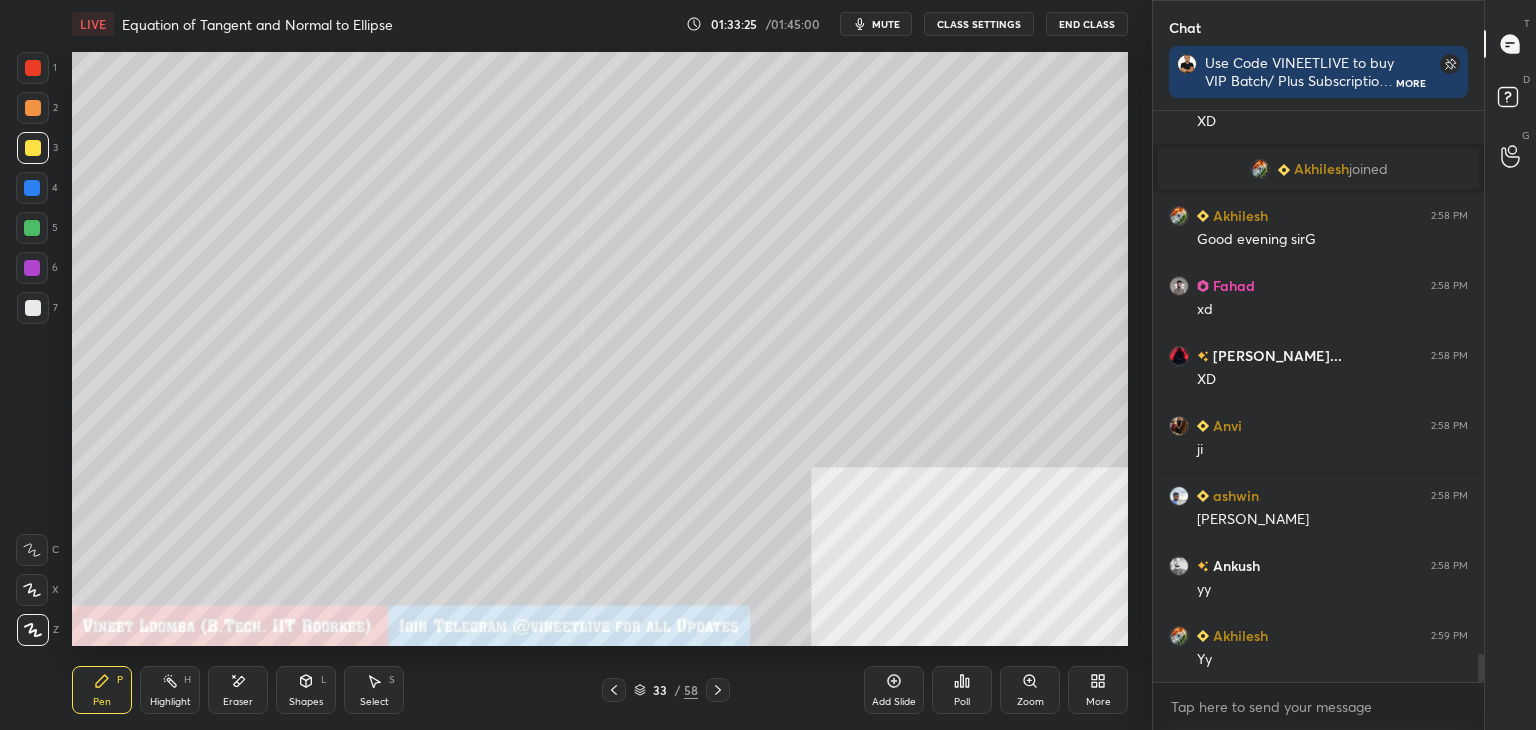 drag, startPoint x: 607, startPoint y: 682, endPoint x: 717, endPoint y: 686, distance: 110.0727 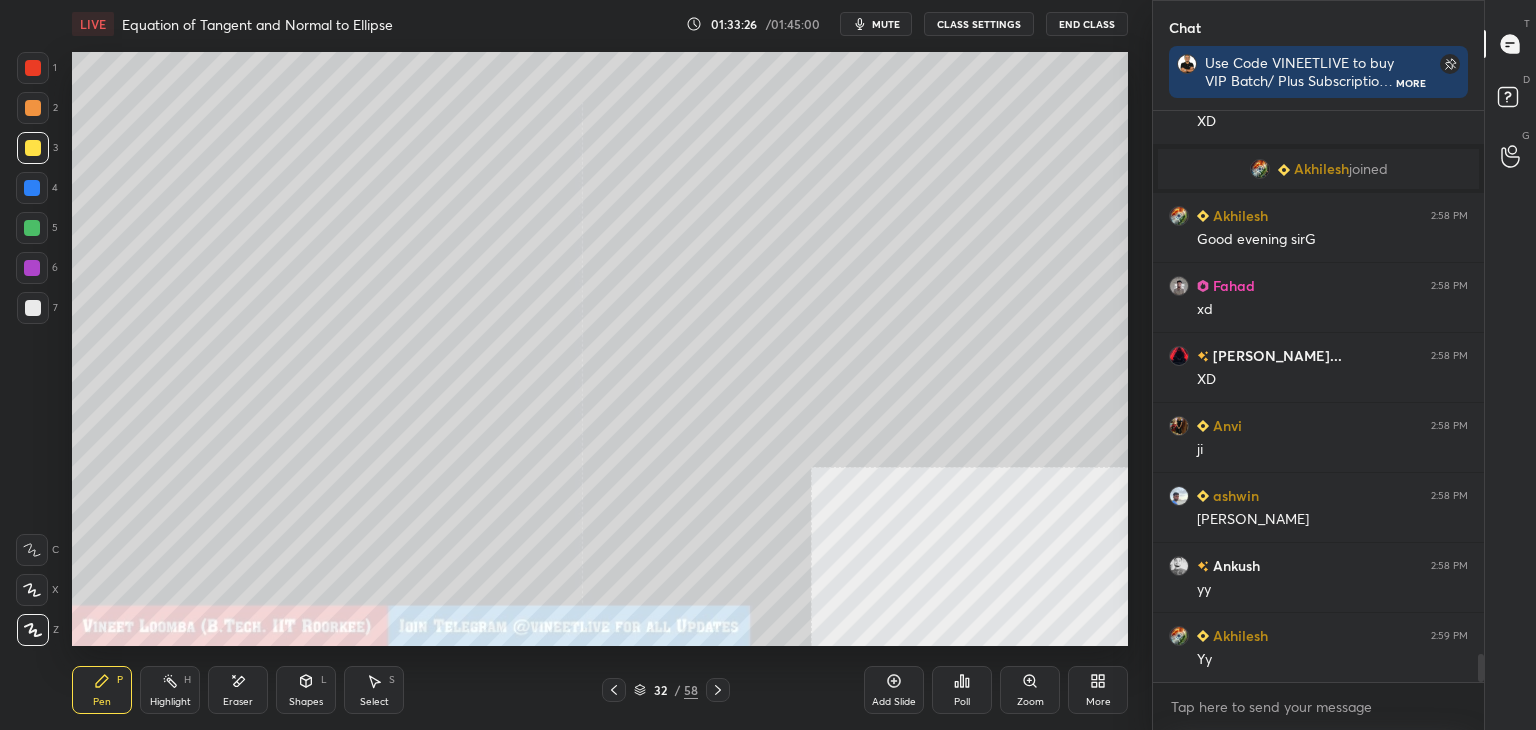 drag, startPoint x: 713, startPoint y: 694, endPoint x: 668, endPoint y: 660, distance: 56.400356 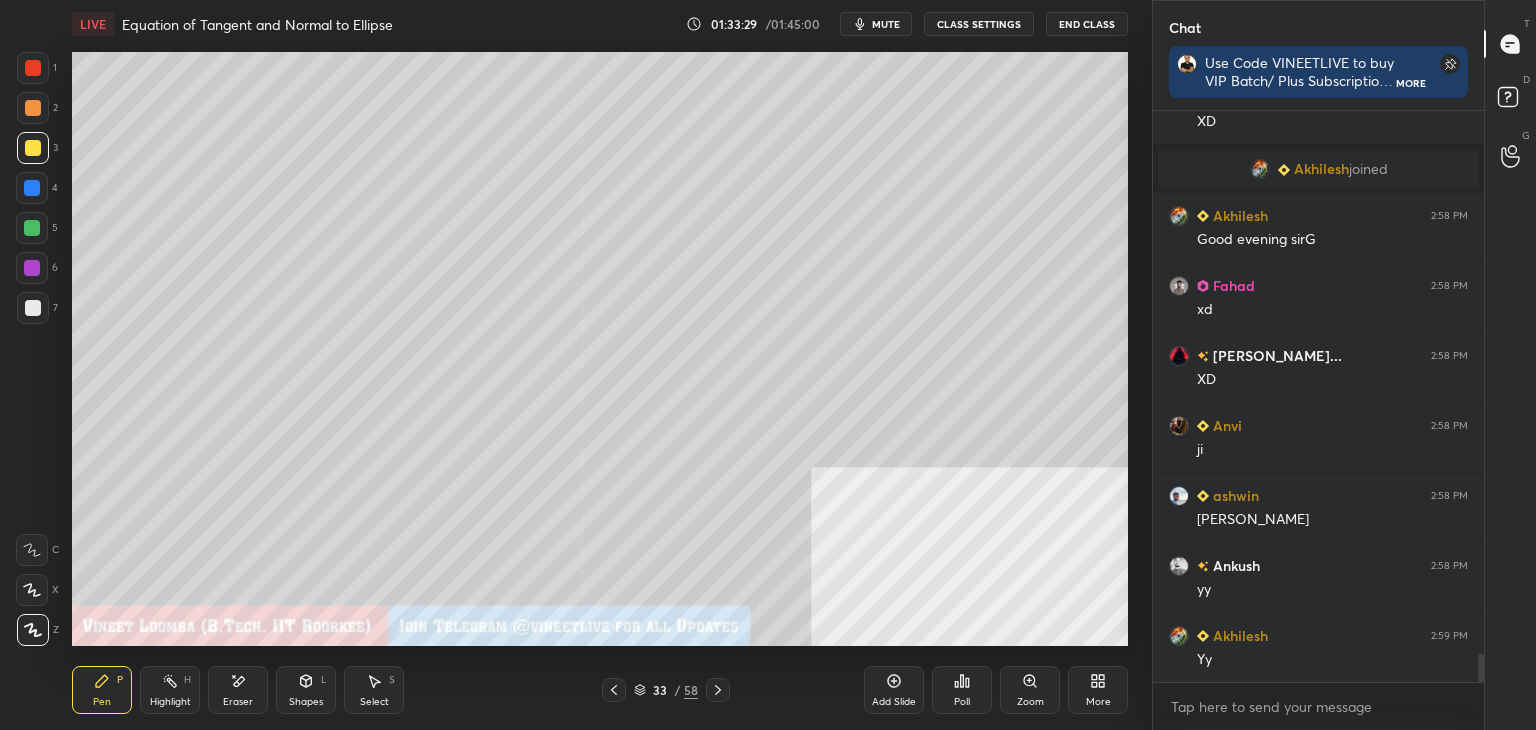 click 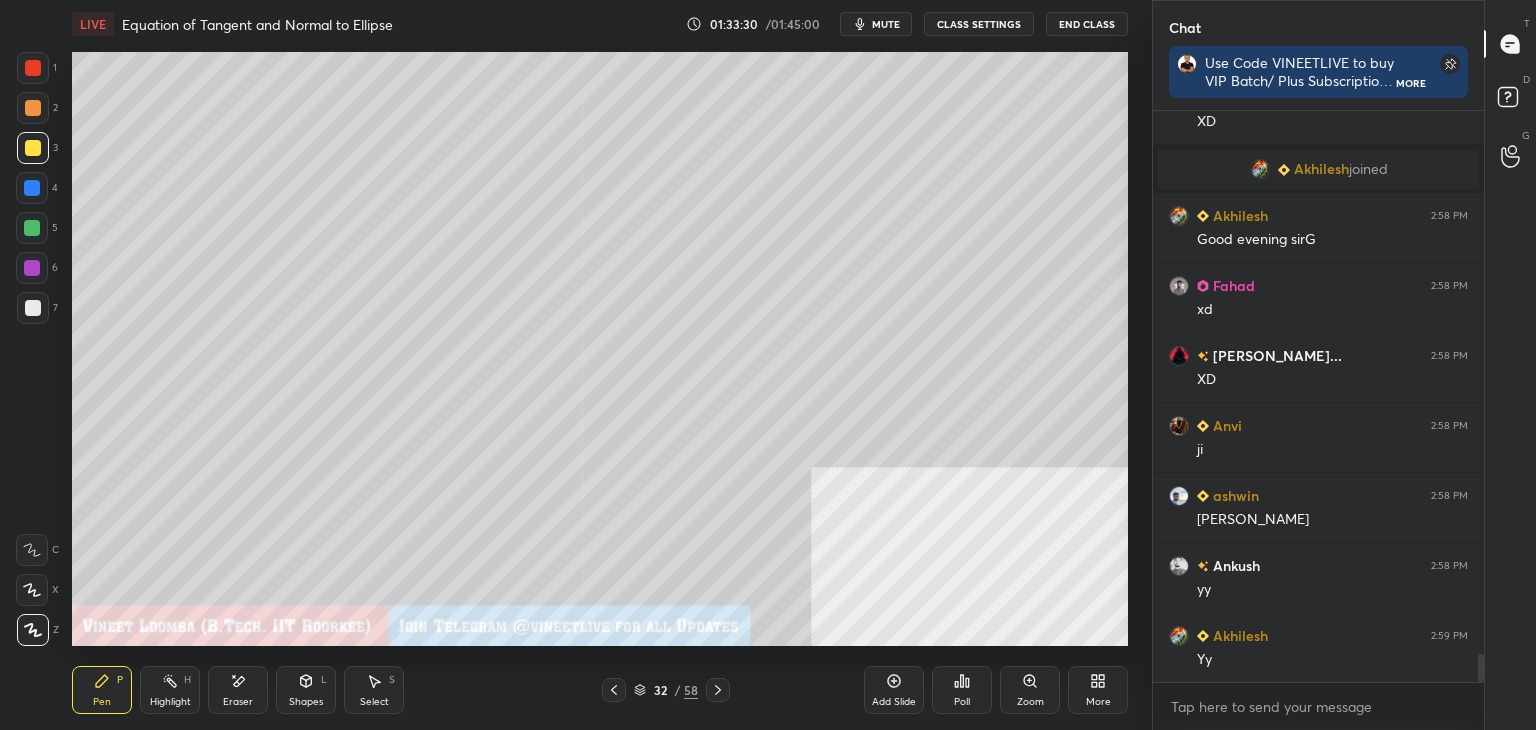 drag, startPoint x: 716, startPoint y: 690, endPoint x: 695, endPoint y: 647, distance: 47.853943 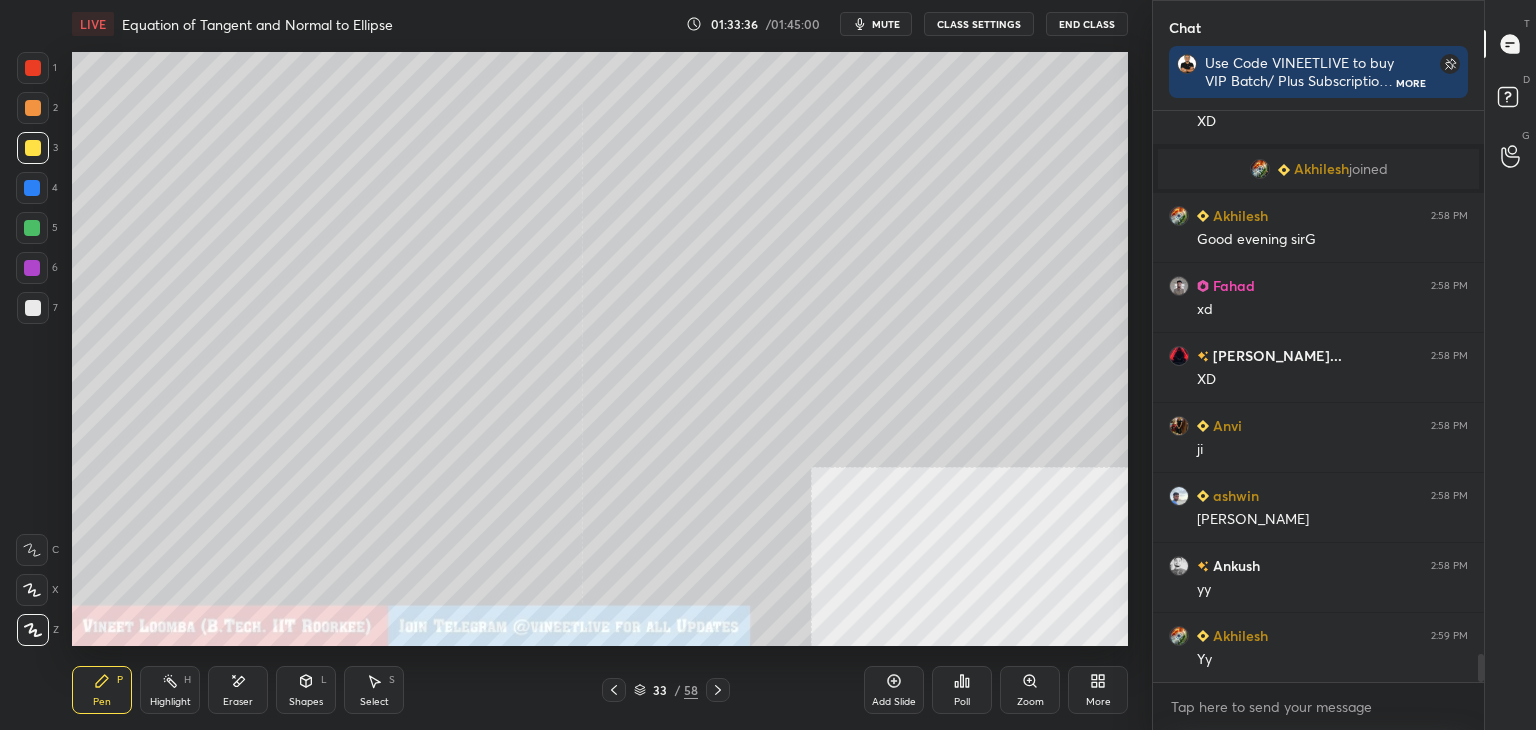 click 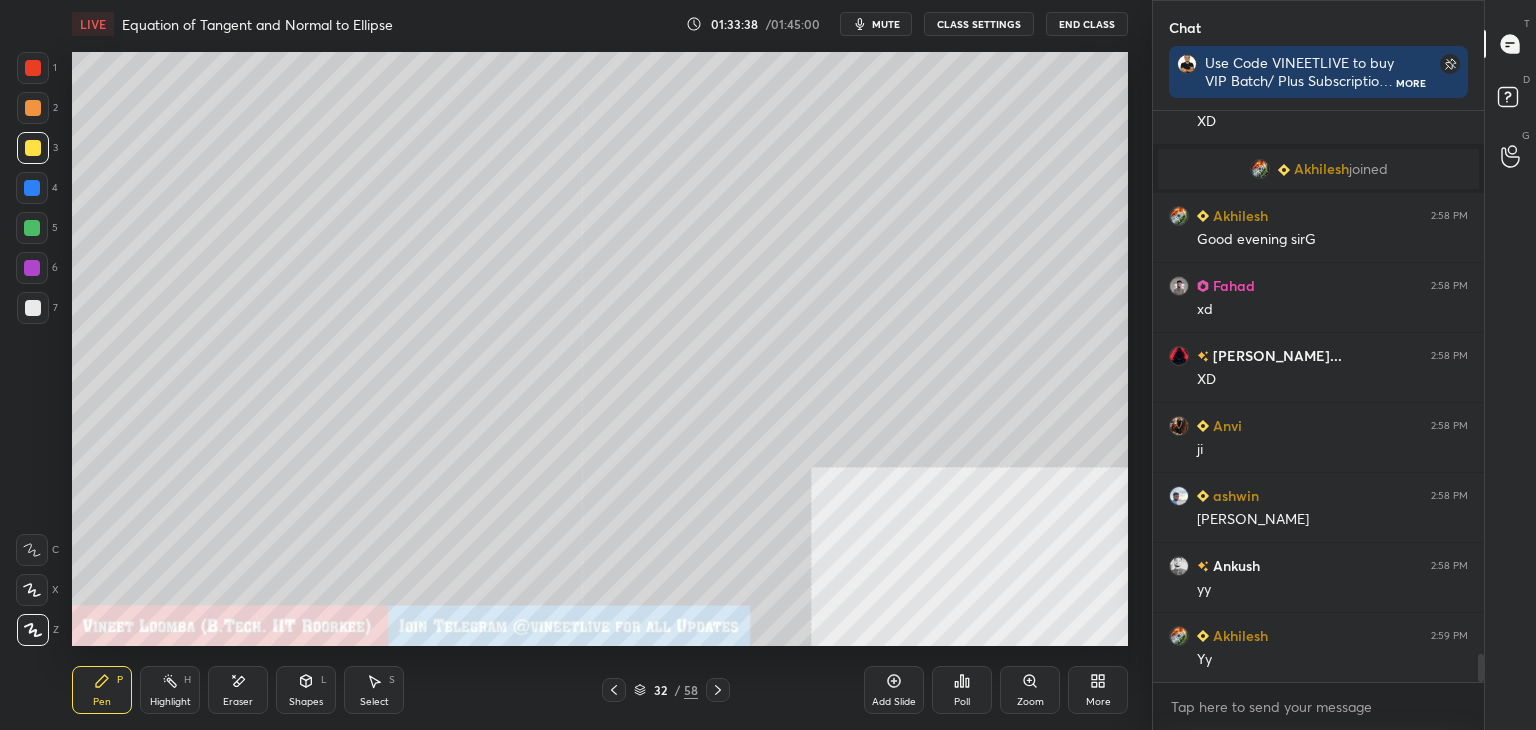 click 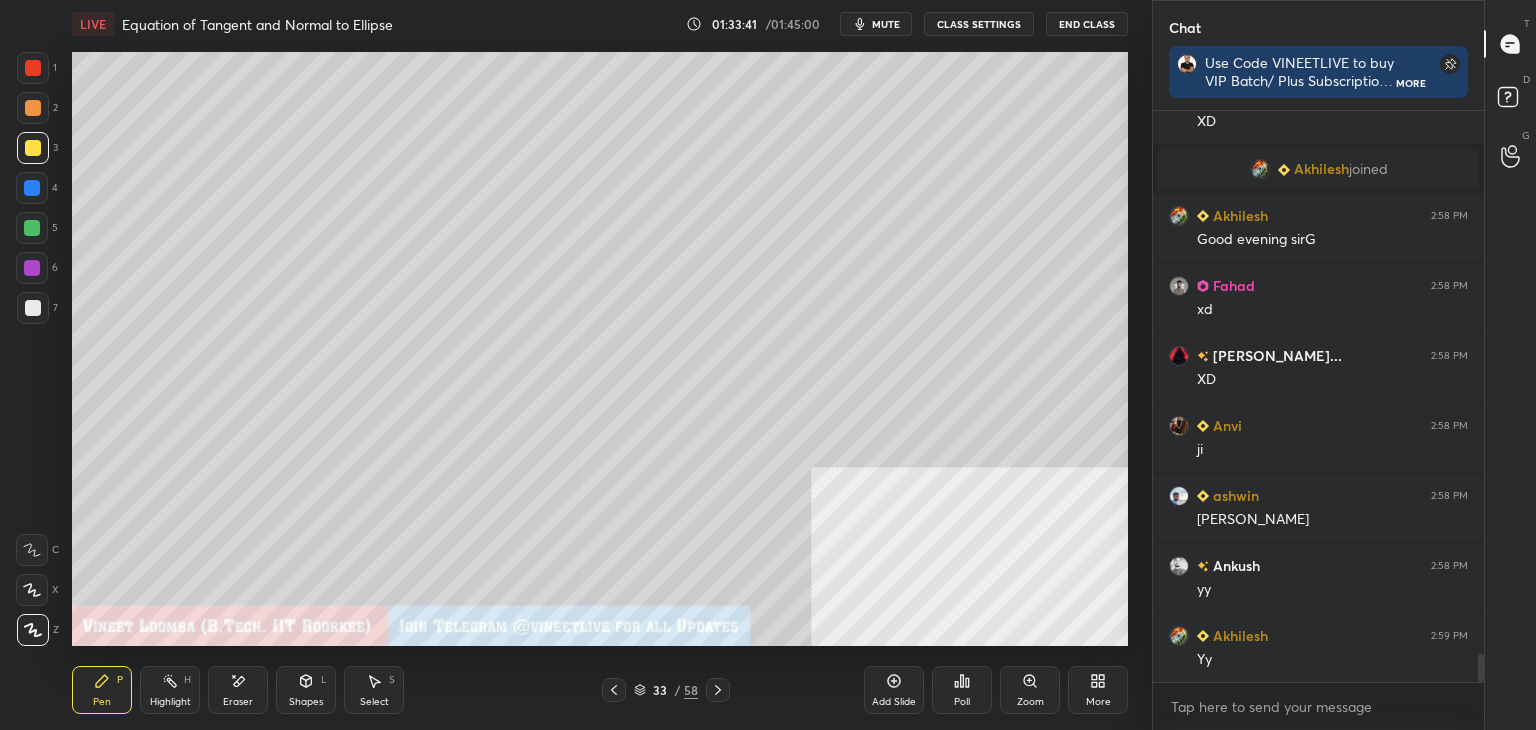 click 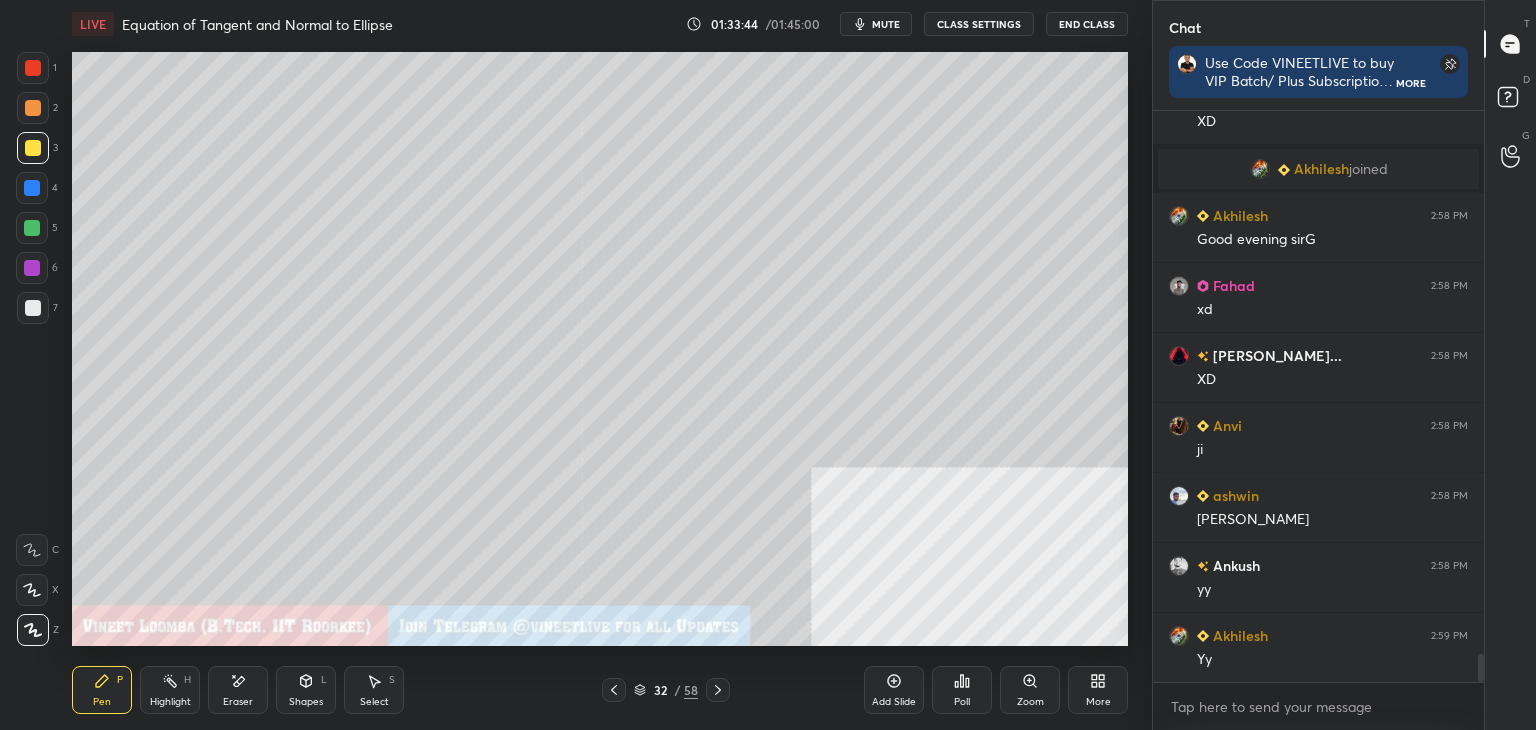 scroll, scrollTop: 11104, scrollLeft: 0, axis: vertical 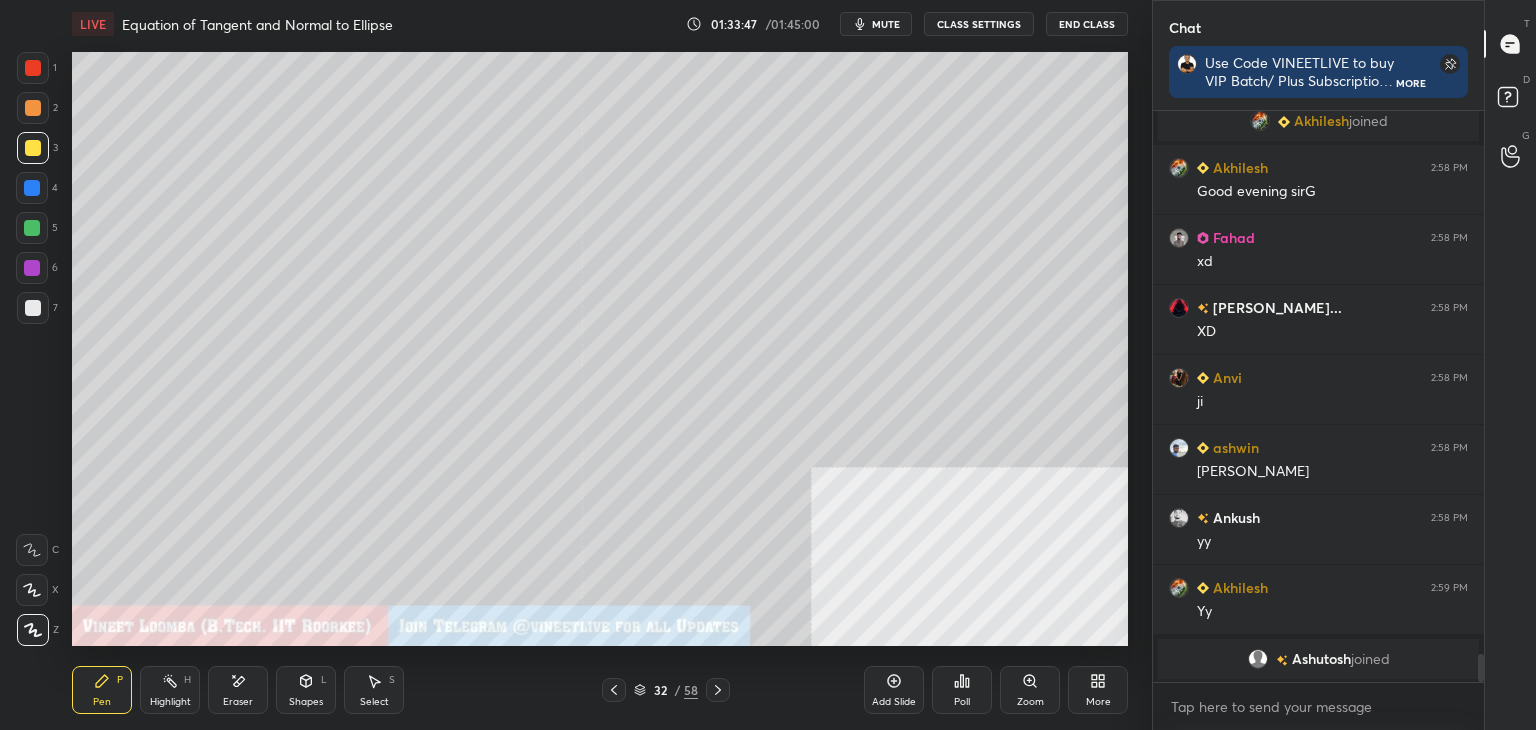 click 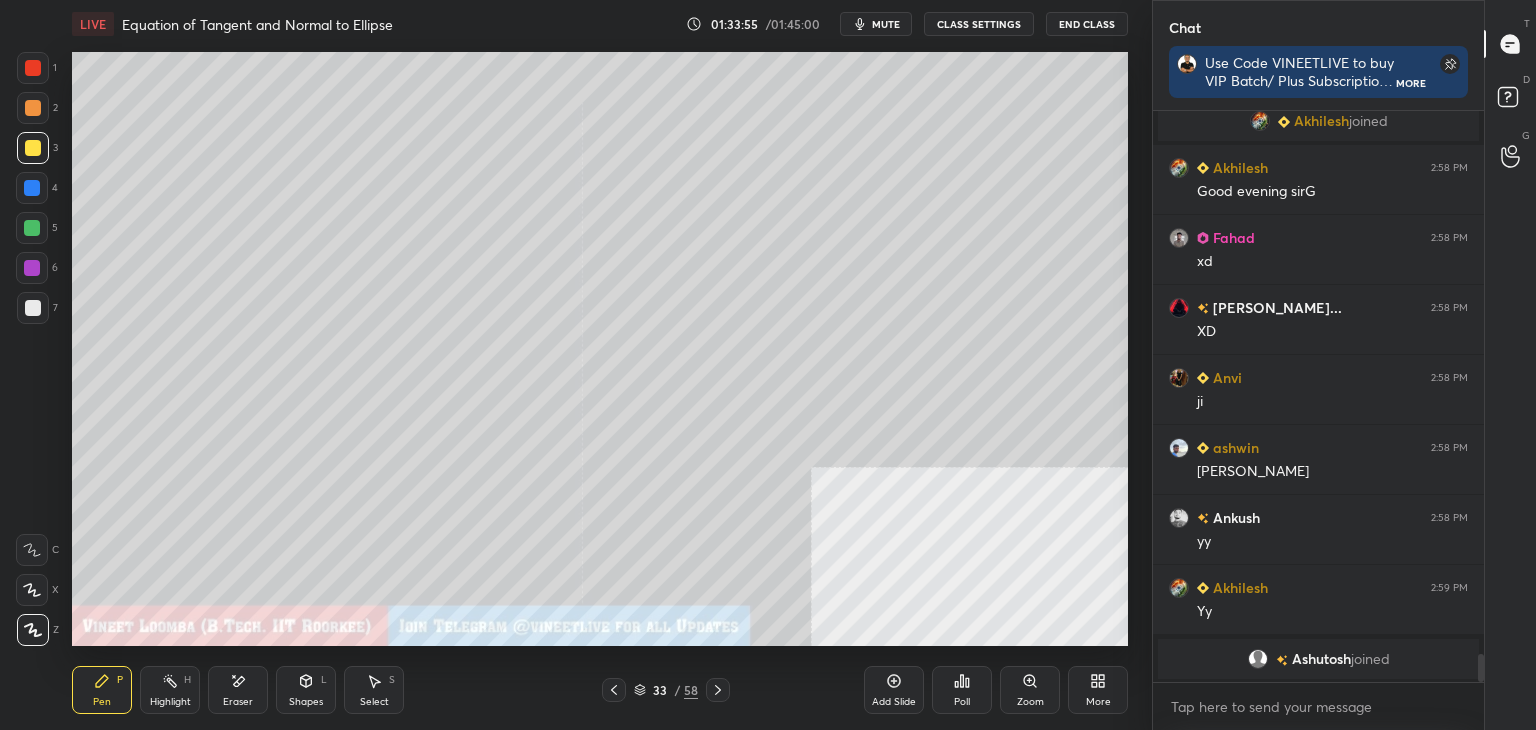 scroll, scrollTop: 11034, scrollLeft: 0, axis: vertical 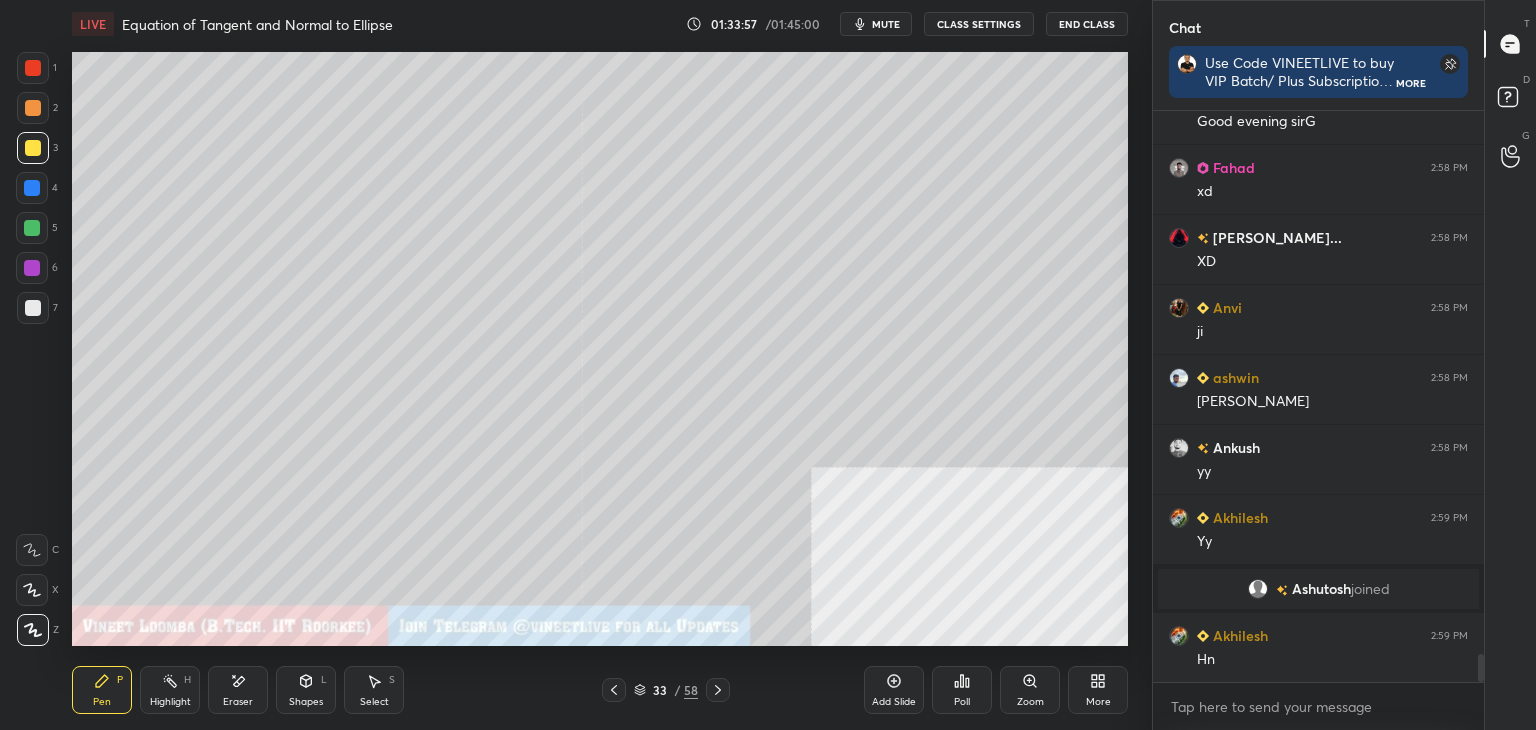 drag, startPoint x: 613, startPoint y: 701, endPoint x: 671, endPoint y: 692, distance: 58.694122 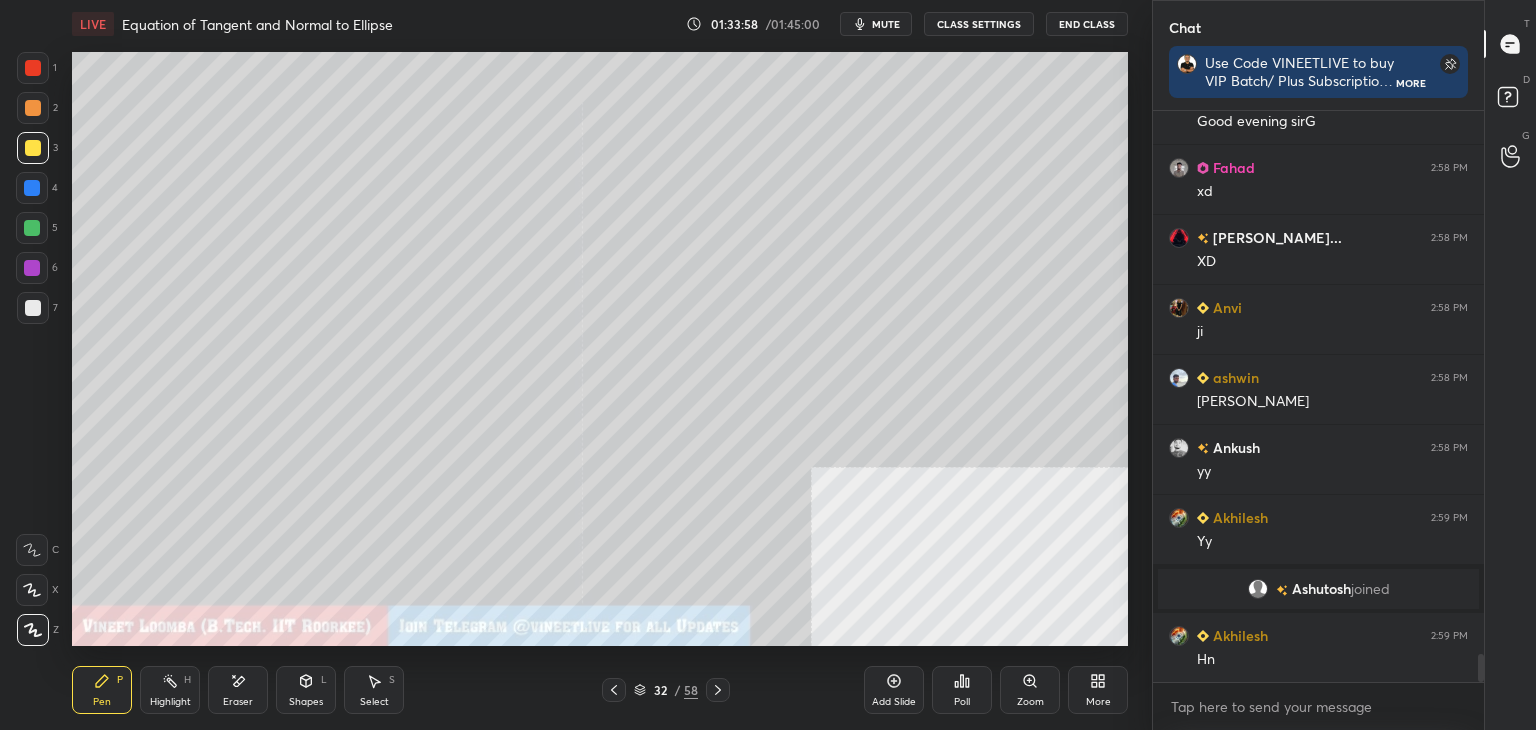 drag, startPoint x: 720, startPoint y: 686, endPoint x: 722, endPoint y: 673, distance: 13.152946 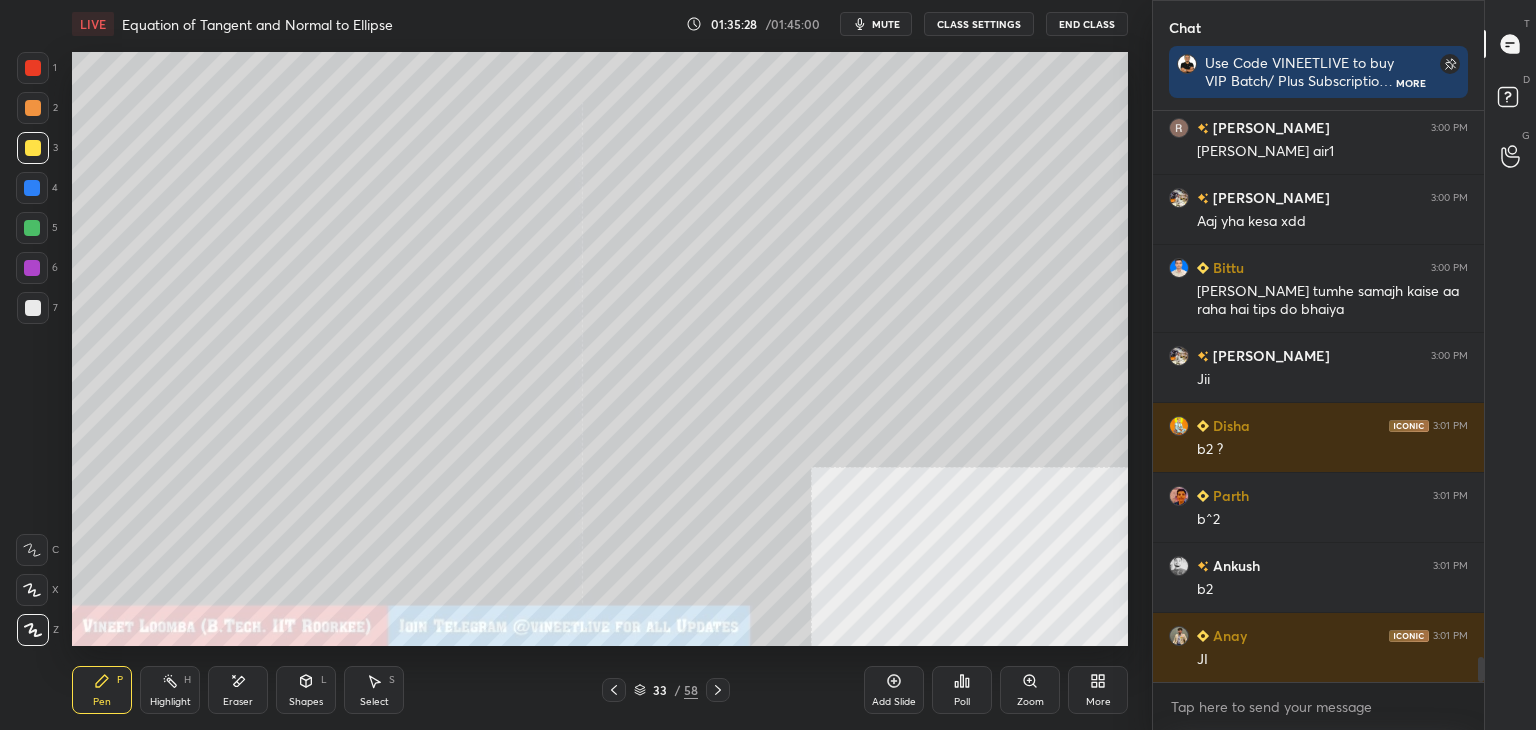 scroll, scrollTop: 12802, scrollLeft: 0, axis: vertical 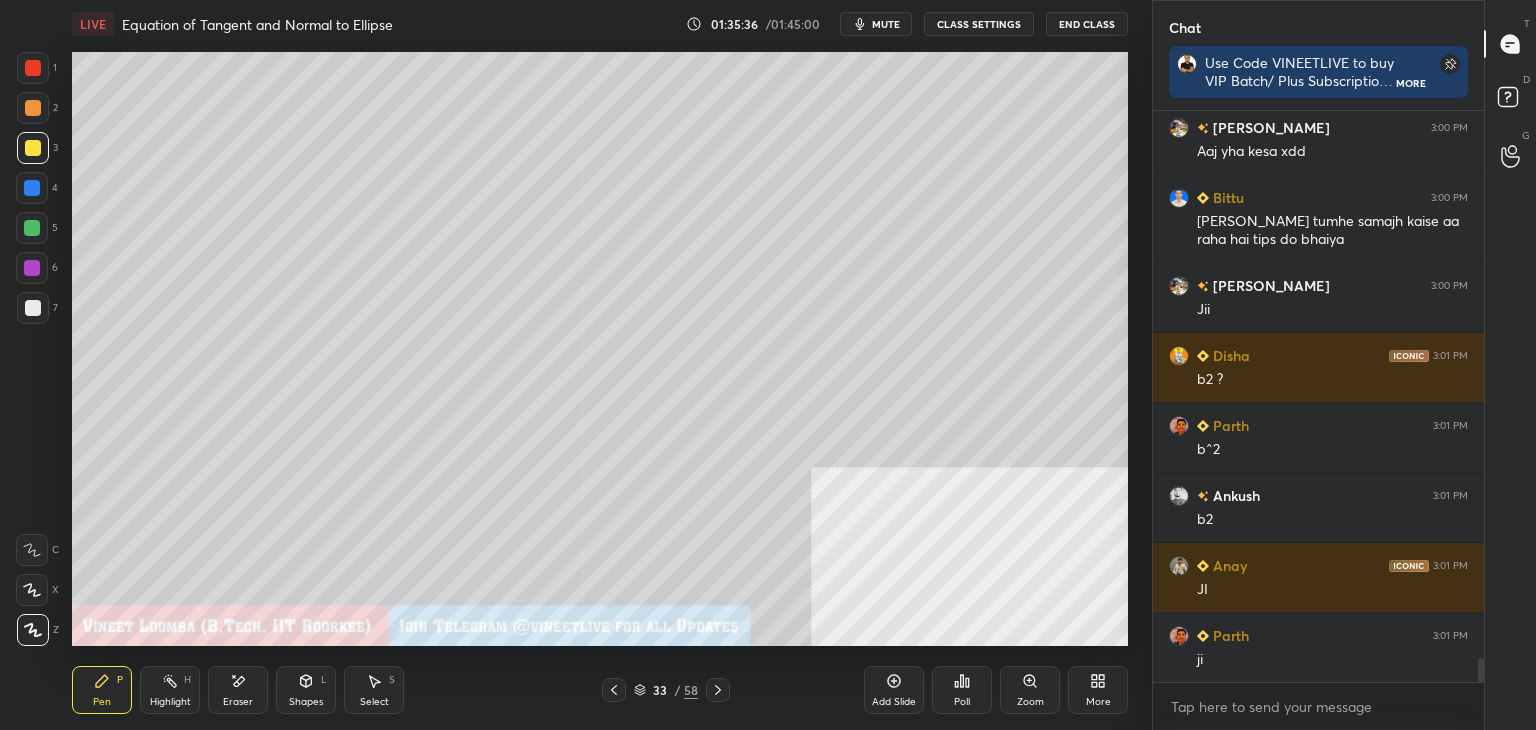 click 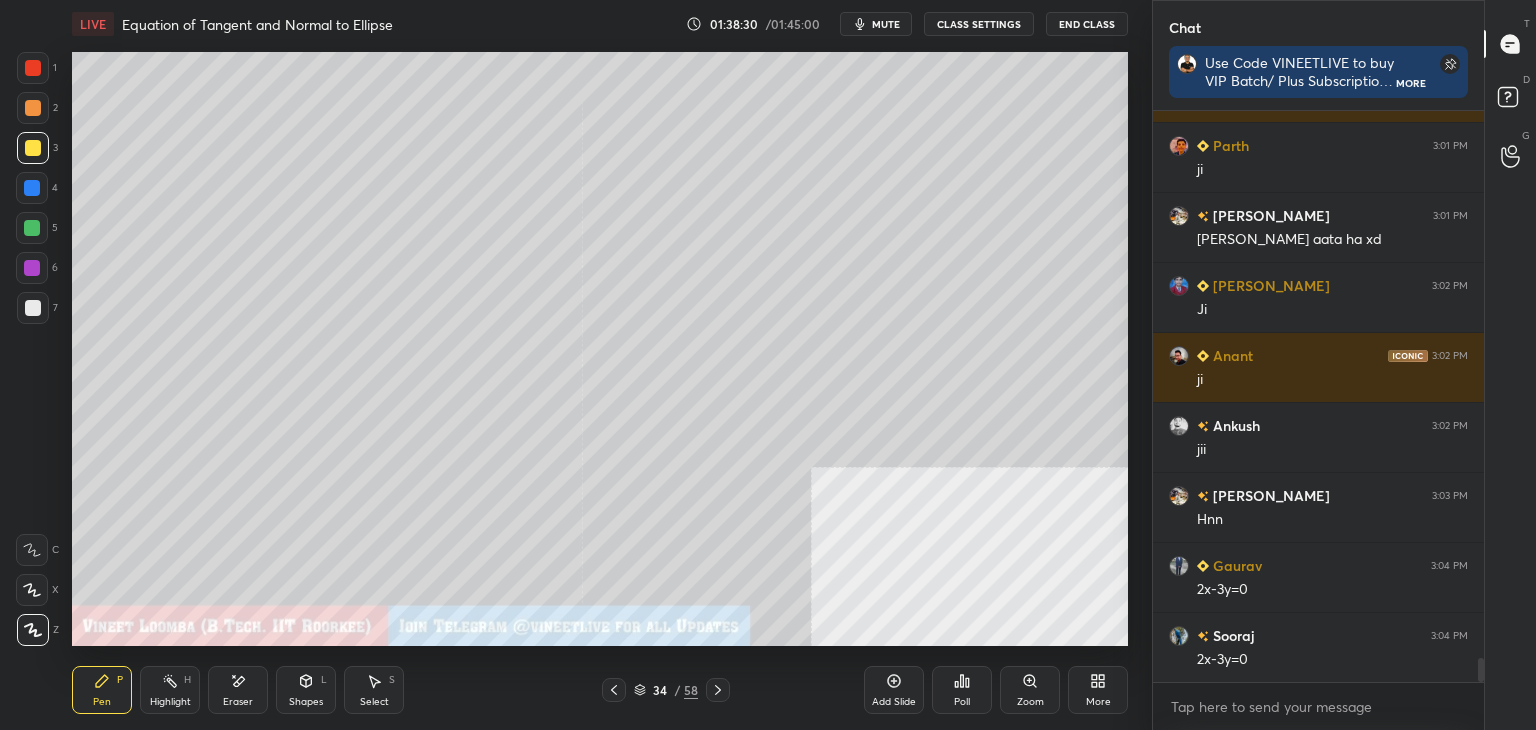 scroll, scrollTop: 13362, scrollLeft: 0, axis: vertical 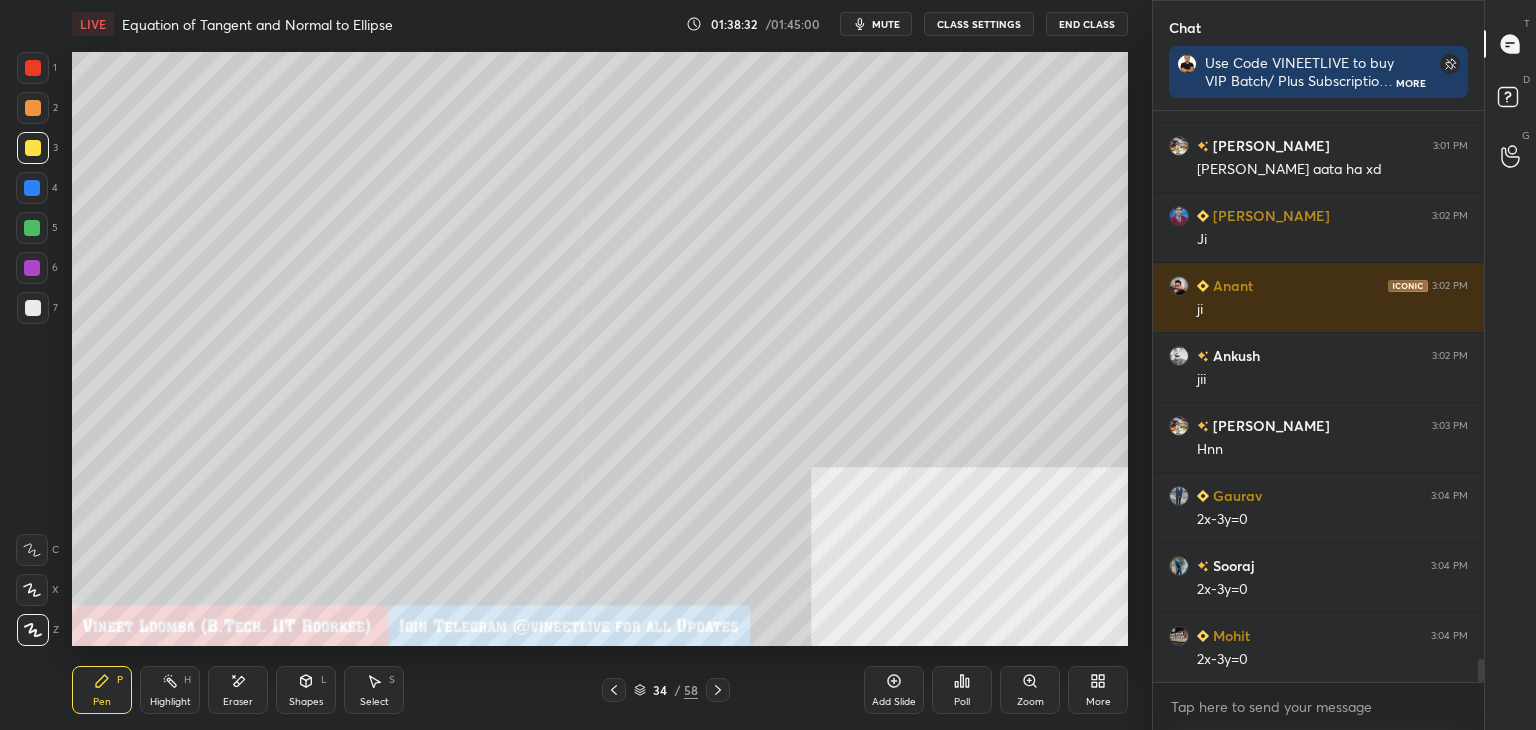 click at bounding box center (33, 308) 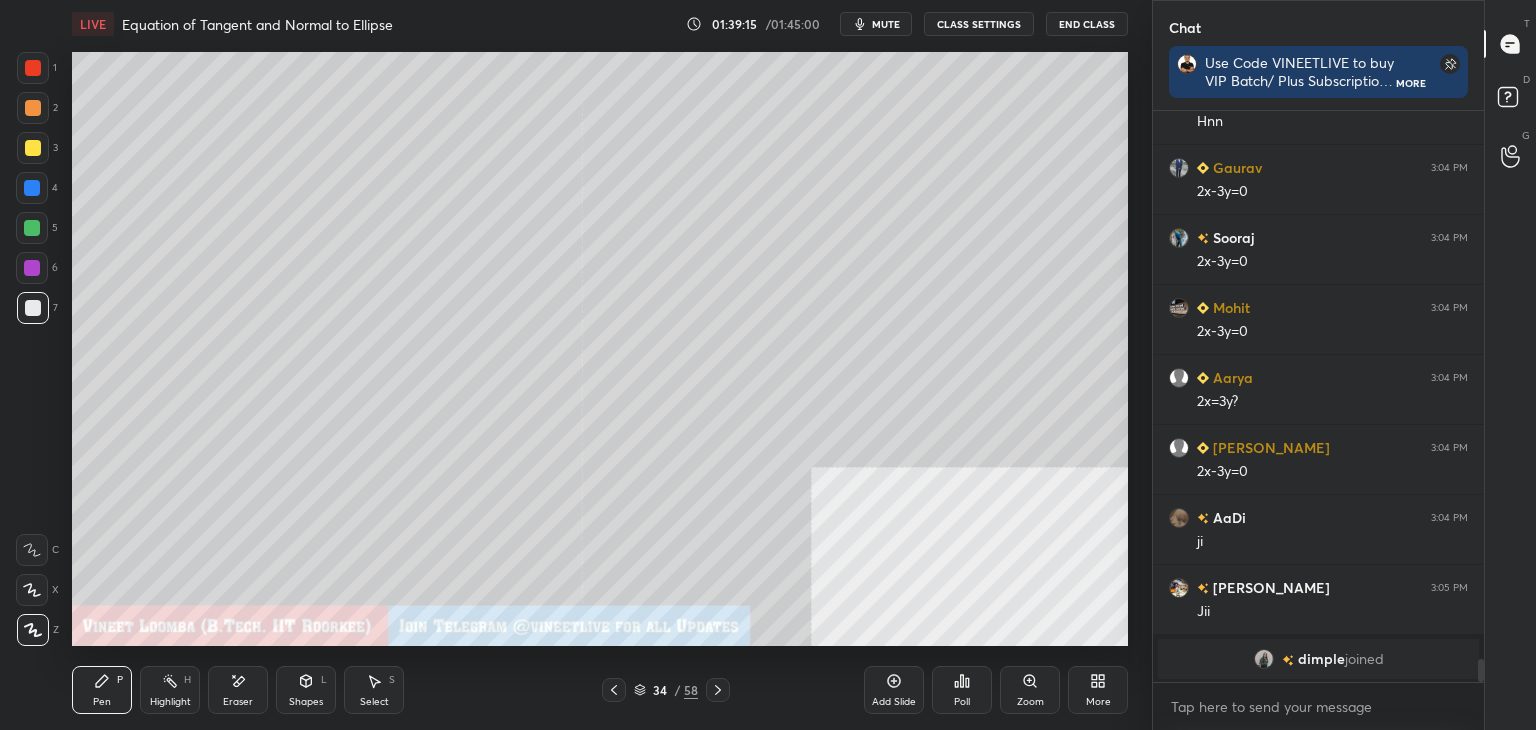 scroll, scrollTop: 12964, scrollLeft: 0, axis: vertical 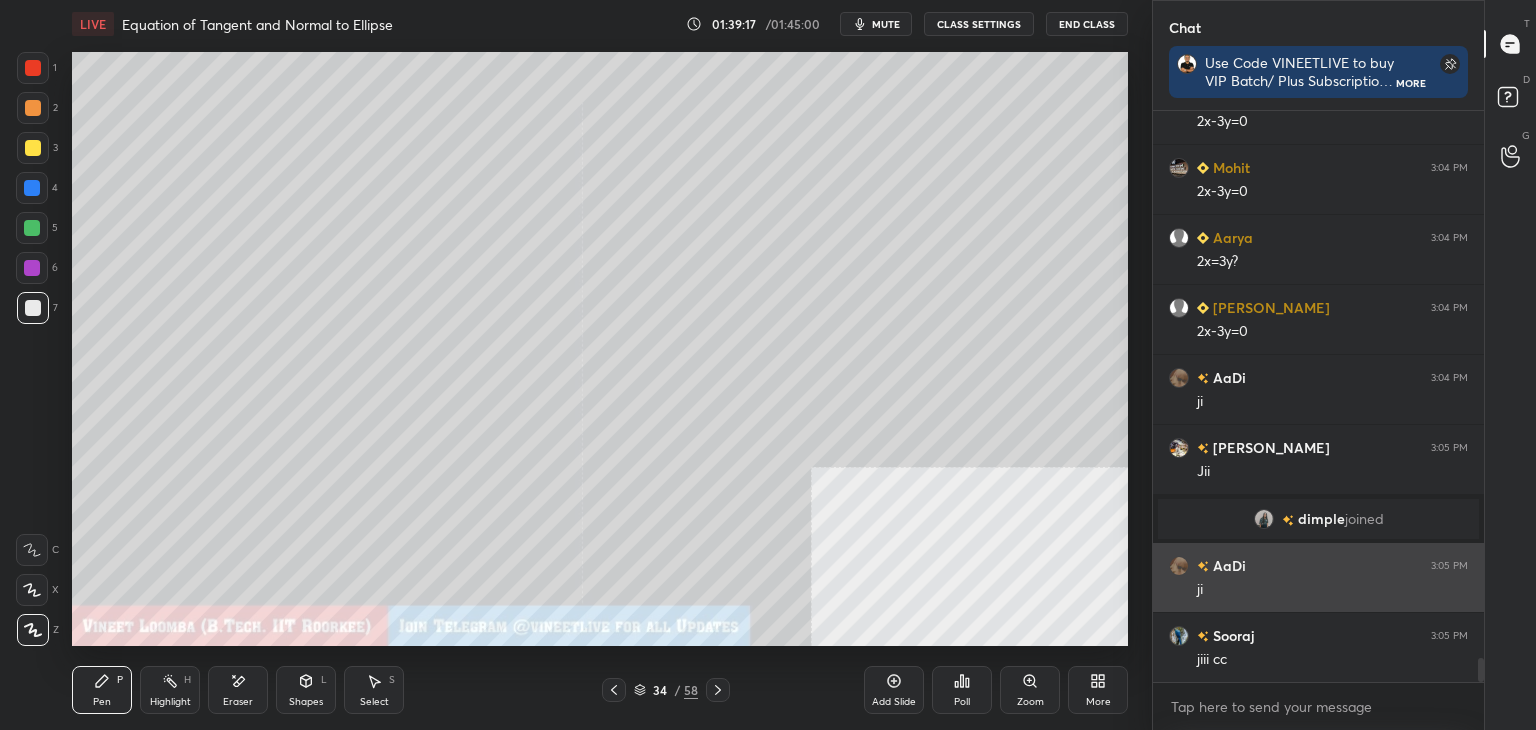 click on "ji" at bounding box center (1332, 590) 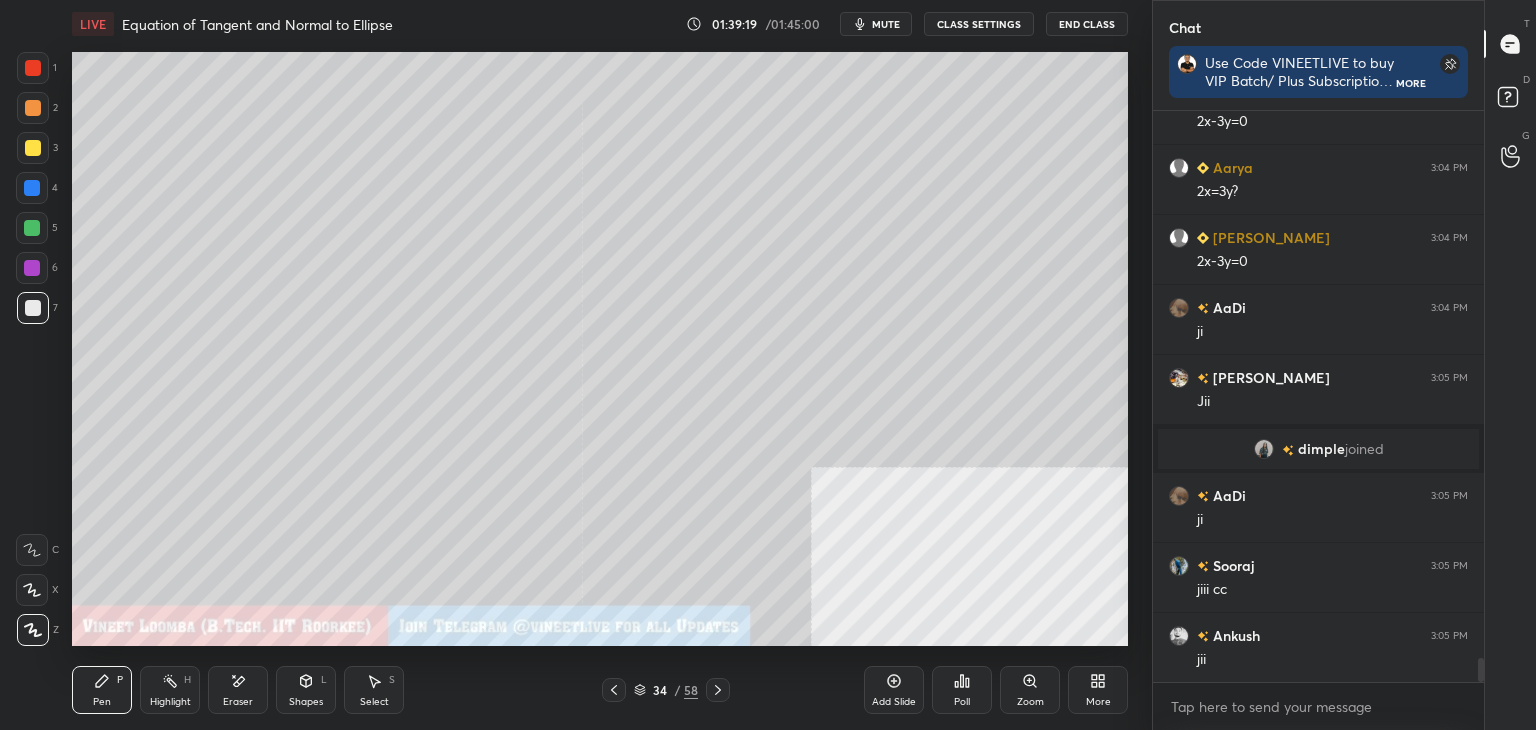 click at bounding box center (1290, 449) 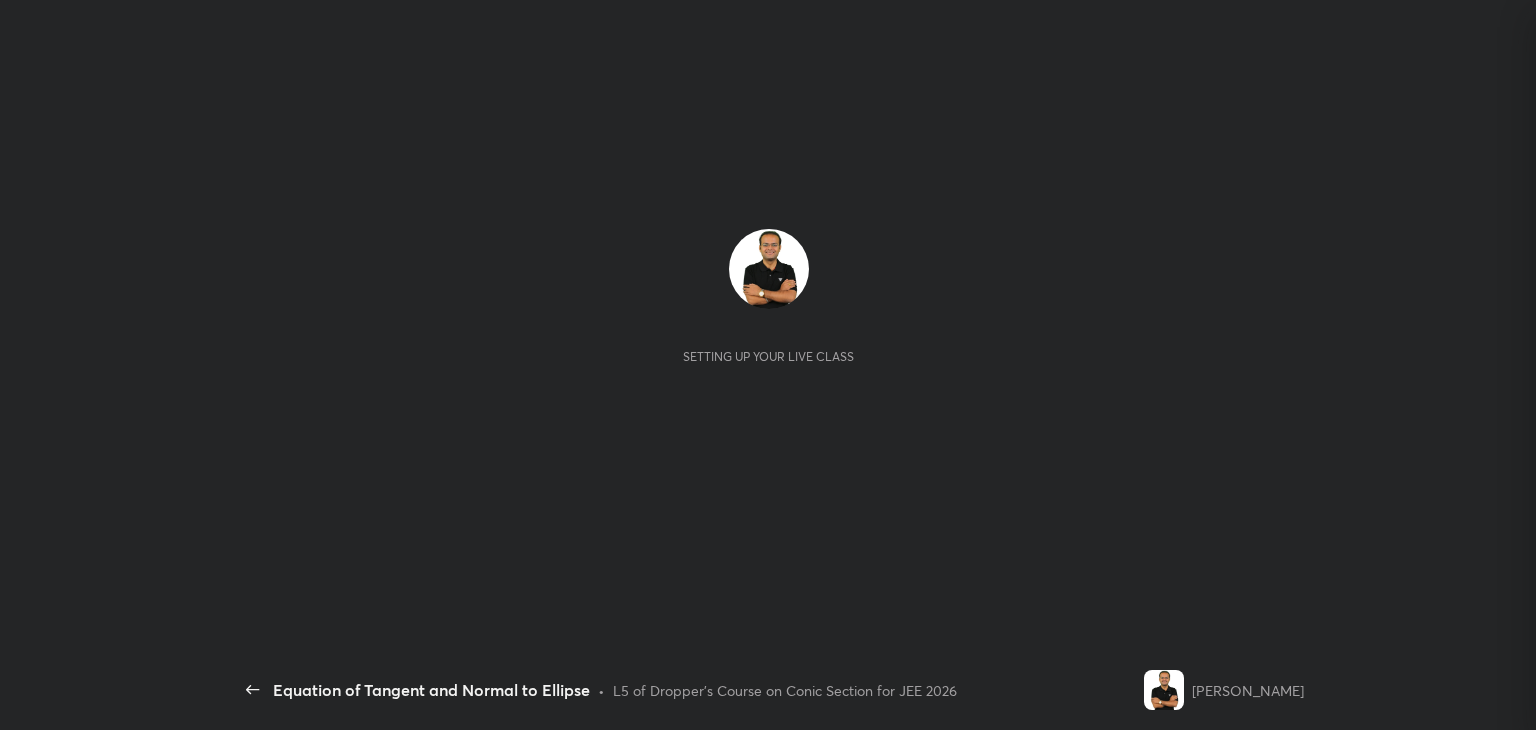 scroll, scrollTop: 0, scrollLeft: 0, axis: both 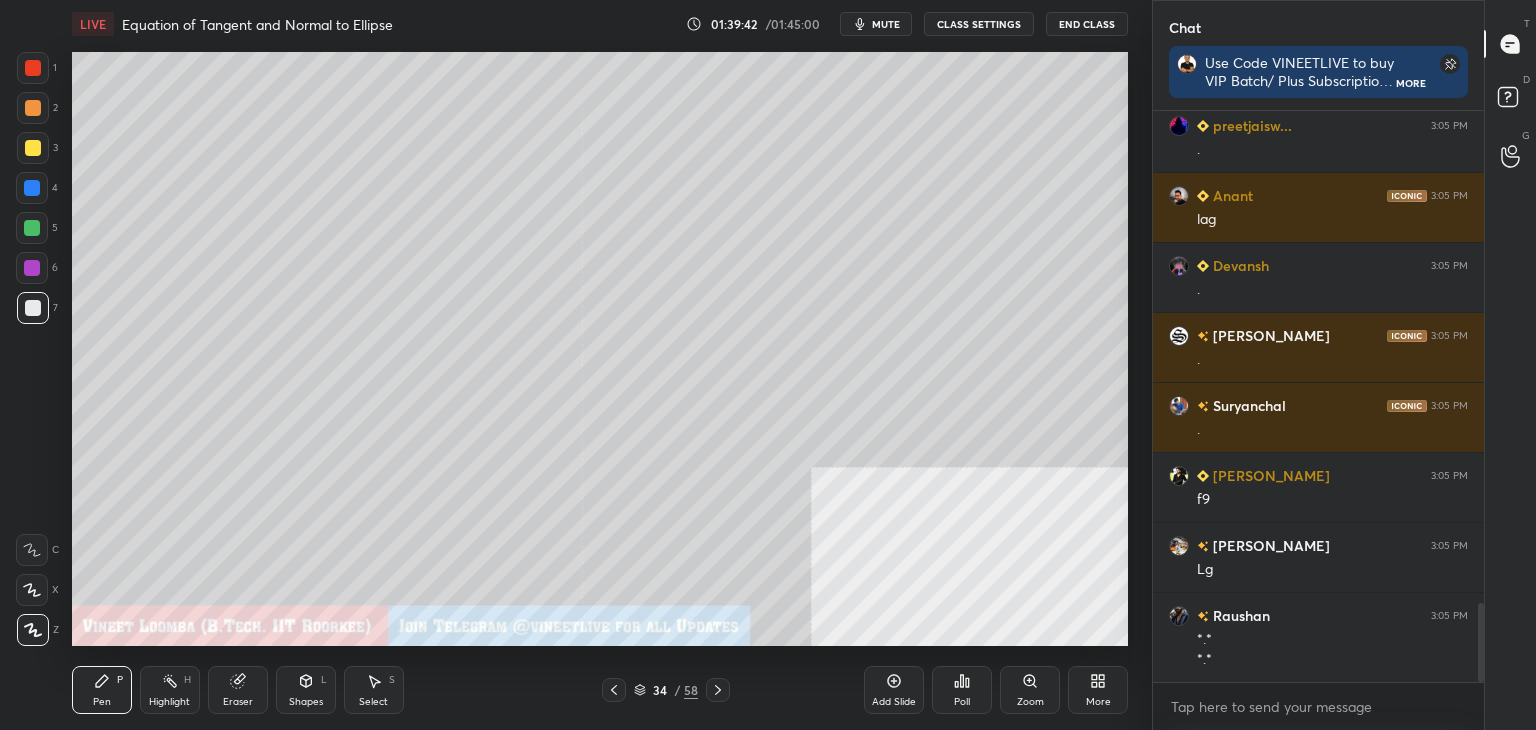 click on "CLASS SETTINGS" at bounding box center [979, 24] 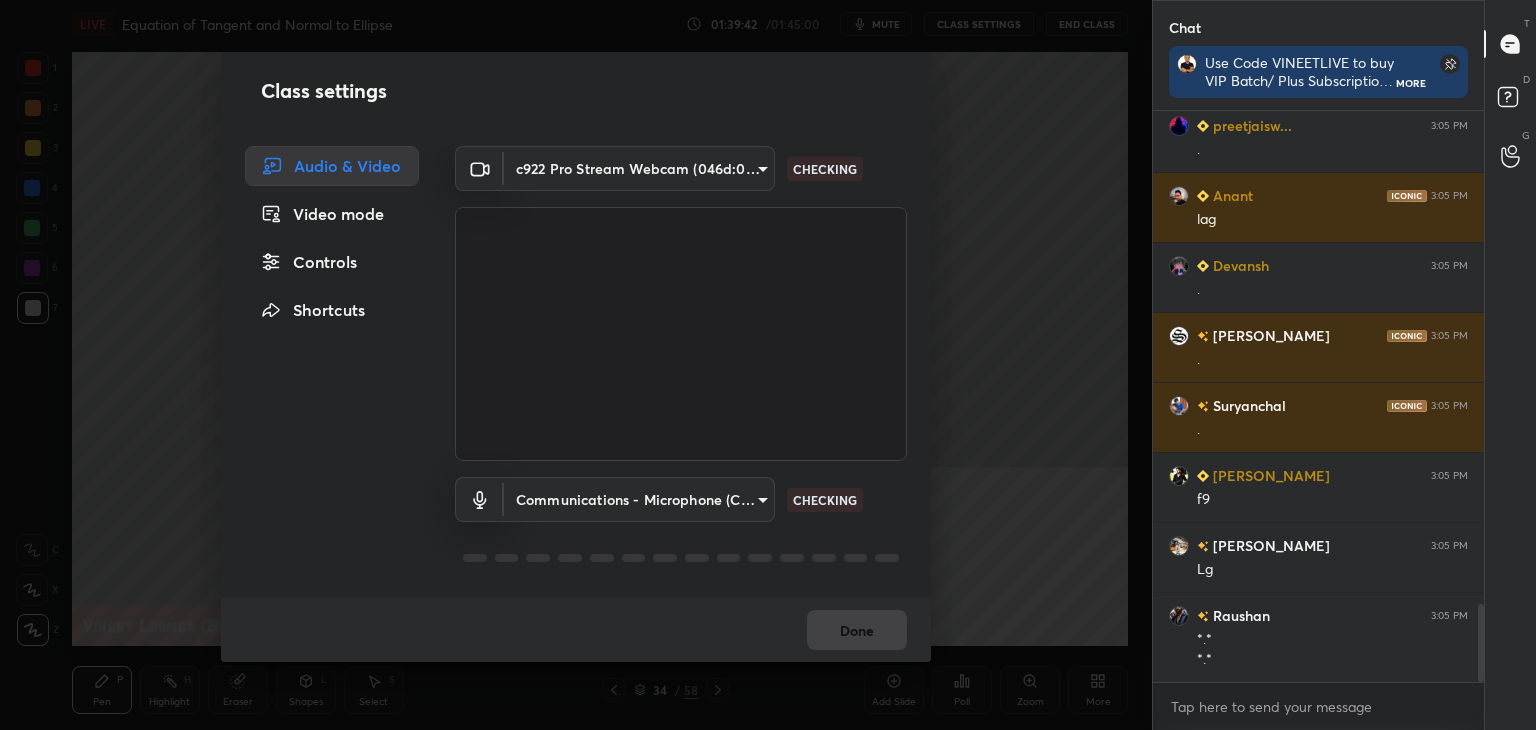 scroll, scrollTop: 3624, scrollLeft: 0, axis: vertical 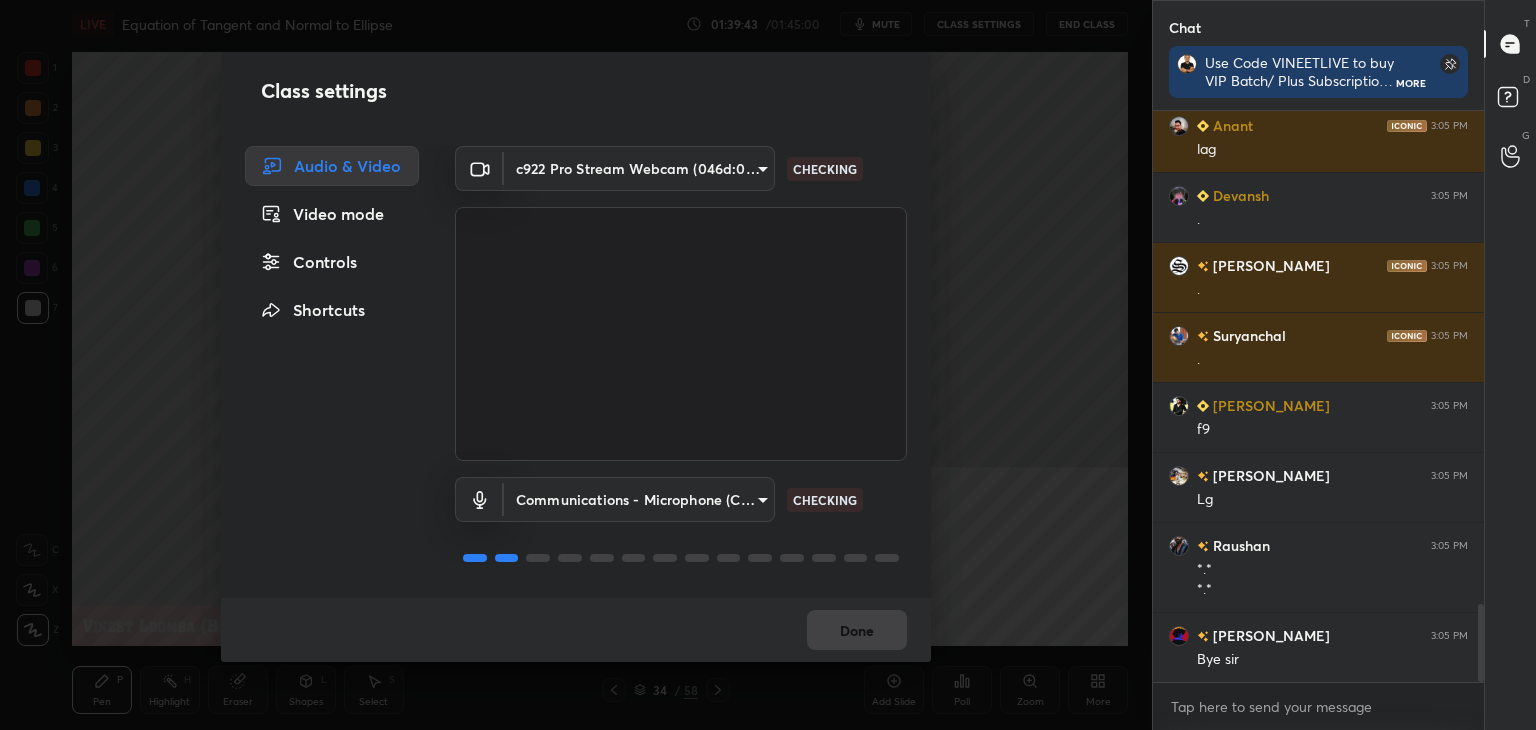 drag, startPoint x: 311, startPoint y: 261, endPoint x: 390, endPoint y: 284, distance: 82.28001 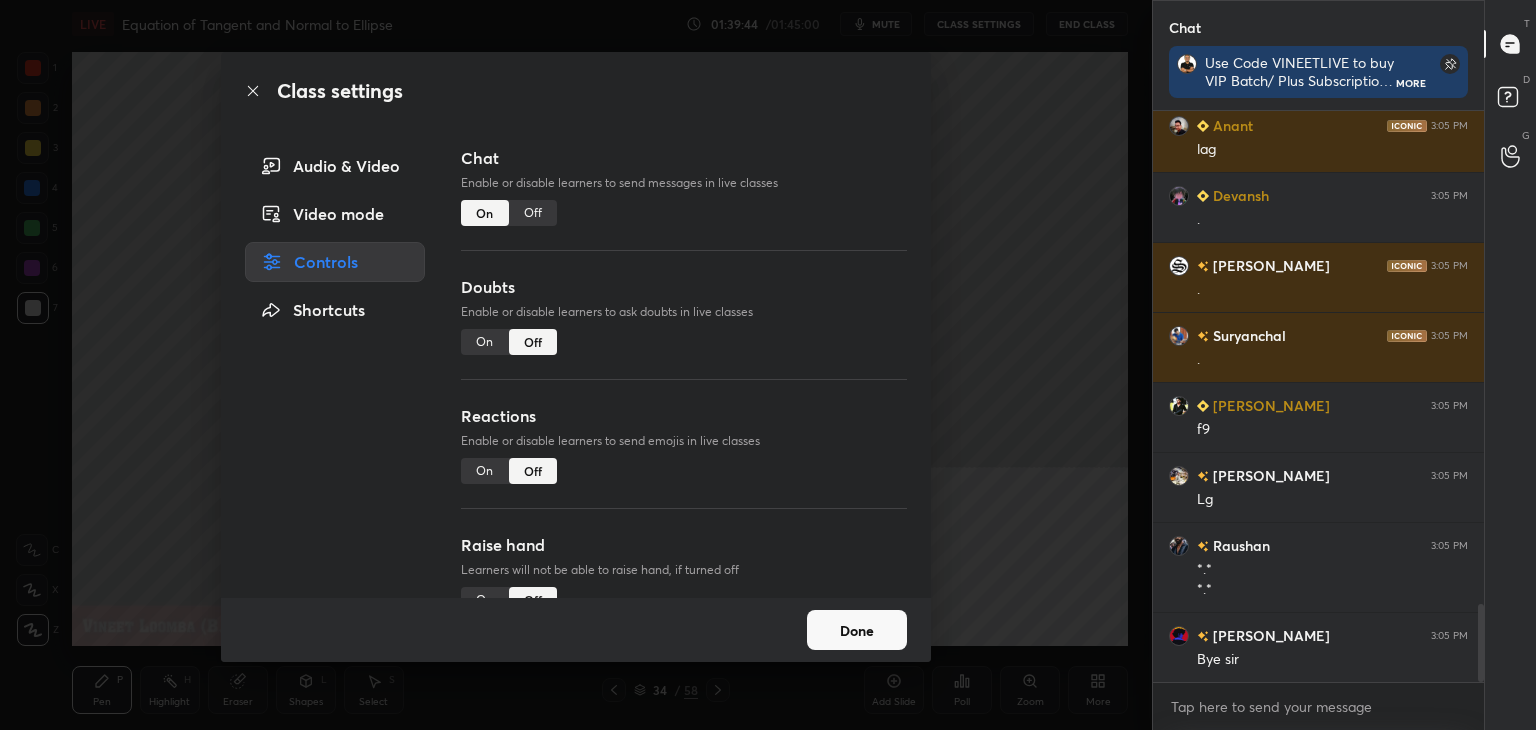 click on "On" at bounding box center [485, 342] 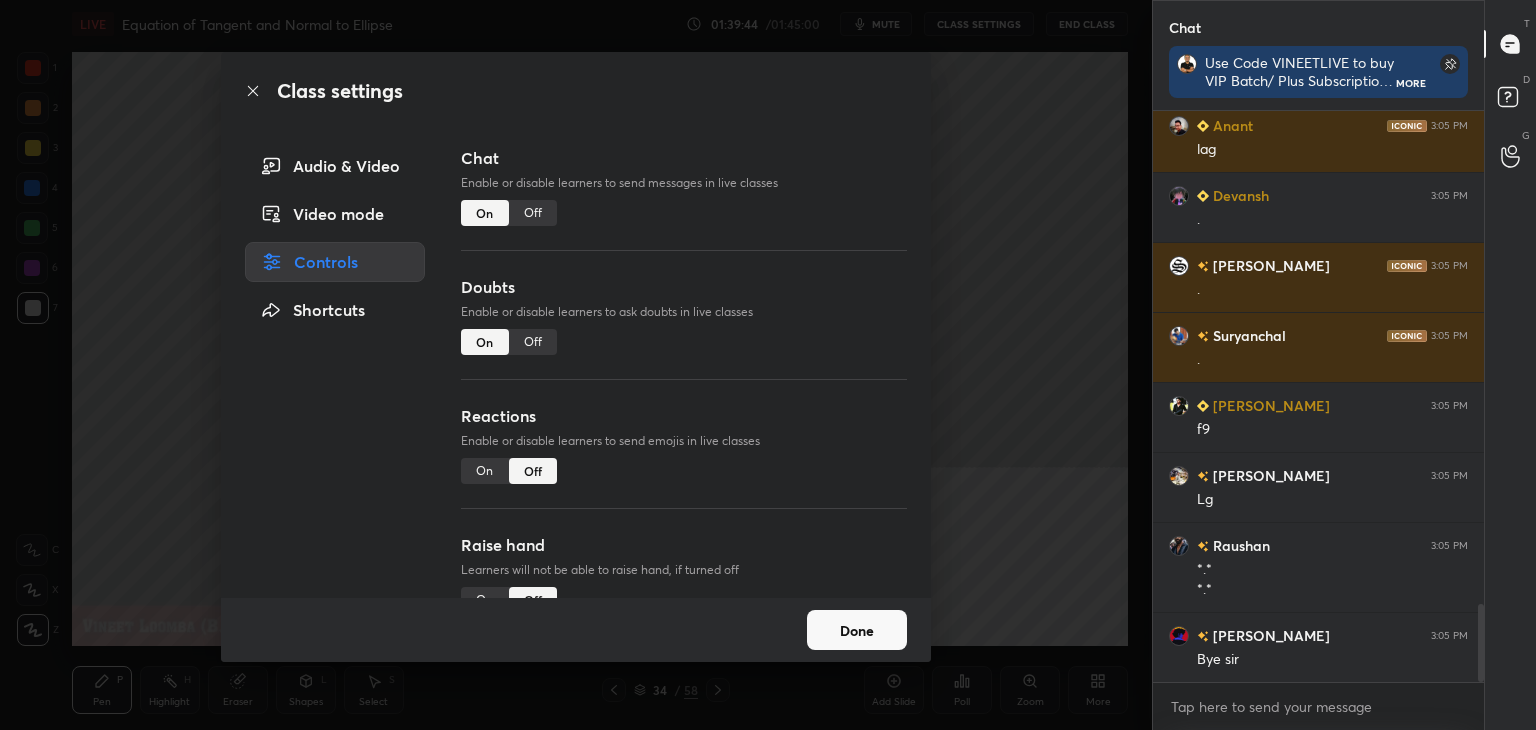 scroll, scrollTop: 3694, scrollLeft: 0, axis: vertical 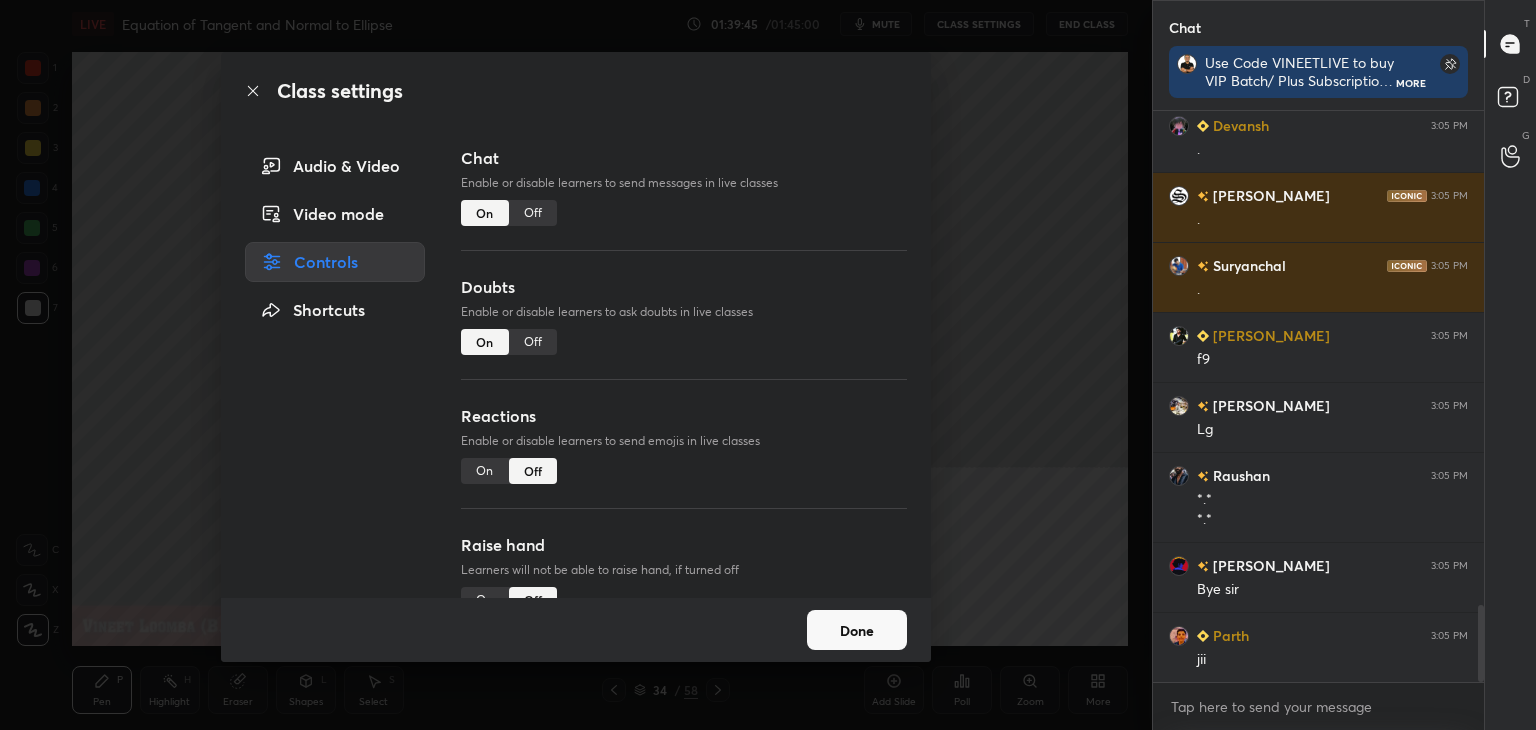 click on "Done" at bounding box center [857, 630] 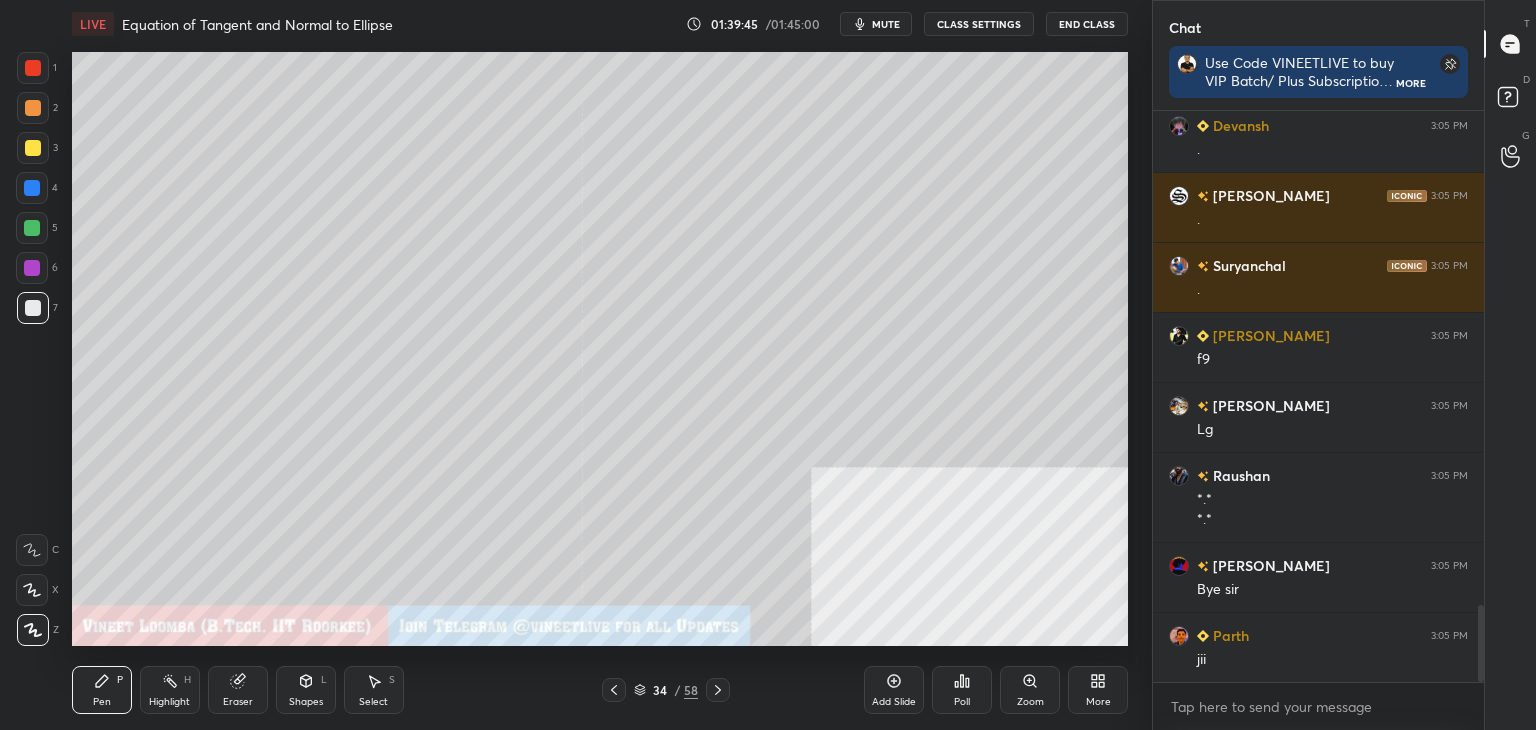 drag, startPoint x: 704, startPoint y: 689, endPoint x: 696, endPoint y: 706, distance: 18.788294 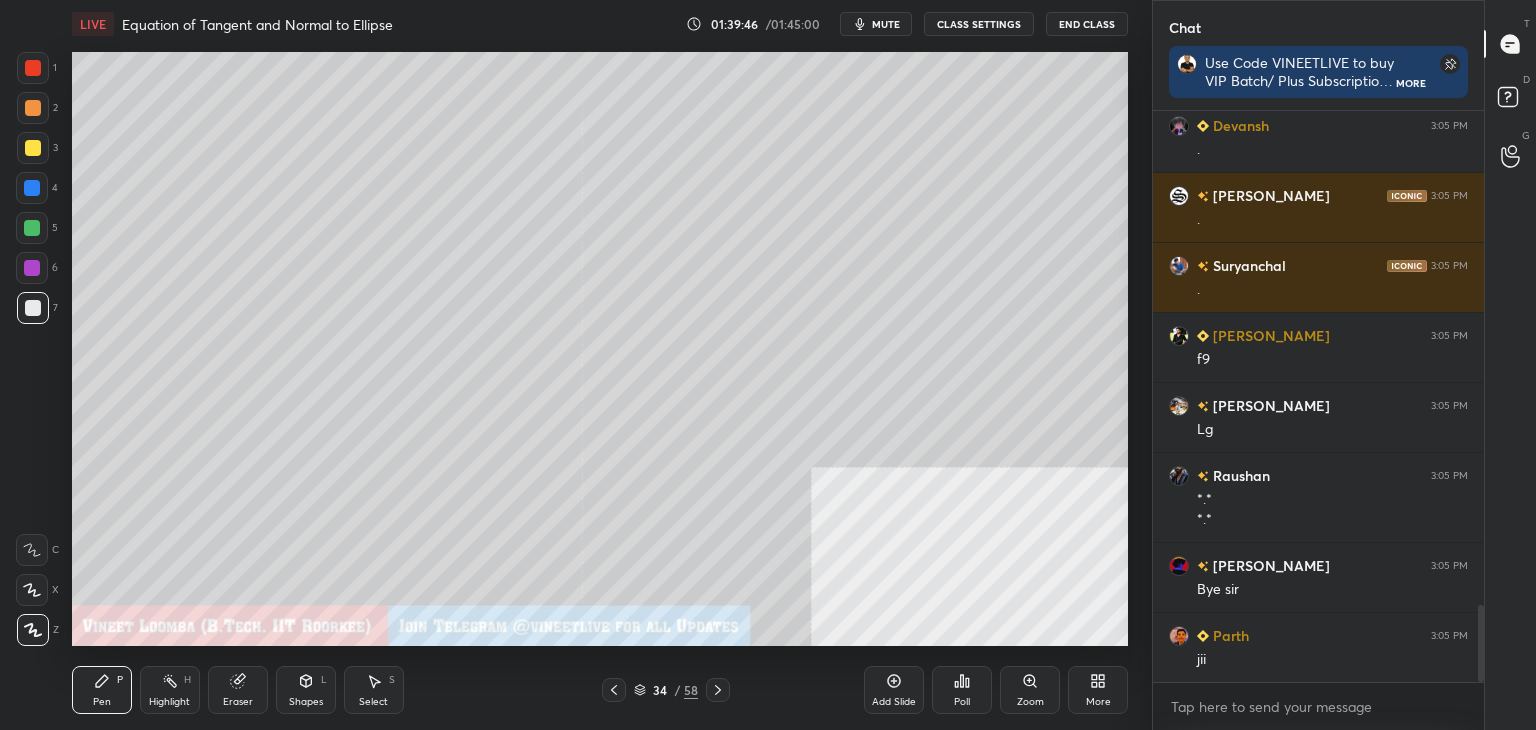 click 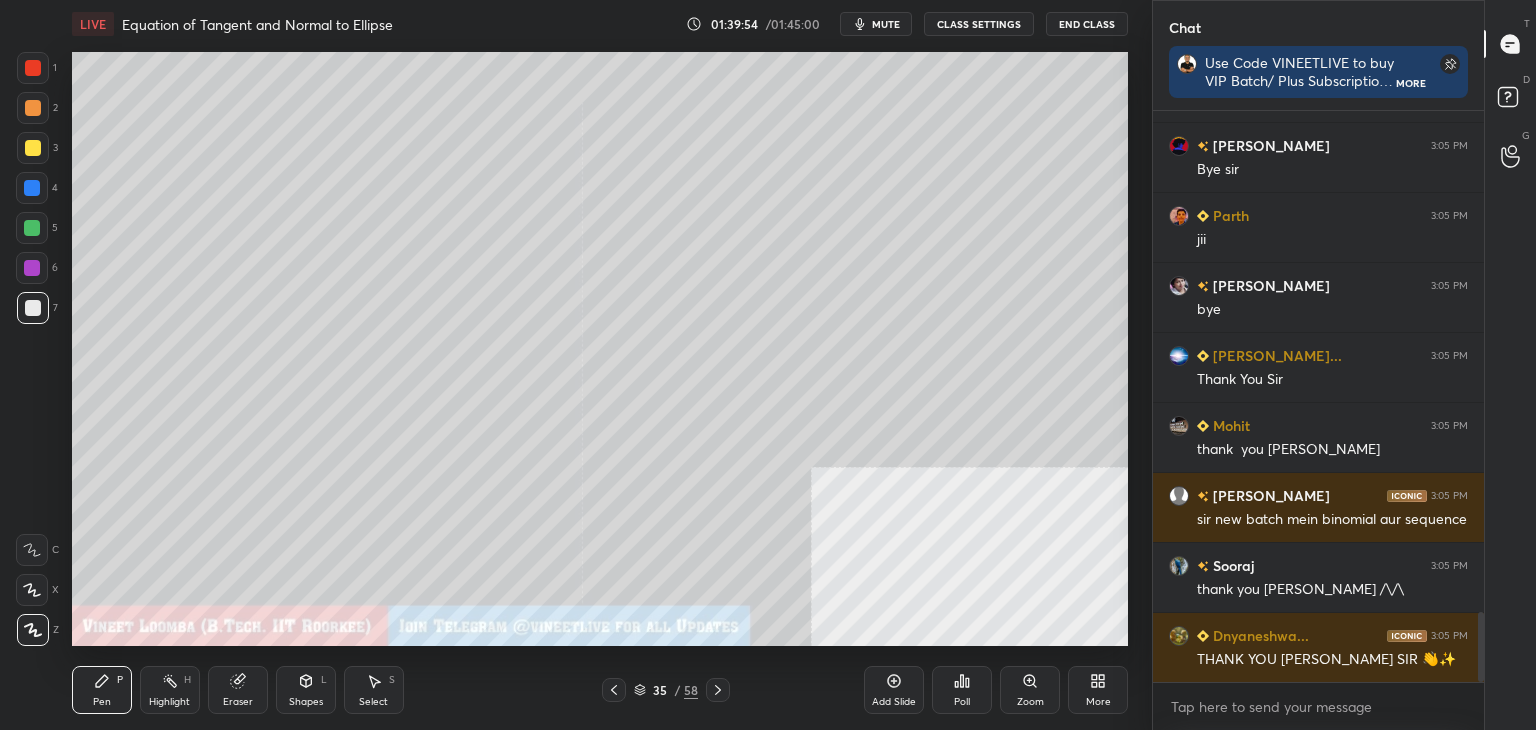 scroll, scrollTop: 4184, scrollLeft: 0, axis: vertical 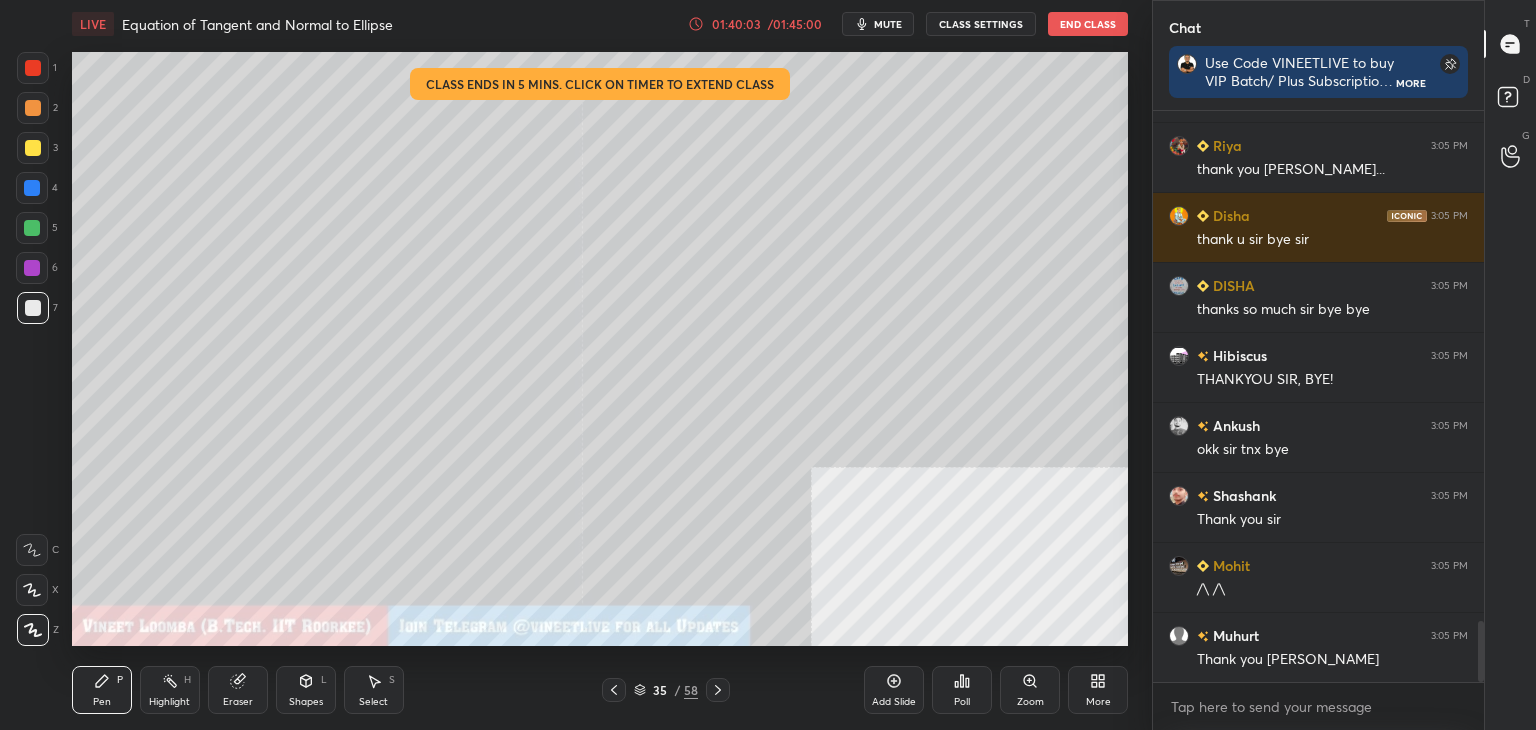 click 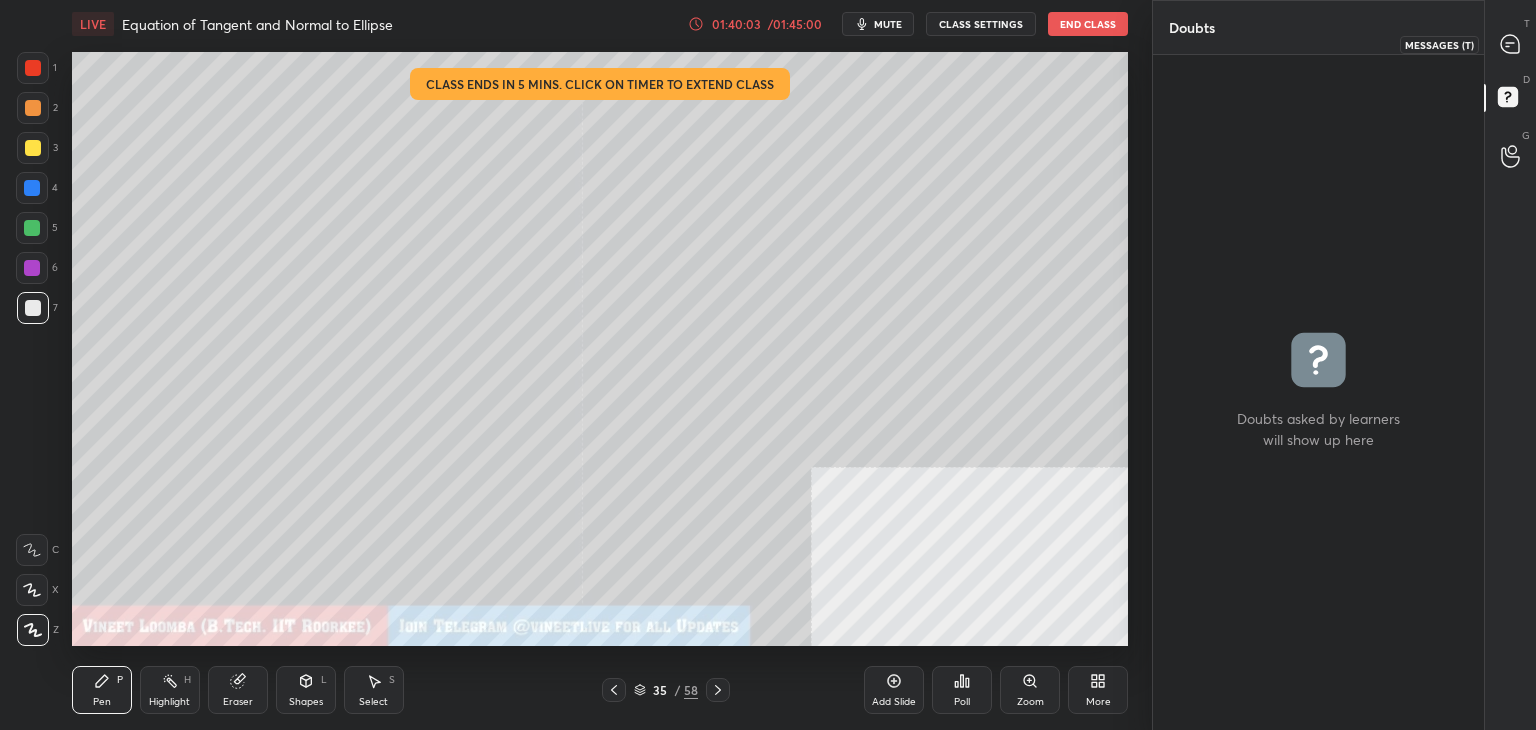 click 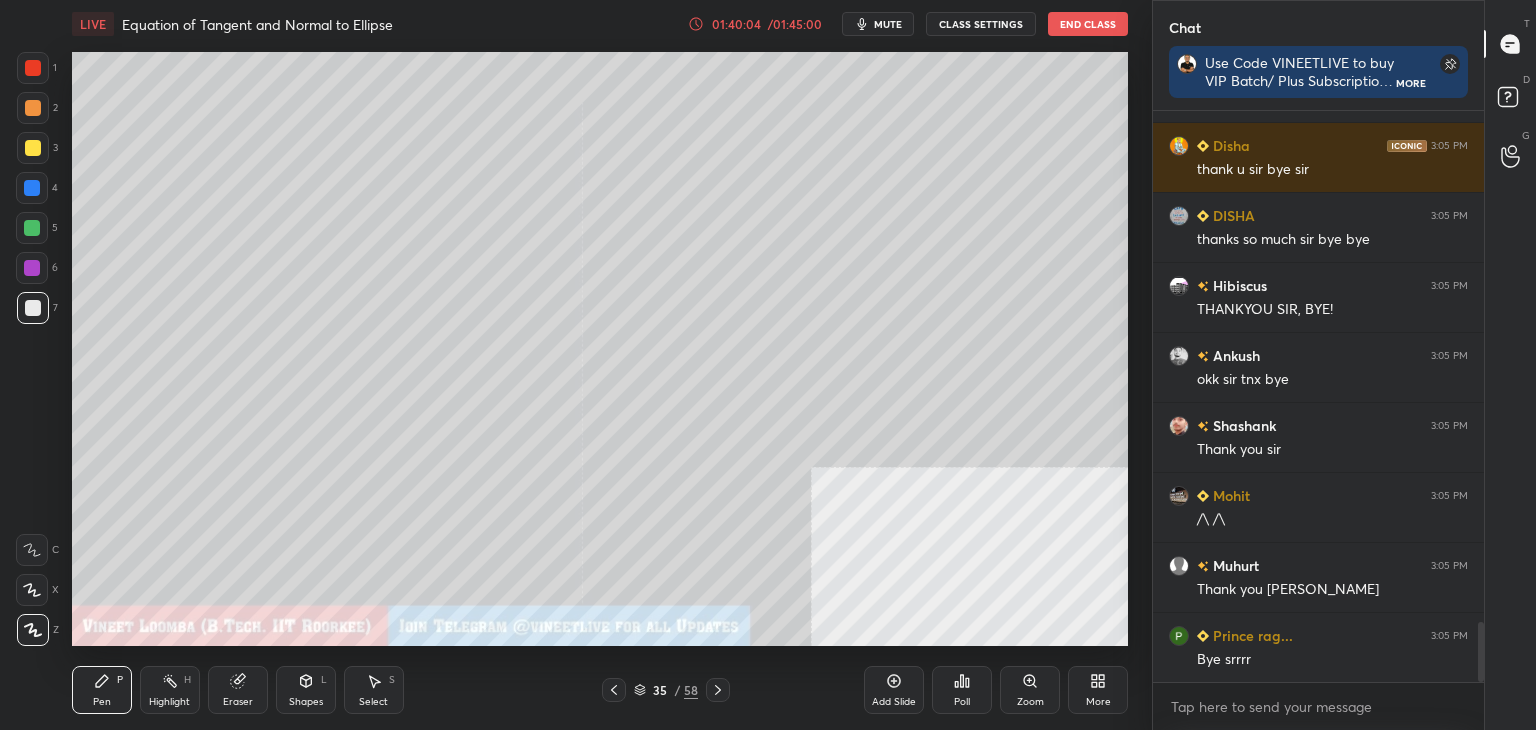 click on "CLASS SETTINGS" at bounding box center (981, 24) 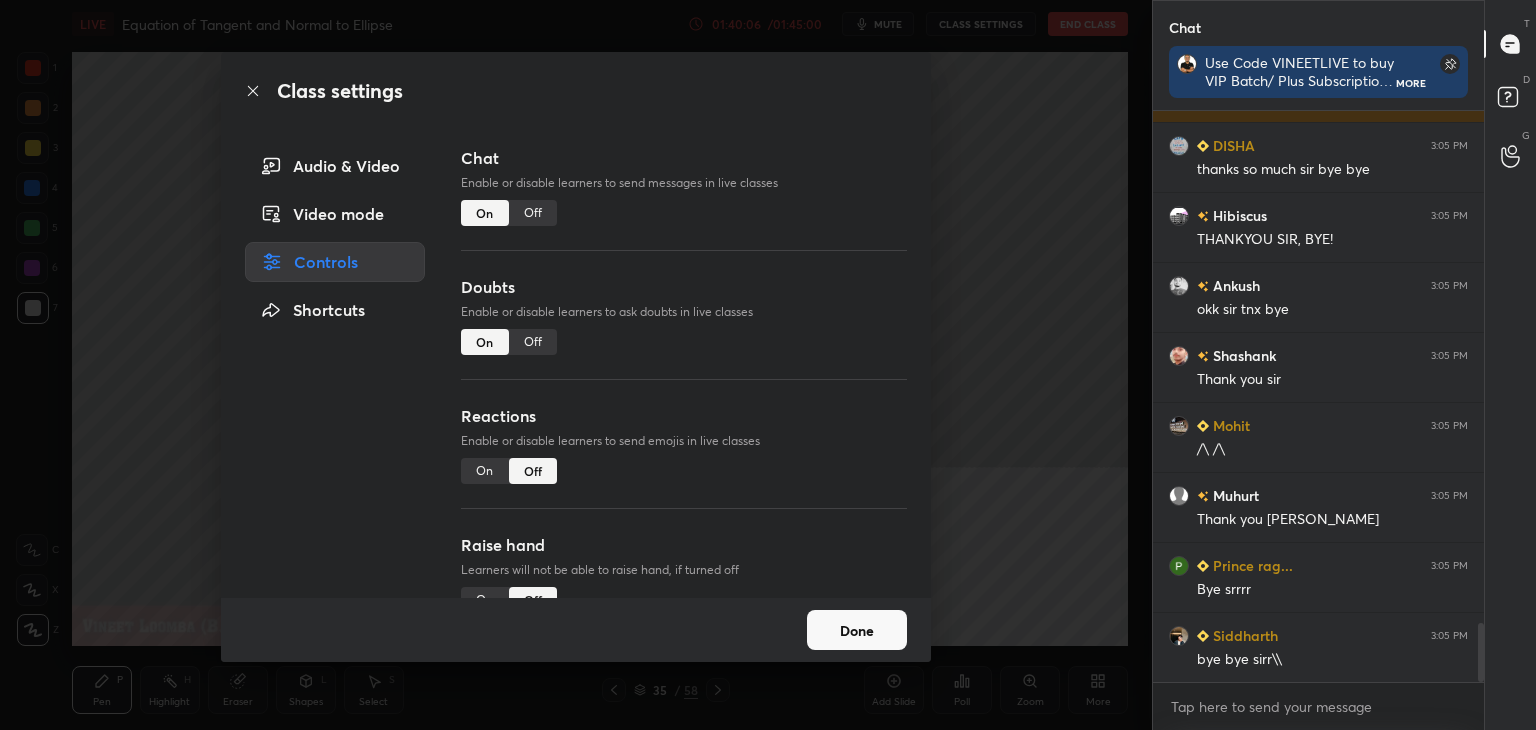 click on "Done" at bounding box center [857, 630] 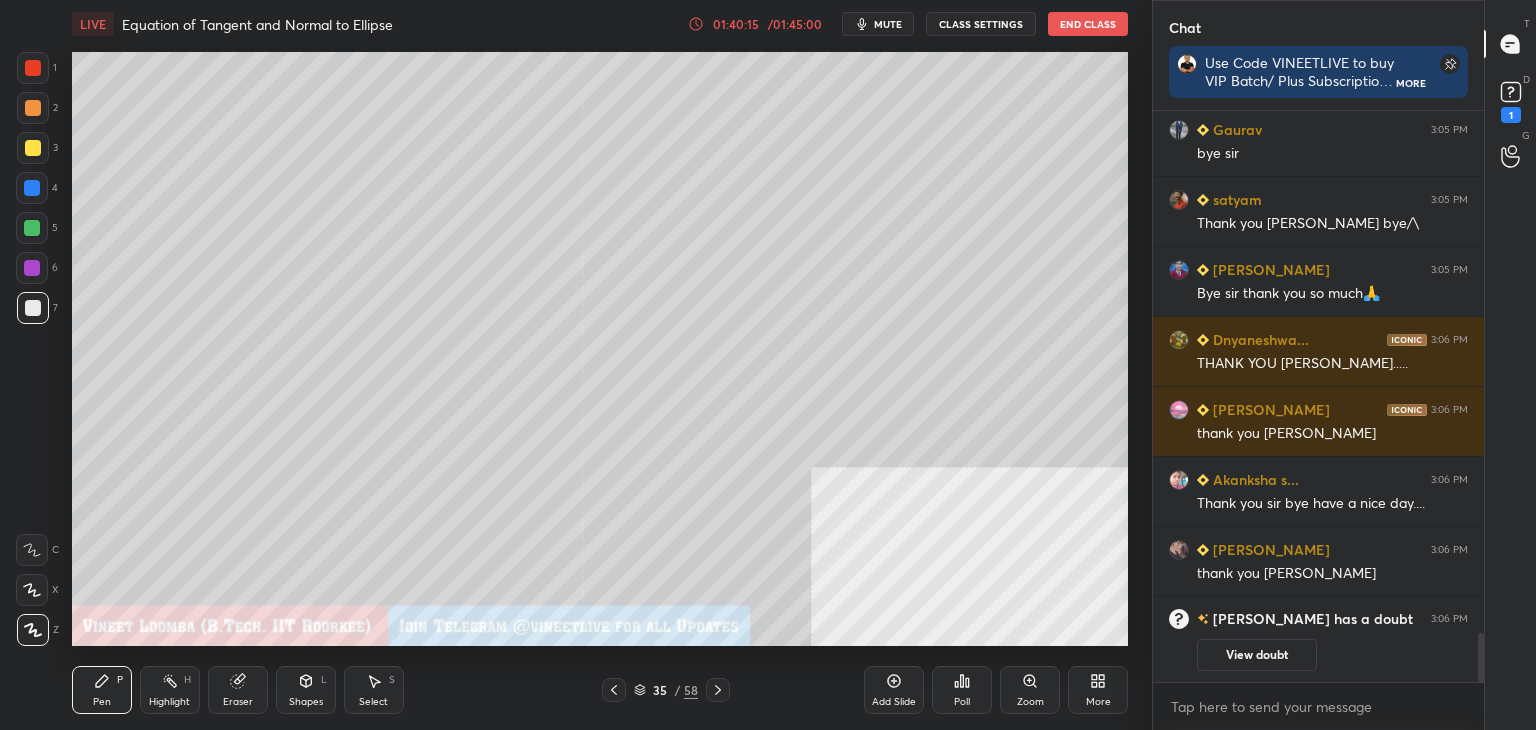 drag, startPoint x: 660, startPoint y: 676, endPoint x: 665, endPoint y: 685, distance: 10.29563 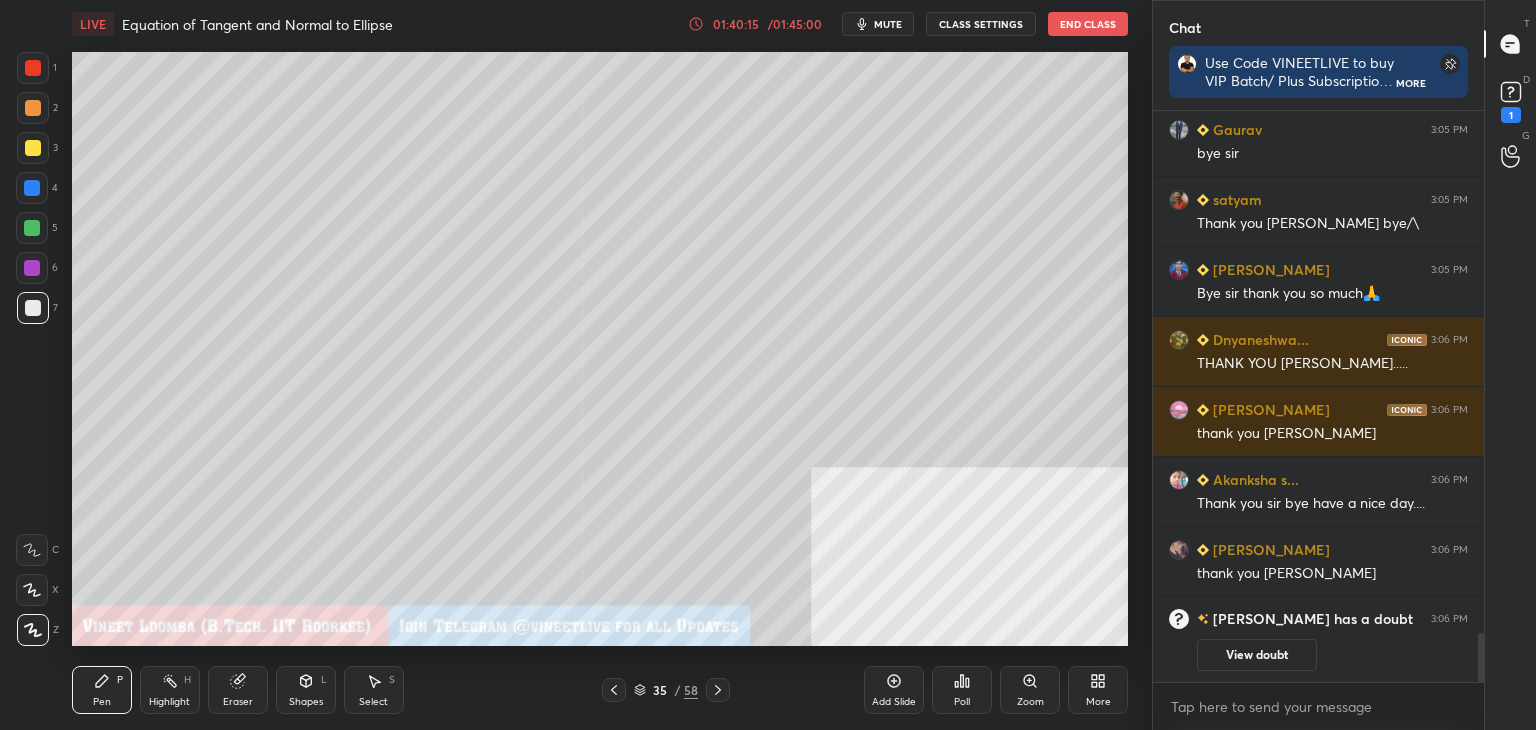click on "Pen P Highlight H Eraser Shapes L Select S 35 / 58 Add Slide Poll Zoom More" at bounding box center (600, 690) 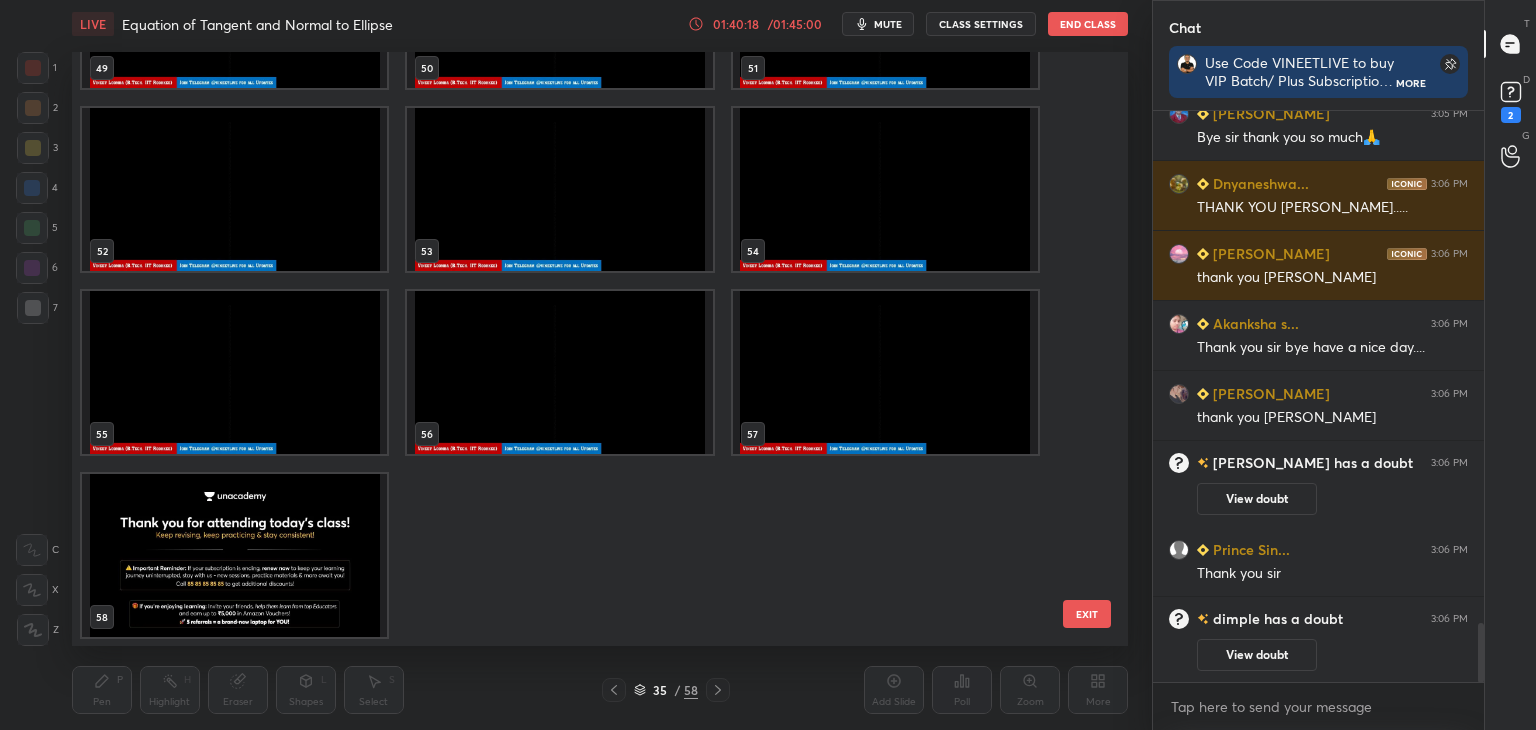 click at bounding box center (234, 555) 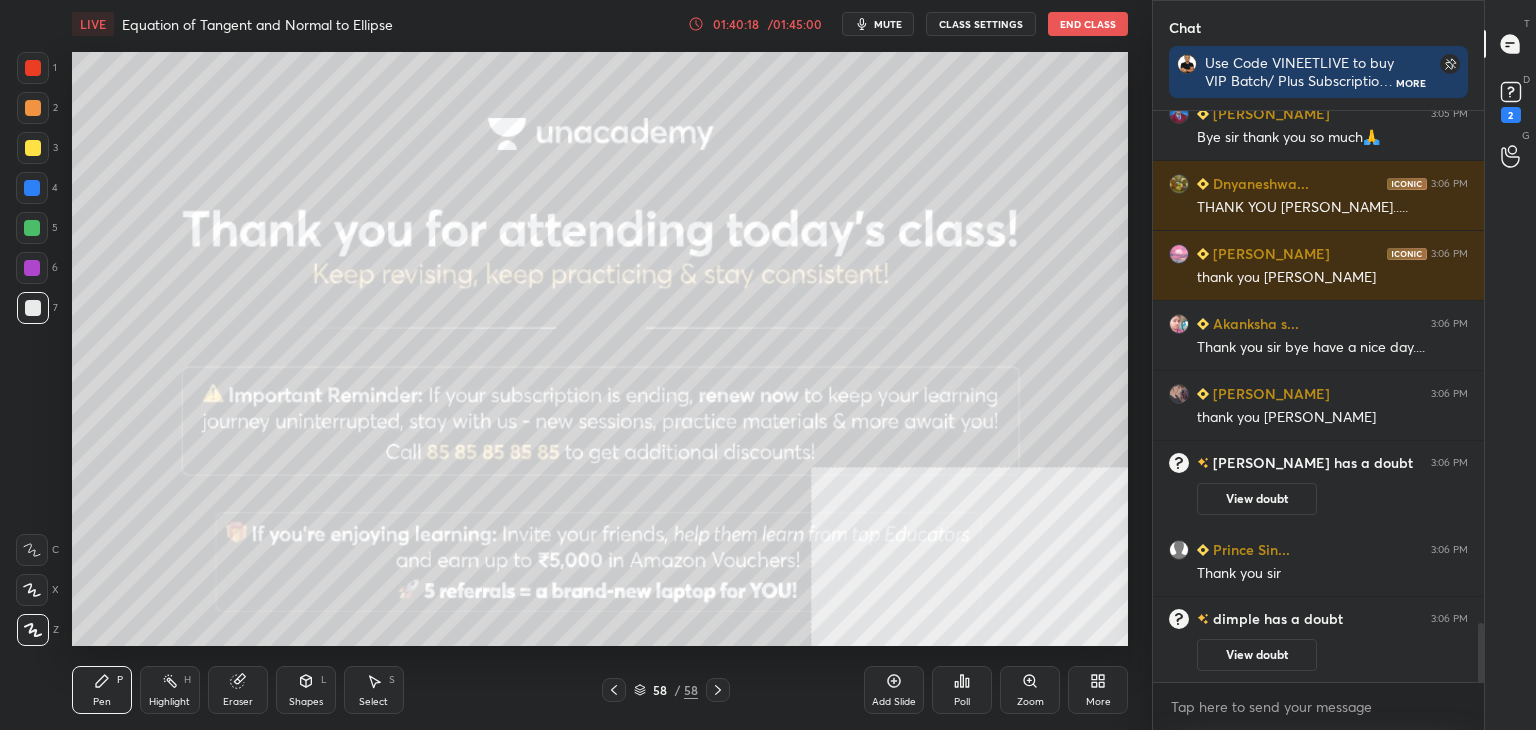 click at bounding box center (234, 555) 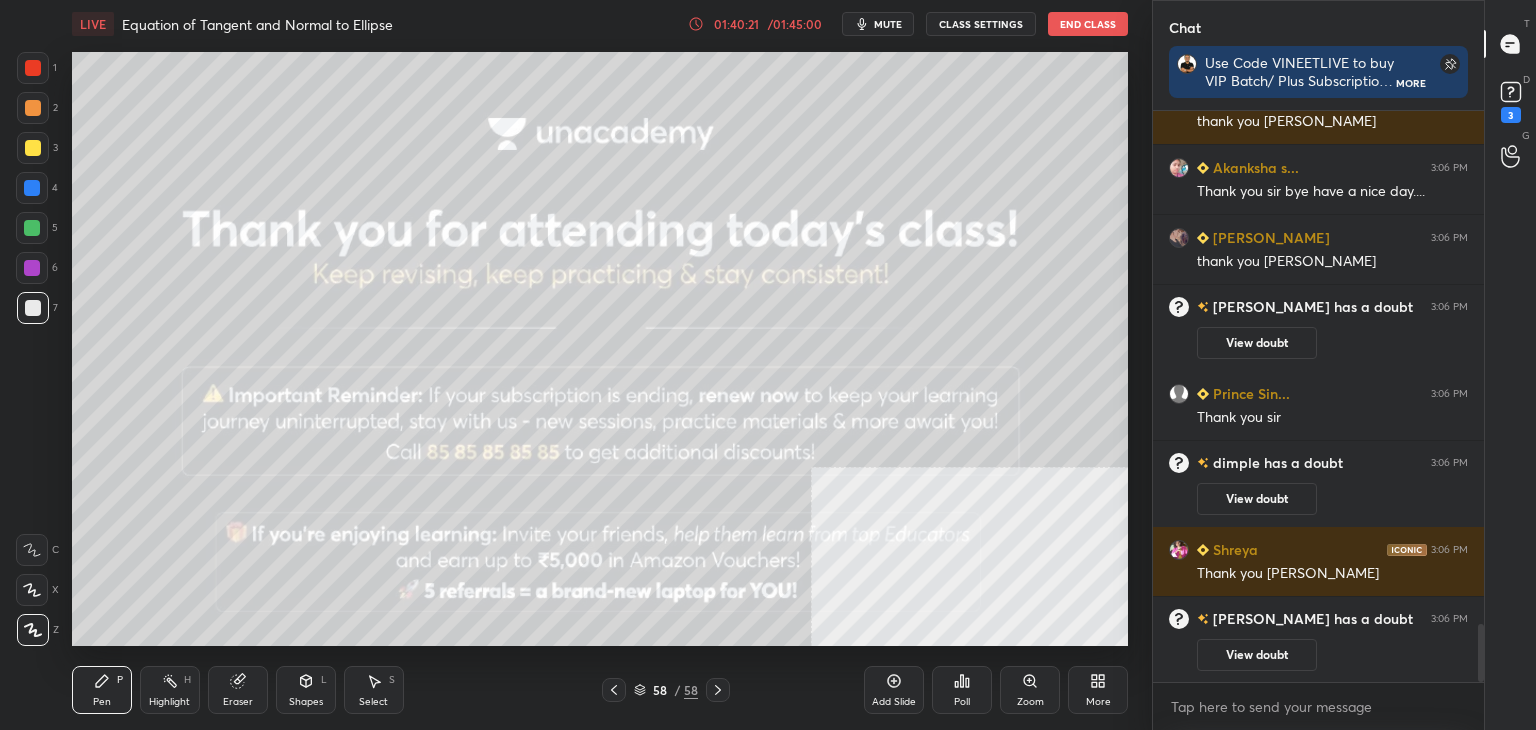 drag, startPoint x: 610, startPoint y: 689, endPoint x: 604, endPoint y: 677, distance: 13.416408 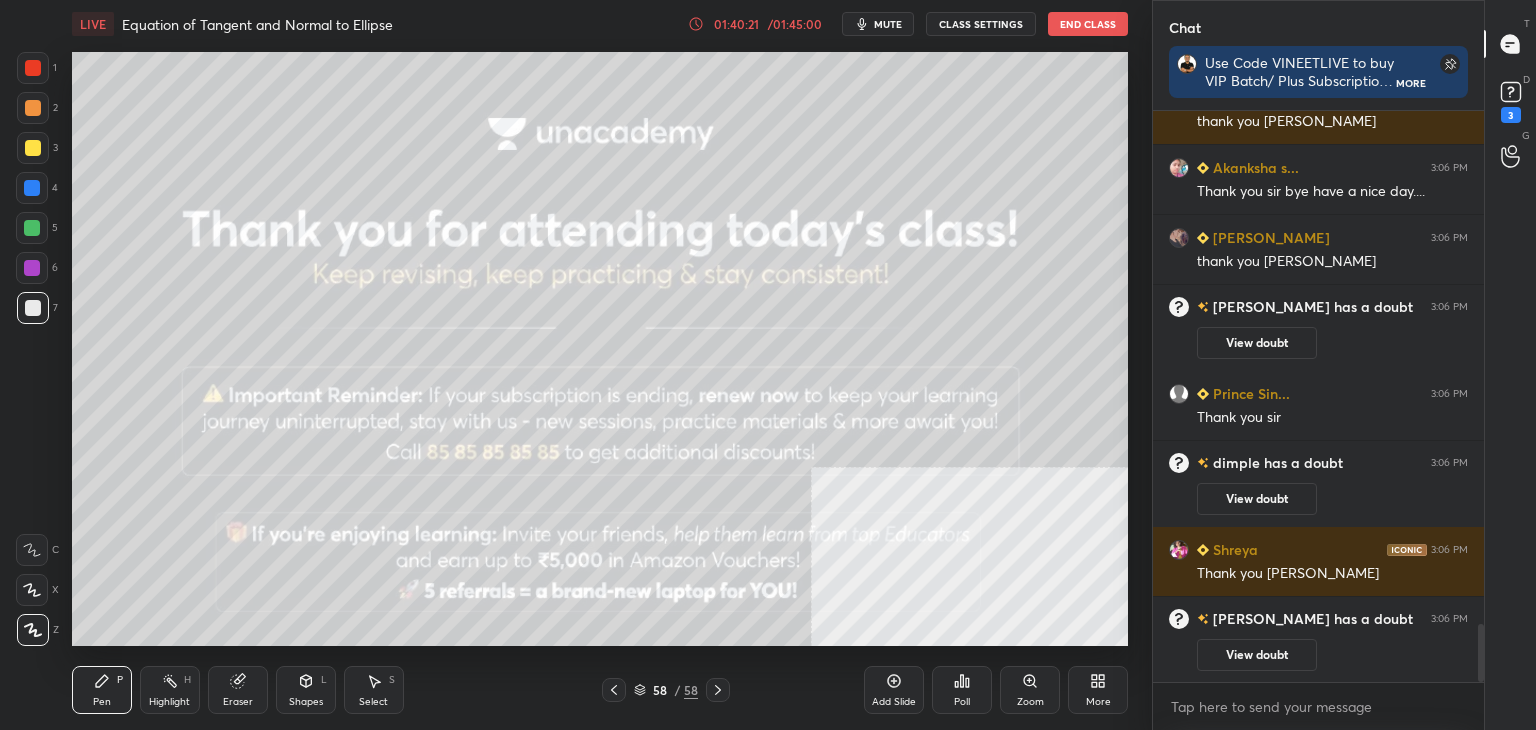 click 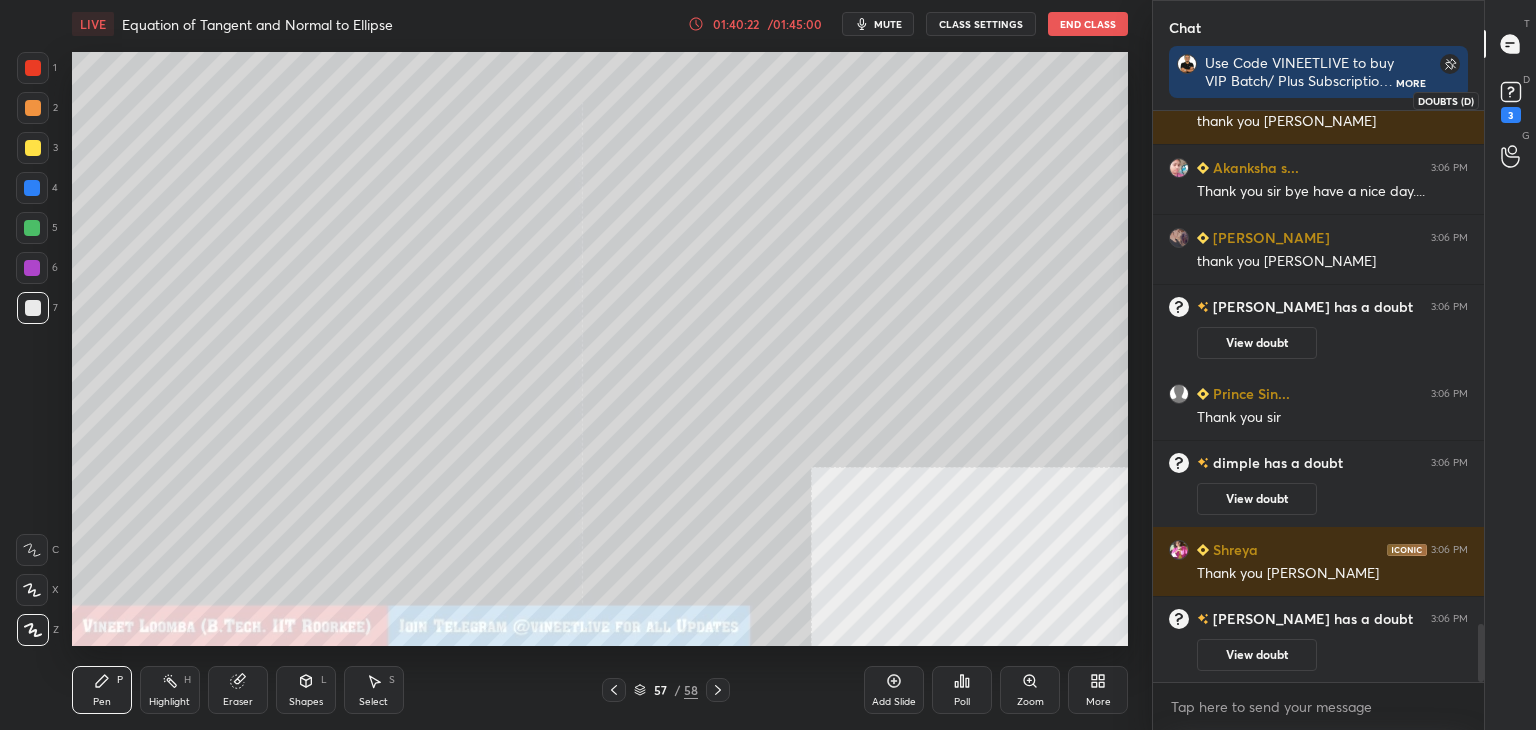 drag, startPoint x: 1516, startPoint y: 92, endPoint x: 1464, endPoint y: 93, distance: 52.009613 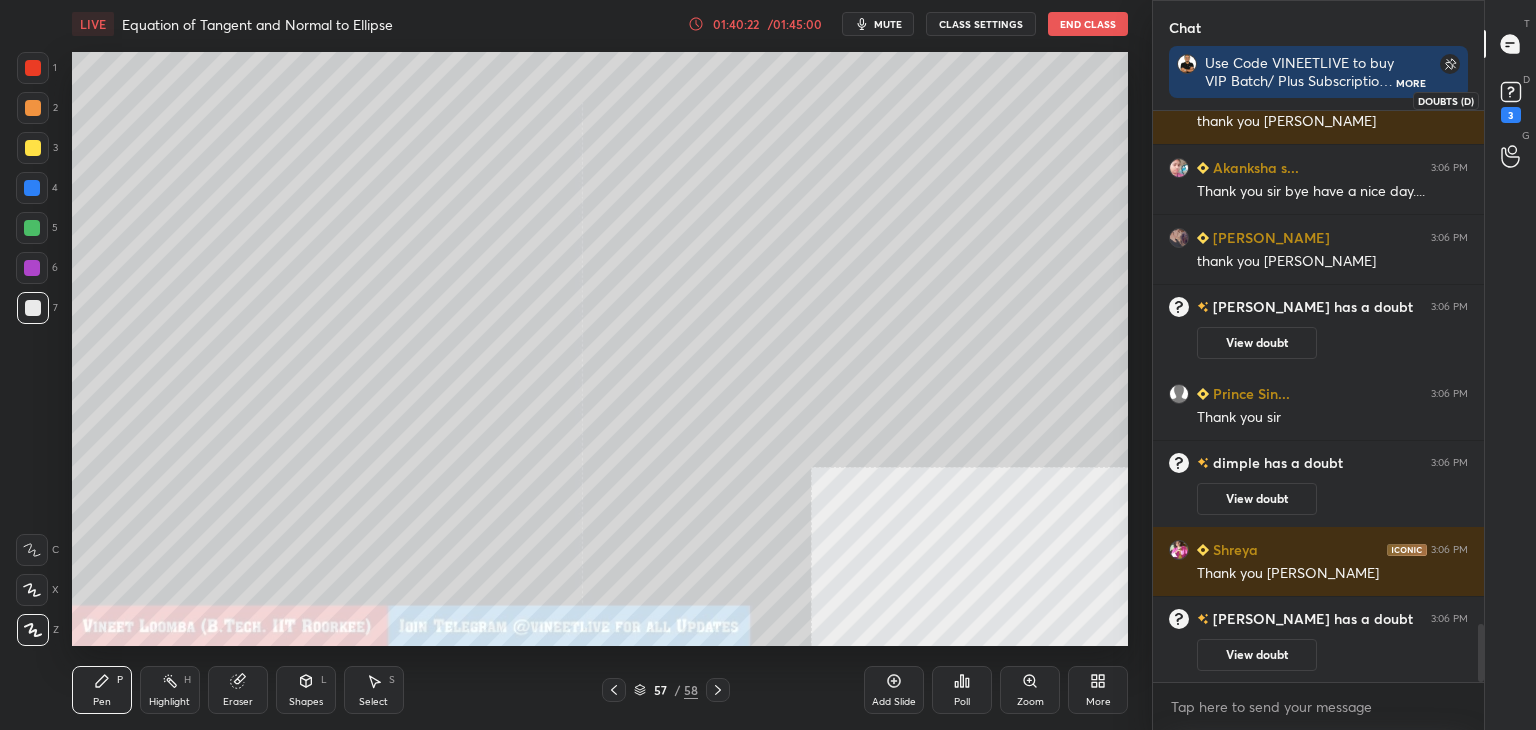 click 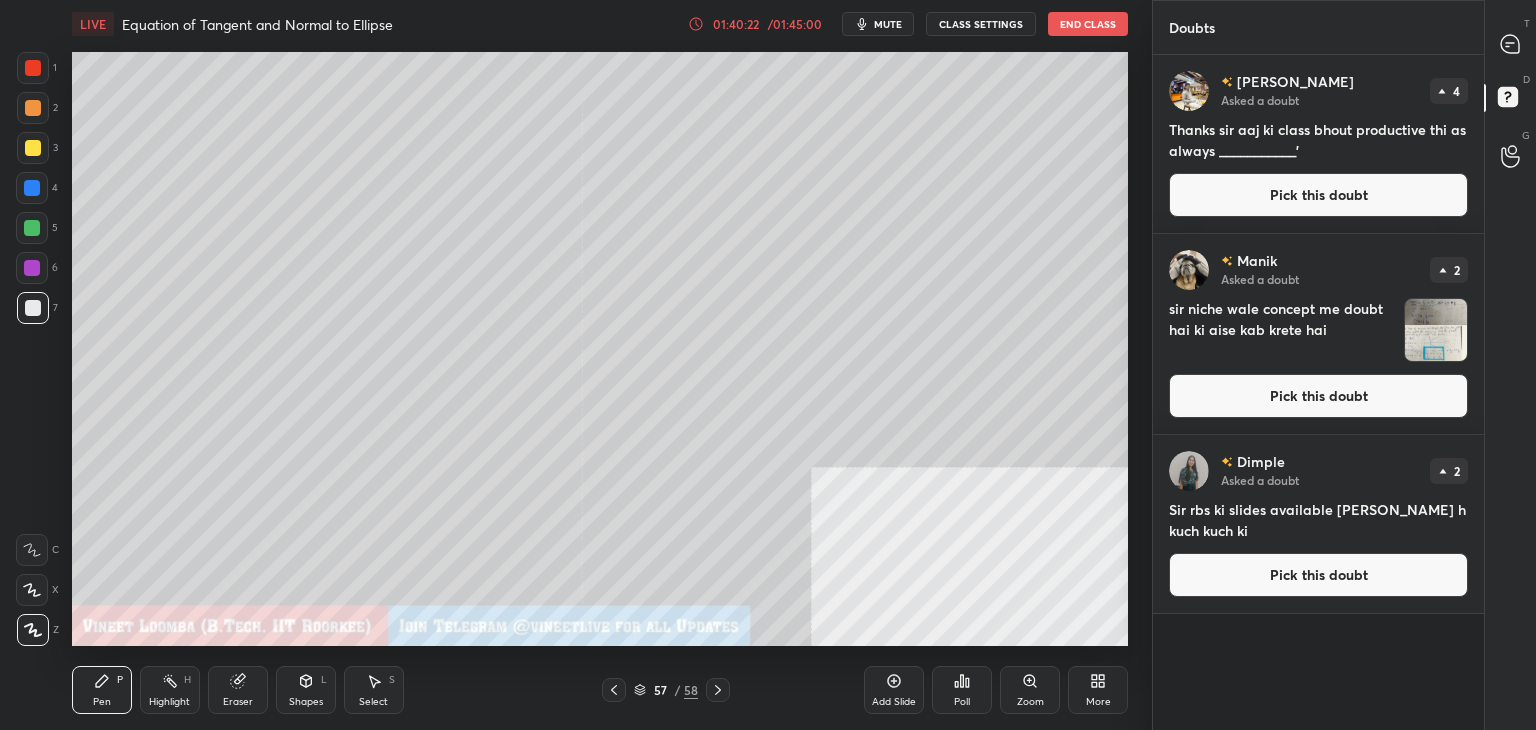 click on "Pick this doubt" at bounding box center [1318, 195] 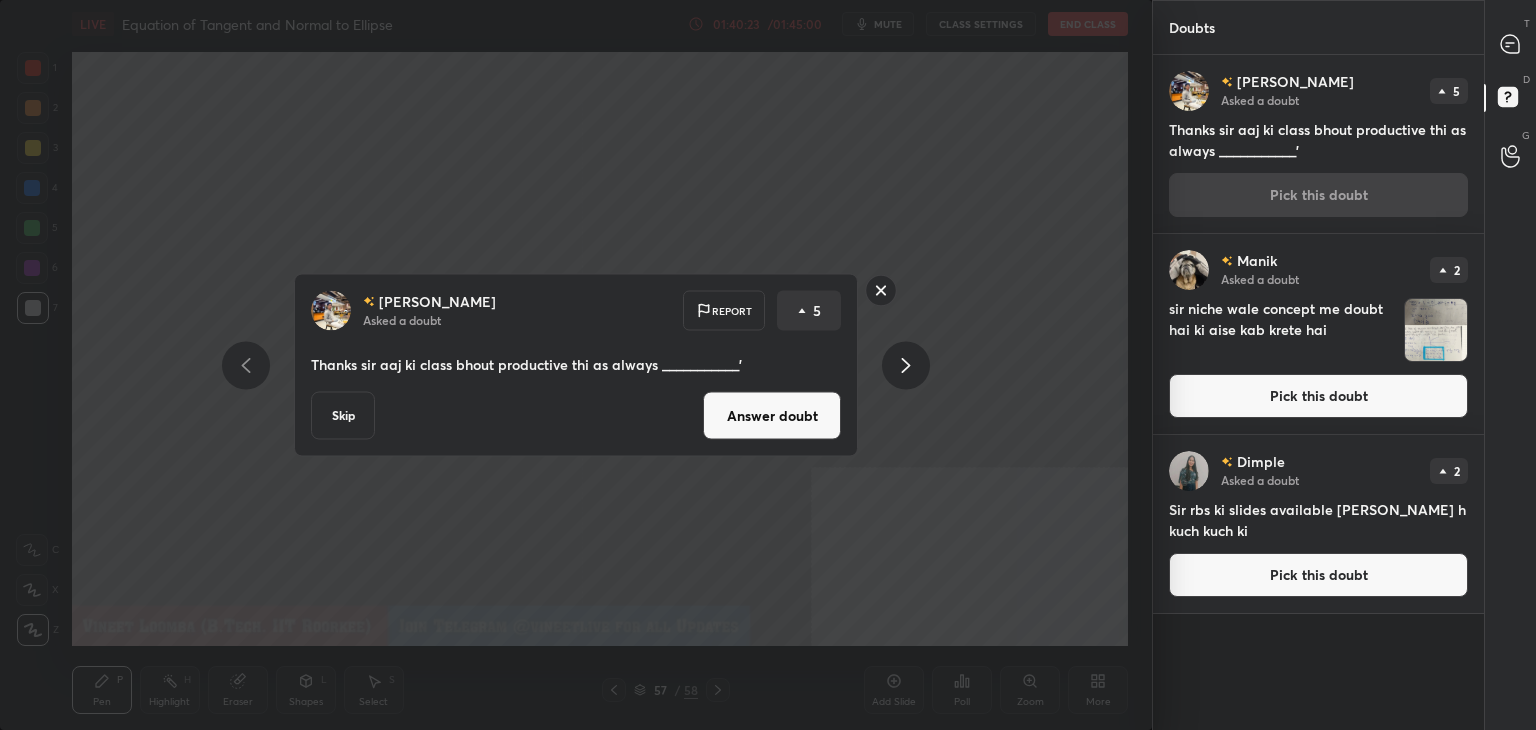 click on "Answer doubt" at bounding box center (772, 416) 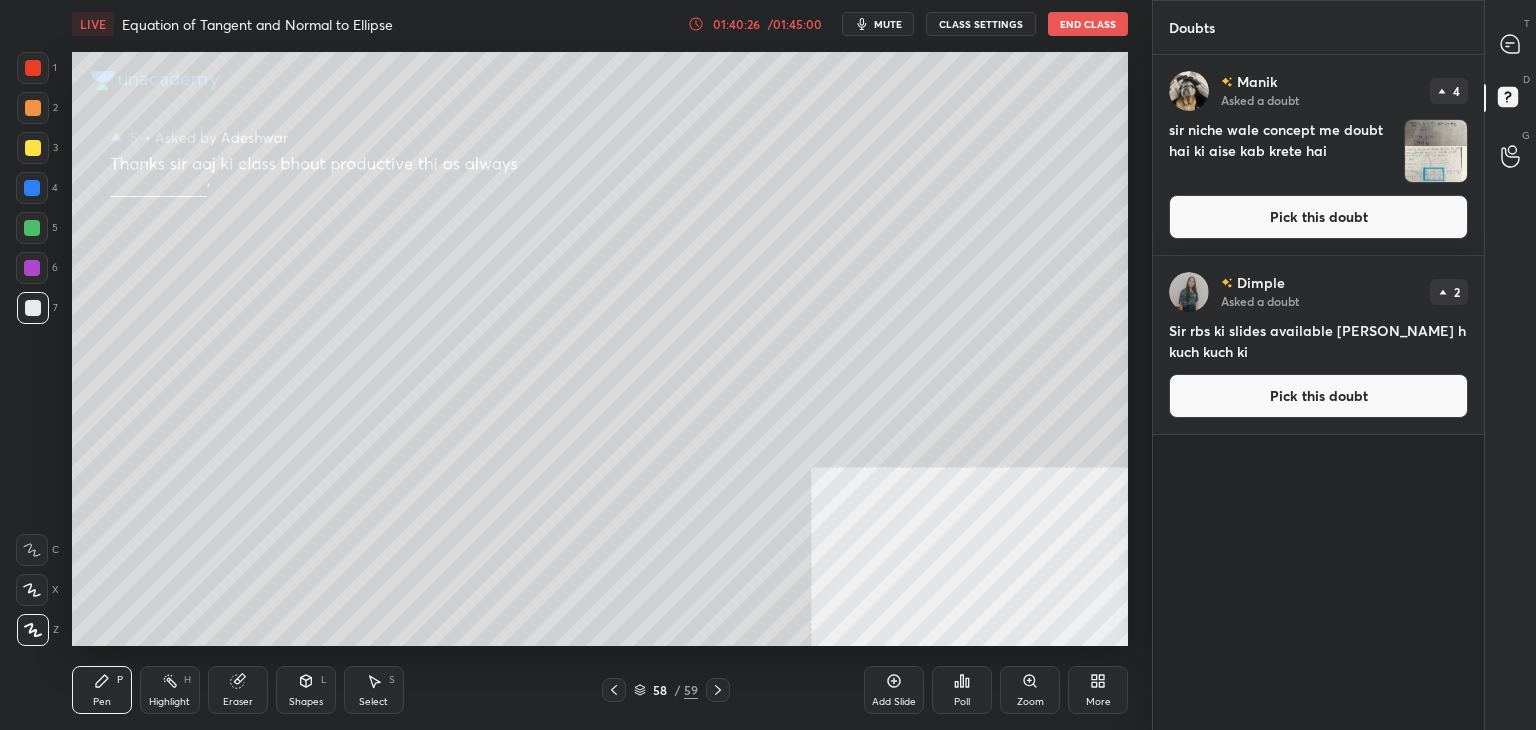 click on "Pick this doubt" at bounding box center [1318, 217] 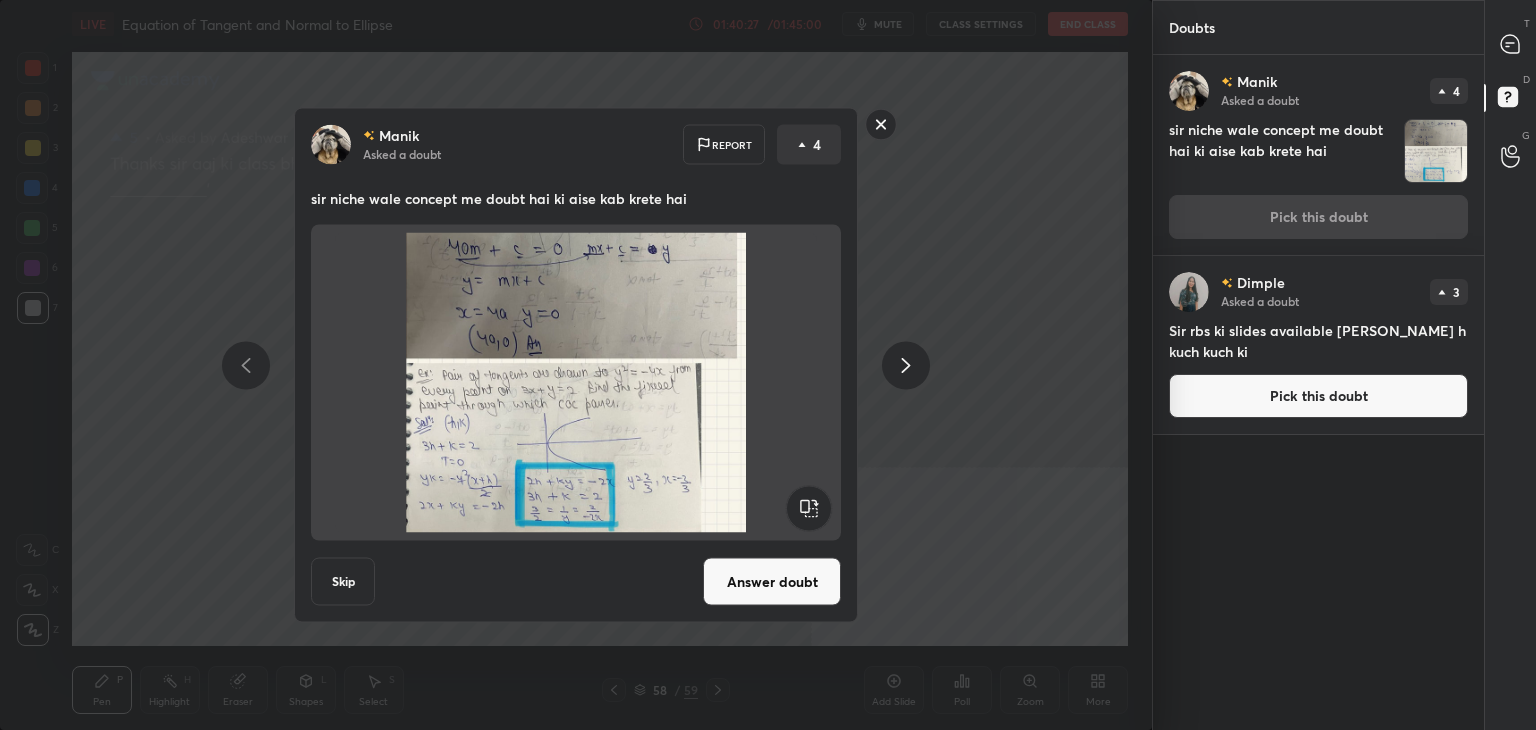 click on "Answer doubt" at bounding box center (772, 582) 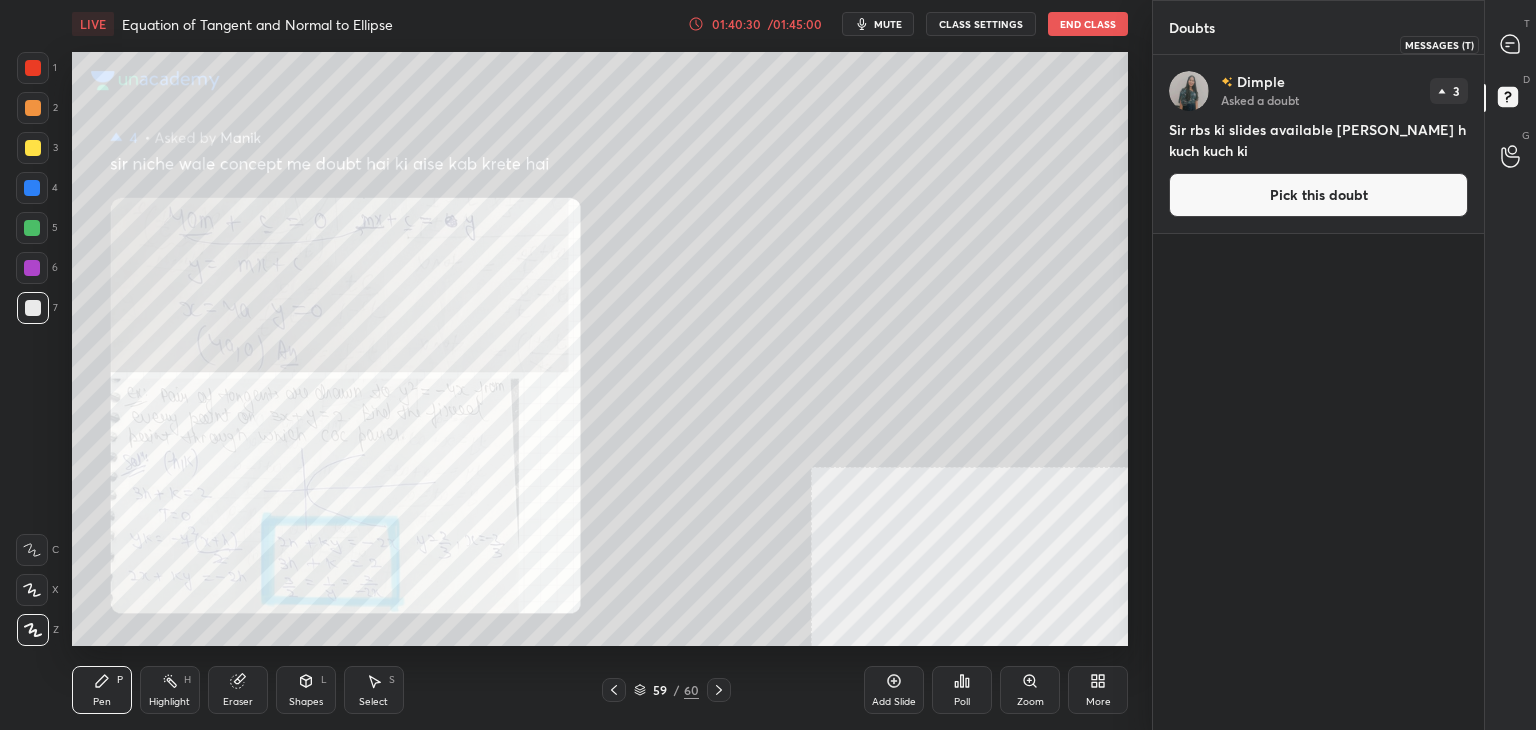click at bounding box center (1511, 44) 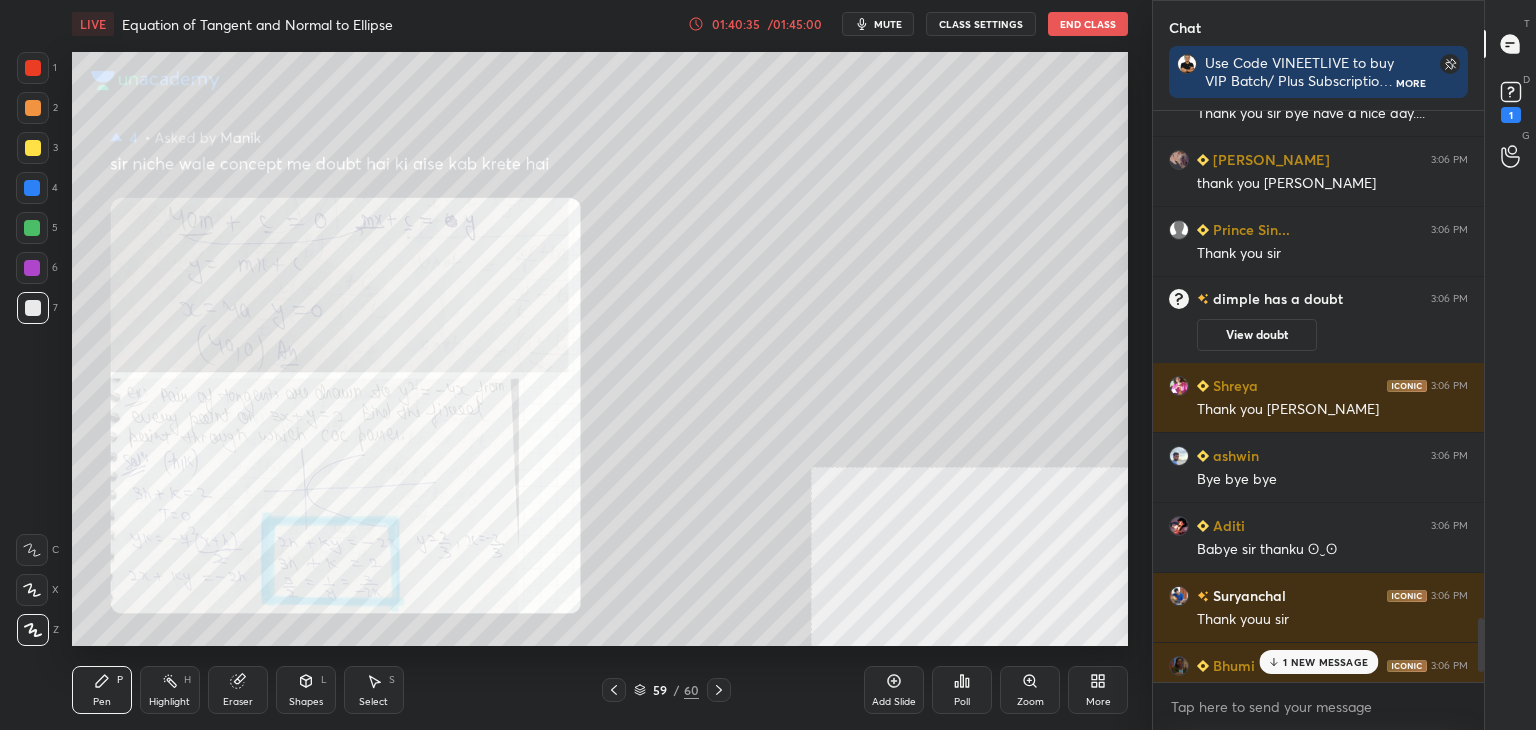 click 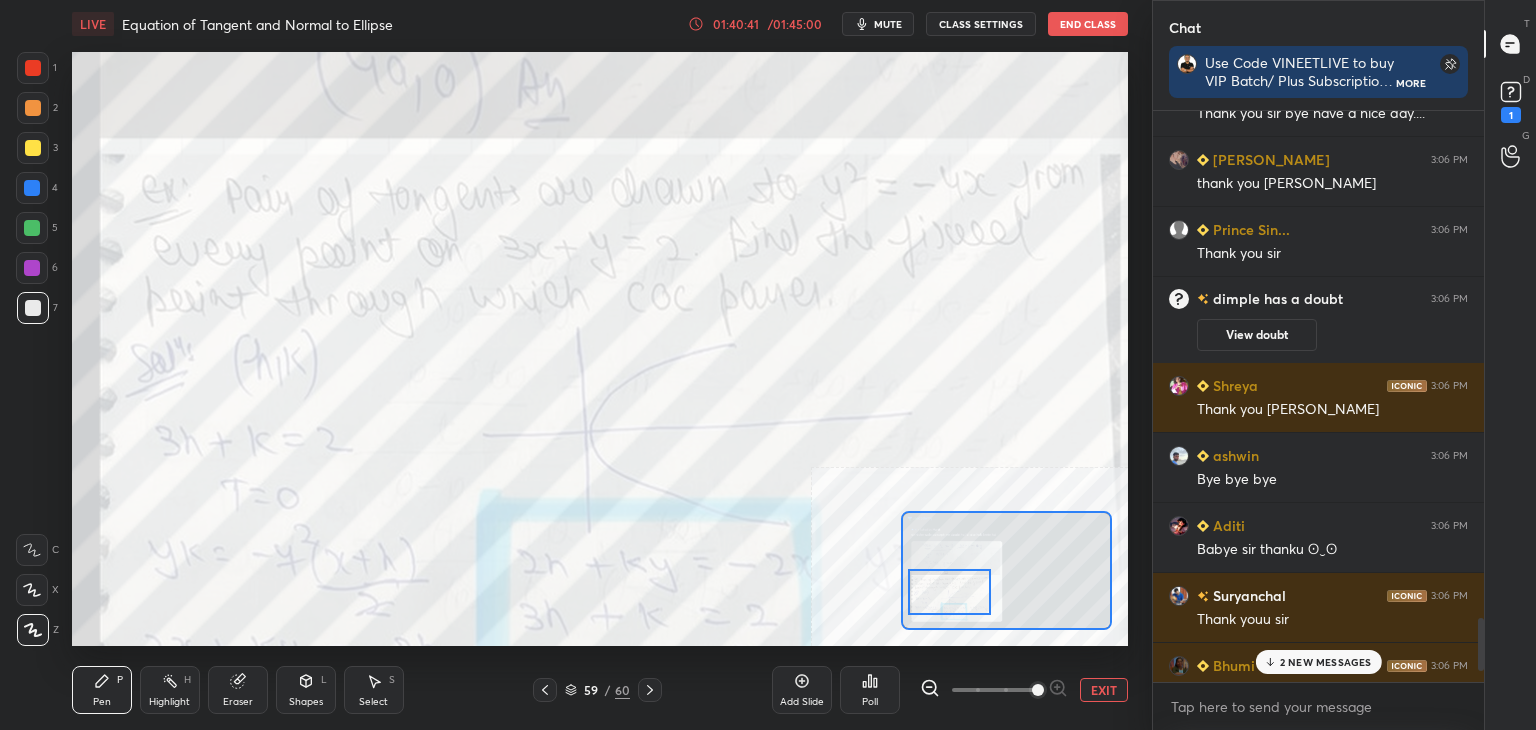 drag, startPoint x: 998, startPoint y: 555, endPoint x: 935, endPoint y: 589, distance: 71.5891 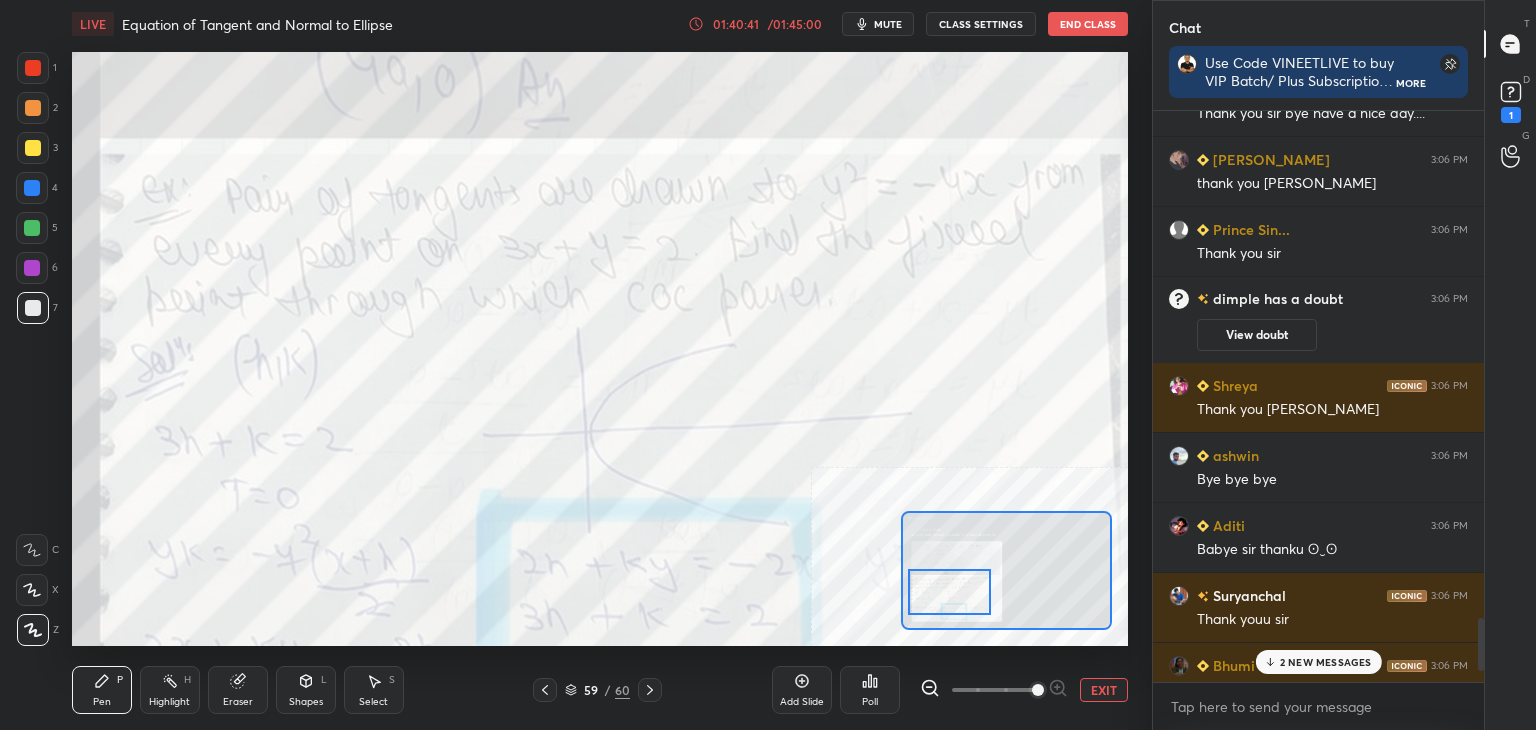click at bounding box center (949, 592) 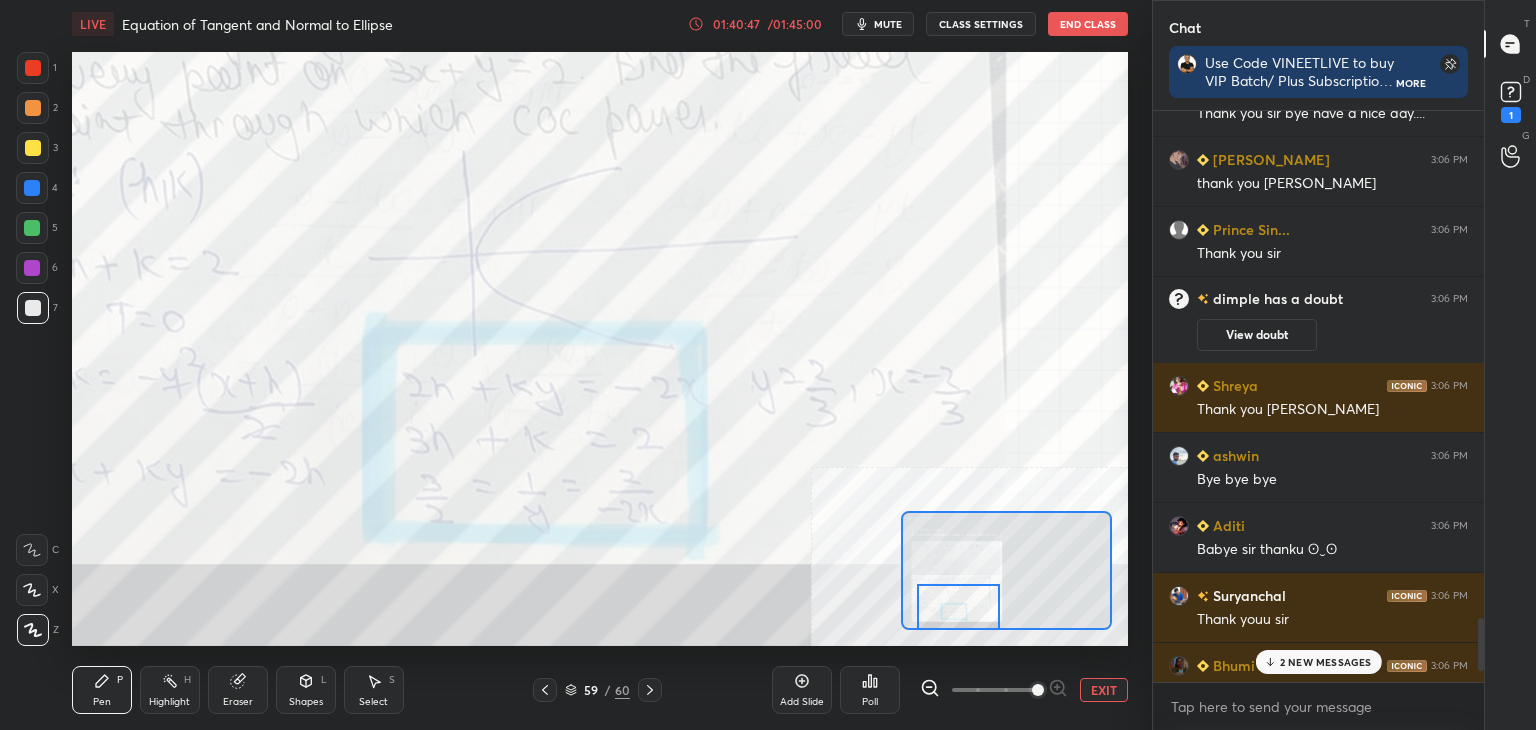 drag, startPoint x: 939, startPoint y: 593, endPoint x: 951, endPoint y: 618, distance: 27.730848 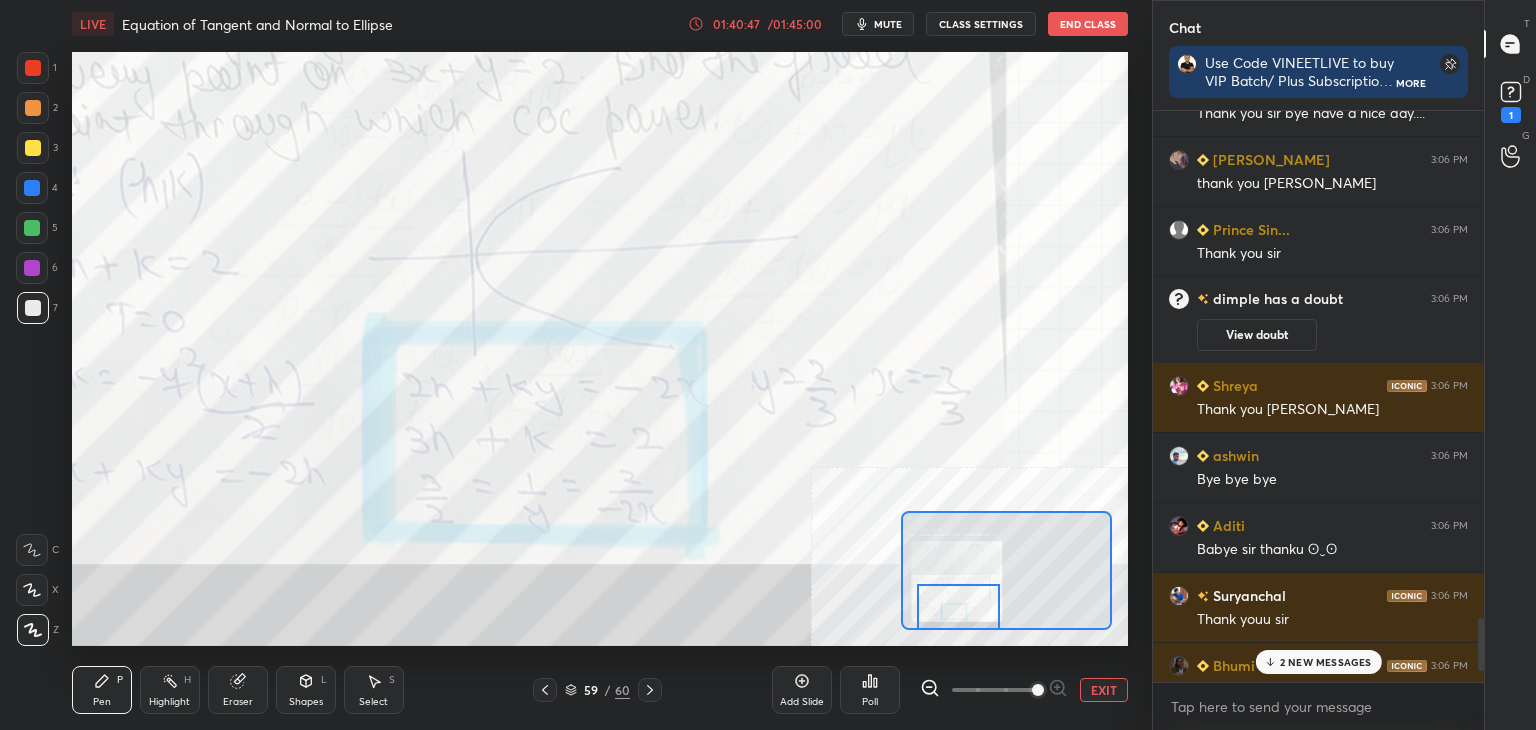 click at bounding box center (958, 607) 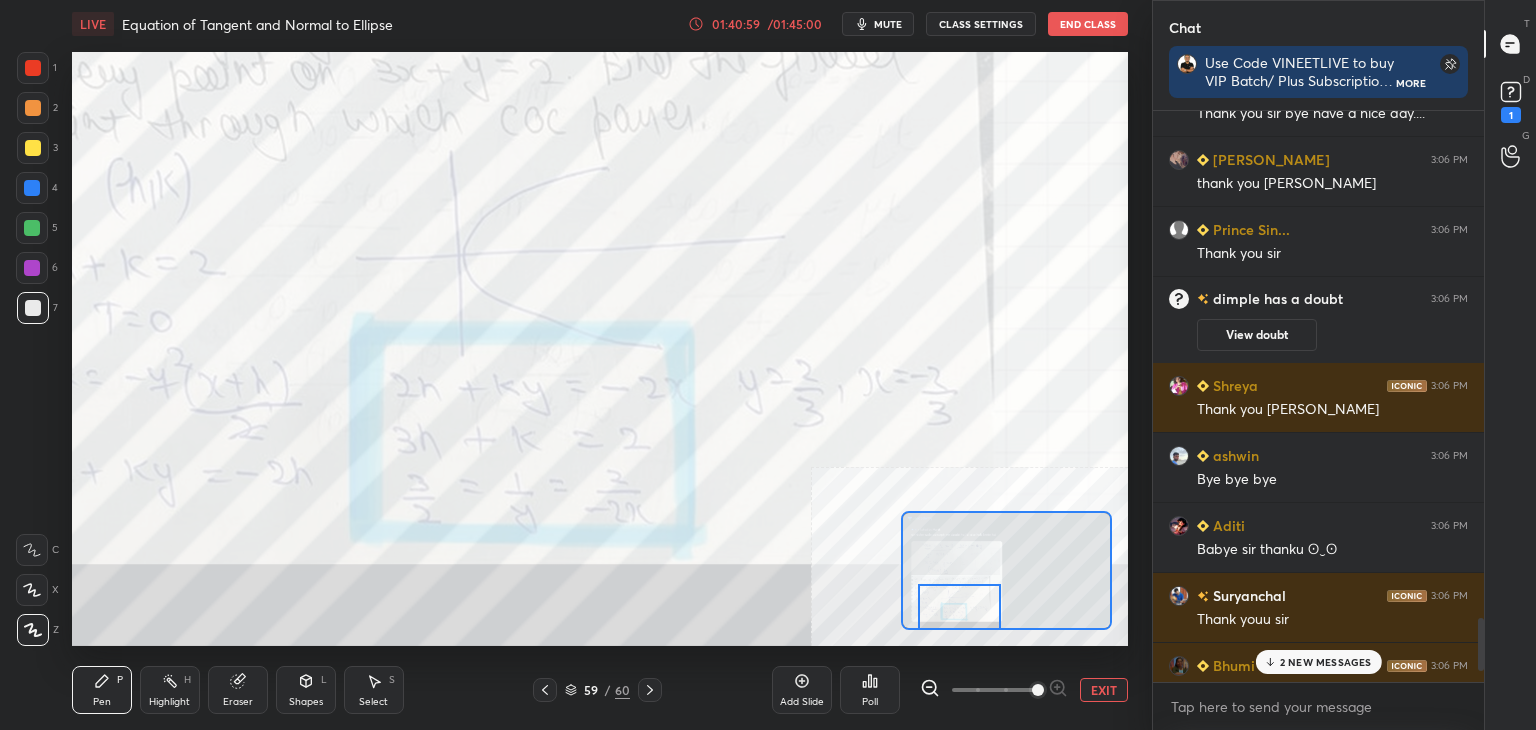 drag, startPoint x: 1285, startPoint y: 657, endPoint x: 1271, endPoint y: 669, distance: 18.439089 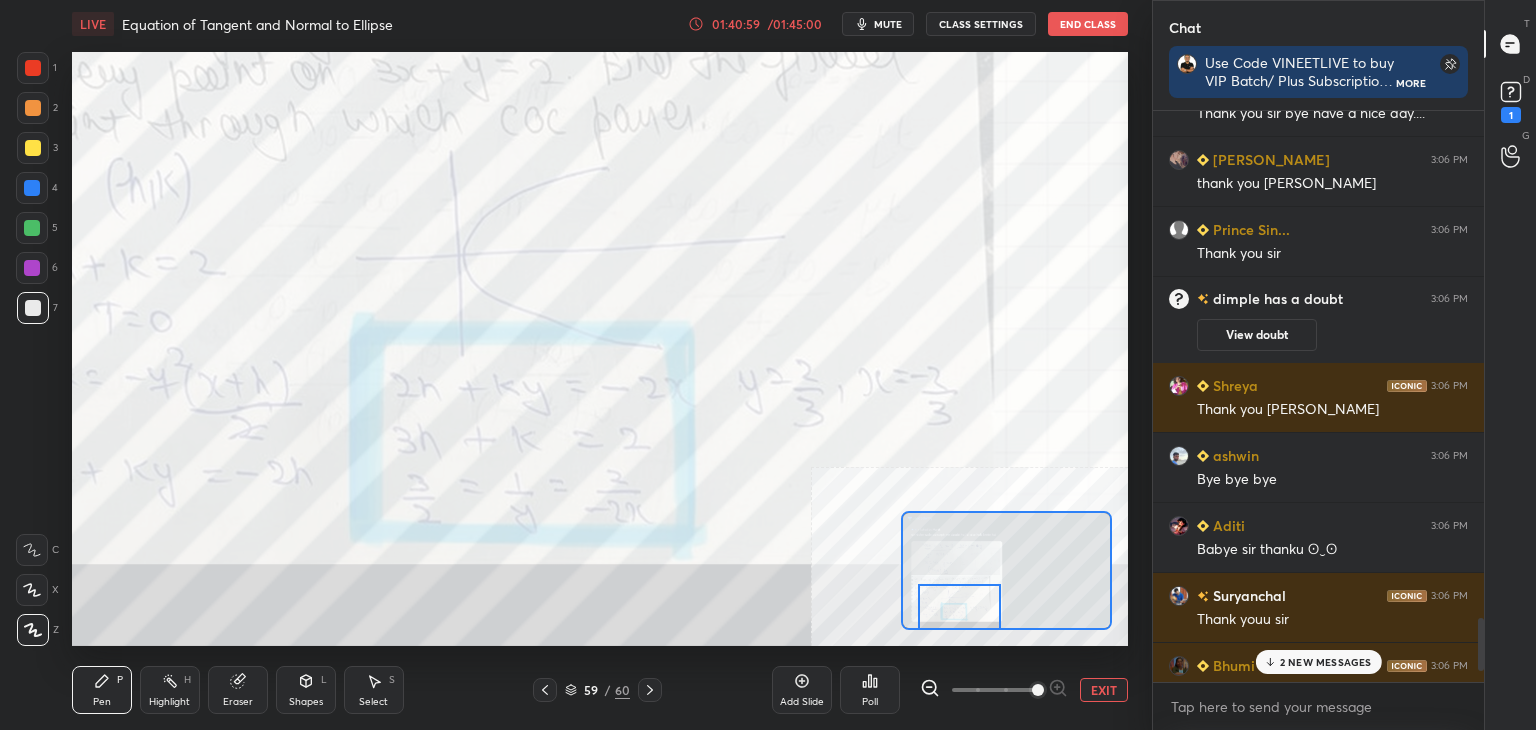 click on "2 NEW MESSAGES" at bounding box center (1326, 662) 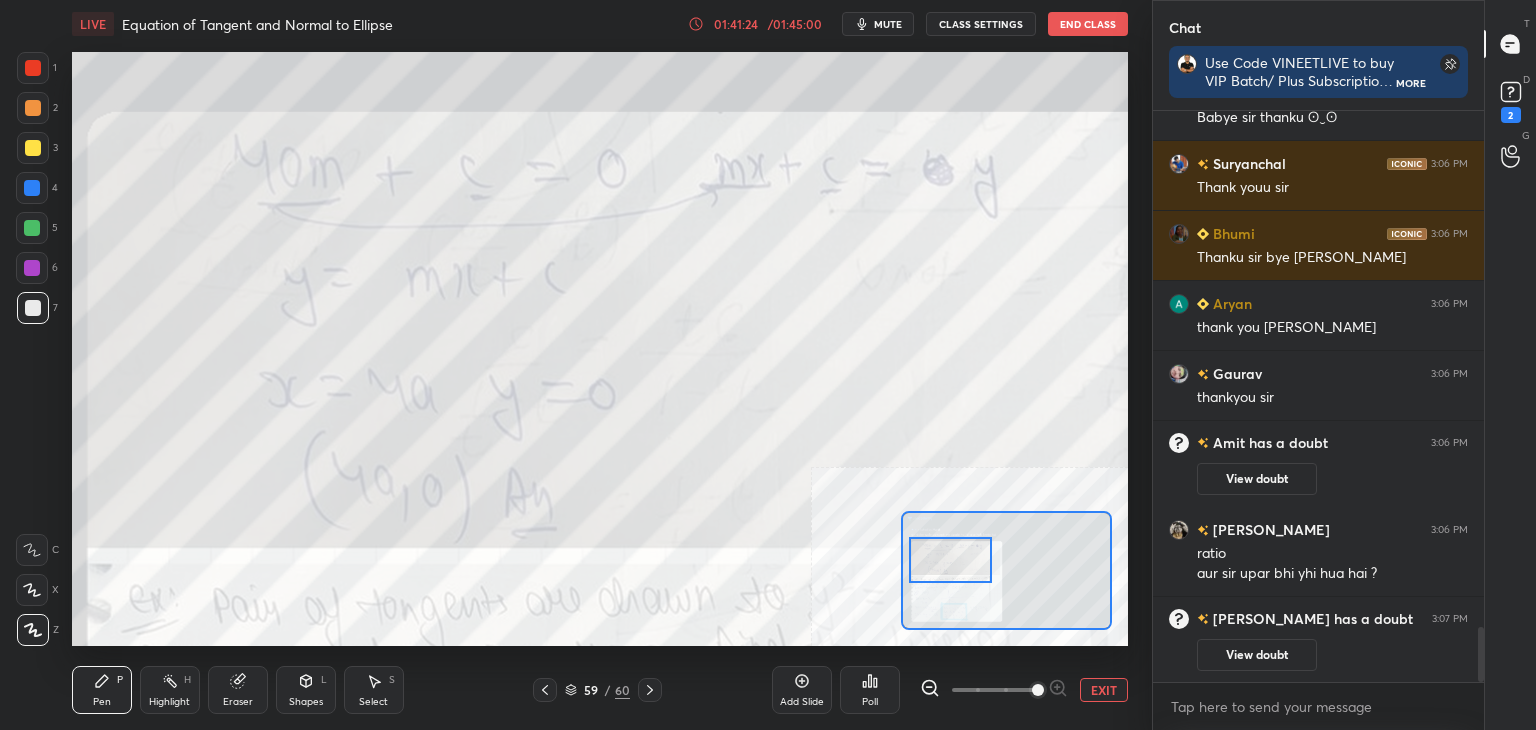 drag, startPoint x: 946, startPoint y: 610, endPoint x: 913, endPoint y: 511, distance: 104.35516 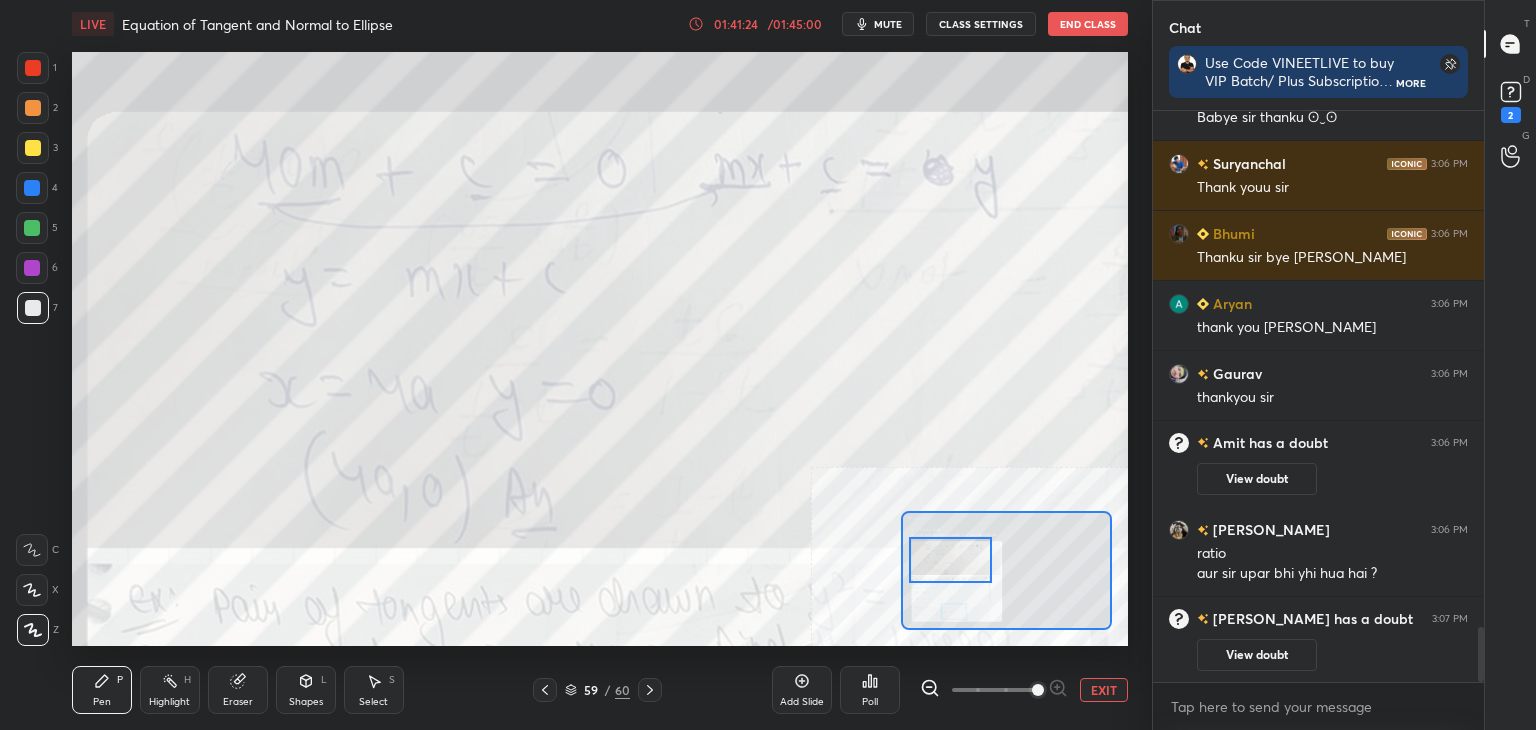 click at bounding box center (950, 560) 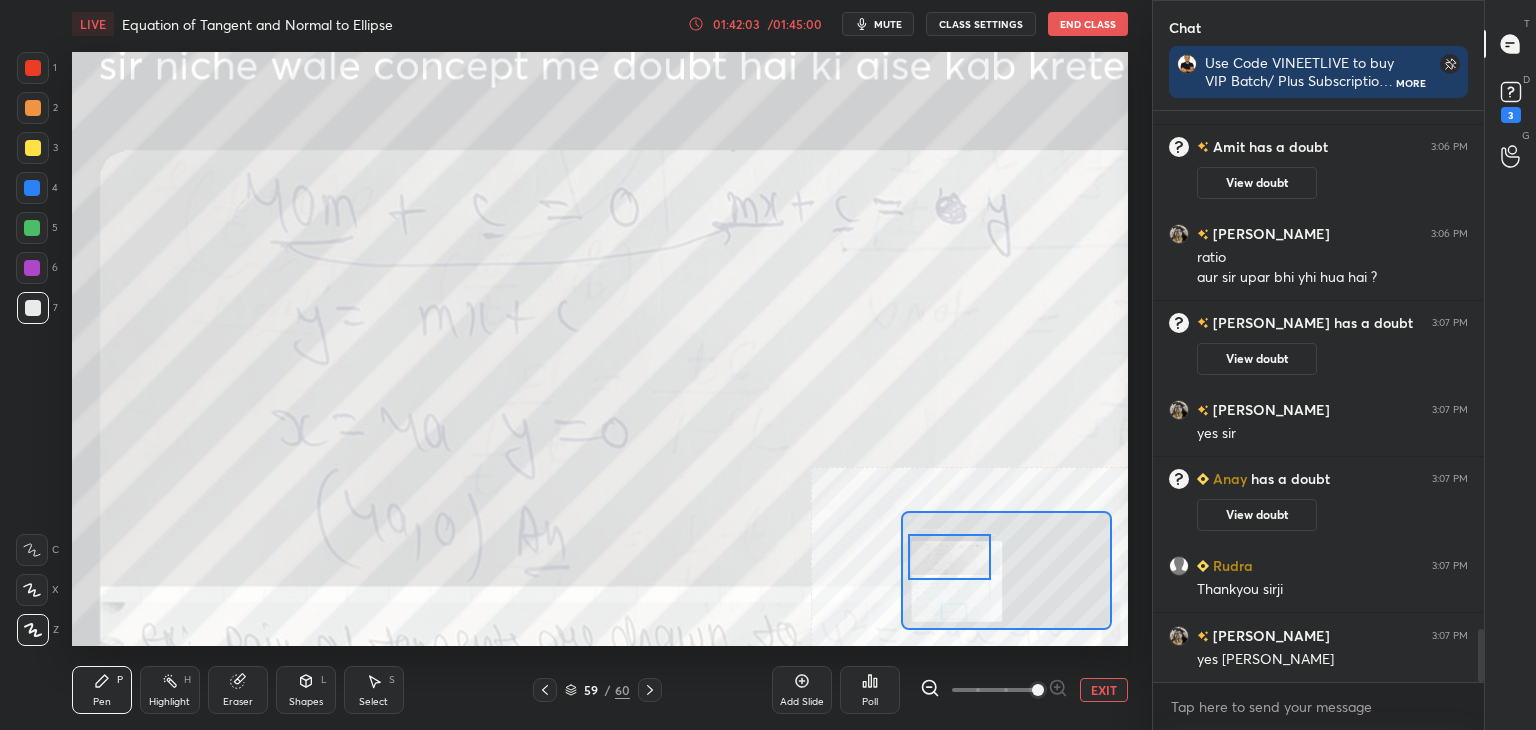 scroll, scrollTop: 5698, scrollLeft: 0, axis: vertical 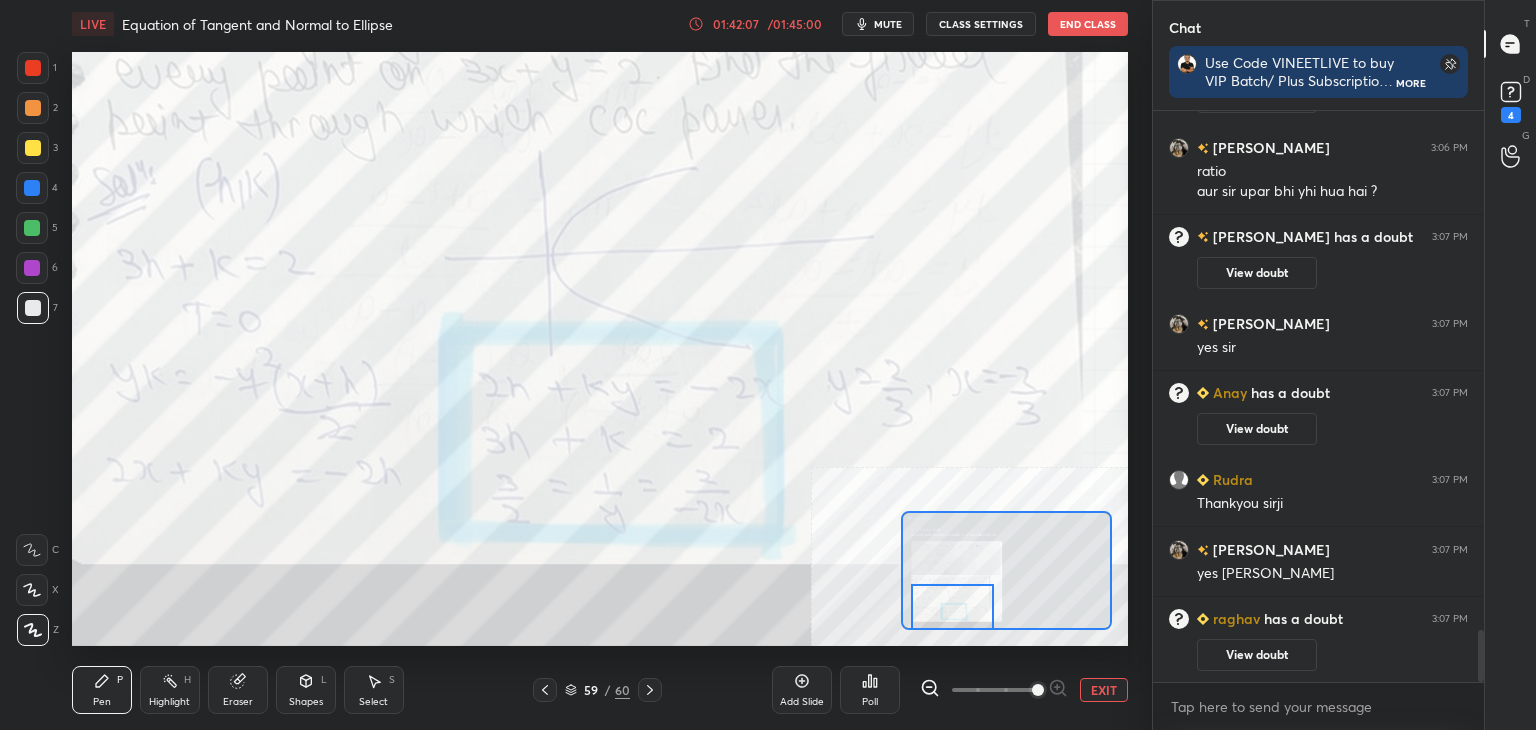 drag, startPoint x: 954, startPoint y: 562, endPoint x: 913, endPoint y: 586, distance: 47.507893 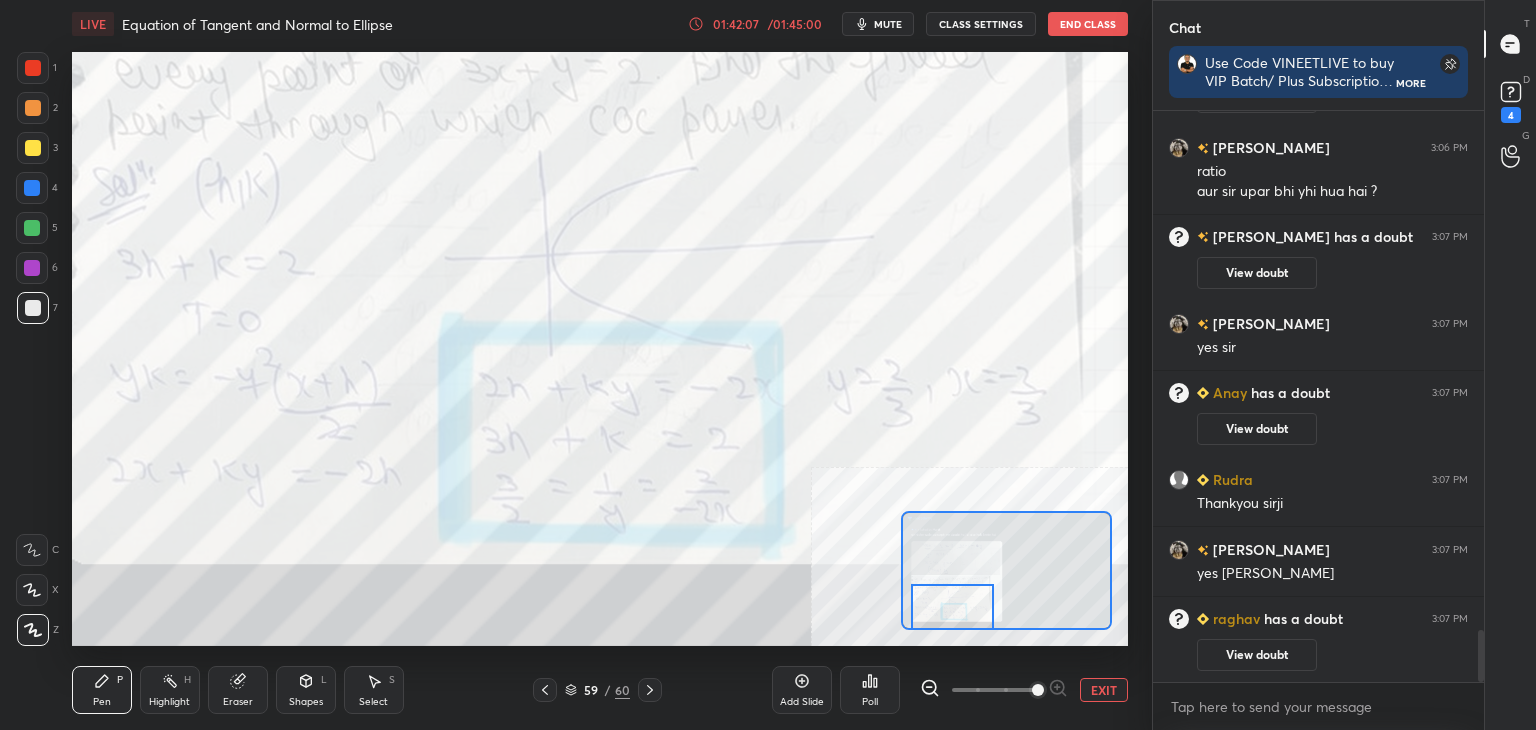 click at bounding box center [952, 607] 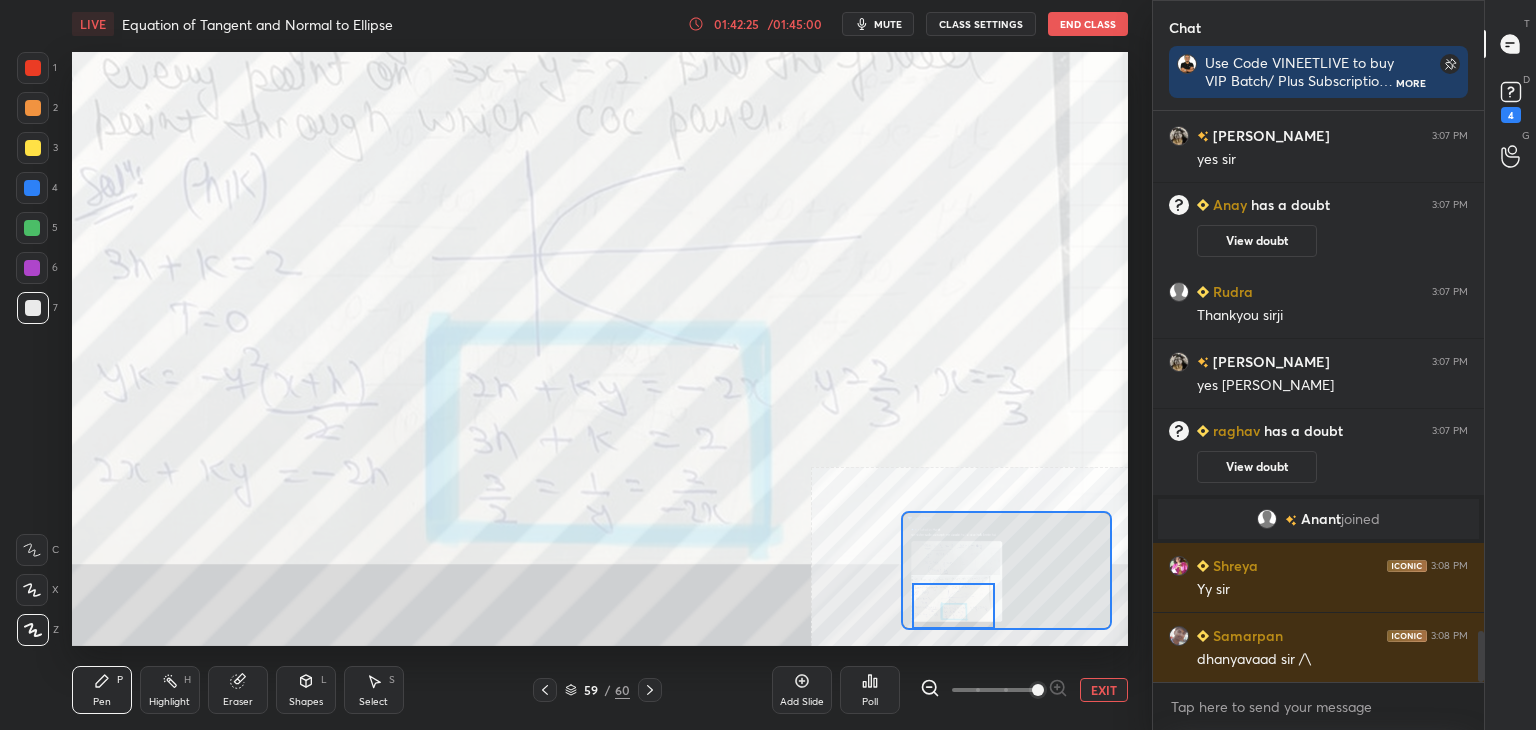 scroll, scrollTop: 5856, scrollLeft: 0, axis: vertical 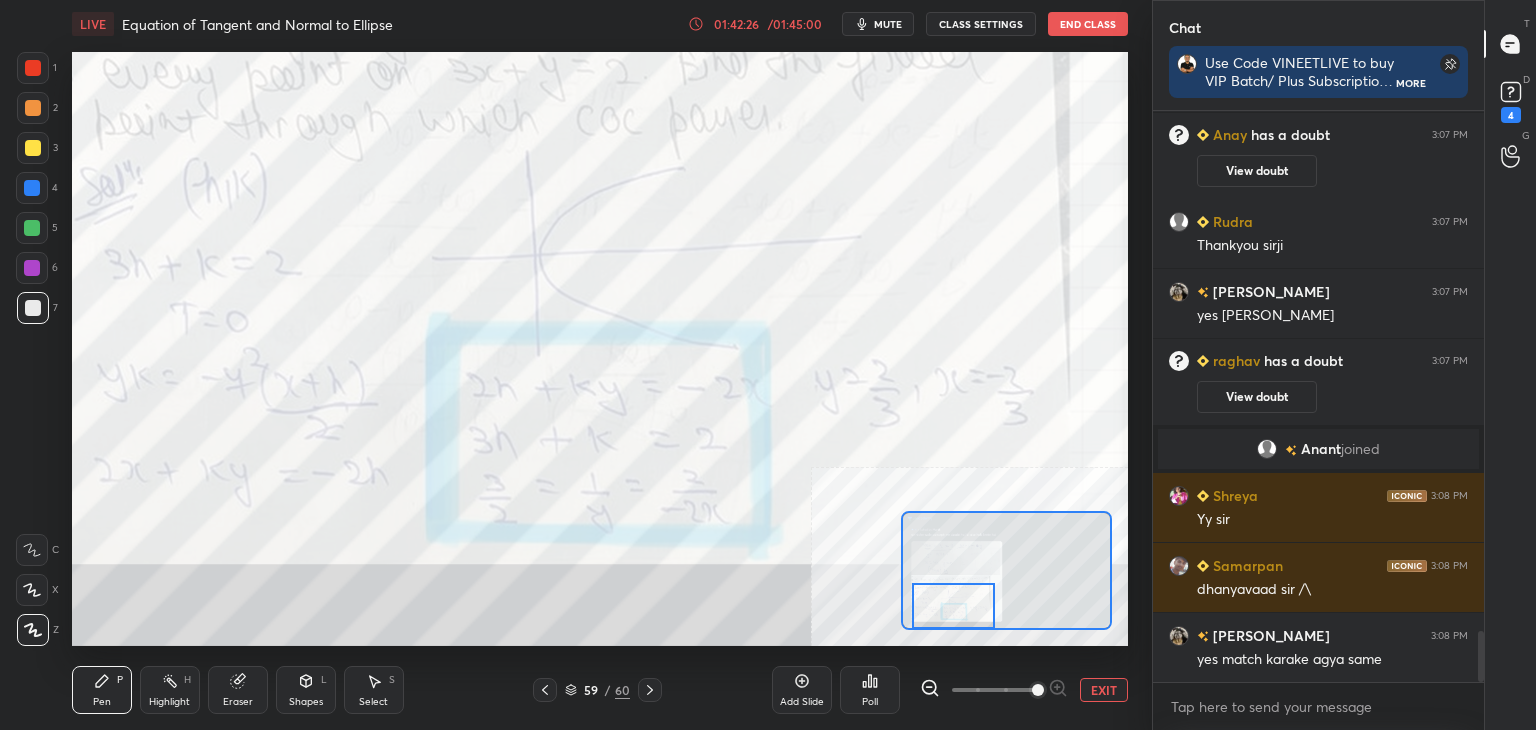 drag, startPoint x: 1107, startPoint y: 683, endPoint x: 1078, endPoint y: 661, distance: 36.40055 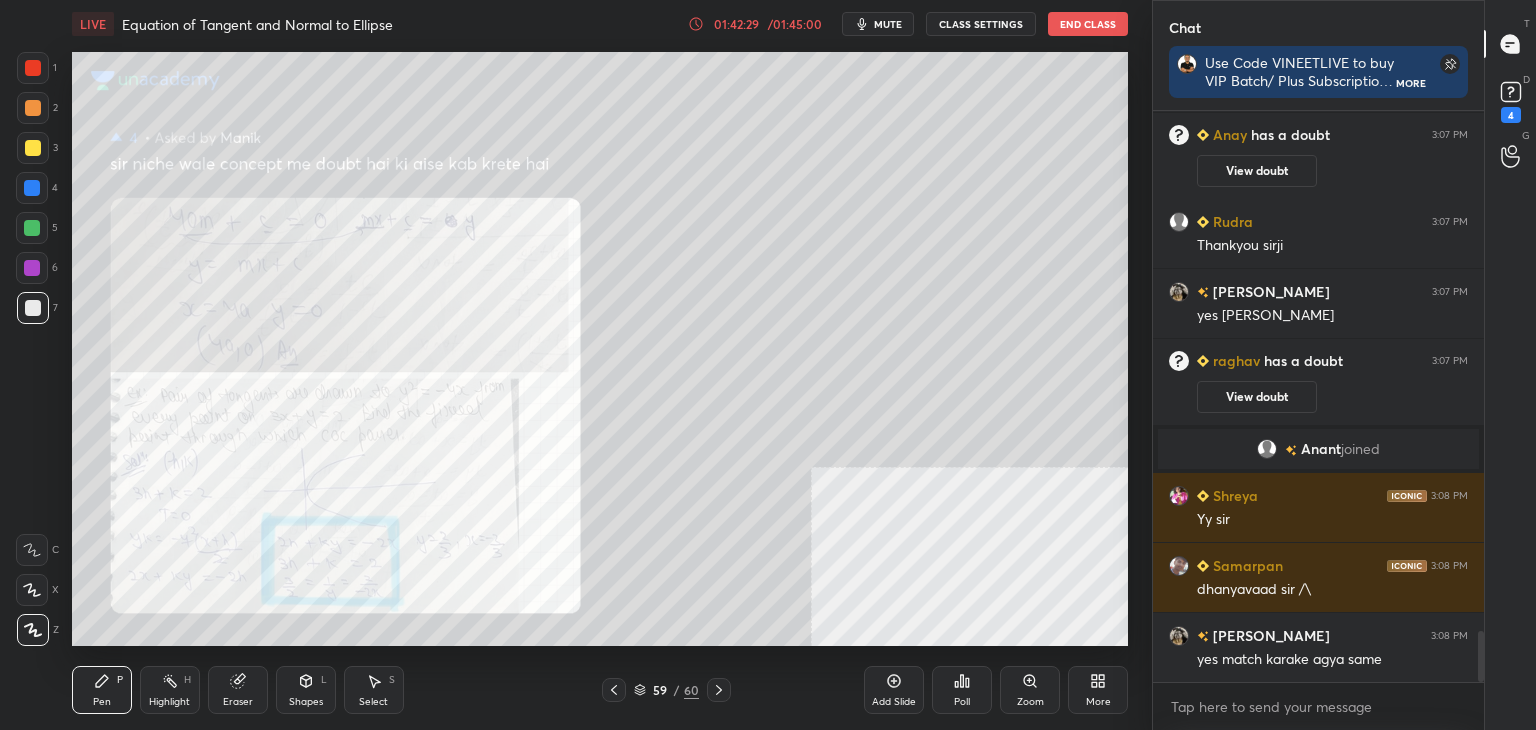 scroll, scrollTop: 604, scrollLeft: 325, axis: both 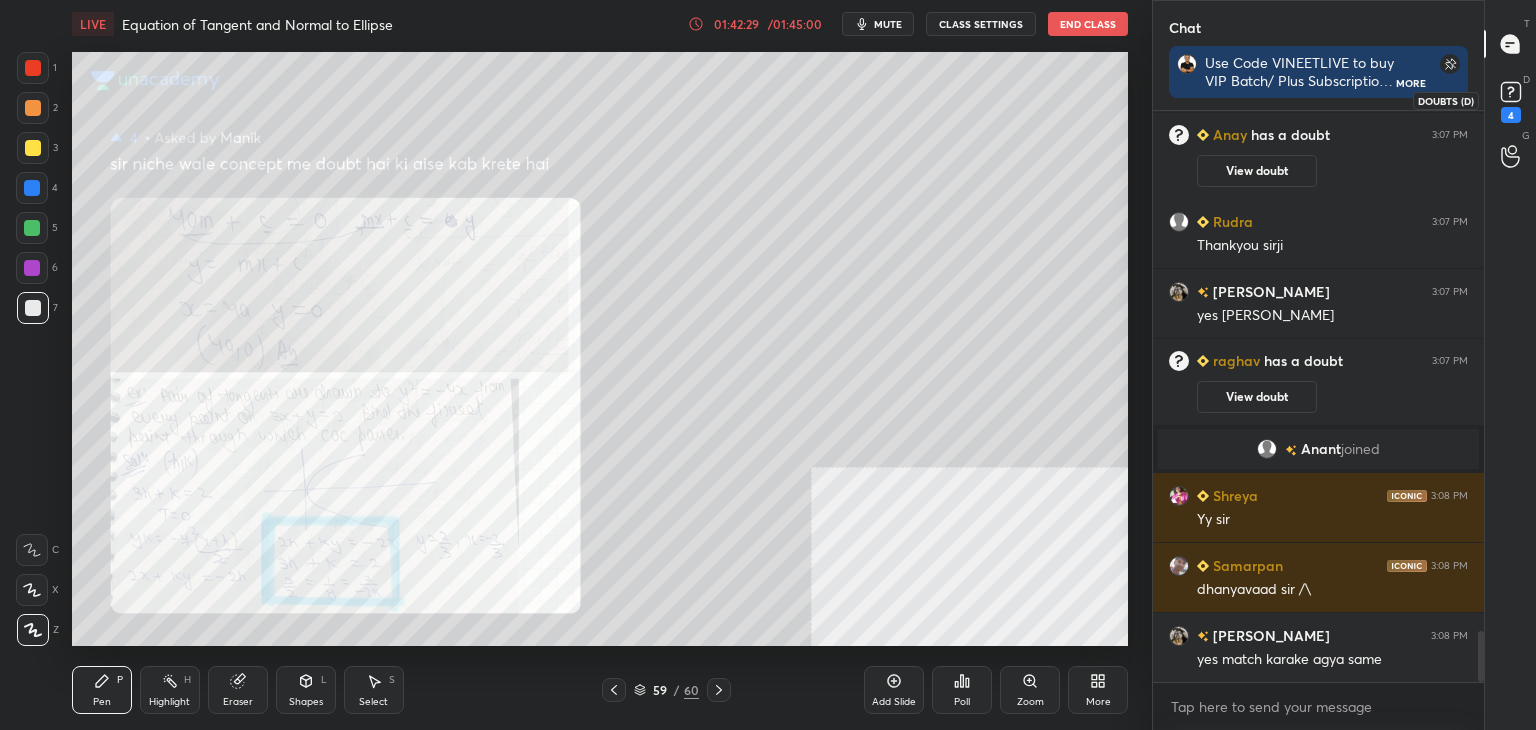 drag, startPoint x: 1523, startPoint y: 100, endPoint x: 1477, endPoint y: 93, distance: 46.52956 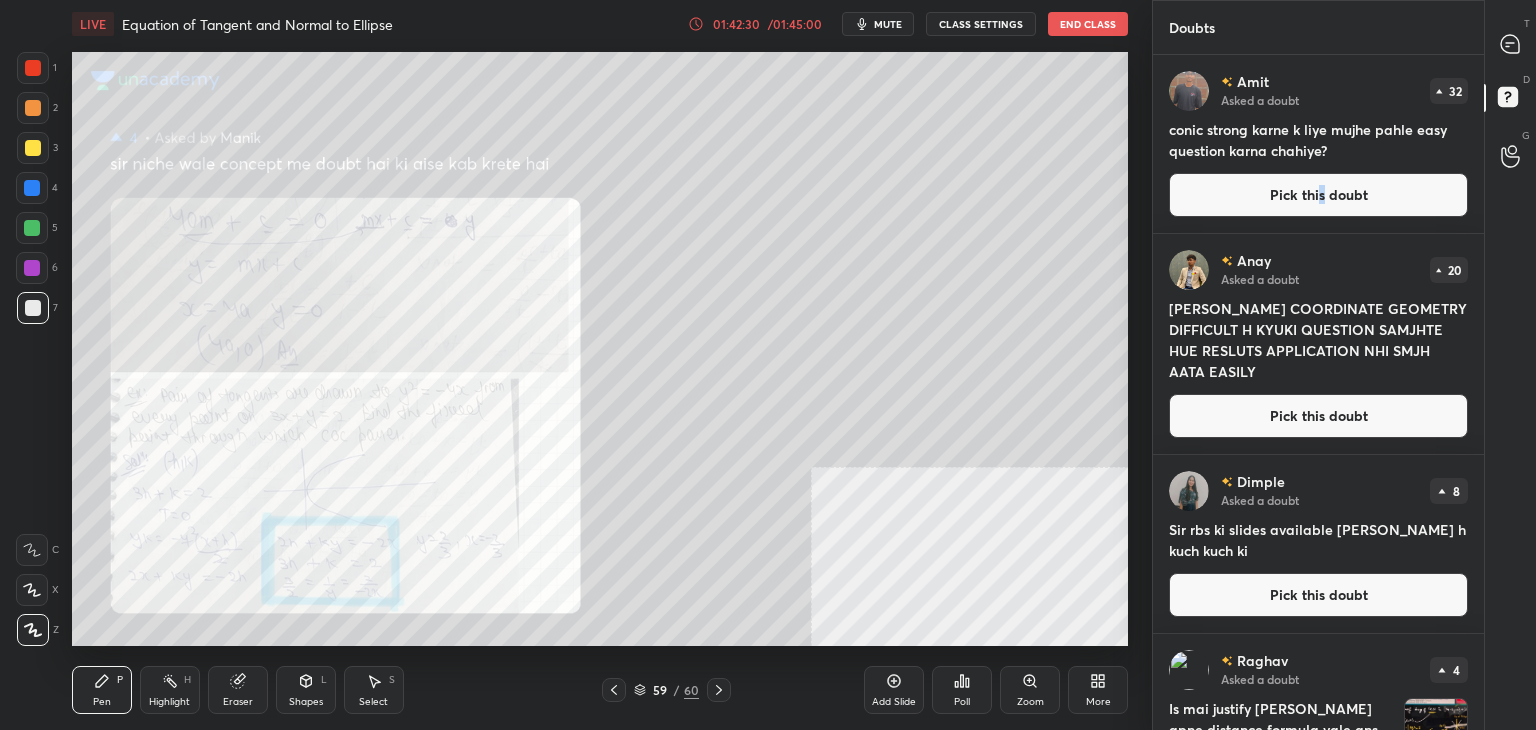 click on "Pick this doubt" at bounding box center [1318, 195] 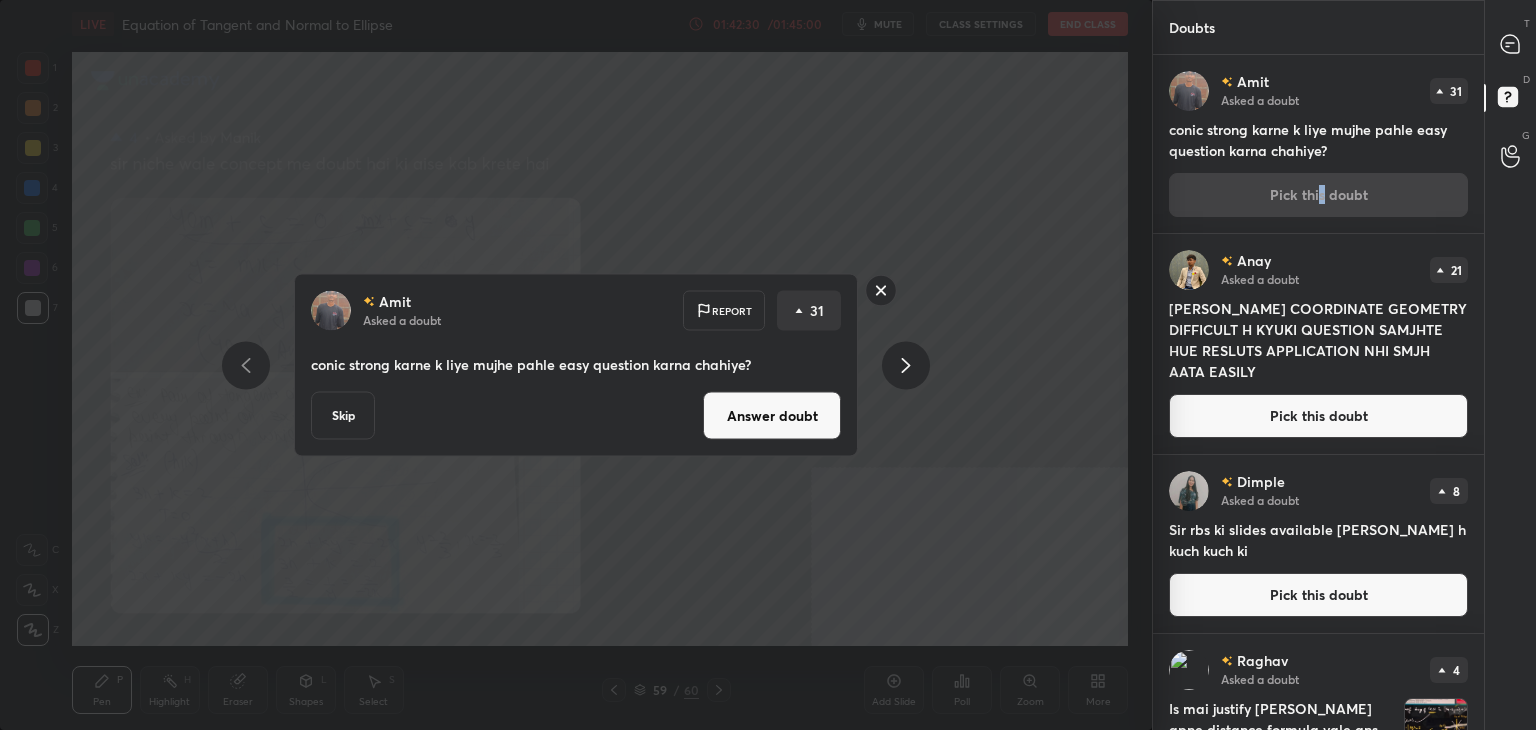 click on "Amit Asked a doubt Report 31 conic strong karne  k liye mujhe pahle easy question karna chahiye? Skip Answer doubt" at bounding box center [576, 365] 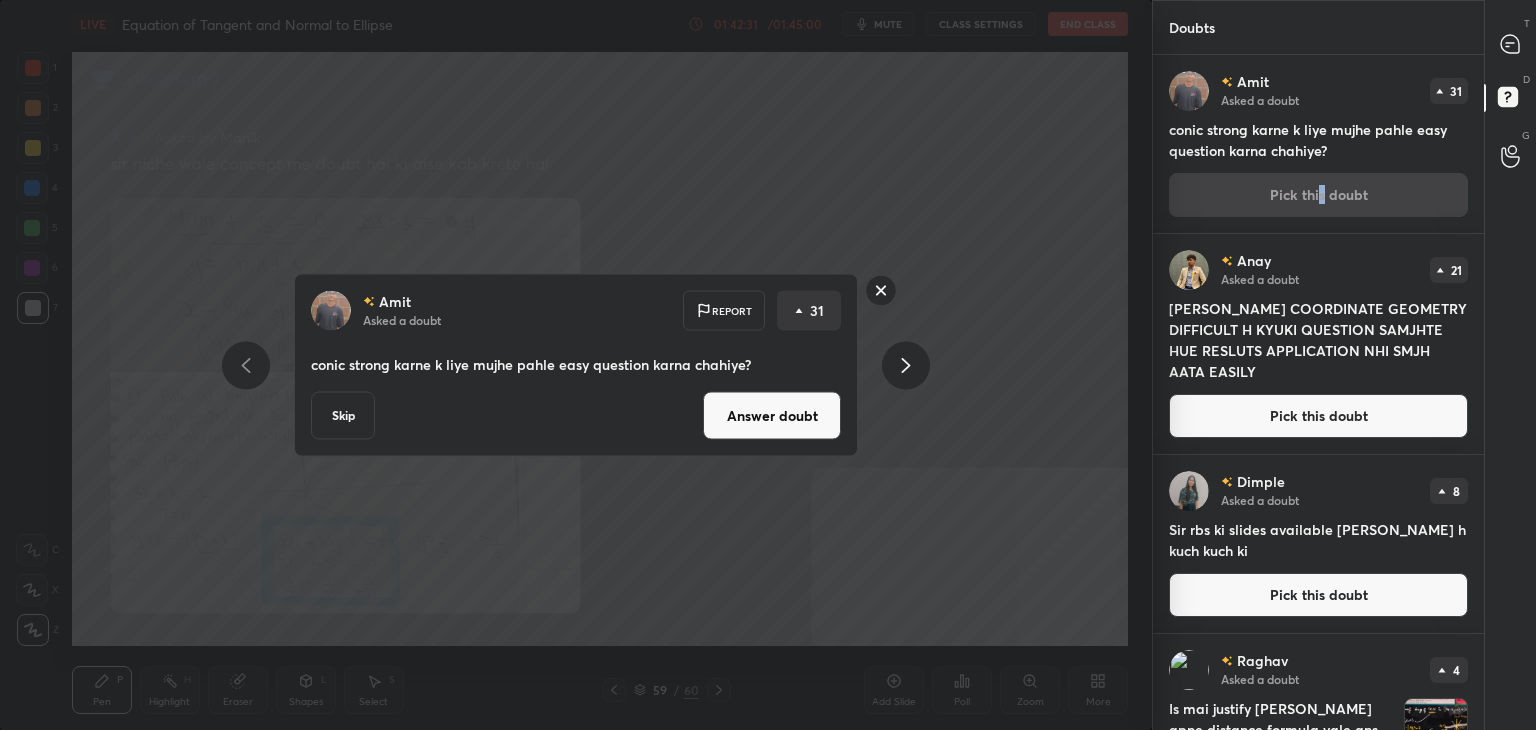click on "Answer doubt" at bounding box center [772, 416] 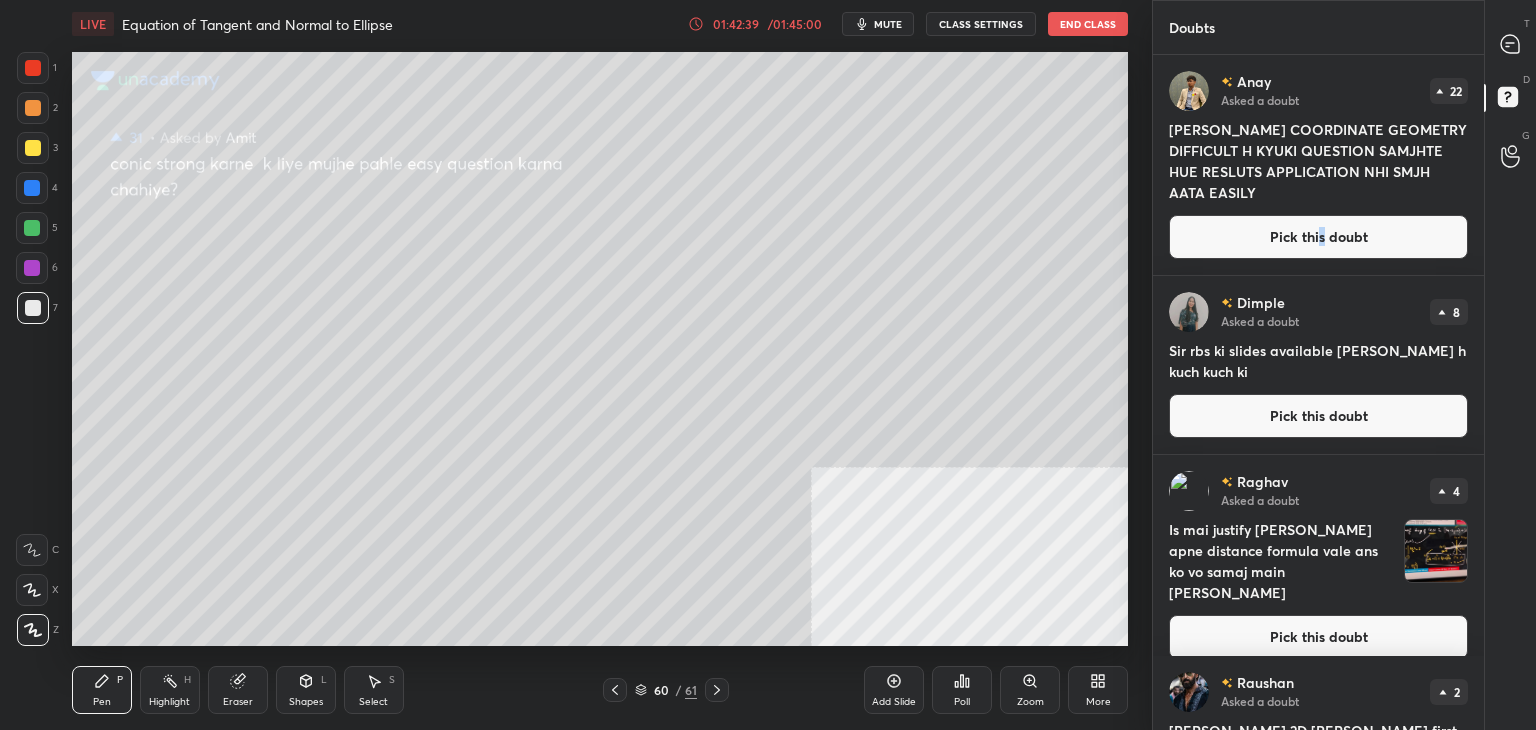 click on "Pick this doubt" at bounding box center (1318, 237) 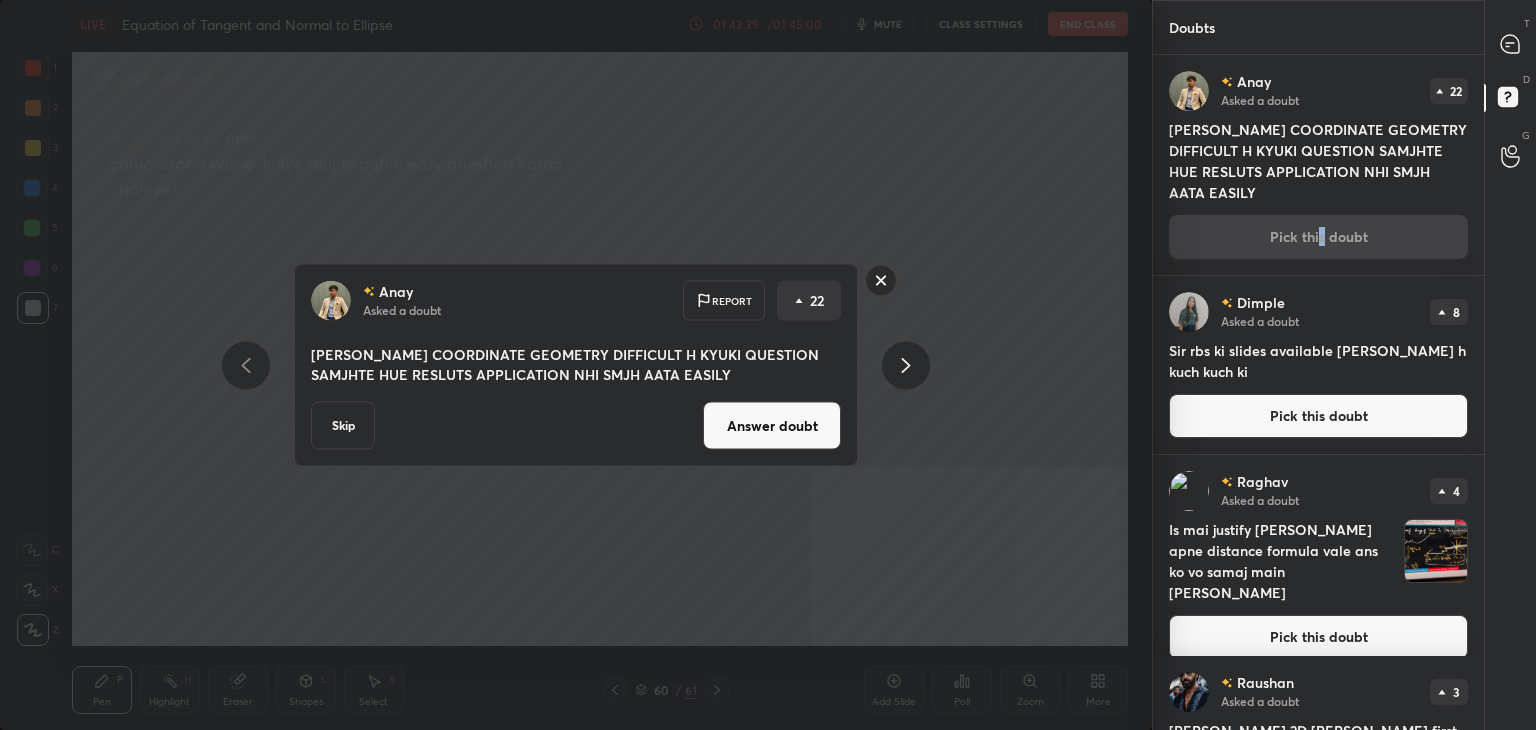 click on "Answer doubt" at bounding box center [772, 426] 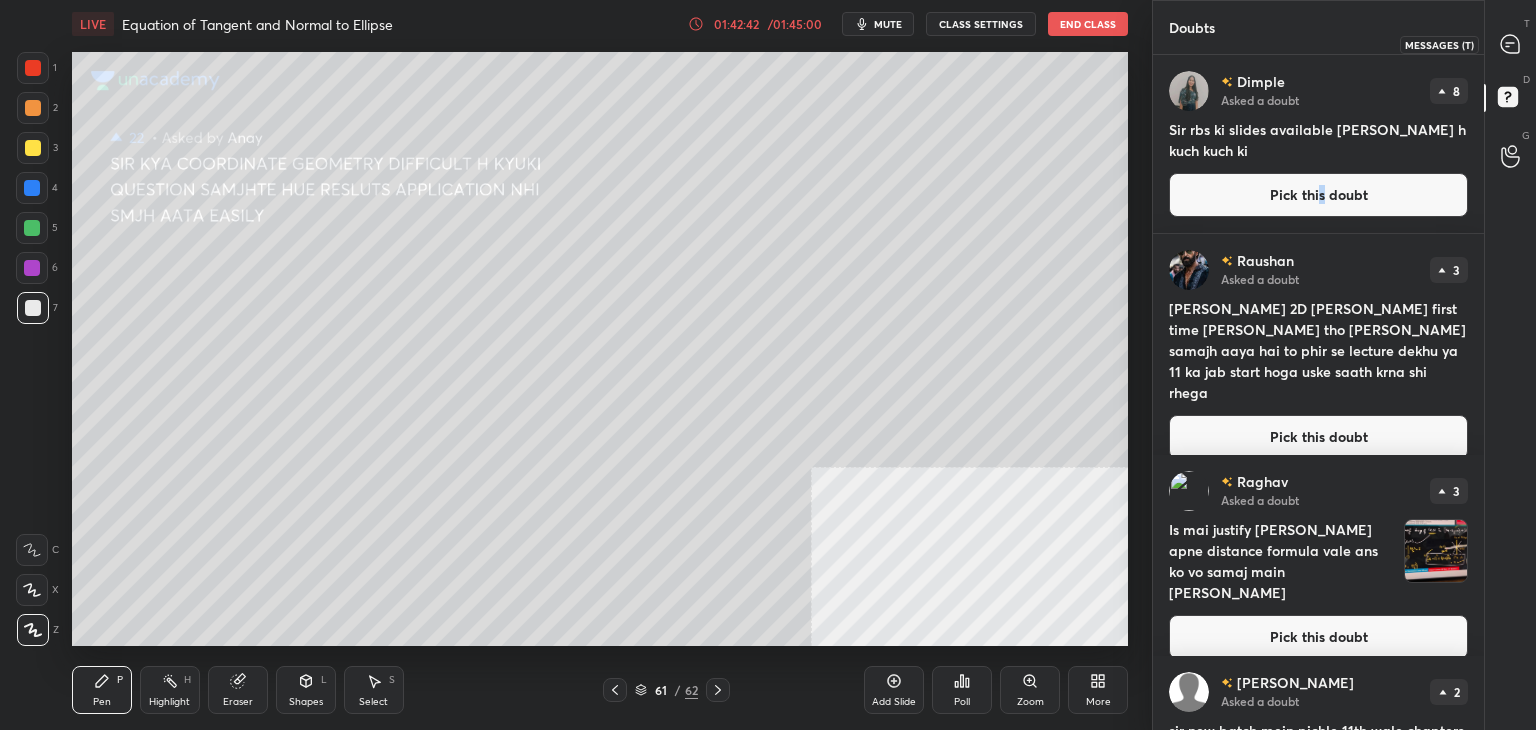 drag, startPoint x: 1509, startPoint y: 48, endPoint x: 1499, endPoint y: 45, distance: 10.440307 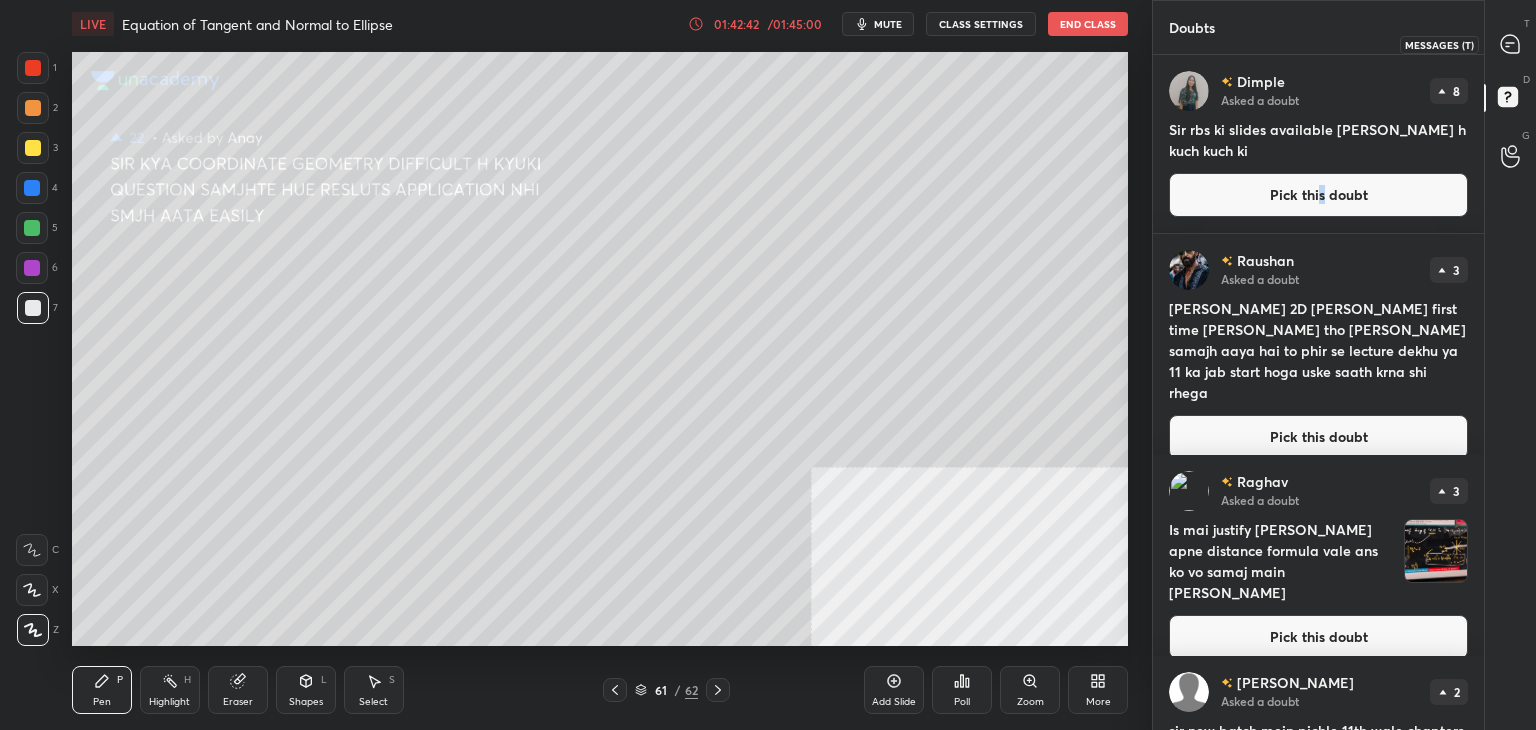 click 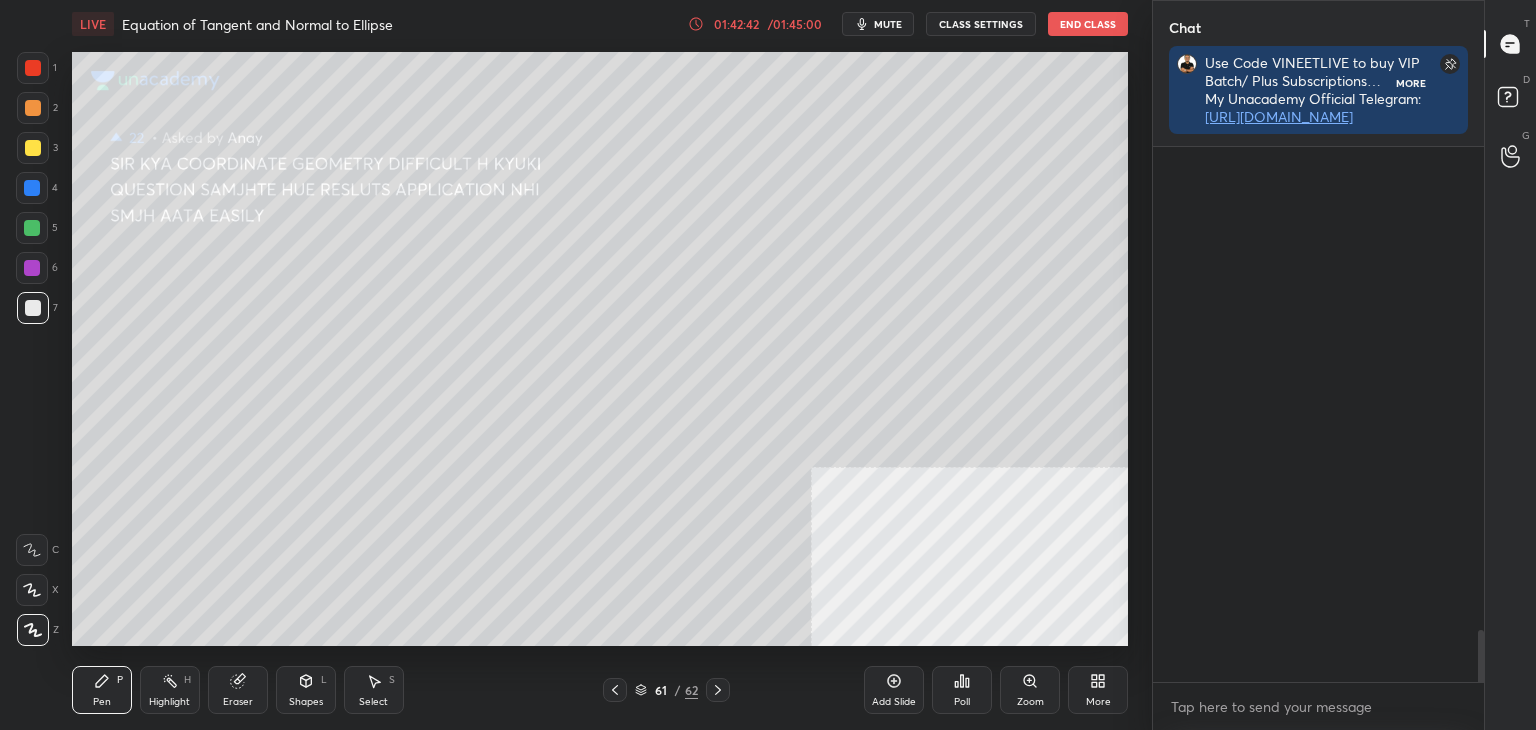 scroll, scrollTop: 613, scrollLeft: 325, axis: both 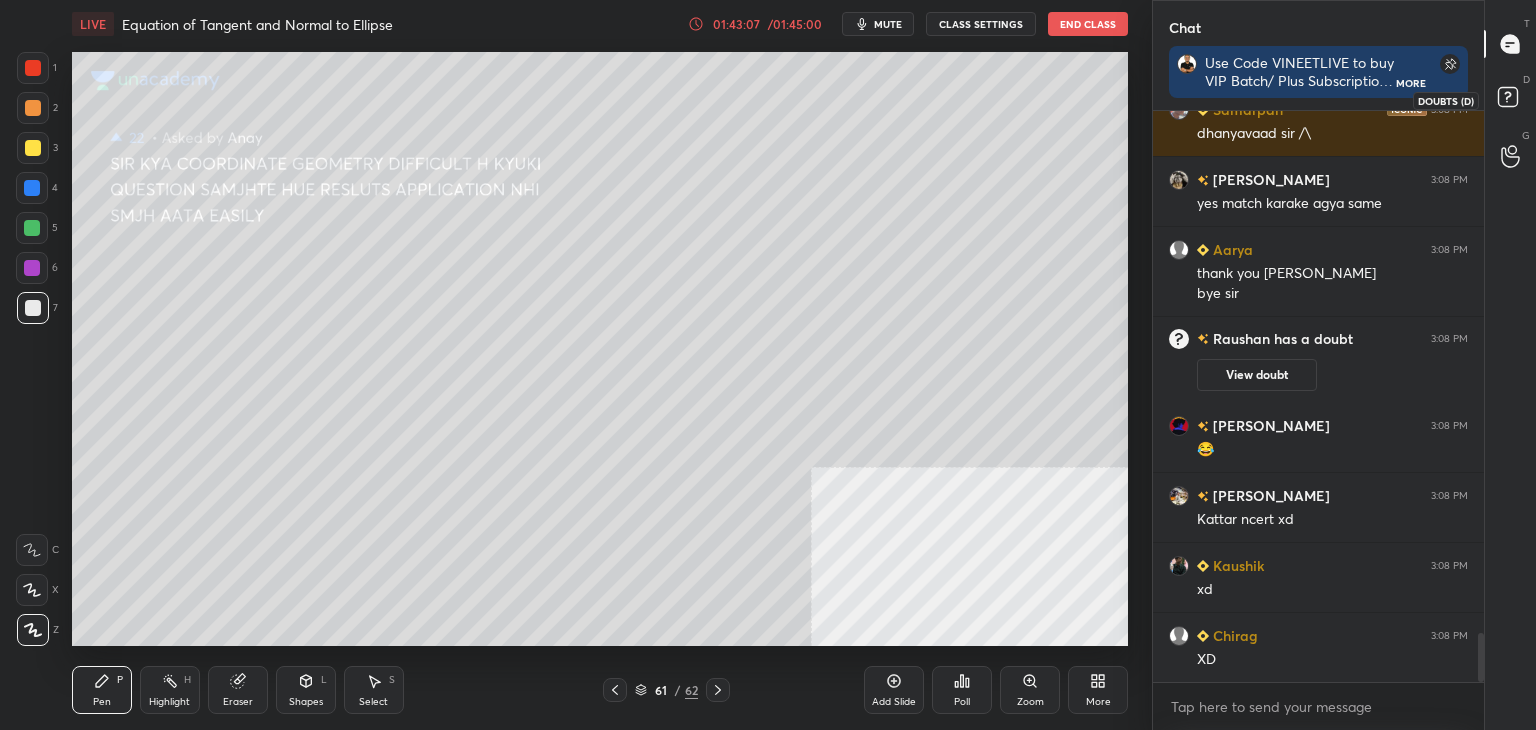 click 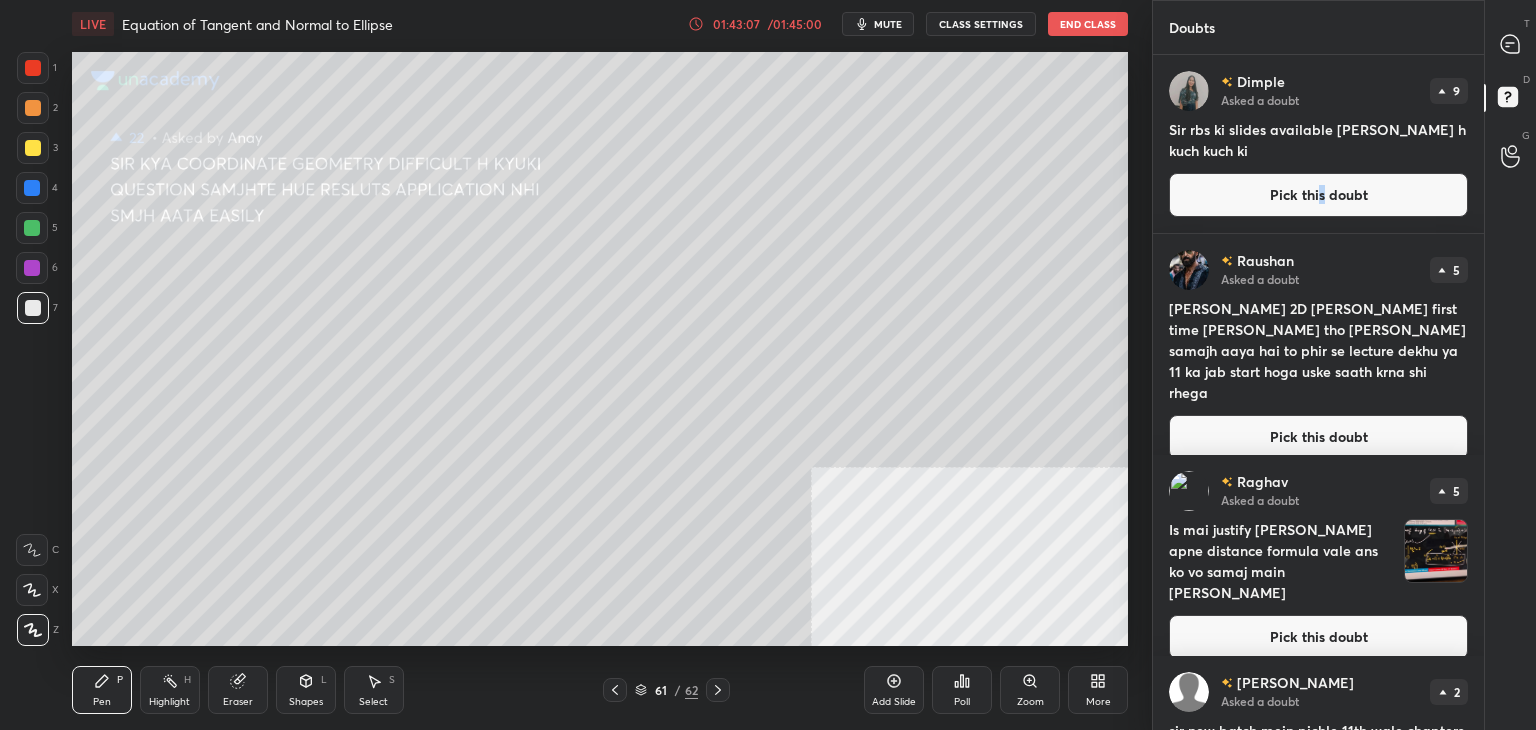 click on "Pick this doubt" at bounding box center [1318, 195] 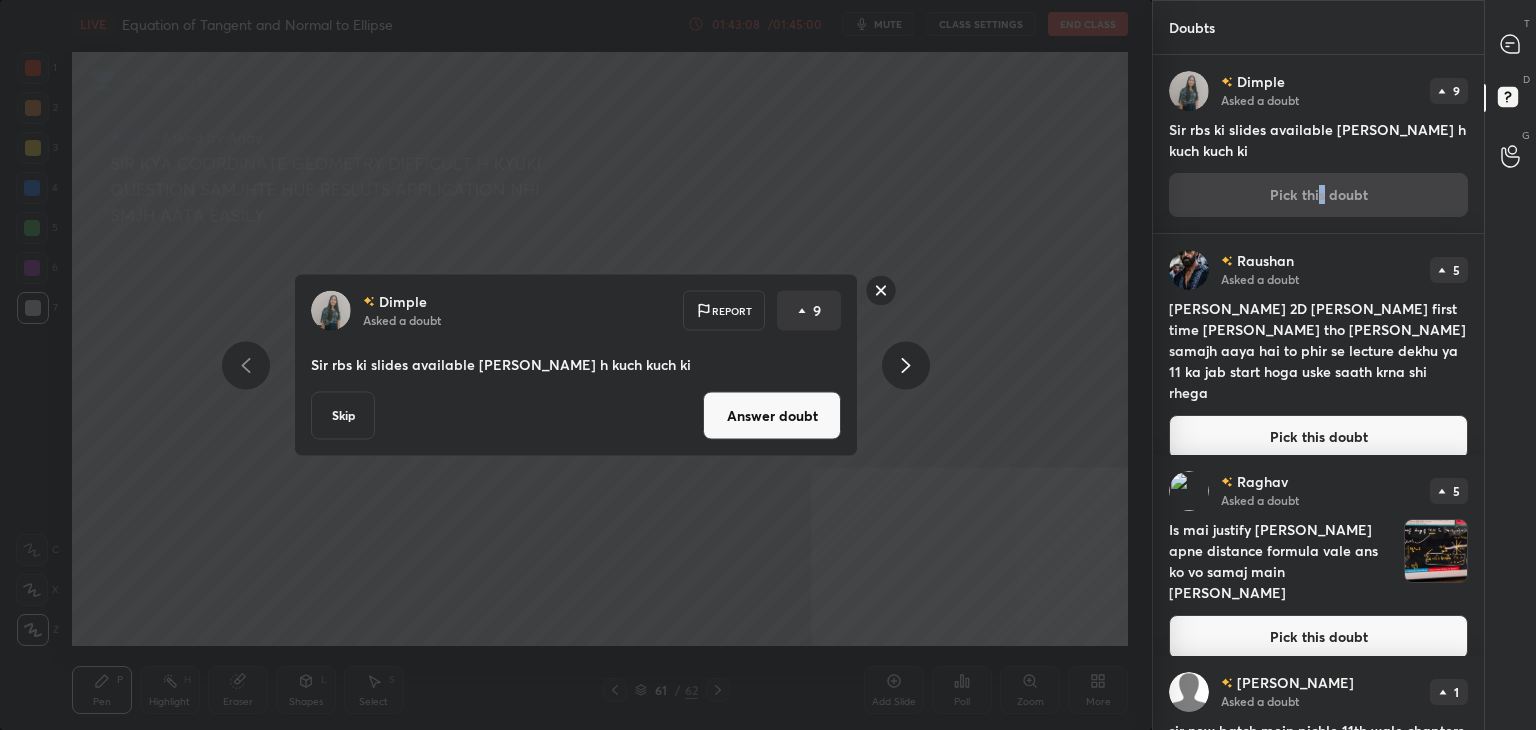 click on "Answer doubt" at bounding box center (772, 416) 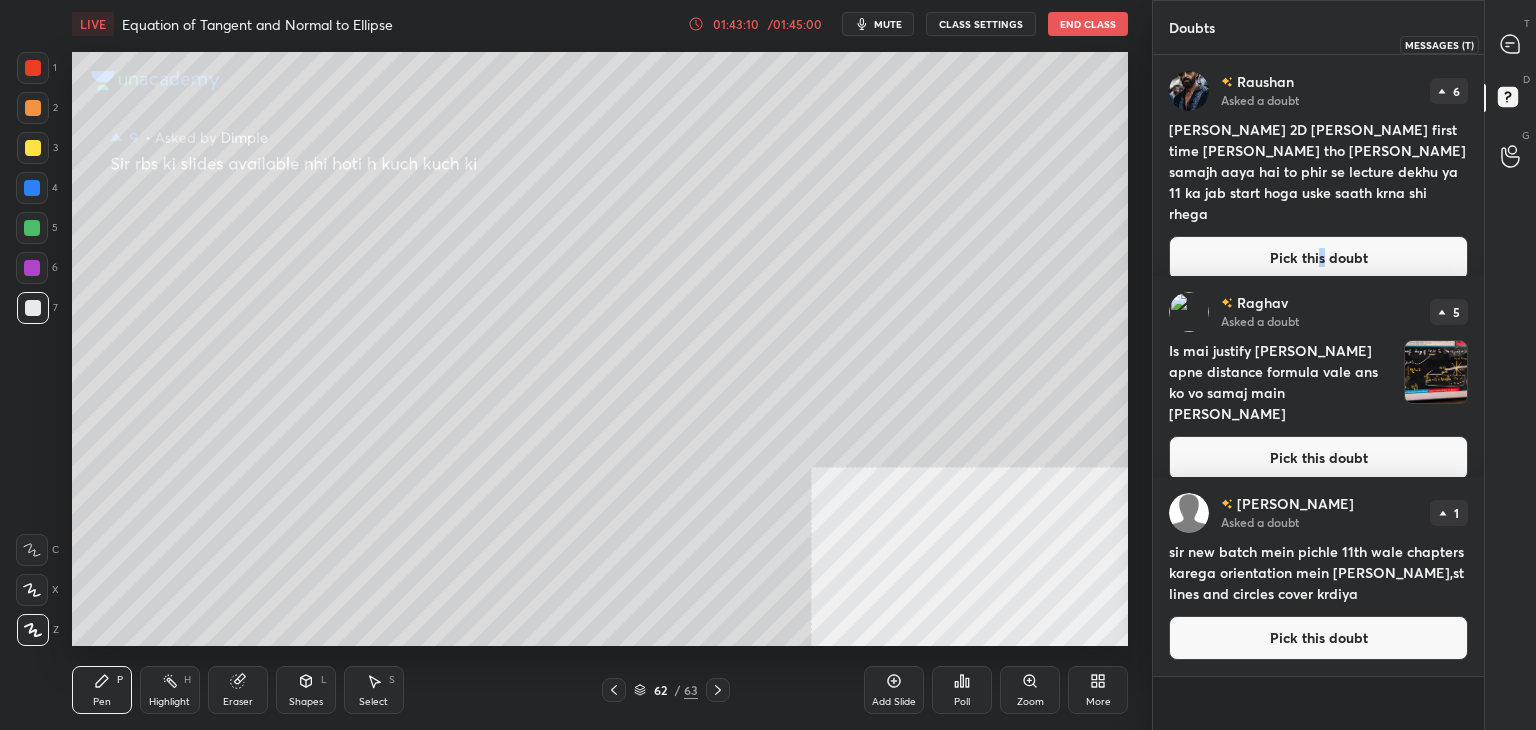 drag, startPoint x: 1518, startPoint y: 39, endPoint x: 1500, endPoint y: 40, distance: 18.027756 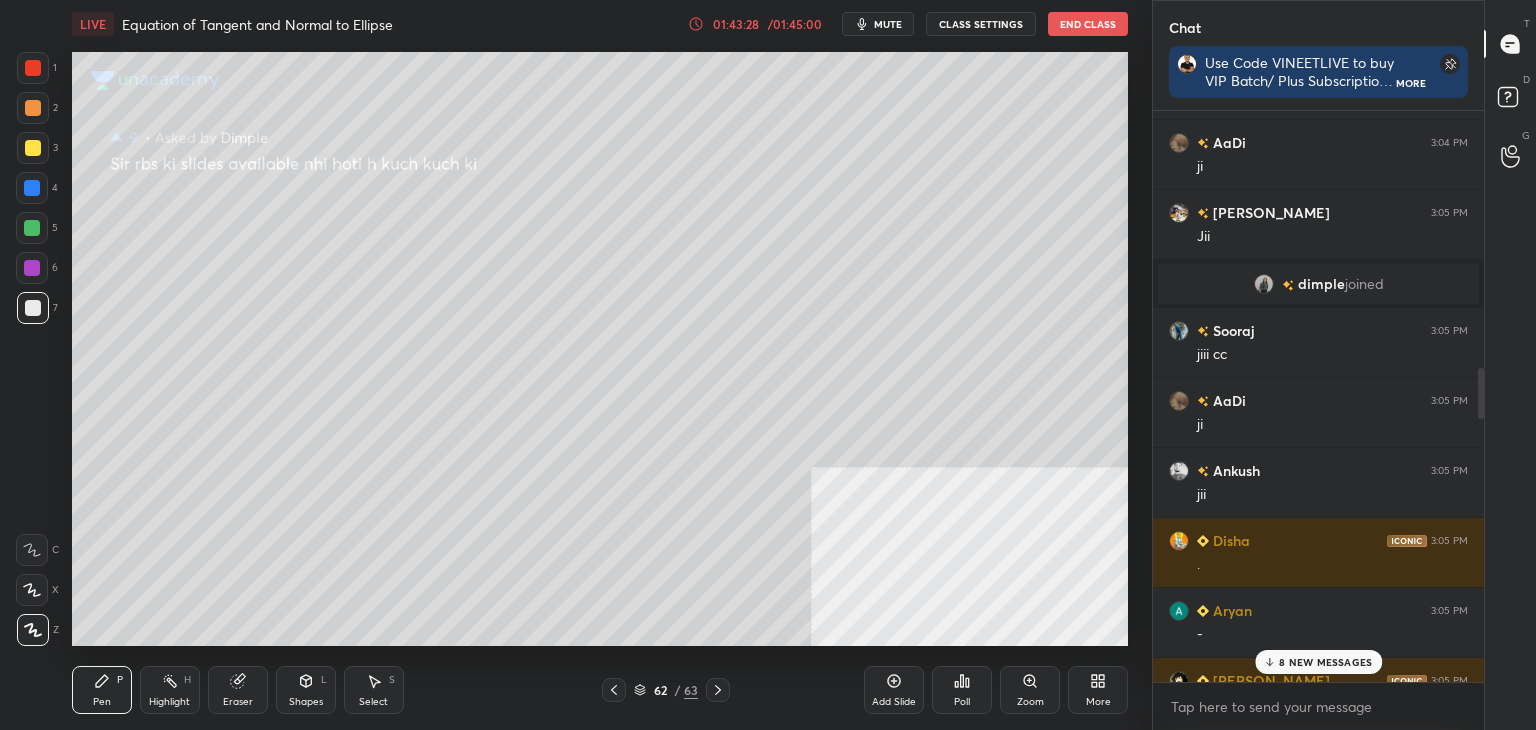 drag, startPoint x: 1481, startPoint y: 658, endPoint x: 1497, endPoint y: 350, distance: 308.4153 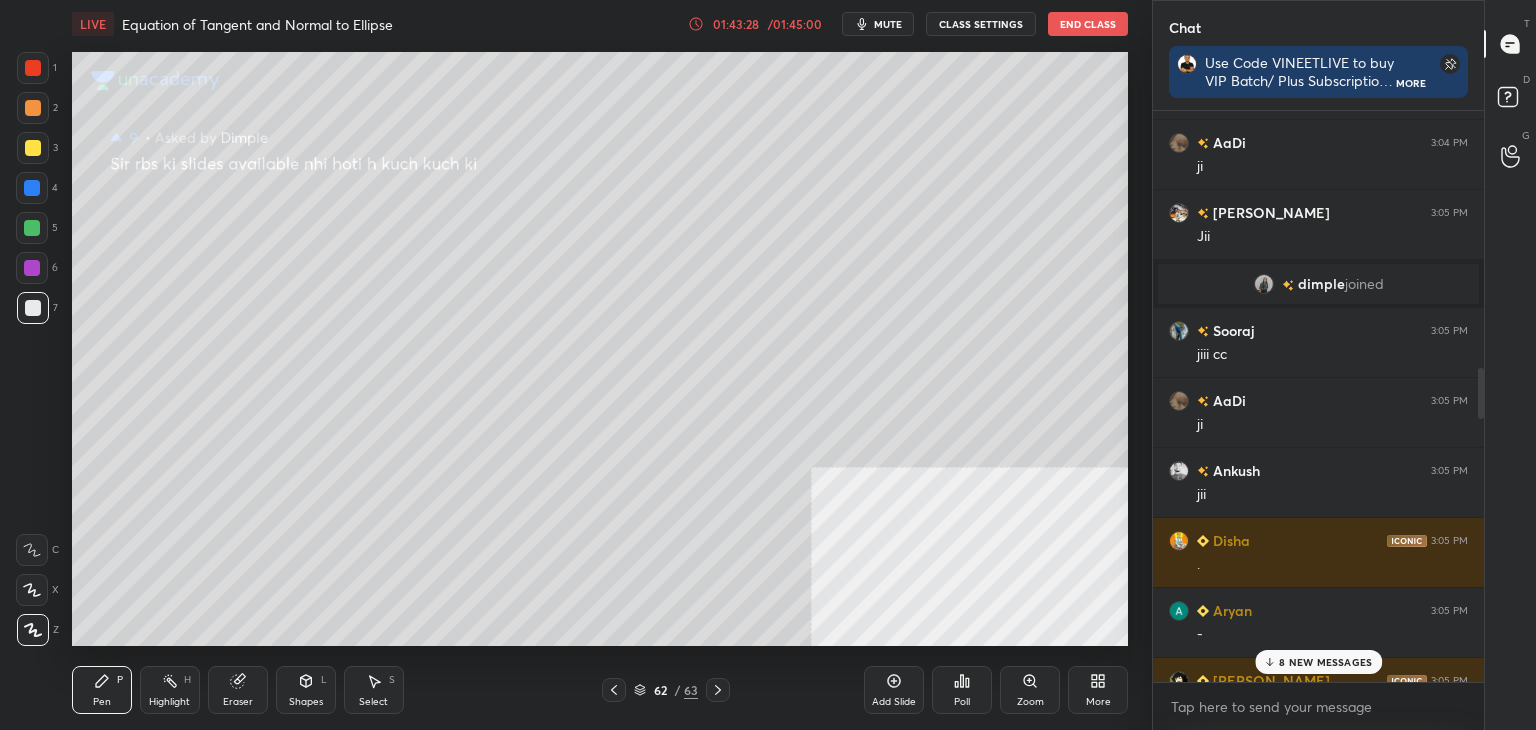 click on "Chat Use Code VINEETLIVE to buy VIP Batch/ Plus Subscriptions
My Unacademy Official Telegram:  https://t.me/vineetlive More Aarya 3:04 PM 2x=3y? Swarup 3:04 PM 2x-3y=0 AaDi 3:04 PM ji Adeshwar 3:05 PM Jii dimple  joined Sooraj 3:05 PM jiii cc AaDi 3:05 PM ji Ankush 3:05 PM jii Disha 3:05 PM . Aryan 3:05 PM - Hardik 3:05 PM . satyam 3:05 PM / Naivedya 3:05 PM . Md sakib 3:05 PM . Satyajit 3:05 PM . preetjaisw... 3:05 PM . Anant 3:05 PM lag Devansh 3:05 PM . Sanchit 3:05 PM . Suryanchal 3:05 PM . Satyajit 3:05 PM f9 8 NEW MESSAGES Enable hand raising Enable raise hand to speak to learners. Once enabled, chat will be turned off temporarily. Enable x   Raushan Asked a doubt 8 sir mai 2D geo first time padha hu tho thora kam samajh aaya hai to phir se lecture dekhu ya 11 ka jab start hoga uske saath krna shi rhega Pick this doubt Raghav Asked a doubt 6 Is mai justify kaise kiya apne distance formula vale ans ko vo samaj main aya tha Pick this doubt Niranj Asked a doubt 1 Pick this doubt NEW DOUBTS ASKED Enable T" at bounding box center [1344, 365] 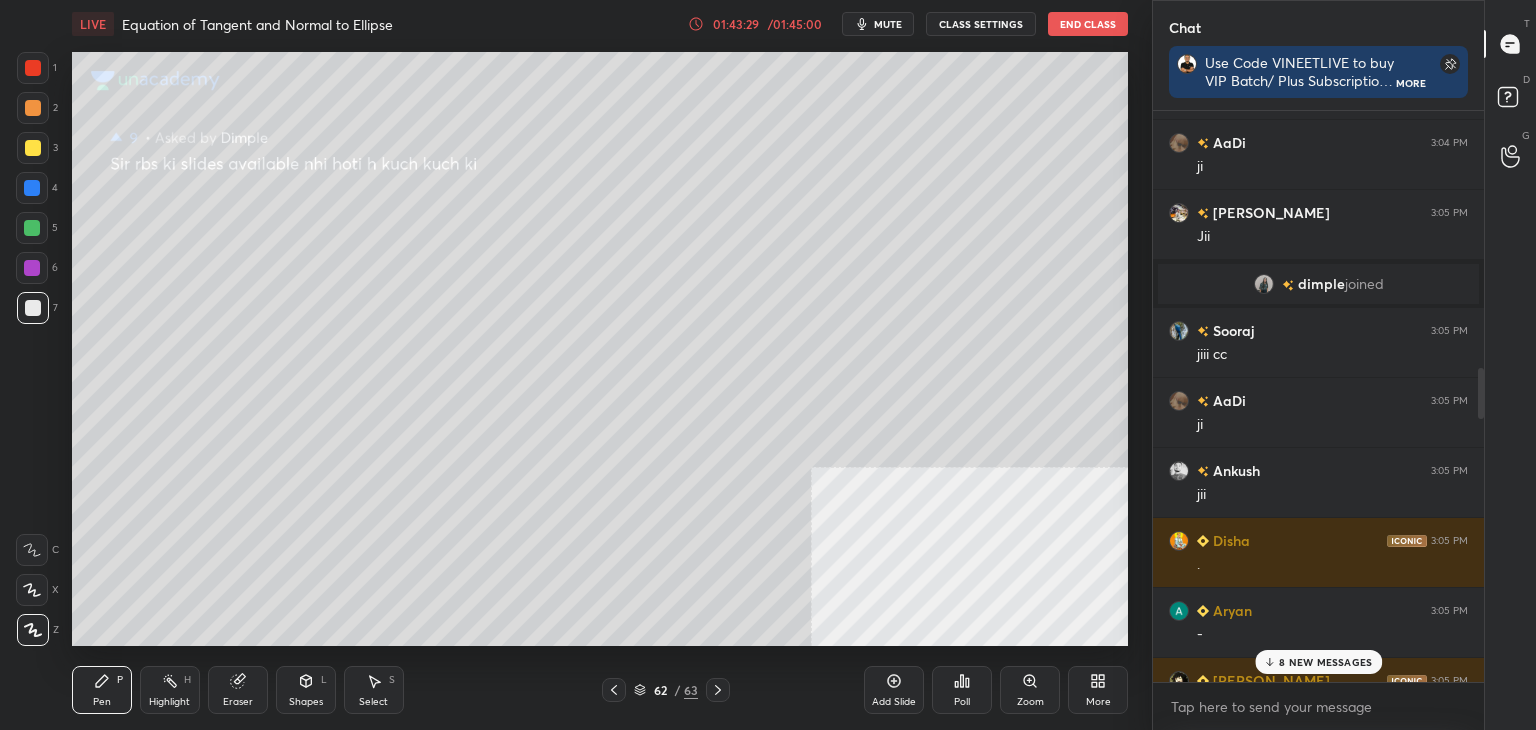click on "8 NEW MESSAGES" at bounding box center [1318, 662] 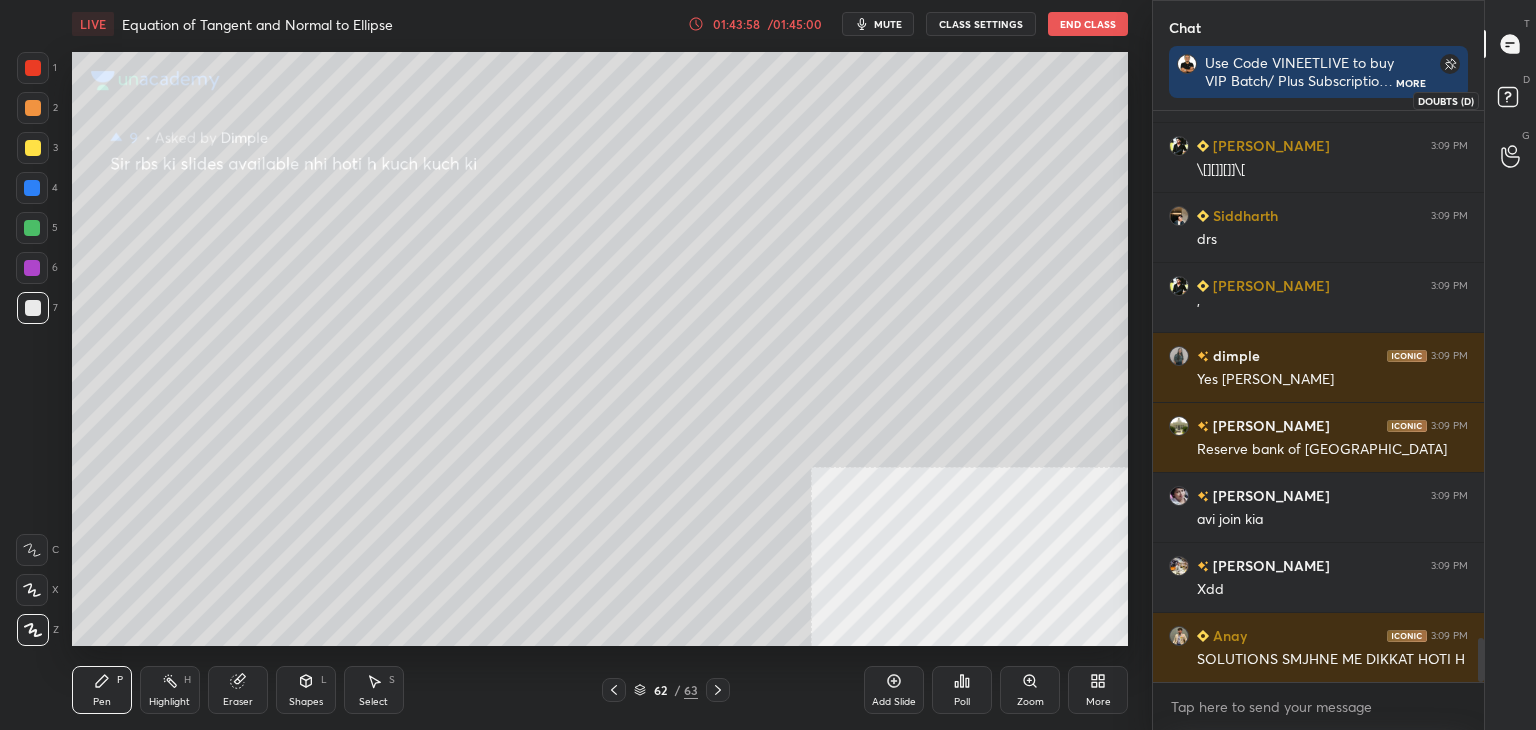 click 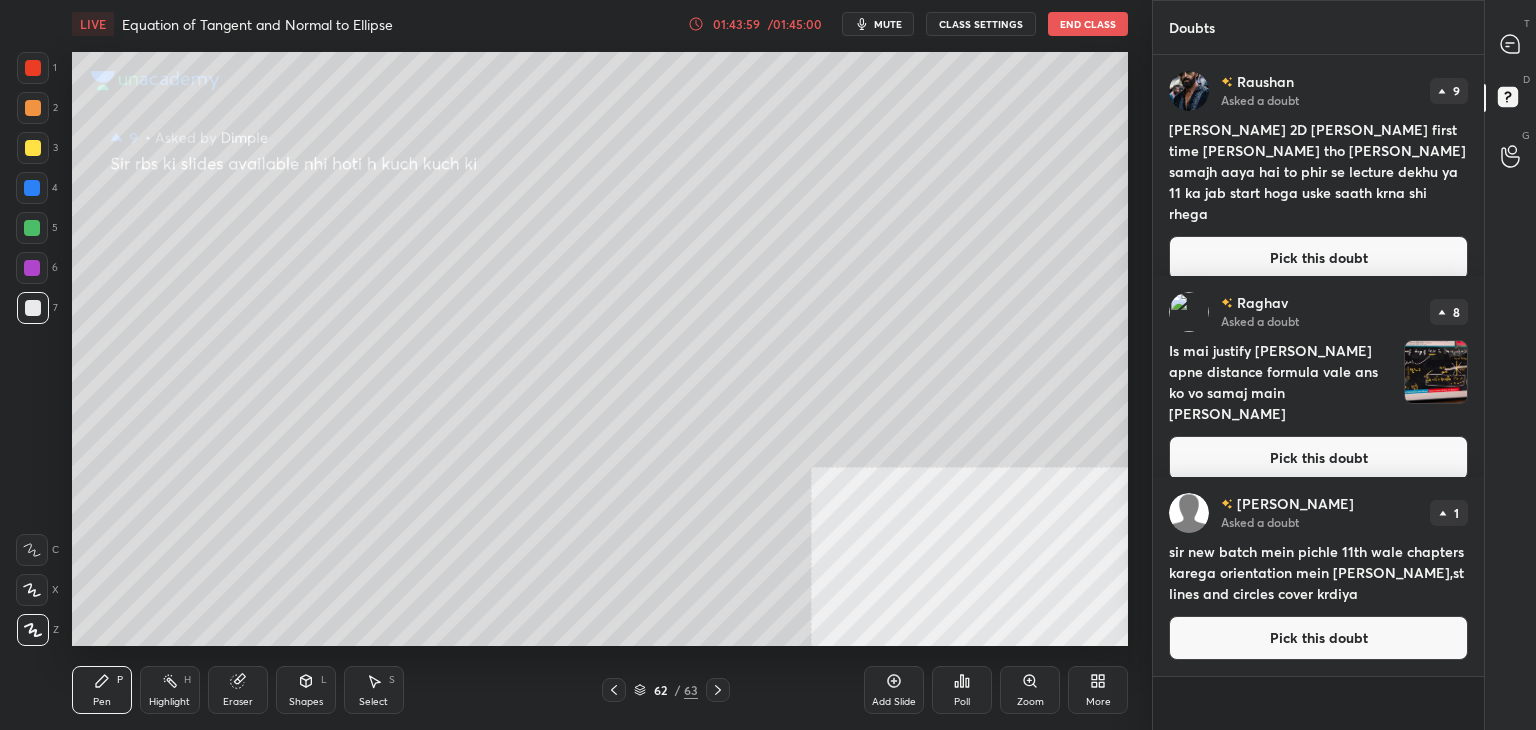 click on "Pick this doubt" at bounding box center [1318, 258] 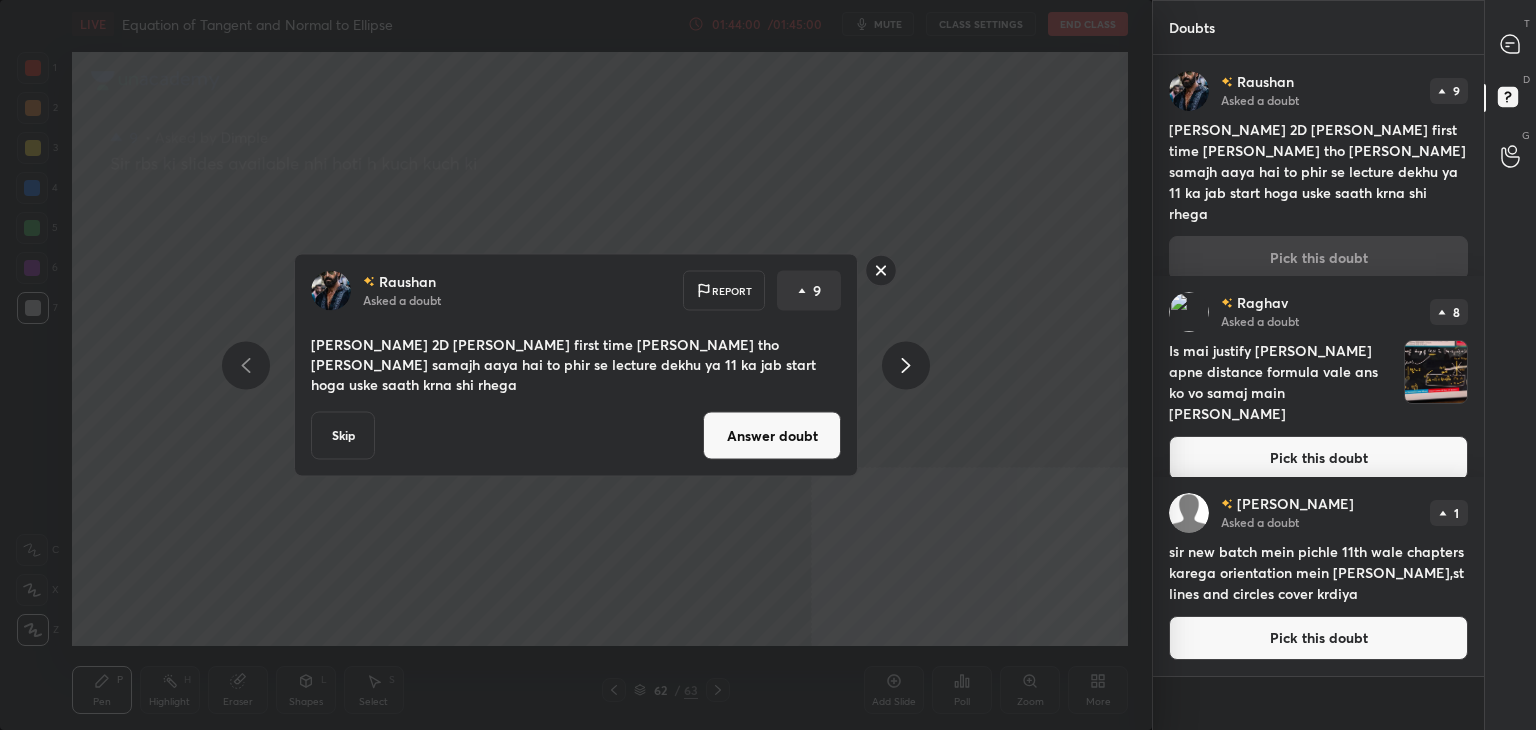 click on "Answer doubt" at bounding box center (772, 436) 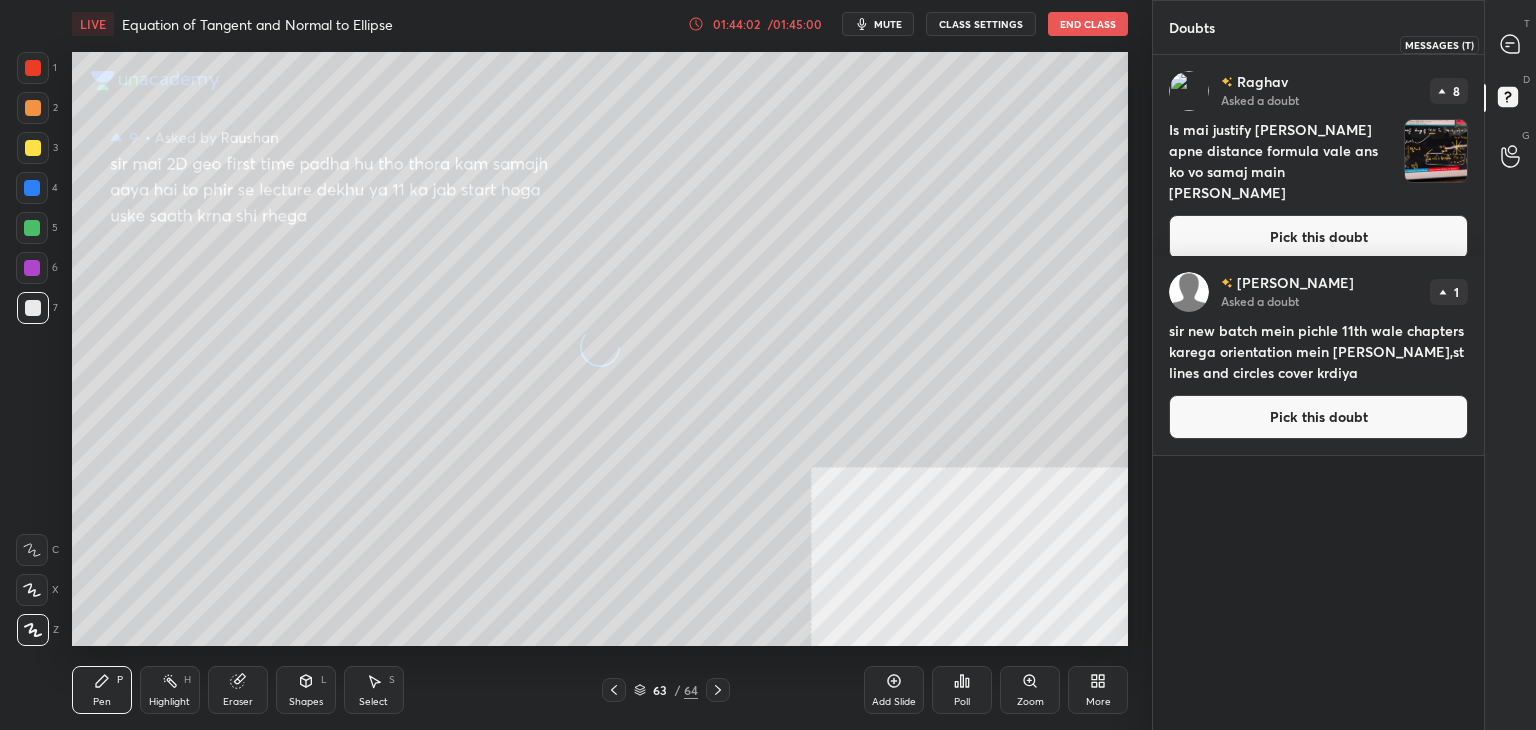 click 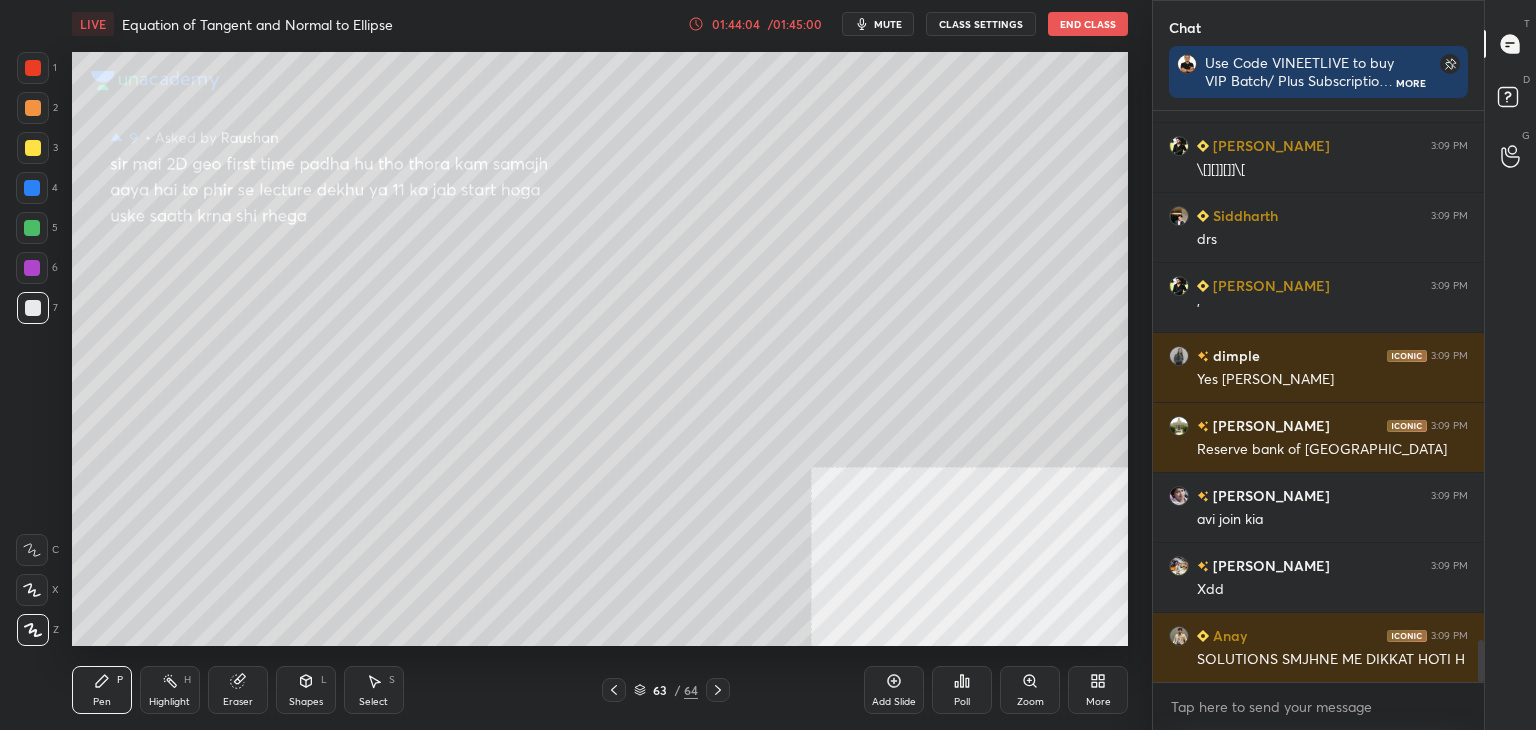 drag, startPoint x: 1481, startPoint y: 647, endPoint x: 1486, endPoint y: 673, distance: 26.476404 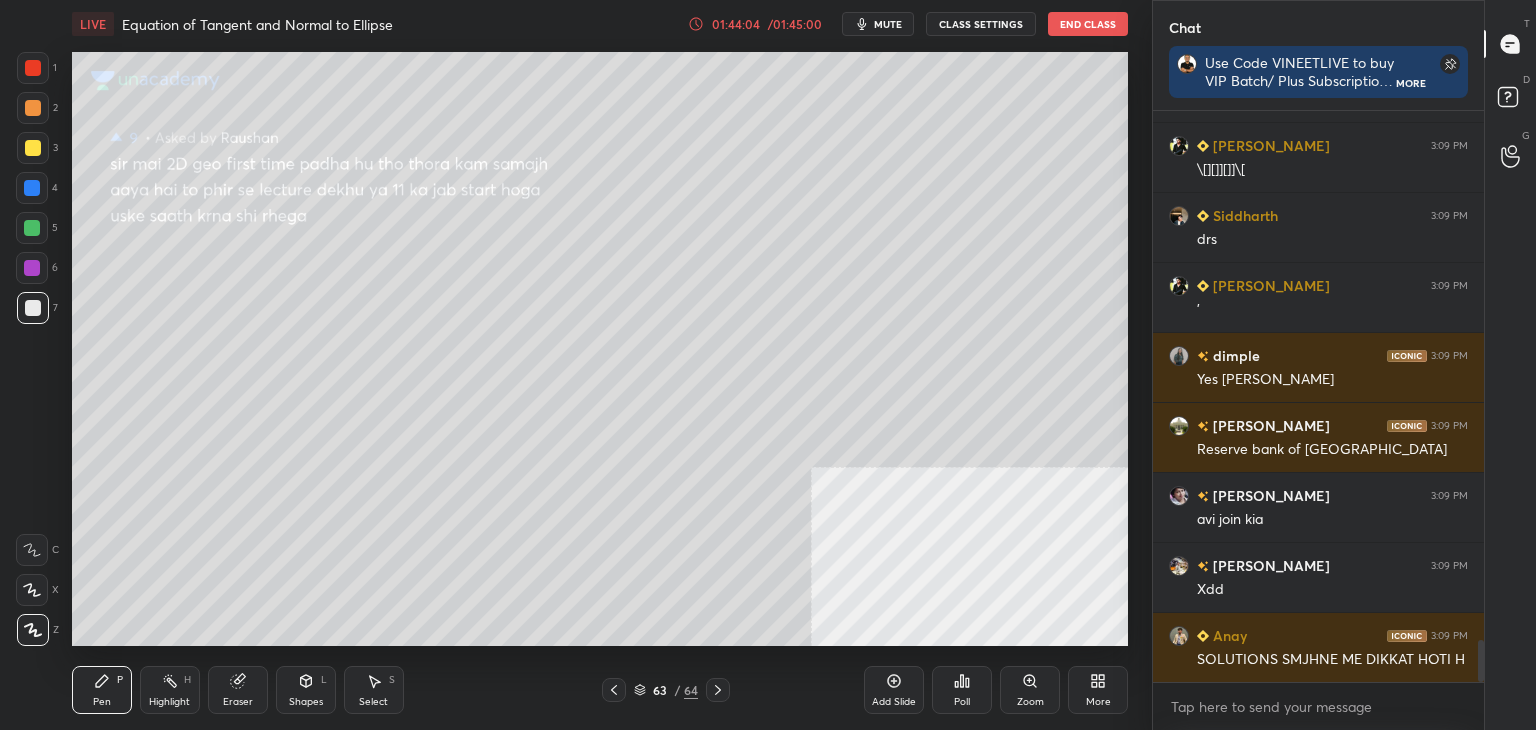 click on "Chat Use Code VINEETLIVE to buy VIP Batch/ Plus Subscriptions
My Unacademy Official Telegram:  https://t.me/vineetlive More Mohd 3:09 PM Rbs Anand 3:09 PM xd Satyajit 3:09 PM \[][]][]]\[ Siddharth 3:09 PM drs Satyajit 3:09 PM ' dimple 3:09 PM Yes sir dropper Mohd 3:09 PM Reserve bank of South Africa Anusua 3:09 PM avi join kia Adeshwar 3:09 PM Xdd Anay 3:09 PM SOLUTIONS SMJHNE ME DIKKAT HOTI H JUMP TO LATEST Enable hand raising Enable raise hand to speak to learners. Once enabled, chat will be turned off temporarily. Enable x   Raghav Asked a doubt 8 Is mai justify kaise kiya apne distance formula vale ans ko vo samaj main aya tha Pick this doubt Niranj Asked a doubt 1 sir new batch  mein pichle 11th wale chapters karega orientation mein trigo,st lines and circles cover krdiya Pick this doubt NEW DOUBTS ASKED Raise hand disabled You have disabled Raise hand currently. Enable it to invite learners to speak Enable Can't raise hand Got it T Messages (T) D Doubts (D) G Raise Hand (G)" at bounding box center (1344, 365) 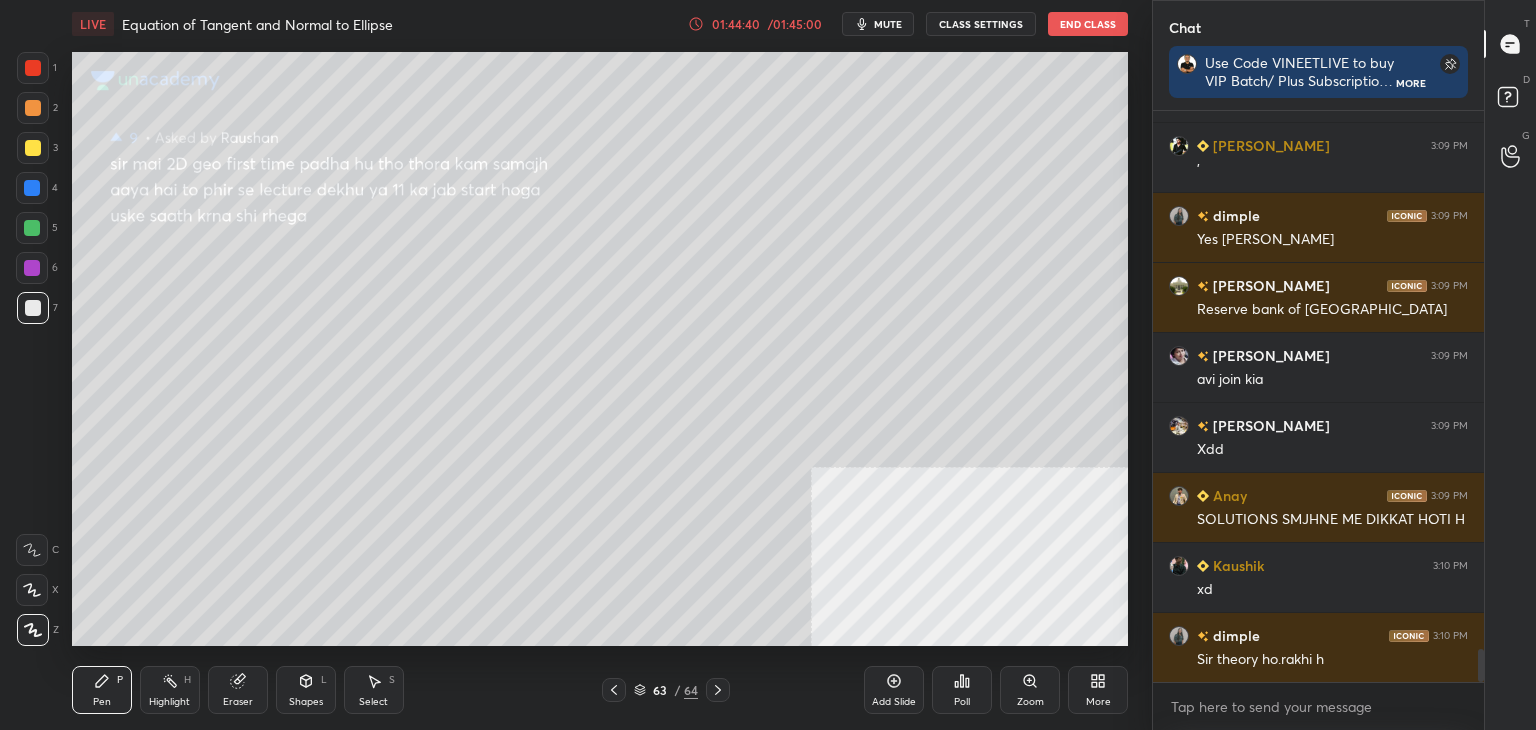scroll, scrollTop: 9194, scrollLeft: 0, axis: vertical 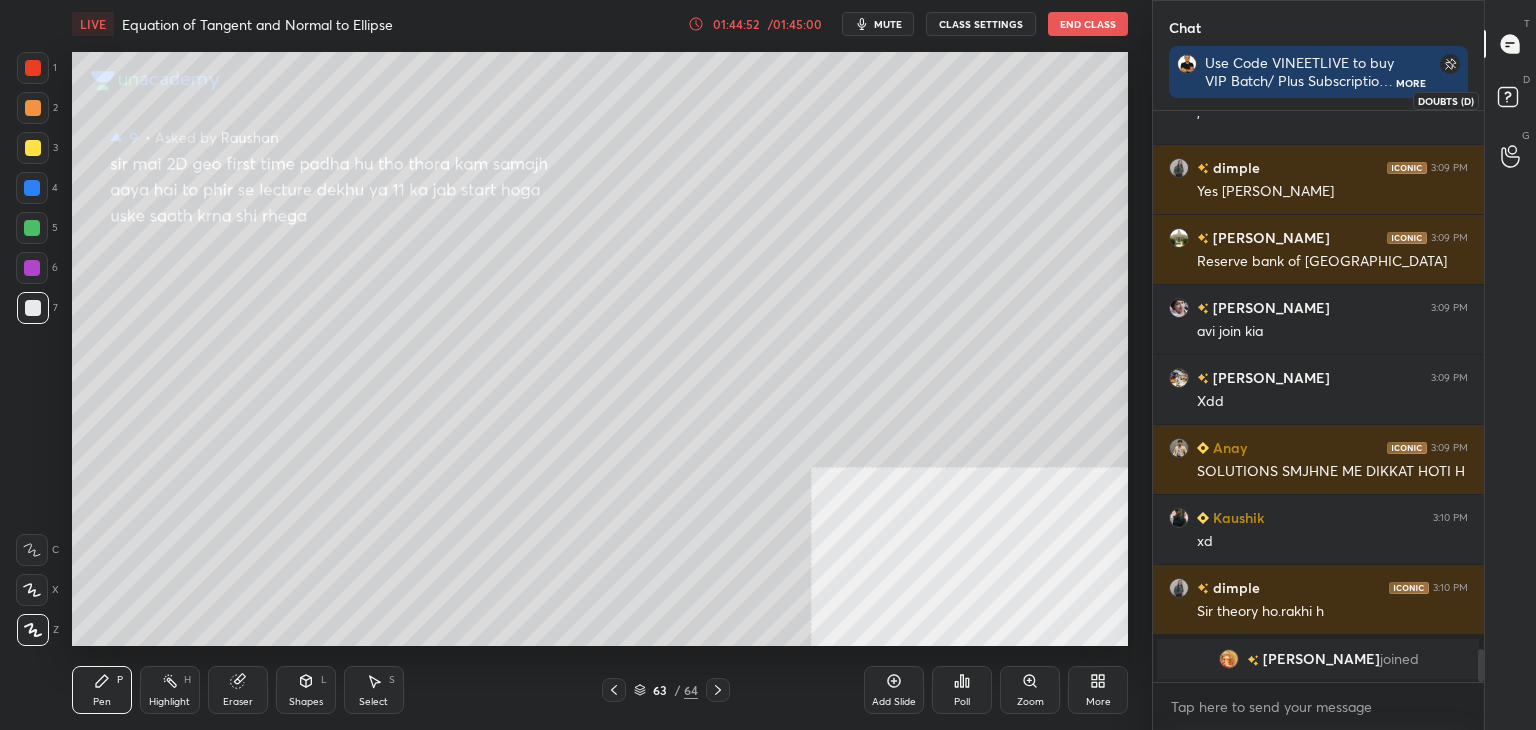 drag, startPoint x: 1526, startPoint y: 103, endPoint x: 1528, endPoint y: 93, distance: 10.198039 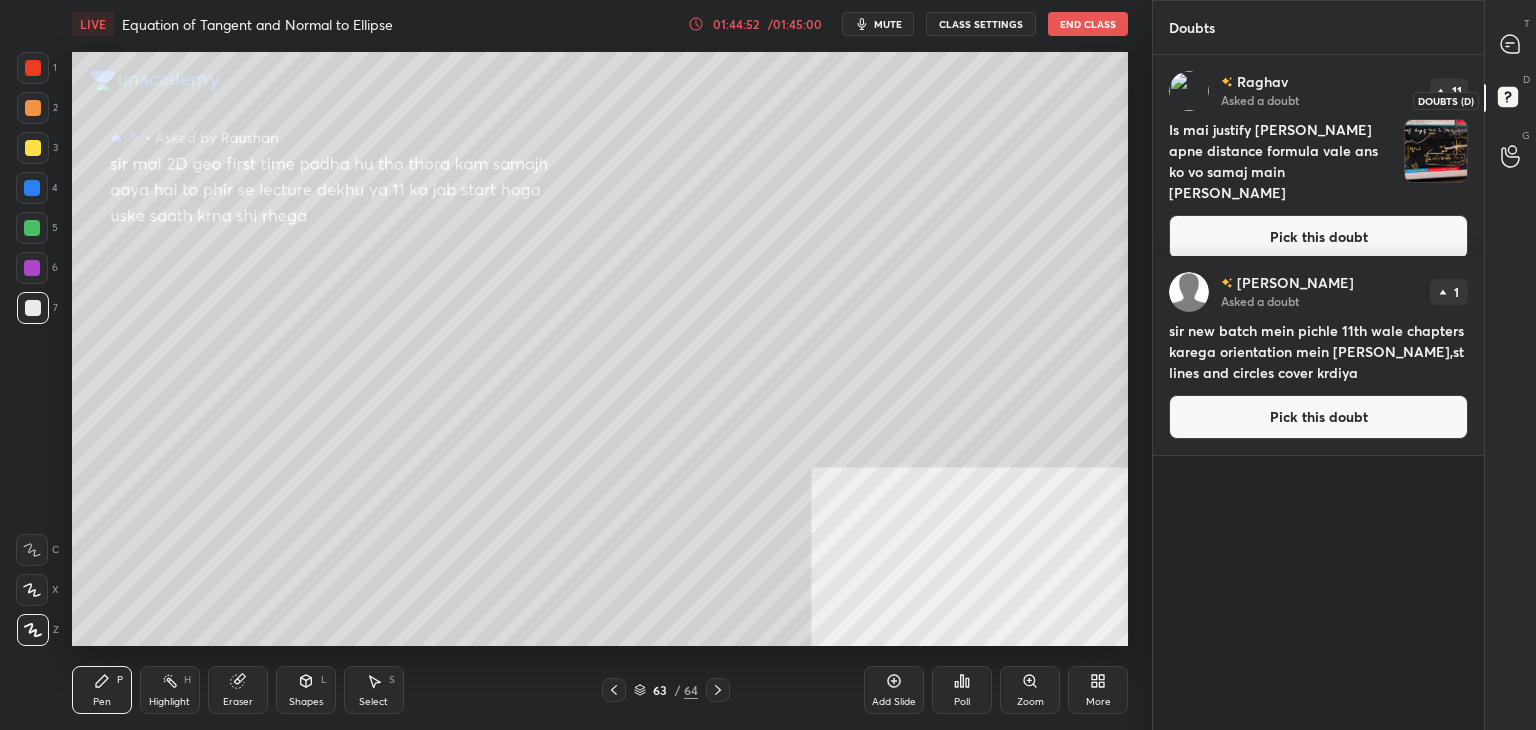 scroll, scrollTop: 6, scrollLeft: 6, axis: both 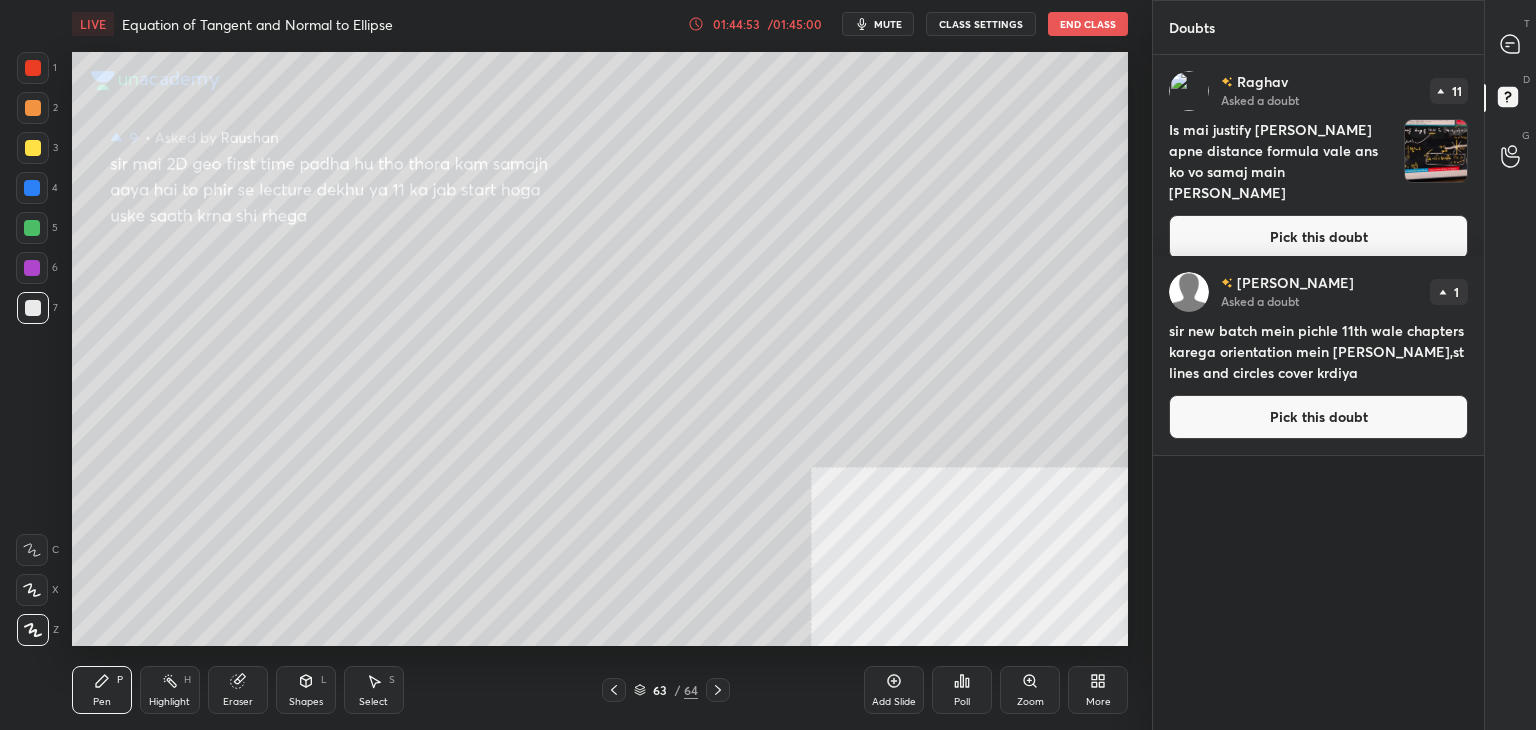 drag, startPoint x: 1323, startPoint y: 225, endPoint x: 1301, endPoint y: 225, distance: 22 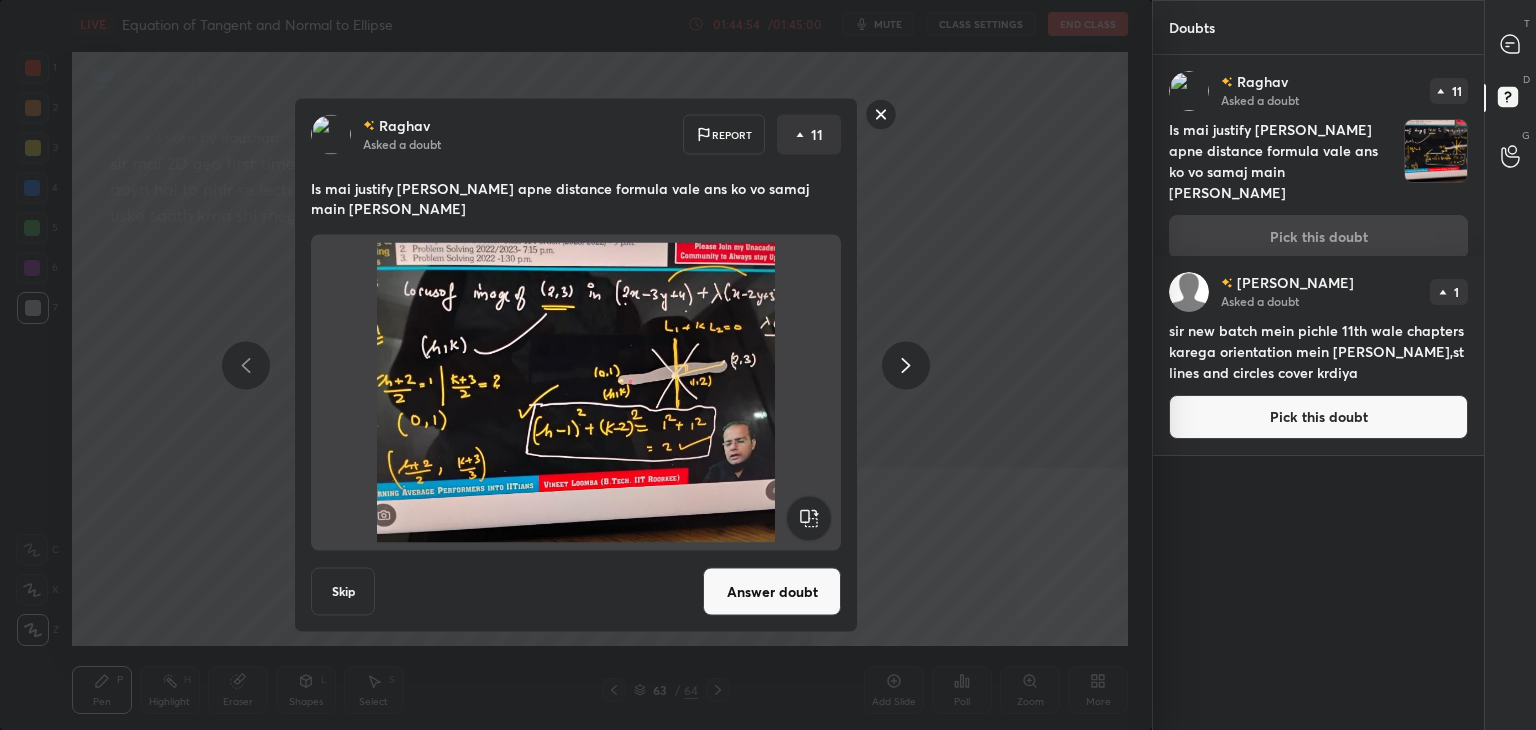 click on "Answer doubt" at bounding box center [772, 592] 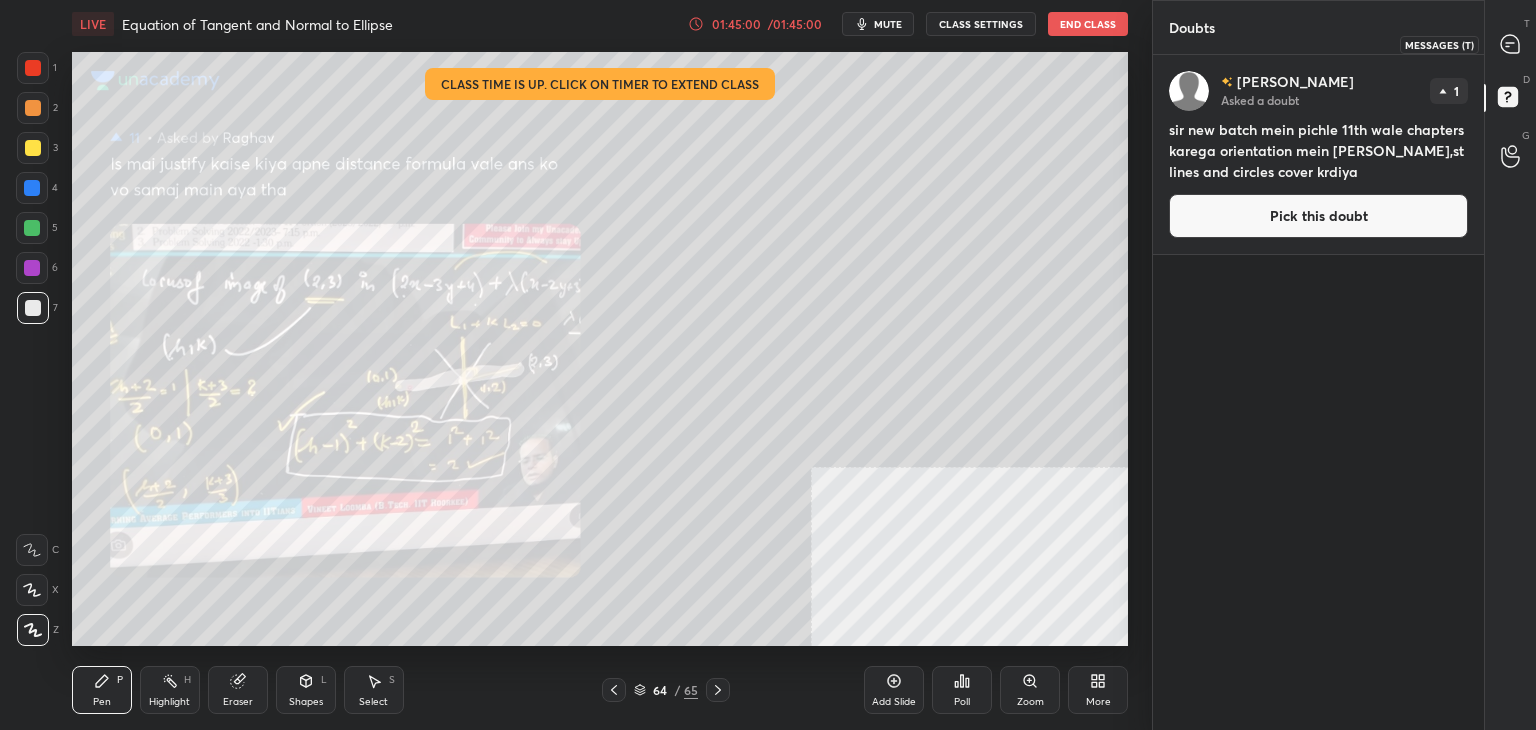 drag, startPoint x: 1535, startPoint y: 48, endPoint x: 1515, endPoint y: 41, distance: 21.189621 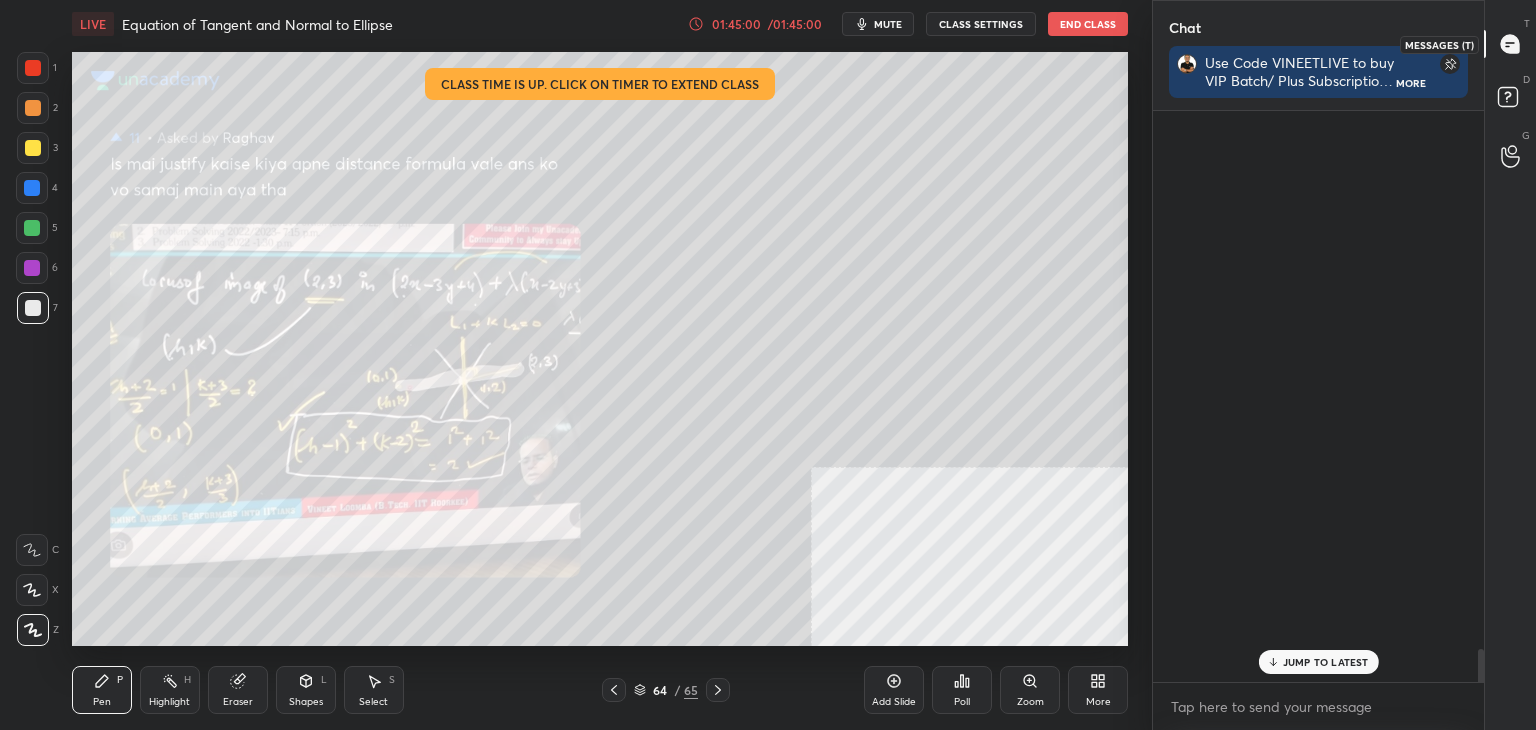 scroll, scrollTop: 613, scrollLeft: 325, axis: both 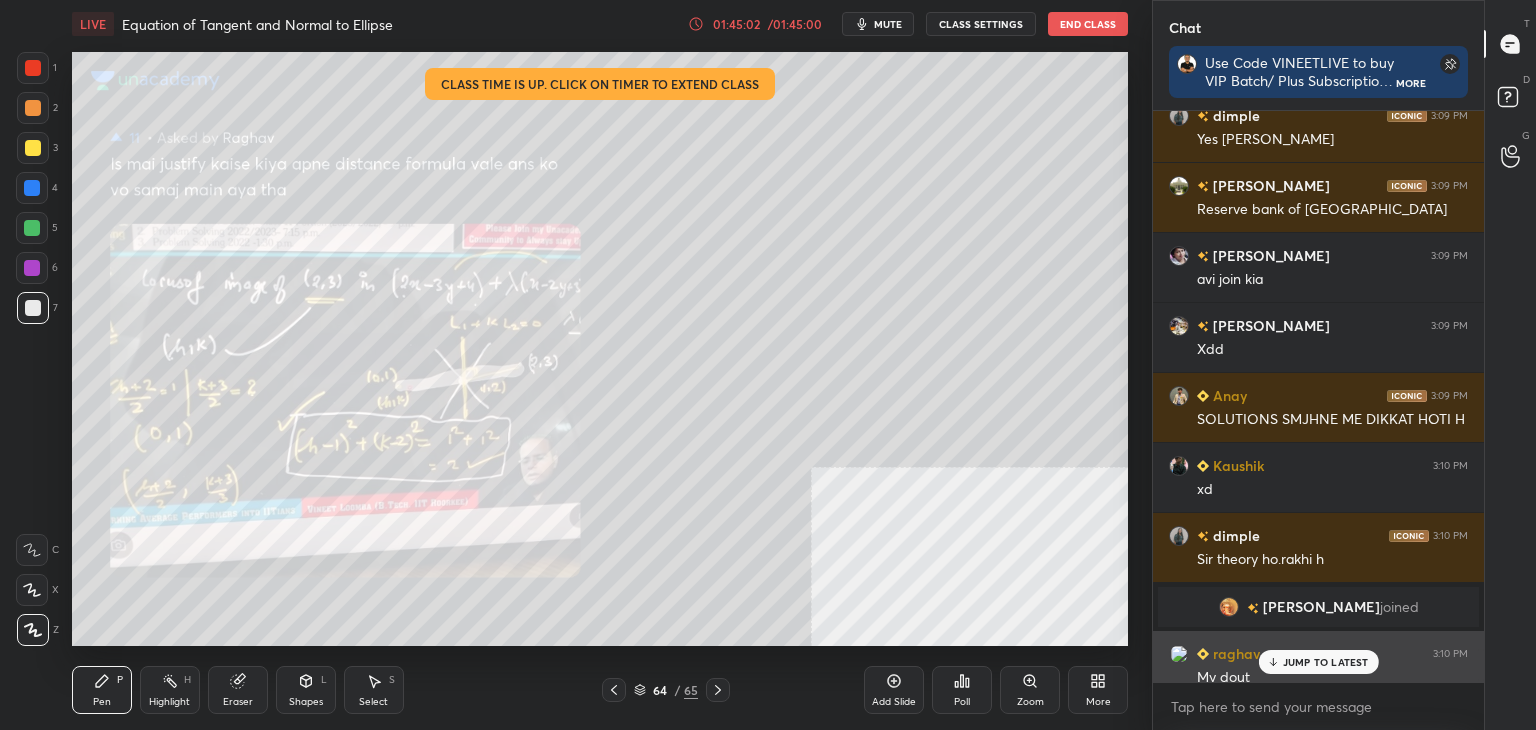 click on "JUMP TO LATEST" at bounding box center (1326, 662) 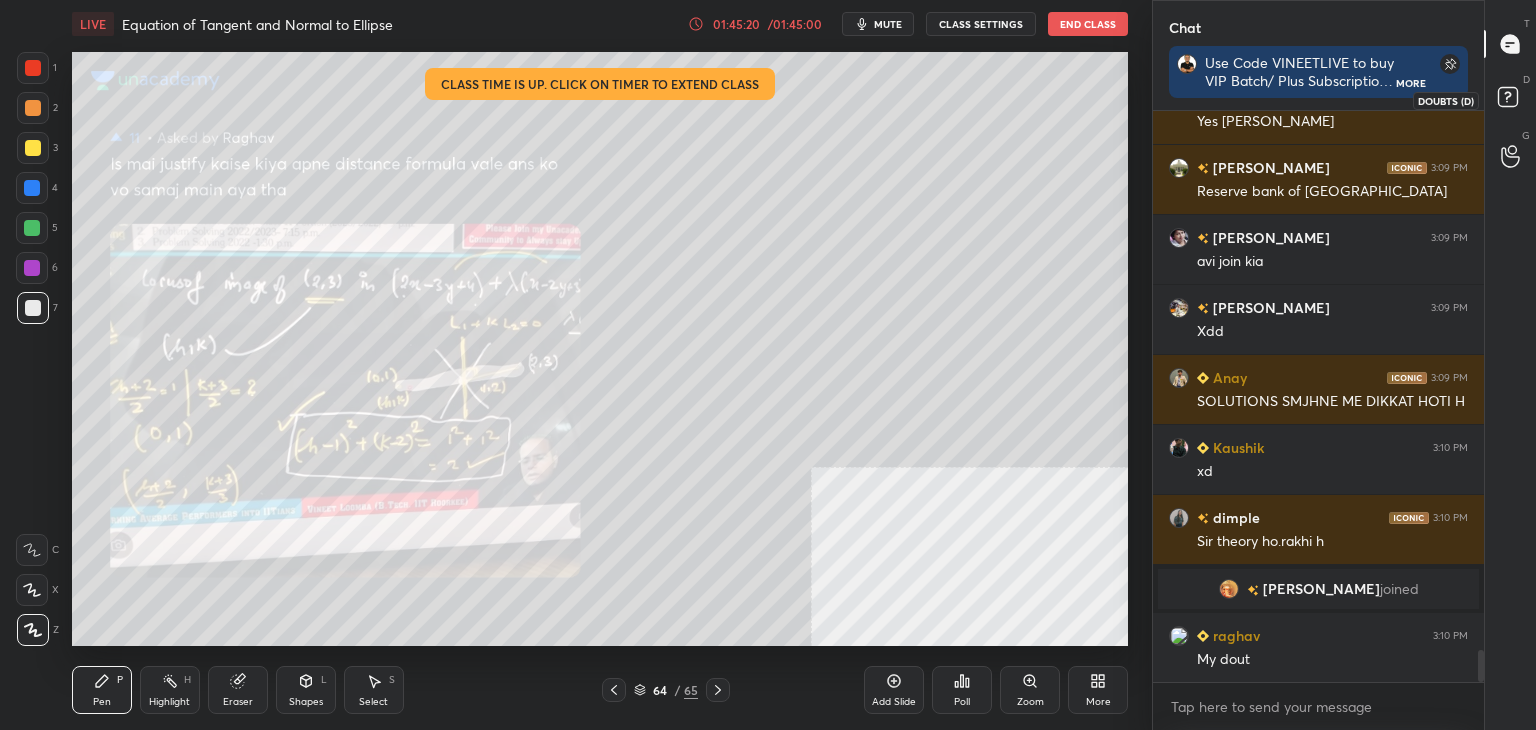 click 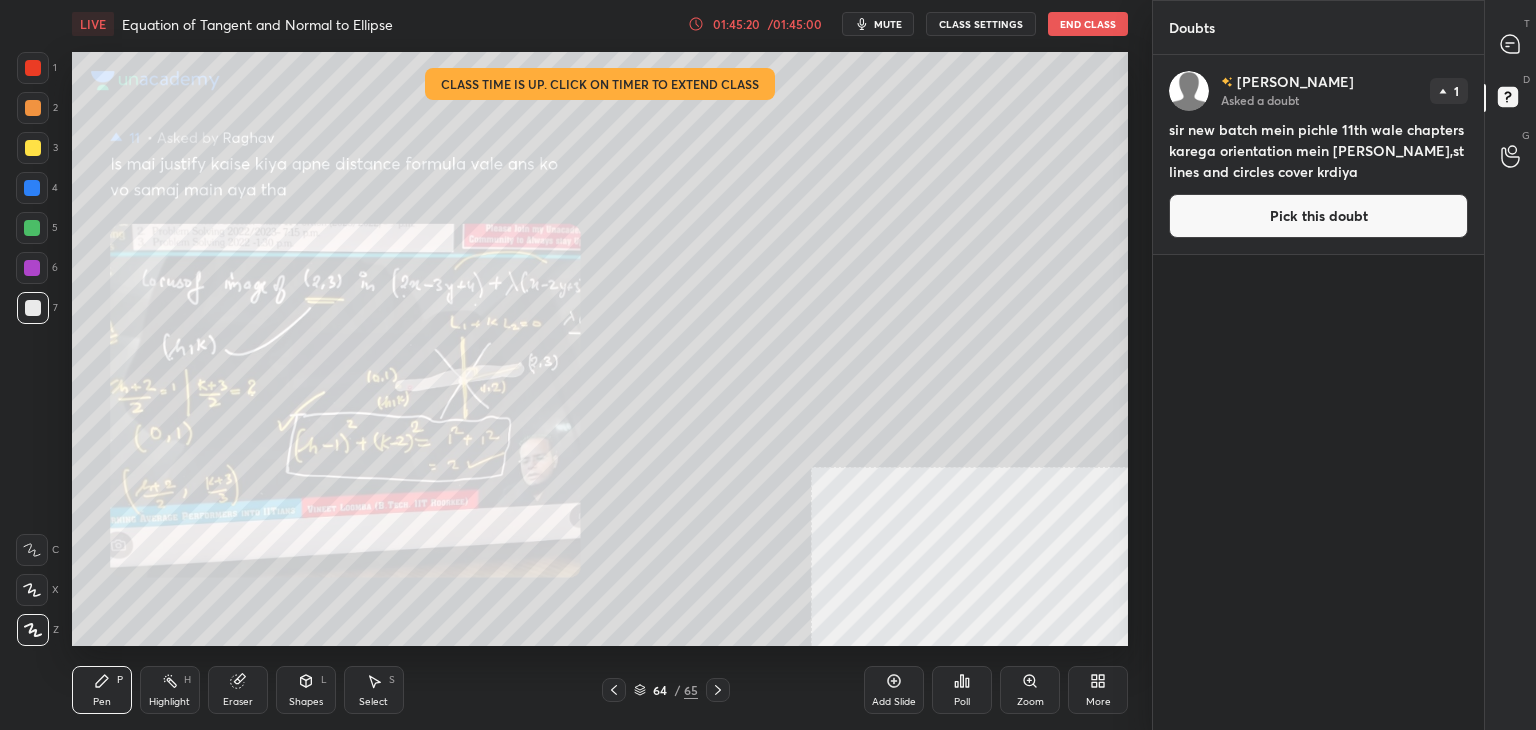scroll, scrollTop: 6, scrollLeft: 6, axis: both 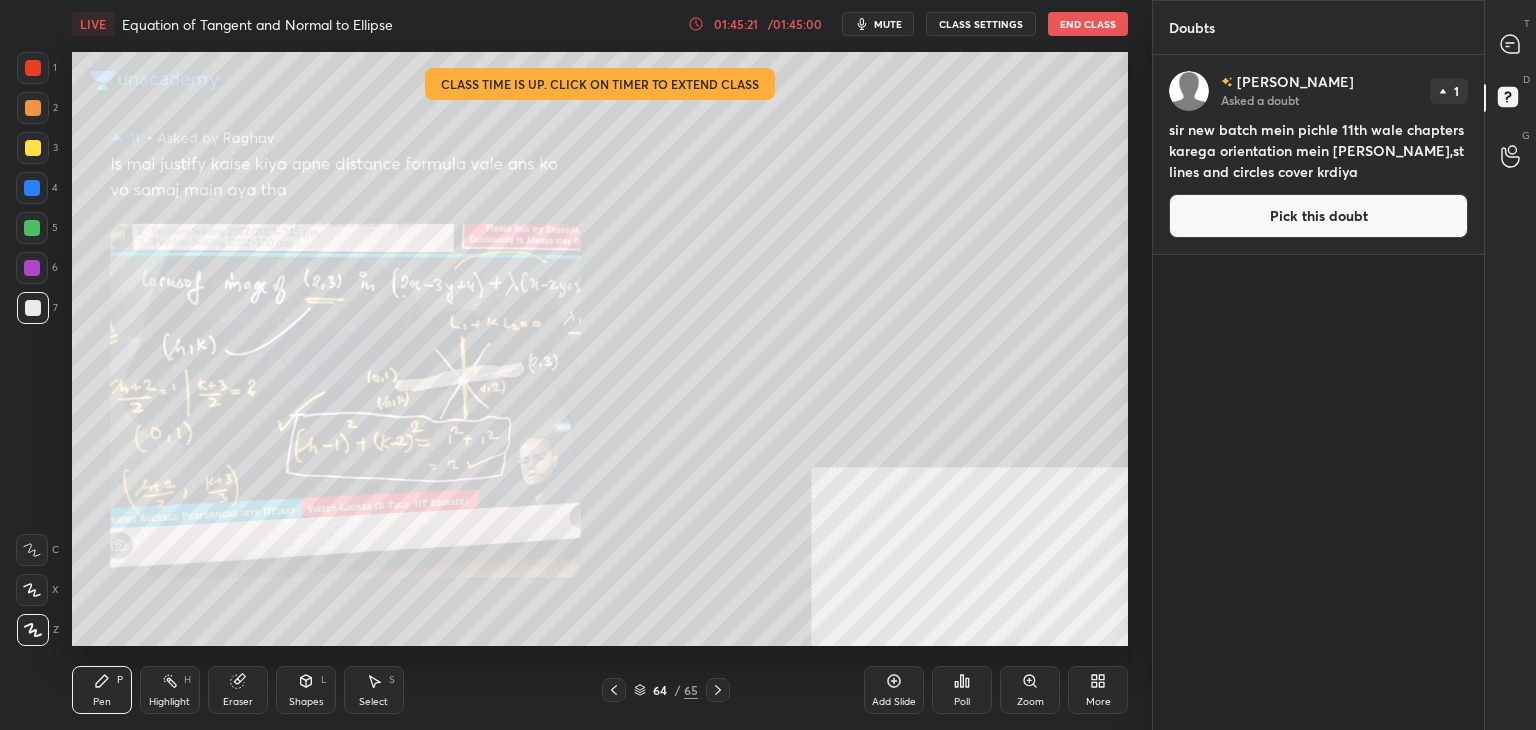 click on "Pick this doubt" at bounding box center [1318, 216] 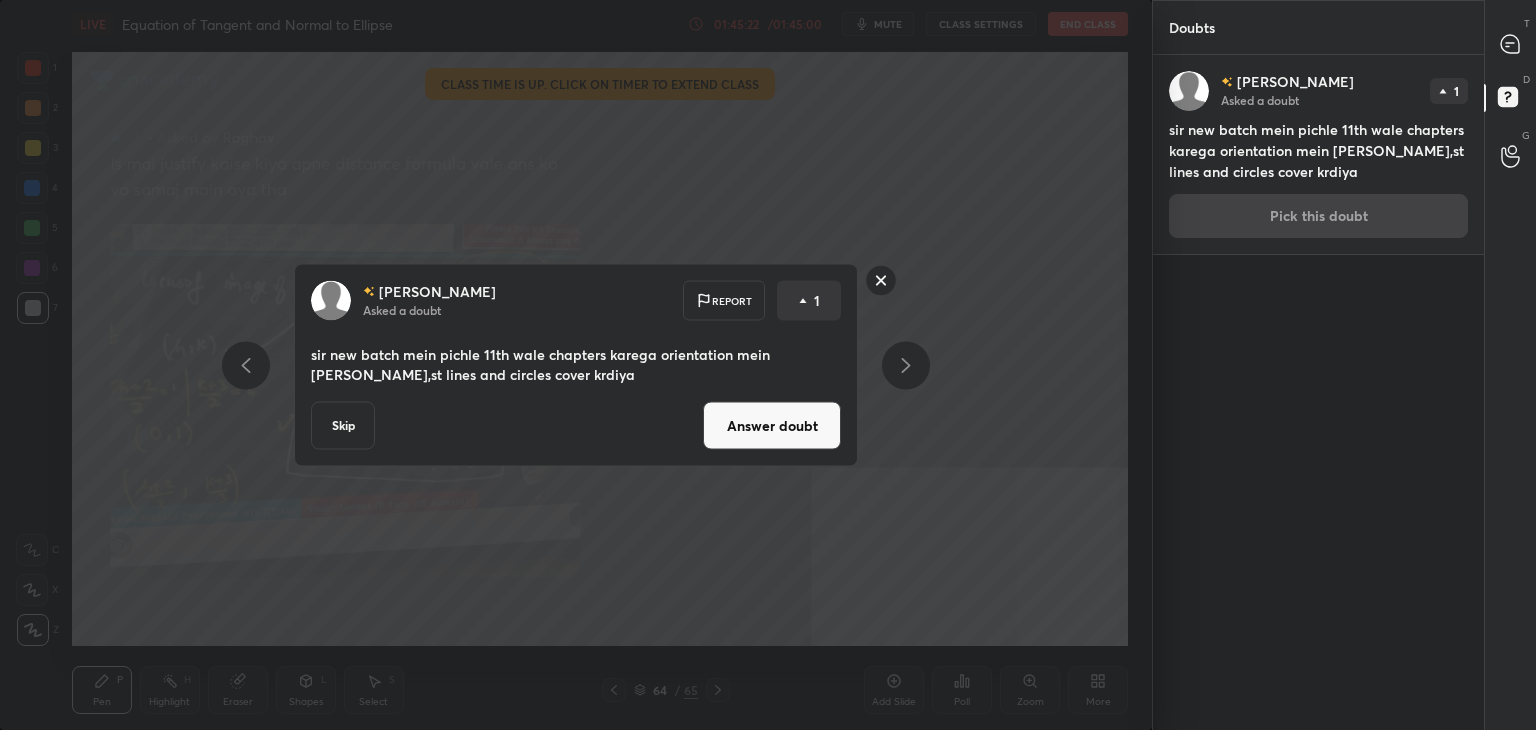 click on "Answer doubt" at bounding box center (772, 426) 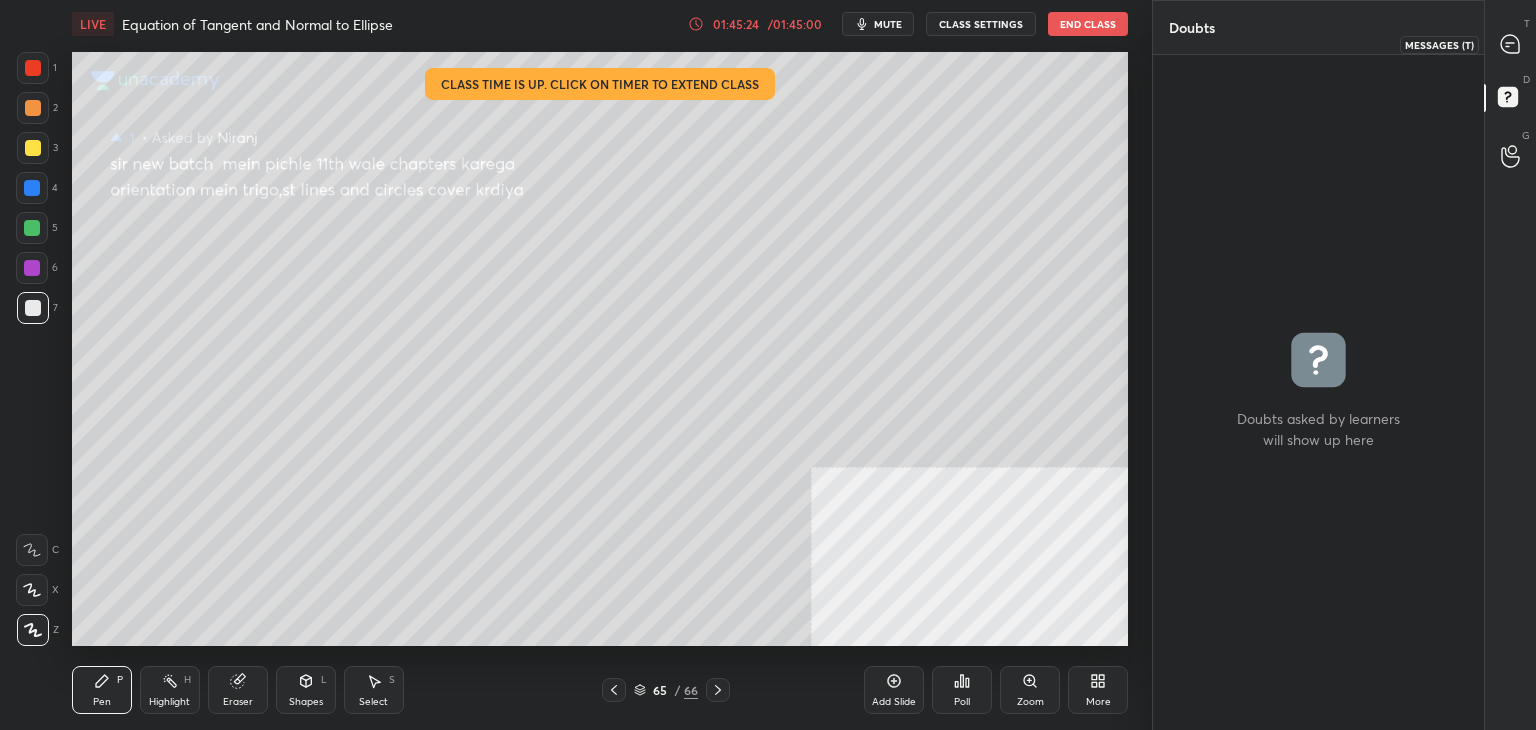 click on "T Messages (T)" at bounding box center [1510, 44] 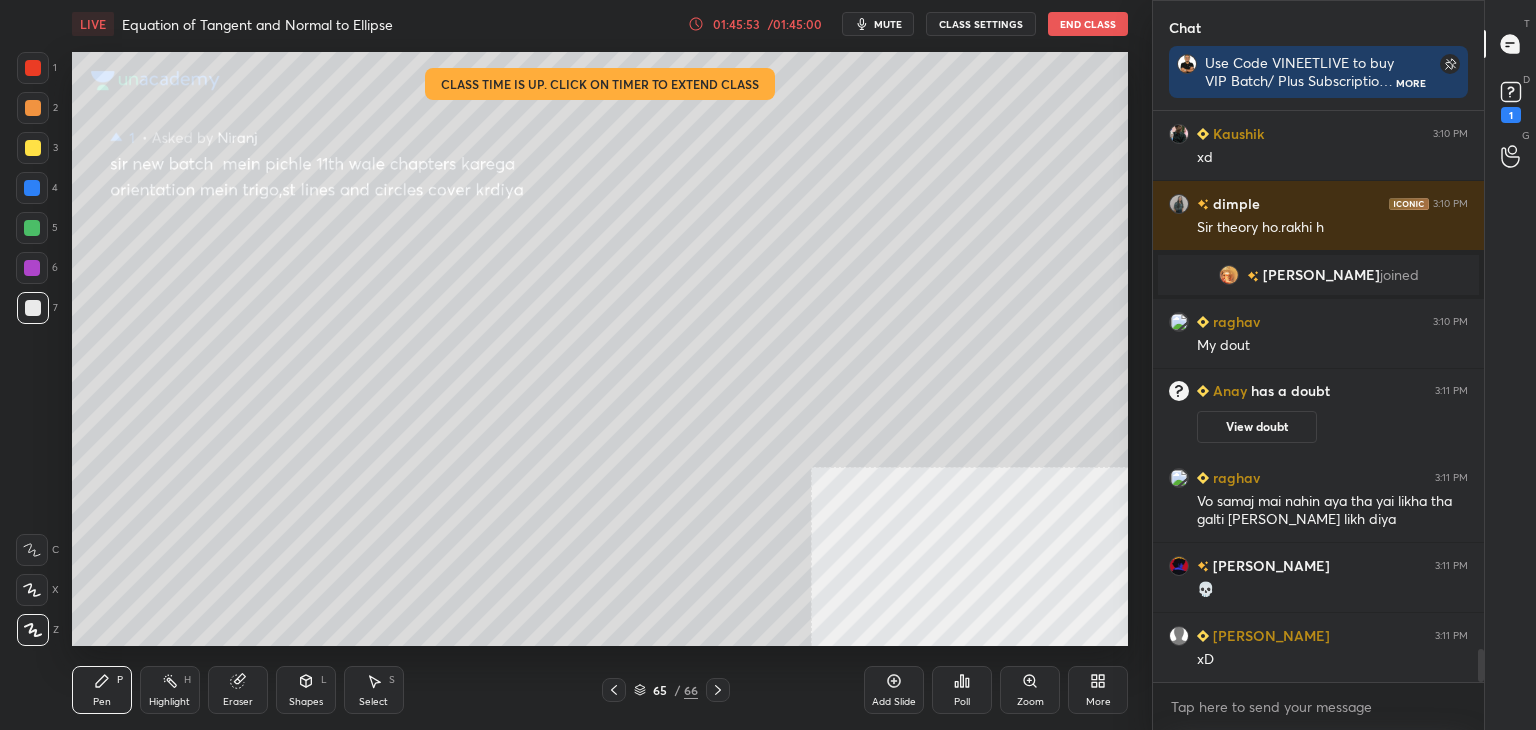scroll, scrollTop: 9430, scrollLeft: 0, axis: vertical 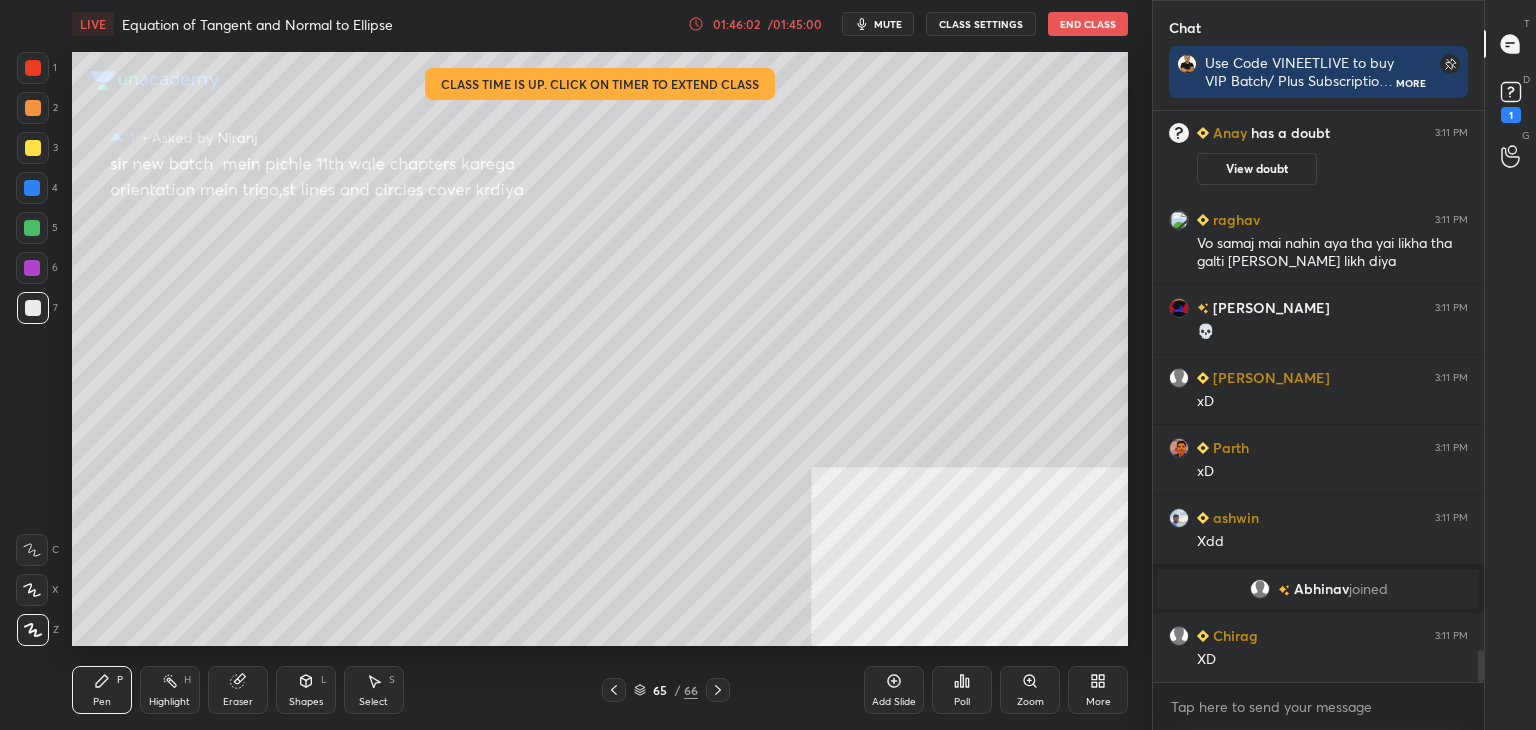 click on "LIVE Equation of Tangent and Normal to Ellipse 01:46:02 /  01:45:00 mute CLASS SETTINGS End Class" at bounding box center (600, 24) 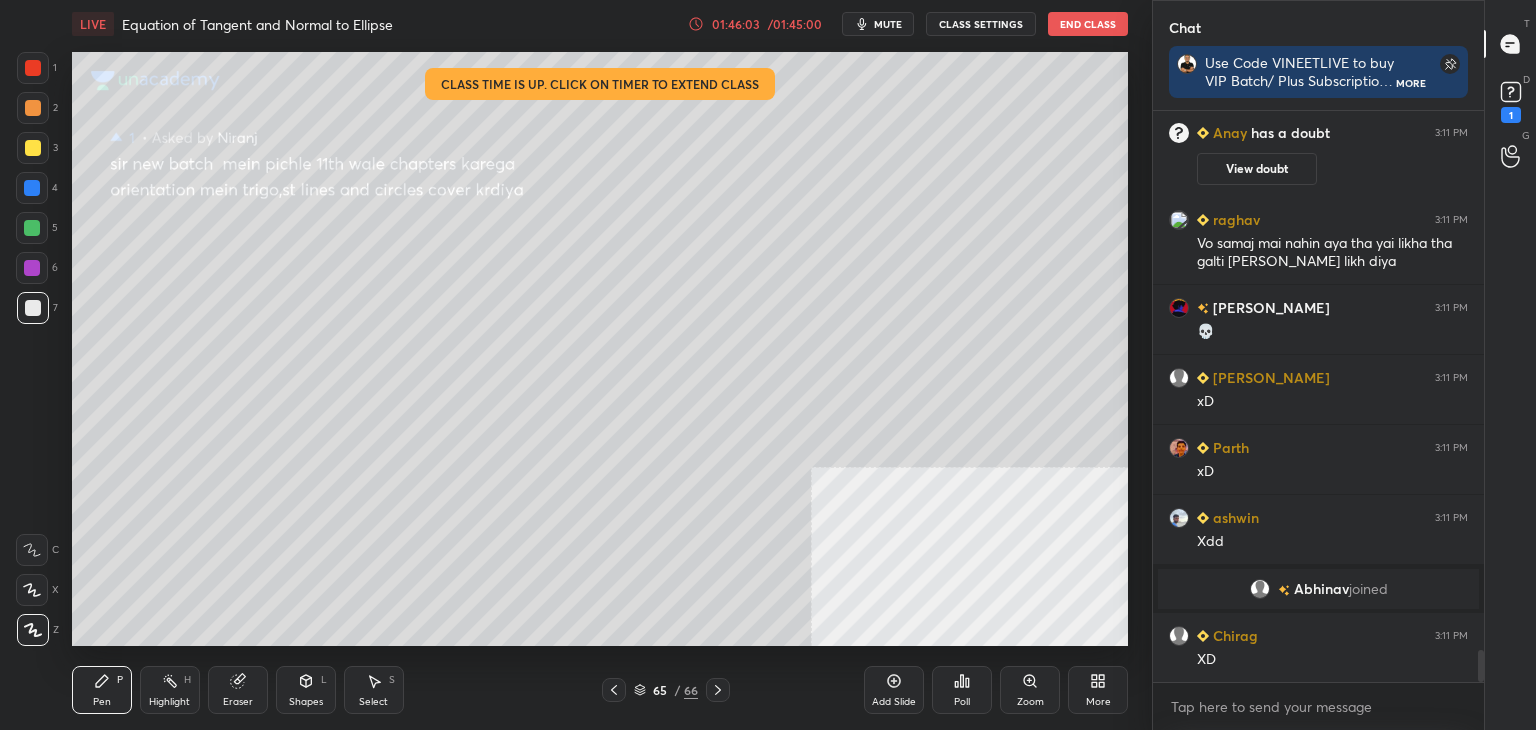 click on "CLASS SETTINGS" at bounding box center (981, 24) 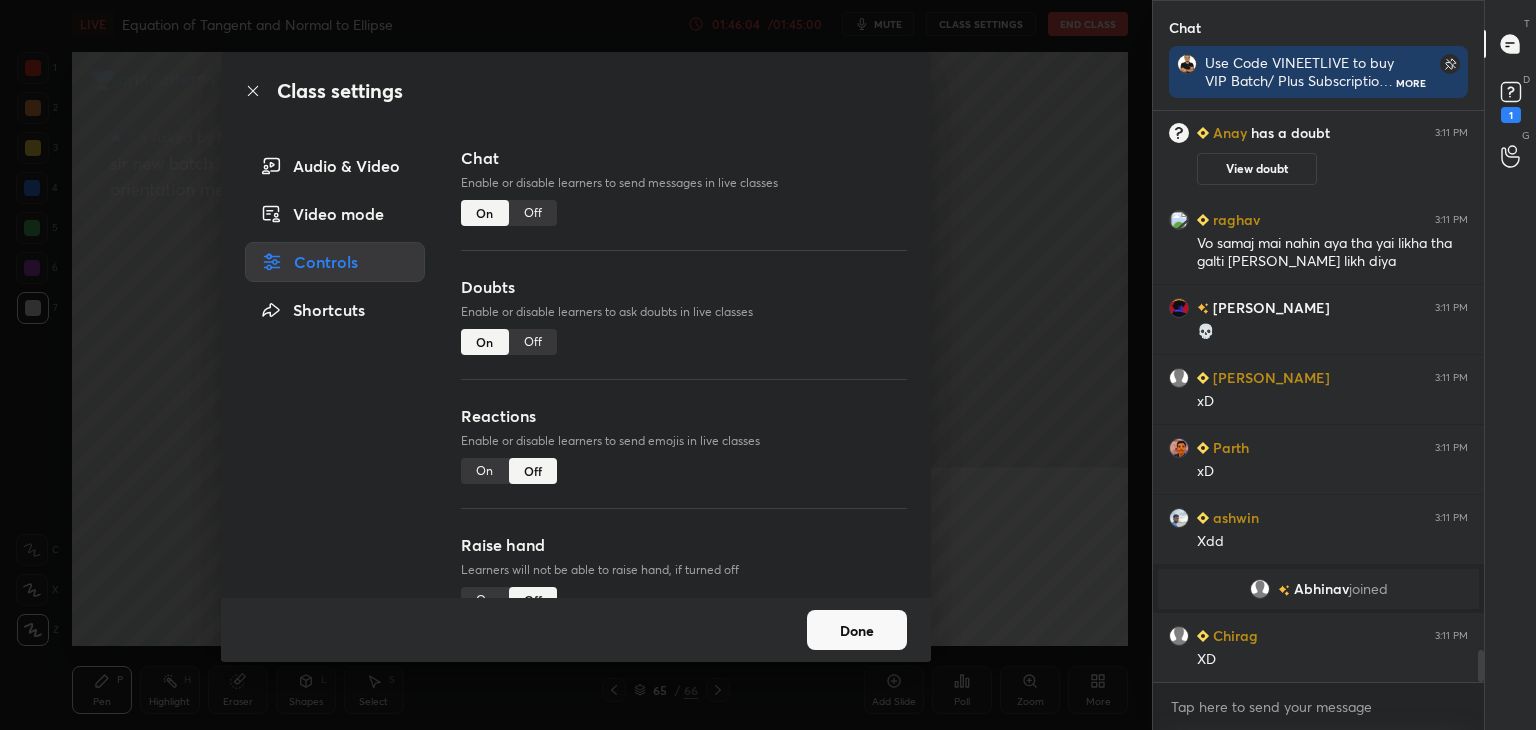 drag, startPoint x: 542, startPoint y: 362, endPoint x: 540, endPoint y: 346, distance: 16.124516 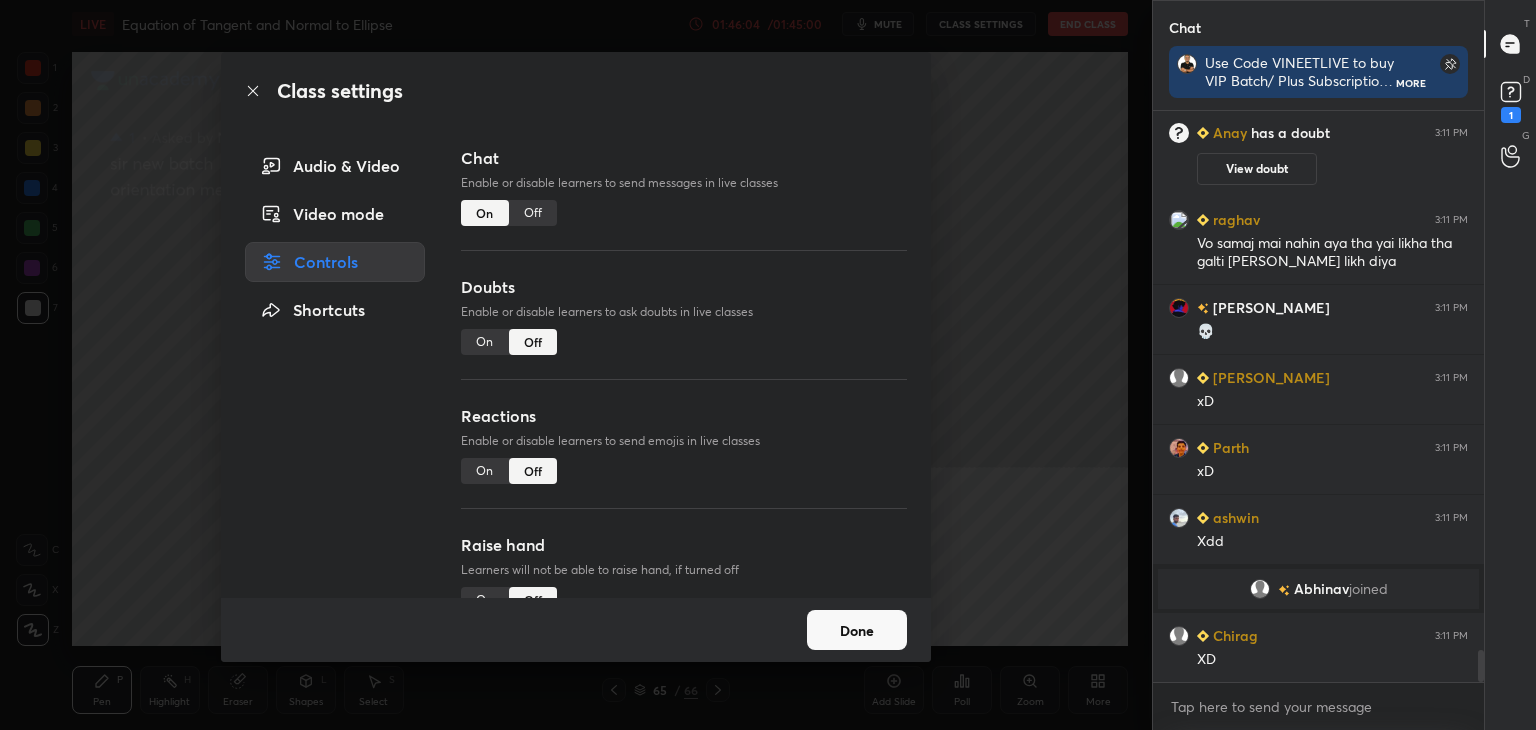 type on "x" 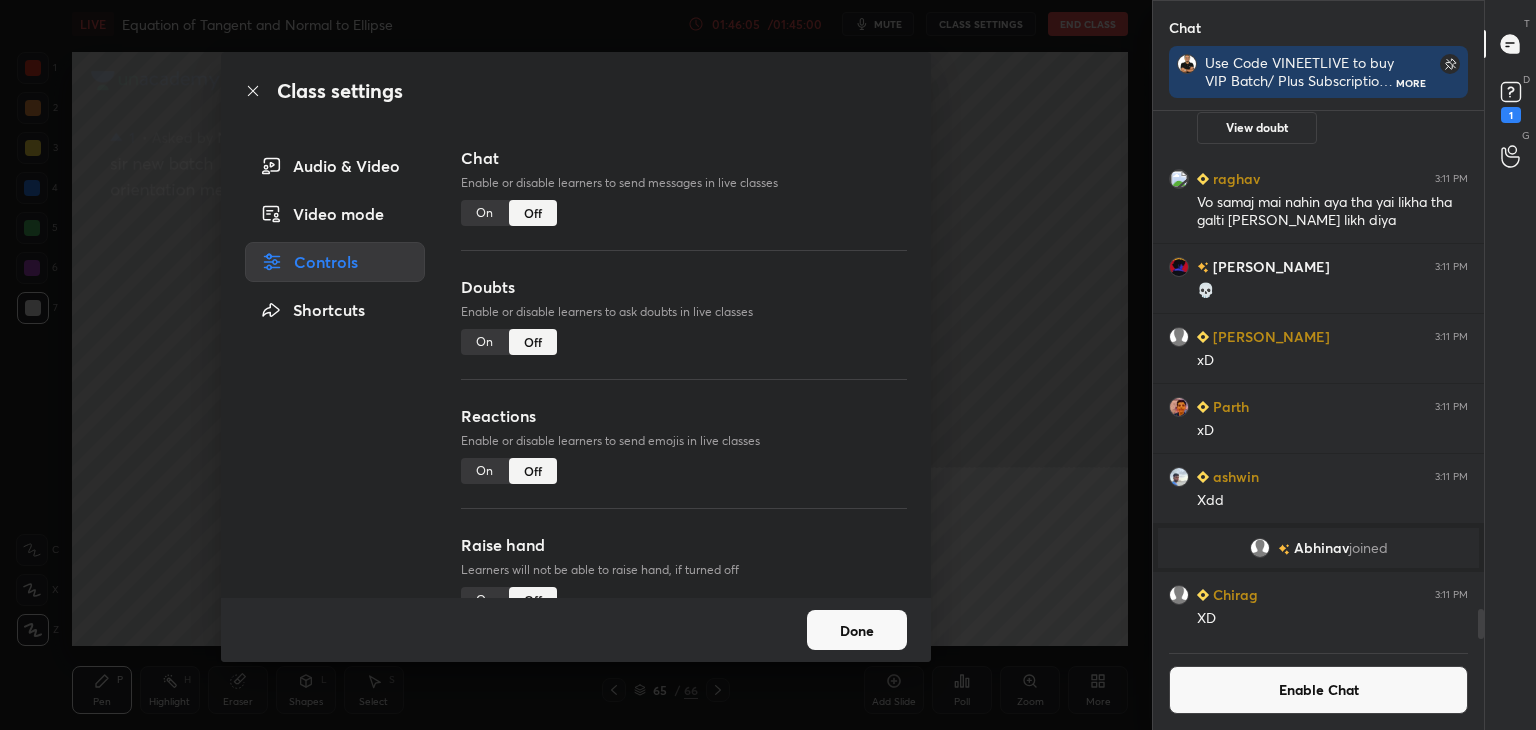 scroll, scrollTop: 9458, scrollLeft: 0, axis: vertical 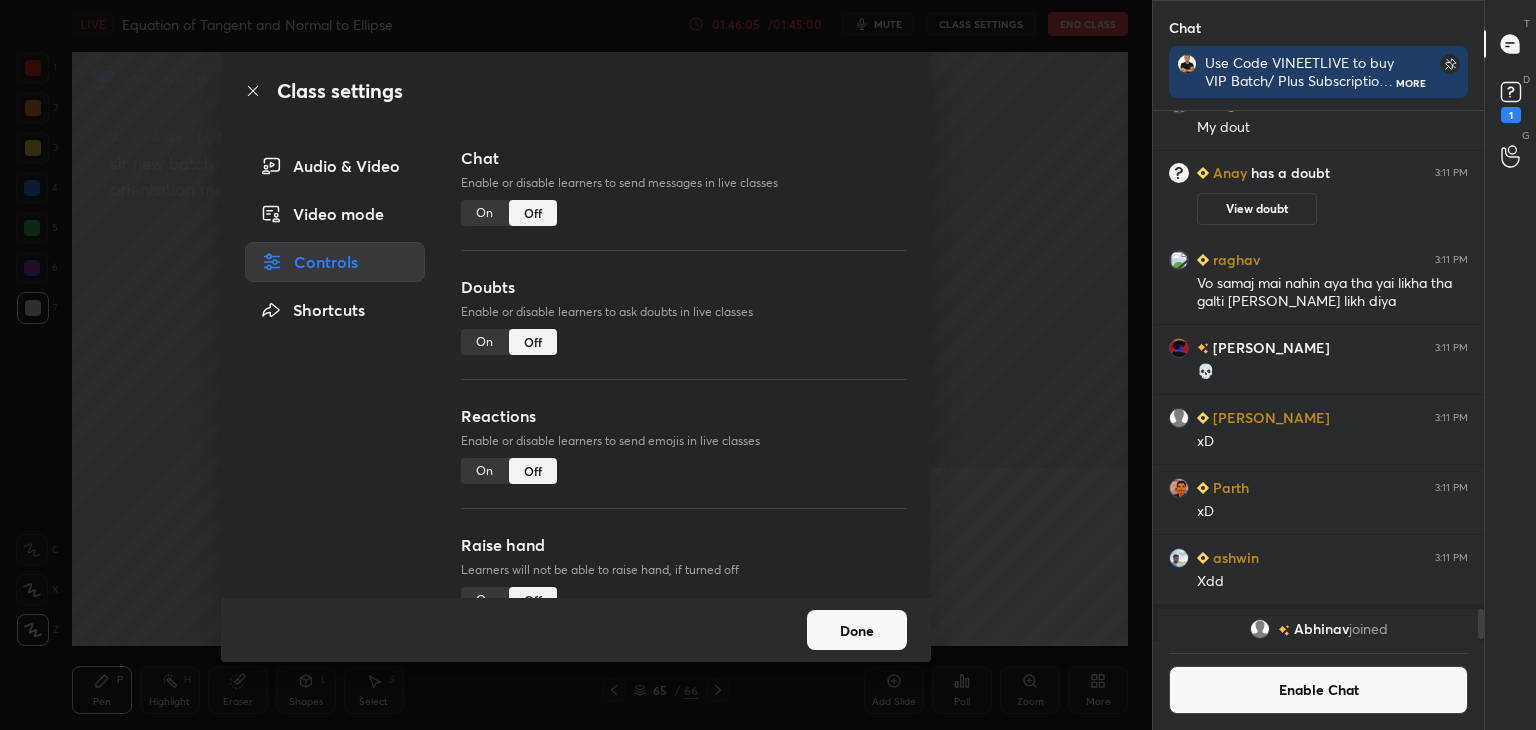 click on "Done" at bounding box center [857, 630] 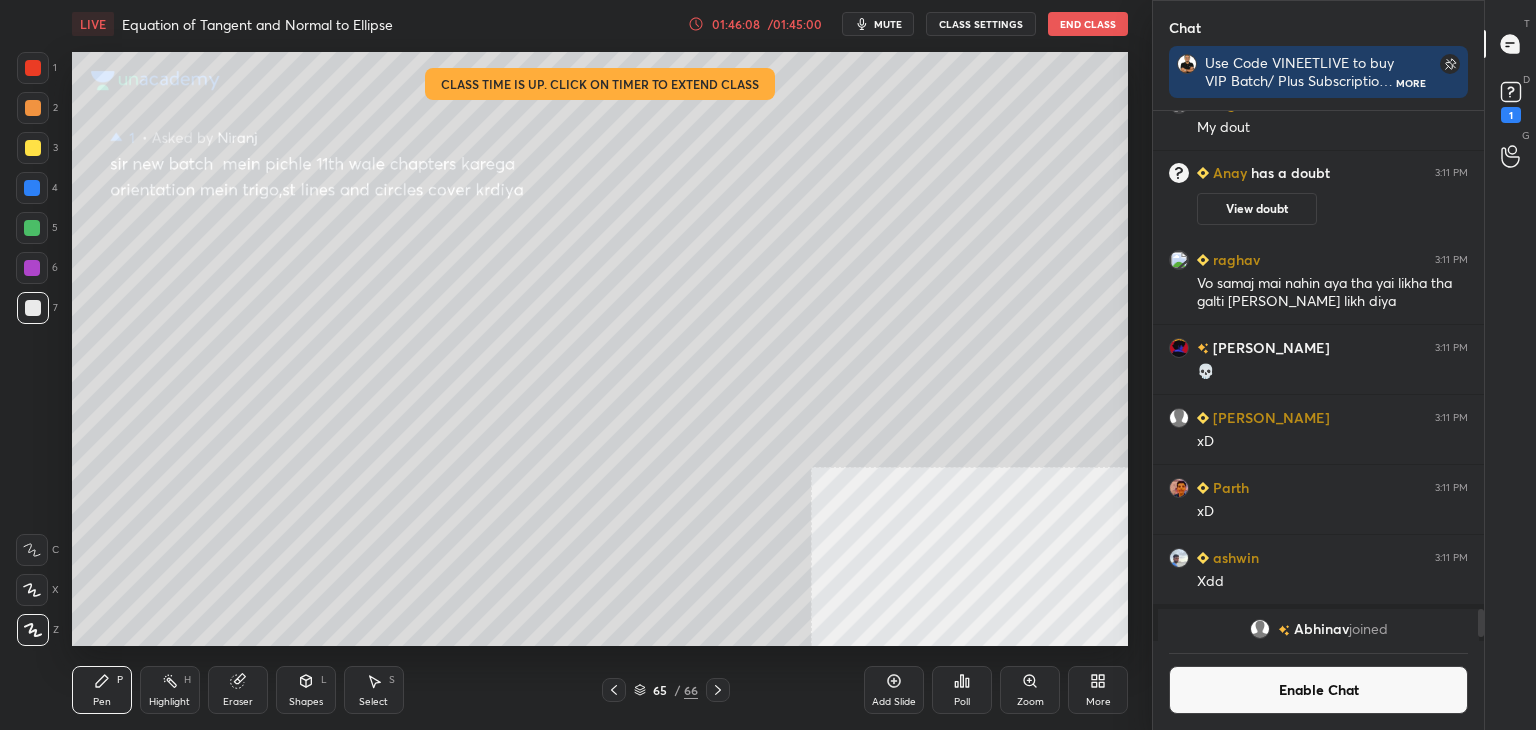 click on "End Class" at bounding box center [1088, 24] 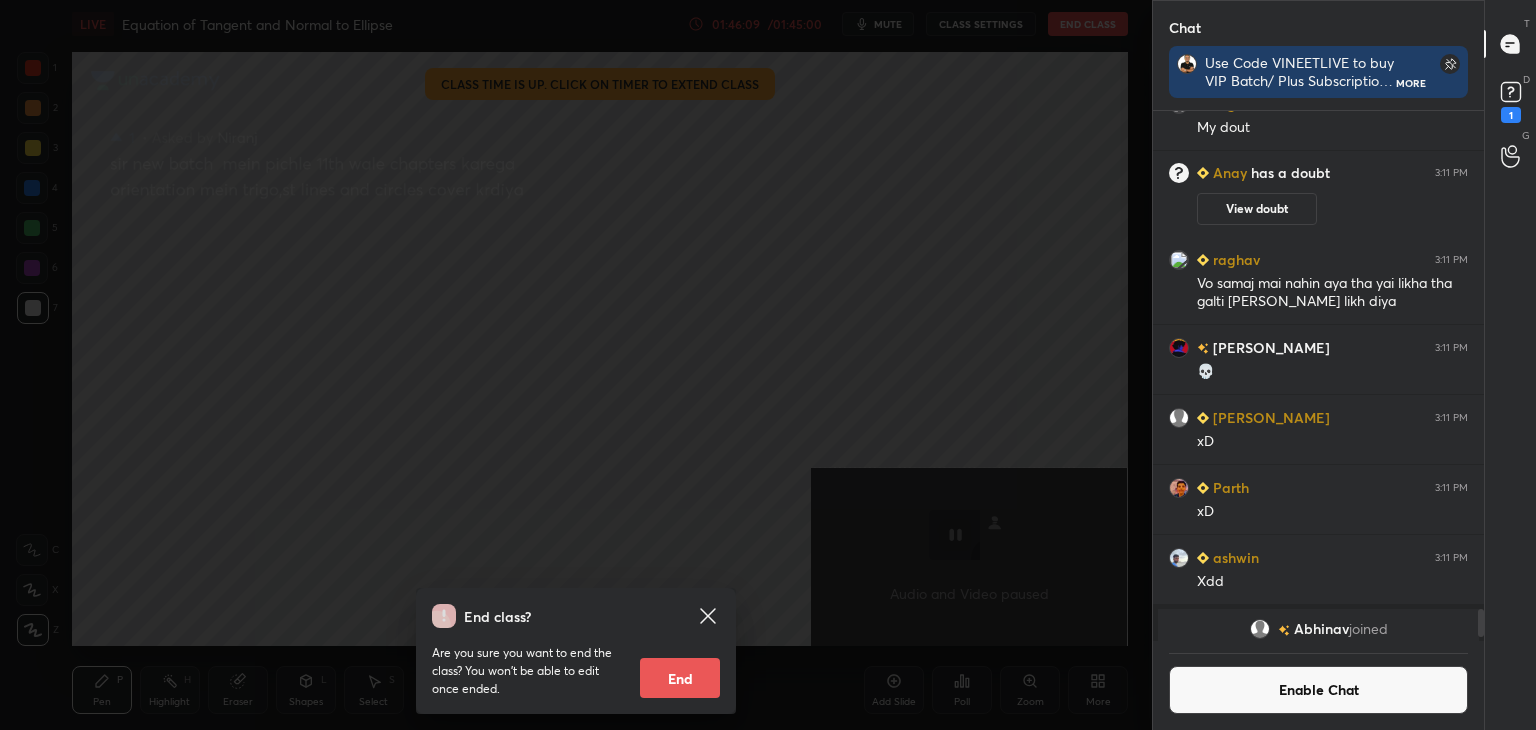 click on "End" at bounding box center (680, 678) 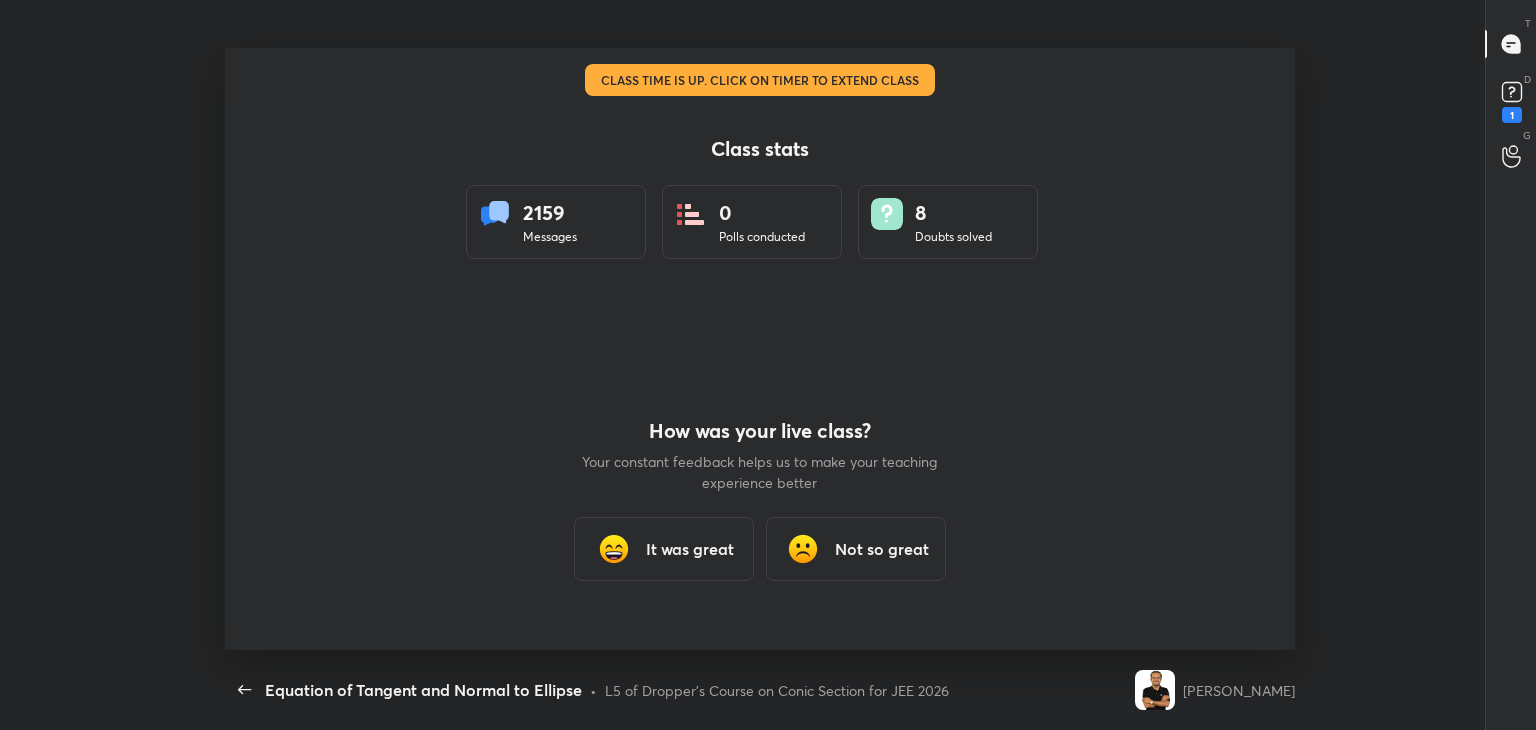 scroll, scrollTop: 99397, scrollLeft: 98588, axis: both 